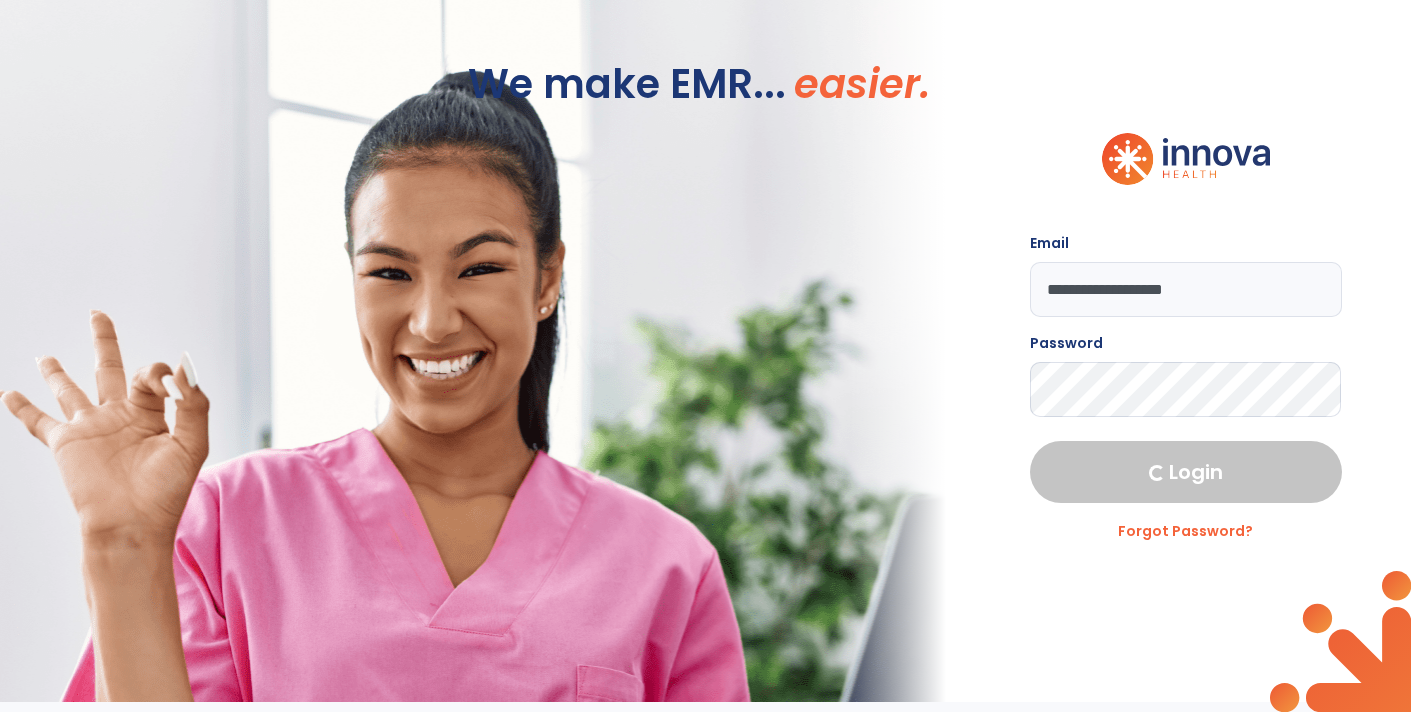 scroll, scrollTop: 0, scrollLeft: 0, axis: both 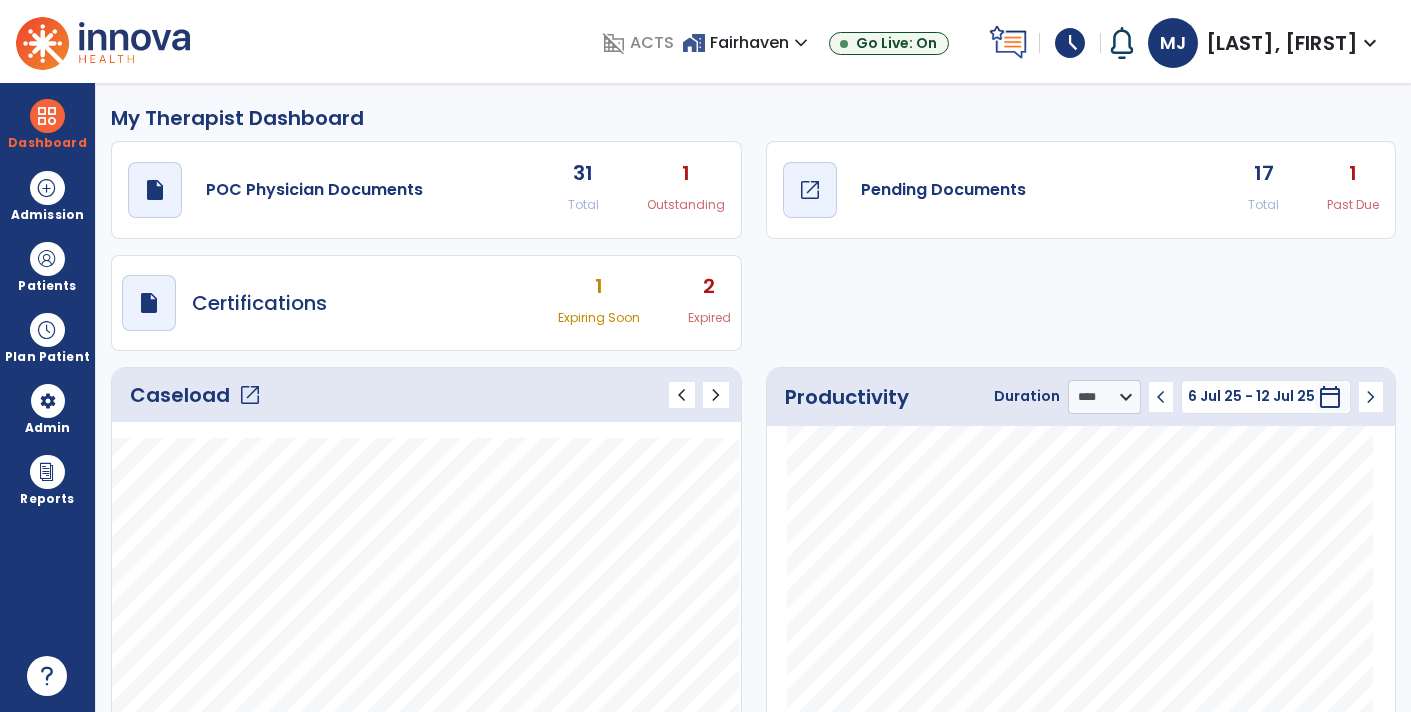 click on "draft   open_in_new" 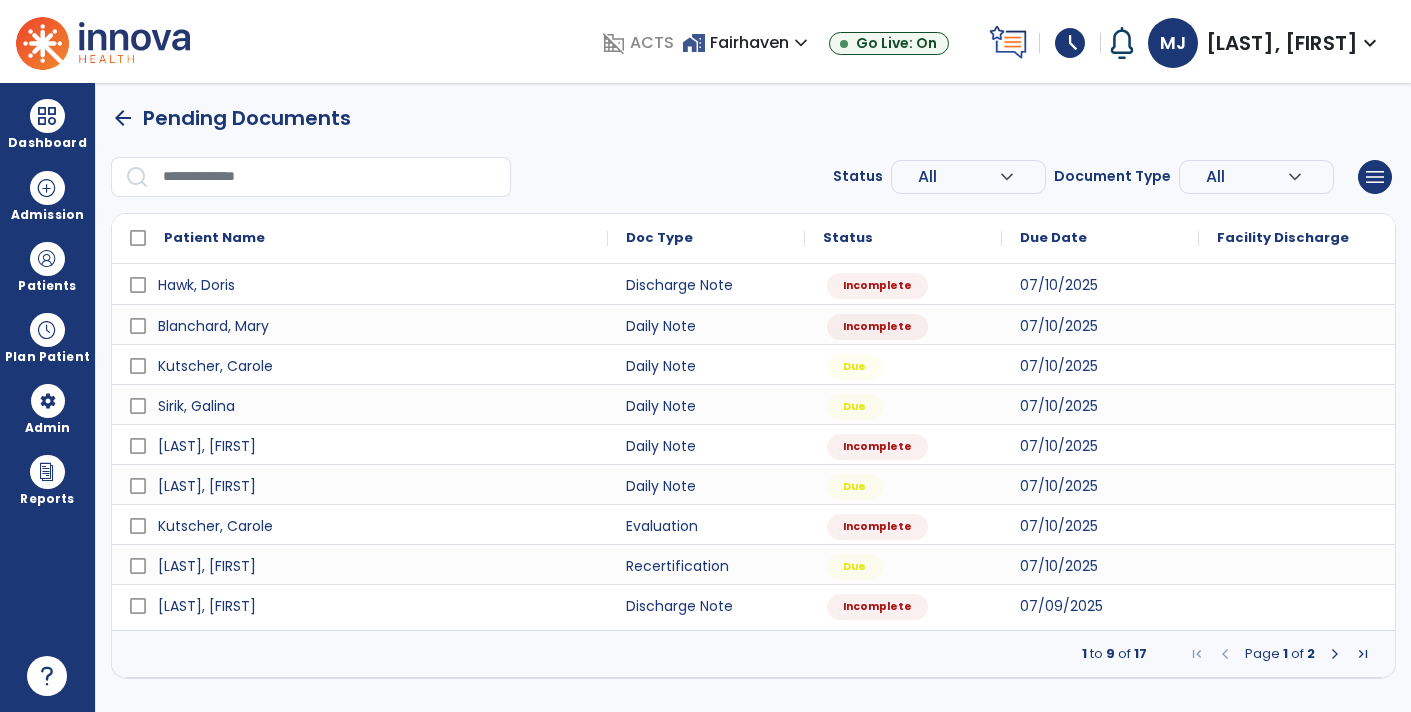 scroll, scrollTop: 0, scrollLeft: 0, axis: both 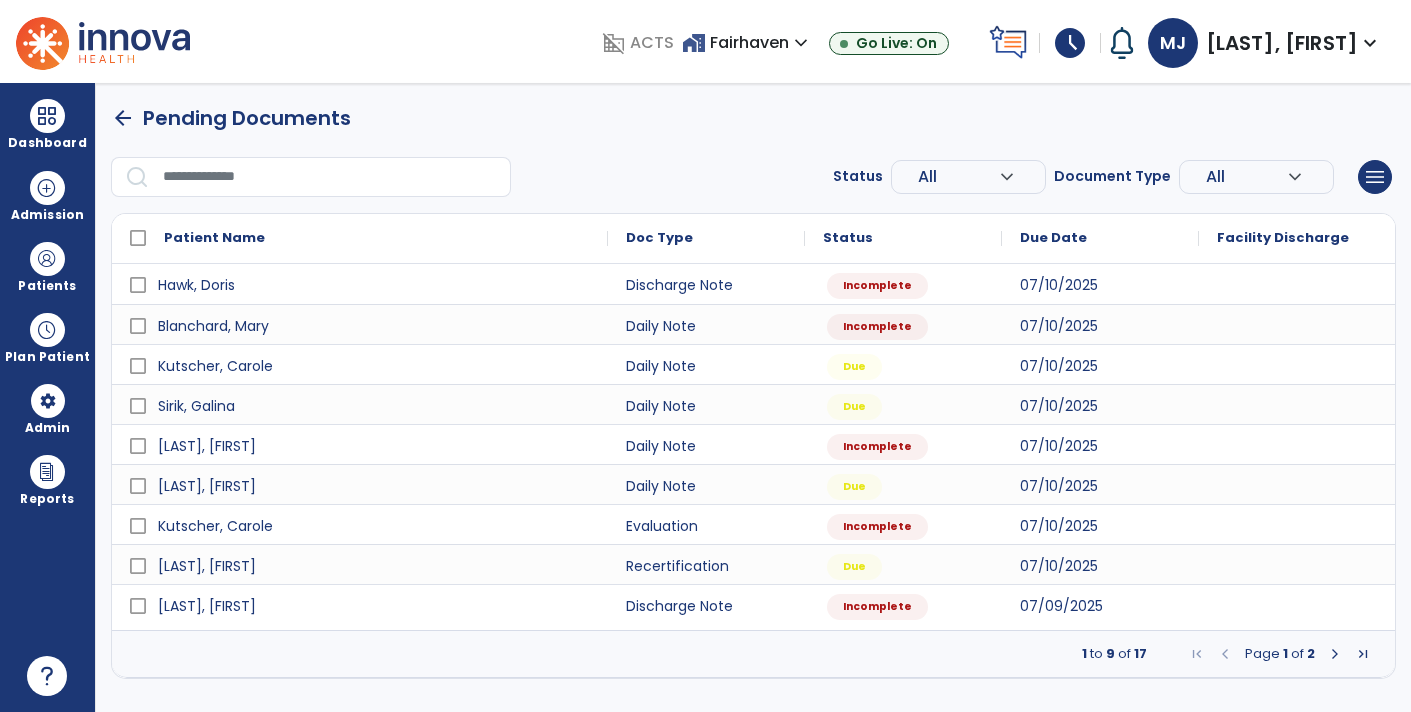 click at bounding box center [1335, 654] 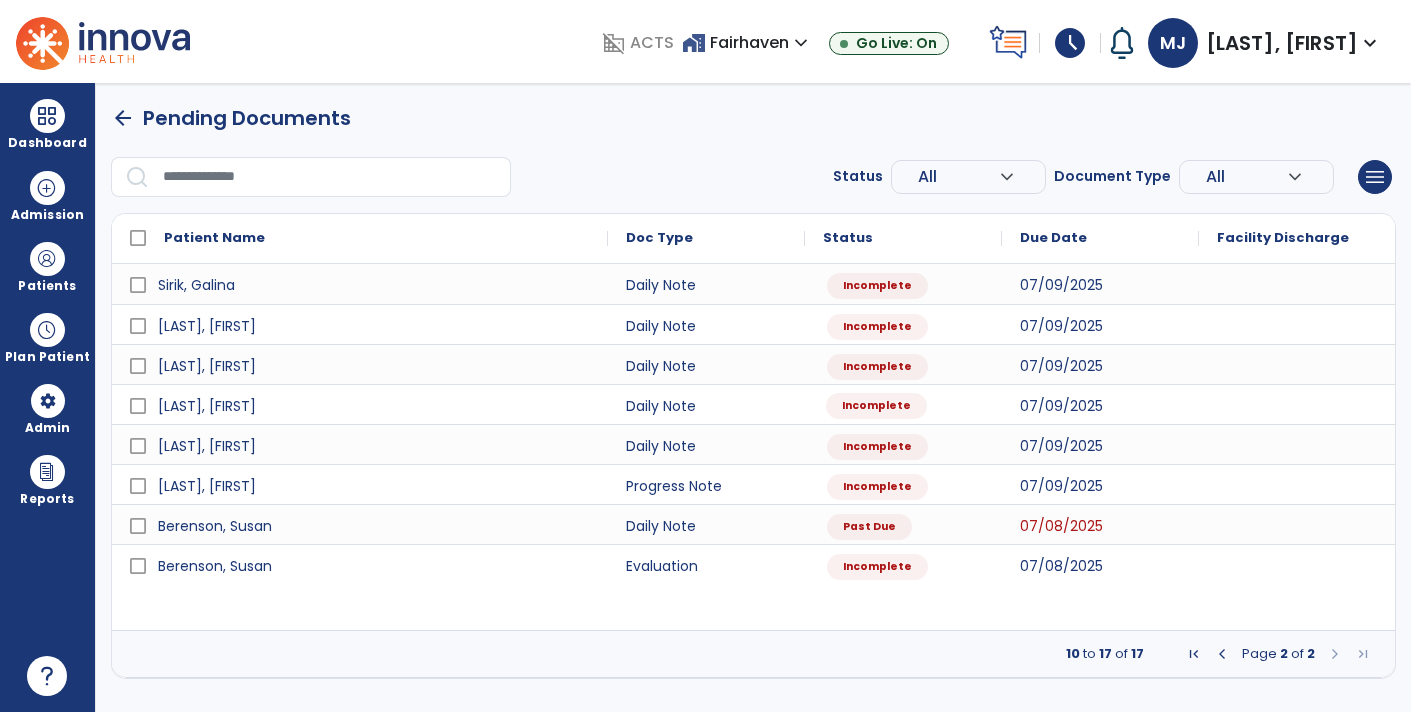 click on "Incomplete" at bounding box center [876, 406] 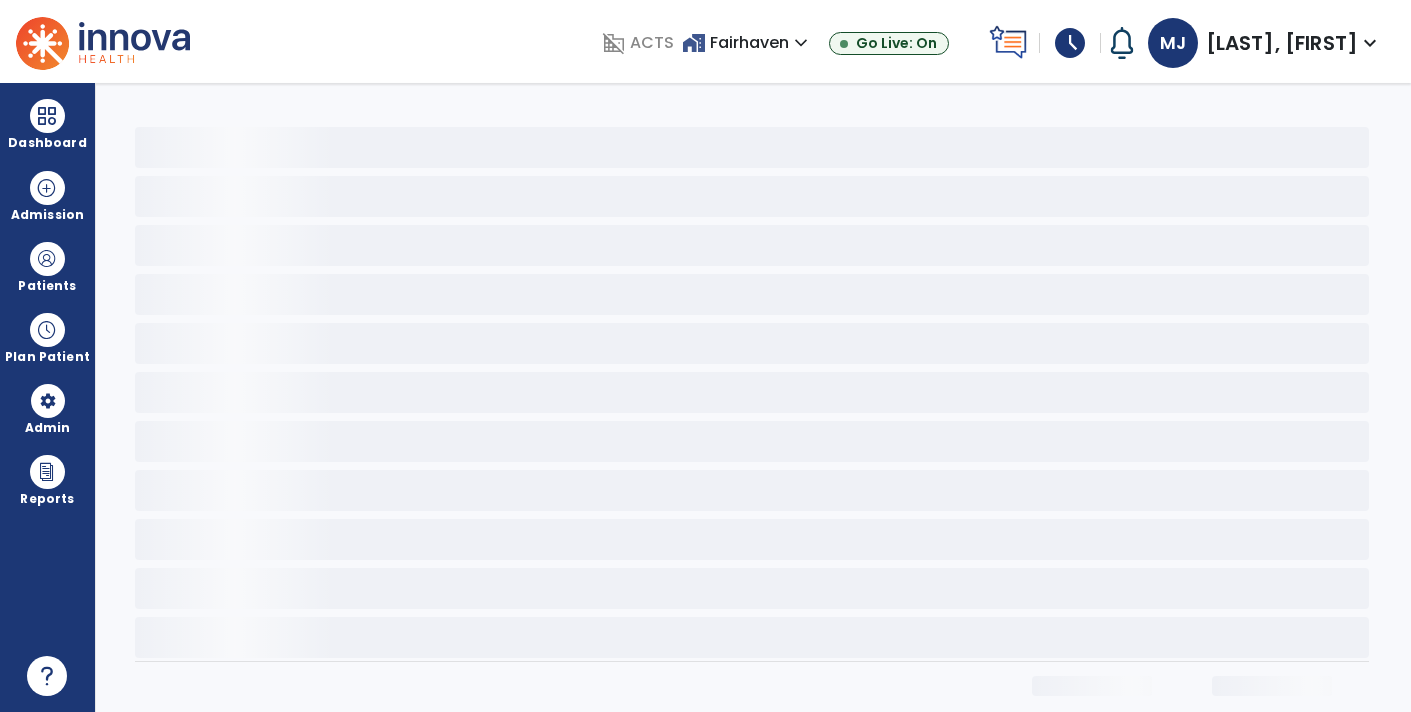 select on "*" 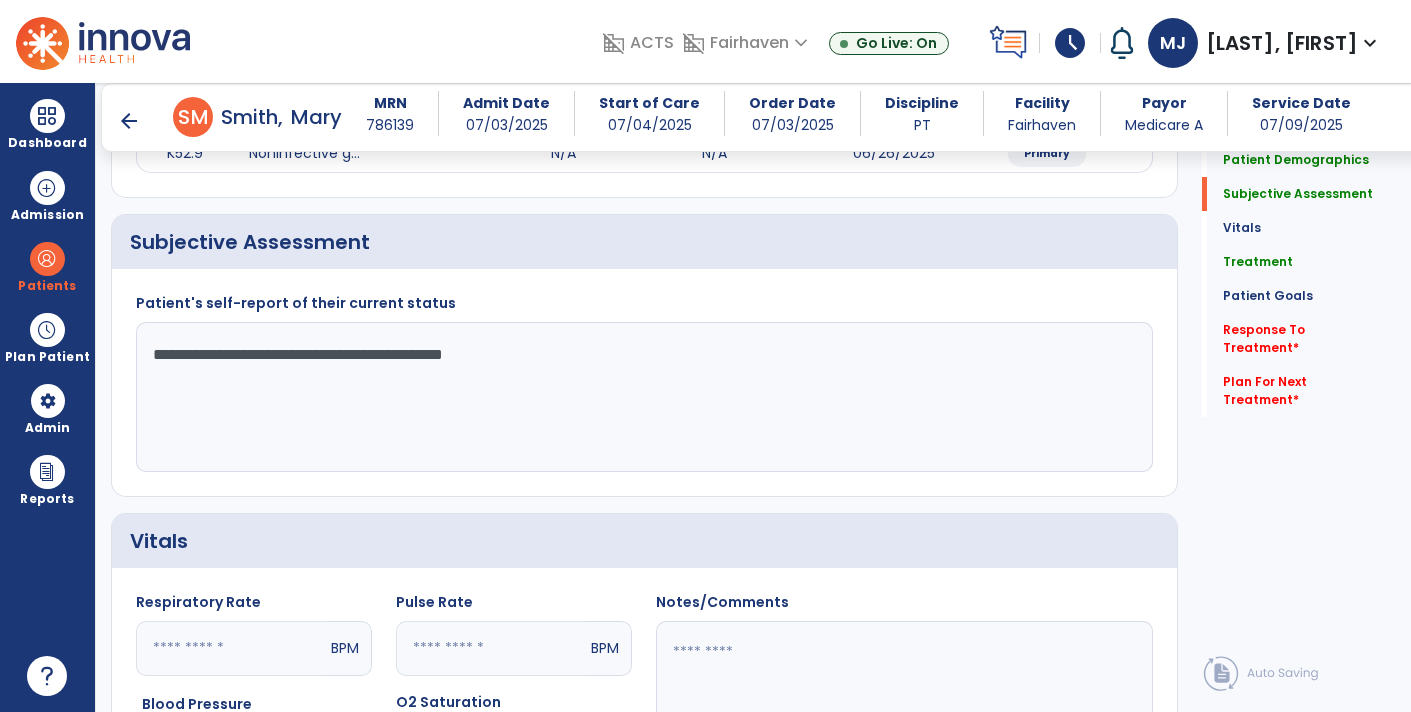 click on "arrow_back" at bounding box center [129, 121] 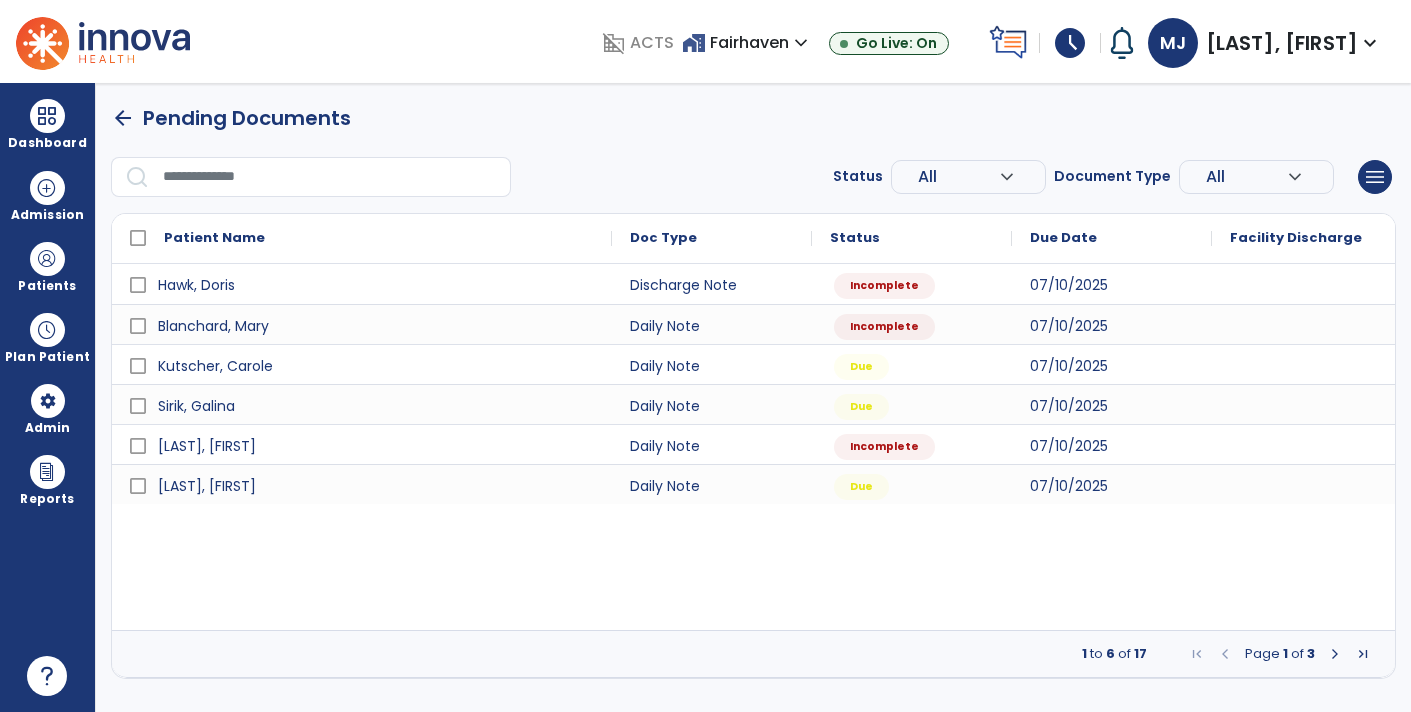 scroll, scrollTop: 0, scrollLeft: 0, axis: both 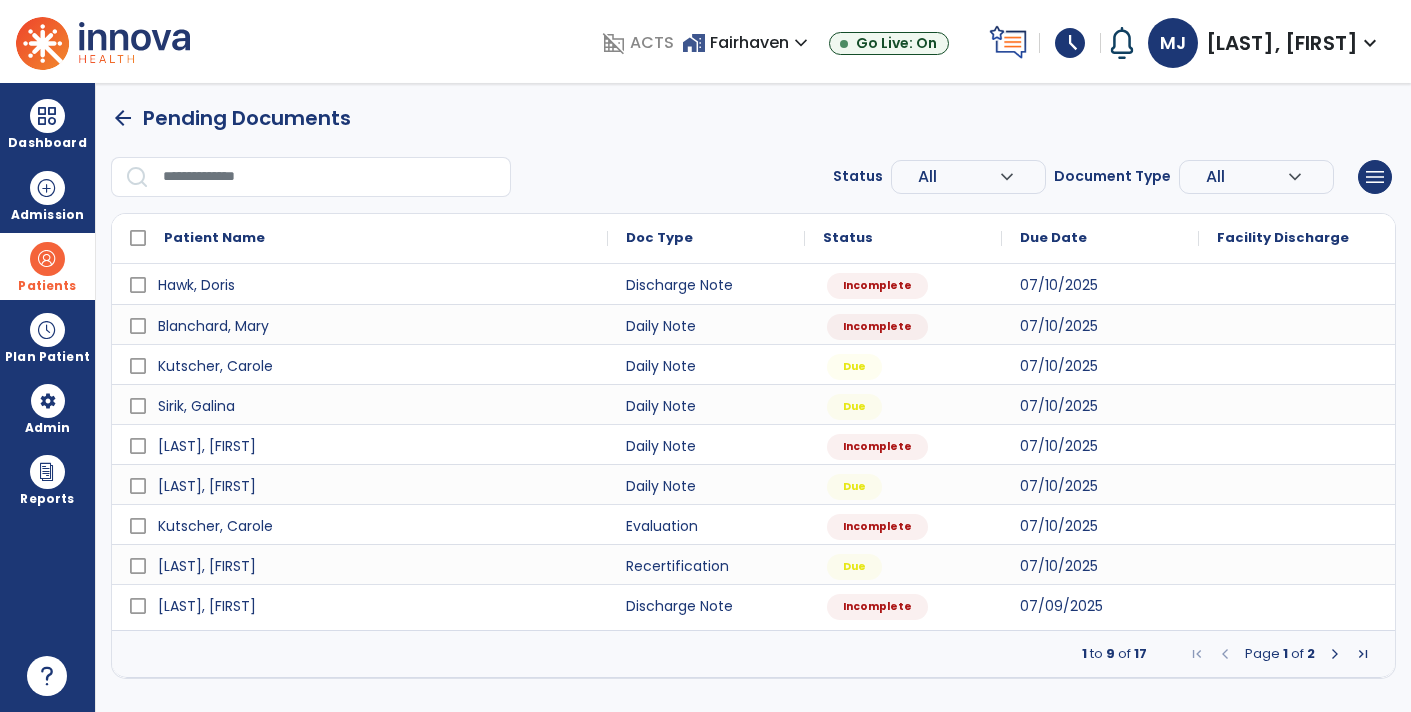 click on "Patients" at bounding box center [47, 266] 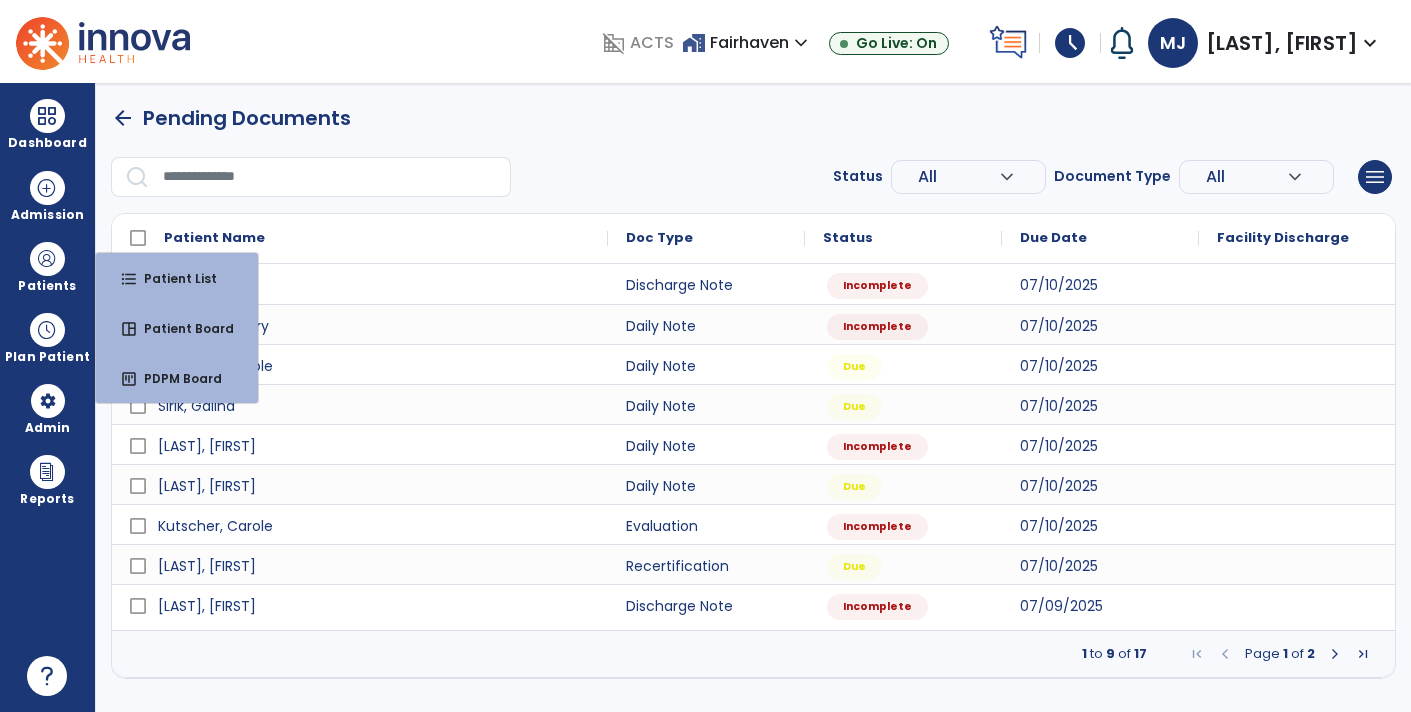 click at bounding box center (330, 177) 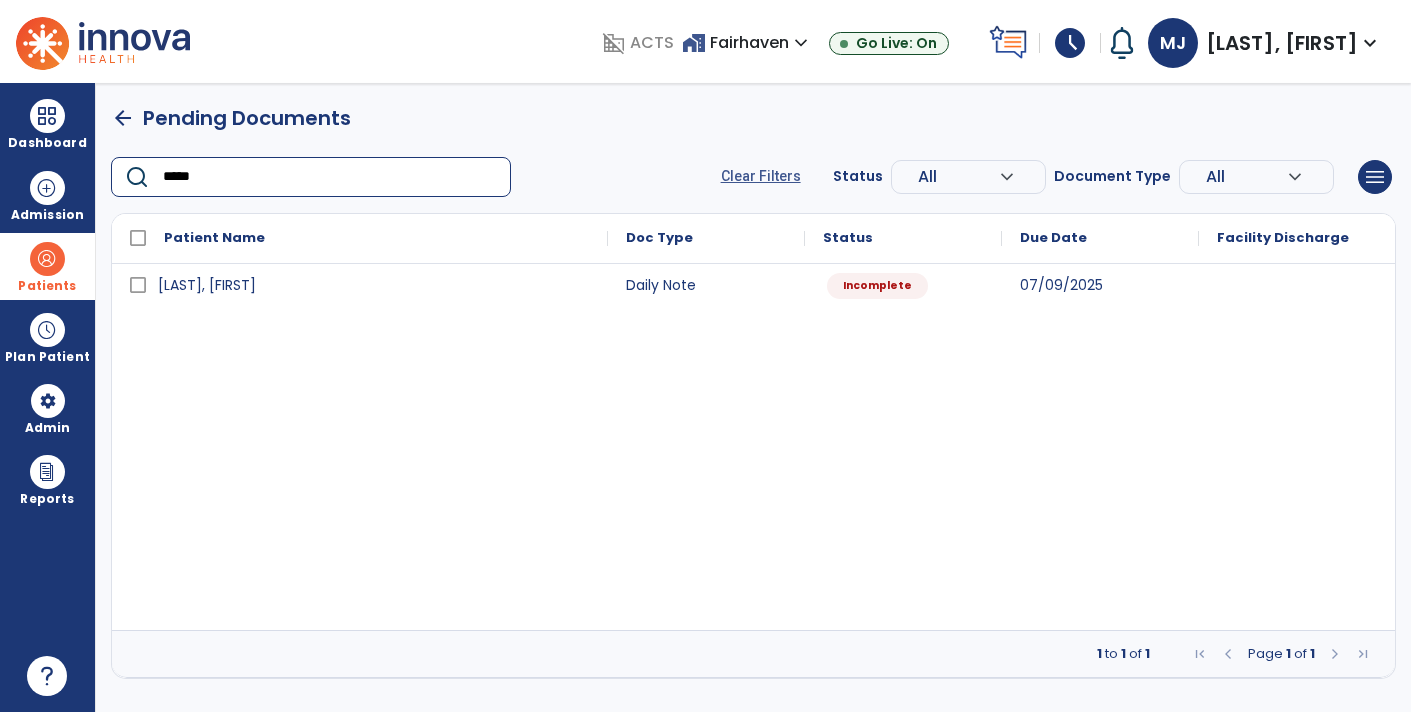 type on "*****" 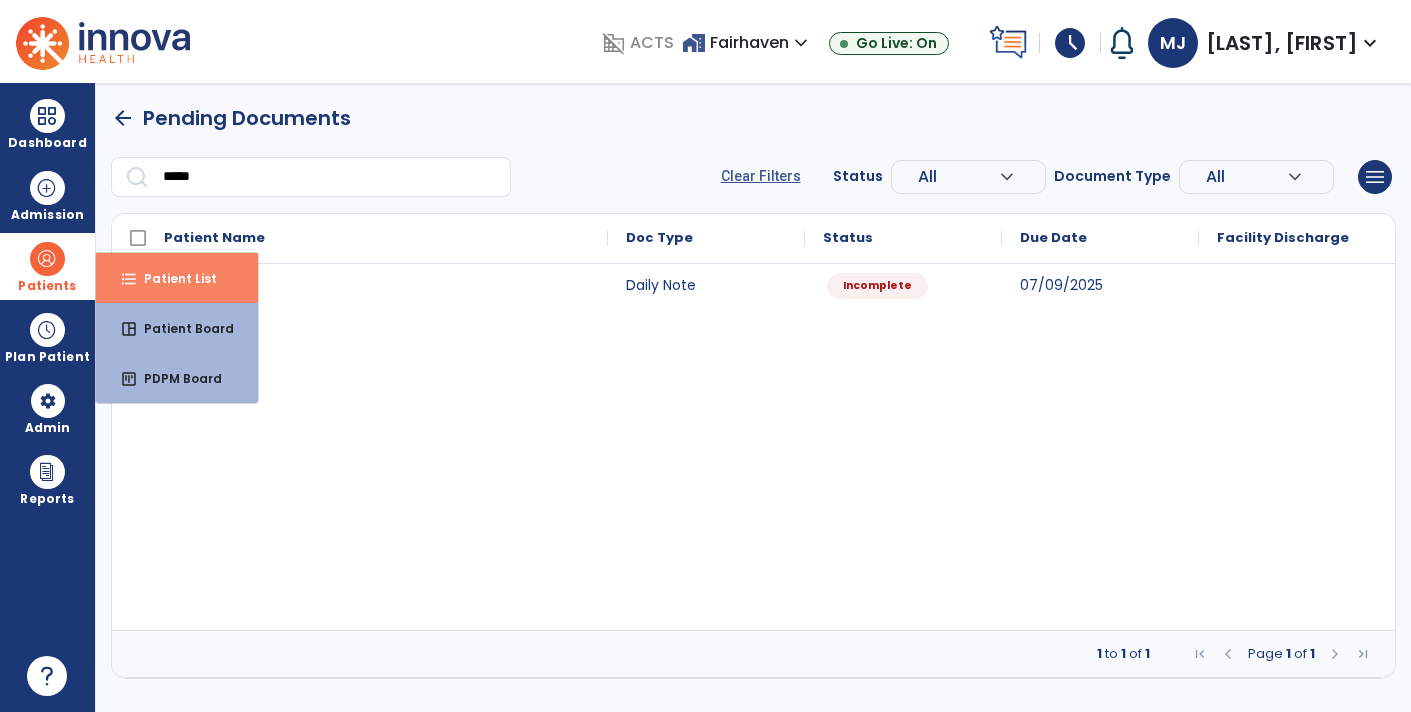 click on "format_list_bulleted  Patient List" at bounding box center [177, 278] 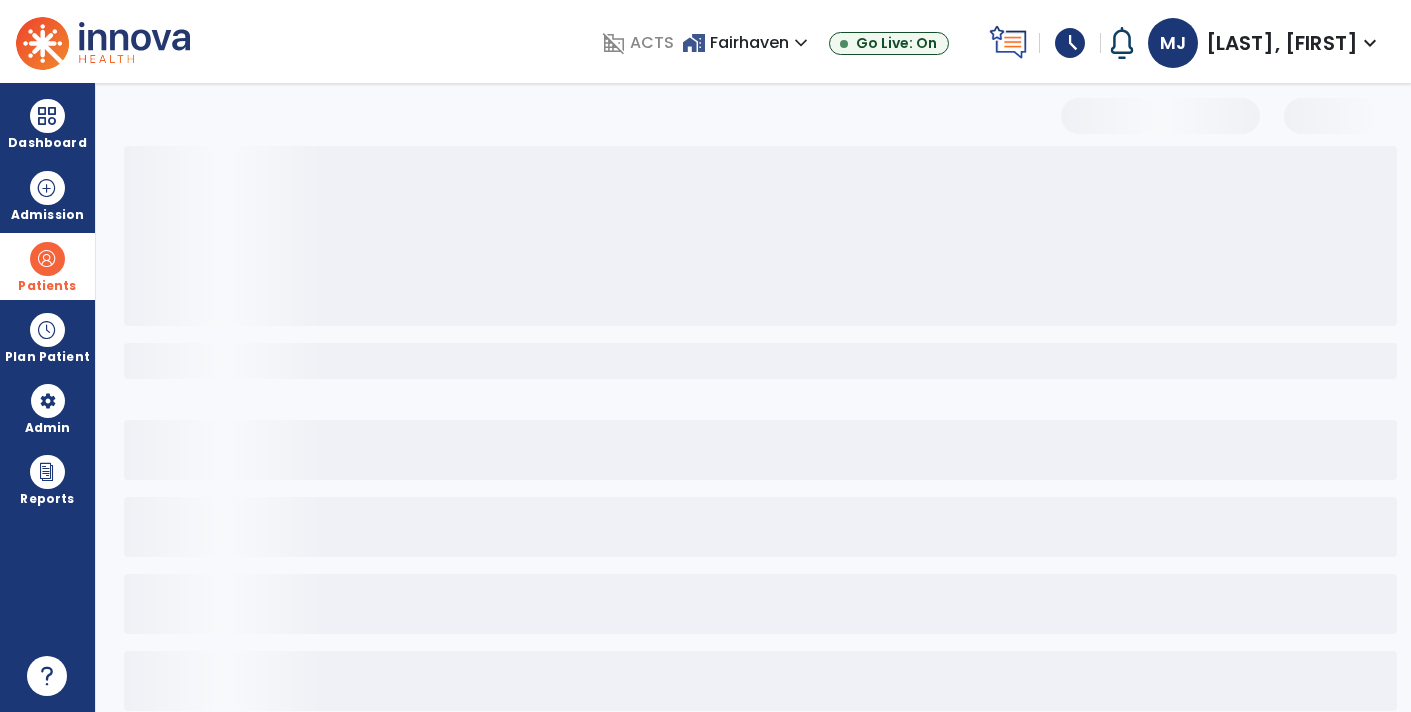 select on "***" 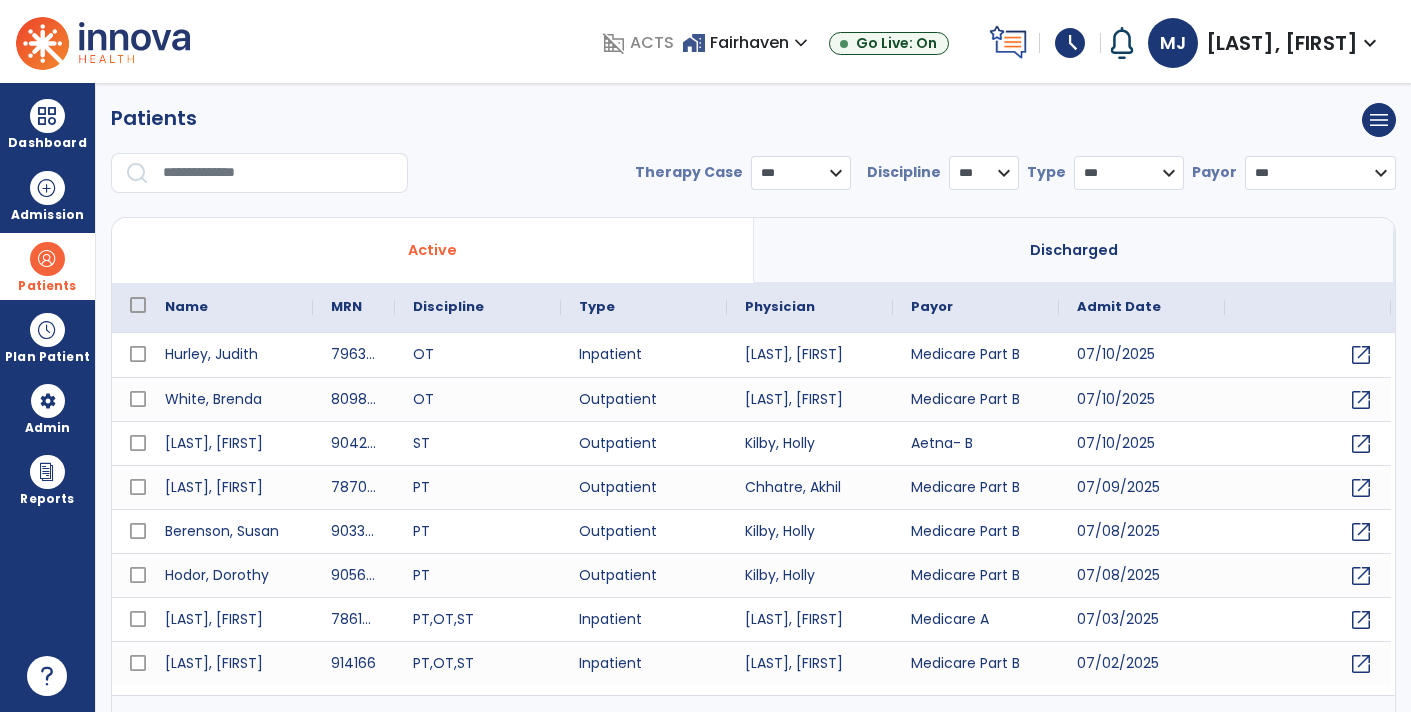 click at bounding box center [278, 173] 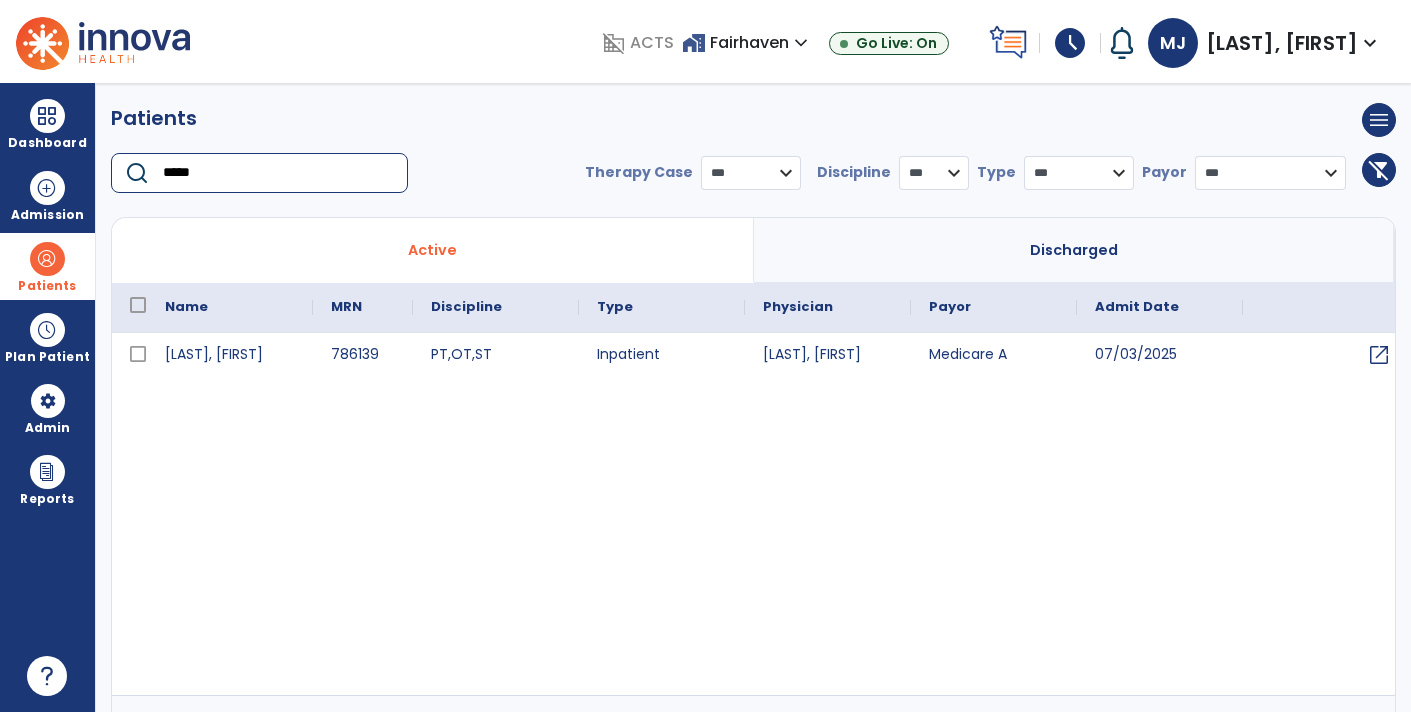 type on "*****" 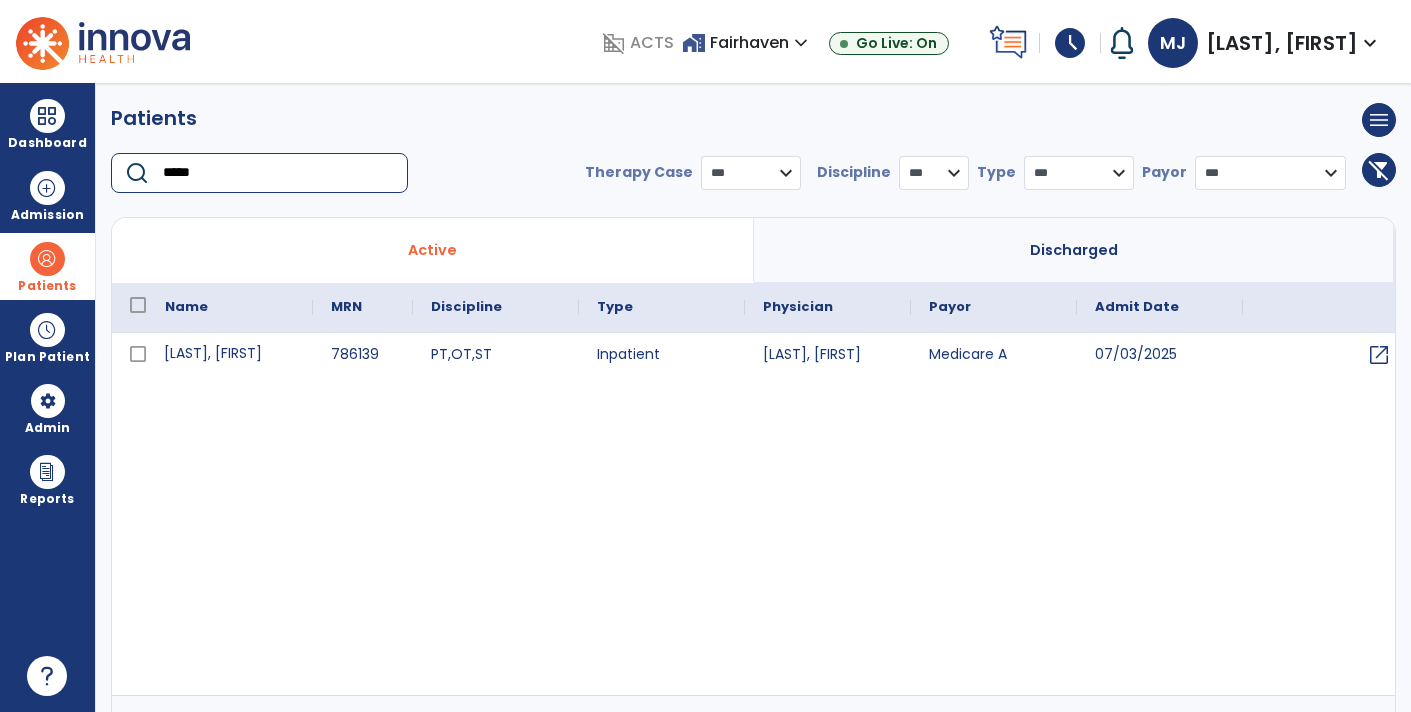 click on "[LAST], [FIRST]" at bounding box center (230, 355) 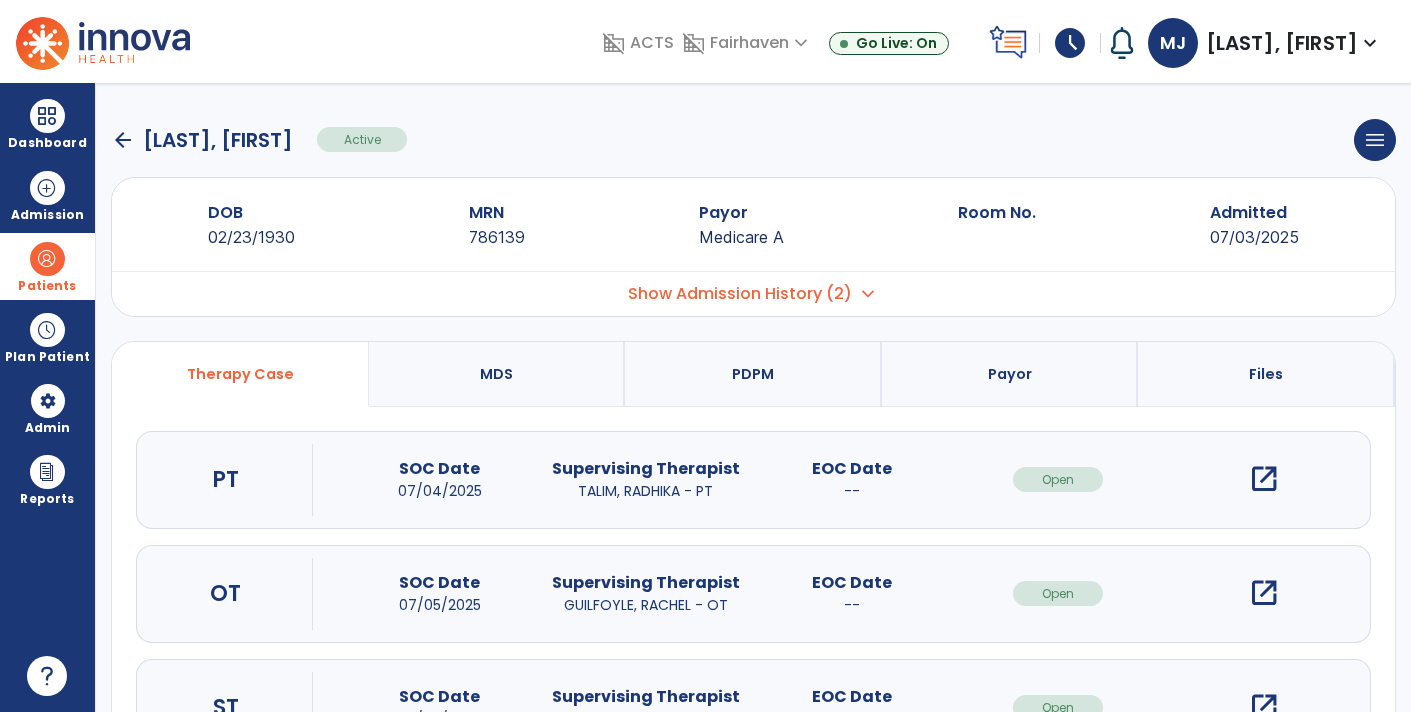 click on "open_in_new" at bounding box center (1264, 479) 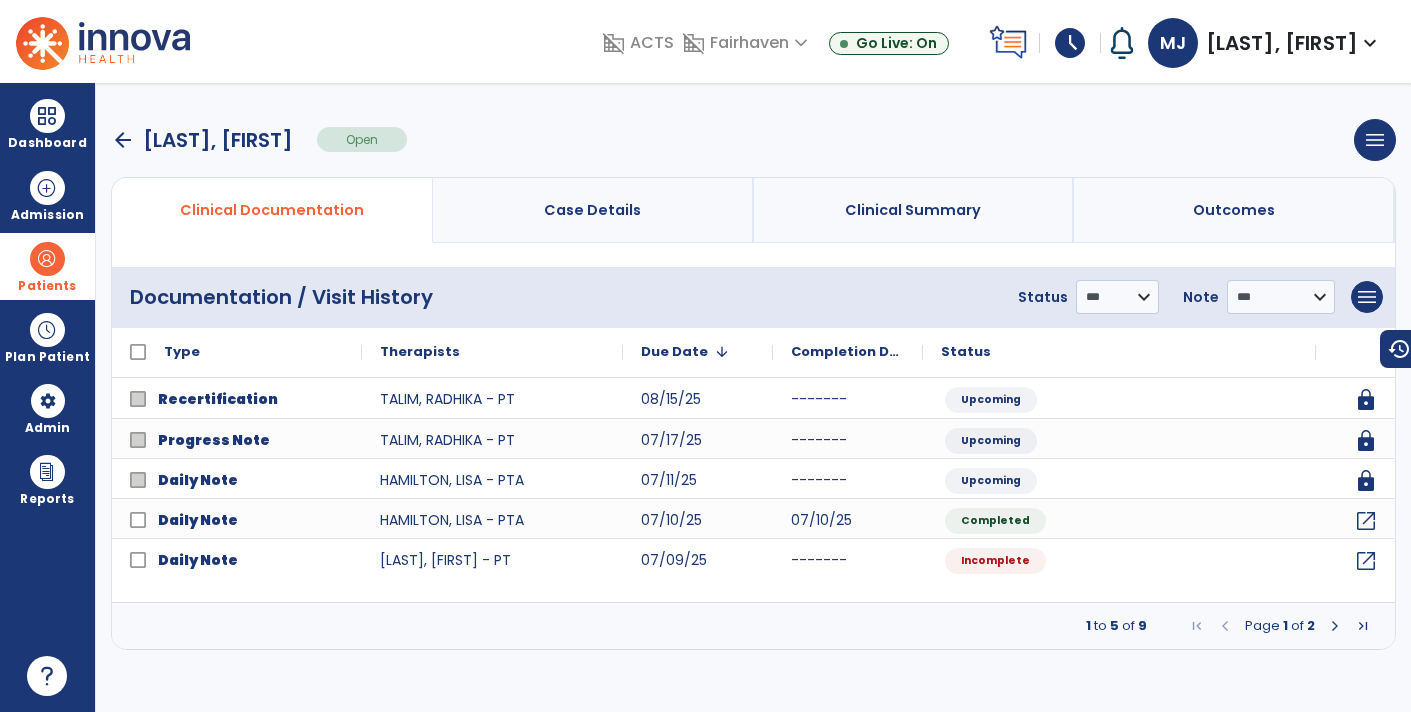 click at bounding box center (1335, 626) 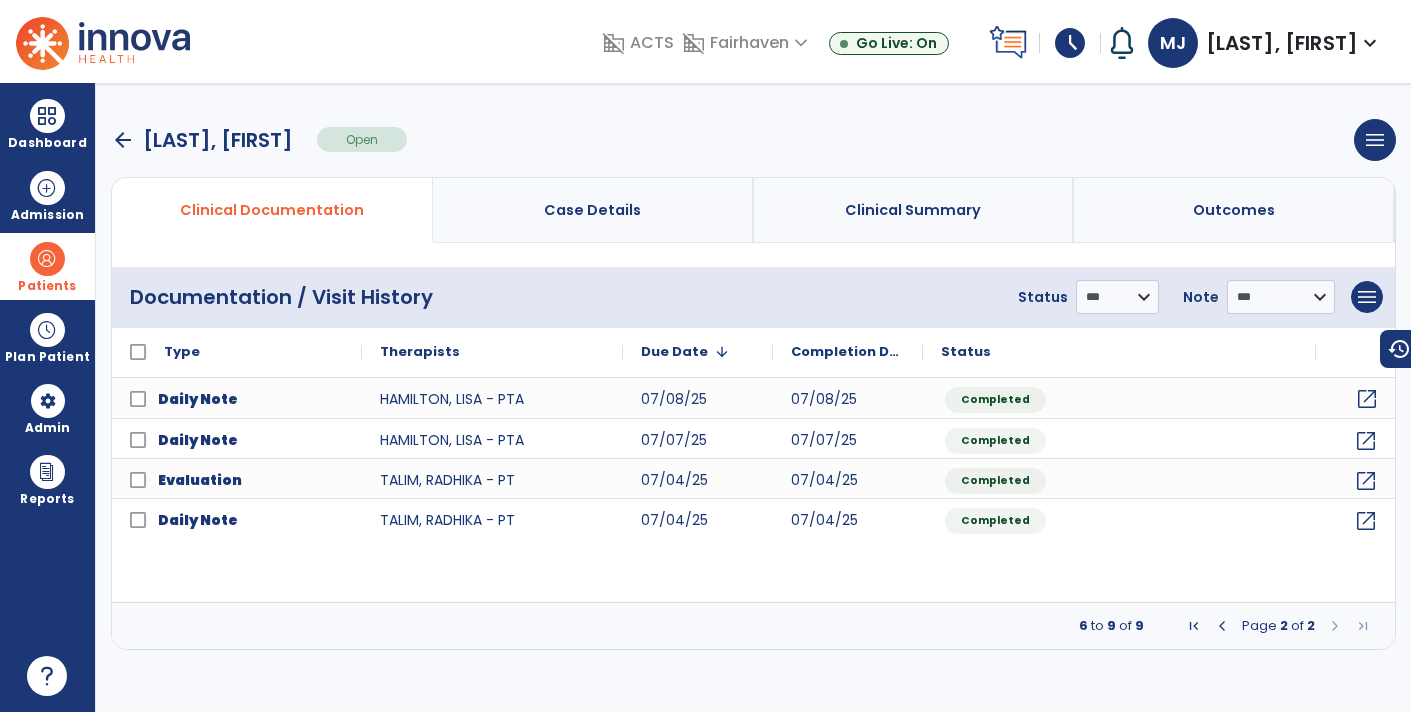 click on "open_in_new" 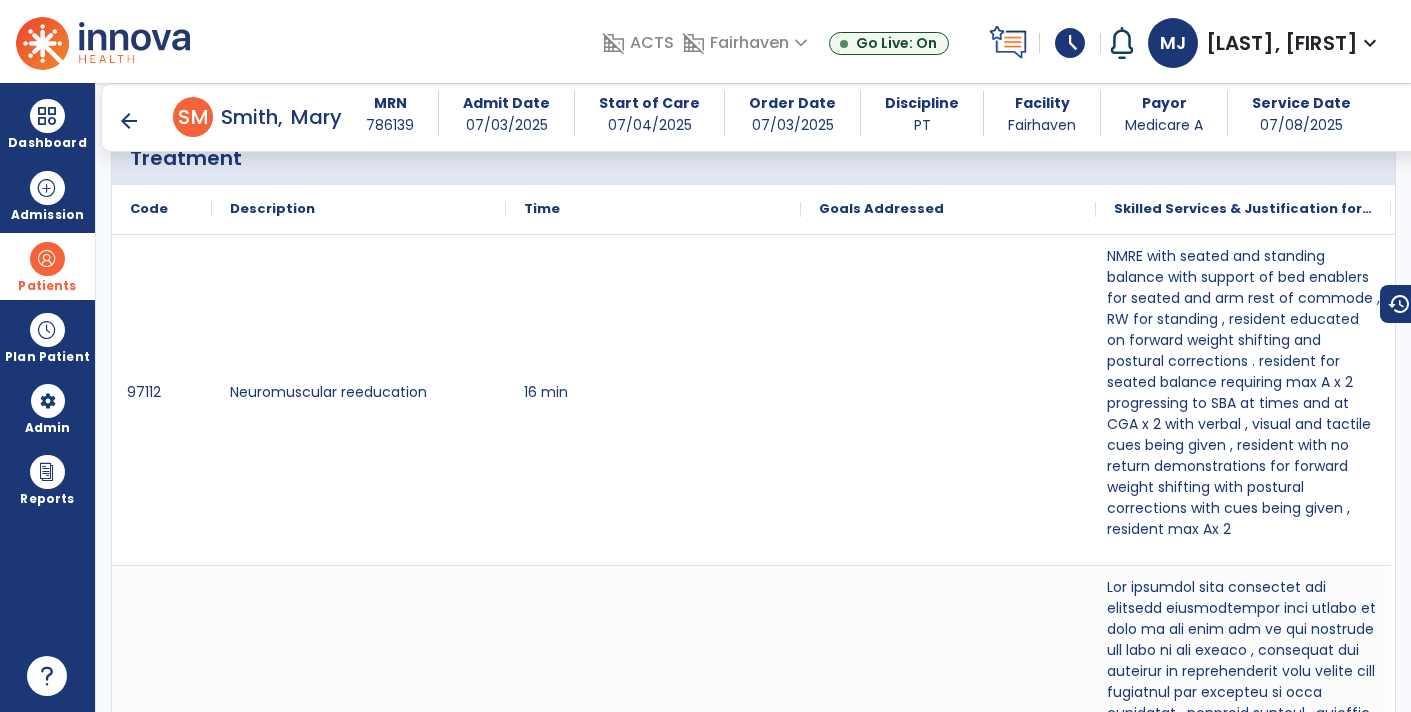 scroll, scrollTop: 1175, scrollLeft: 0, axis: vertical 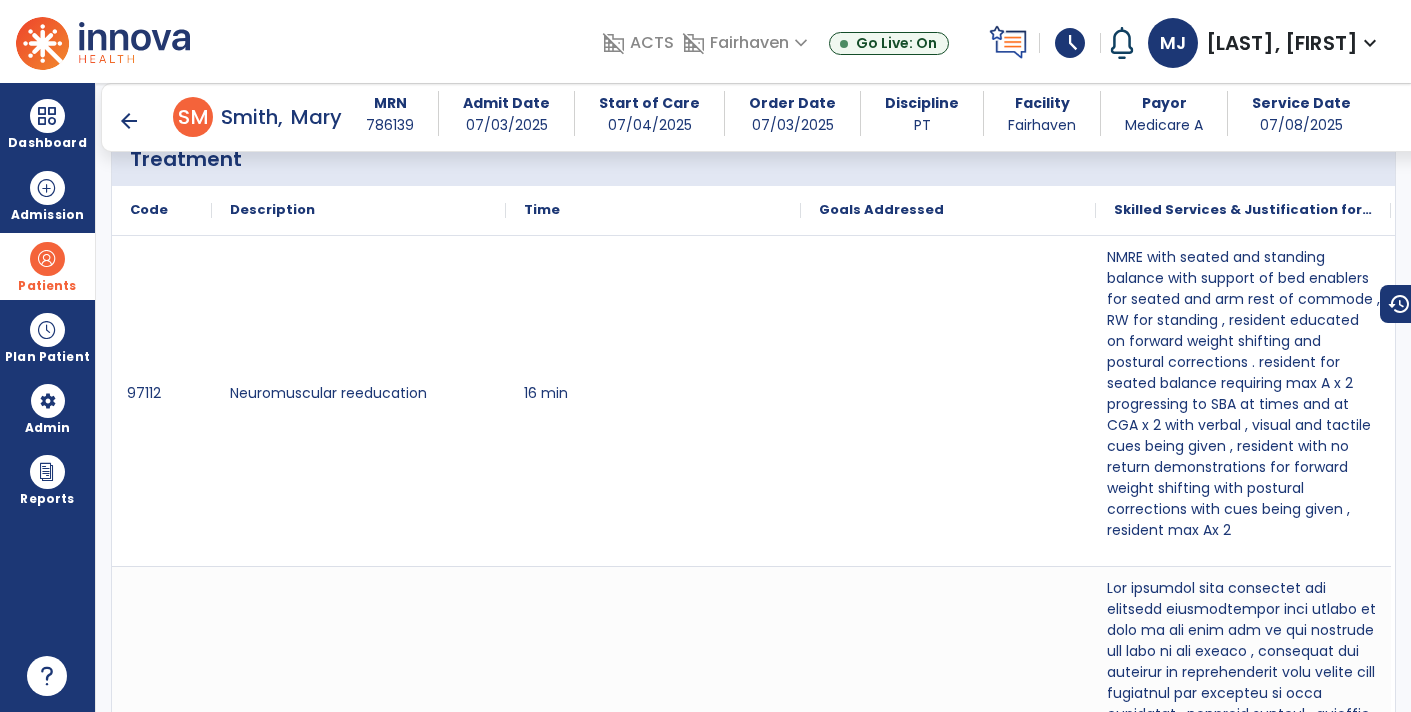 click on "arrow_back" at bounding box center (129, 121) 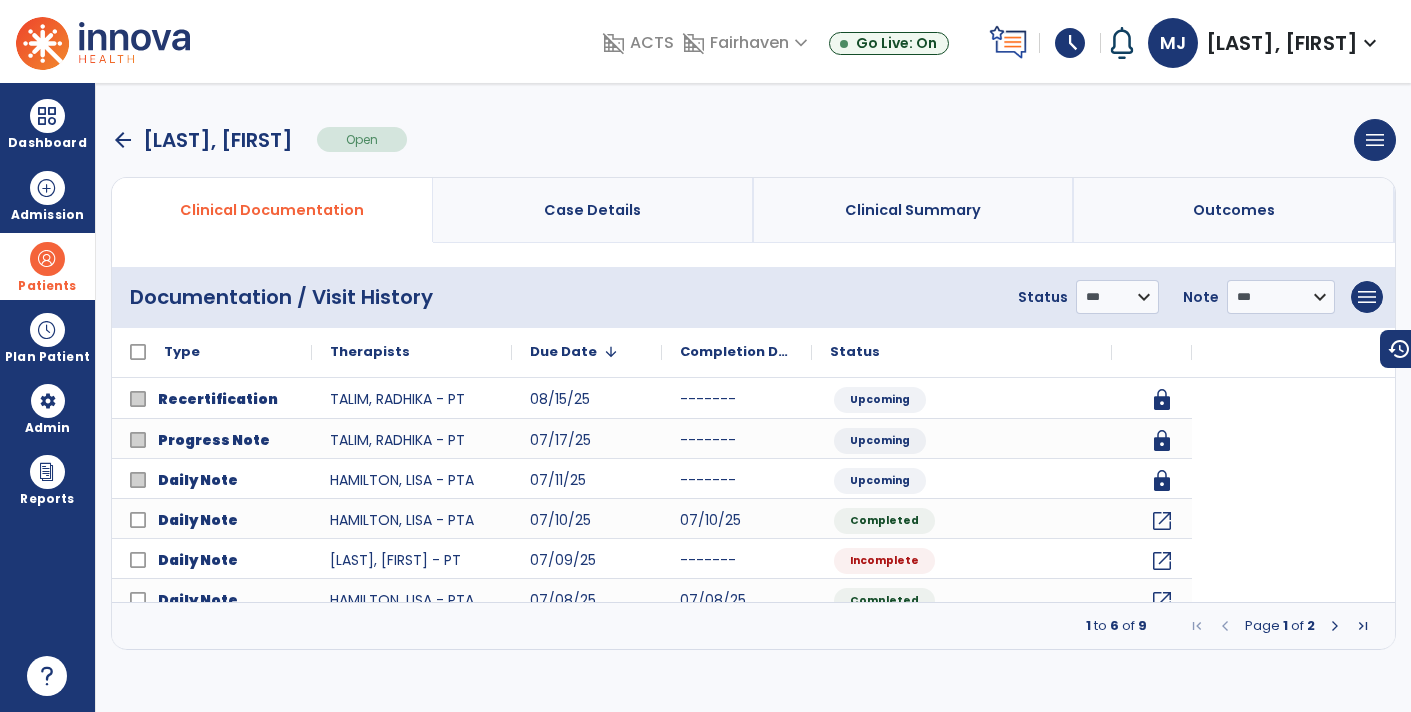 scroll, scrollTop: 0, scrollLeft: 0, axis: both 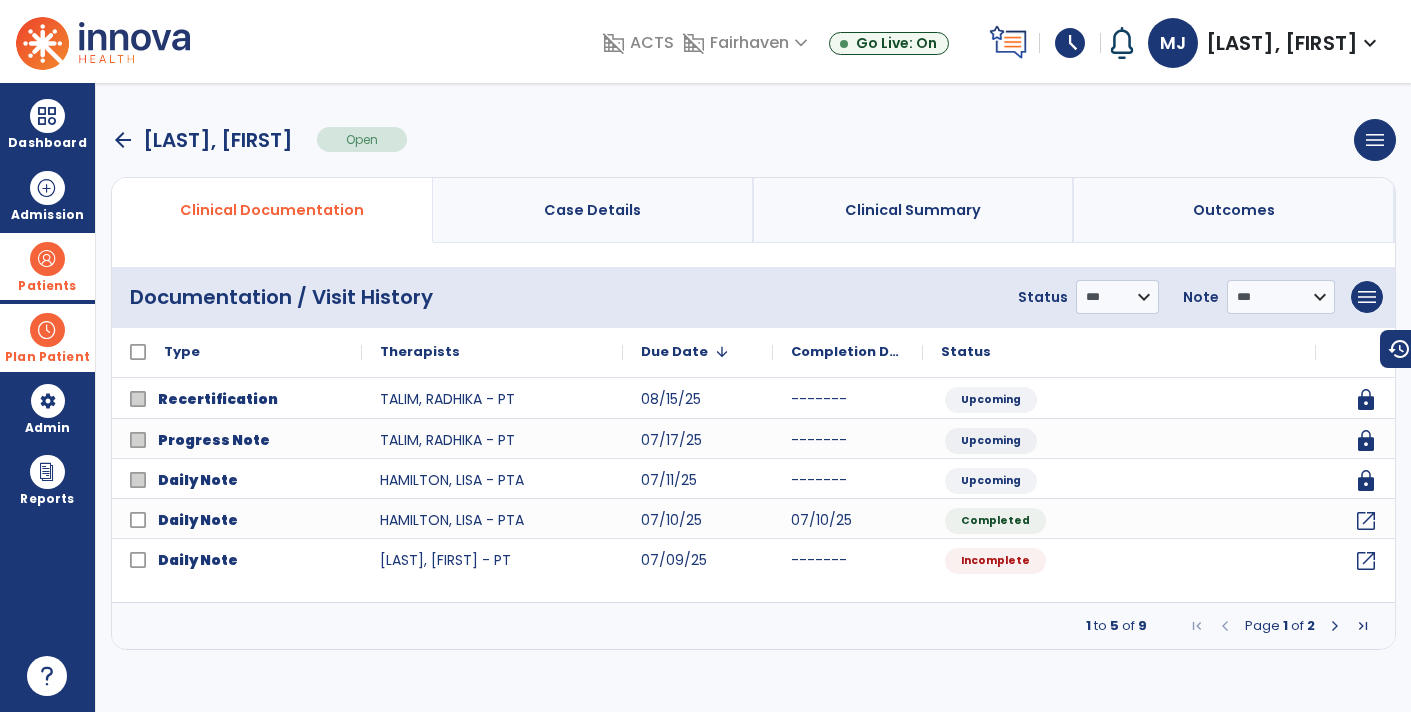 click on "Plan Patient" at bounding box center (47, 286) 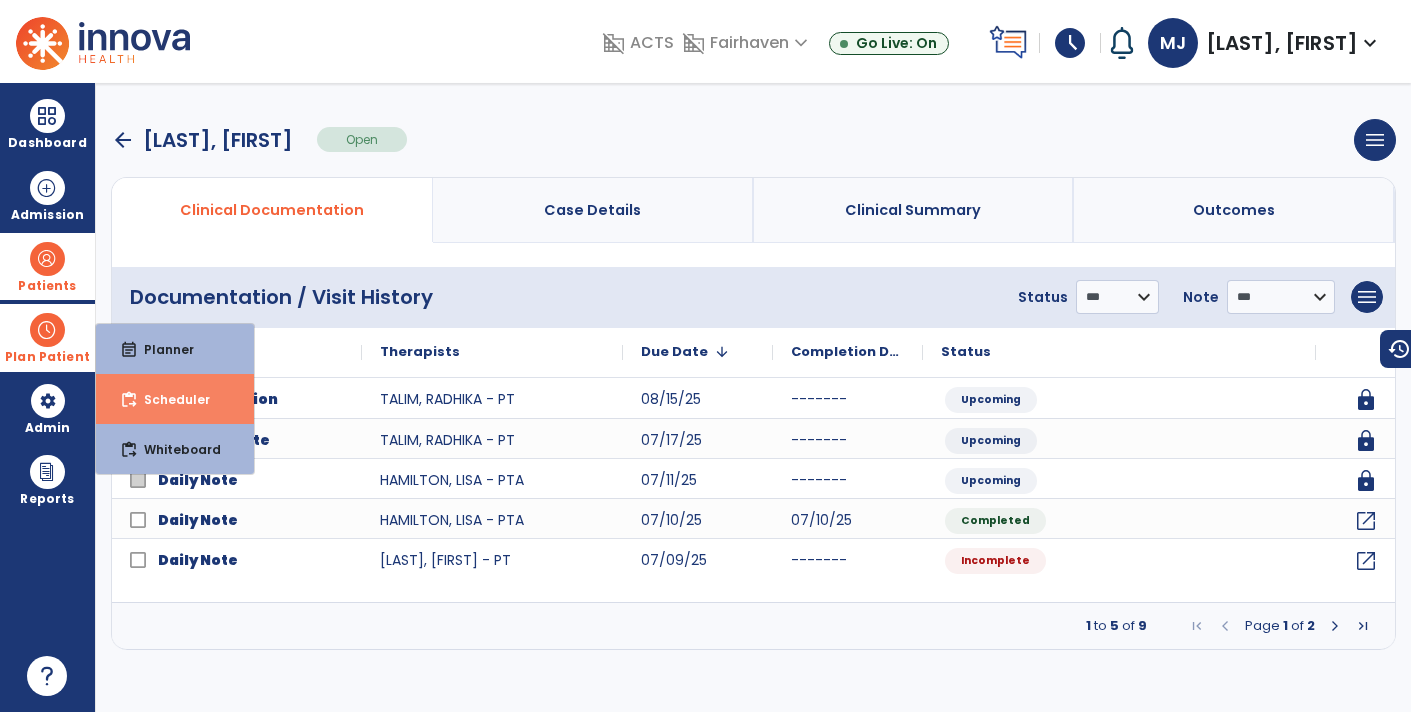 click on "Scheduler" at bounding box center (169, 399) 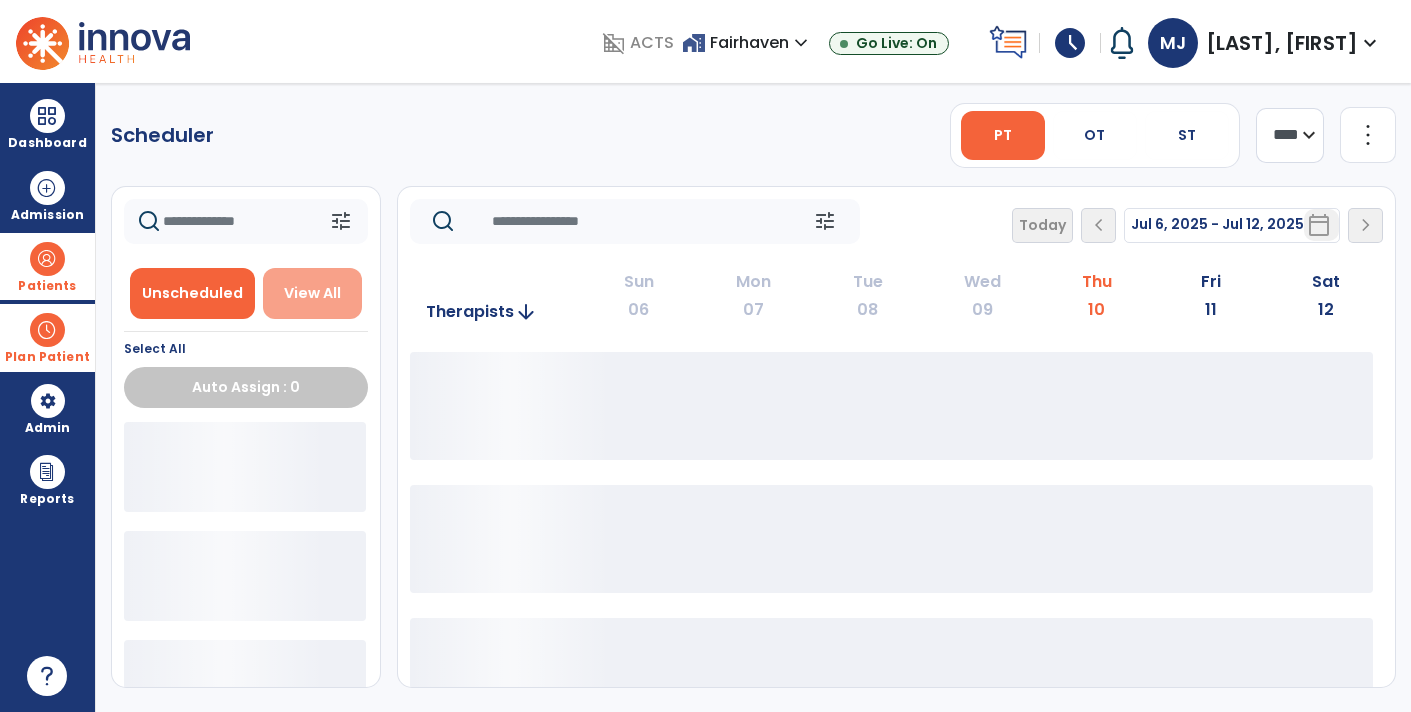 click on "View All" at bounding box center (313, 293) 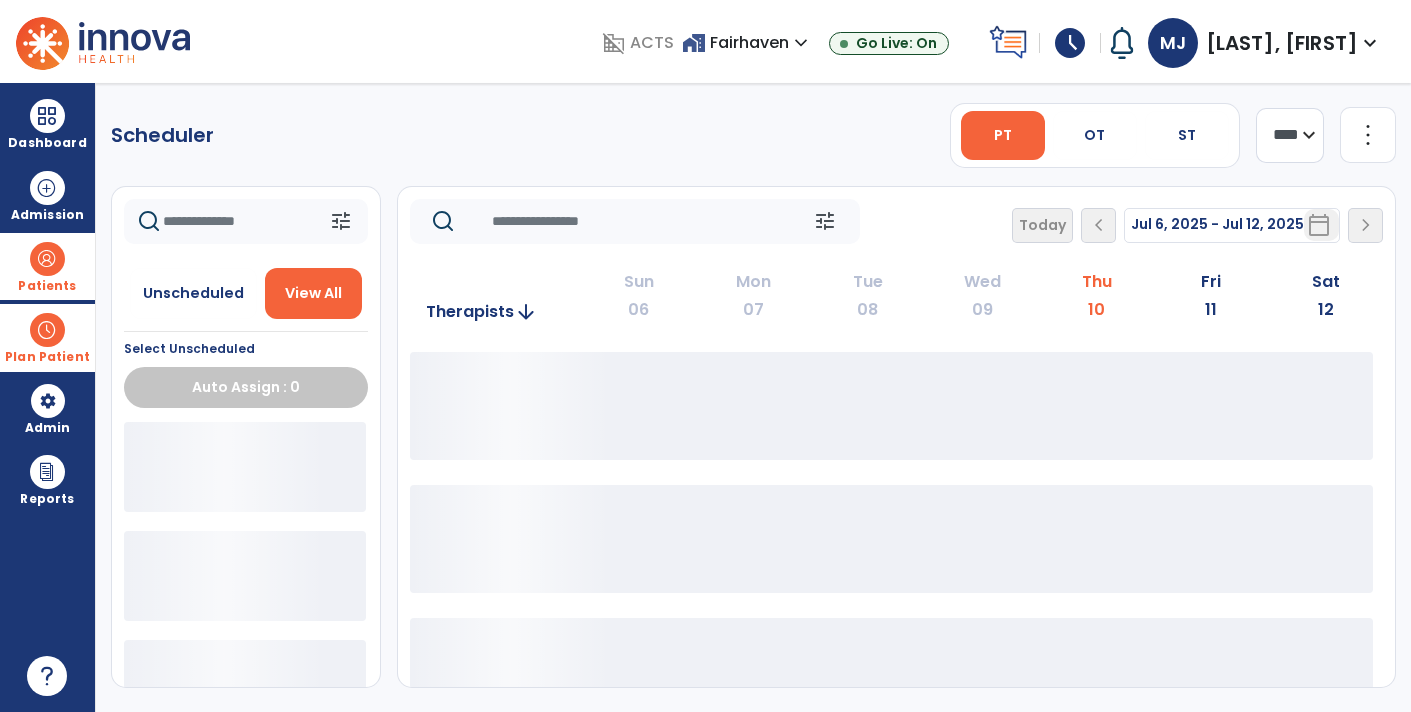 click on "08" 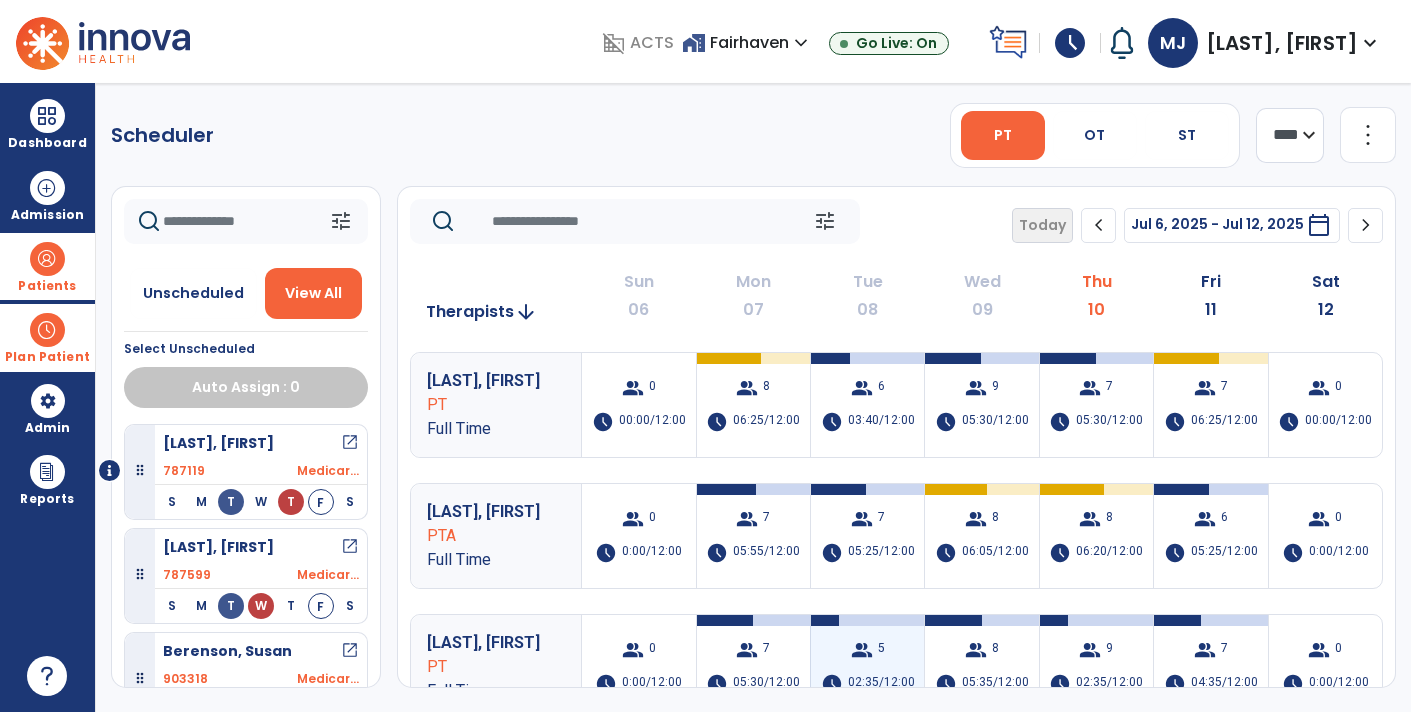 click on "5" at bounding box center (881, 650) 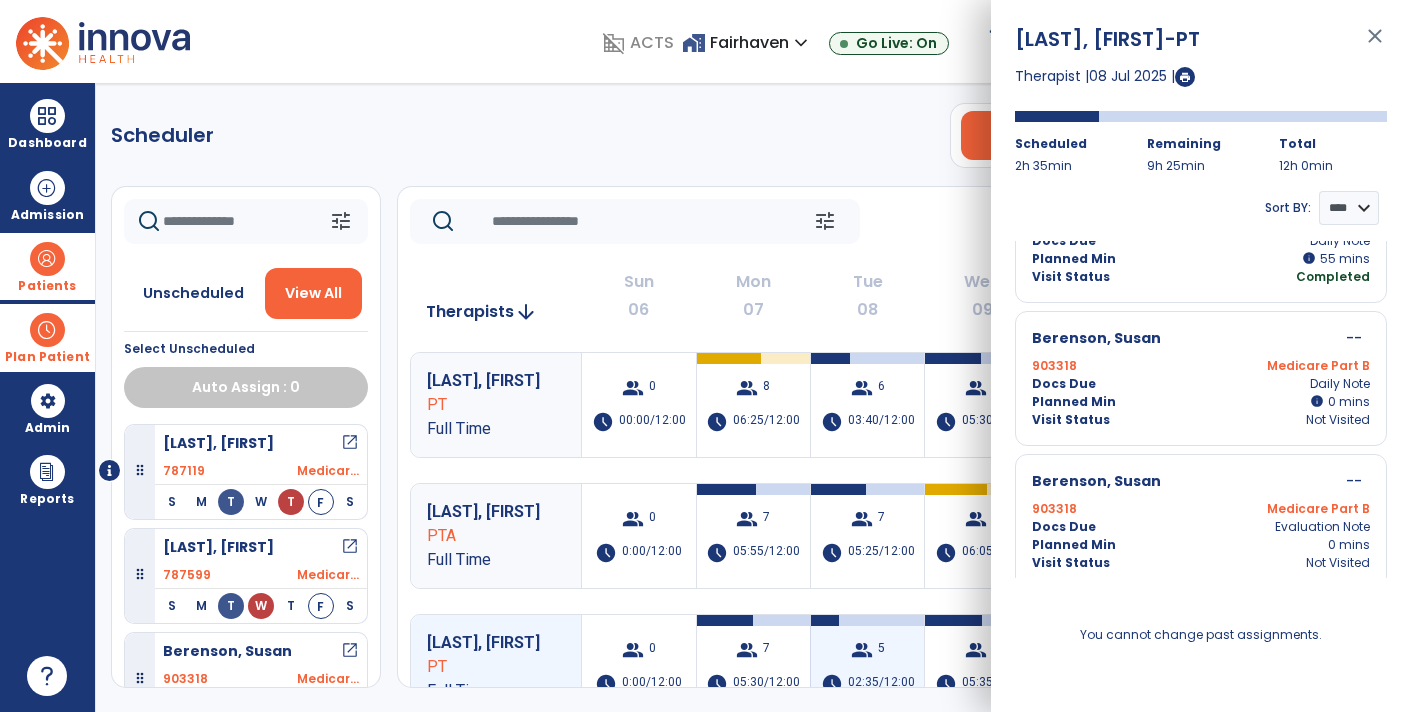 scroll, scrollTop: 383, scrollLeft: 0, axis: vertical 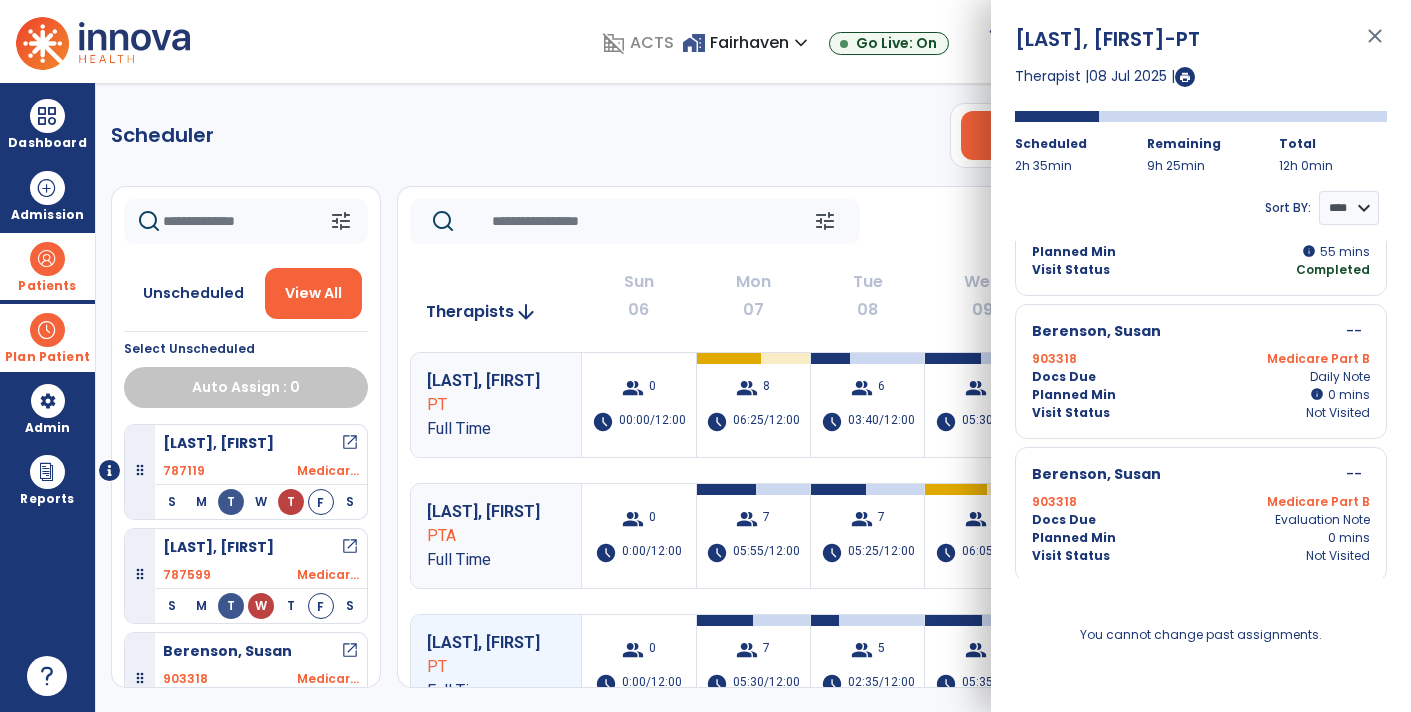 click on "close" at bounding box center (1375, 45) 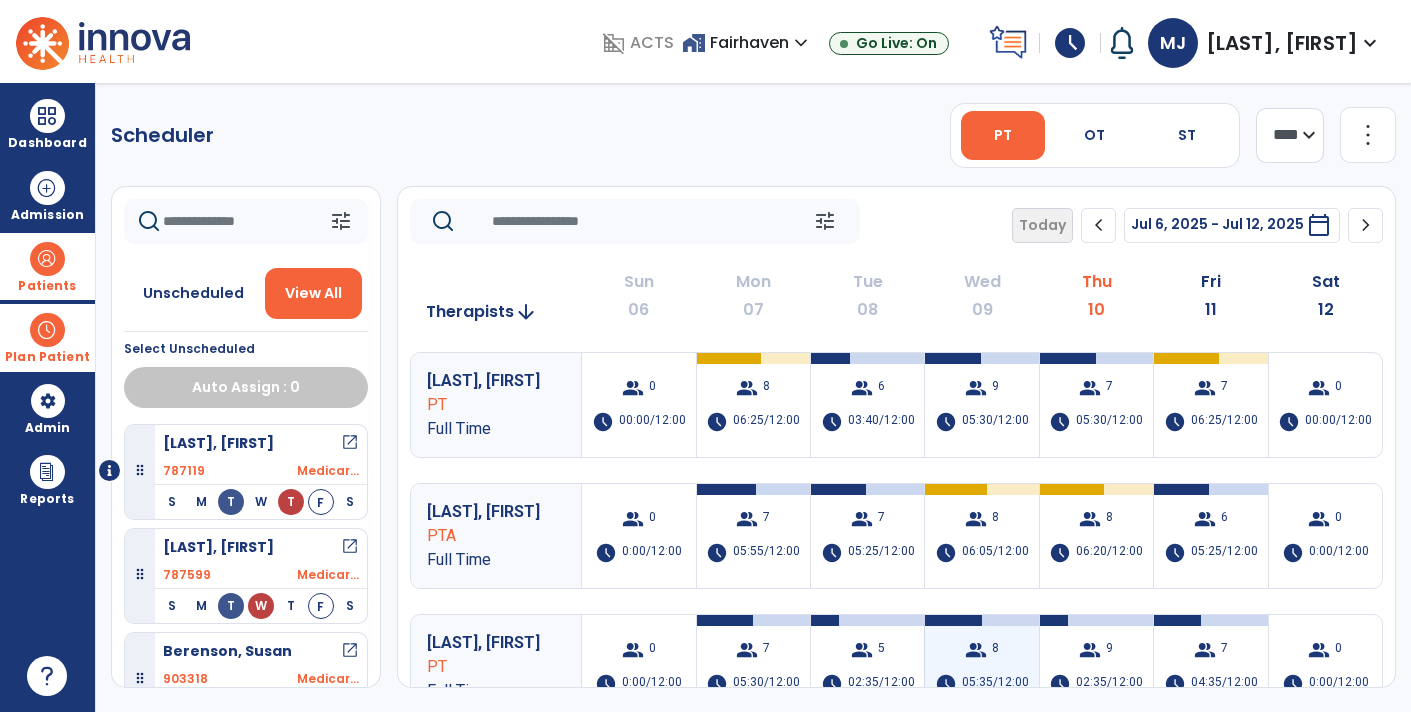 click on "group  8  schedule  05:35/12:00" at bounding box center [981, 667] 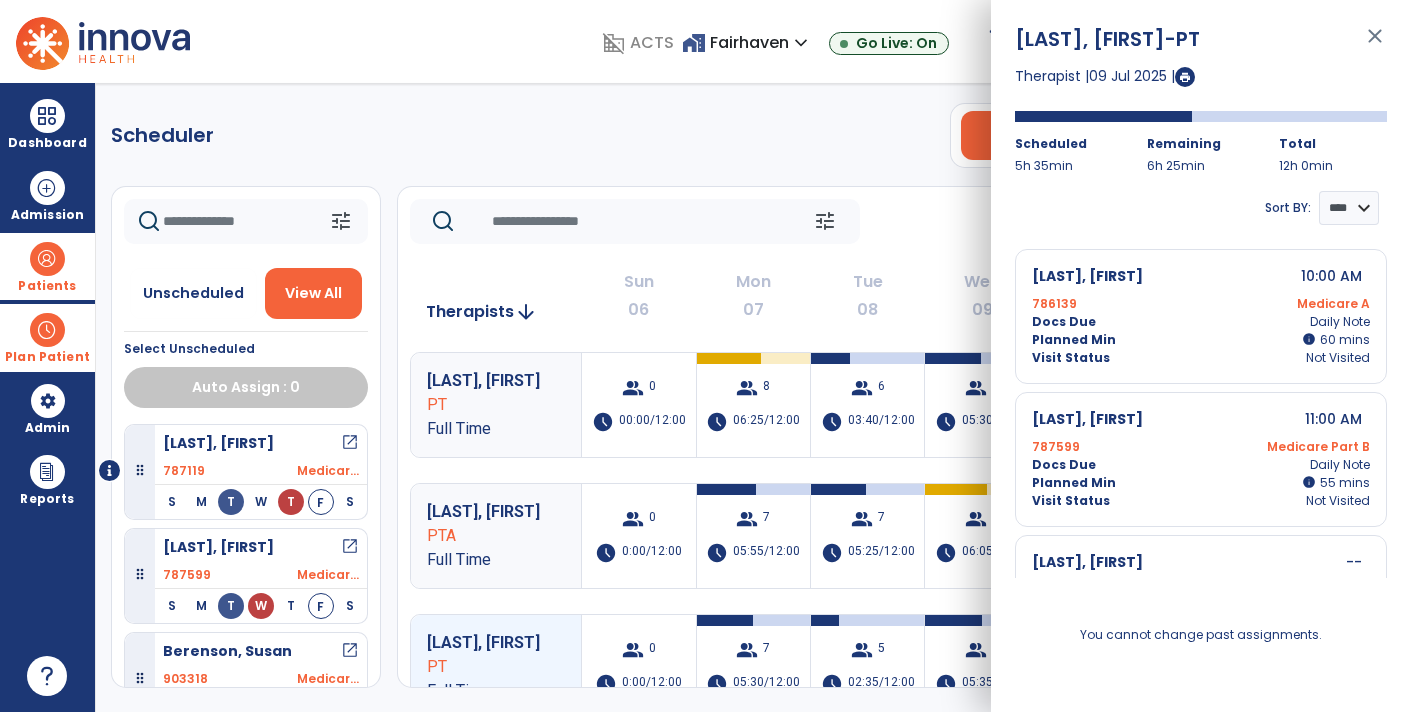 click on "close" at bounding box center [1375, 45] 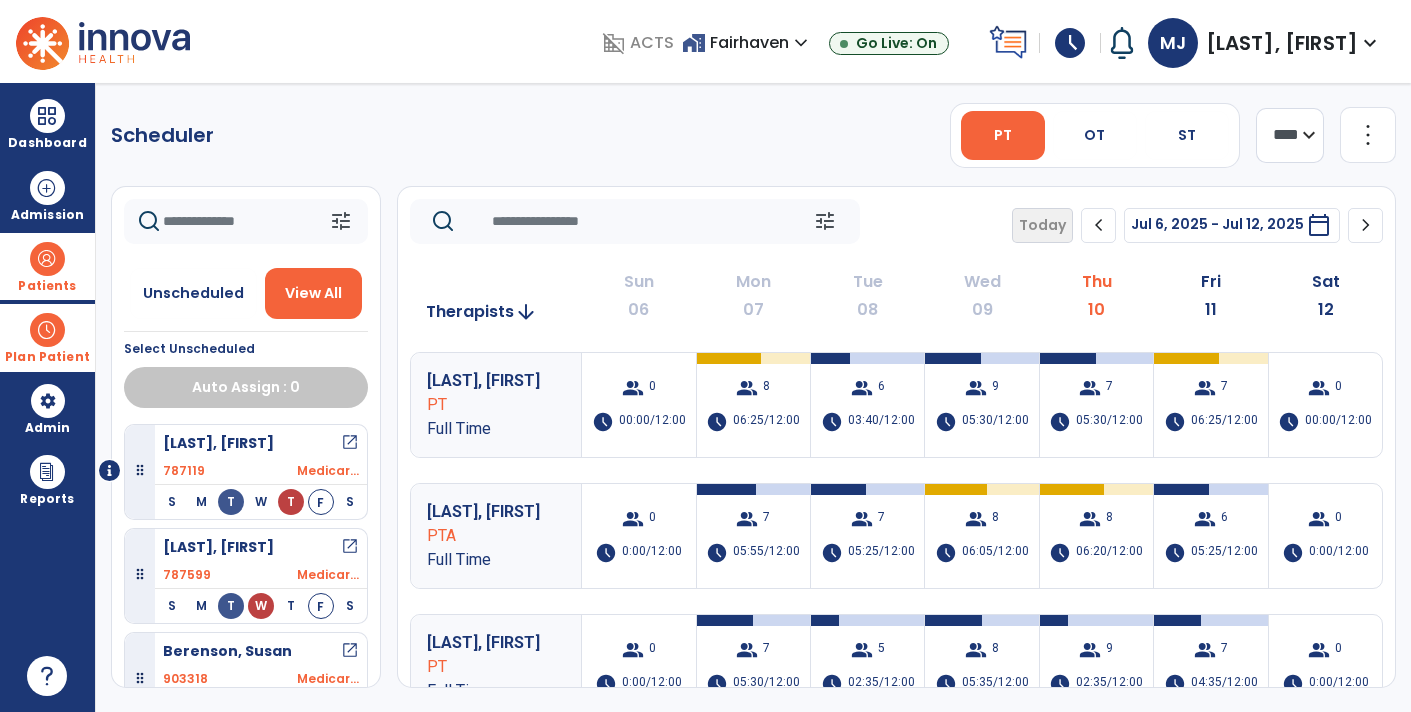 click on "Patients" at bounding box center (47, 286) 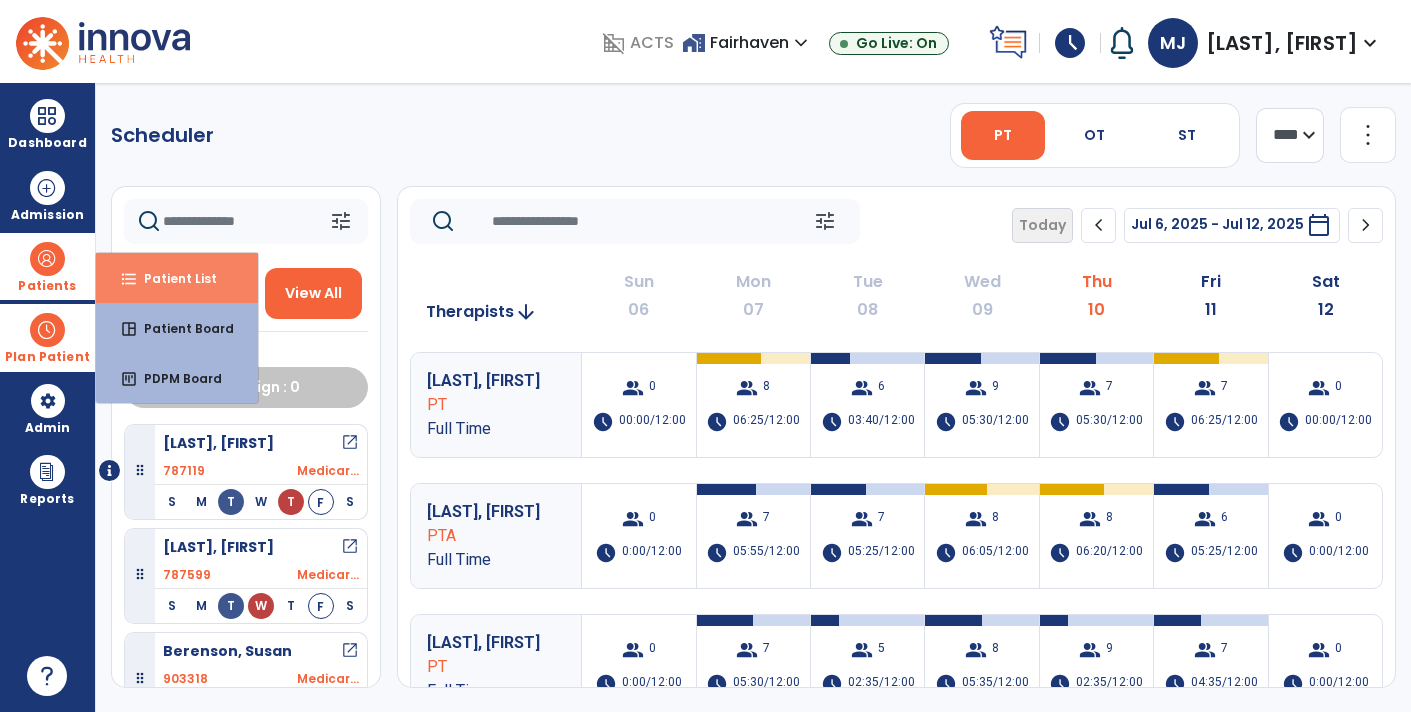 click on "format_list_bulleted  Patient List" at bounding box center [177, 278] 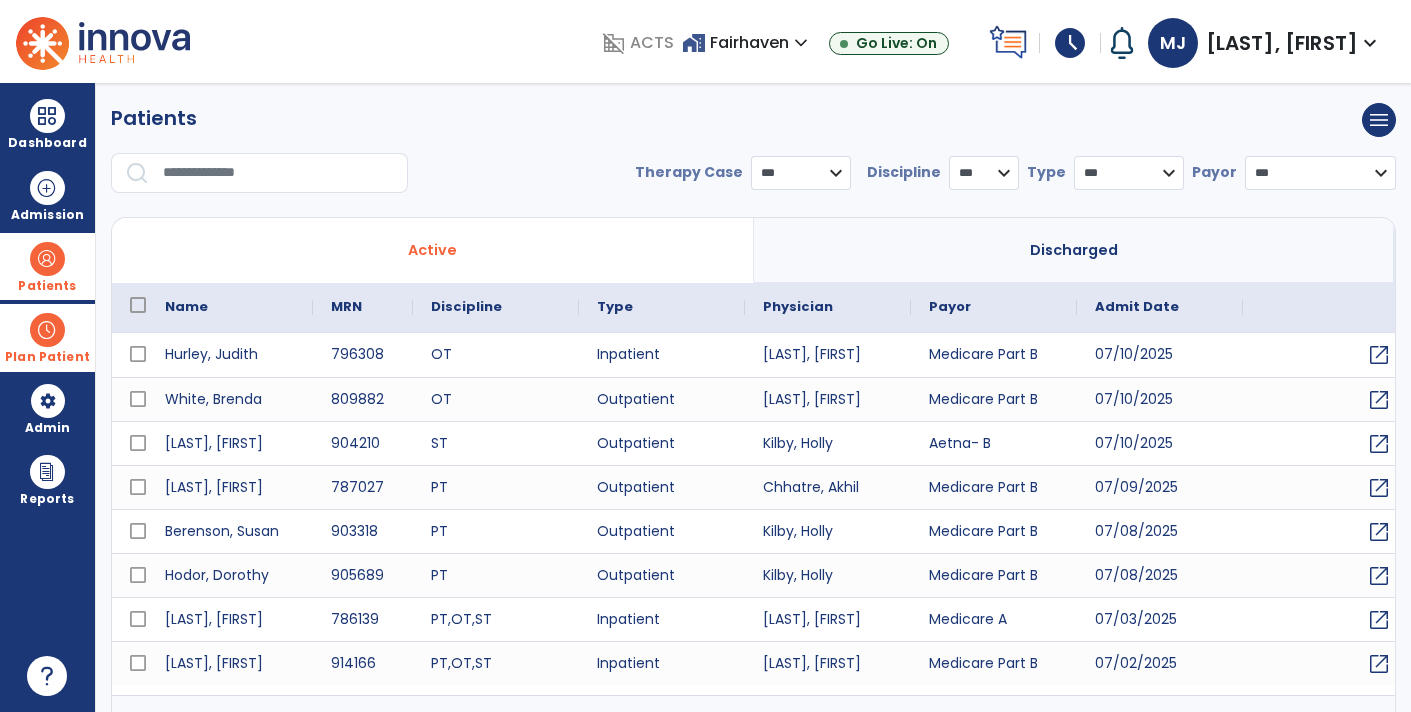 select on "***" 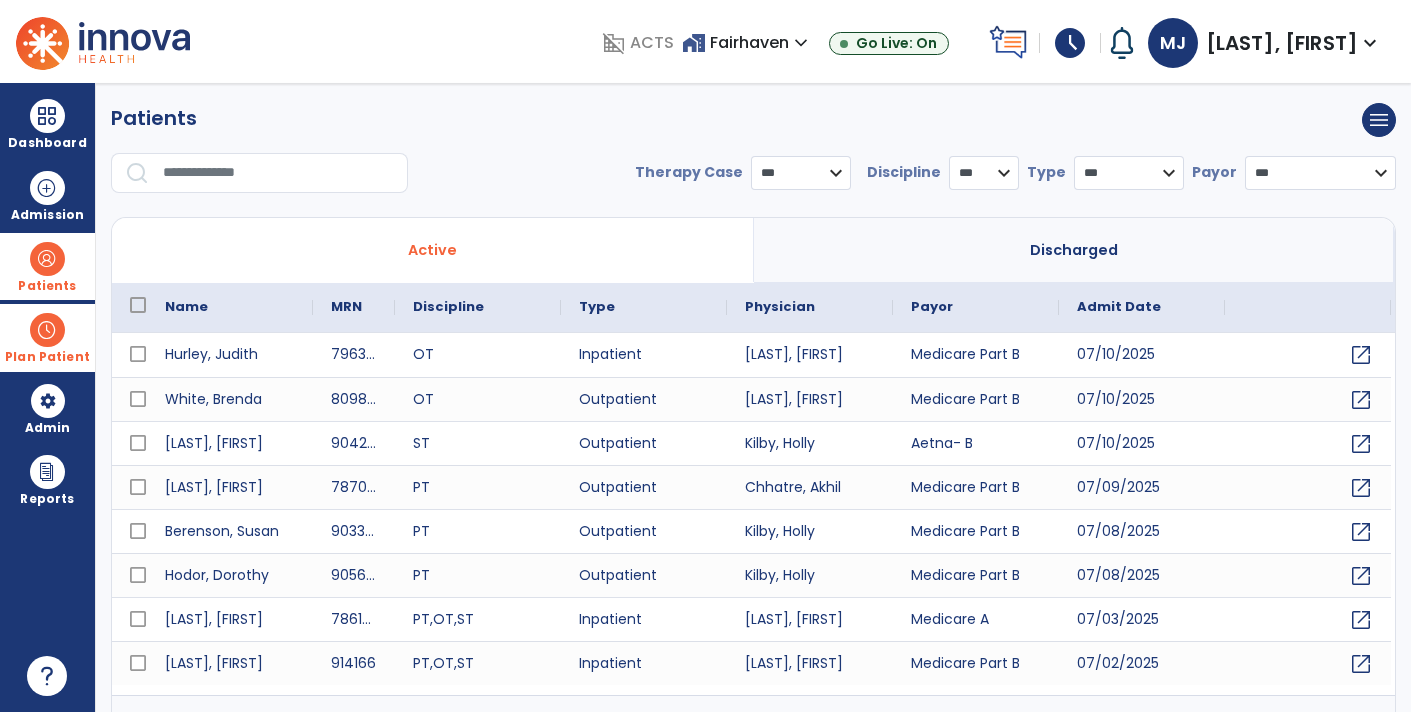 click at bounding box center (278, 173) 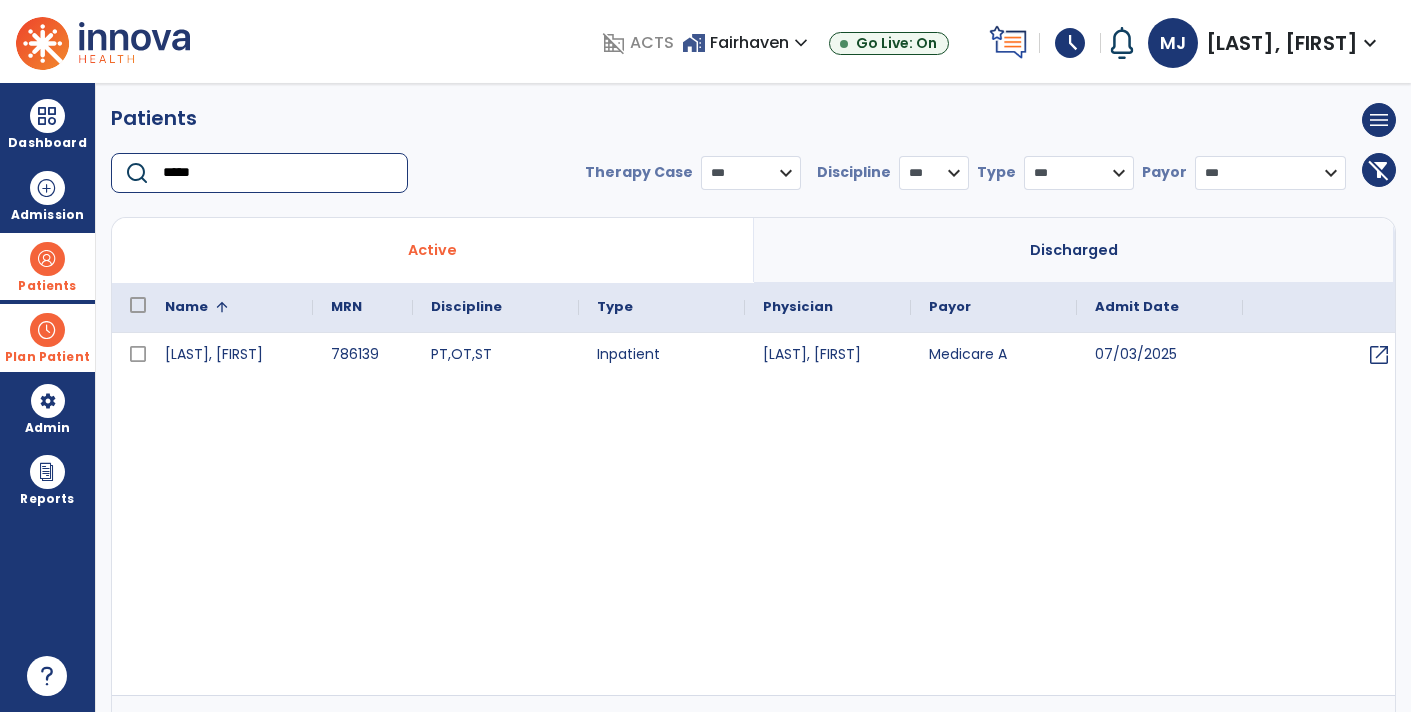 type on "*****" 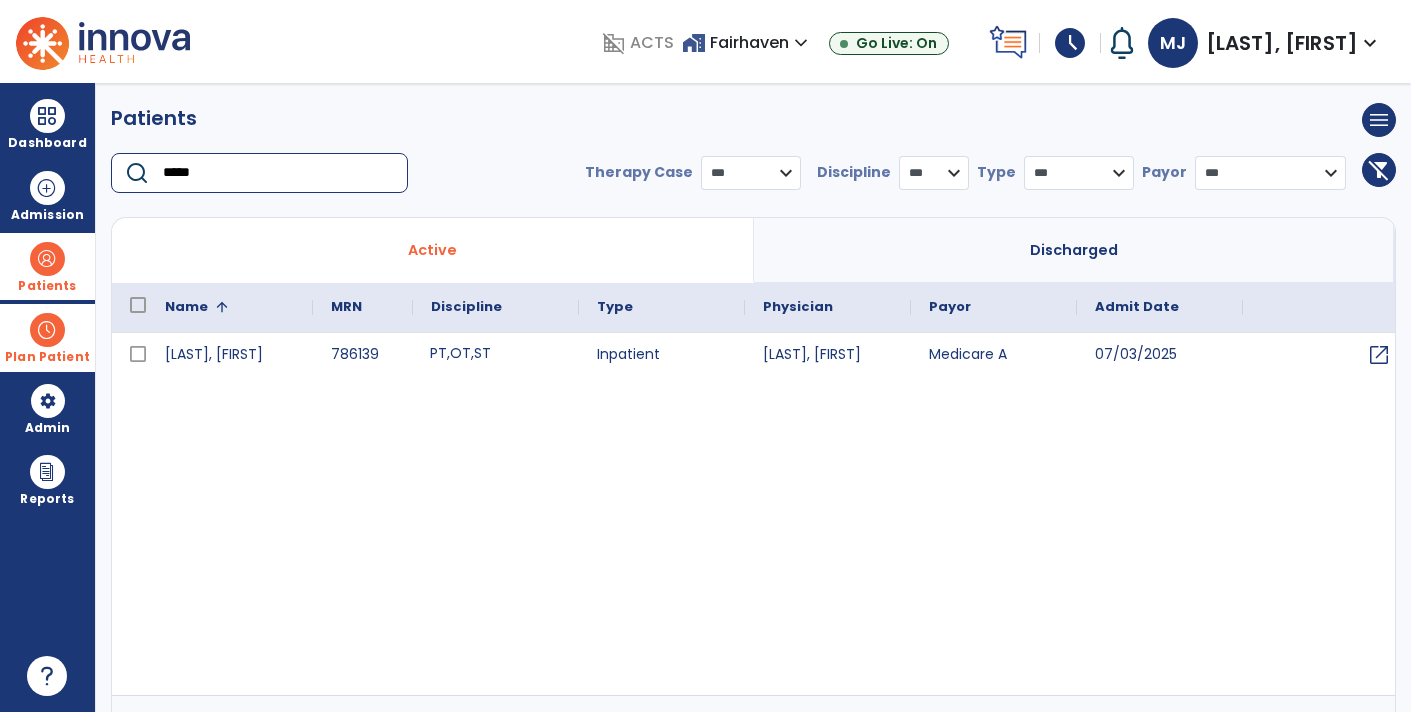 click on "PT , OT , ST" at bounding box center [496, 355] 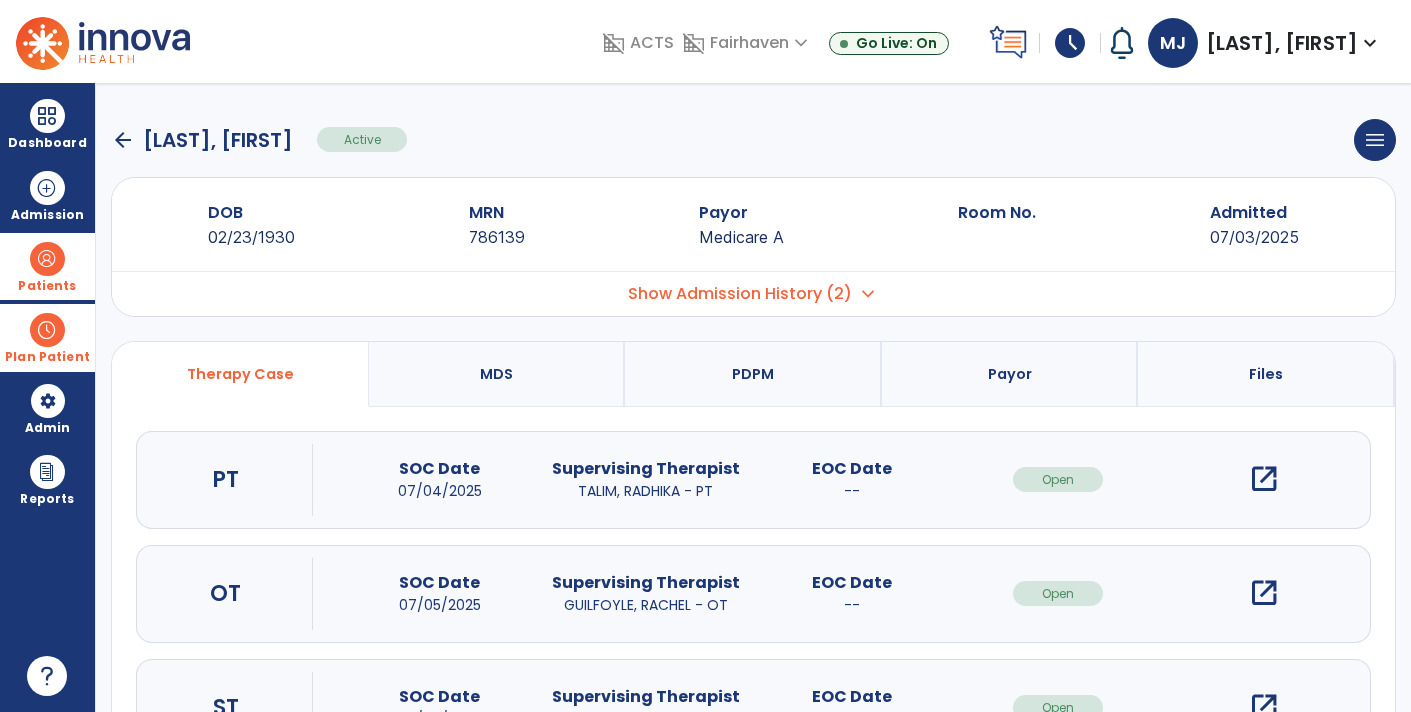 click on "open_in_new" at bounding box center (1264, 479) 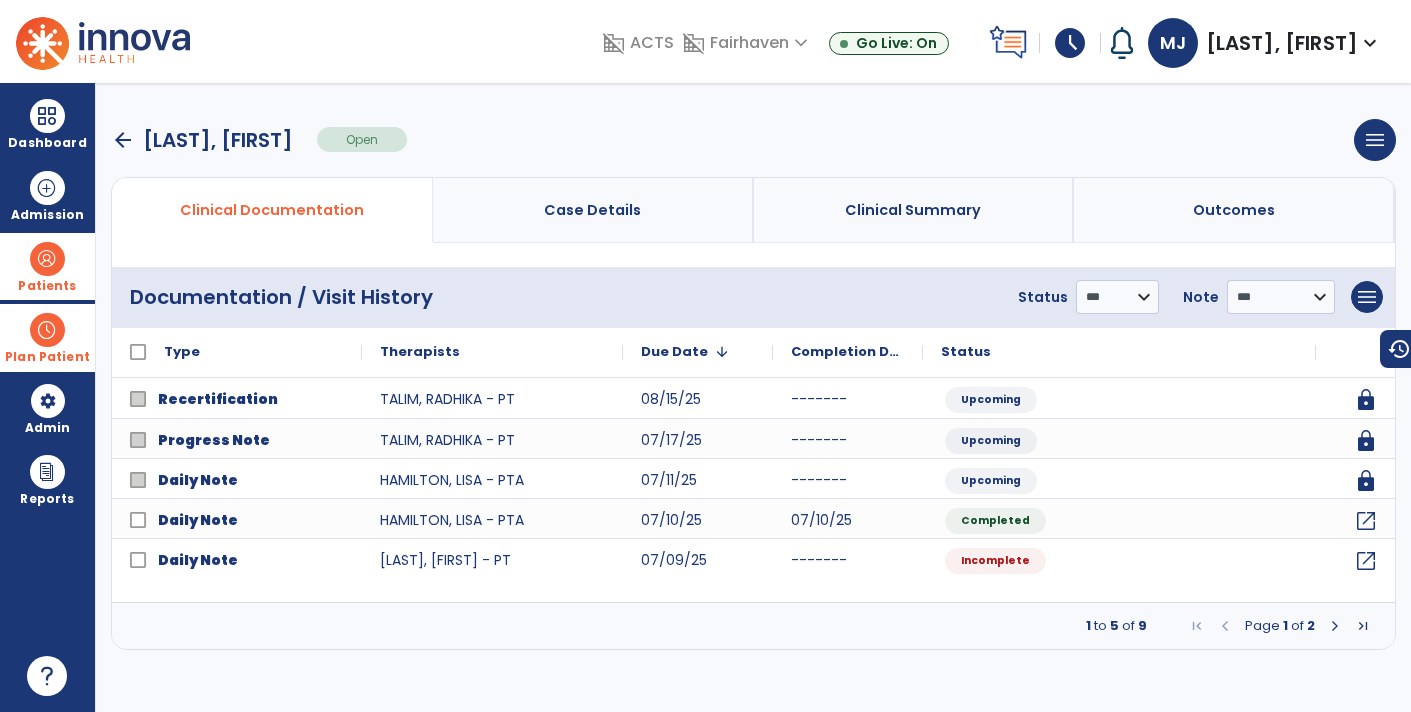 click at bounding box center [1335, 626] 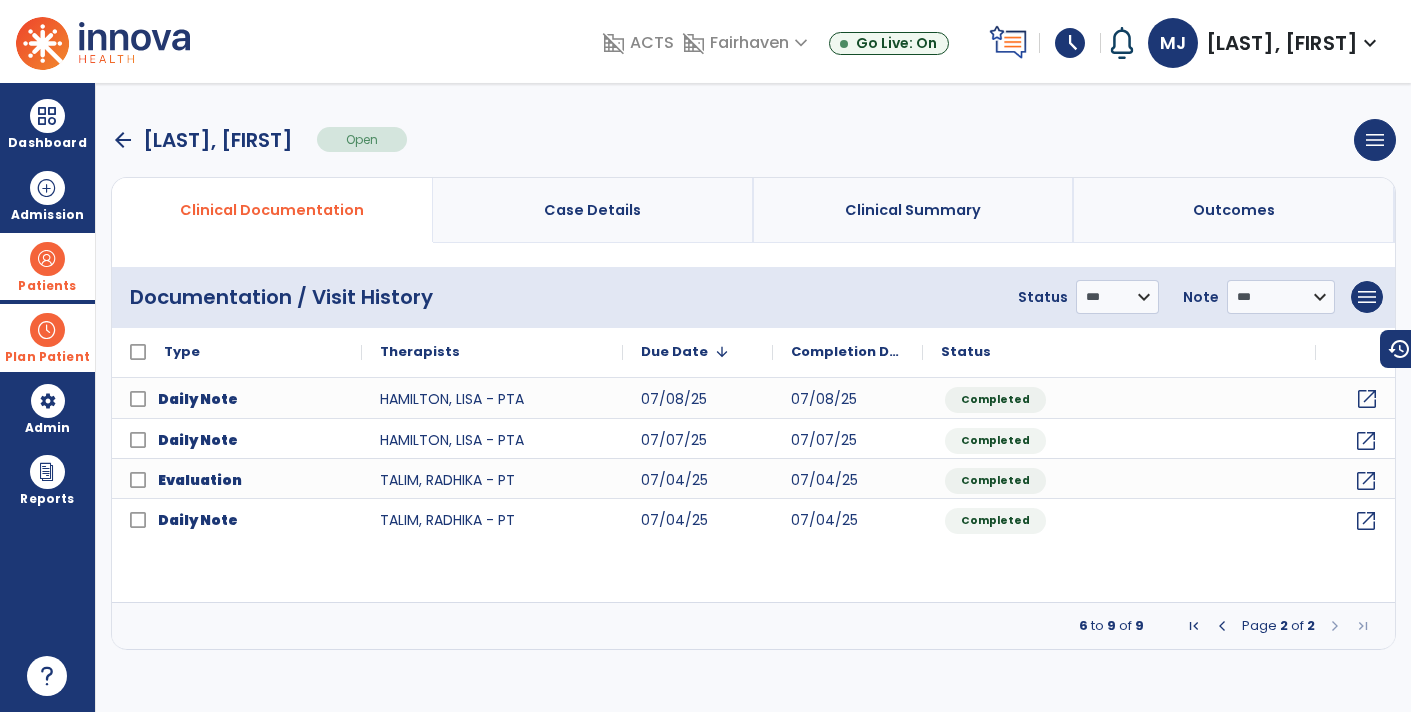 click on "open_in_new" 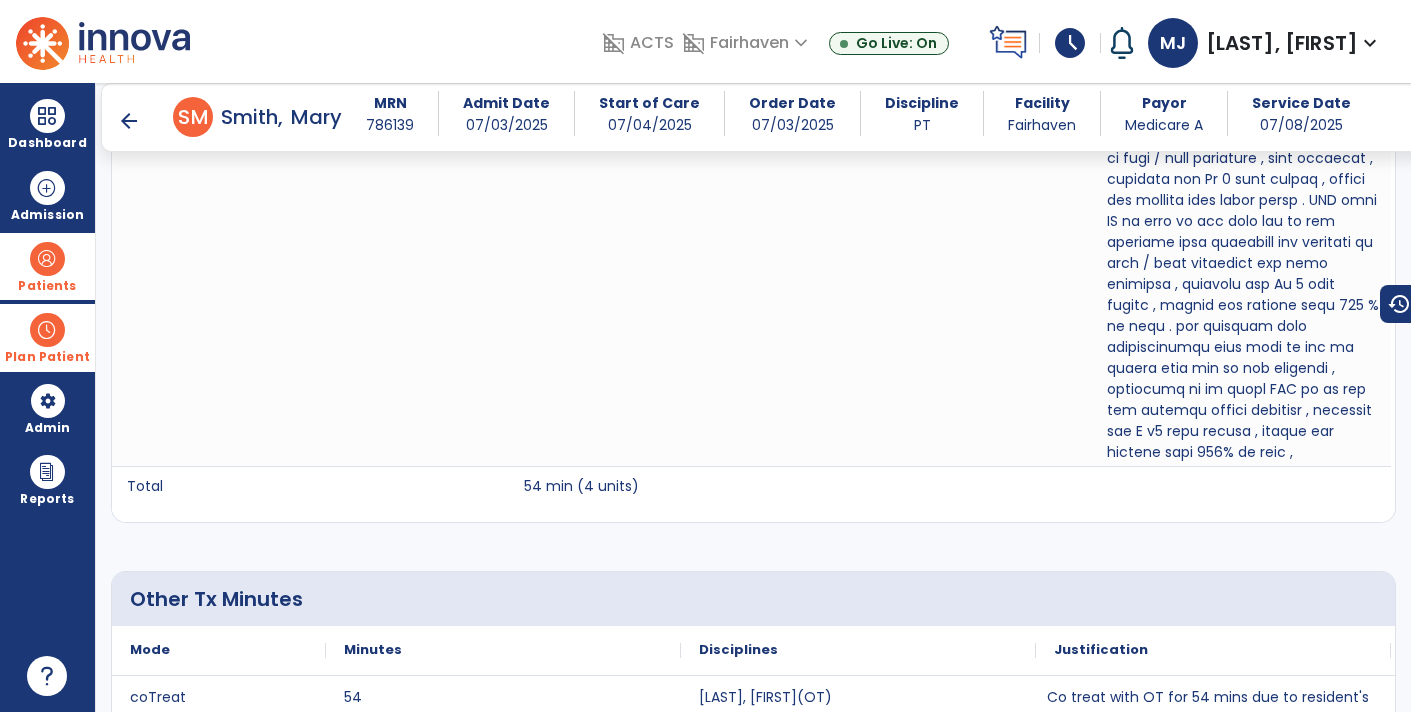 scroll, scrollTop: 2278, scrollLeft: 0, axis: vertical 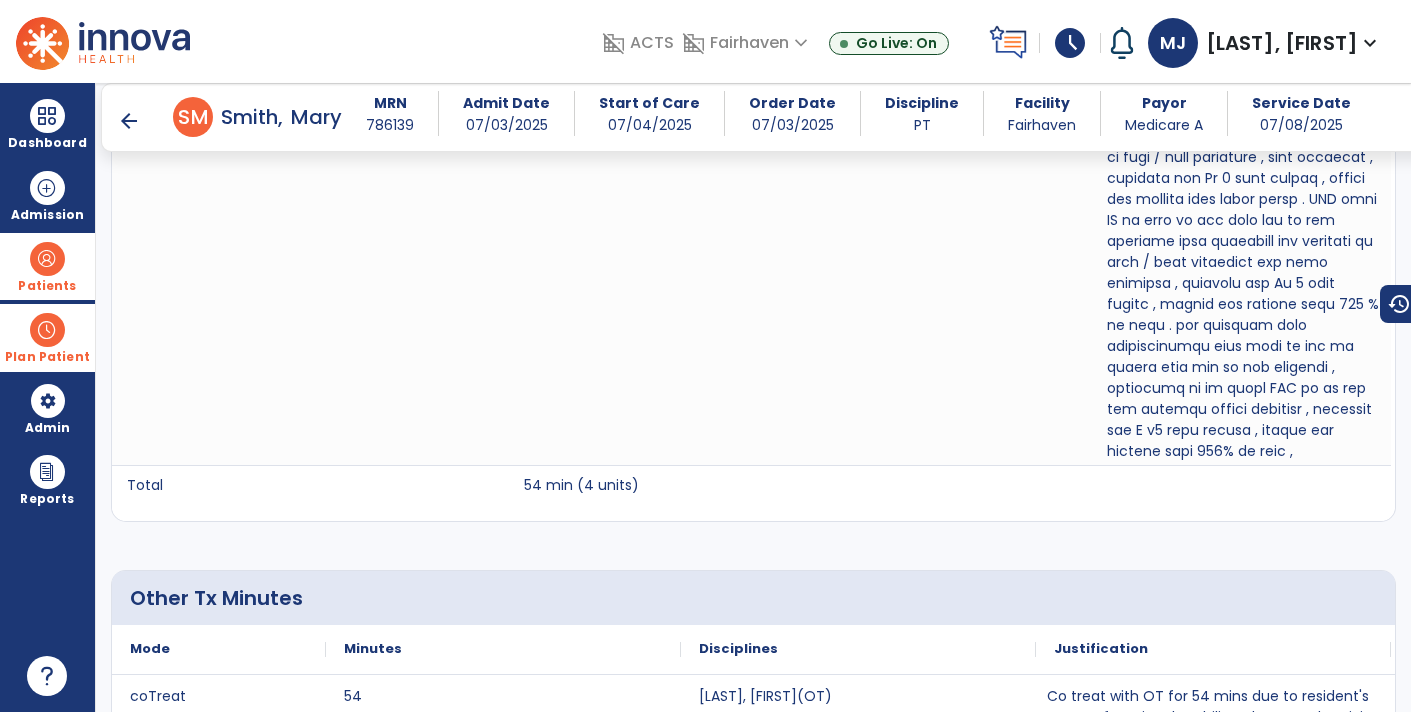 click on "arrow_back" at bounding box center [129, 121] 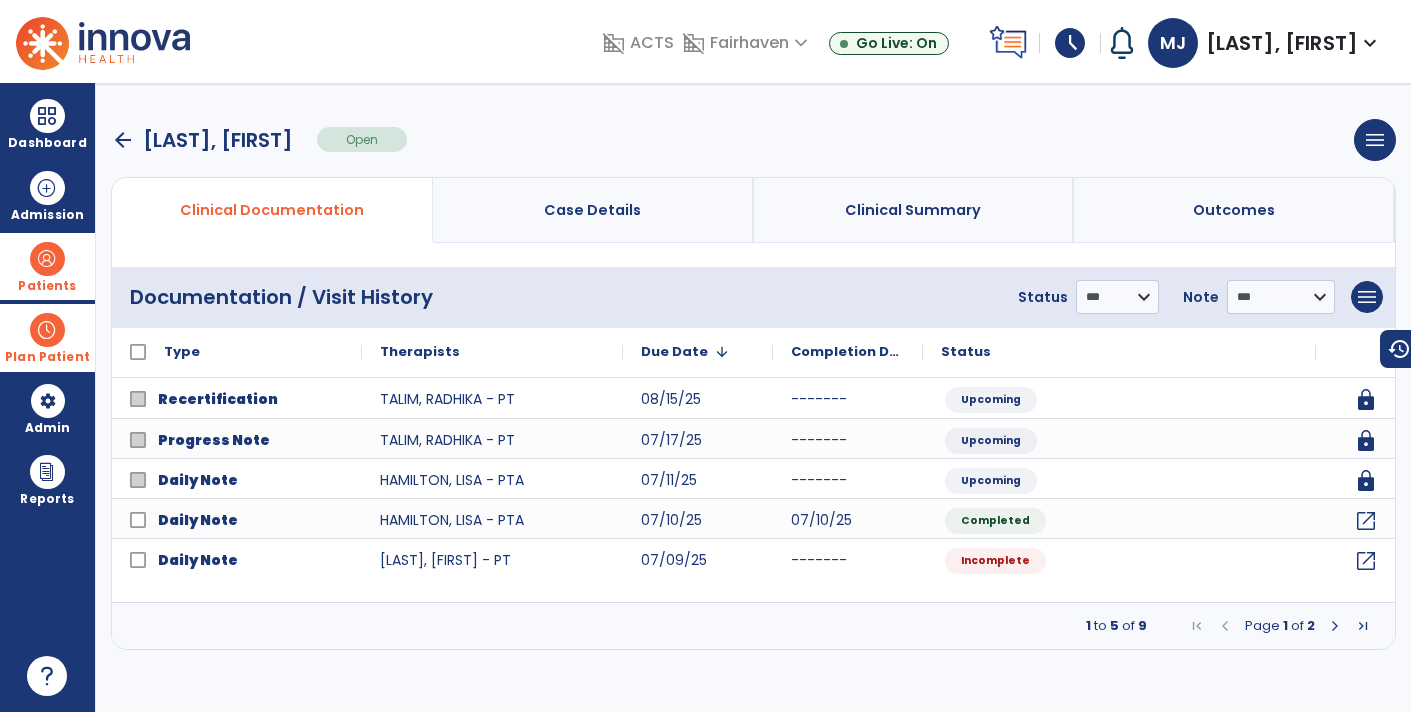 scroll, scrollTop: 0, scrollLeft: 0, axis: both 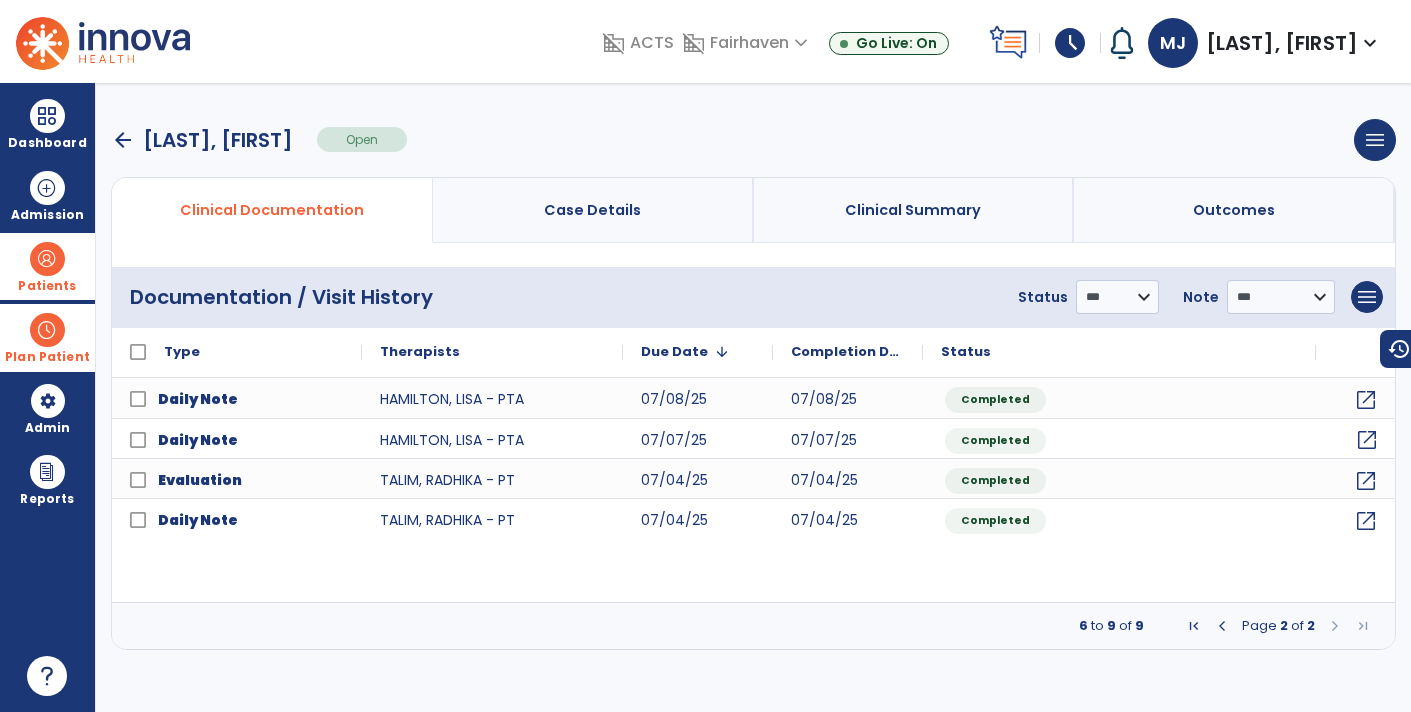 click on "open_in_new" 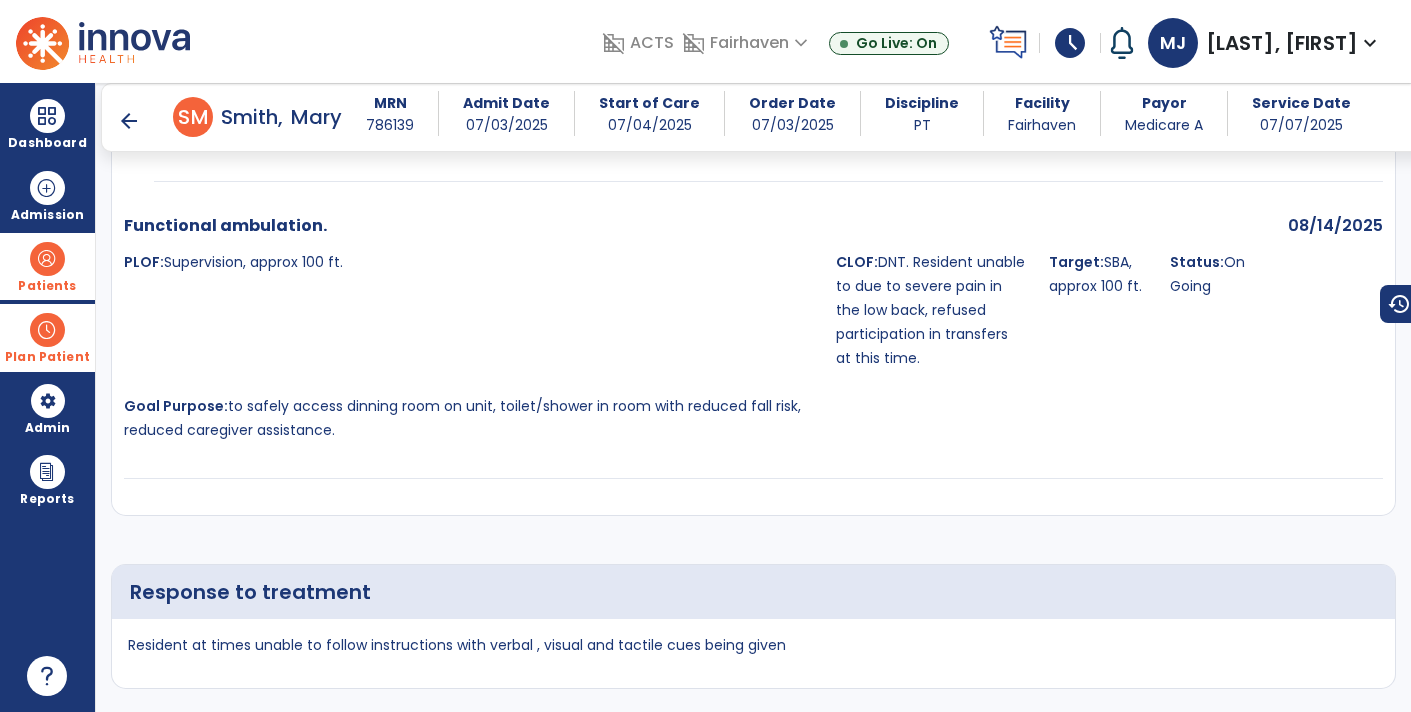 scroll, scrollTop: 3951, scrollLeft: 0, axis: vertical 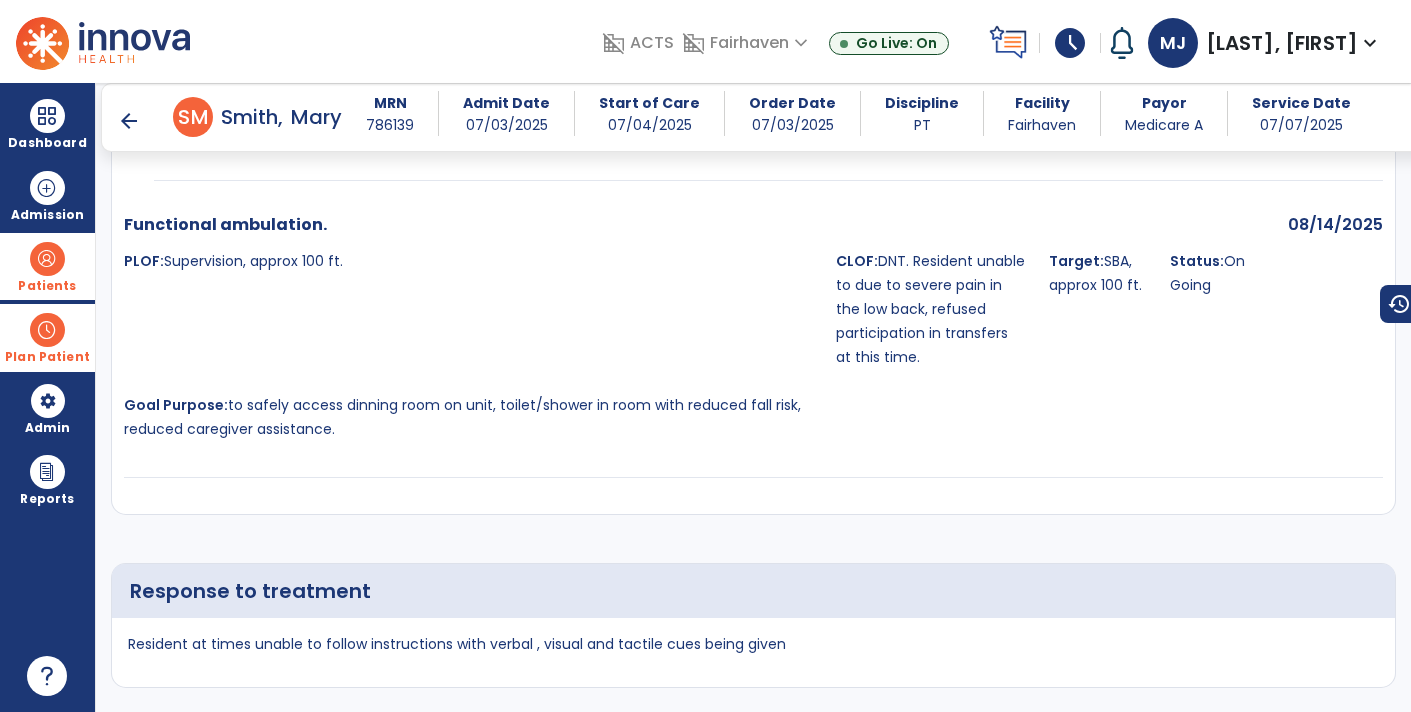 click on "arrow_back" at bounding box center (129, 121) 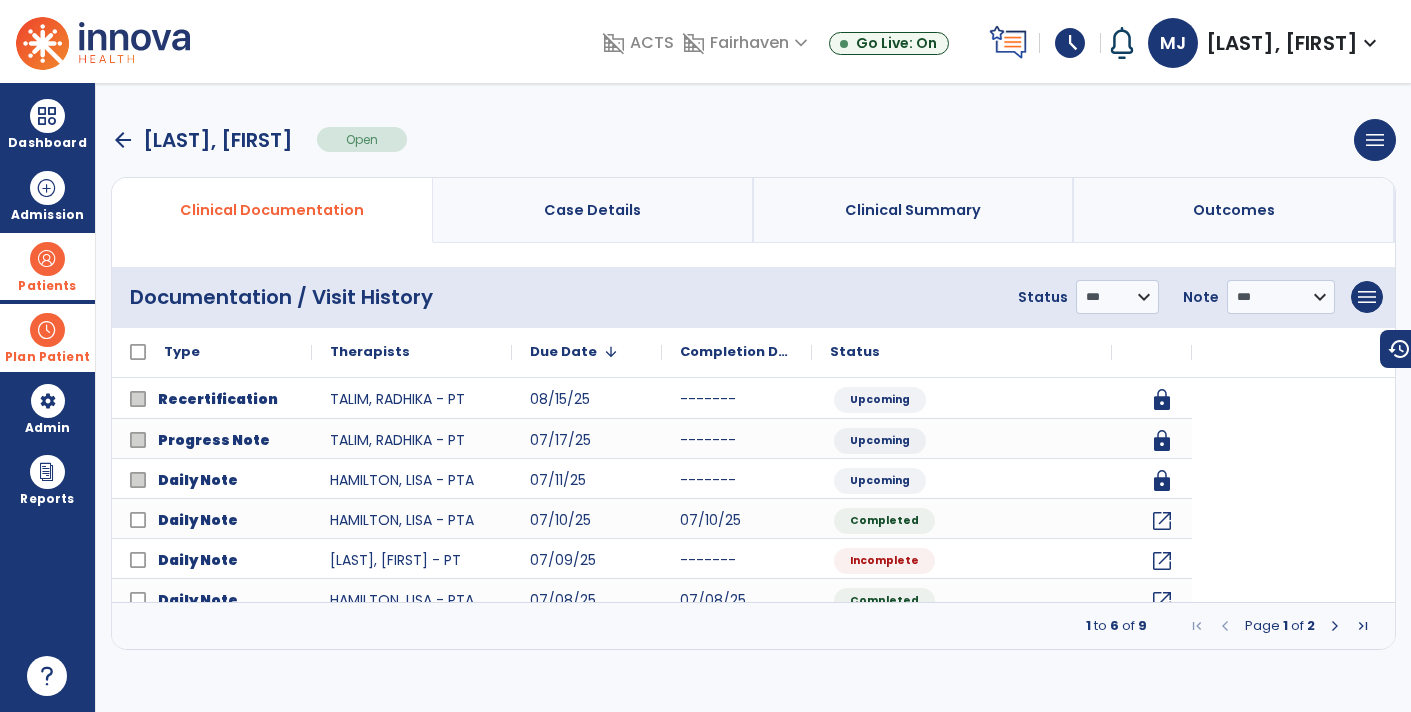 scroll, scrollTop: 0, scrollLeft: 0, axis: both 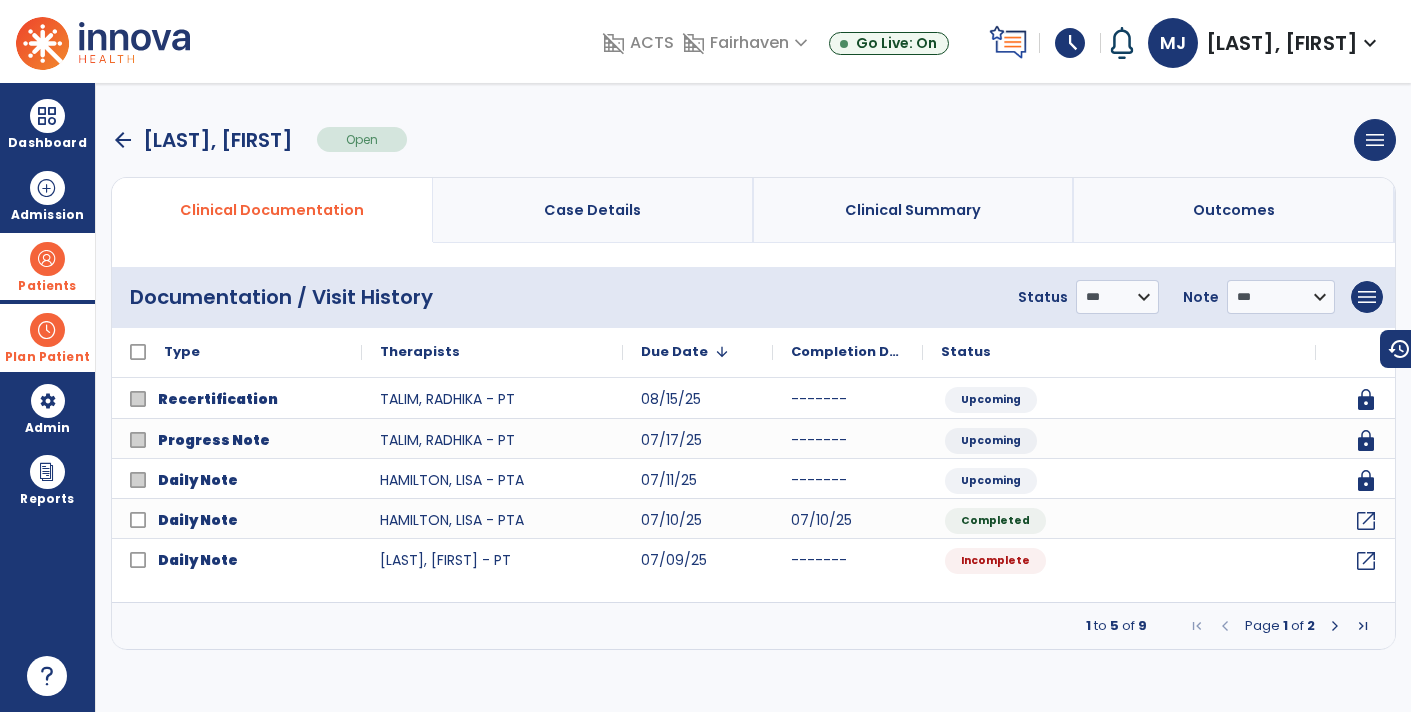 click at bounding box center [1335, 626] 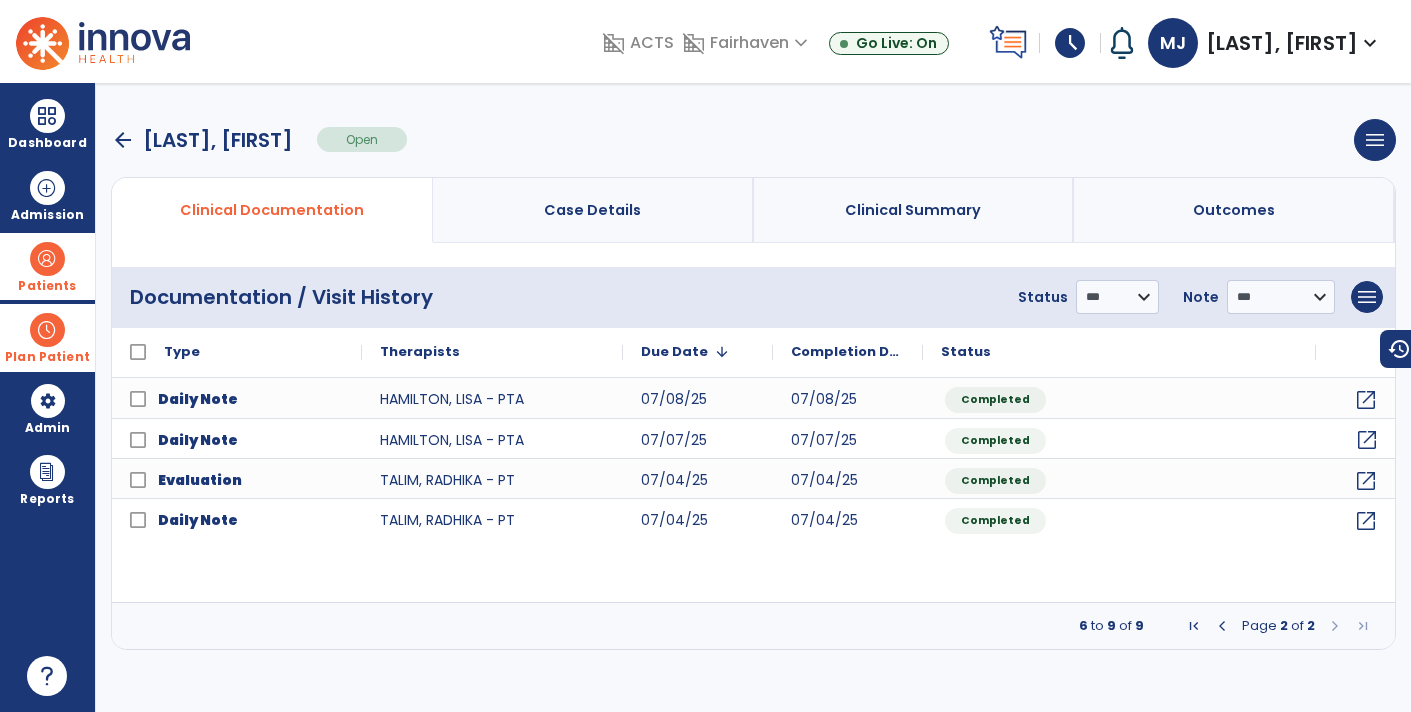 click on "open_in_new" 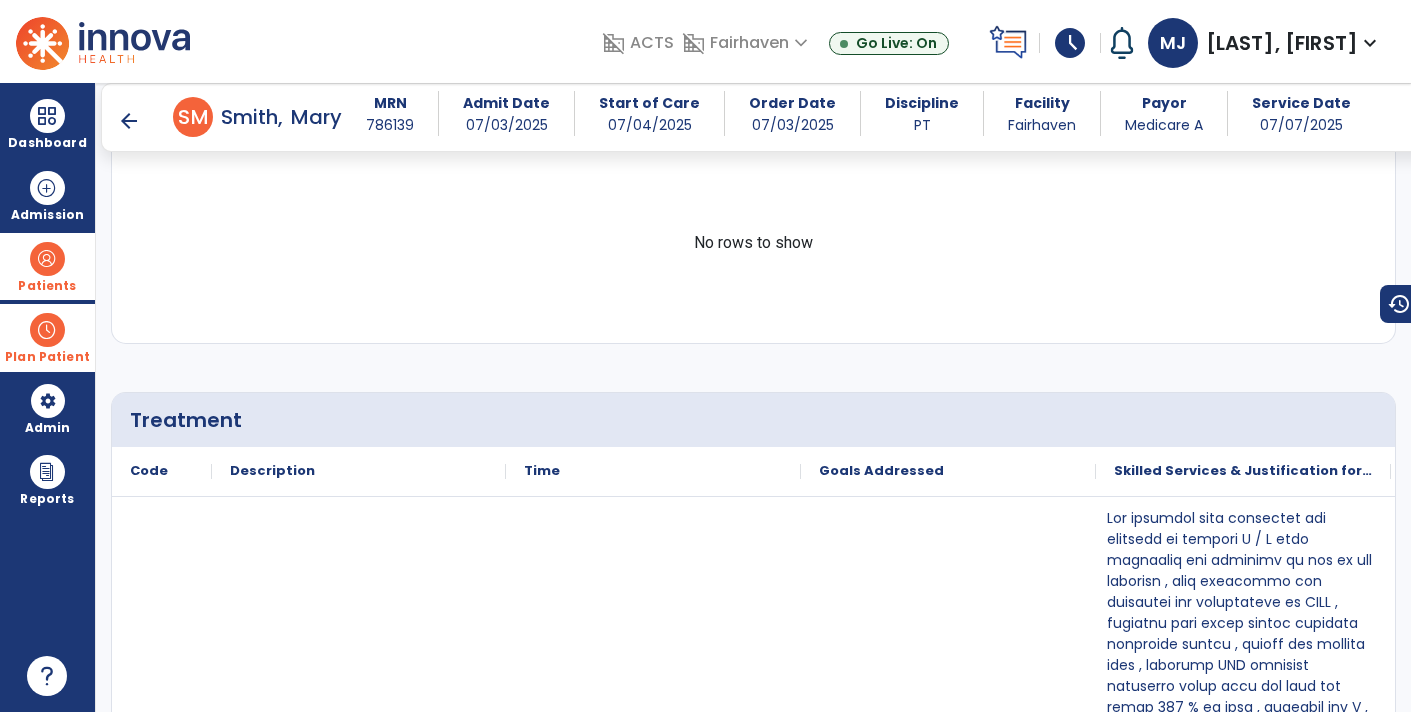 scroll, scrollTop: 912, scrollLeft: 0, axis: vertical 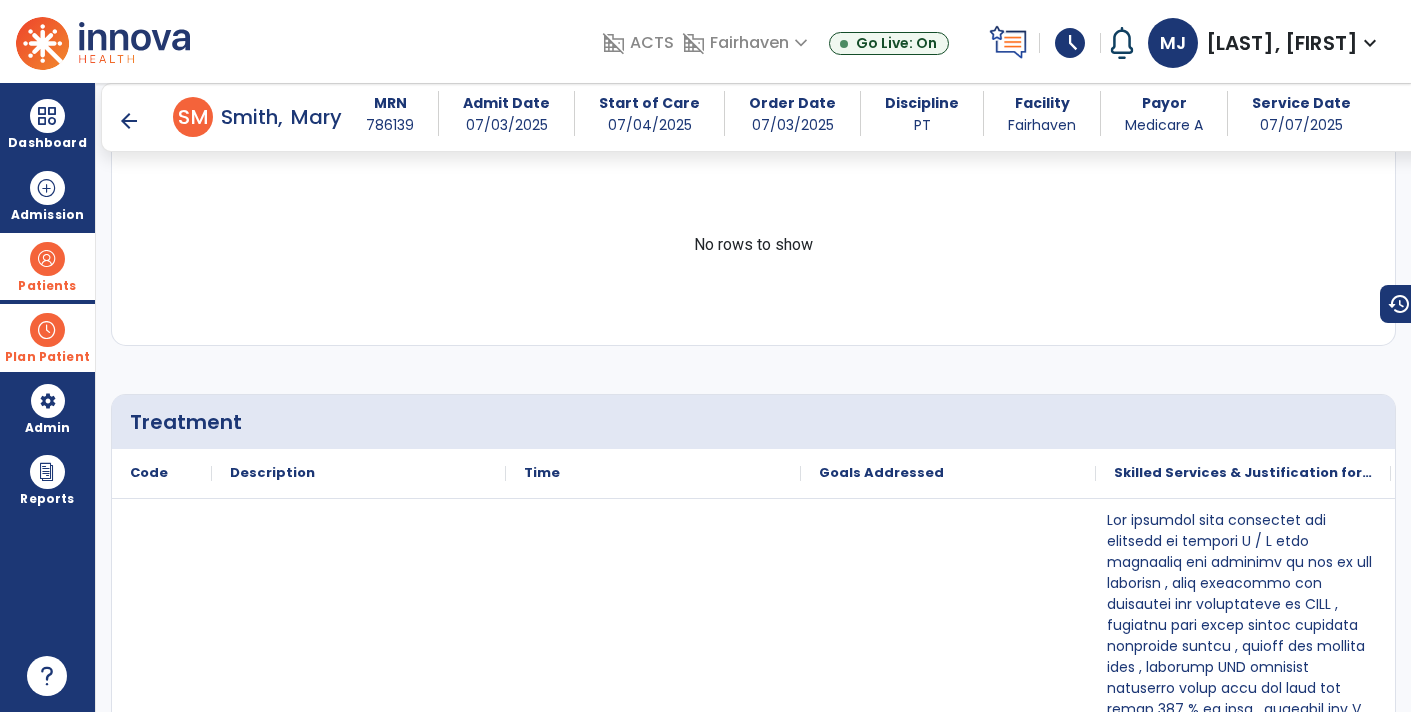 click on "arrow_back" at bounding box center [129, 121] 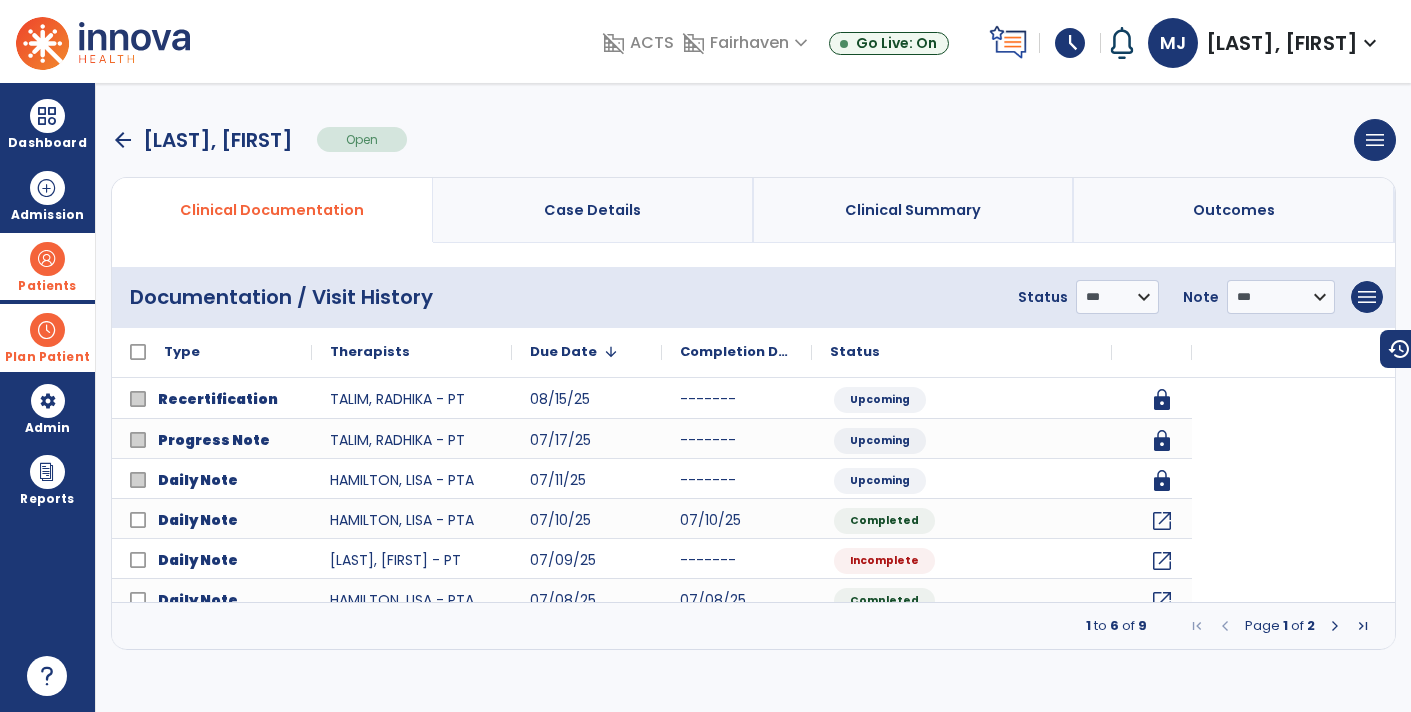 scroll, scrollTop: 0, scrollLeft: 0, axis: both 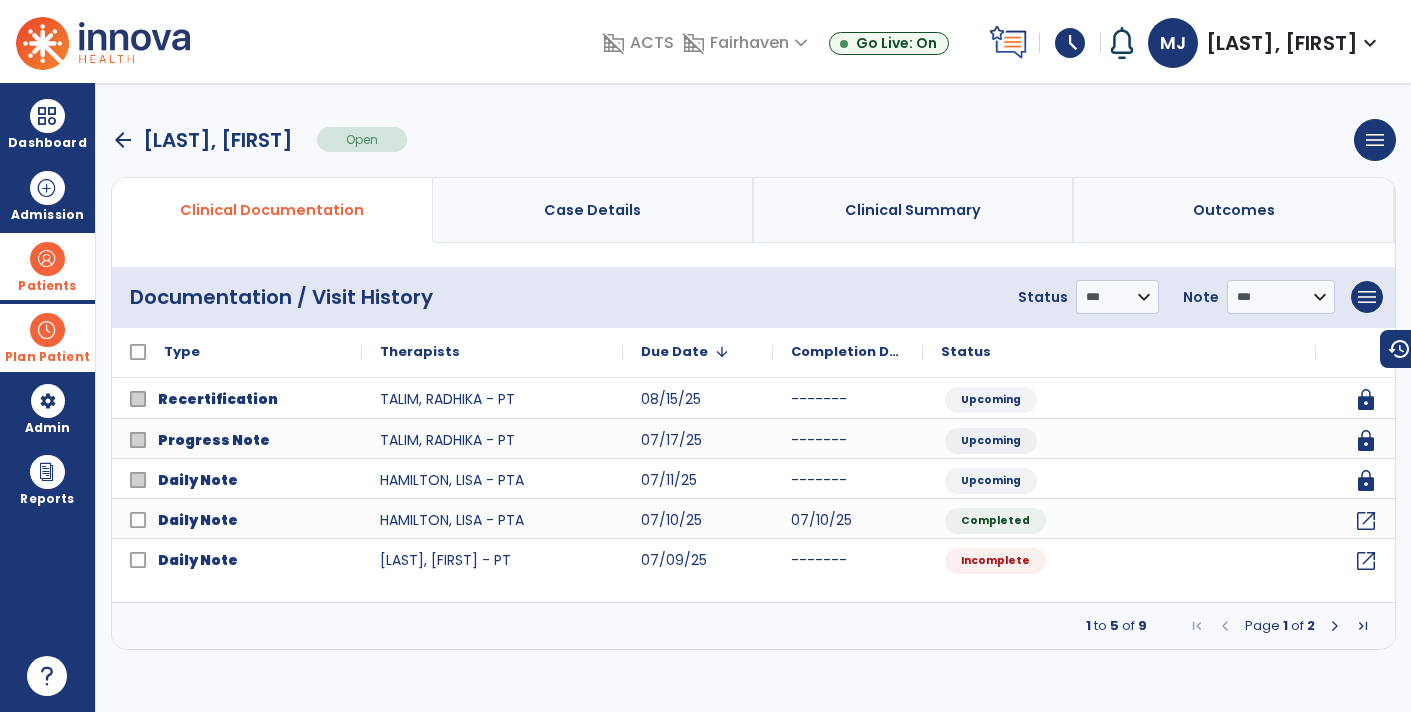 click at bounding box center (1335, 626) 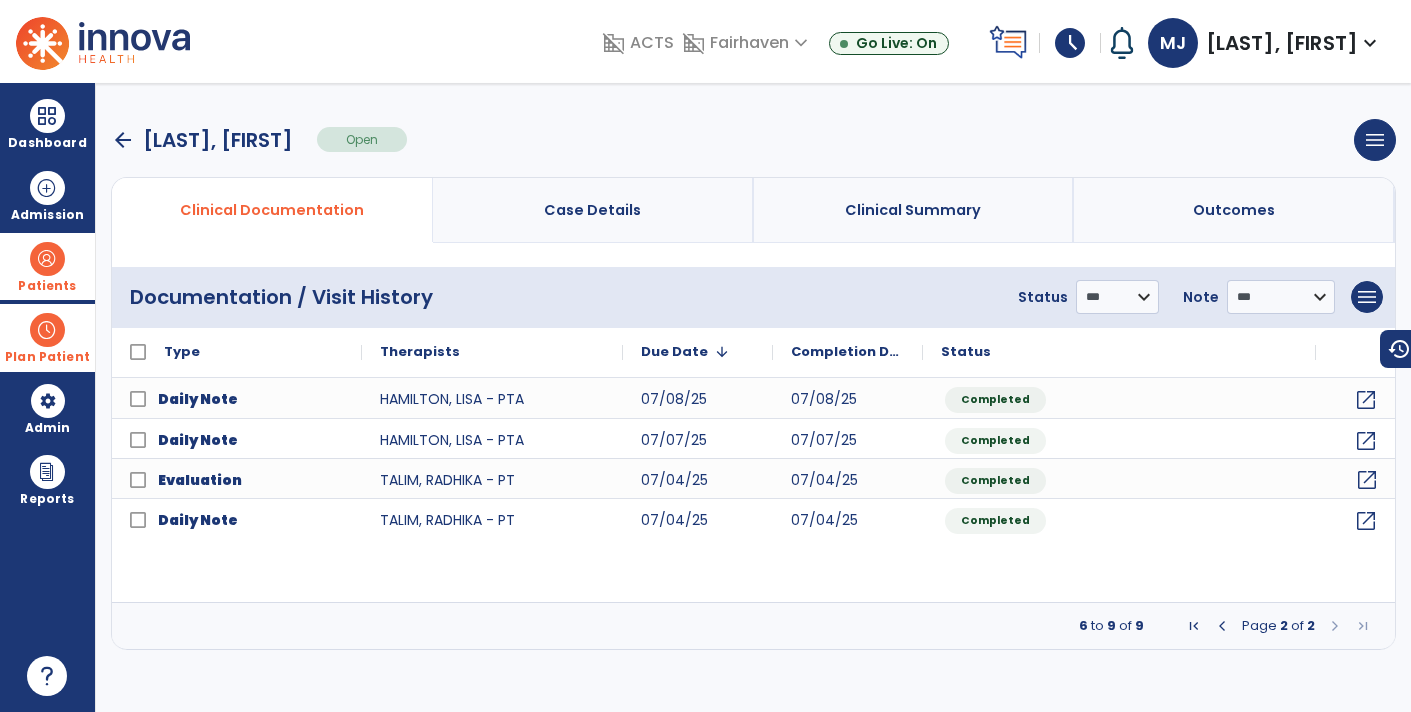 click on "open_in_new" 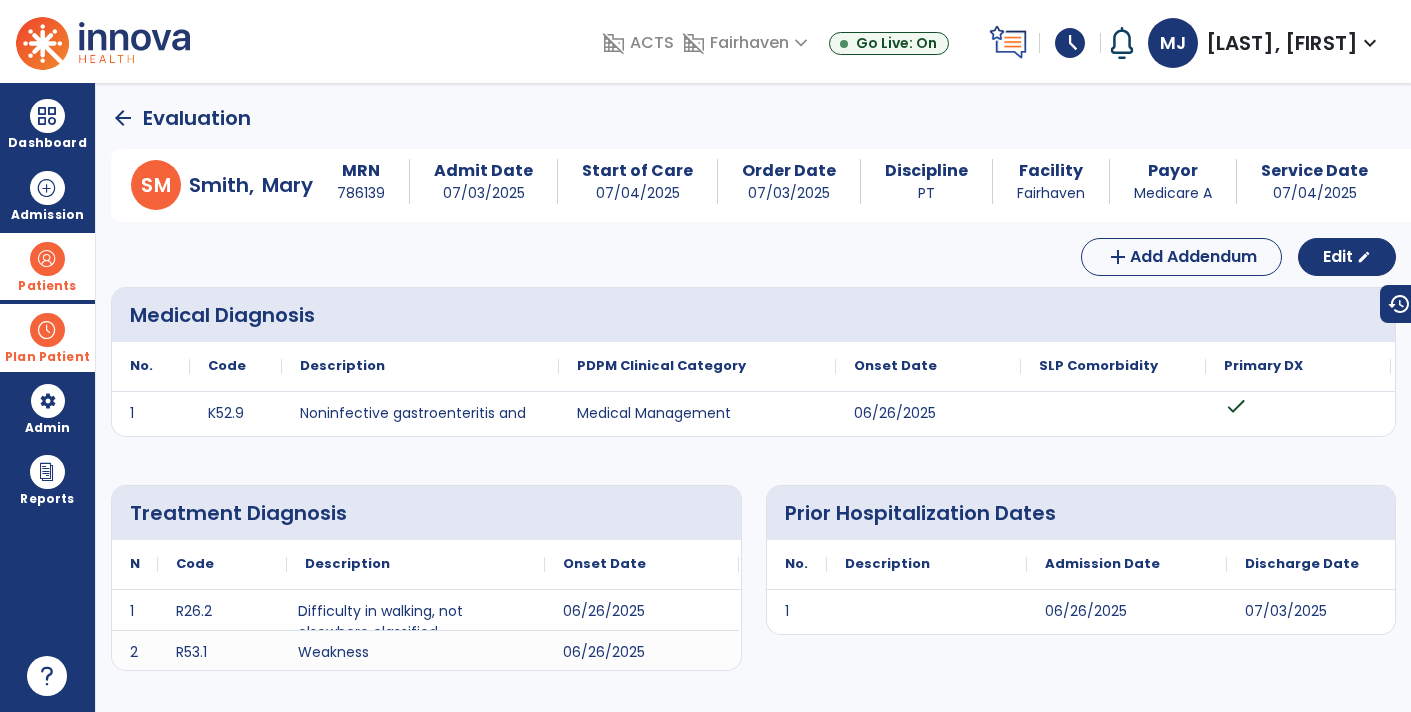 click on "arrow_back" 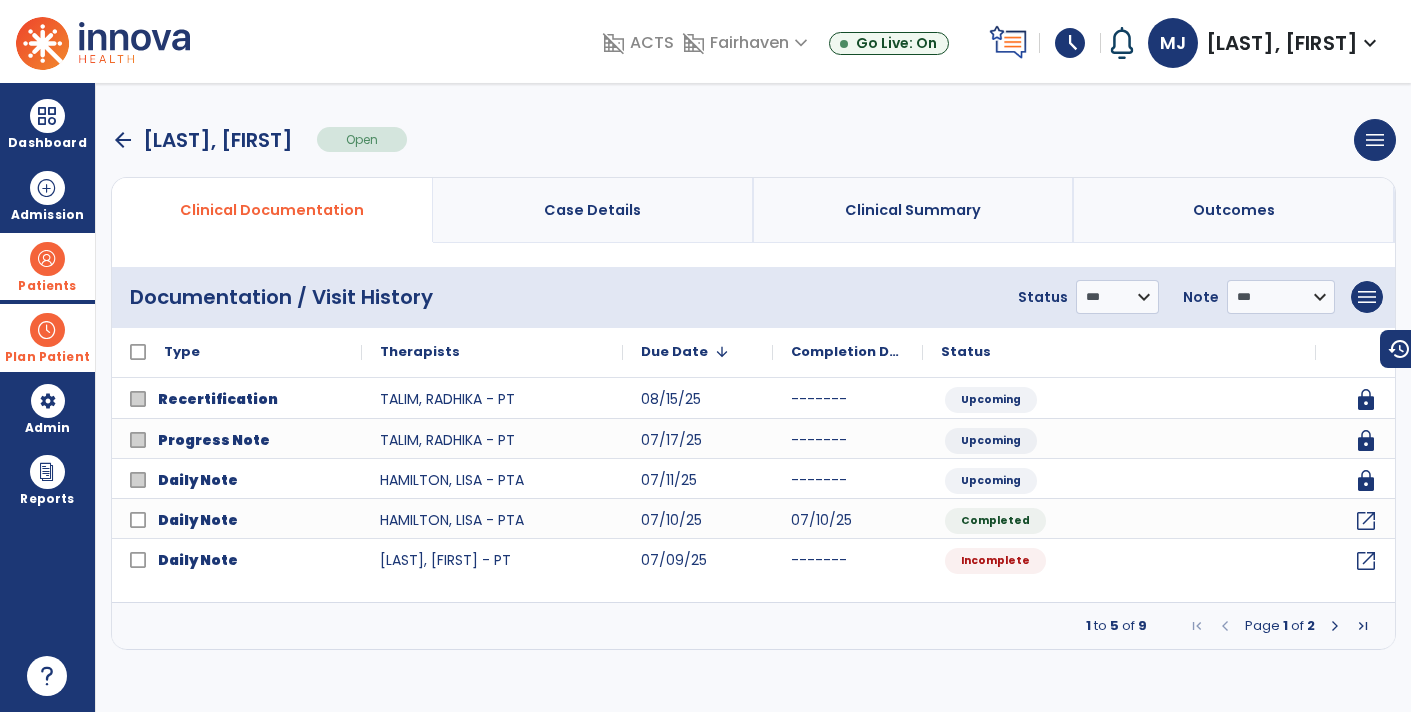 click at bounding box center (1335, 626) 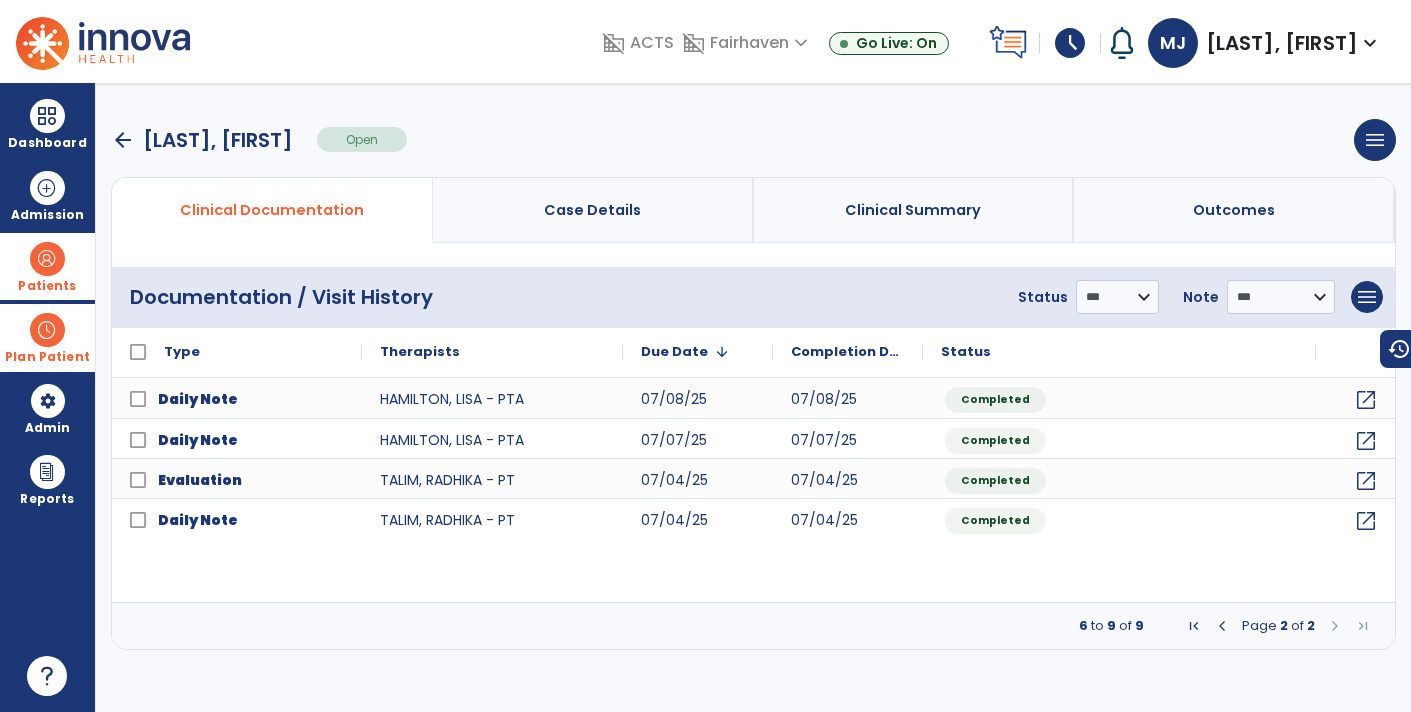 click at bounding box center (1222, 626) 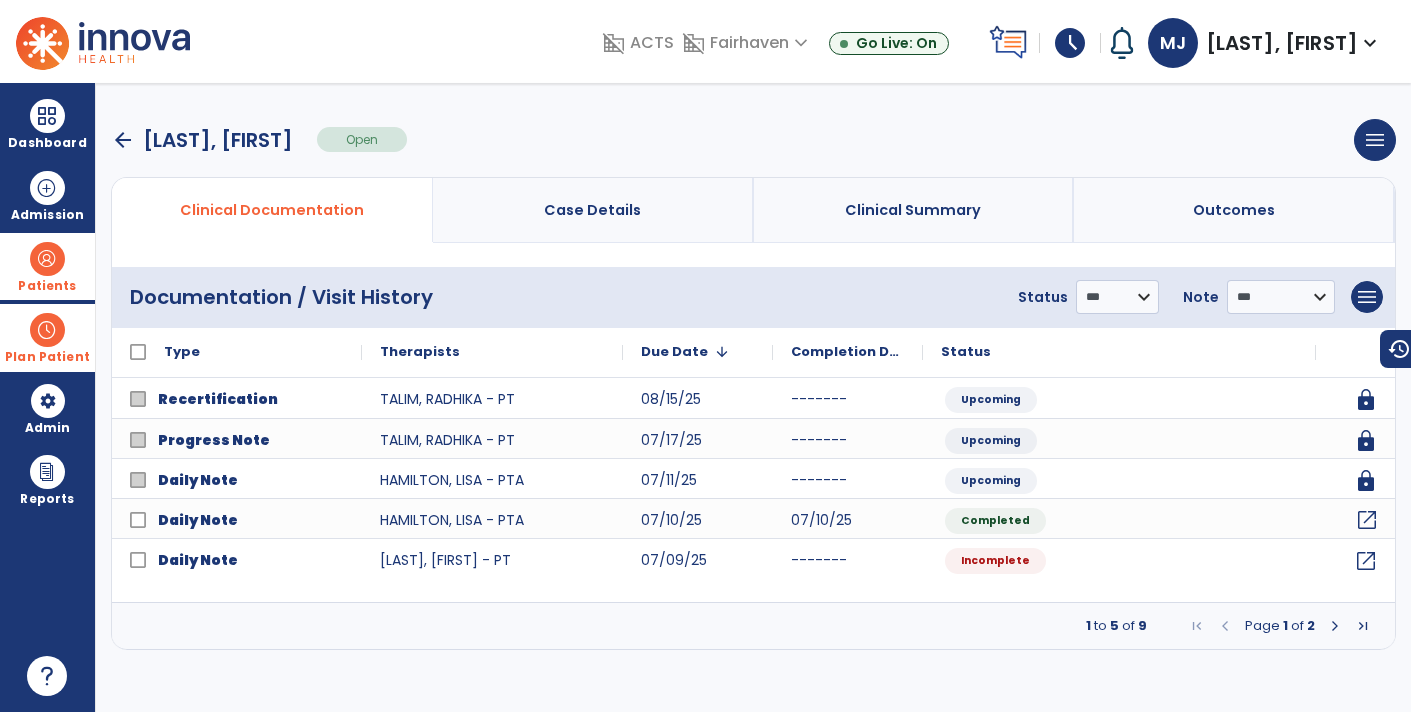 click on "open_in_new" 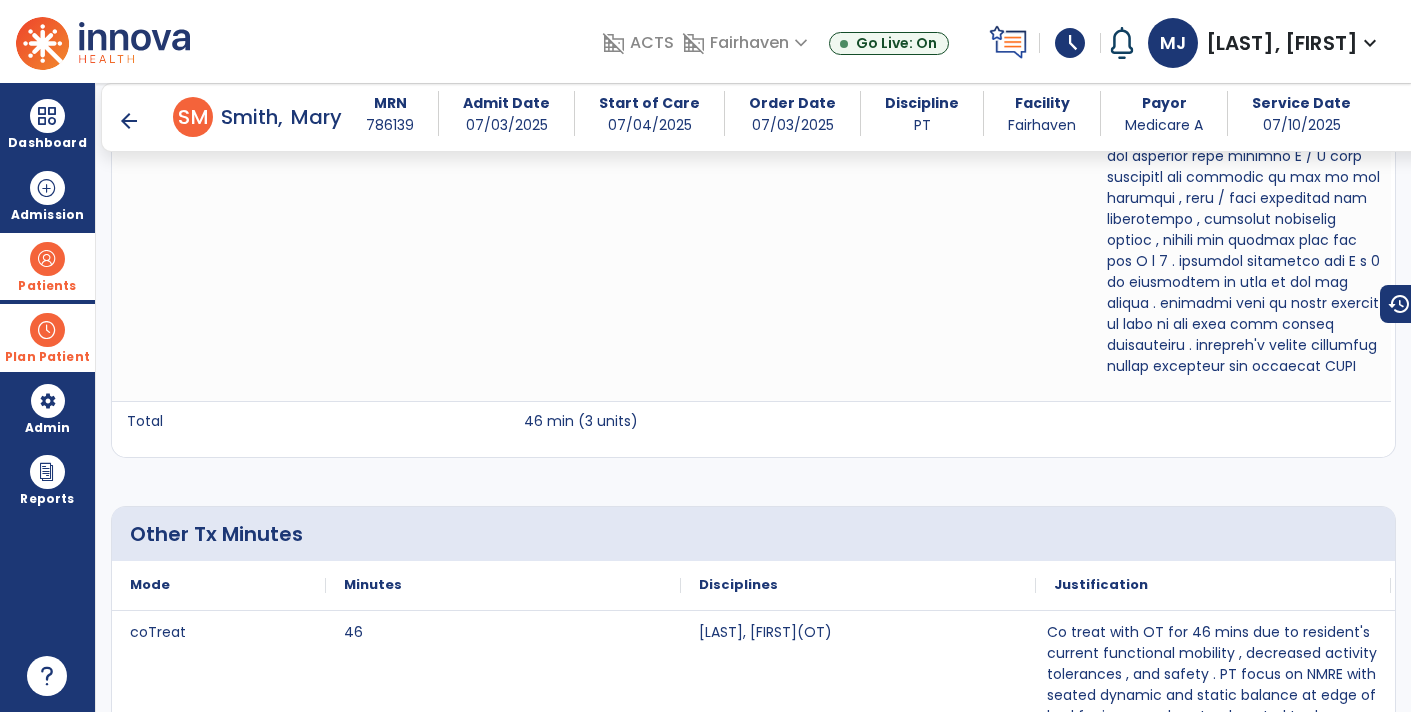 scroll, scrollTop: 1988, scrollLeft: 0, axis: vertical 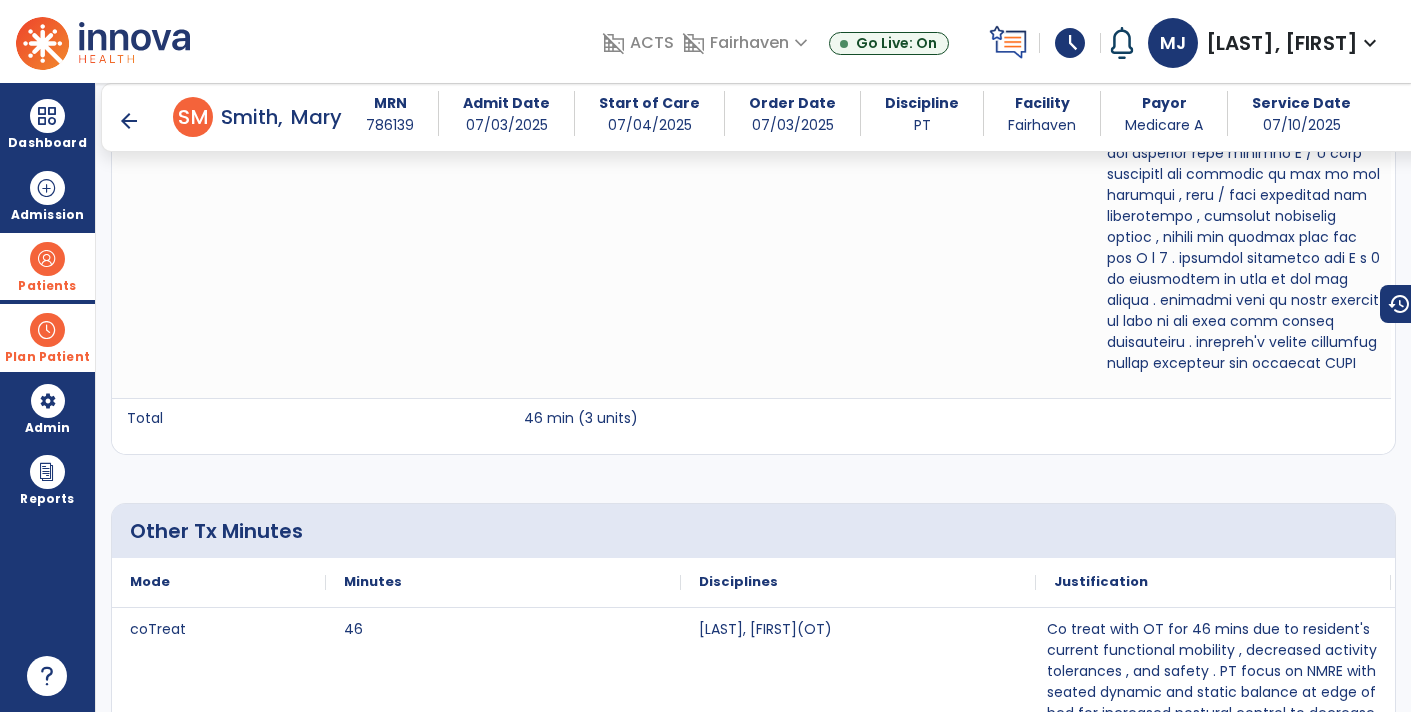 click on "arrow_back" at bounding box center (129, 121) 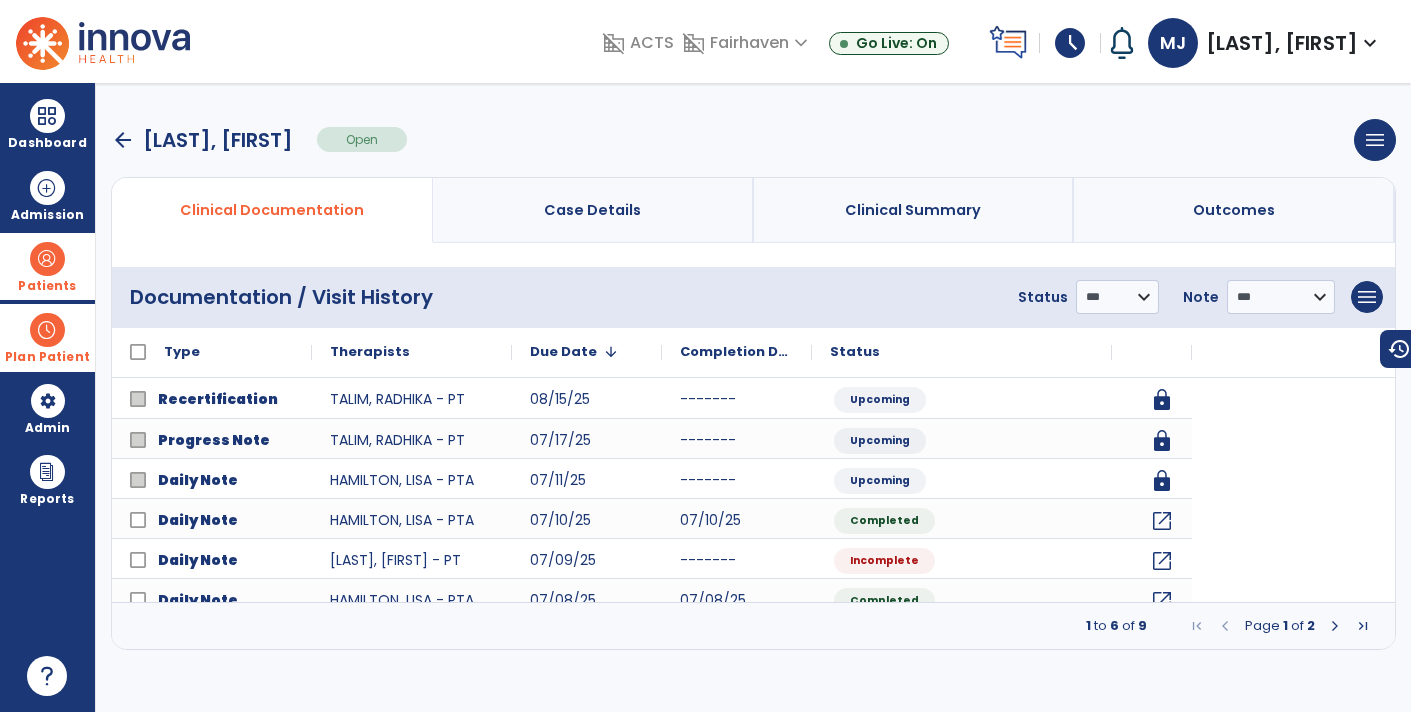 scroll, scrollTop: 0, scrollLeft: 0, axis: both 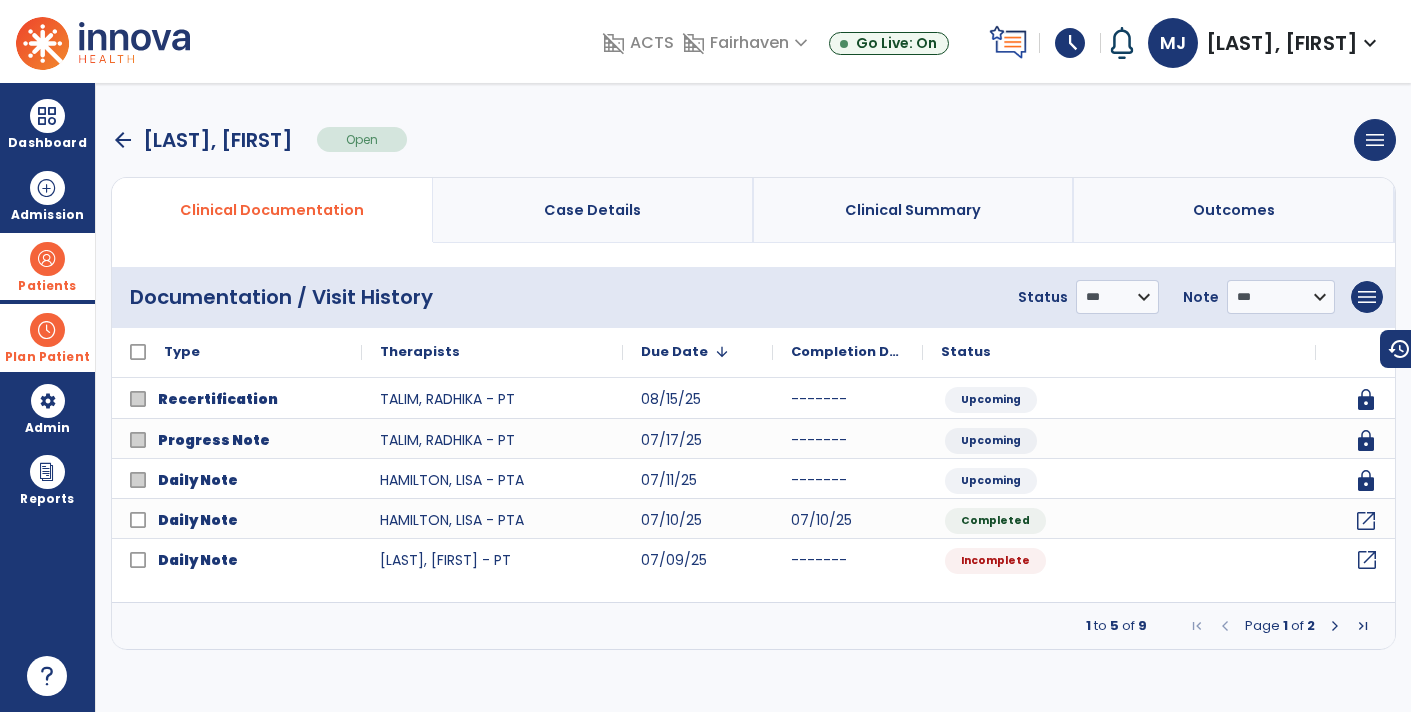 click on "open_in_new" 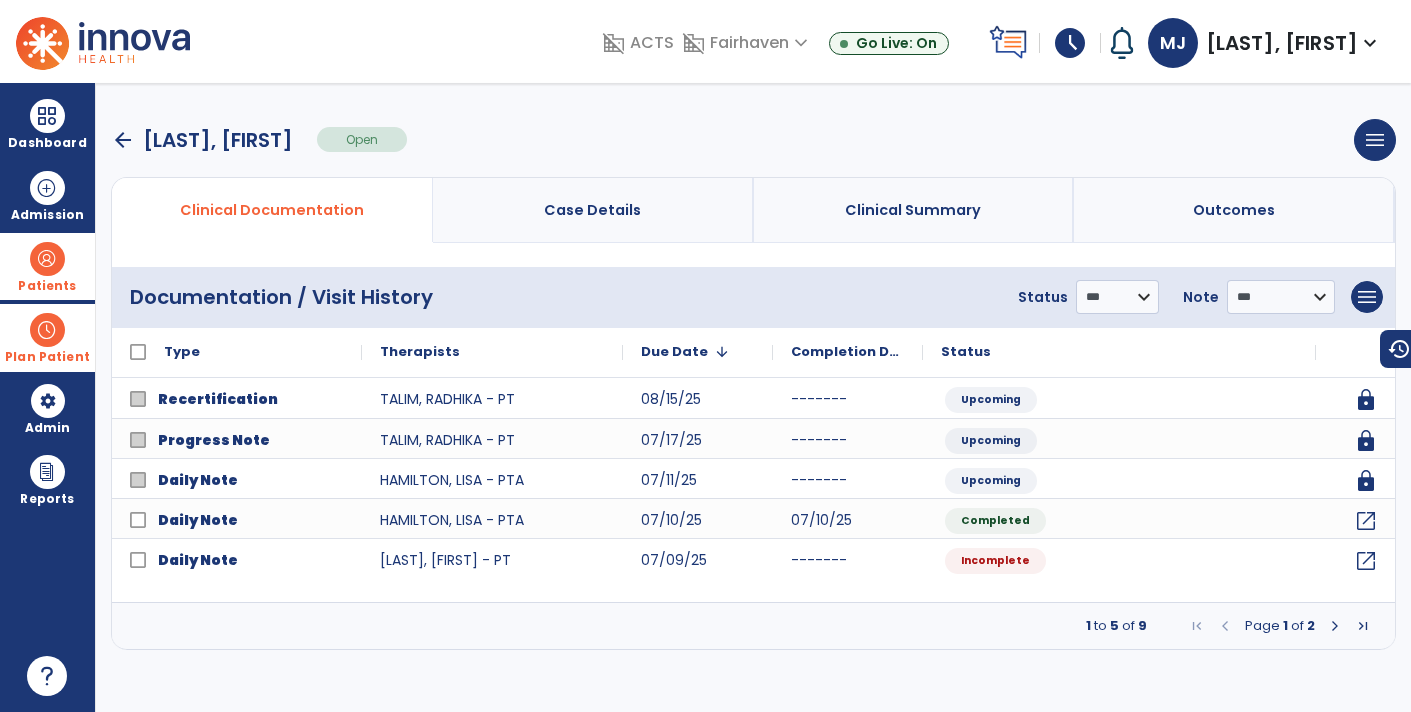 select on "*" 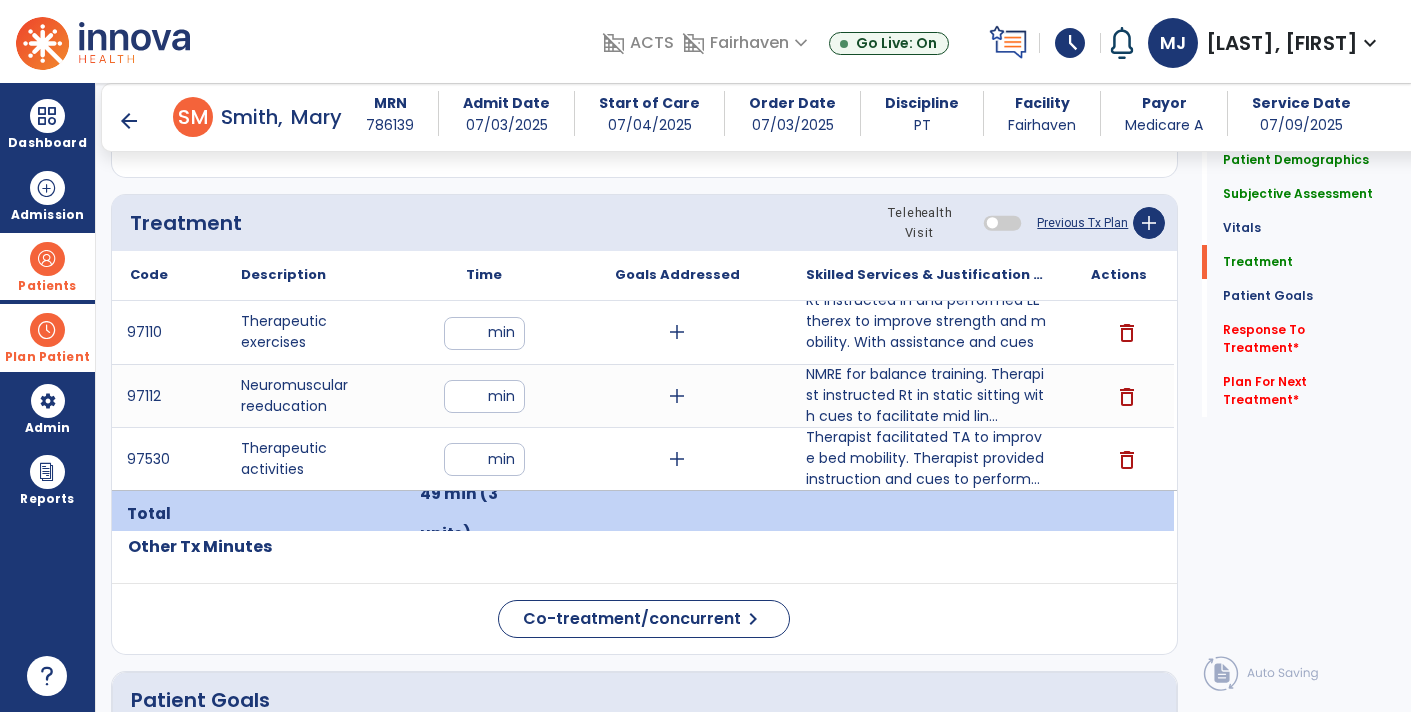 scroll, scrollTop: 1063, scrollLeft: 0, axis: vertical 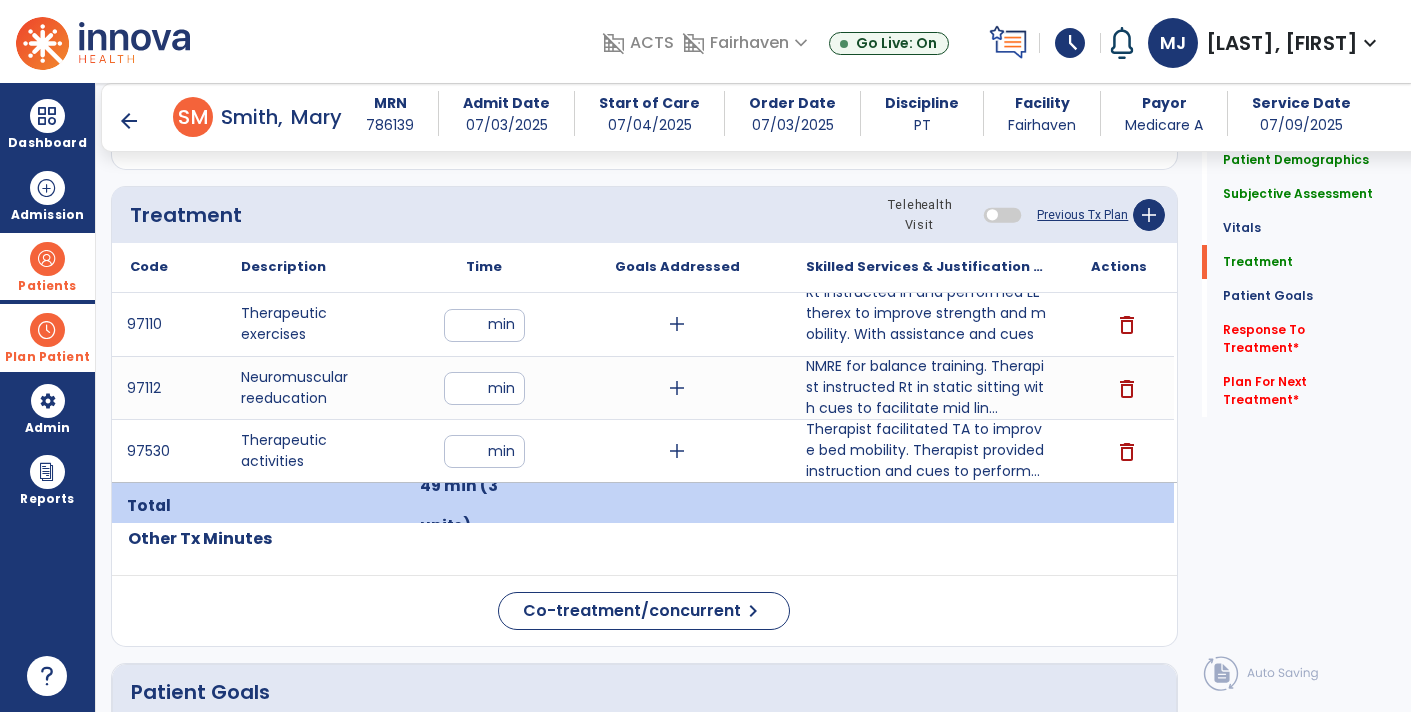 click on "**" at bounding box center (484, 325) 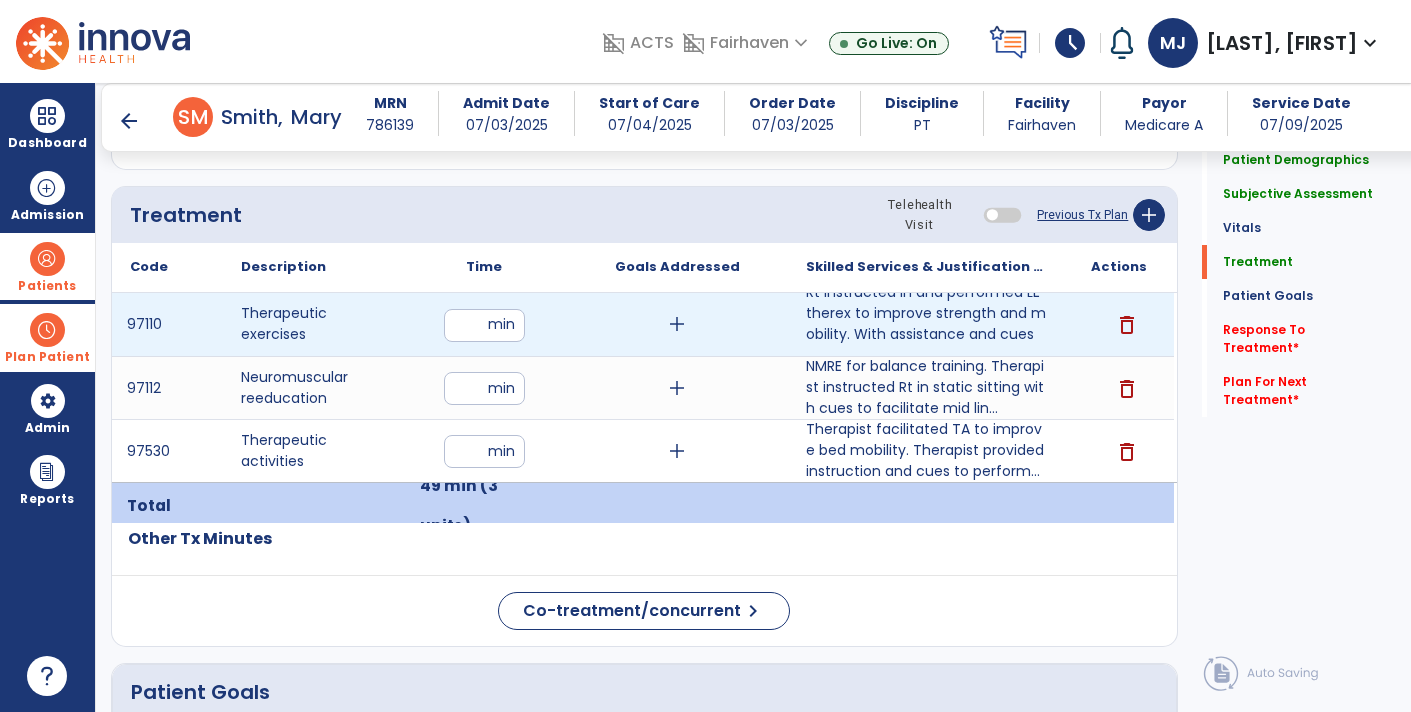 type on "**" 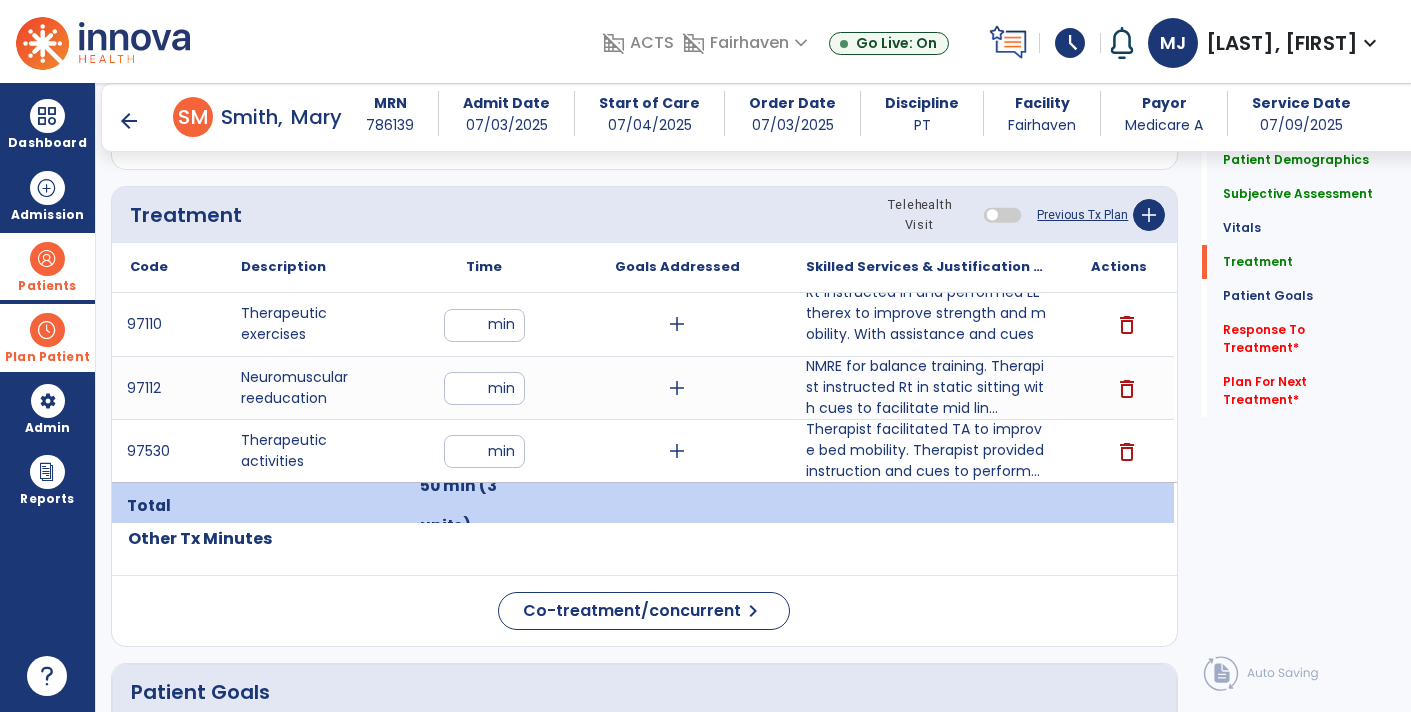 click on "**" at bounding box center [484, 451] 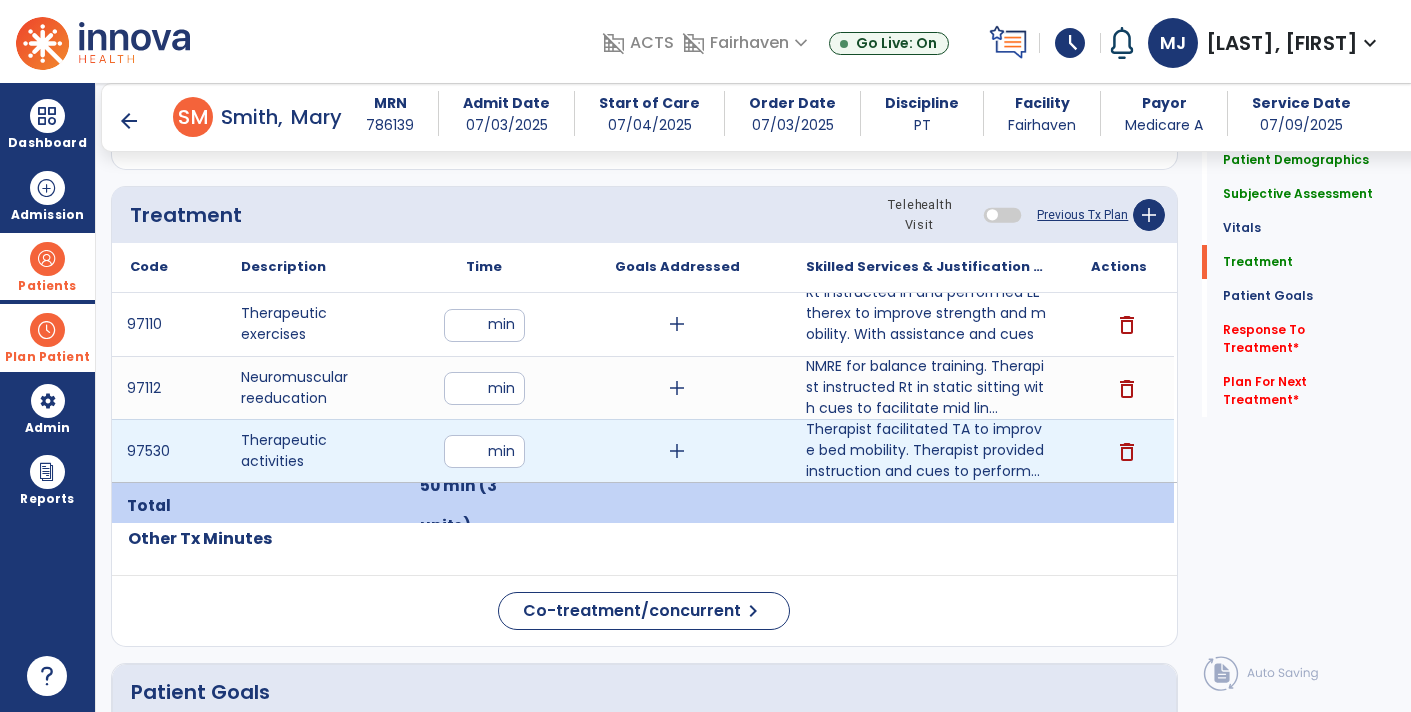 type on "*" 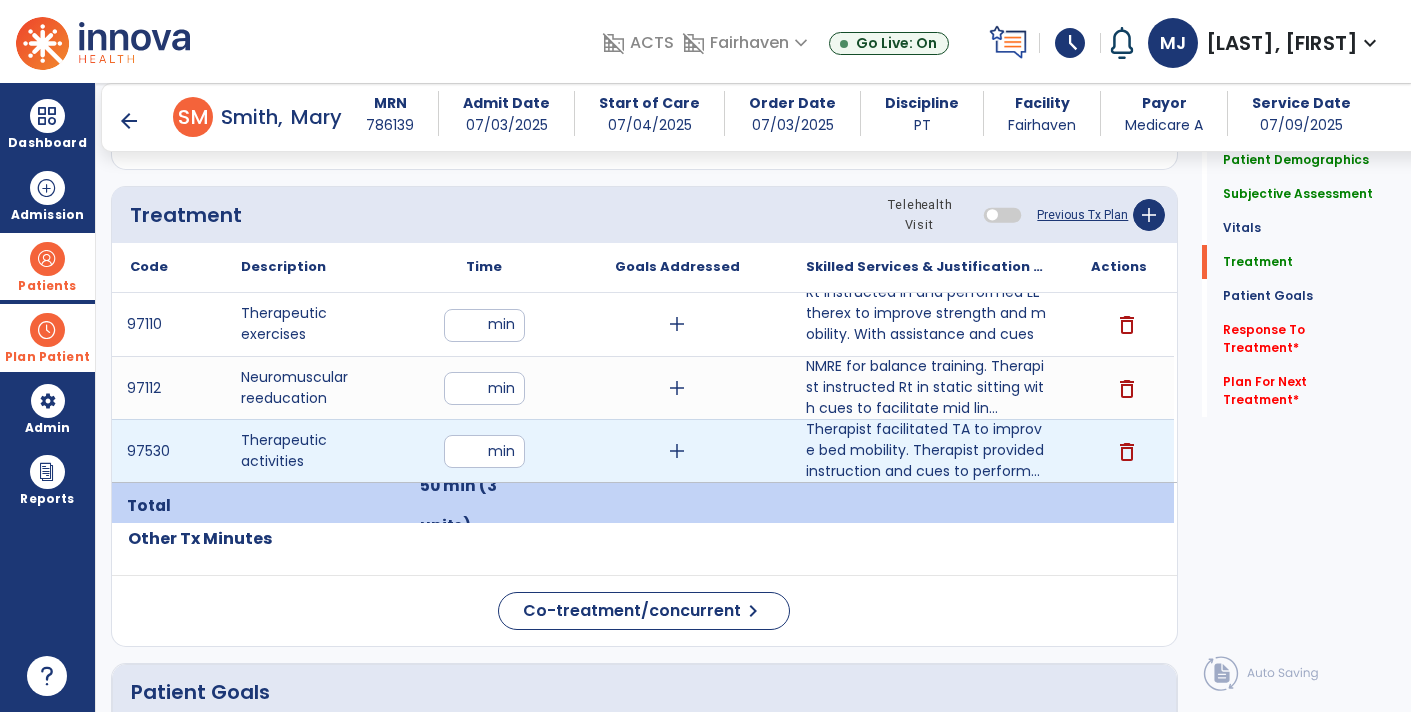 type on "**" 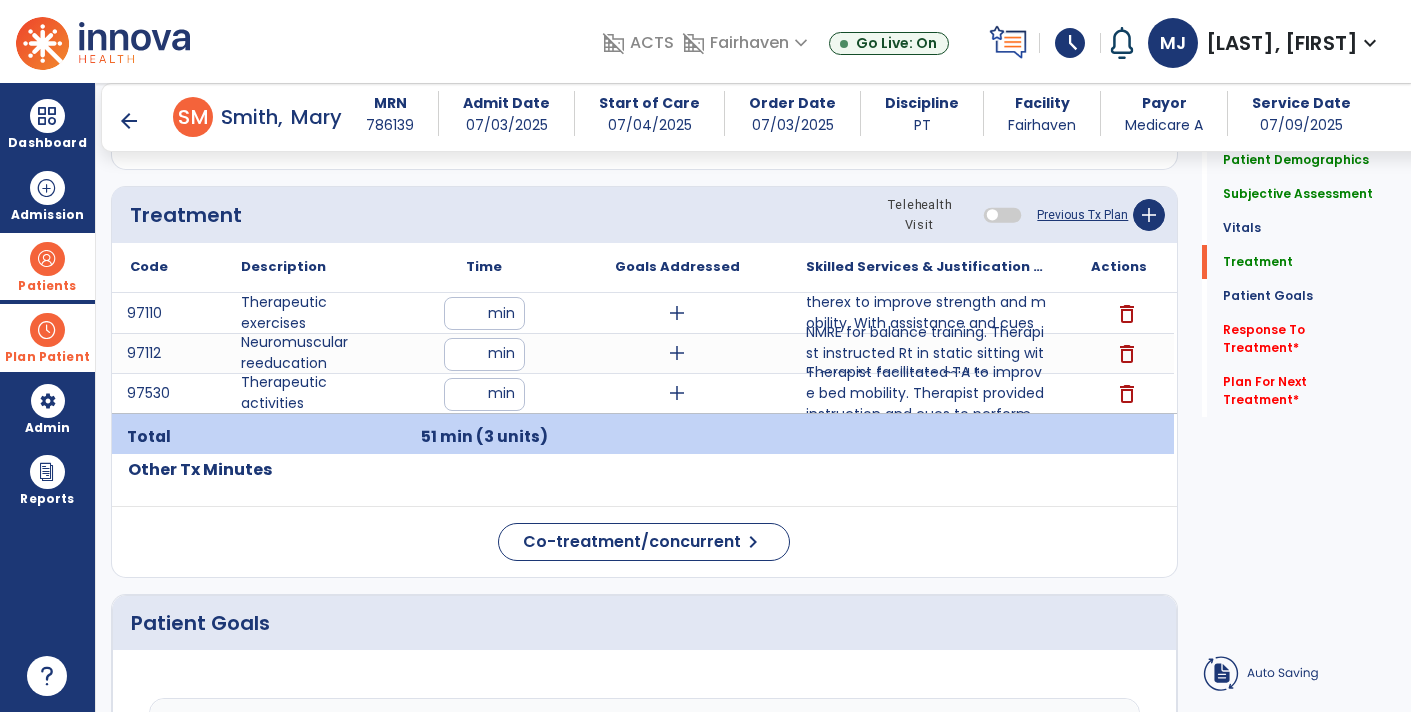 click on "51 min (3 units)" at bounding box center [484, 436] 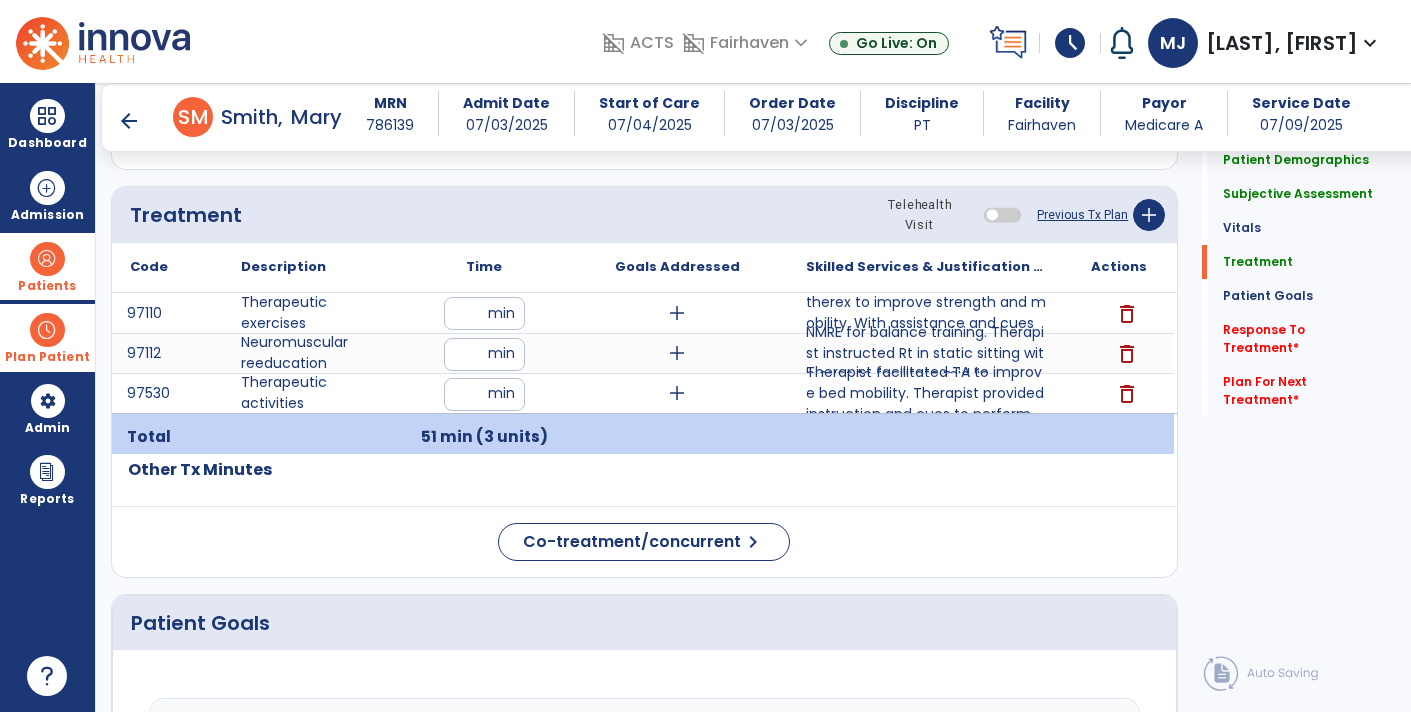 click on "** min" at bounding box center [484, 353] 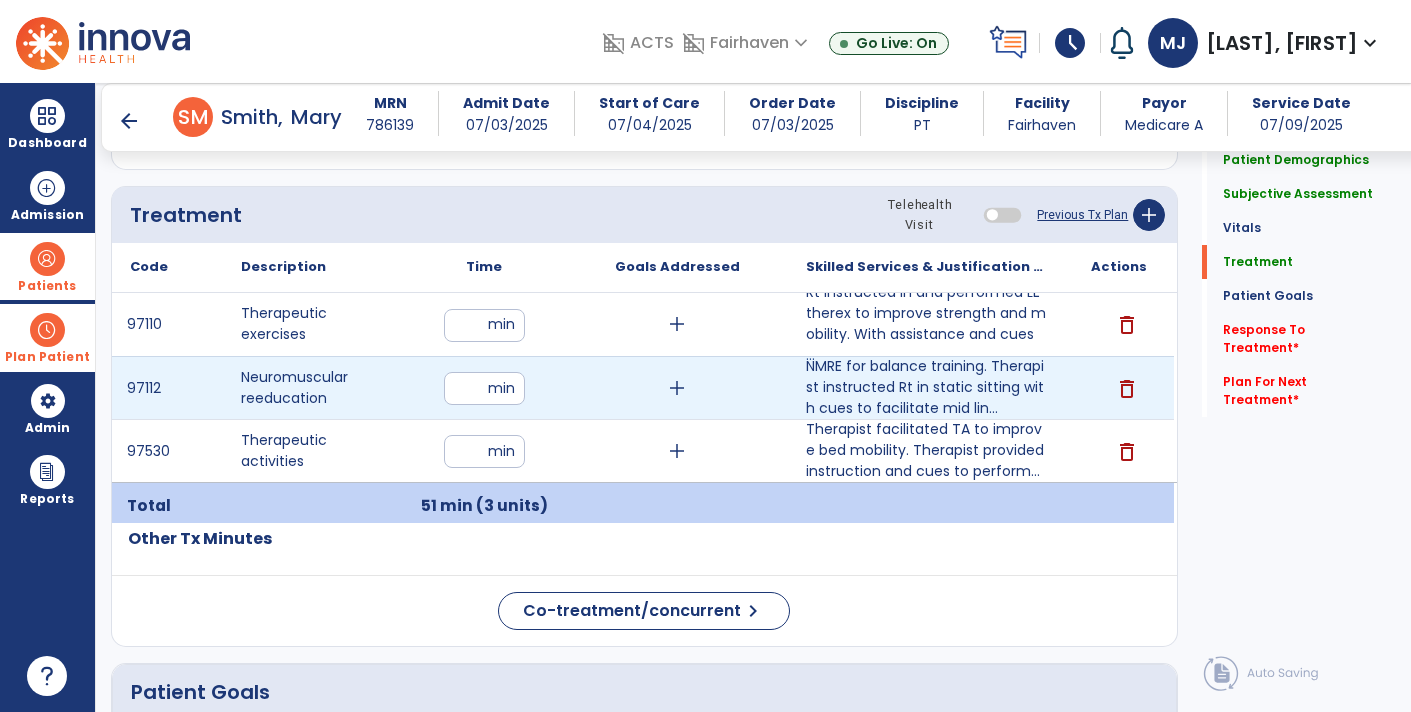 click on "**" at bounding box center [484, 388] 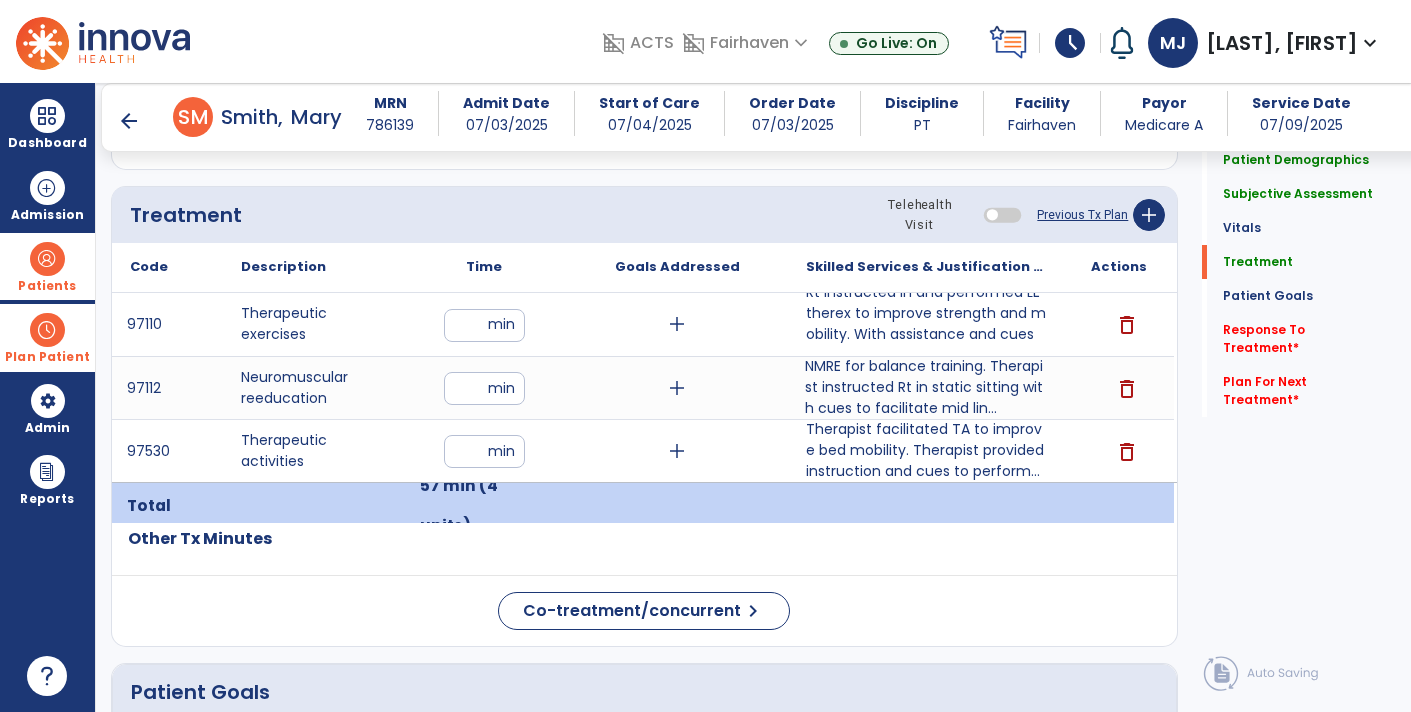 click on "NMRE for balance training. Therapist instructed Rt in static sitting with cues to facilitate mid lin..." at bounding box center (926, 387) 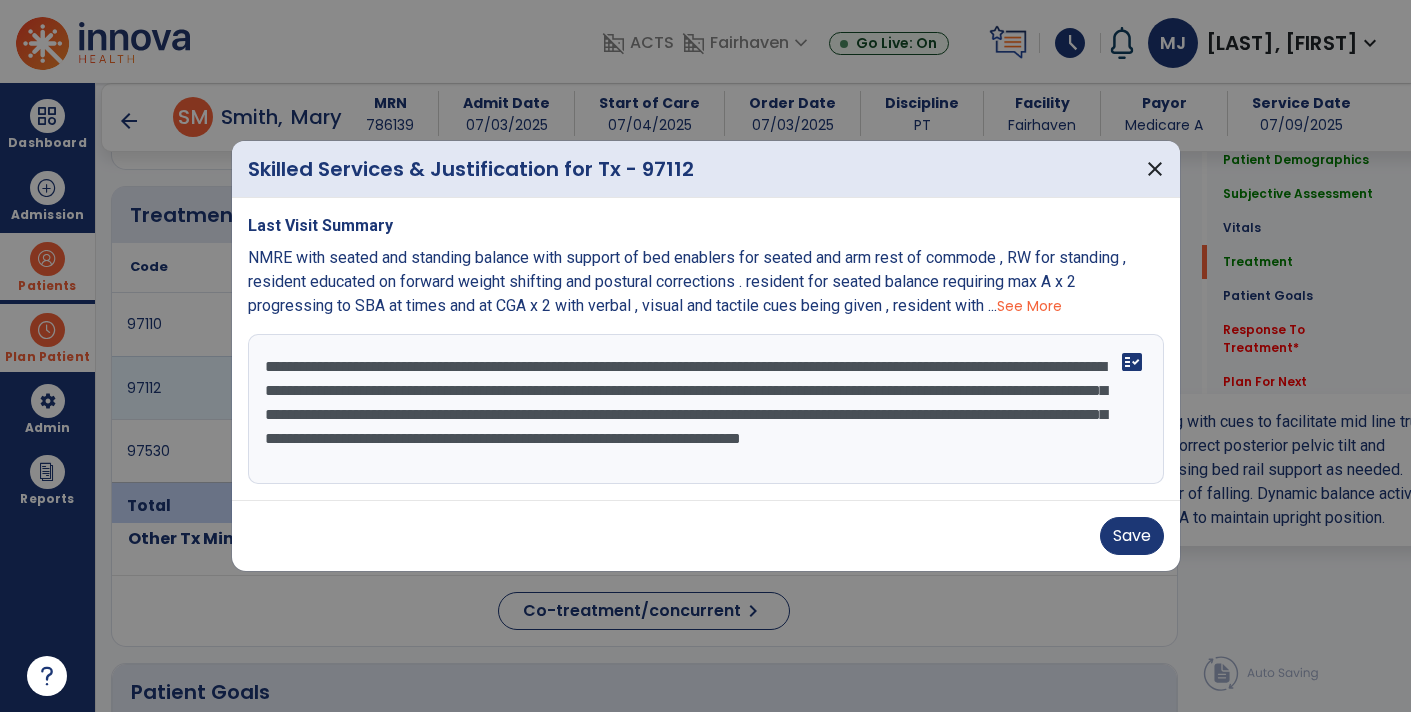 click on "**********" at bounding box center [706, 409] 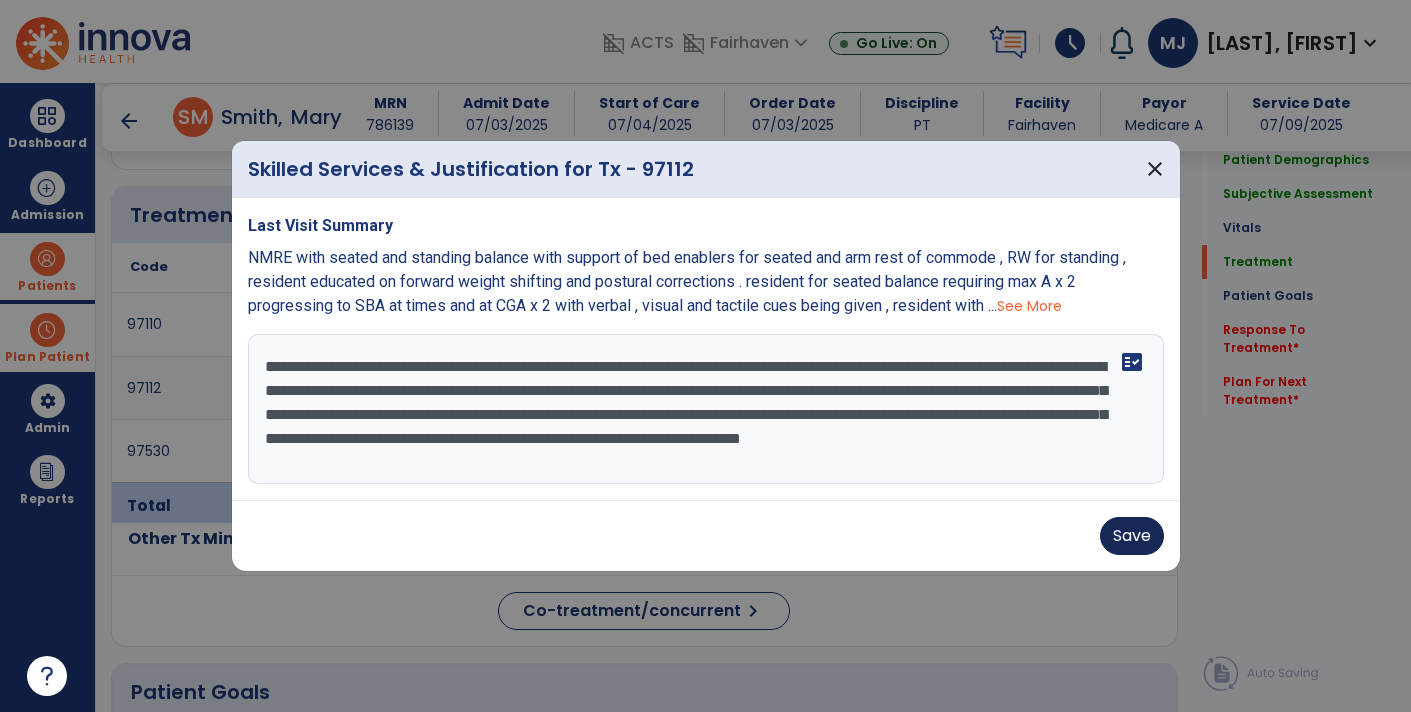 click on "Save" at bounding box center [1132, 536] 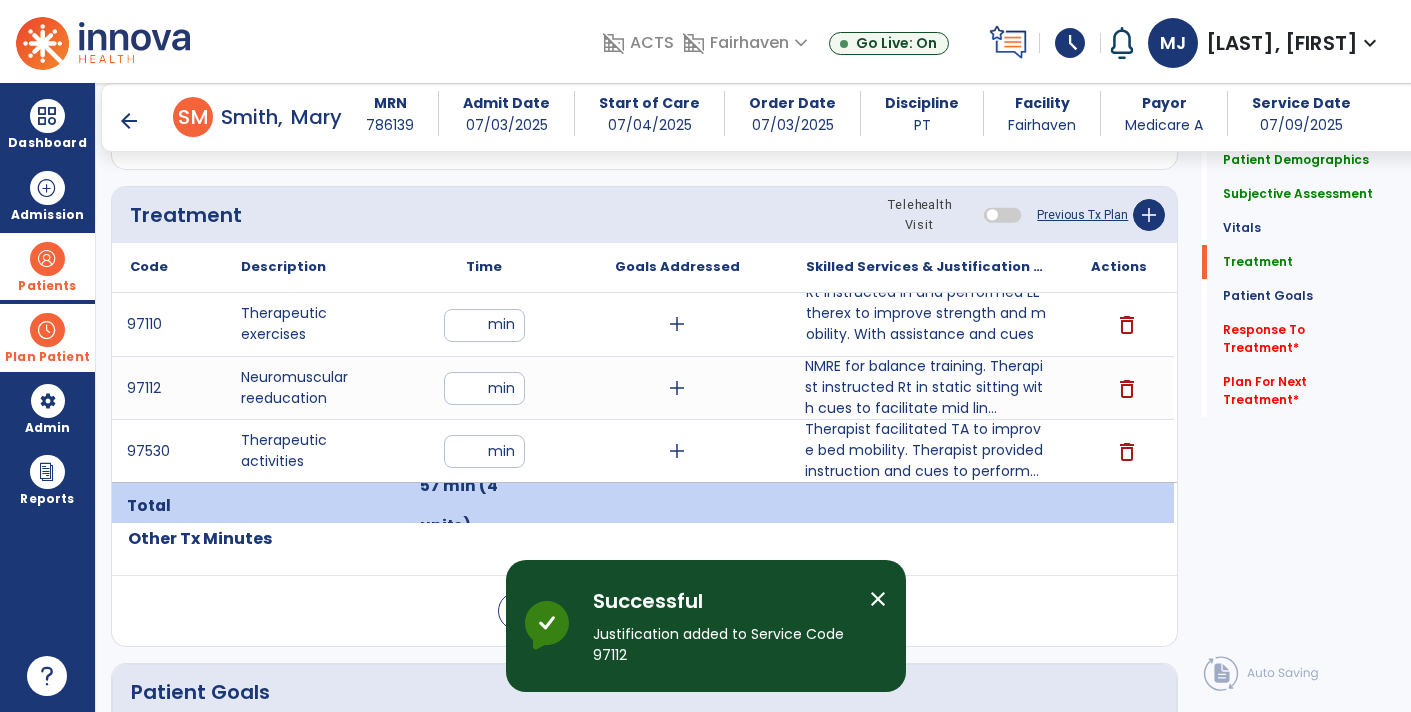 click on "Therapist facilitated TA to improve bed mobility. Therapist provided instruction and cues to perform..." at bounding box center [926, 450] 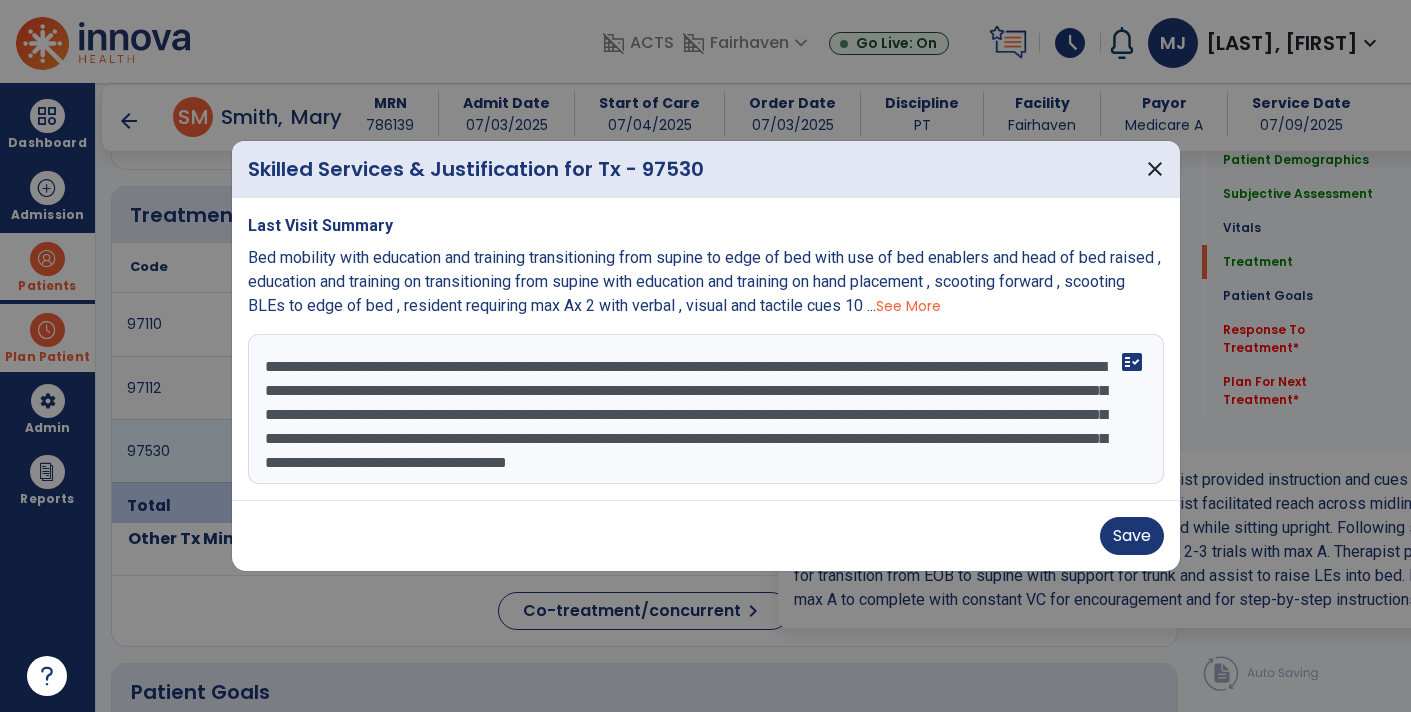 scroll, scrollTop: 23, scrollLeft: 0, axis: vertical 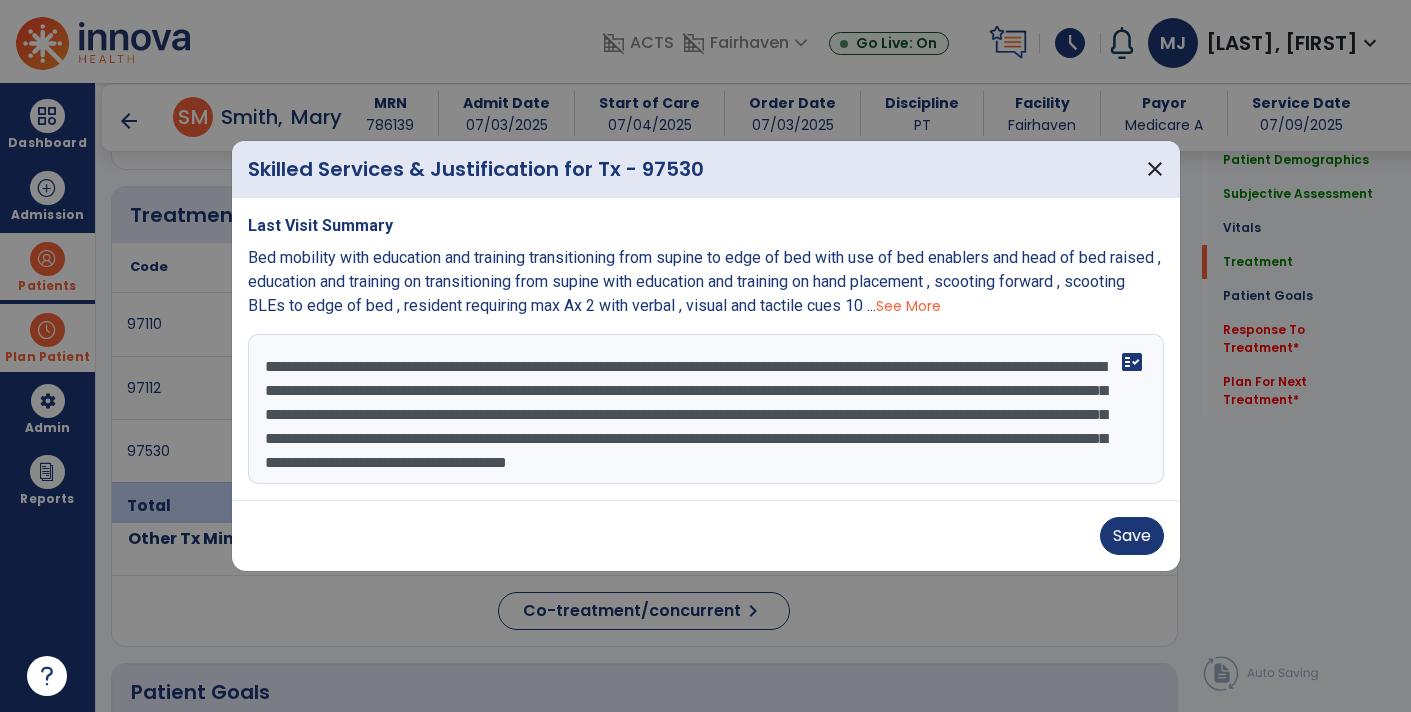 click on "**********" at bounding box center [706, 409] 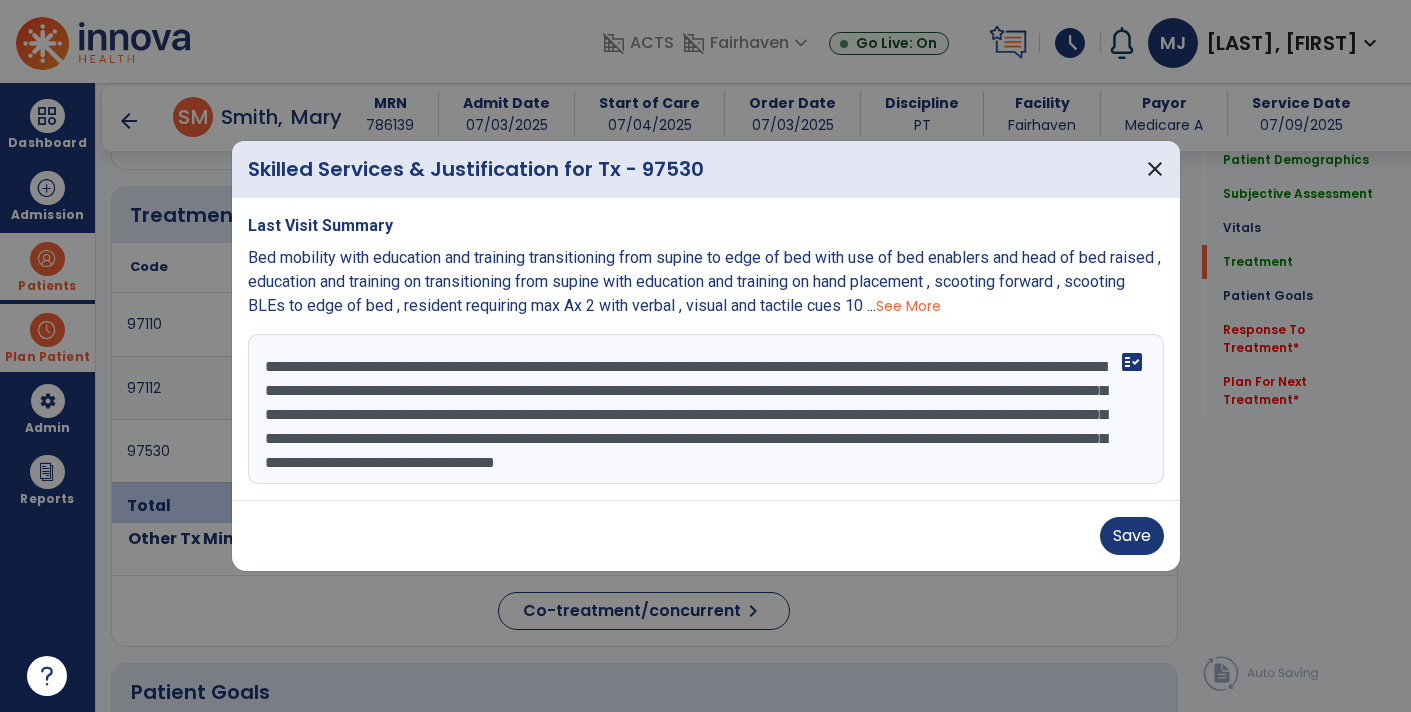 click on "**********" at bounding box center (706, 409) 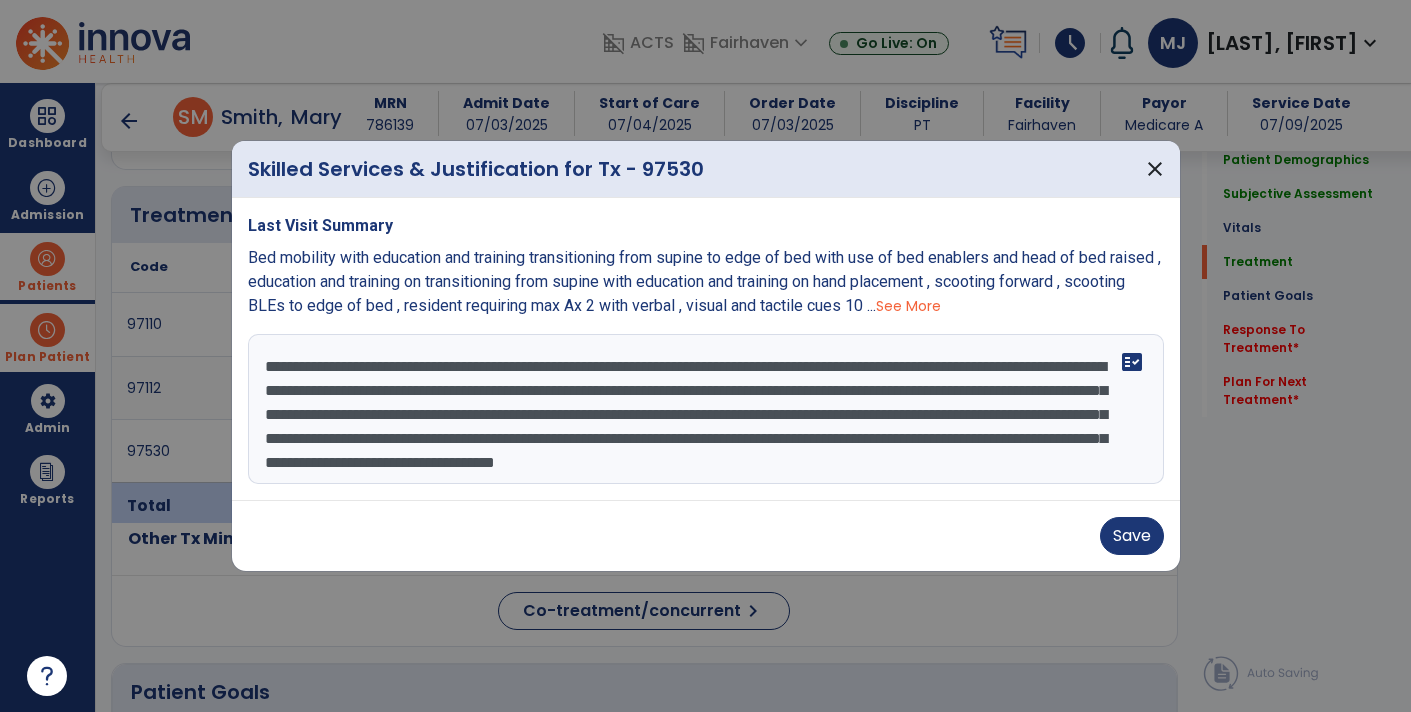click on "**********" at bounding box center (706, 409) 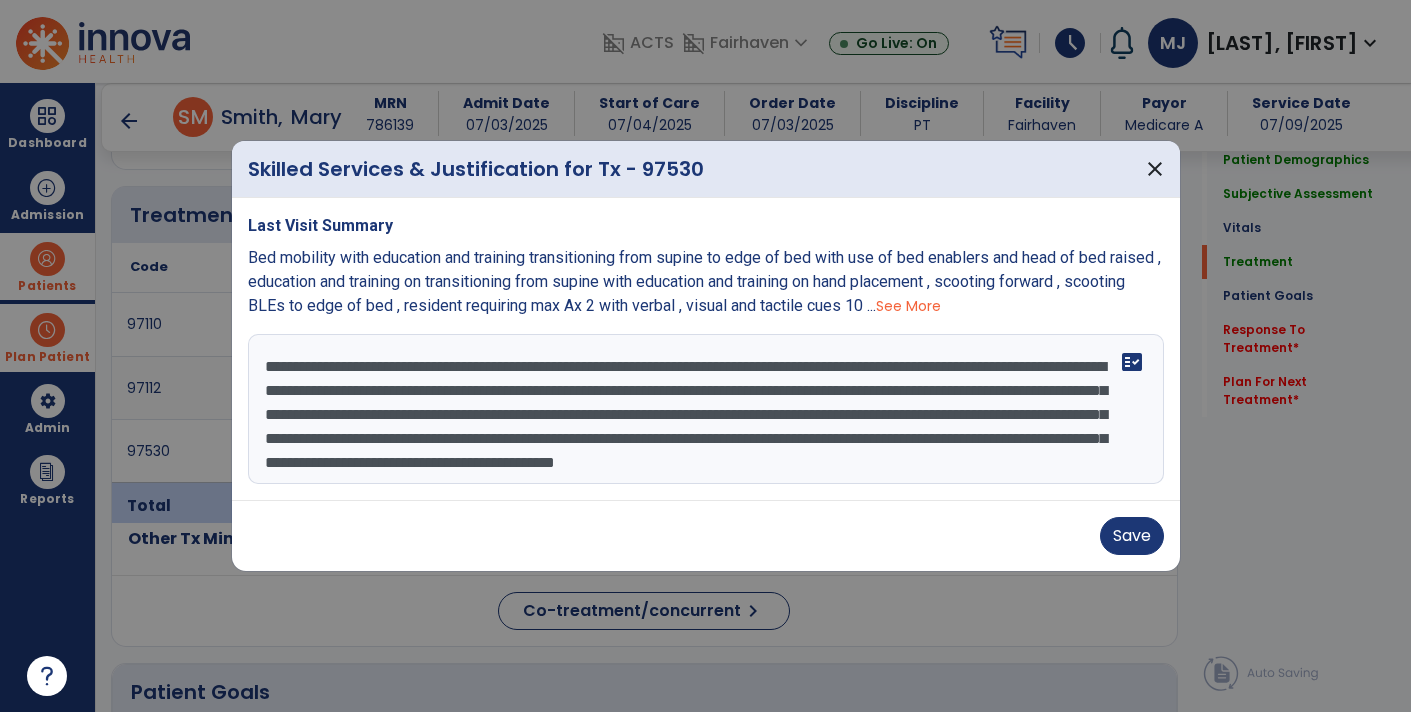 click on "**********" at bounding box center [706, 409] 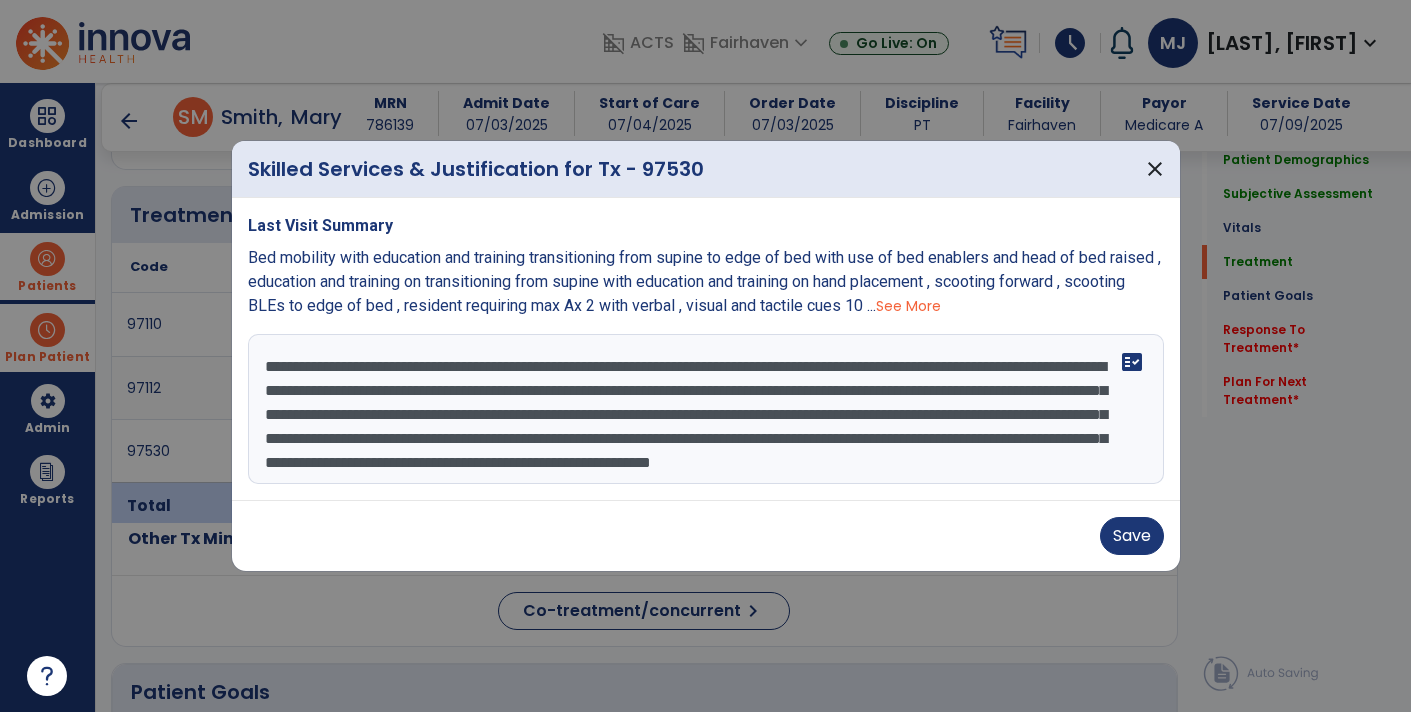 click on "**********" at bounding box center [706, 409] 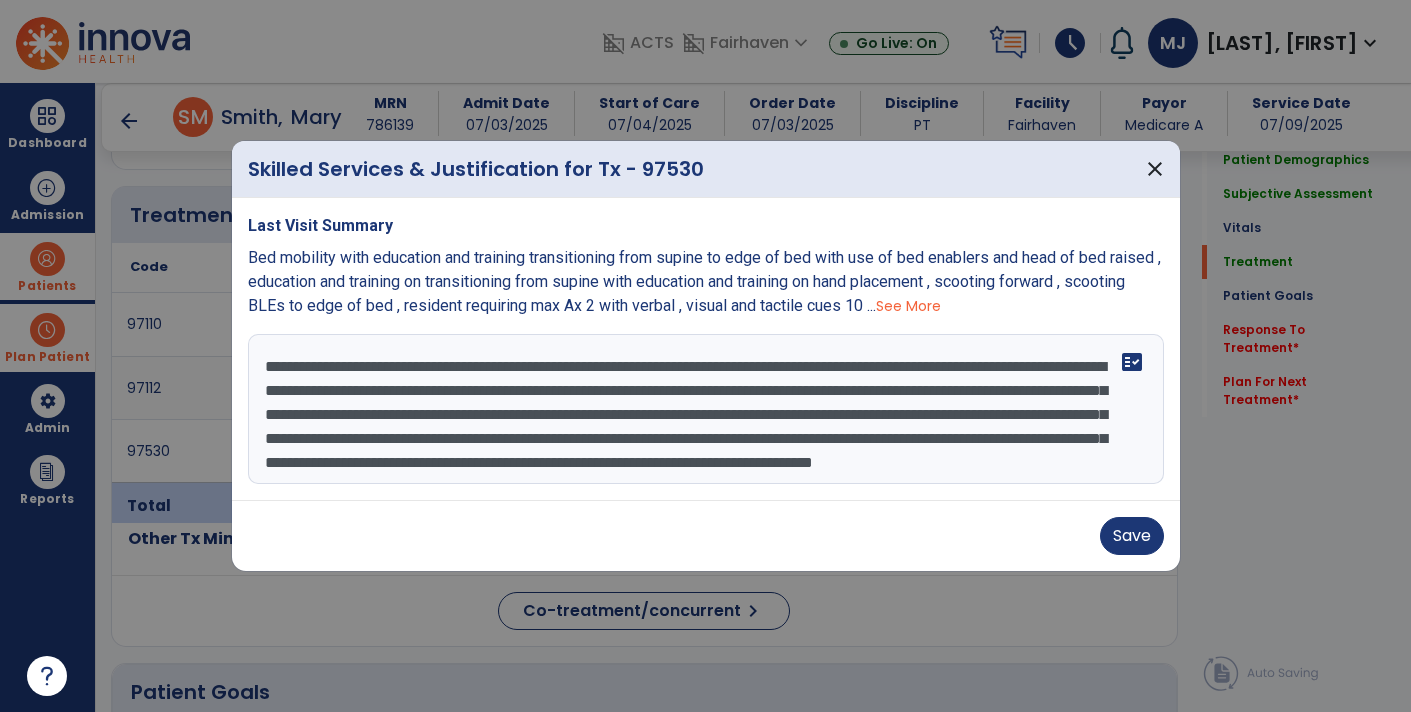 scroll, scrollTop: 38, scrollLeft: 0, axis: vertical 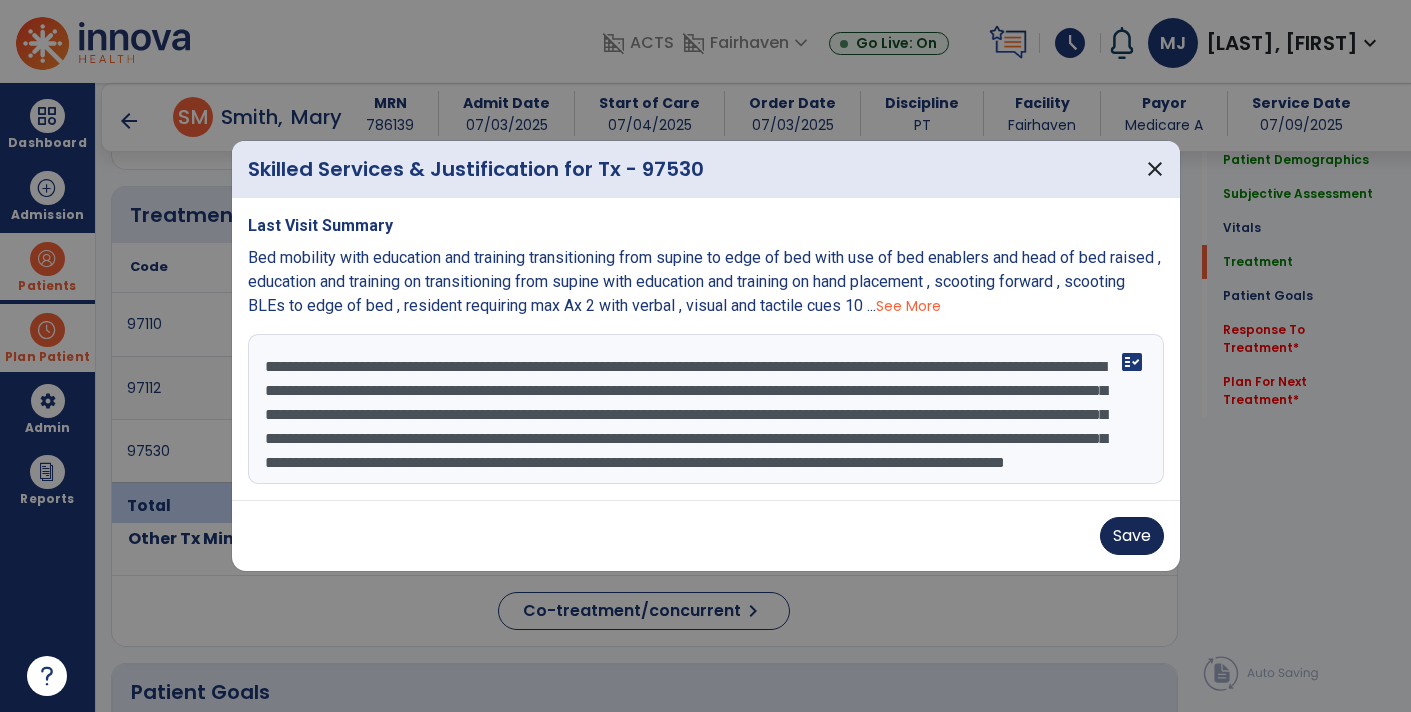 type on "**********" 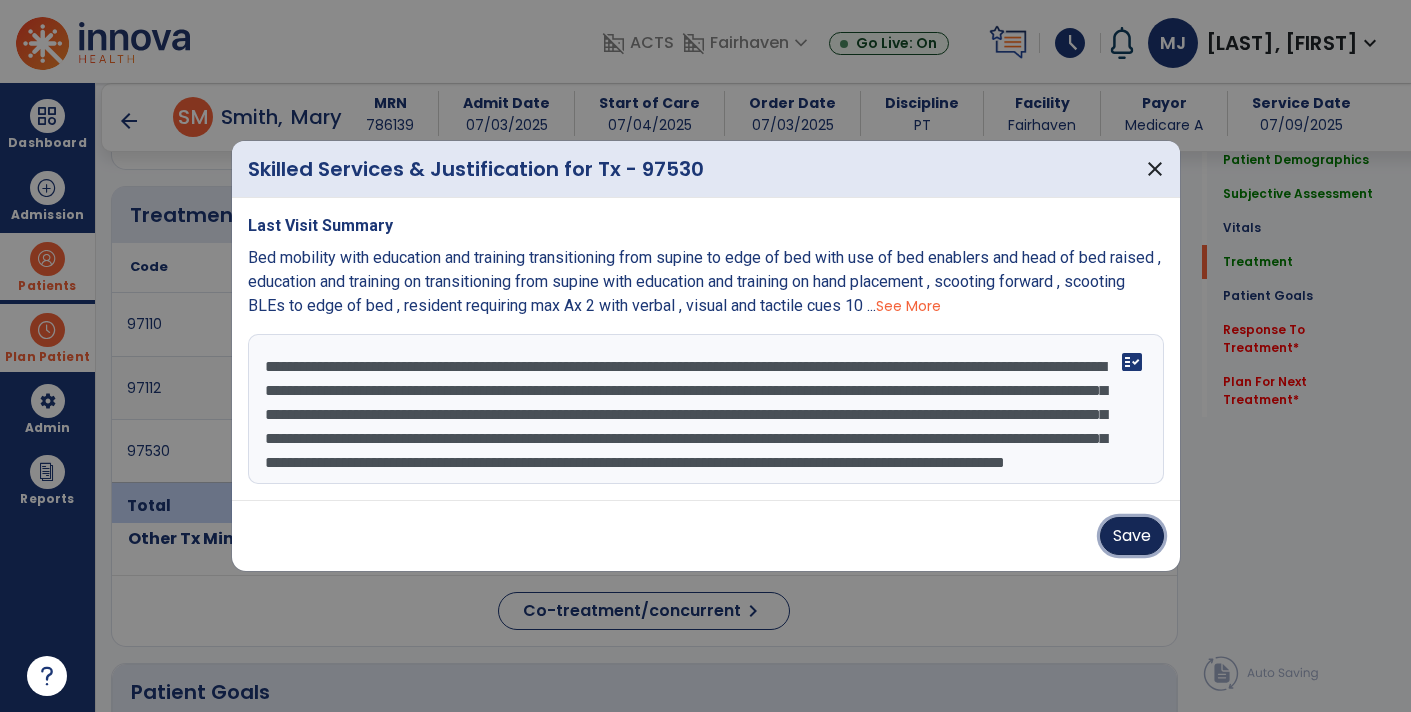 click on "Save" at bounding box center [1132, 536] 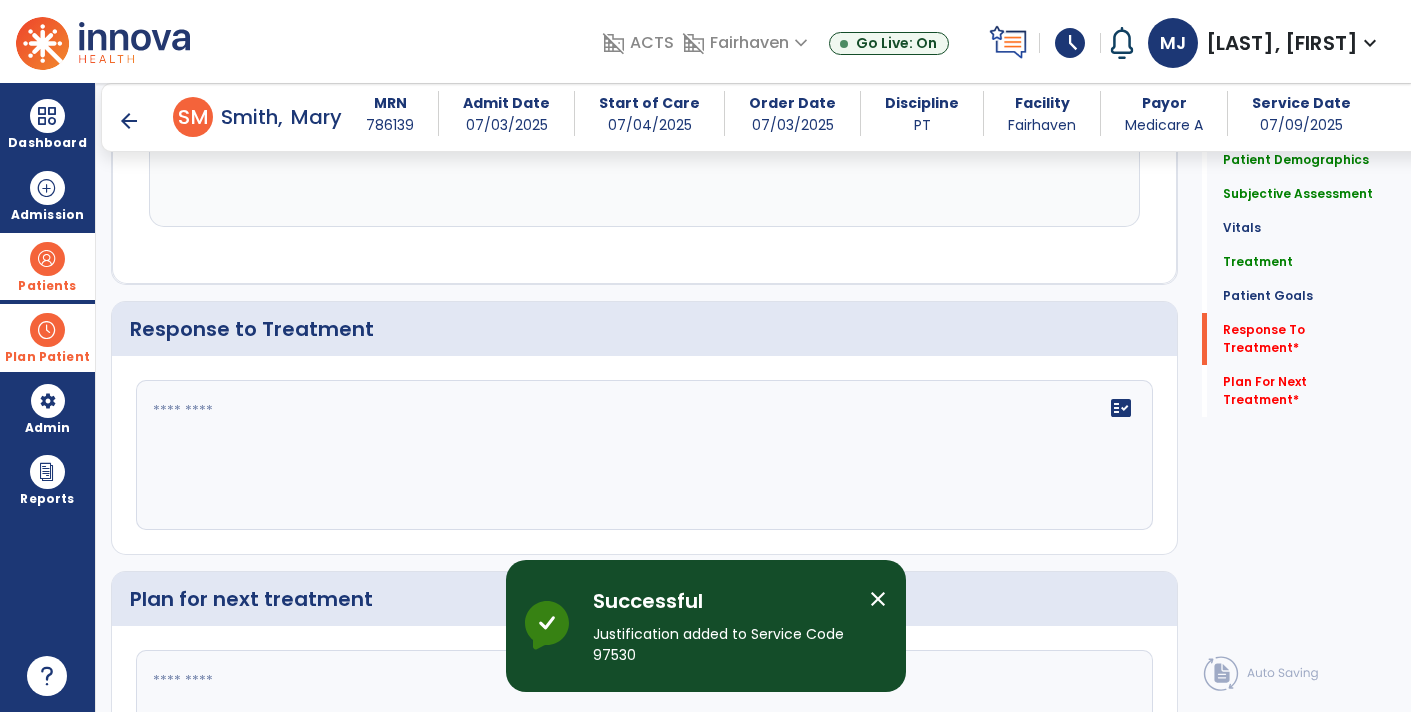 scroll, scrollTop: 2741, scrollLeft: 0, axis: vertical 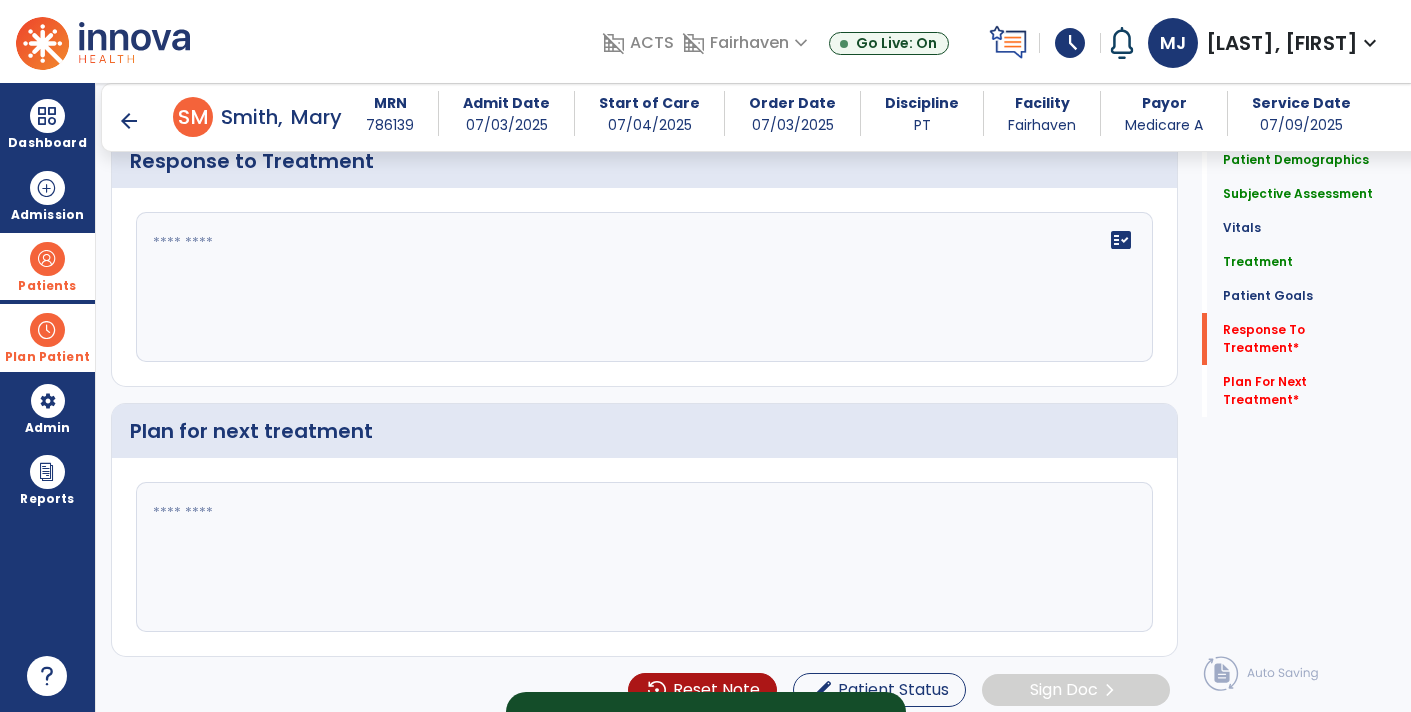 click on "fact_check" 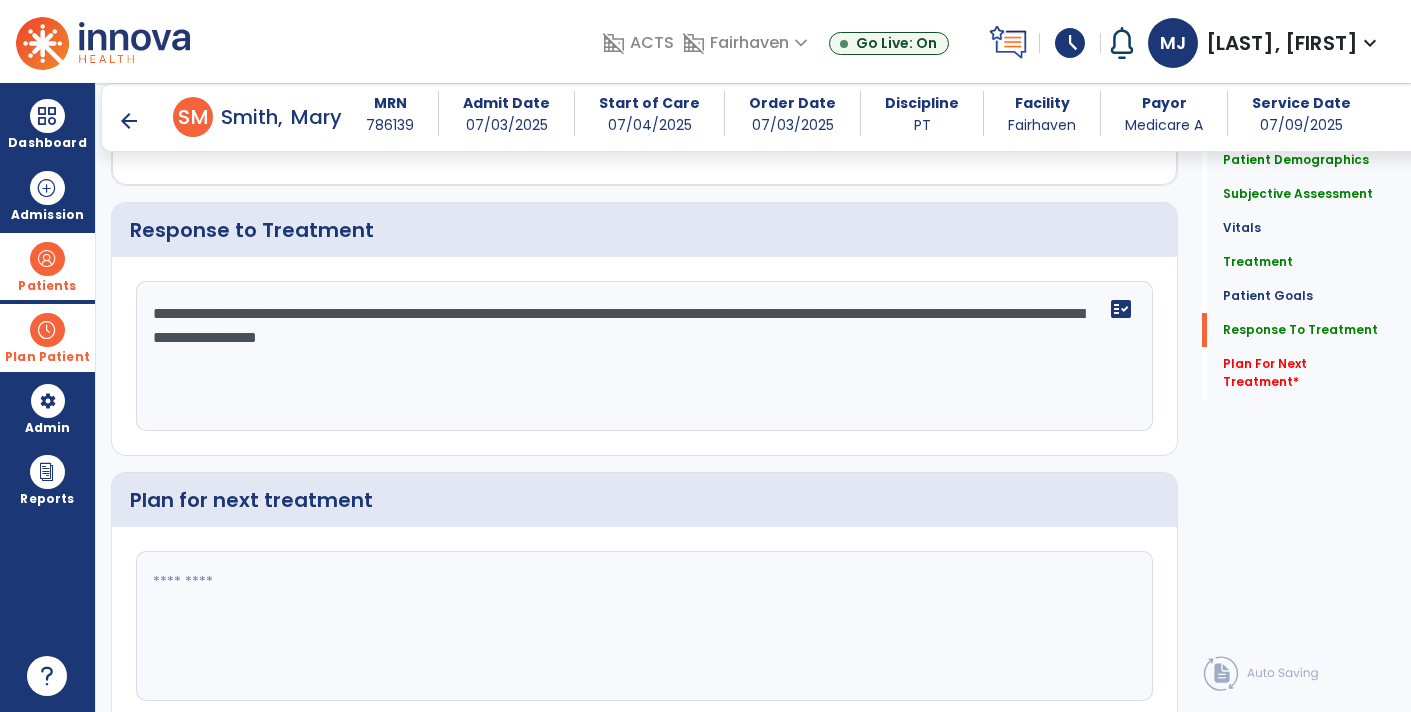 scroll, scrollTop: 2741, scrollLeft: 0, axis: vertical 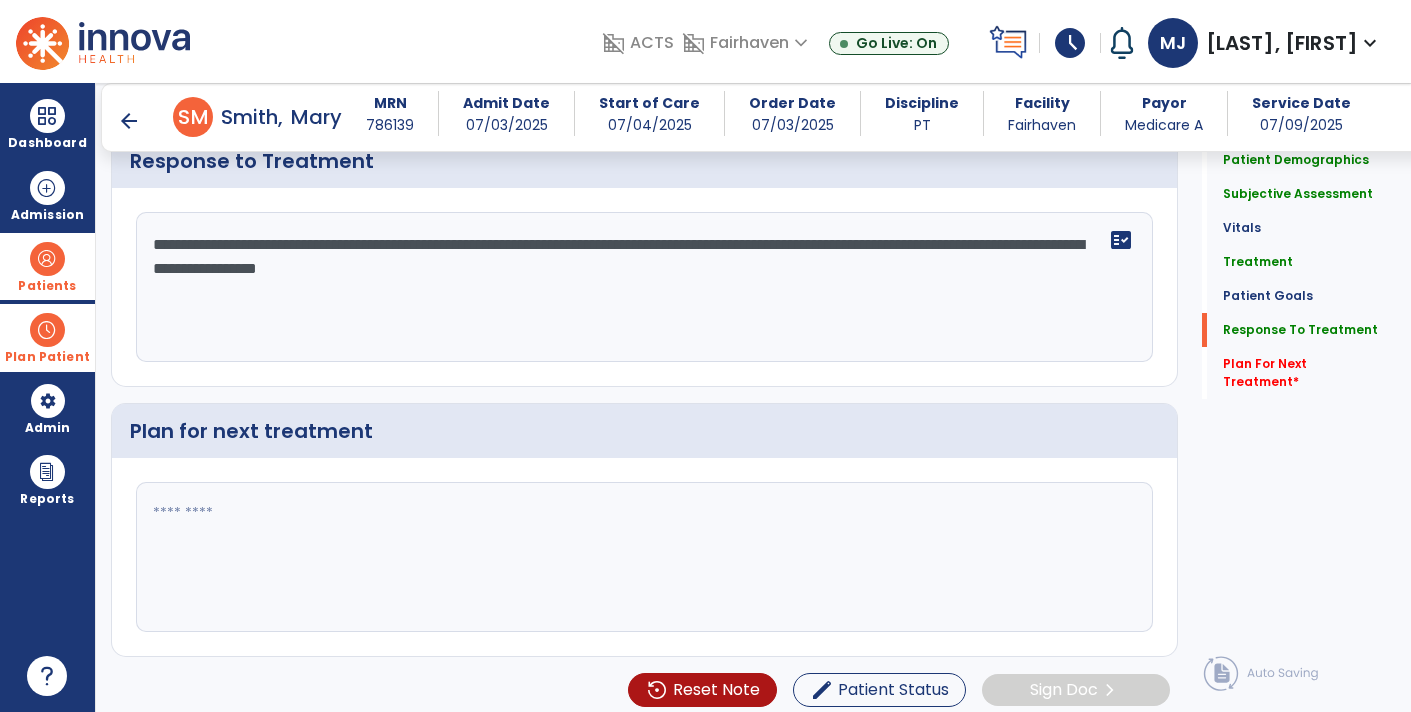 click on "**********" 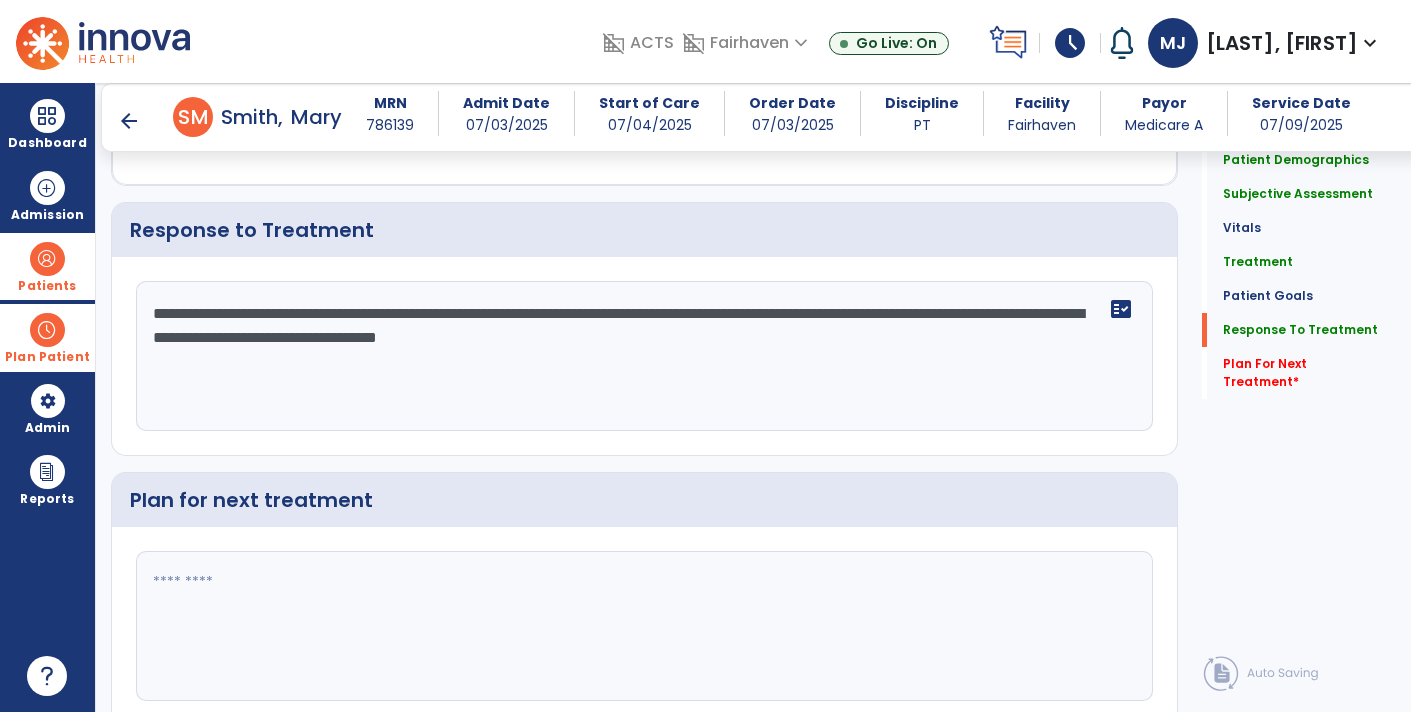 scroll, scrollTop: 2741, scrollLeft: 0, axis: vertical 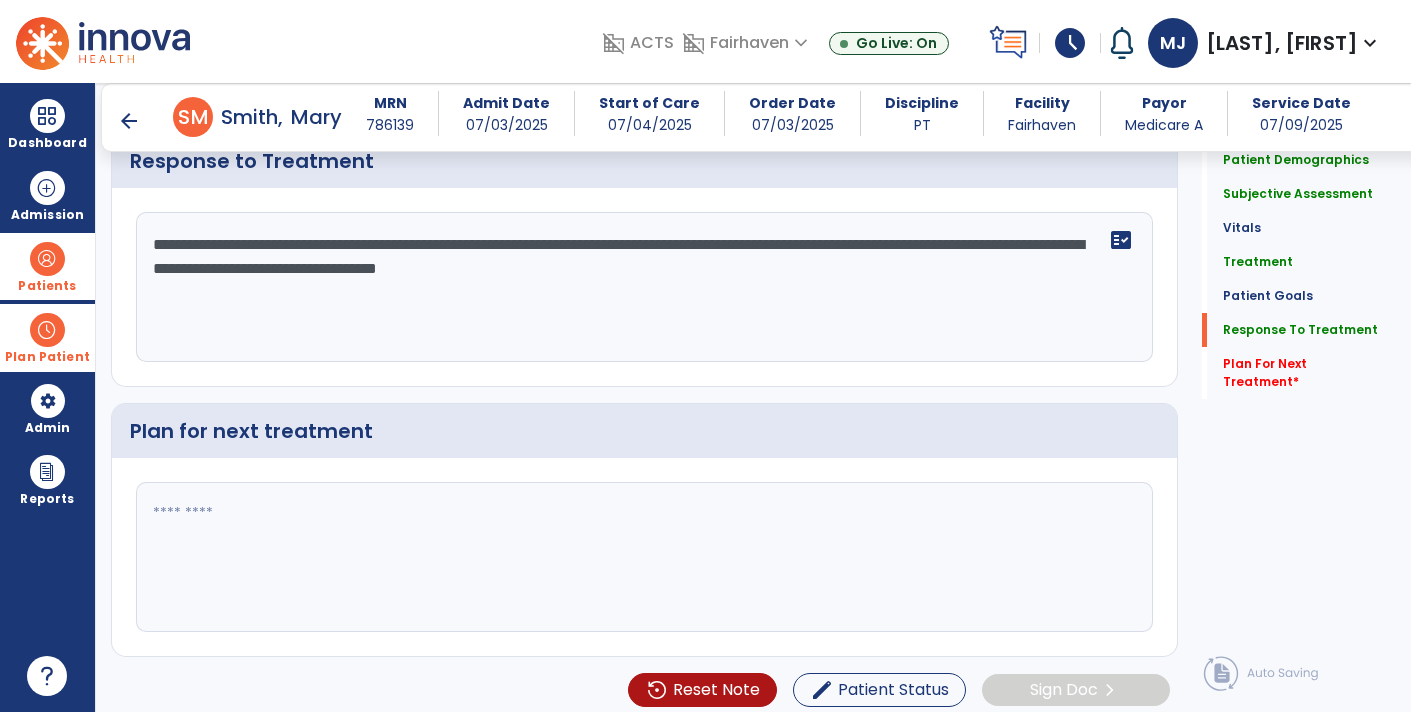 click on "**********" 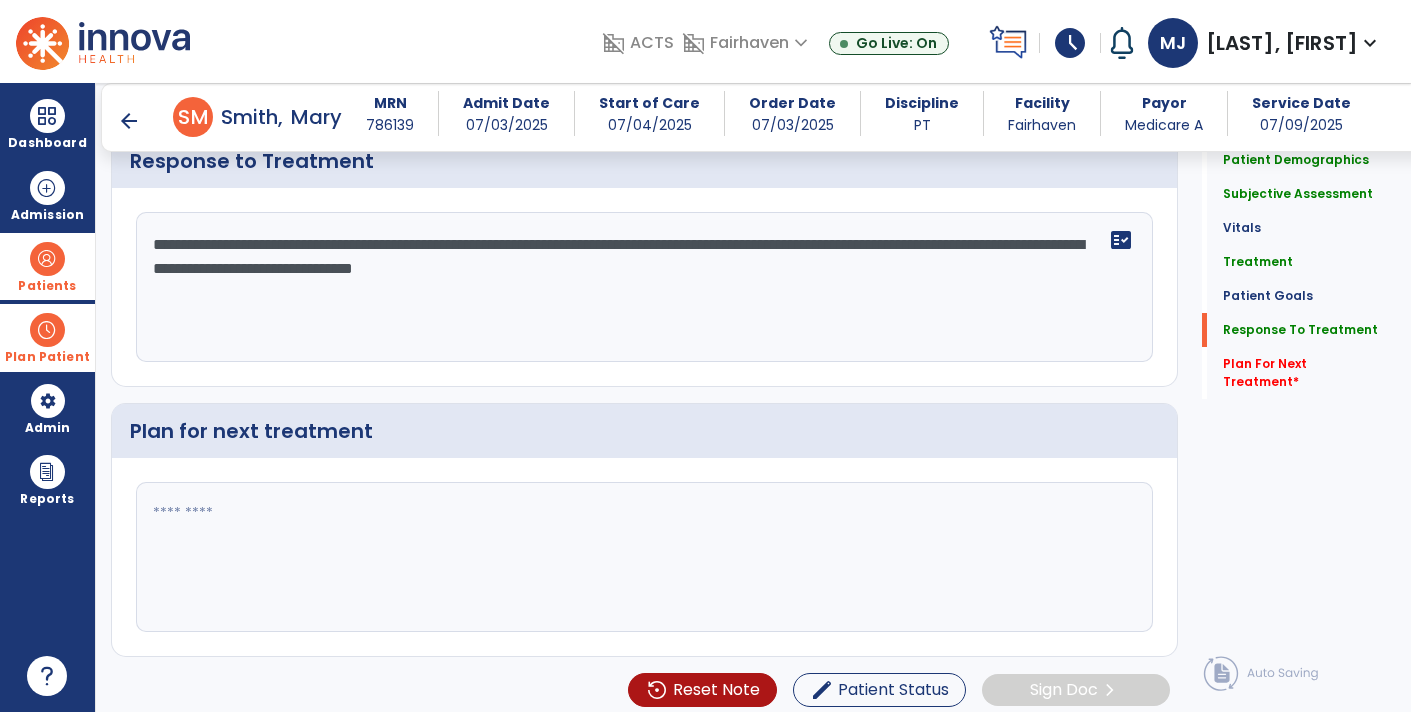 click on "**********" 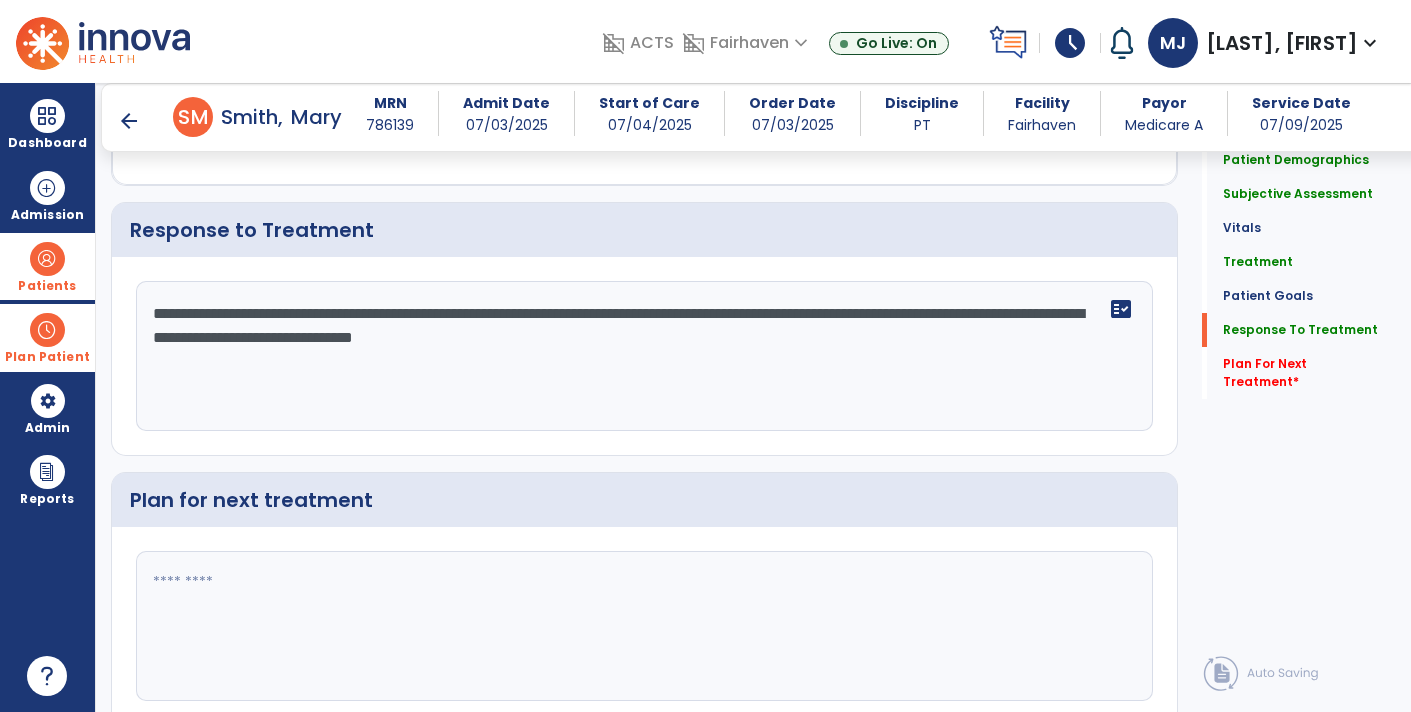 scroll, scrollTop: 2741, scrollLeft: 0, axis: vertical 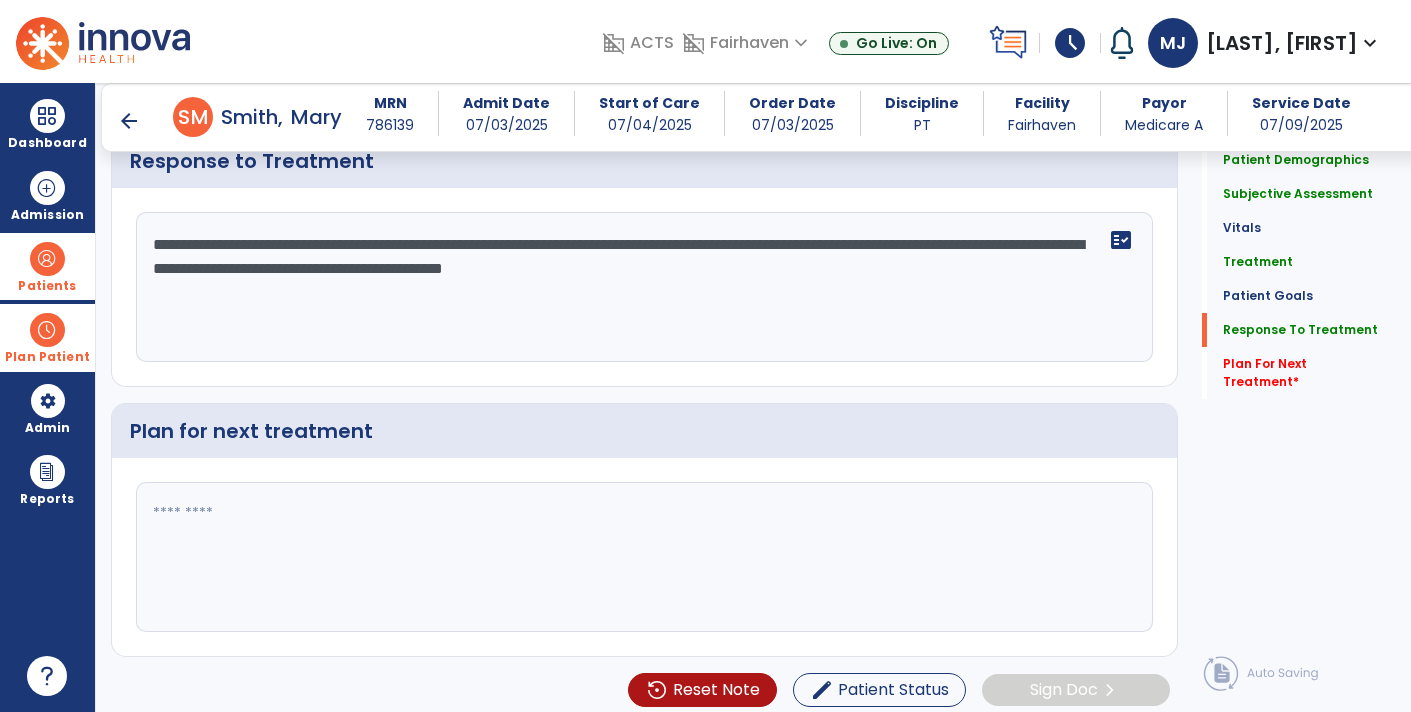 click on "**********" 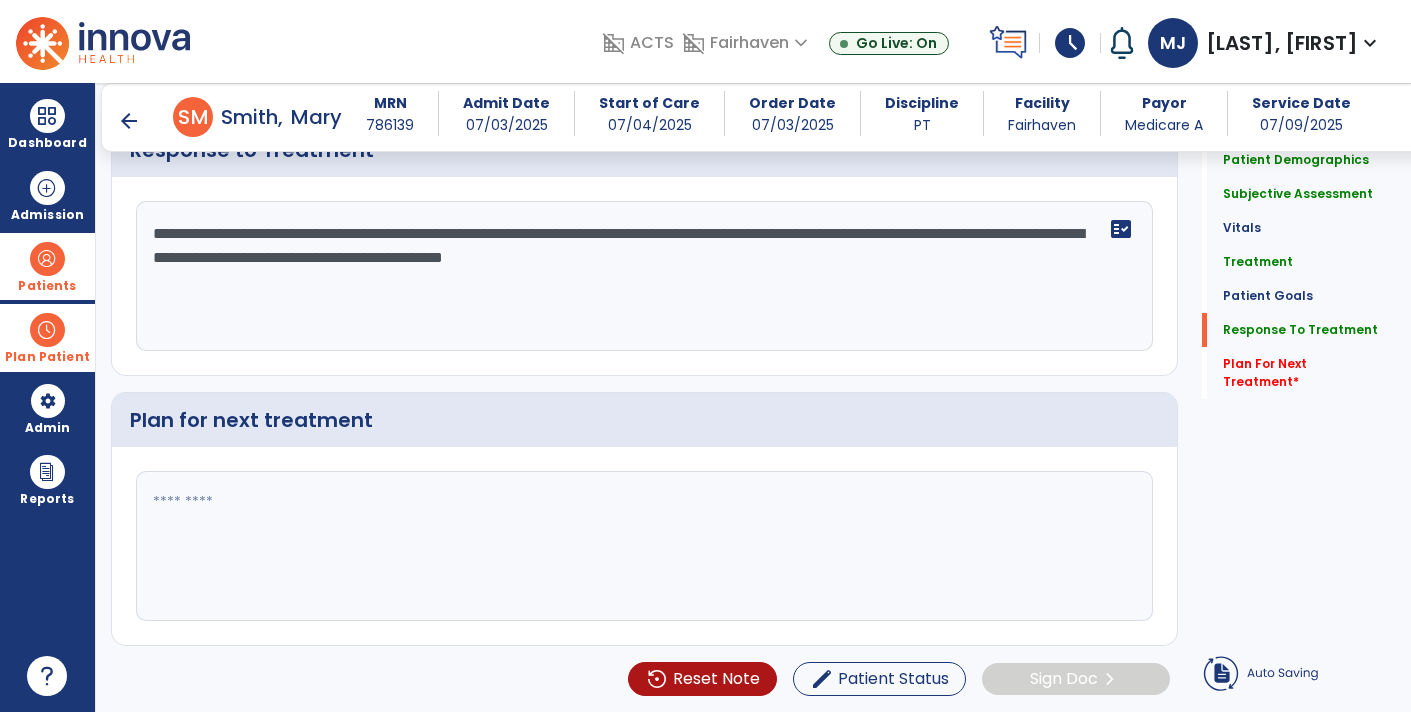 click on "**********" 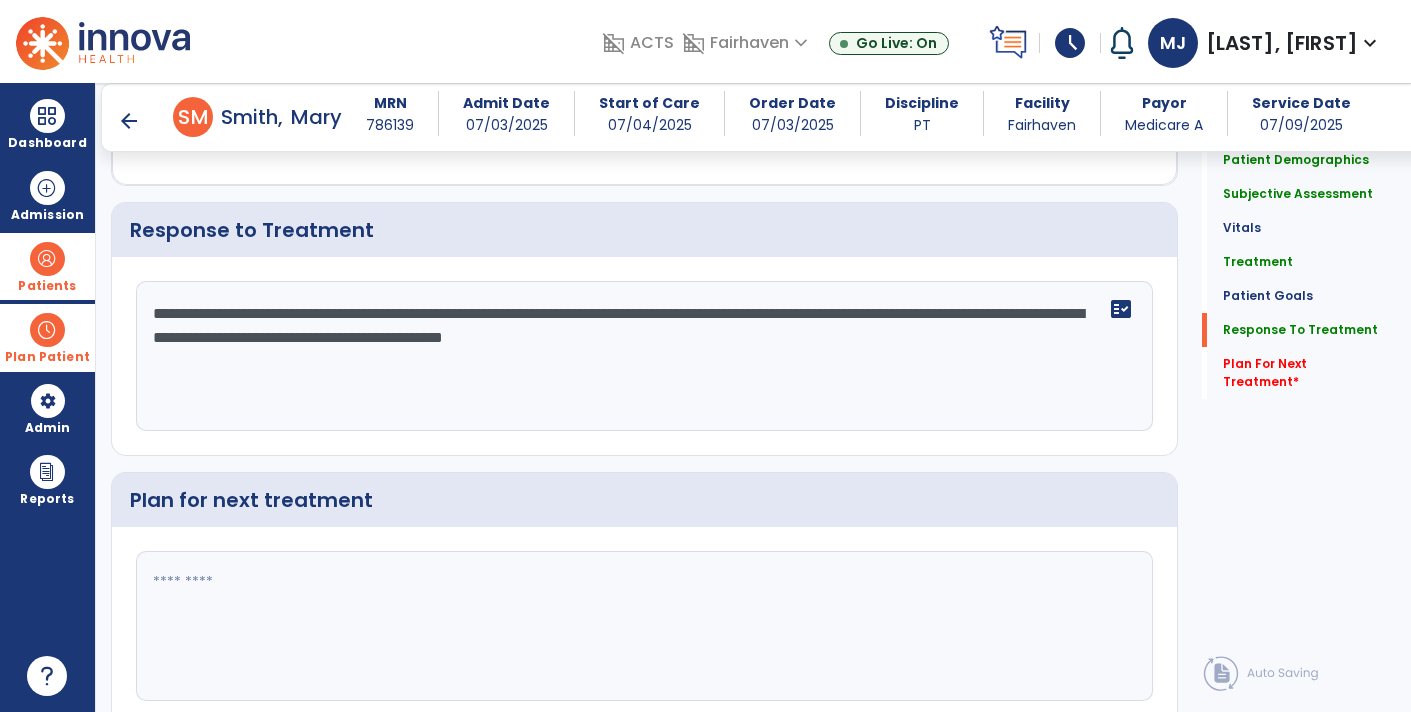 click on "**********" 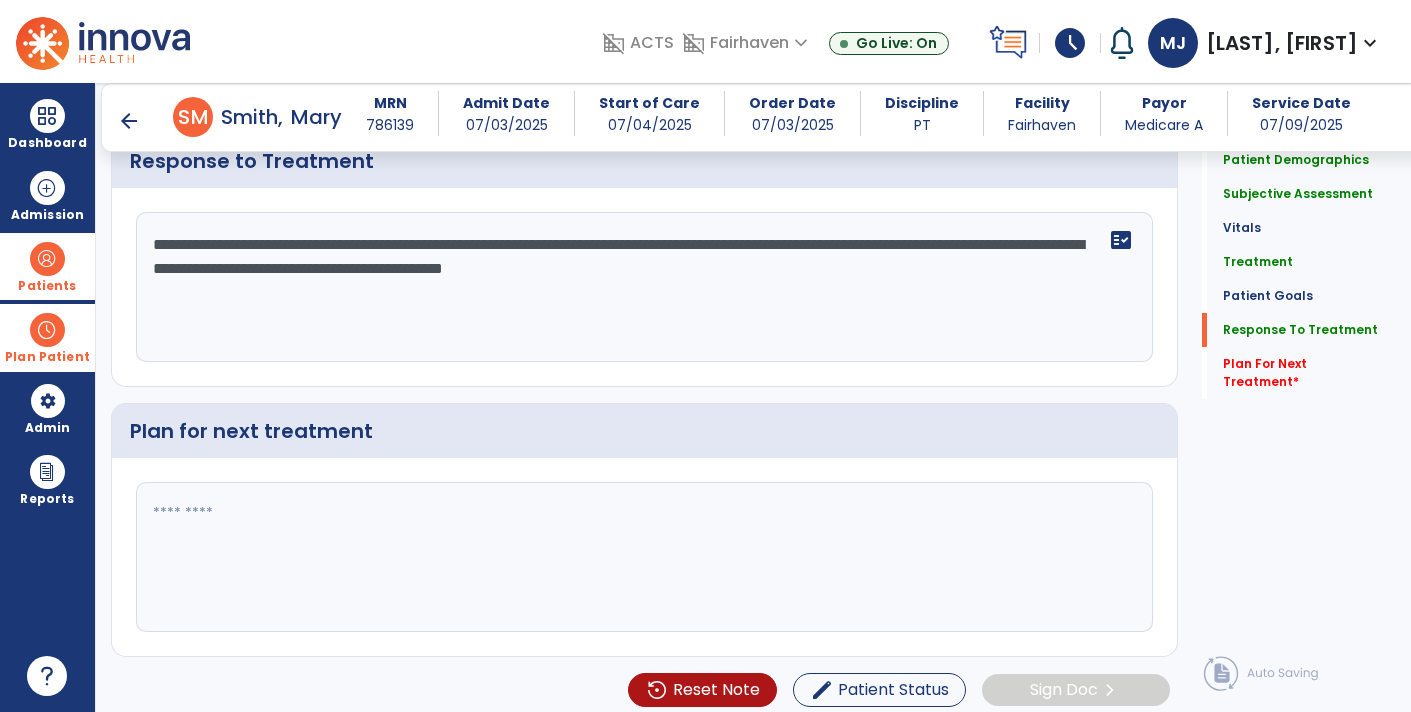 click on "**********" 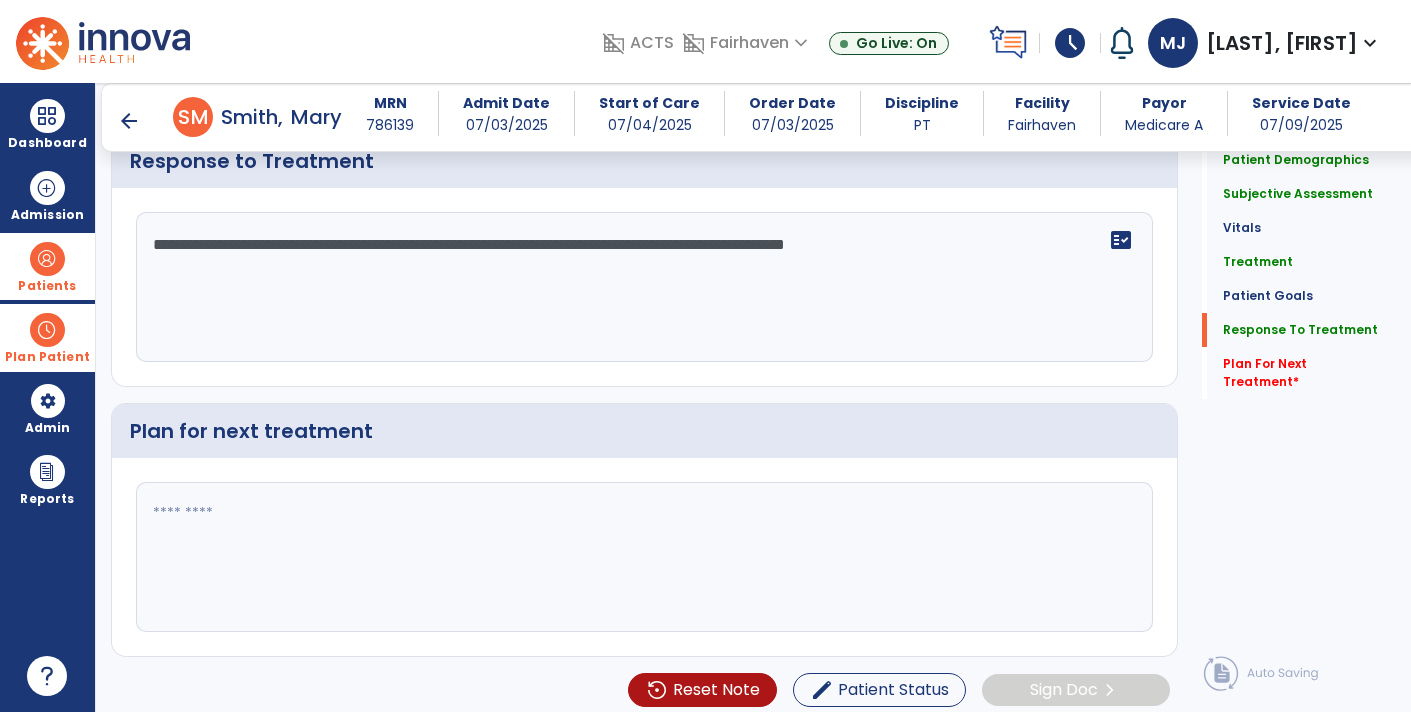 click on "**********" 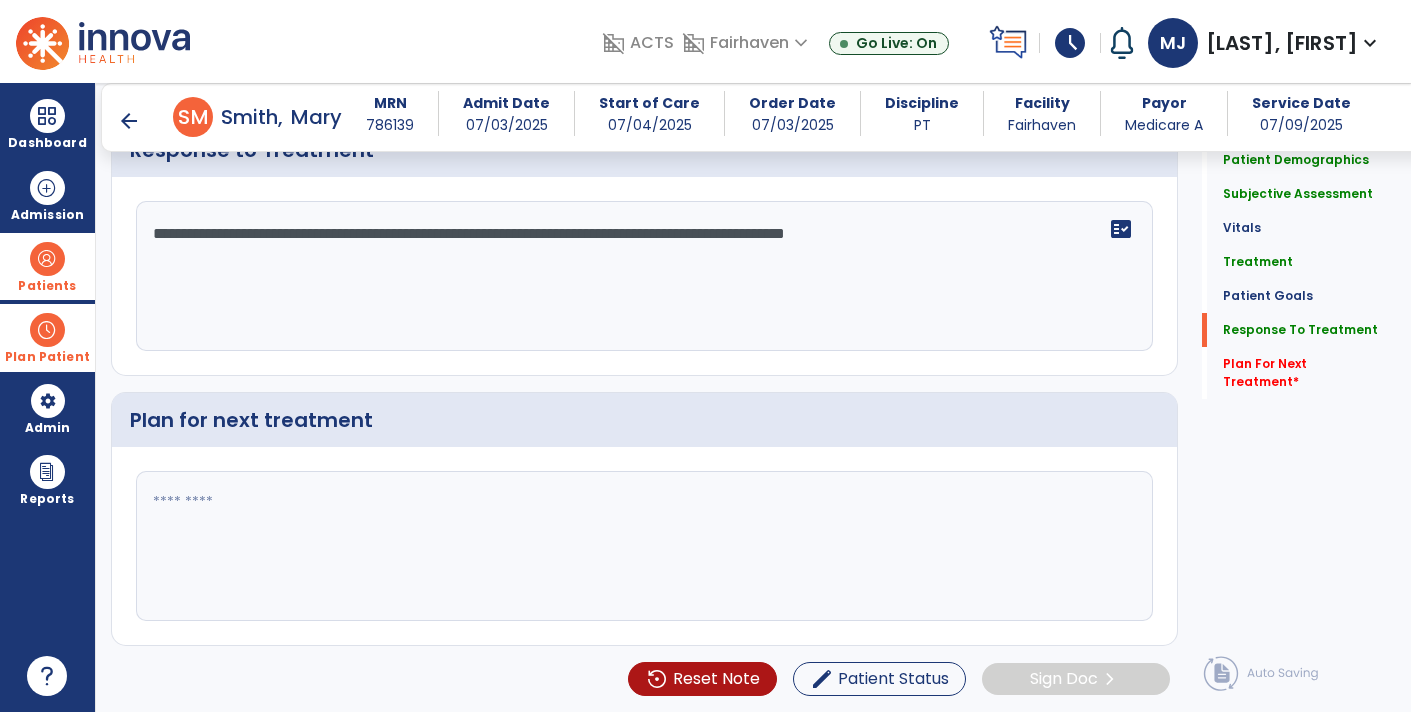 paste on "**********" 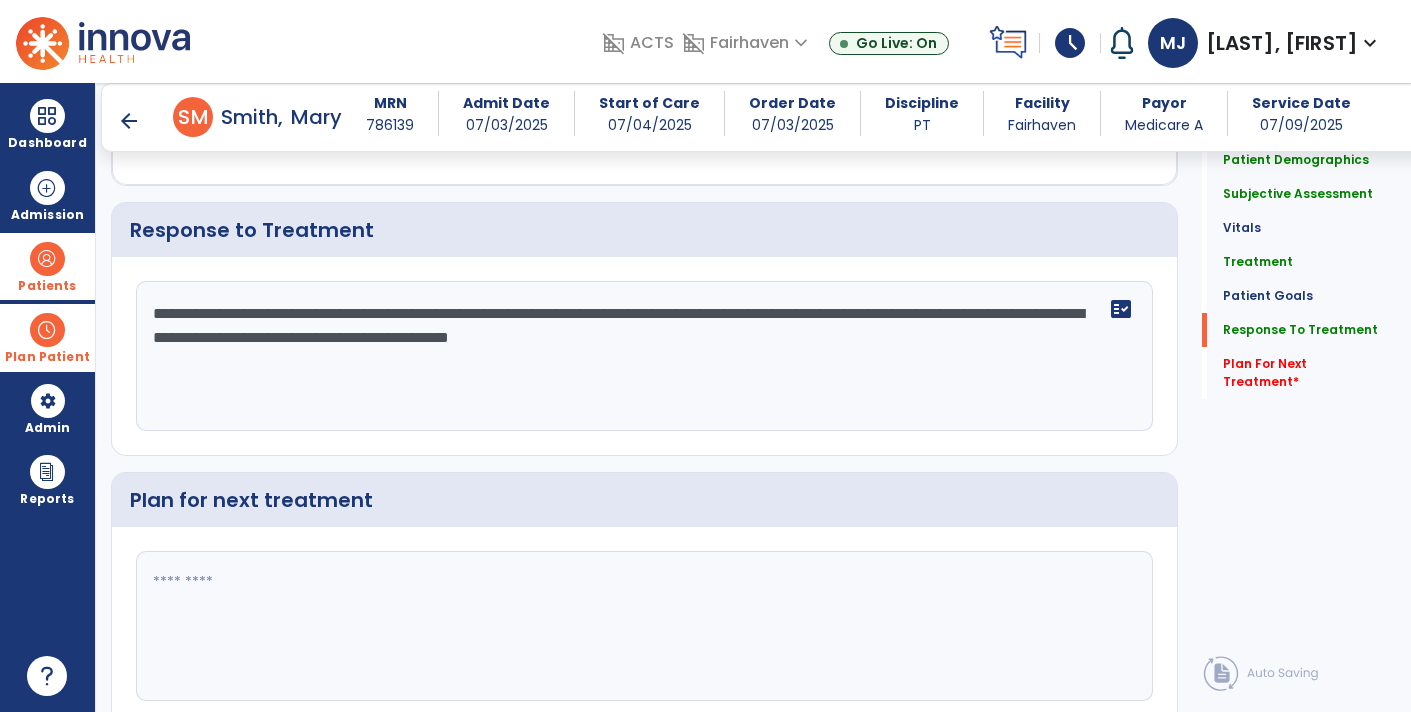 scroll, scrollTop: 2741, scrollLeft: 0, axis: vertical 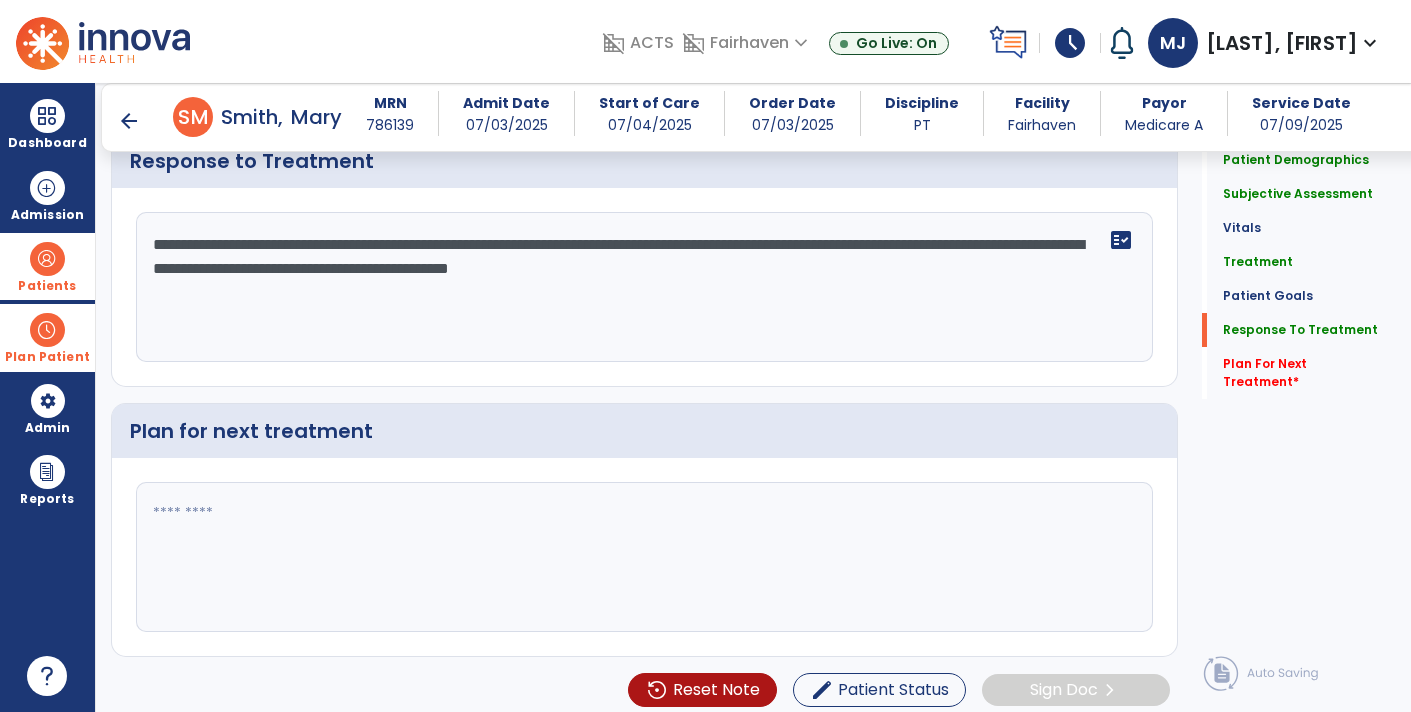 click on "**********" 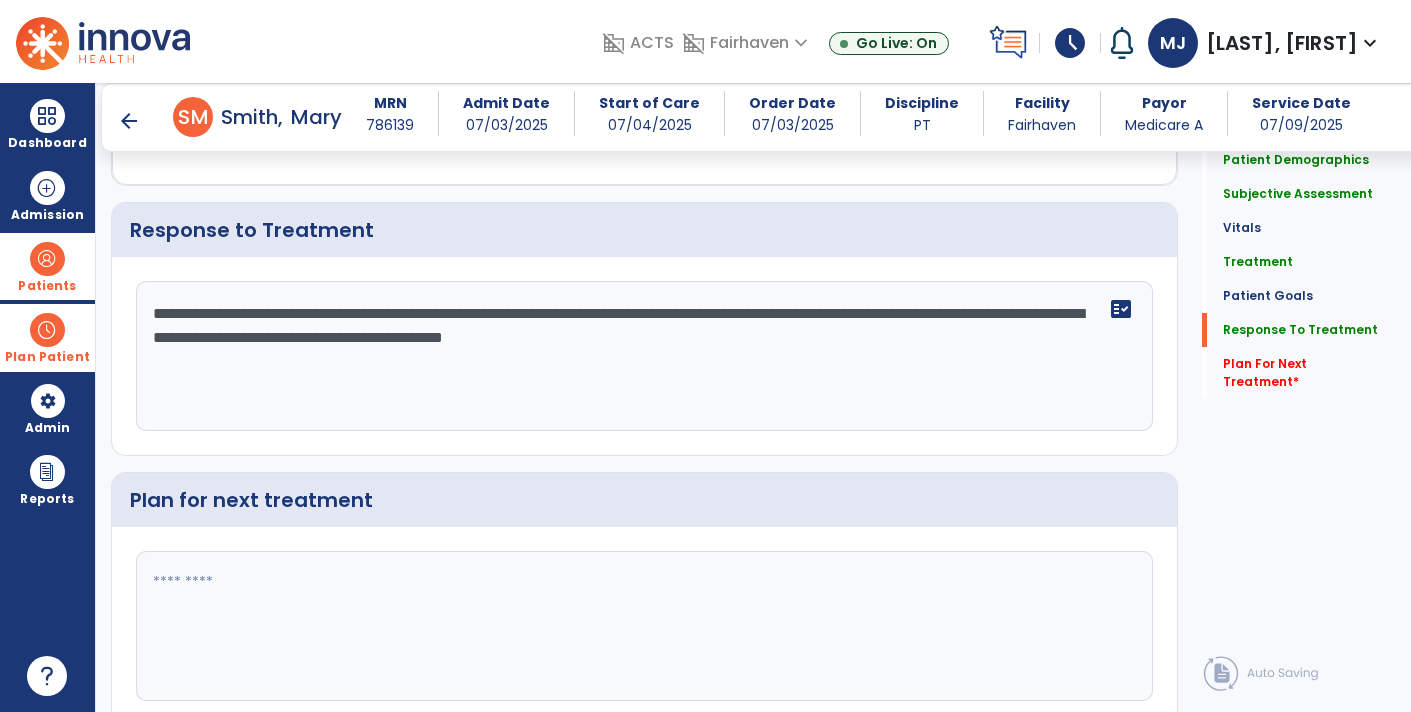 scroll, scrollTop: 2741, scrollLeft: 0, axis: vertical 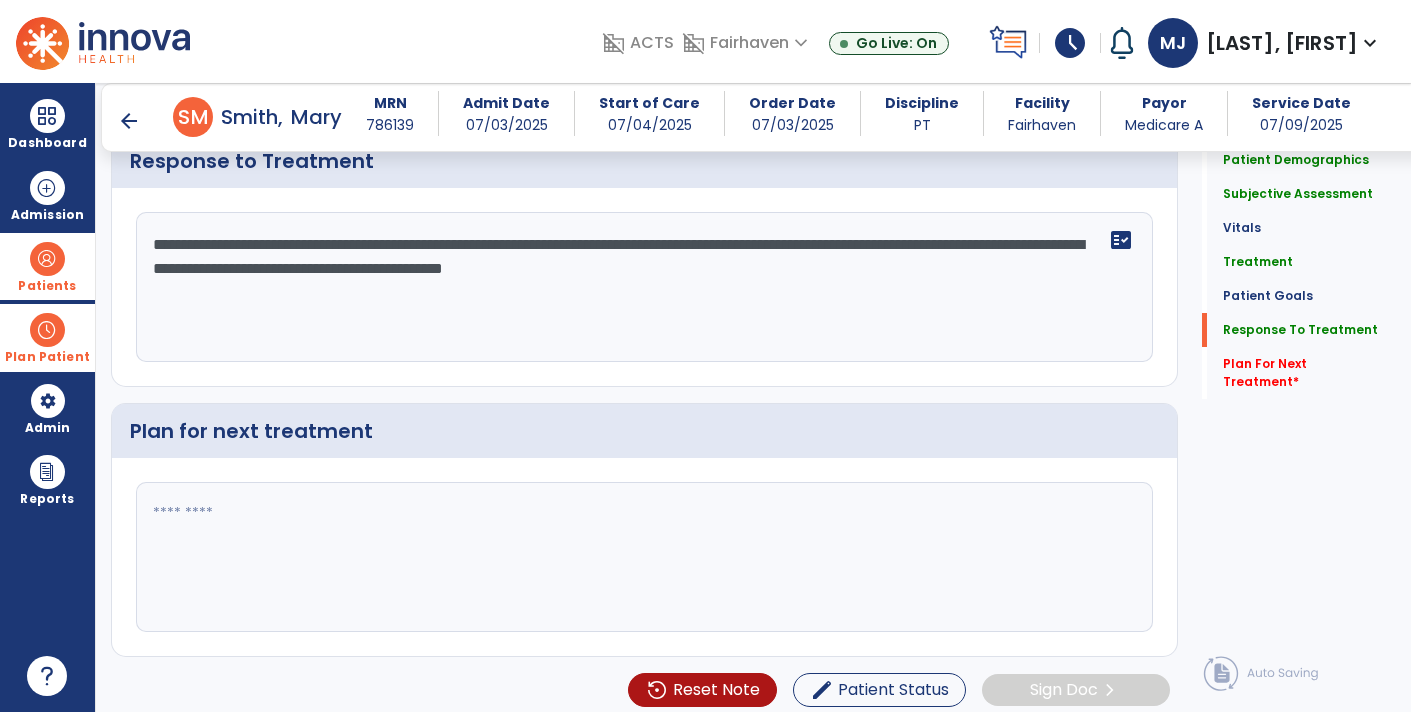 click on "**********" 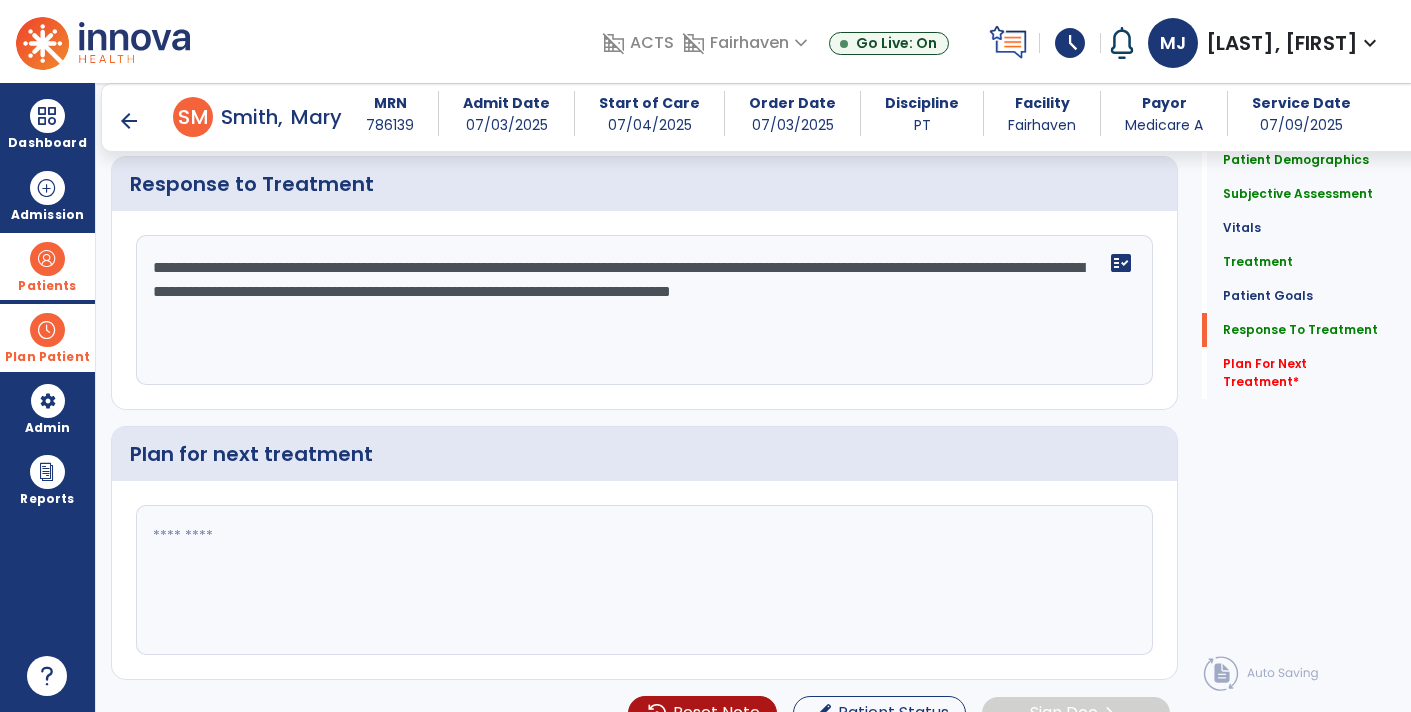 scroll, scrollTop: 2741, scrollLeft: 0, axis: vertical 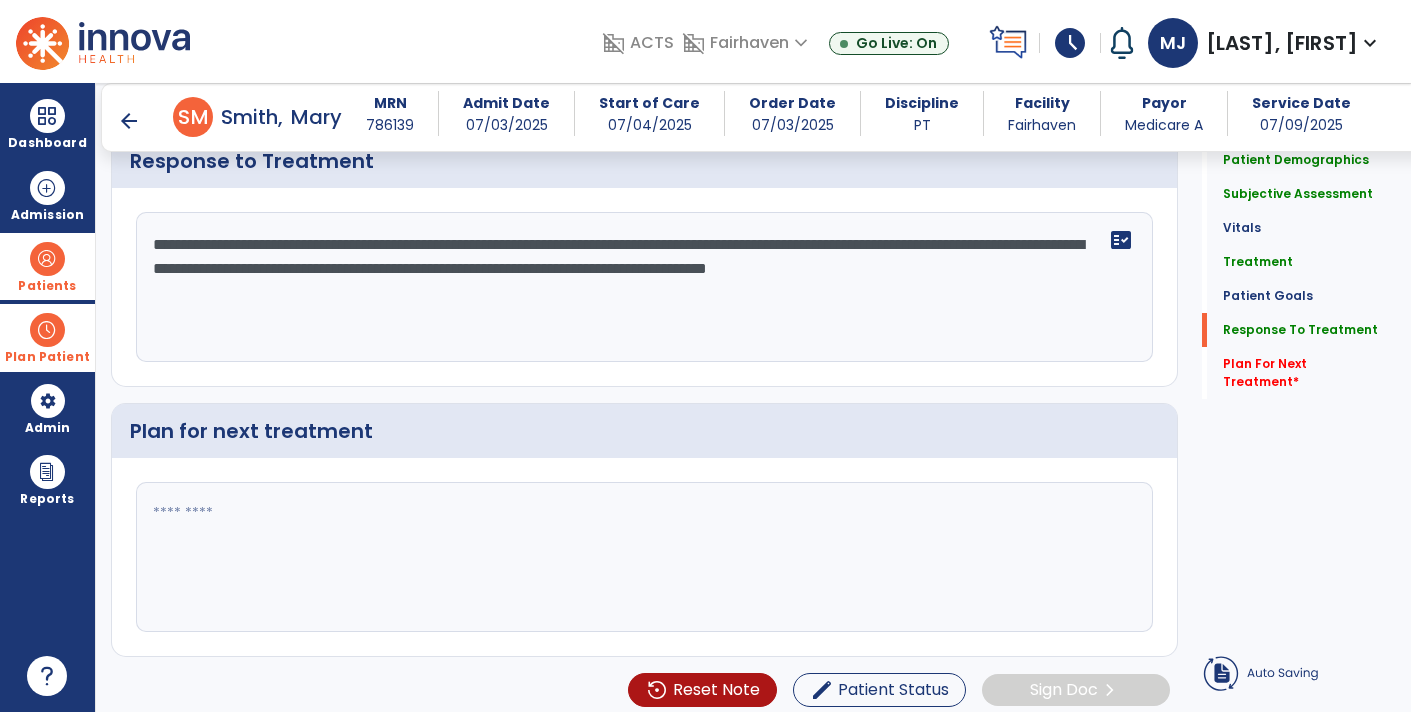 click on "**********" 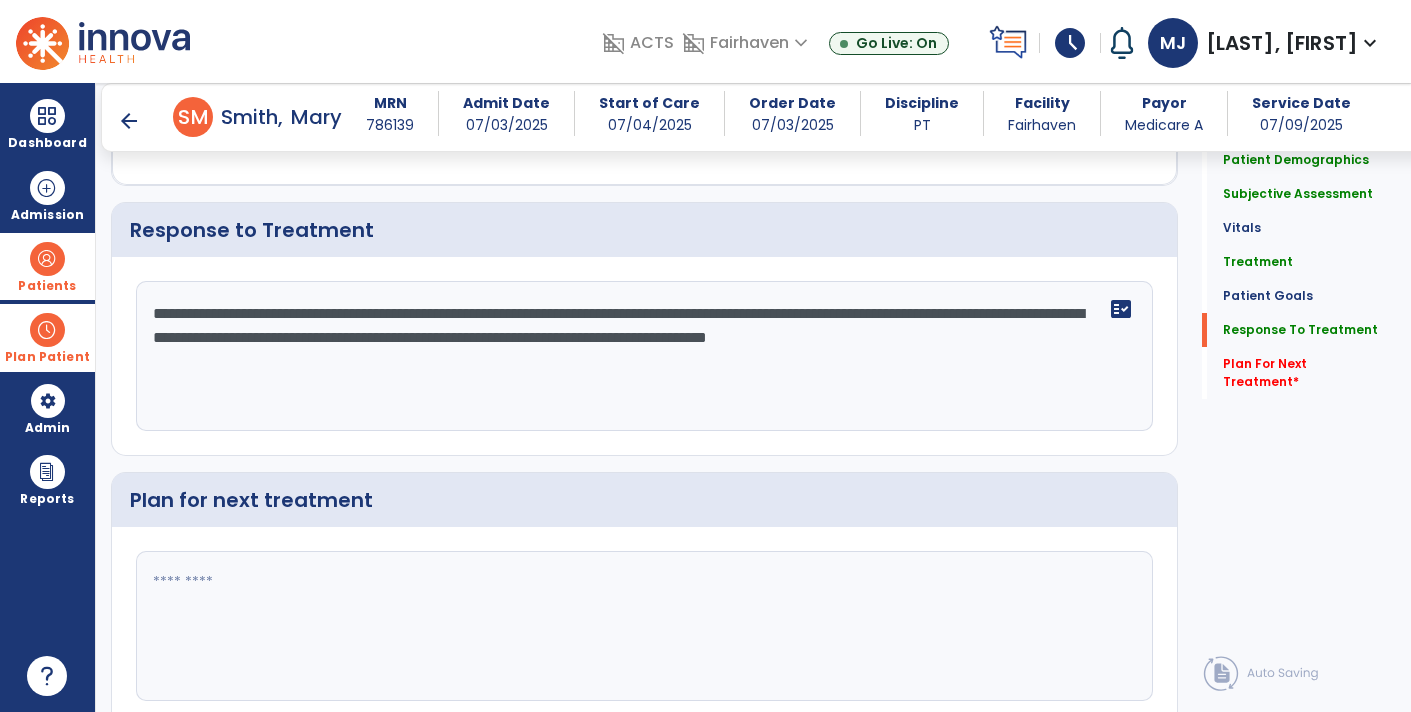 scroll, scrollTop: 2741, scrollLeft: 0, axis: vertical 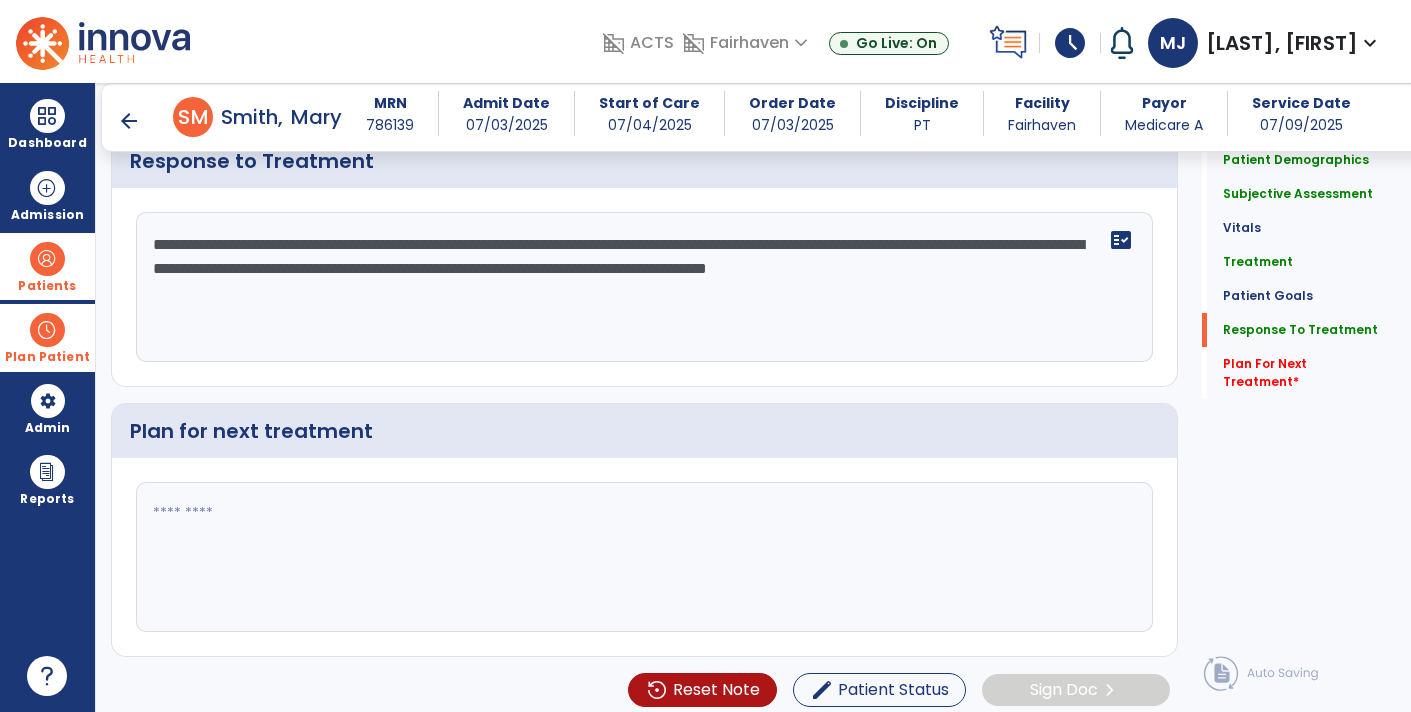 click on "**********" 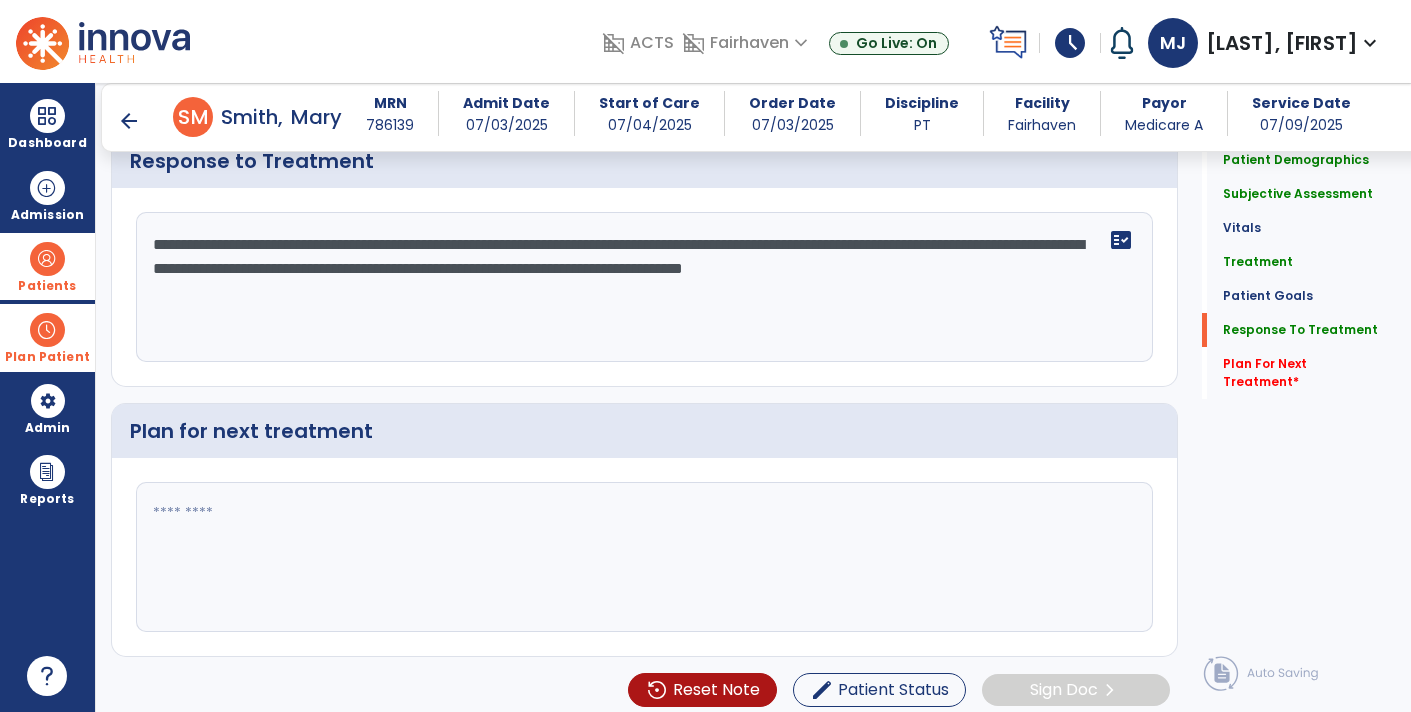 click on "**********" 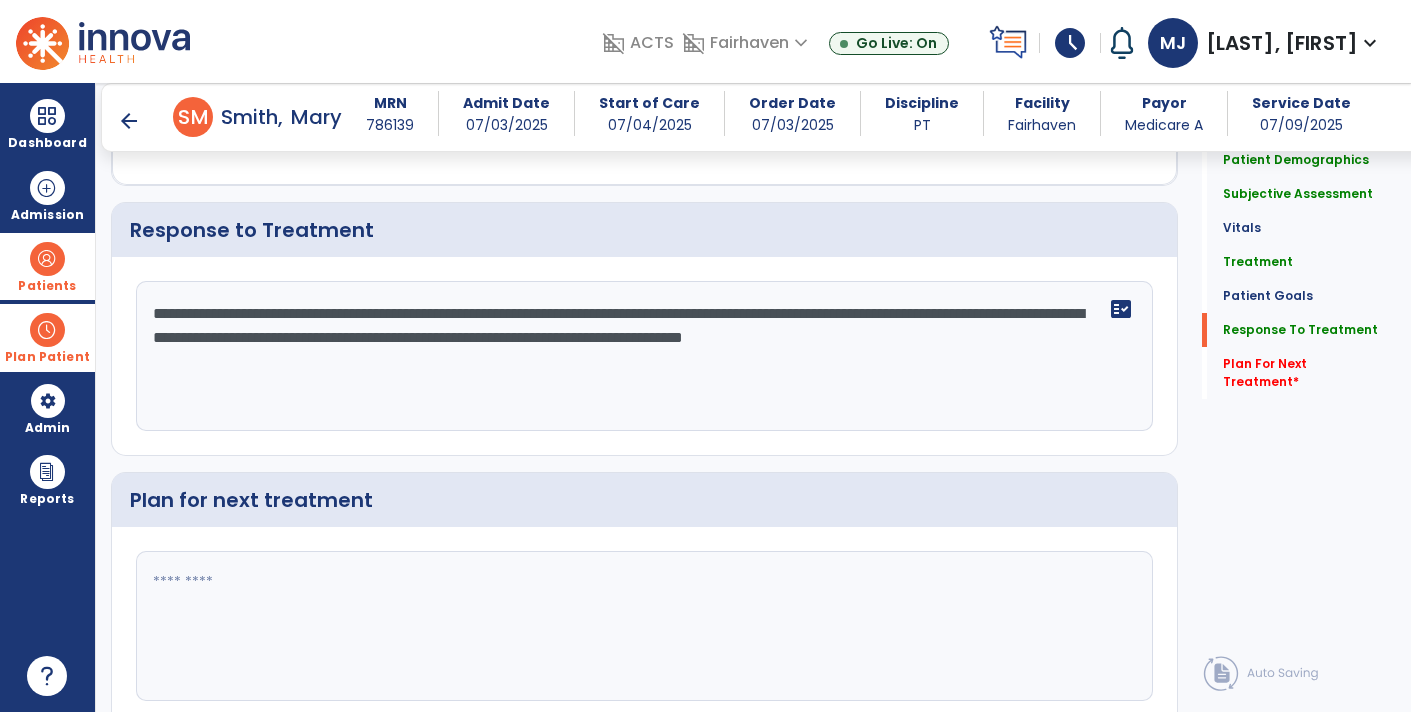 click on "**********" 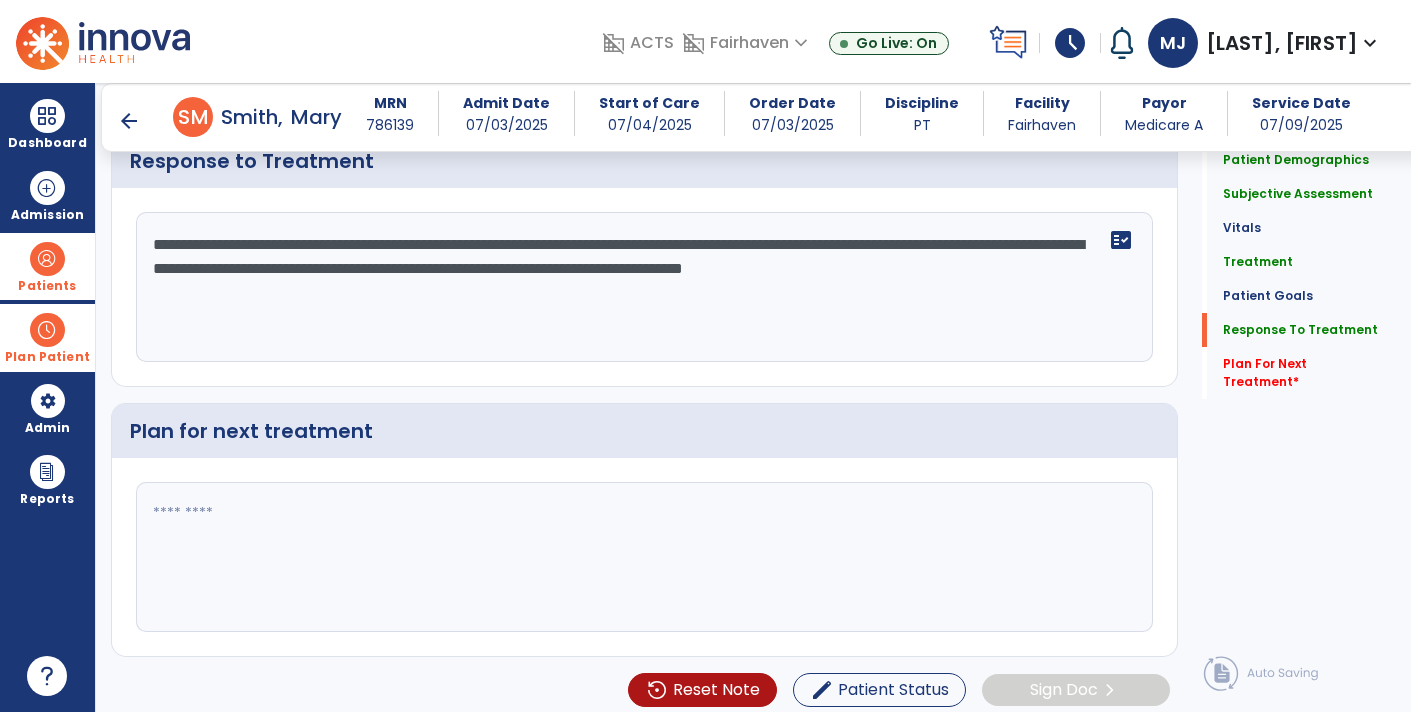click on "**********" 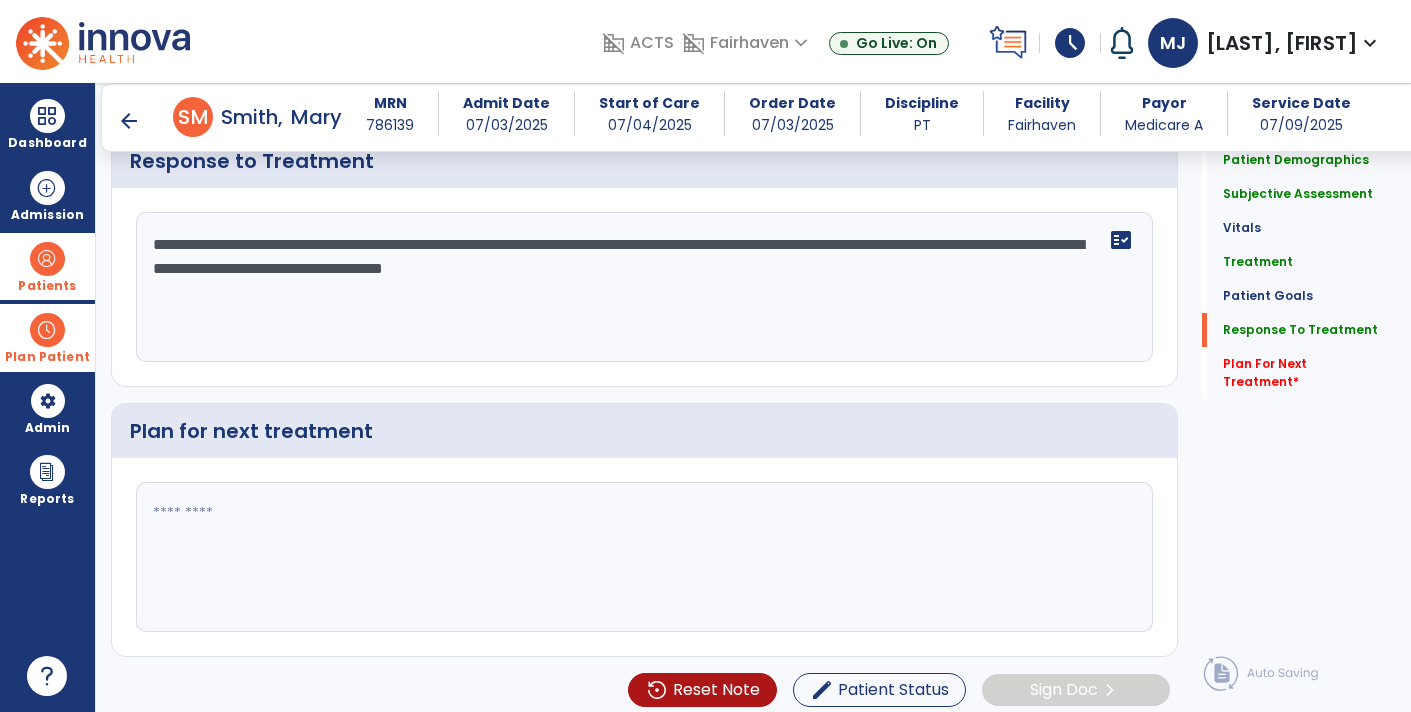 click on "**********" 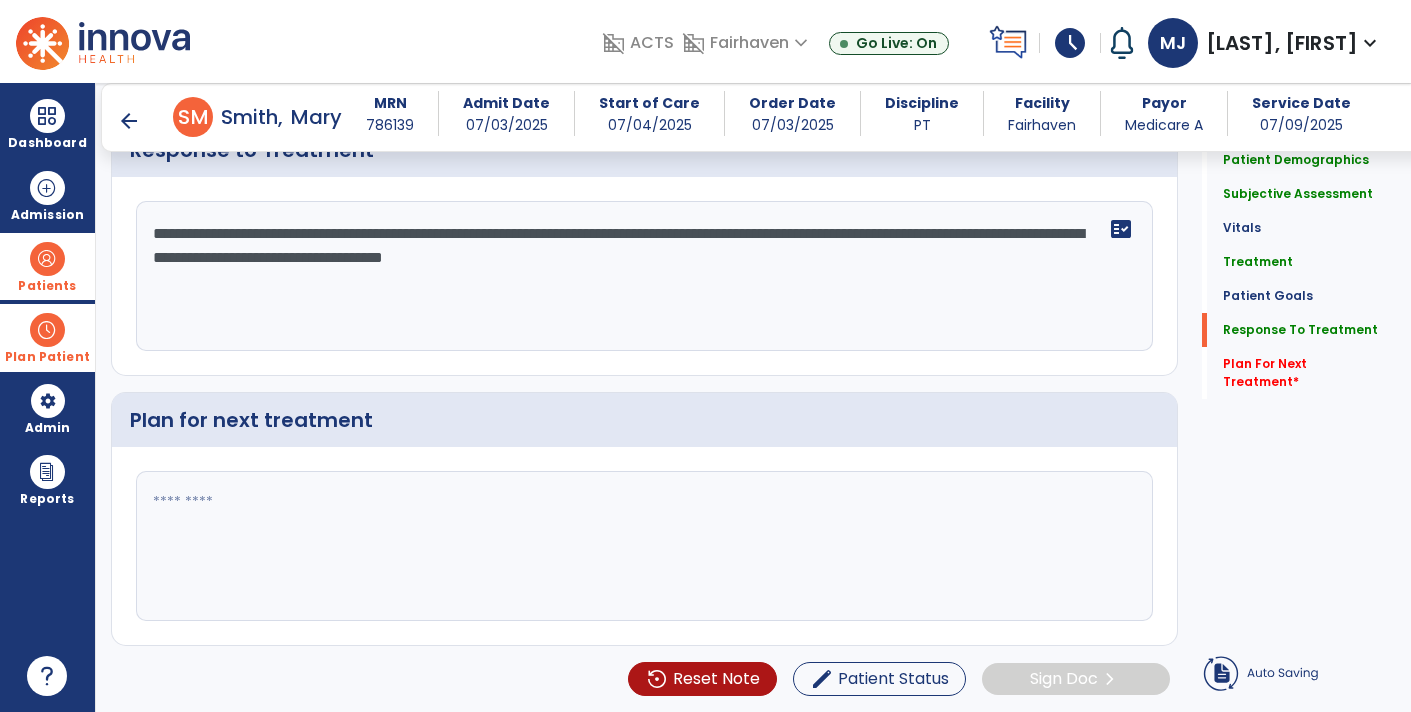 paste on "**********" 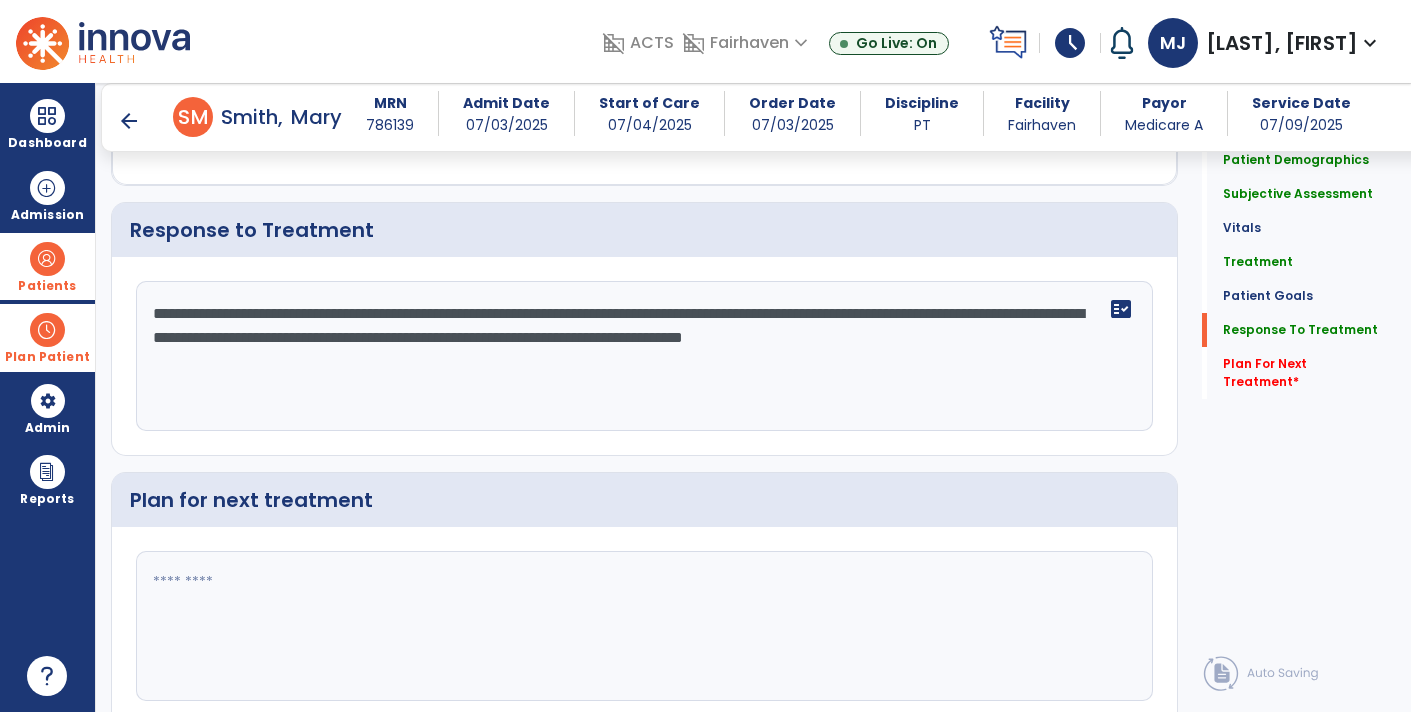 scroll, scrollTop: 2741, scrollLeft: 0, axis: vertical 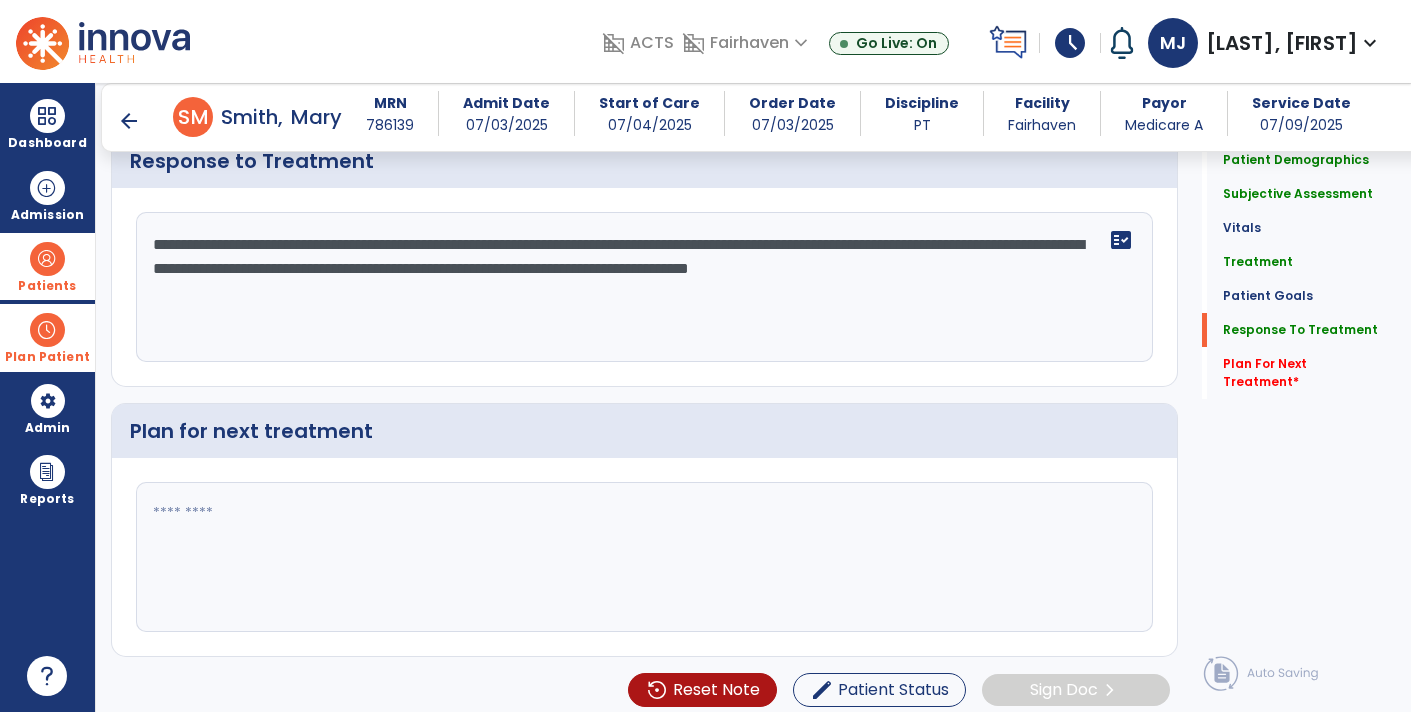 click on "**********" 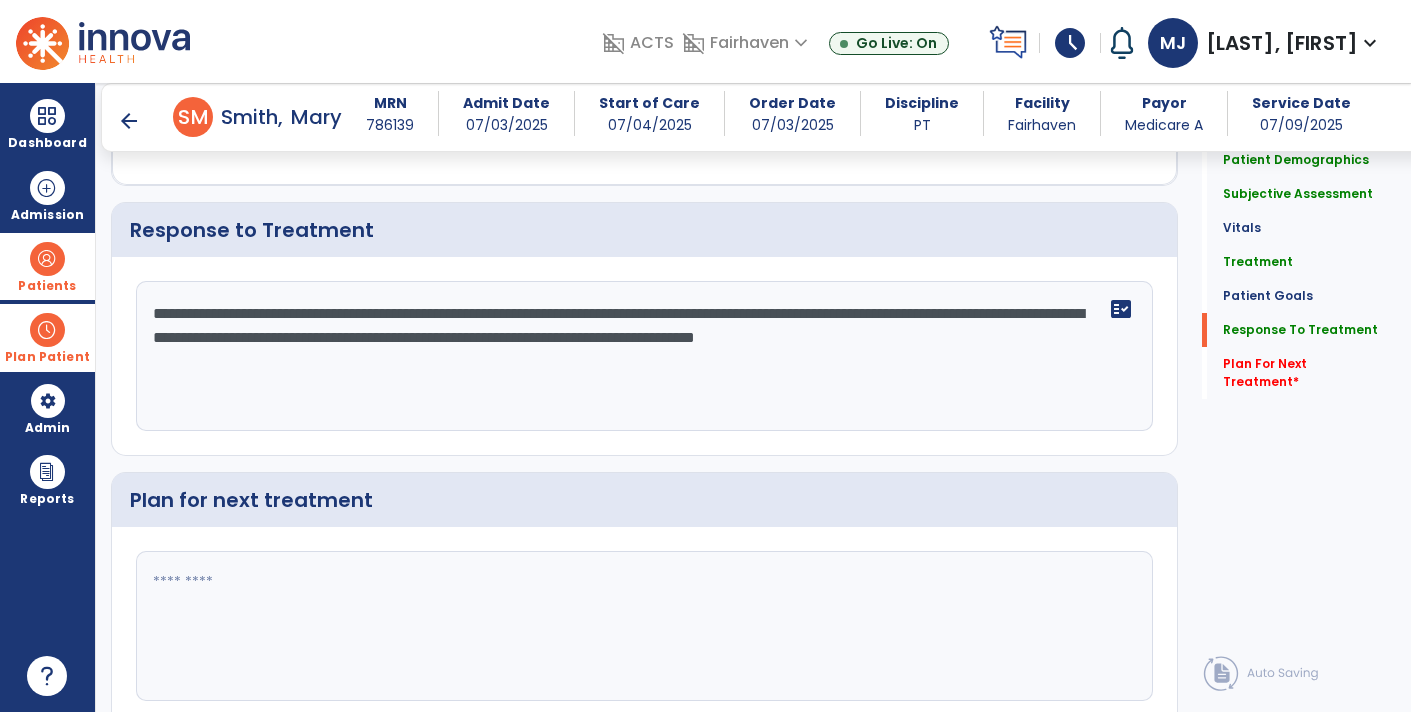 scroll, scrollTop: 2741, scrollLeft: 0, axis: vertical 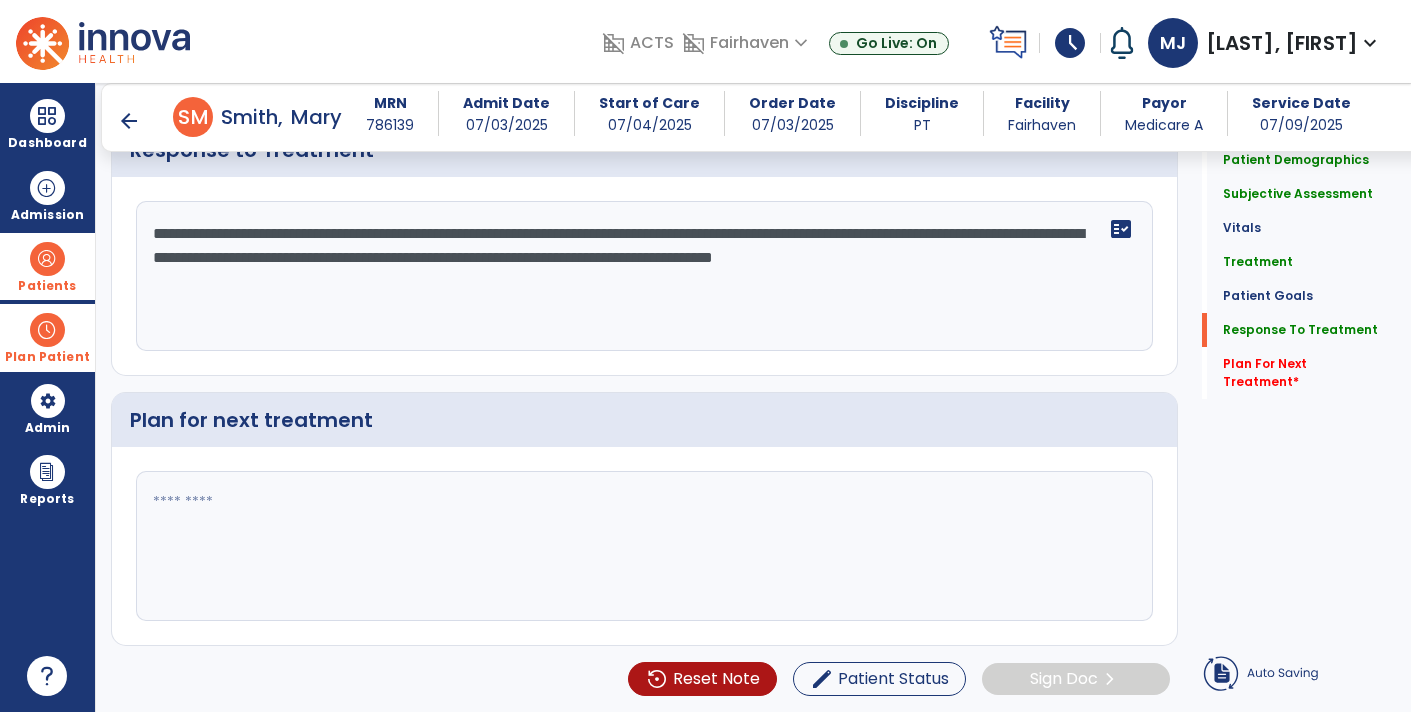 click on "**********" 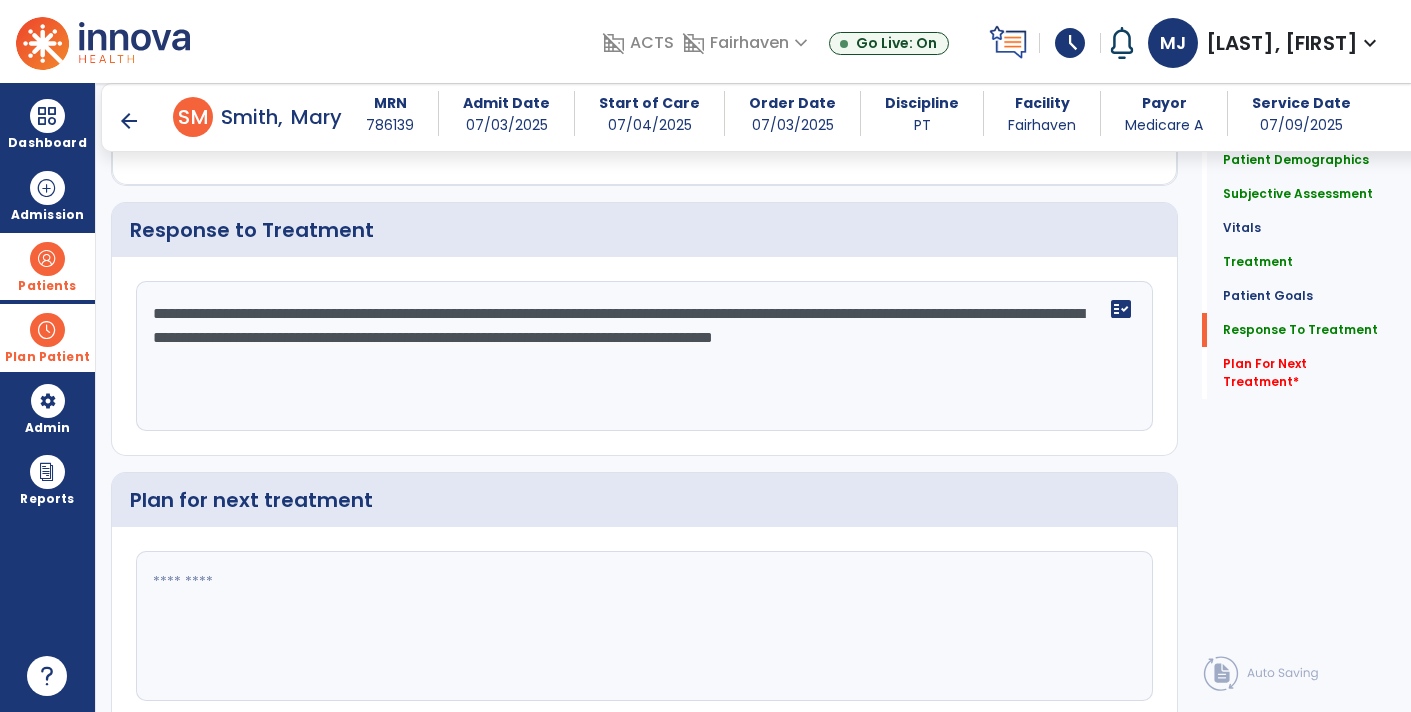 scroll, scrollTop: 2741, scrollLeft: 0, axis: vertical 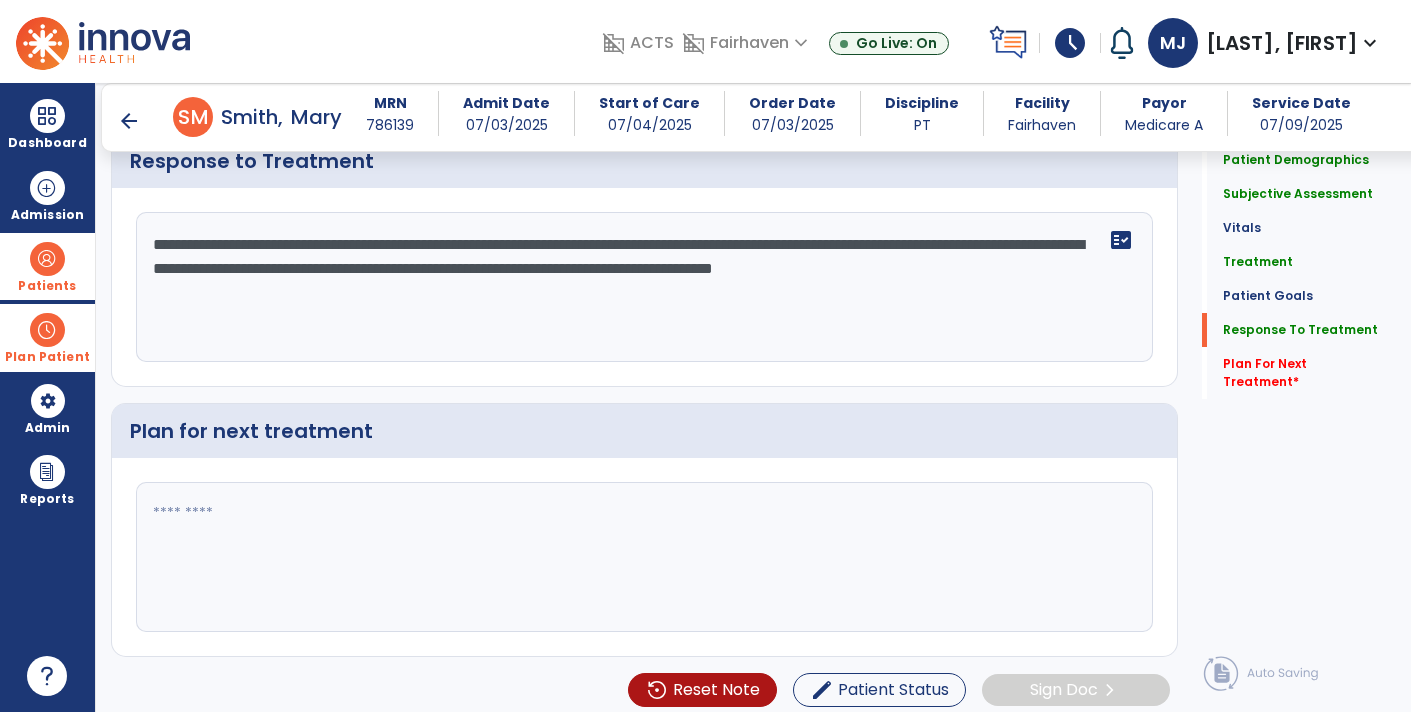click on "**********" 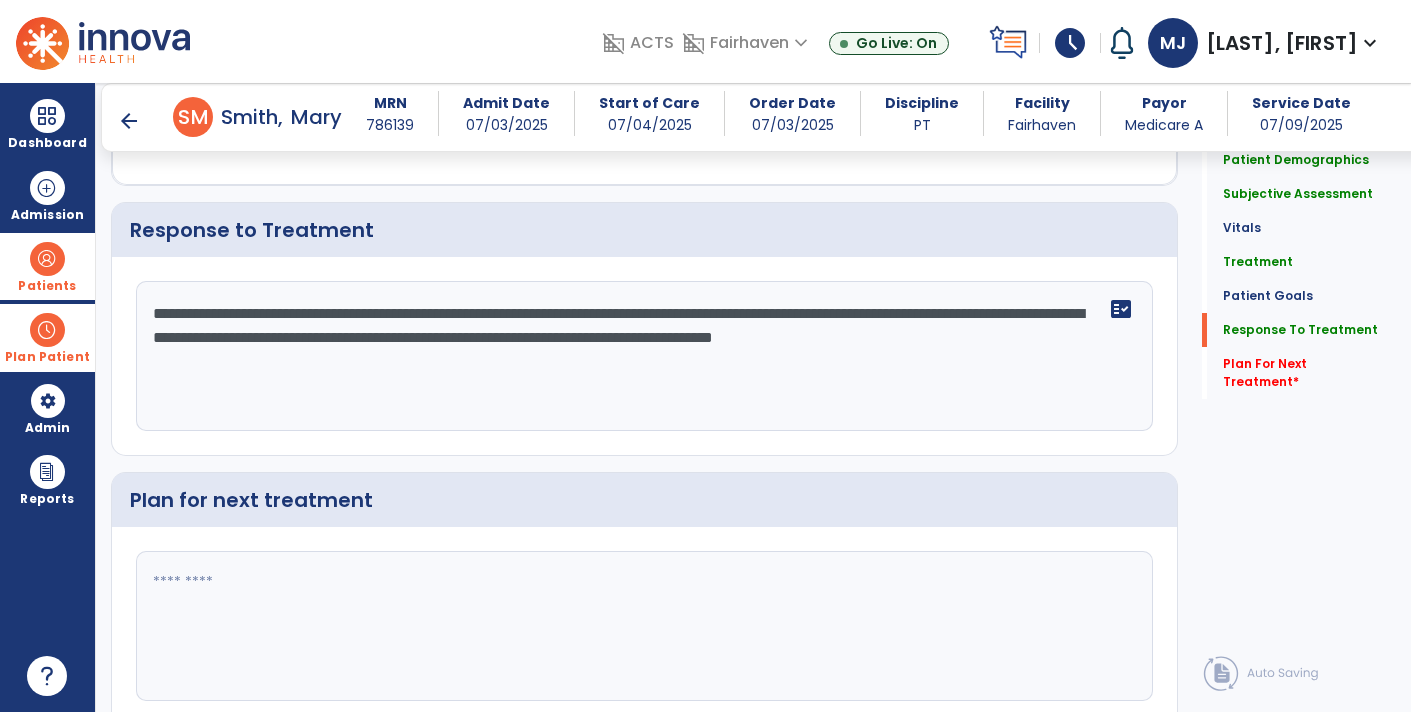 scroll, scrollTop: 2741, scrollLeft: 0, axis: vertical 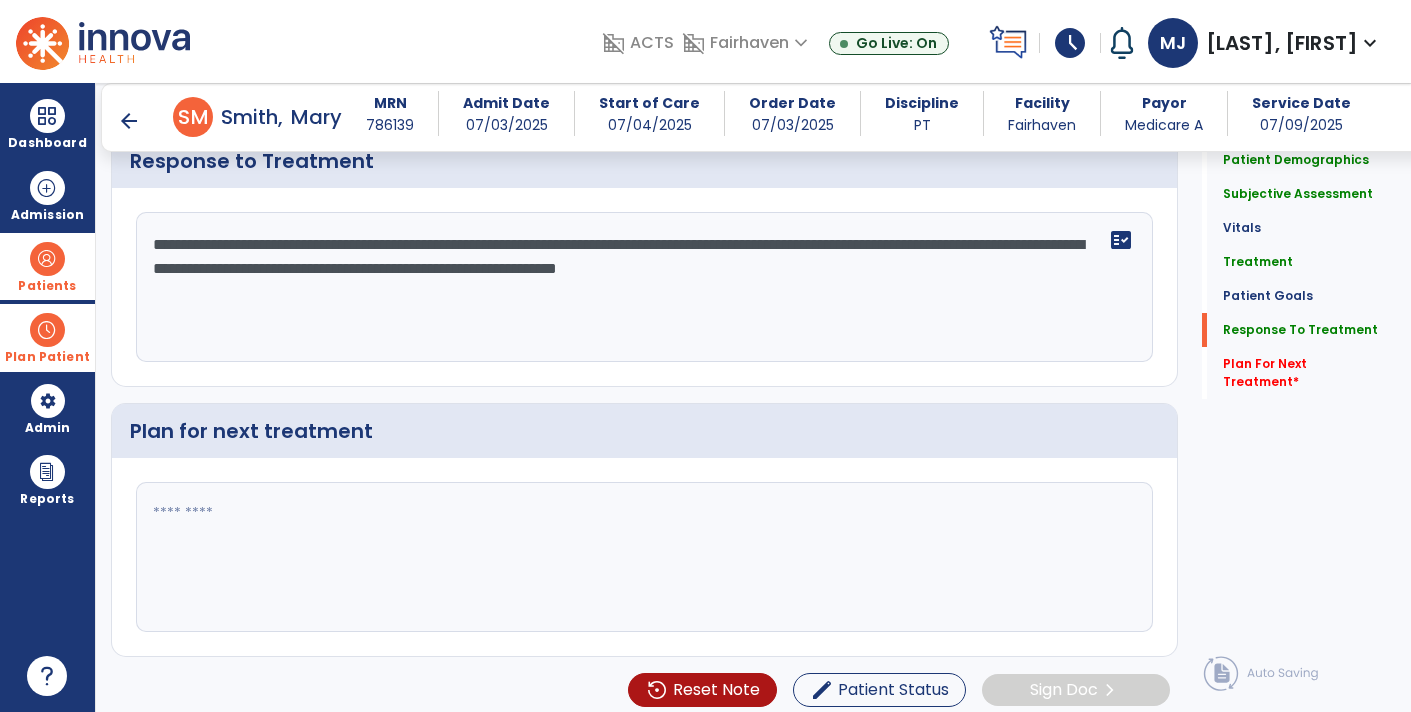 click on "**********" 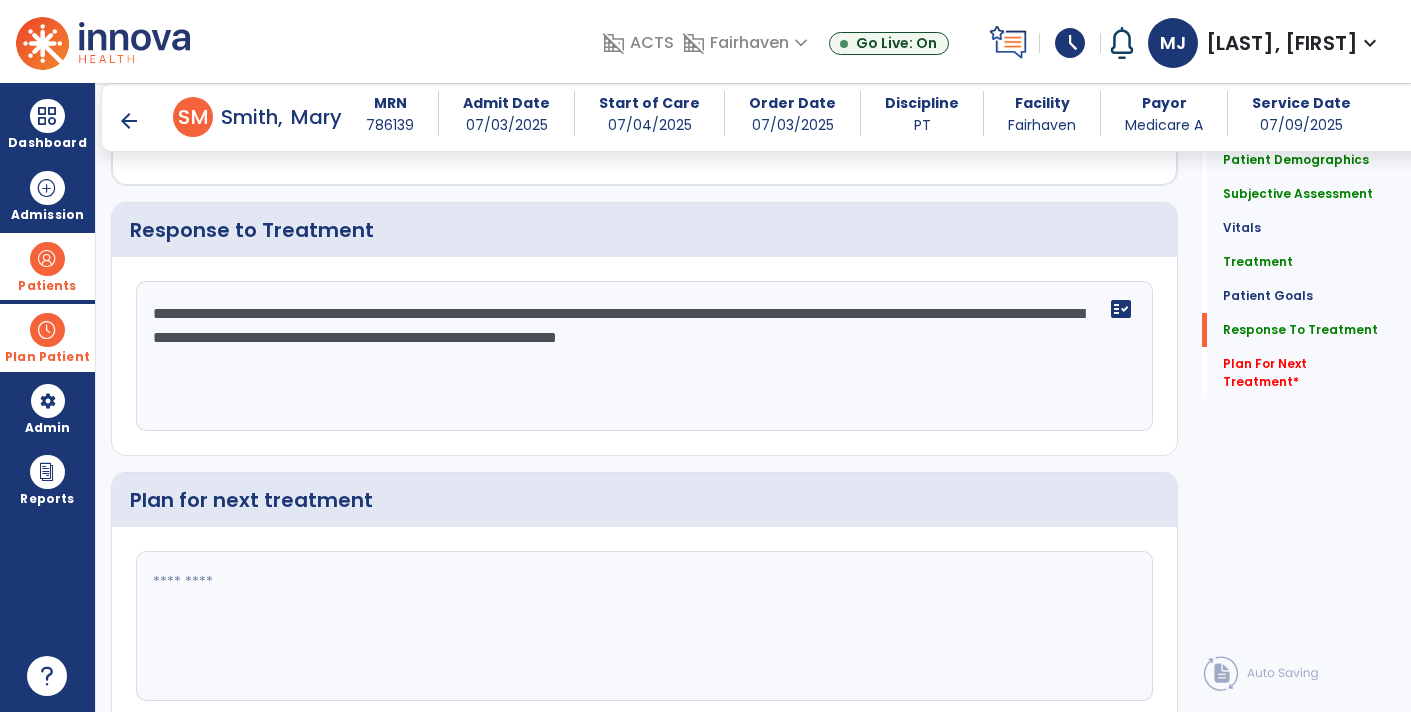 type on "**********" 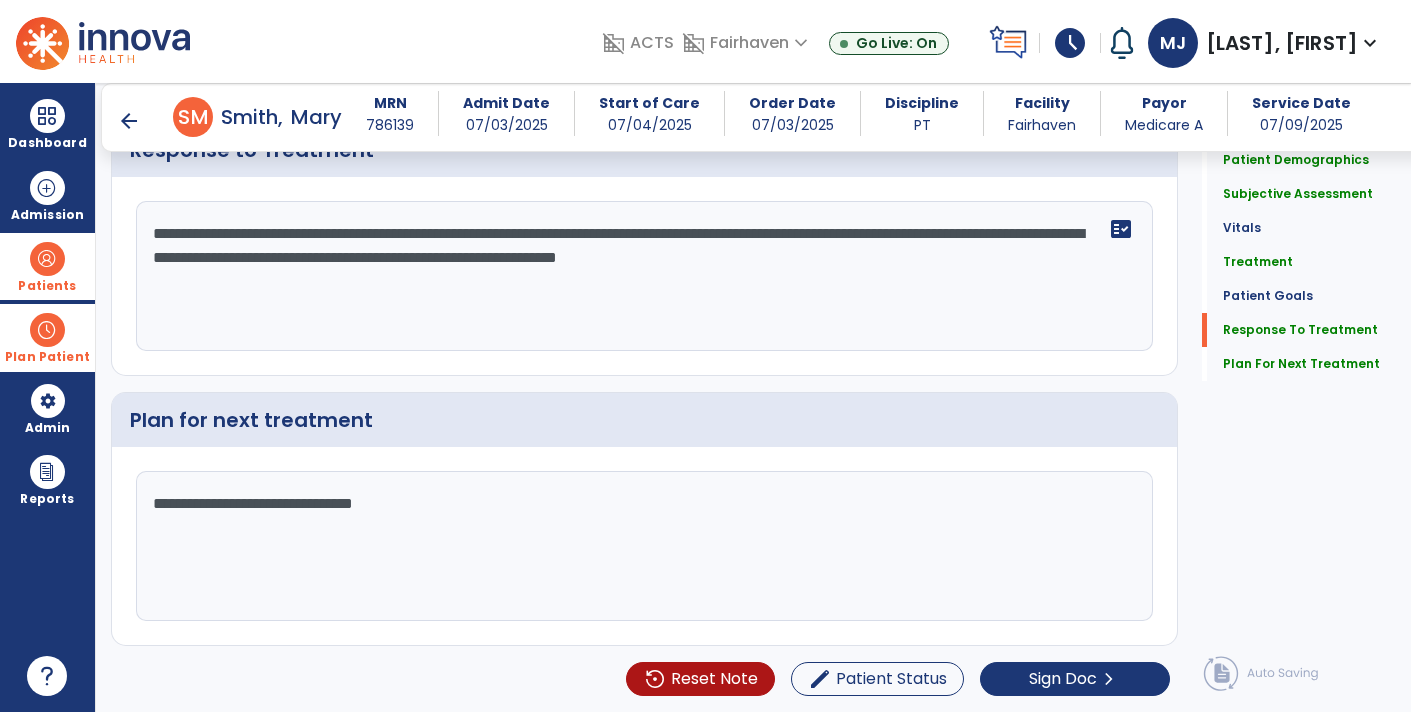 click on "**********" 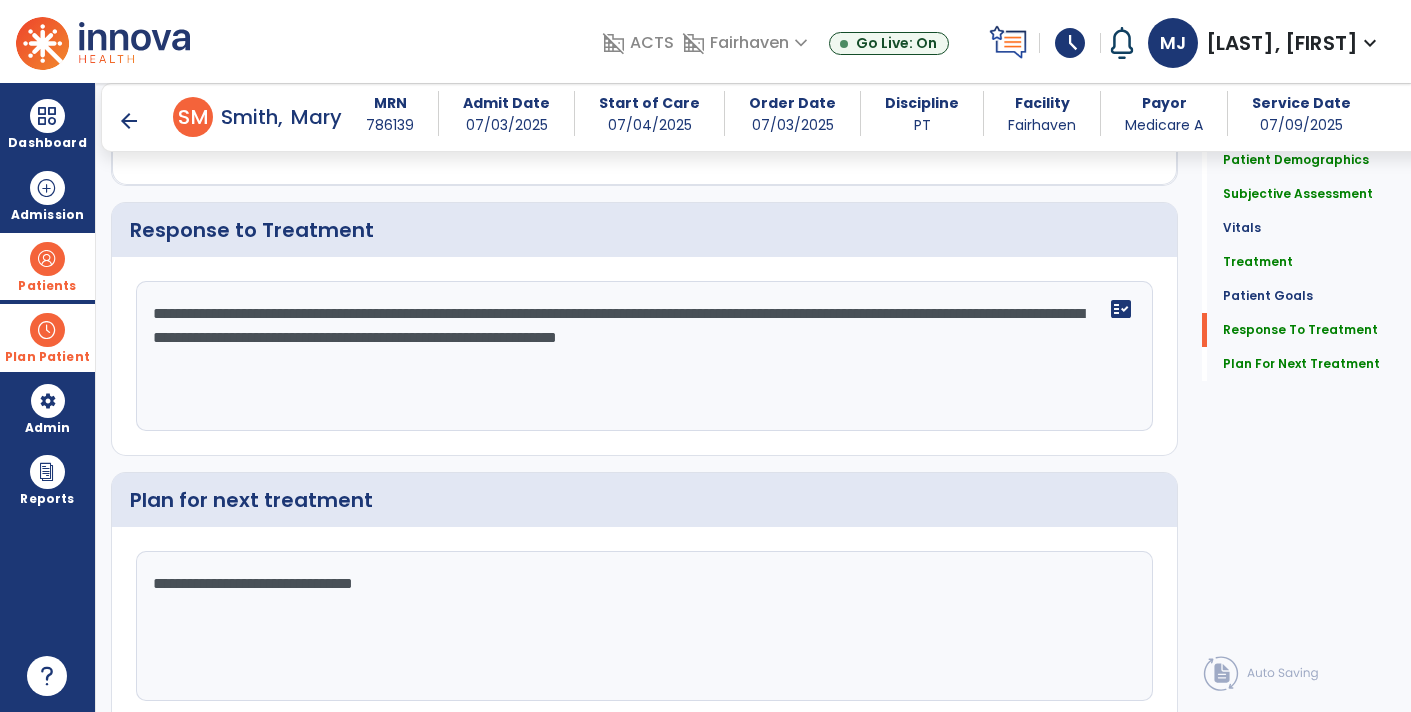 scroll, scrollTop: 2741, scrollLeft: 0, axis: vertical 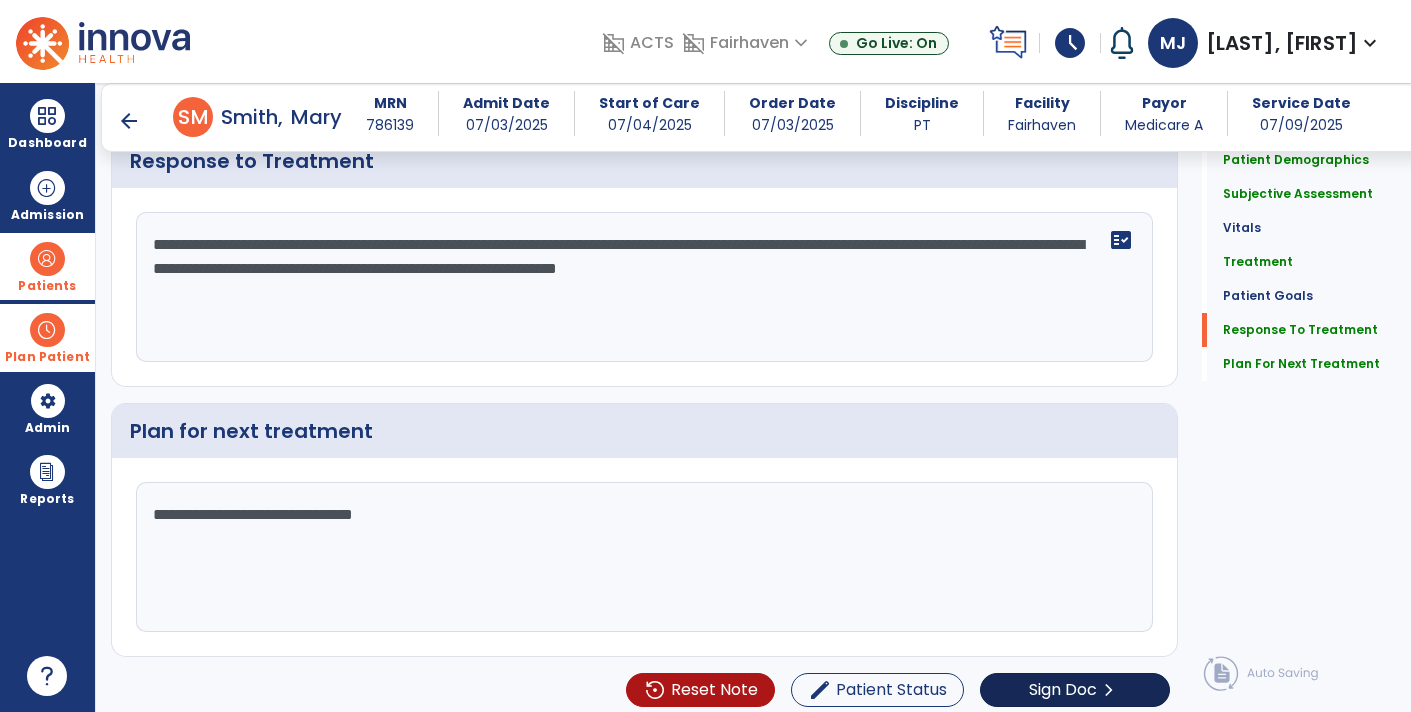 type on "**********" 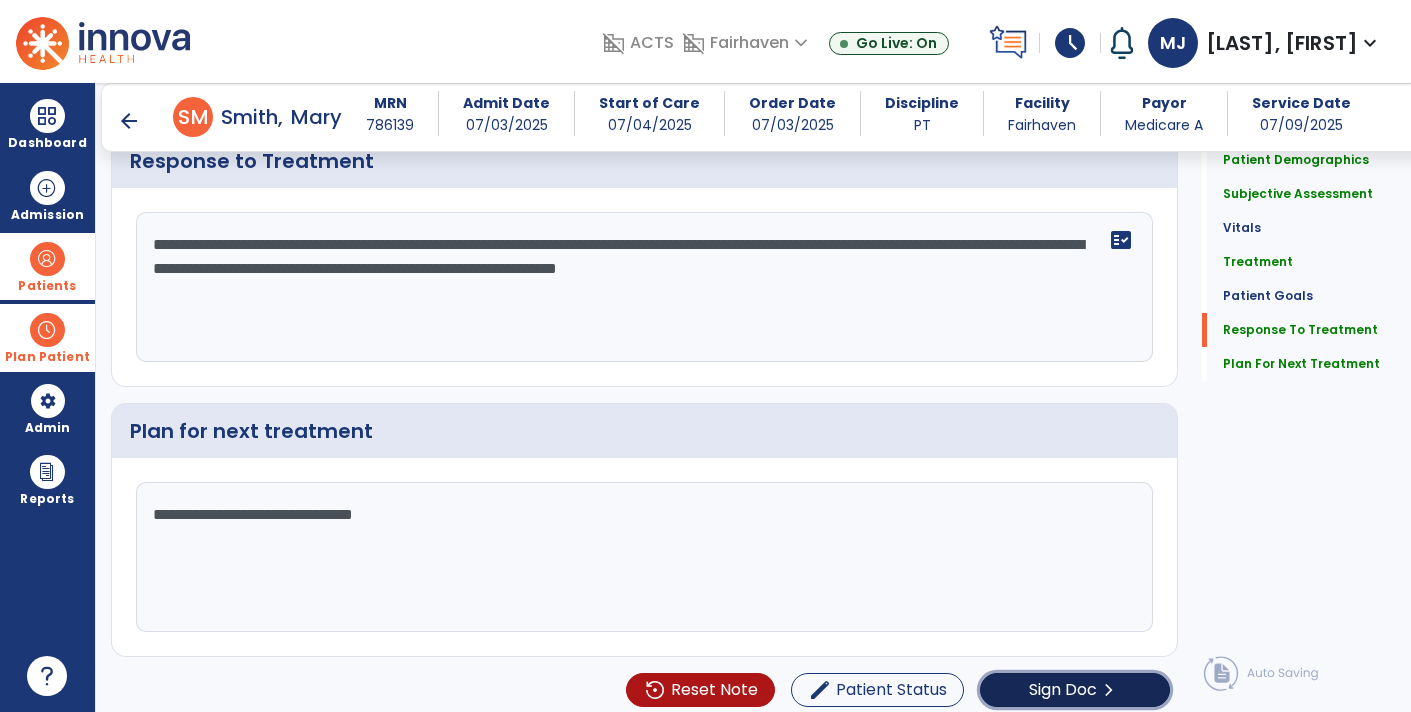 click on "chevron_right" 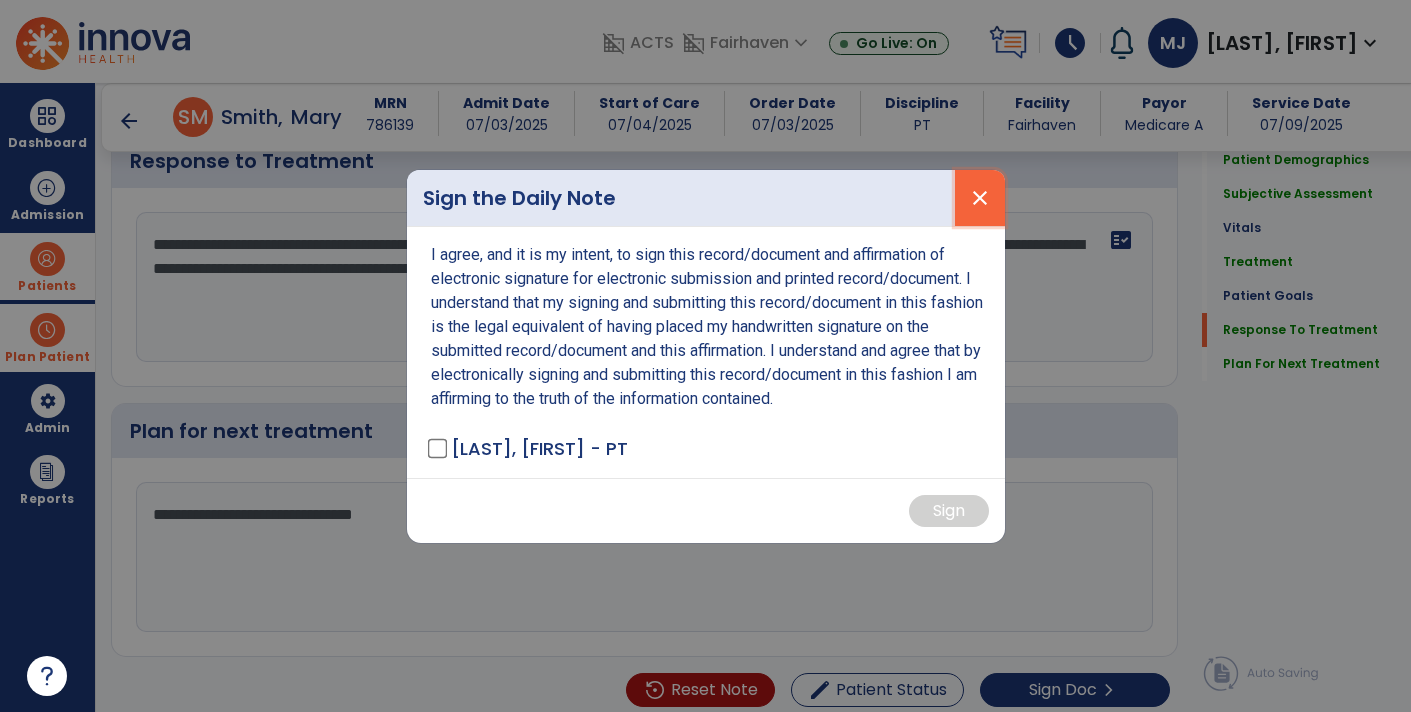 click on "close" at bounding box center (980, 198) 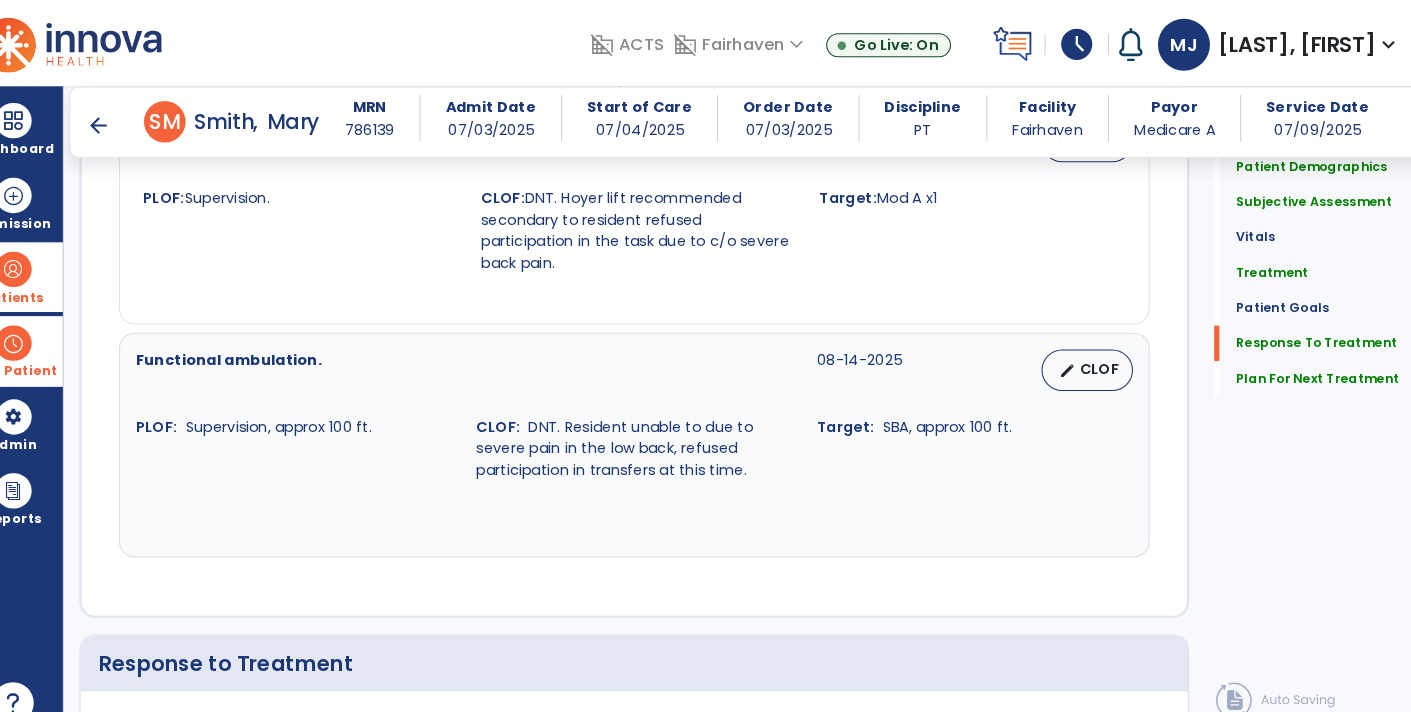 scroll, scrollTop: 2741, scrollLeft: 0, axis: vertical 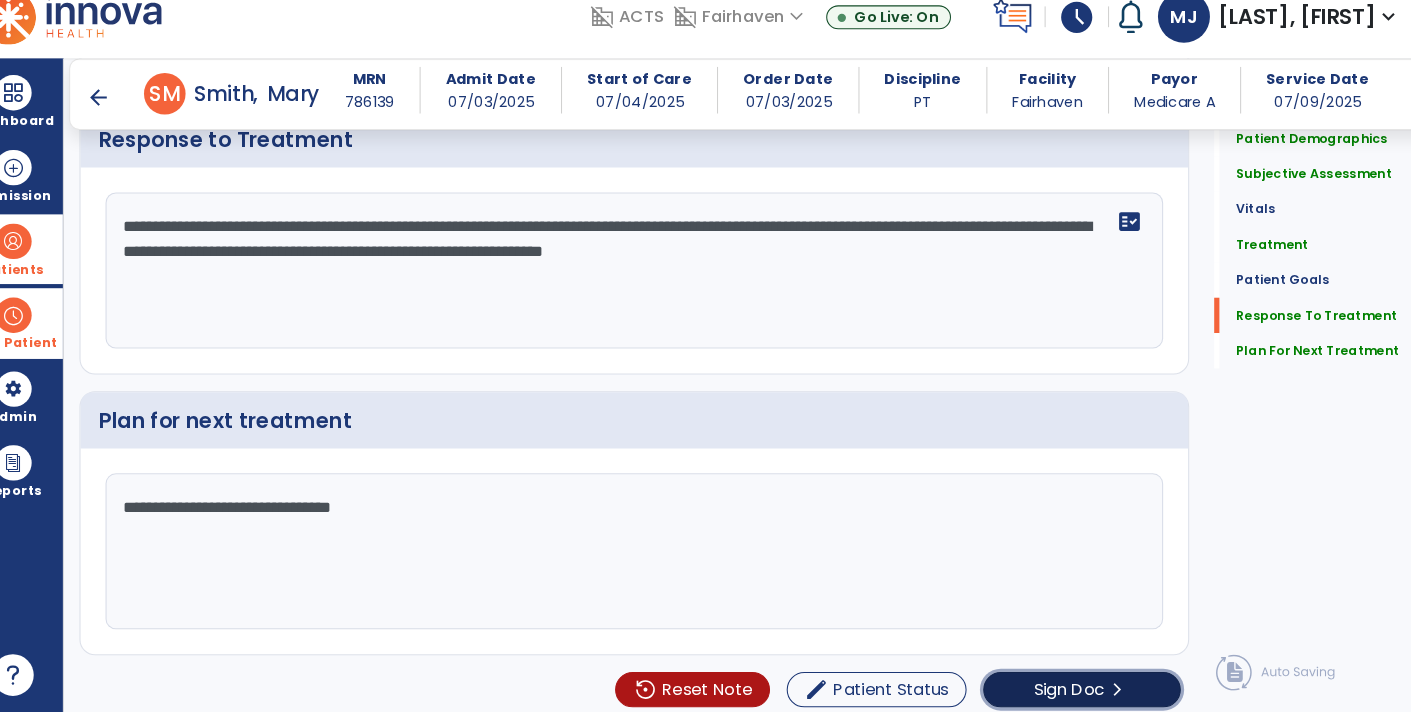 click on "Sign Doc" 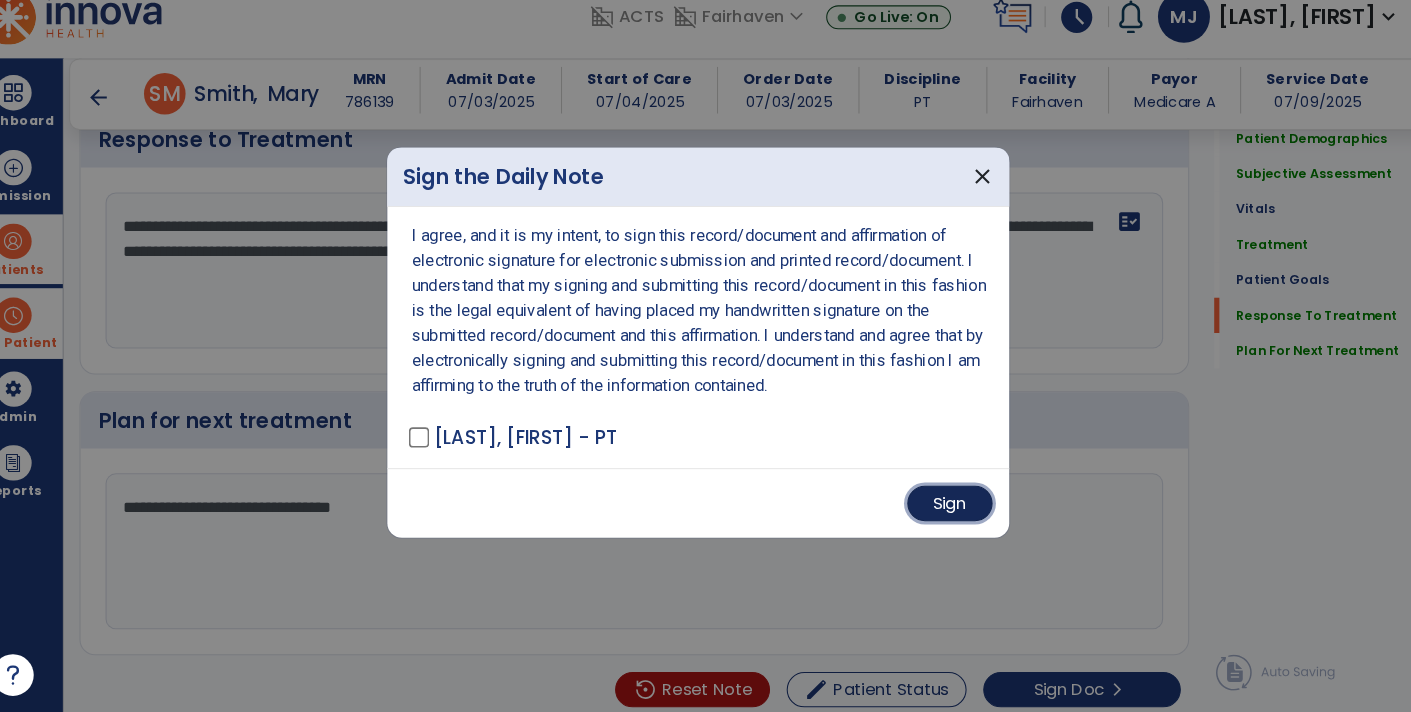 click on "Sign" at bounding box center (948, 511) 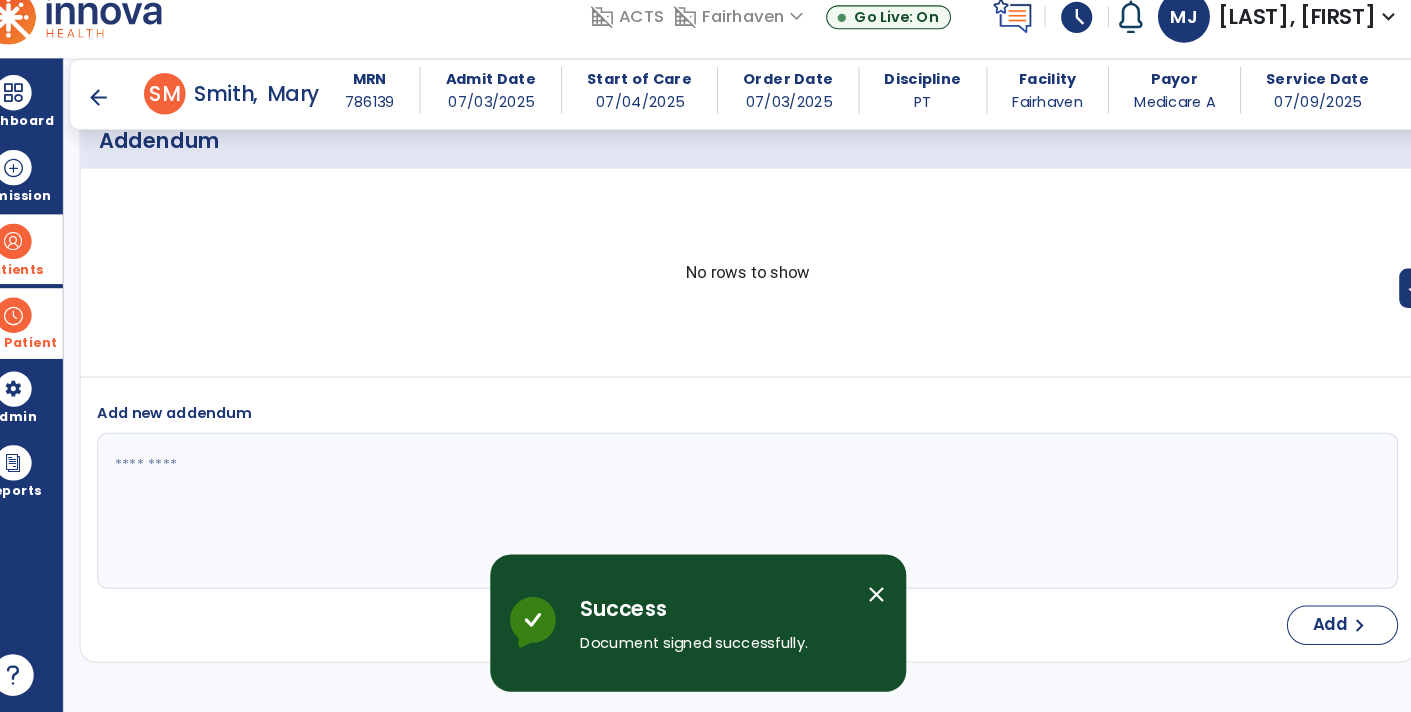 scroll, scrollTop: 4484, scrollLeft: 0, axis: vertical 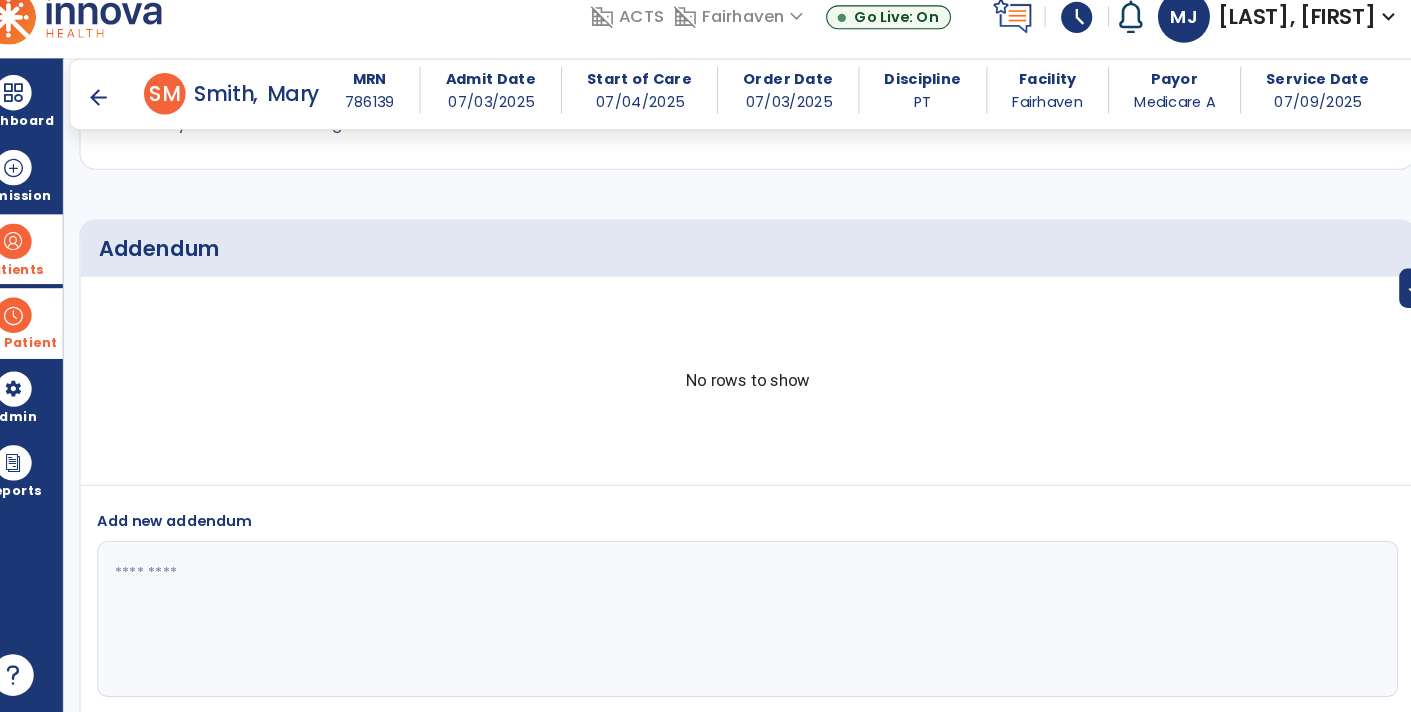 click on "arrow_back" at bounding box center [129, 121] 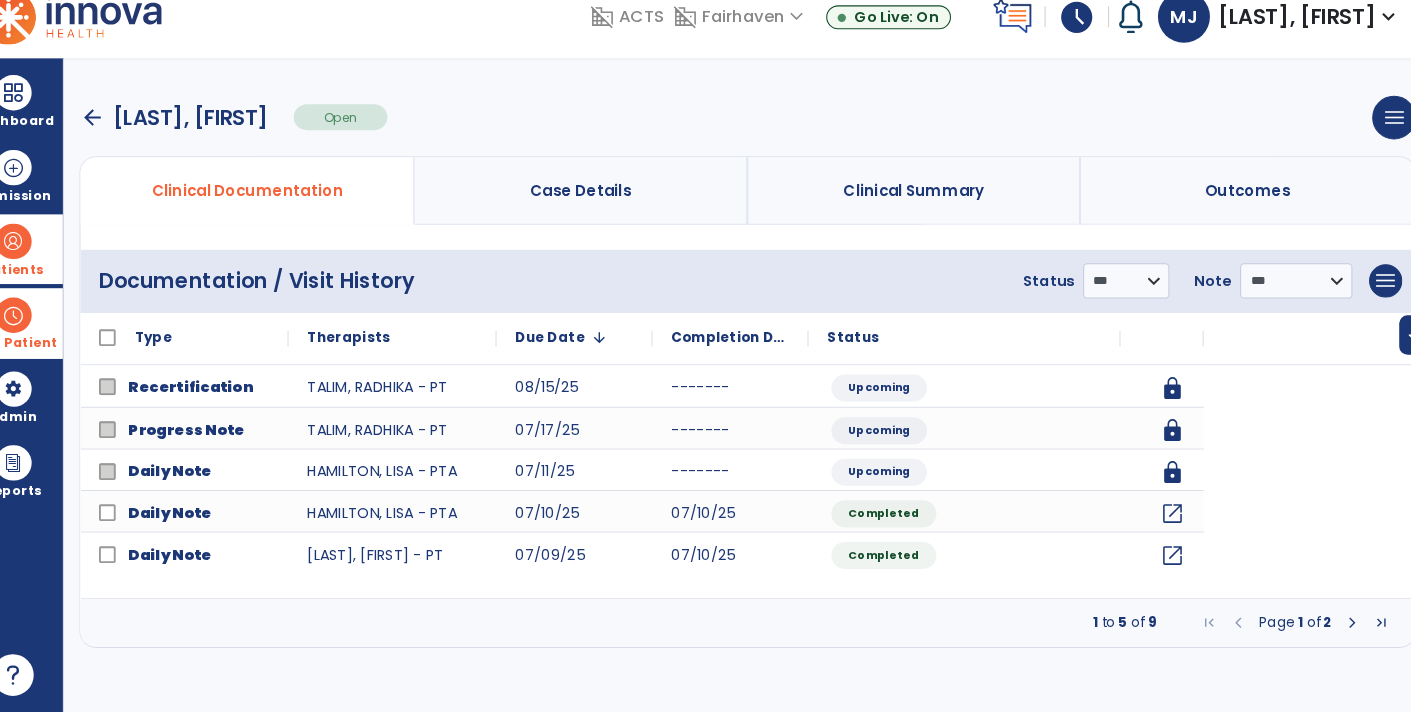 scroll, scrollTop: 0, scrollLeft: 0, axis: both 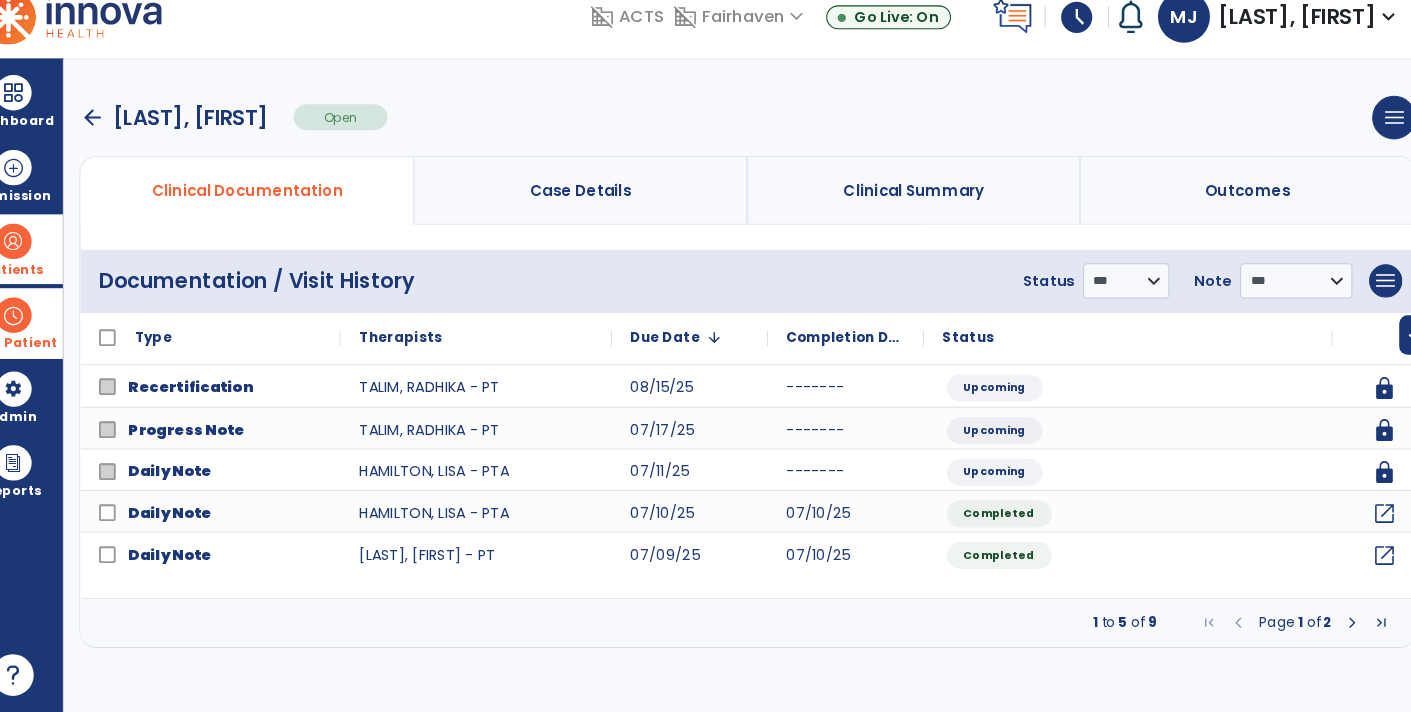 click on "arrow_back" at bounding box center [123, 140] 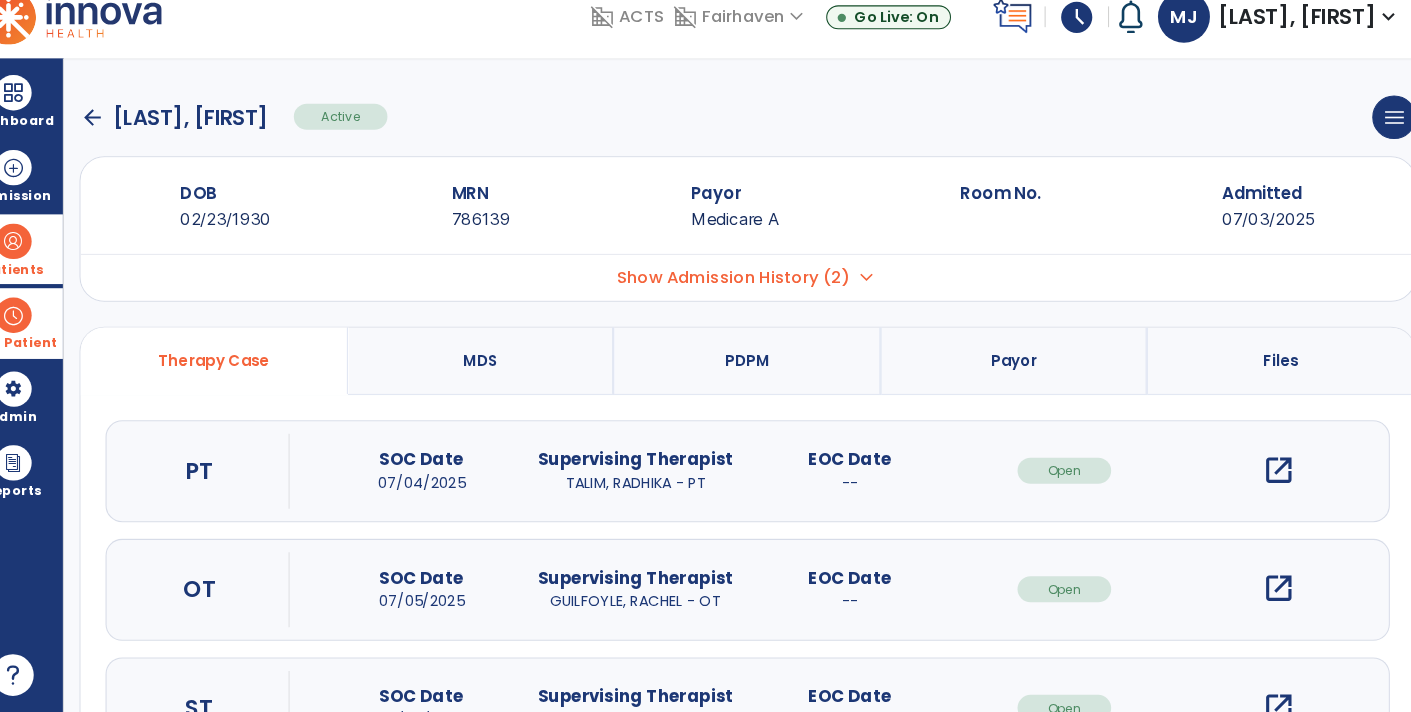 click on "arrow_back" 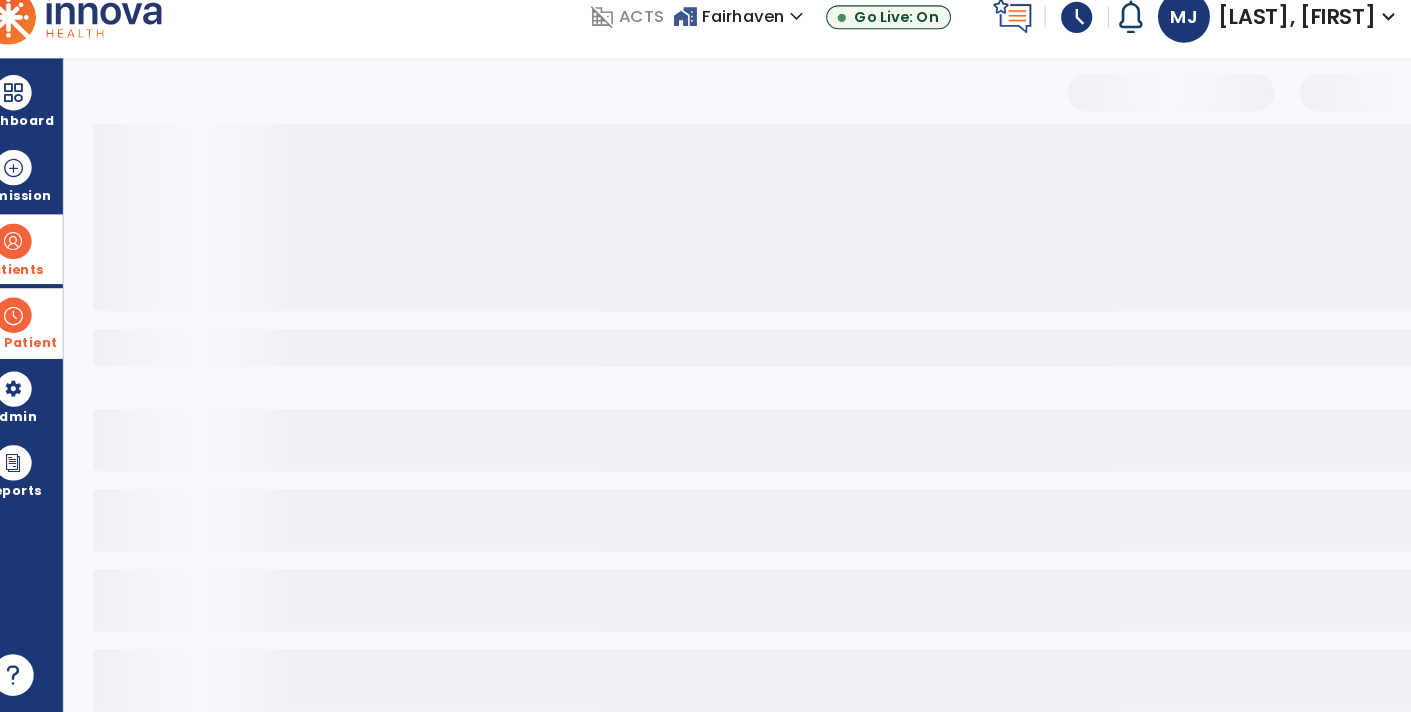 select on "***" 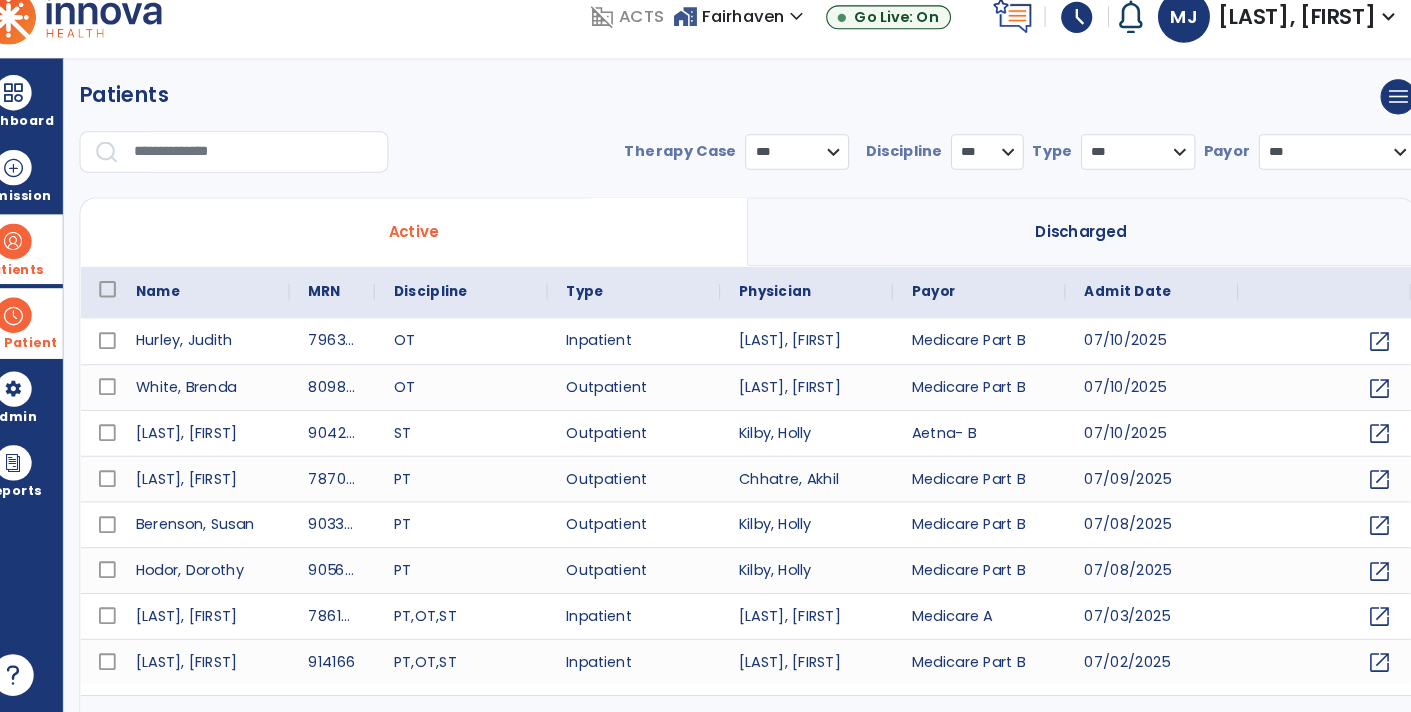 click at bounding box center (278, 173) 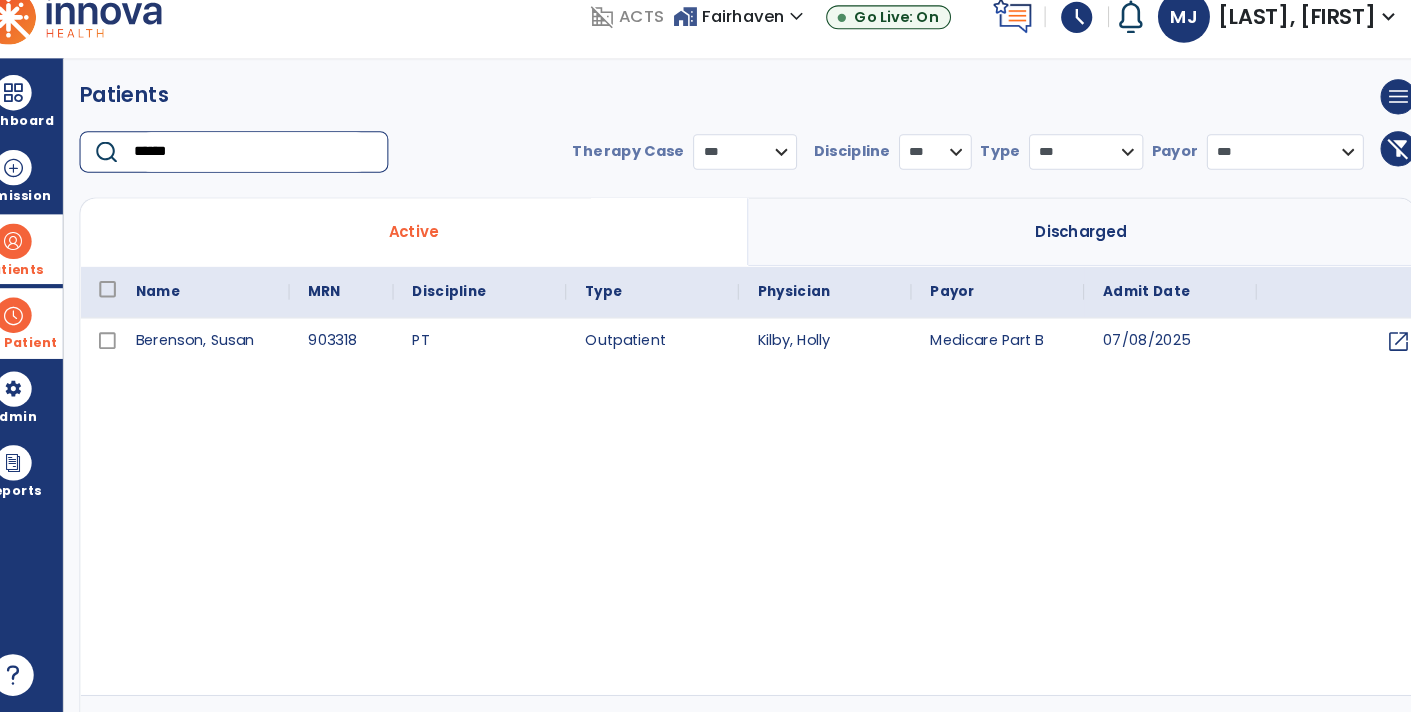 type on "******" 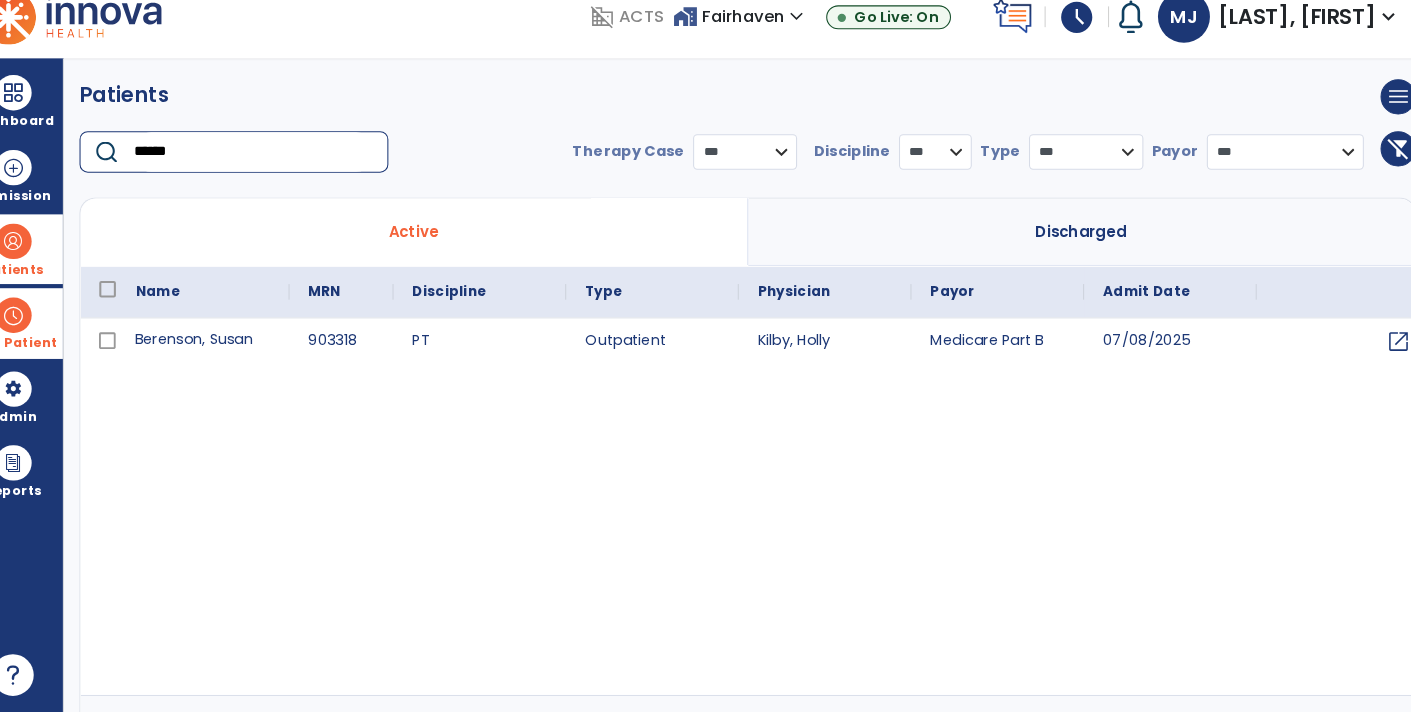 click on "Berenson, Susan" at bounding box center (230, 355) 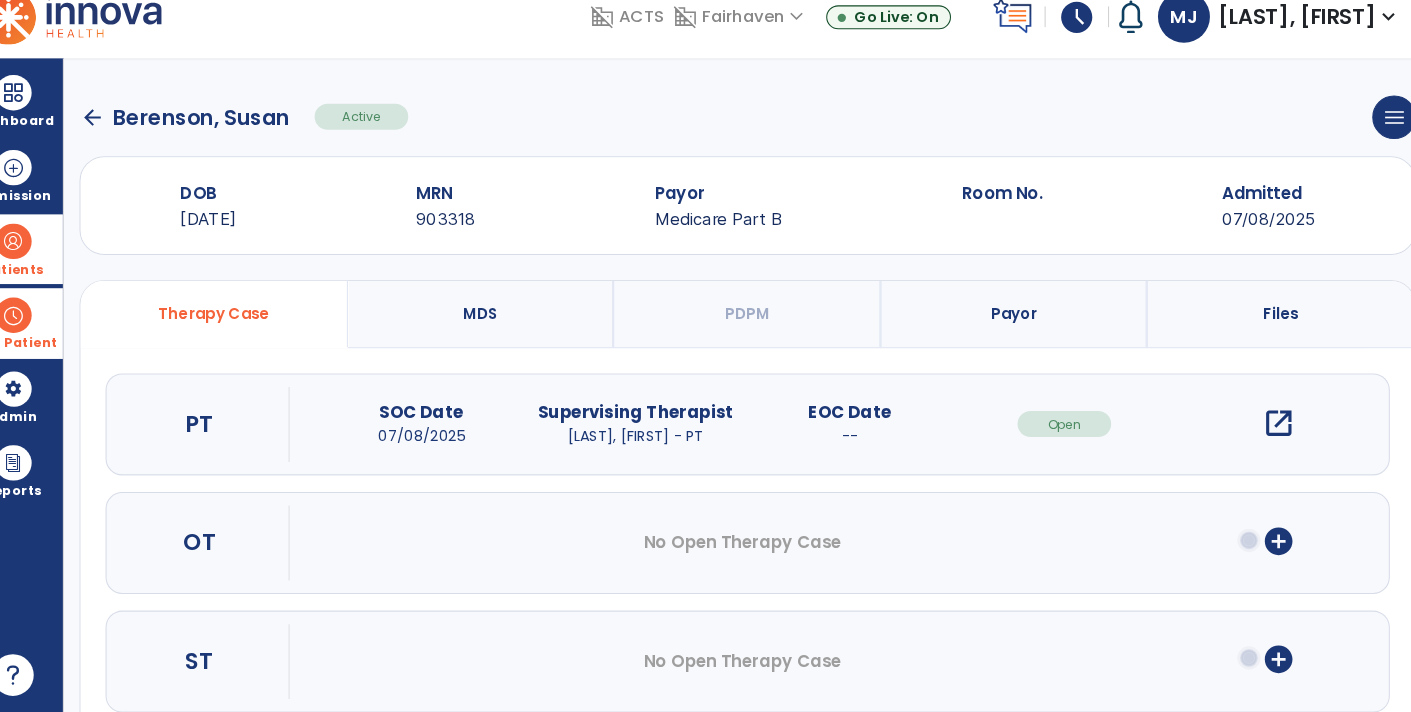 click on "open_in_new" at bounding box center [1264, 434] 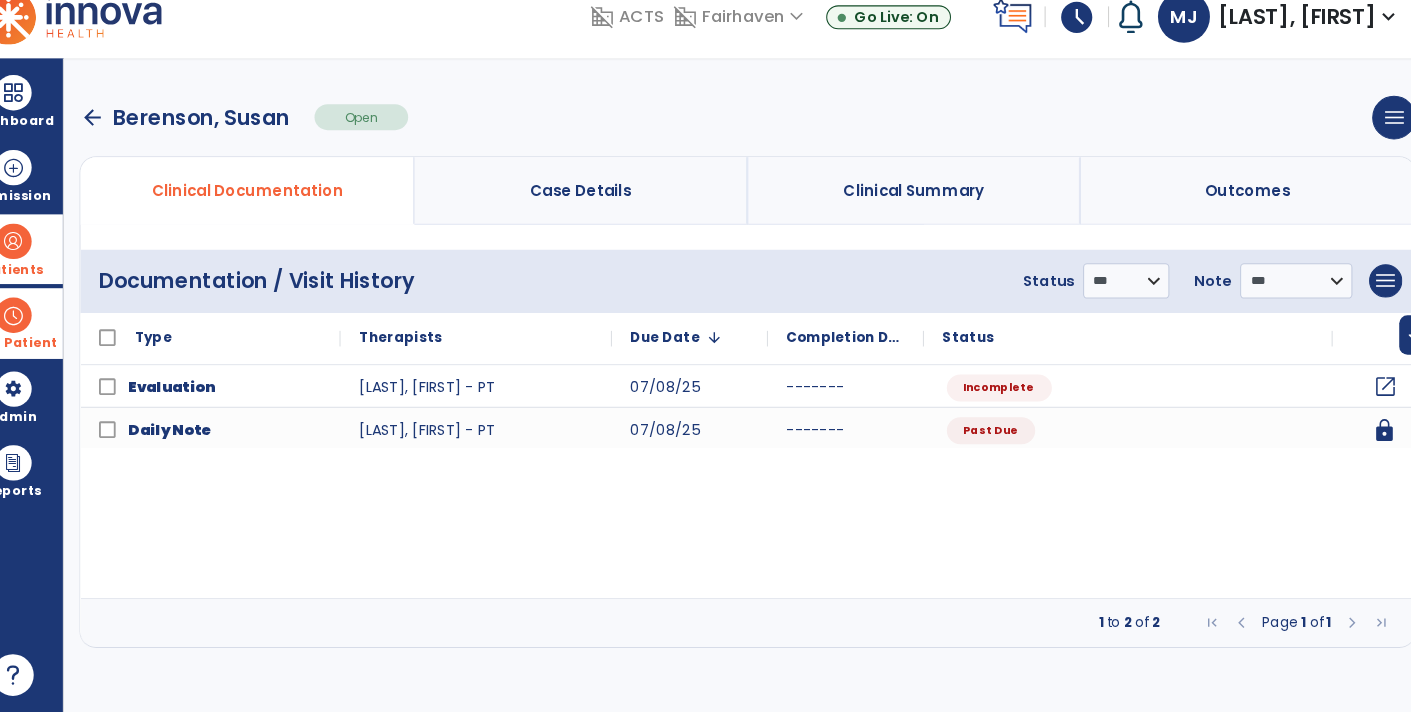 click on "open_in_new" 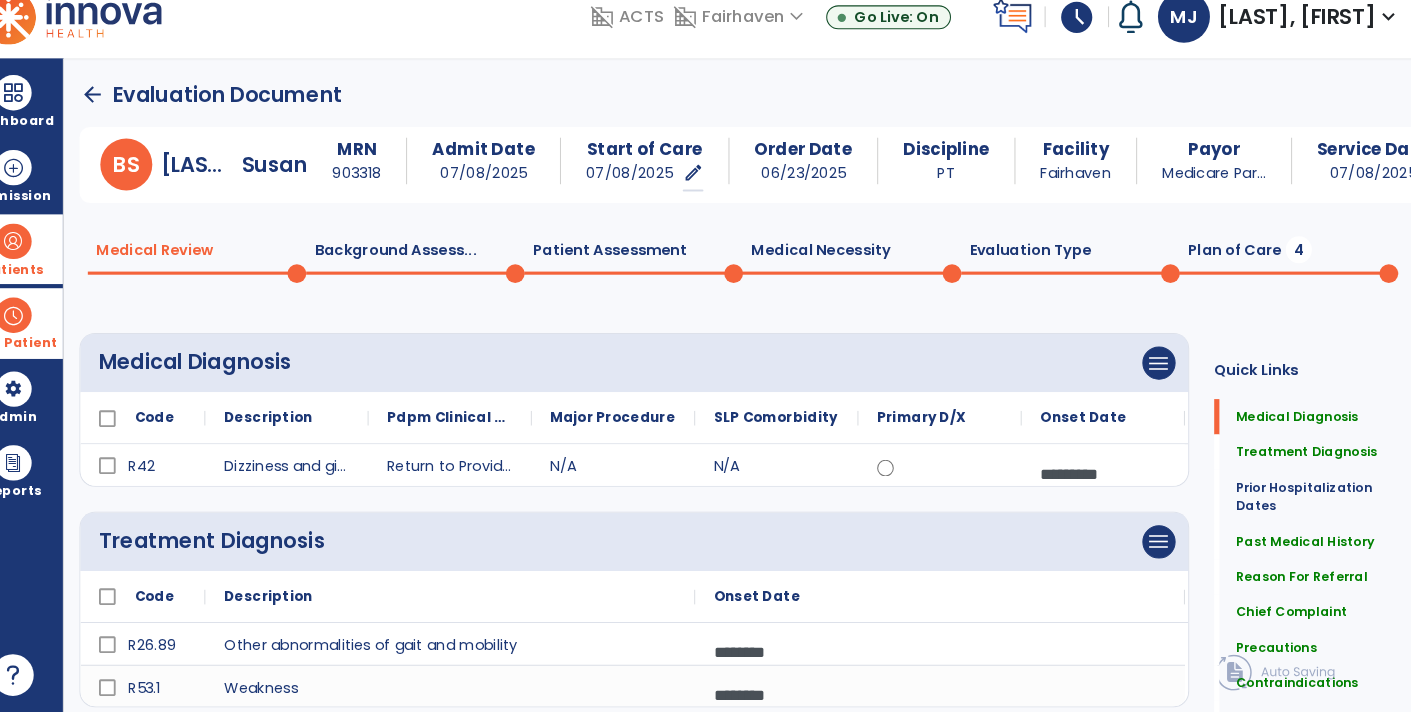 click on "4" 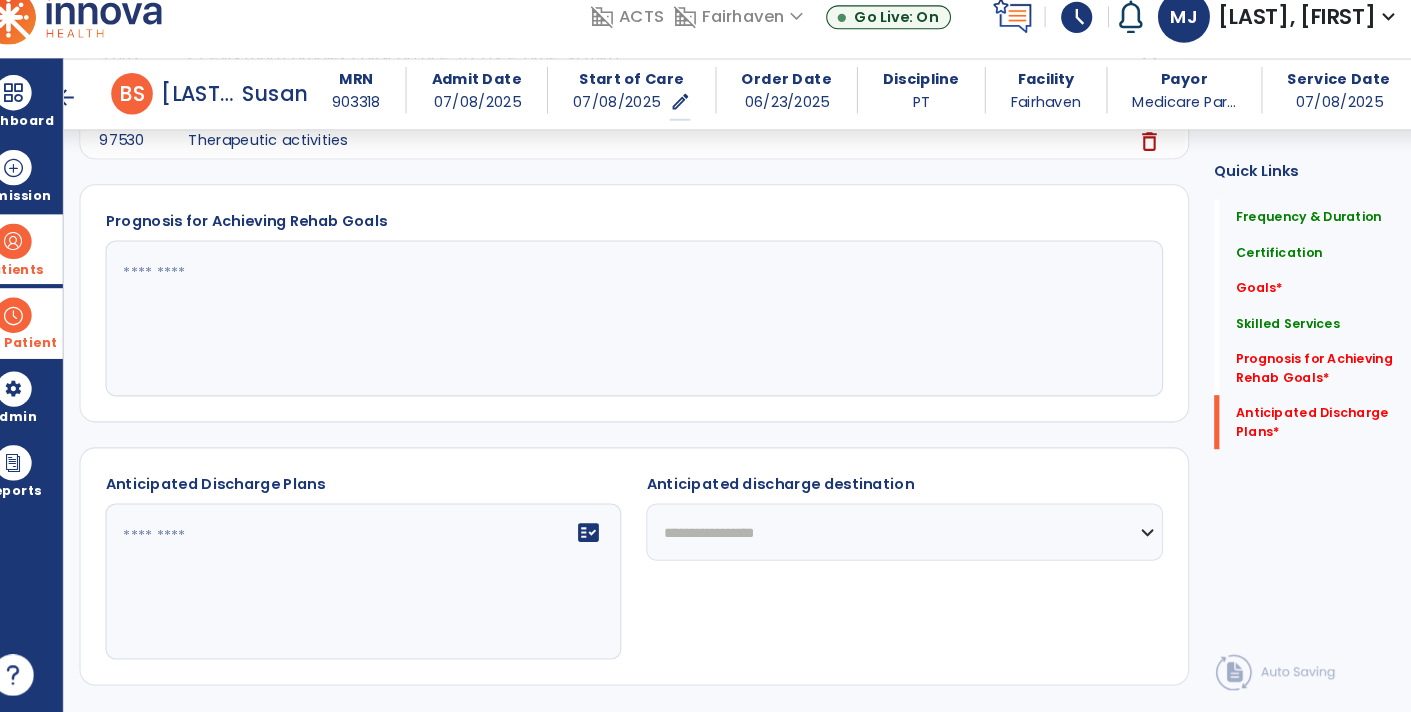 scroll, scrollTop: 1056, scrollLeft: 0, axis: vertical 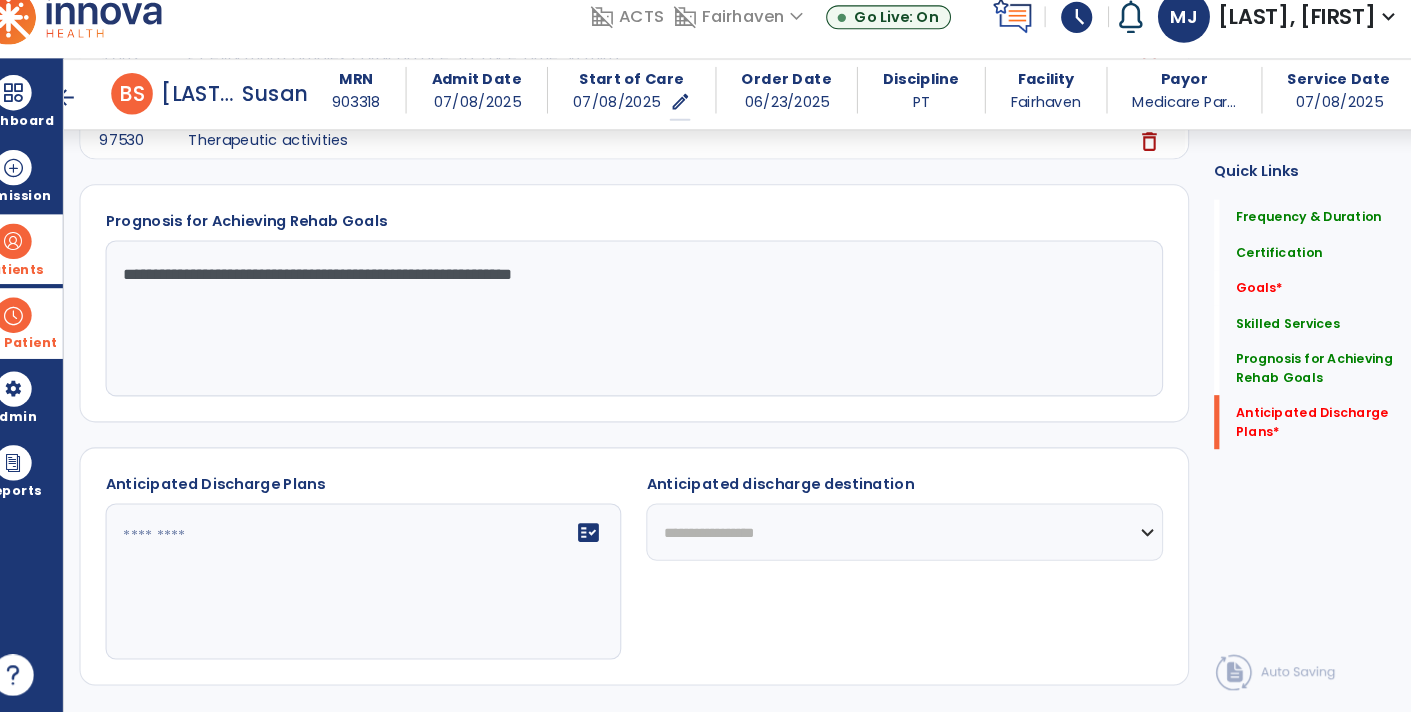 type on "**********" 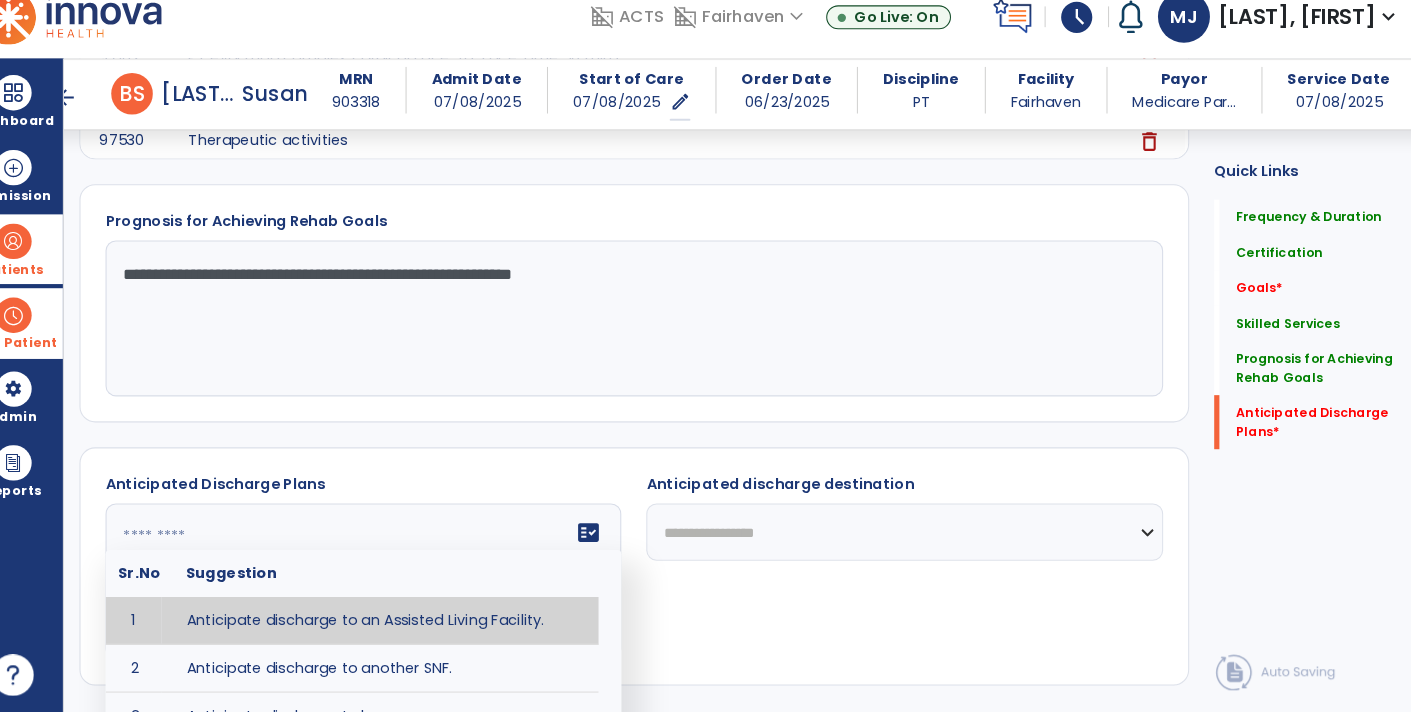 type on "*" 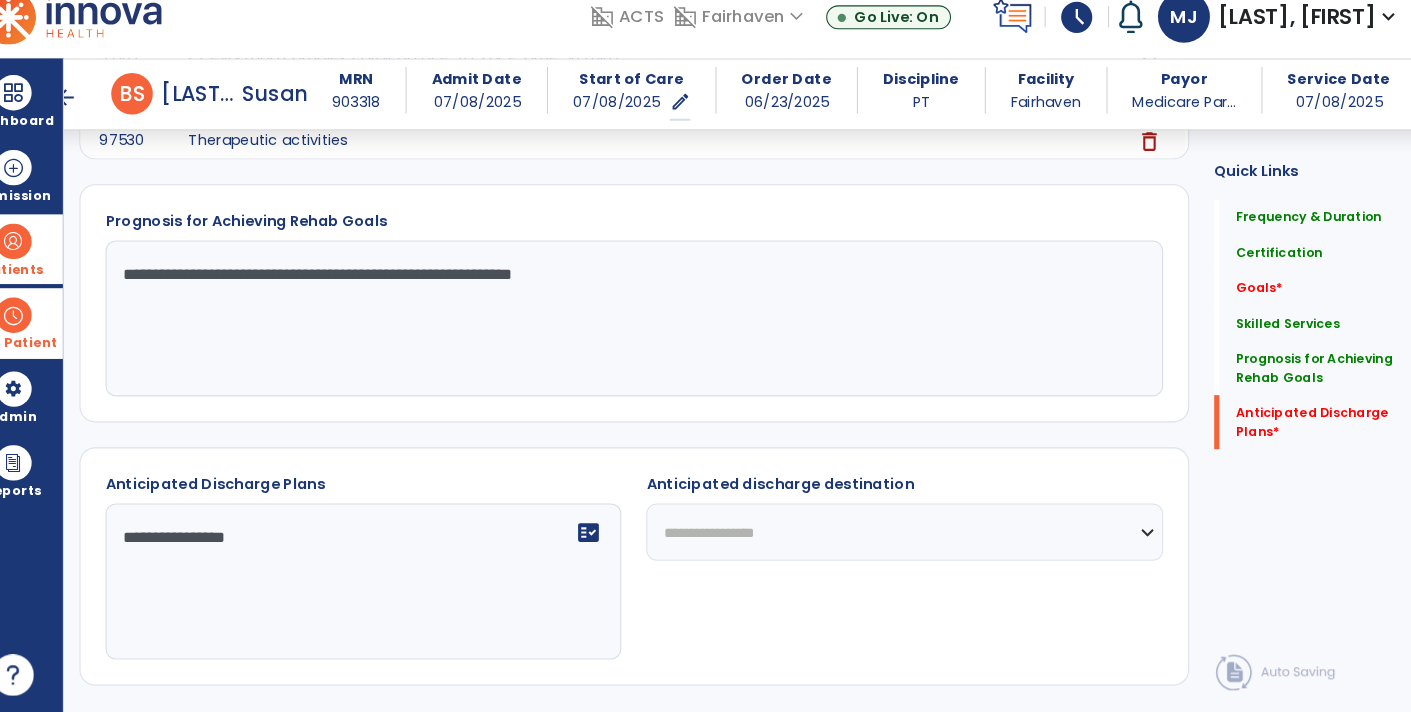 type on "**********" 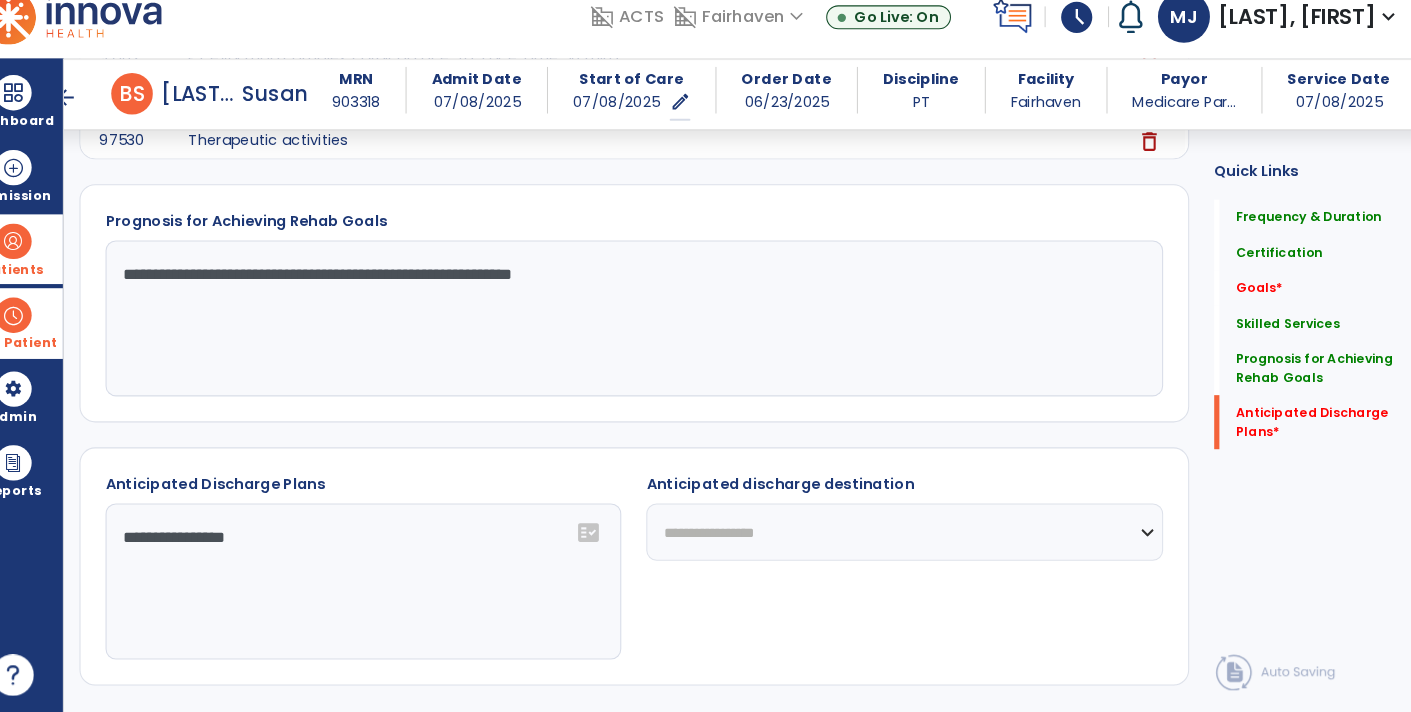 select on "**********" 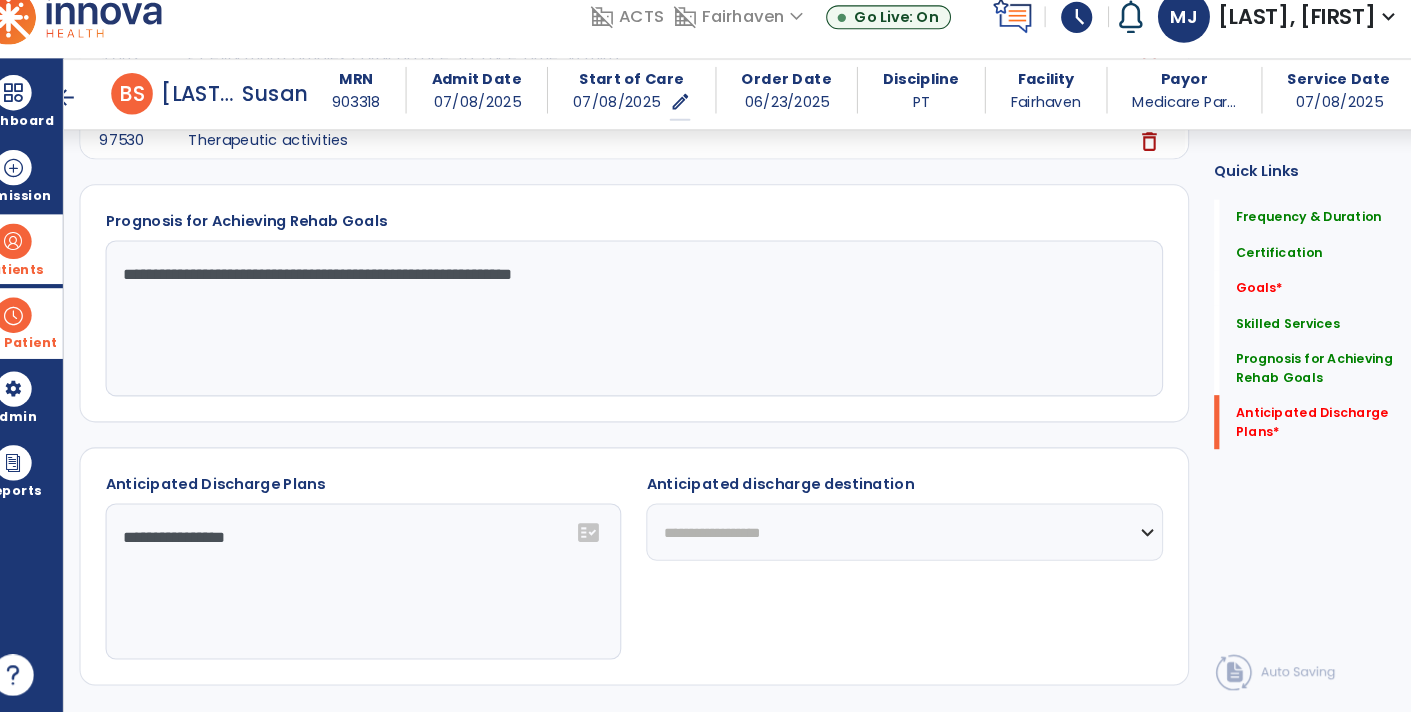 click on "**********" 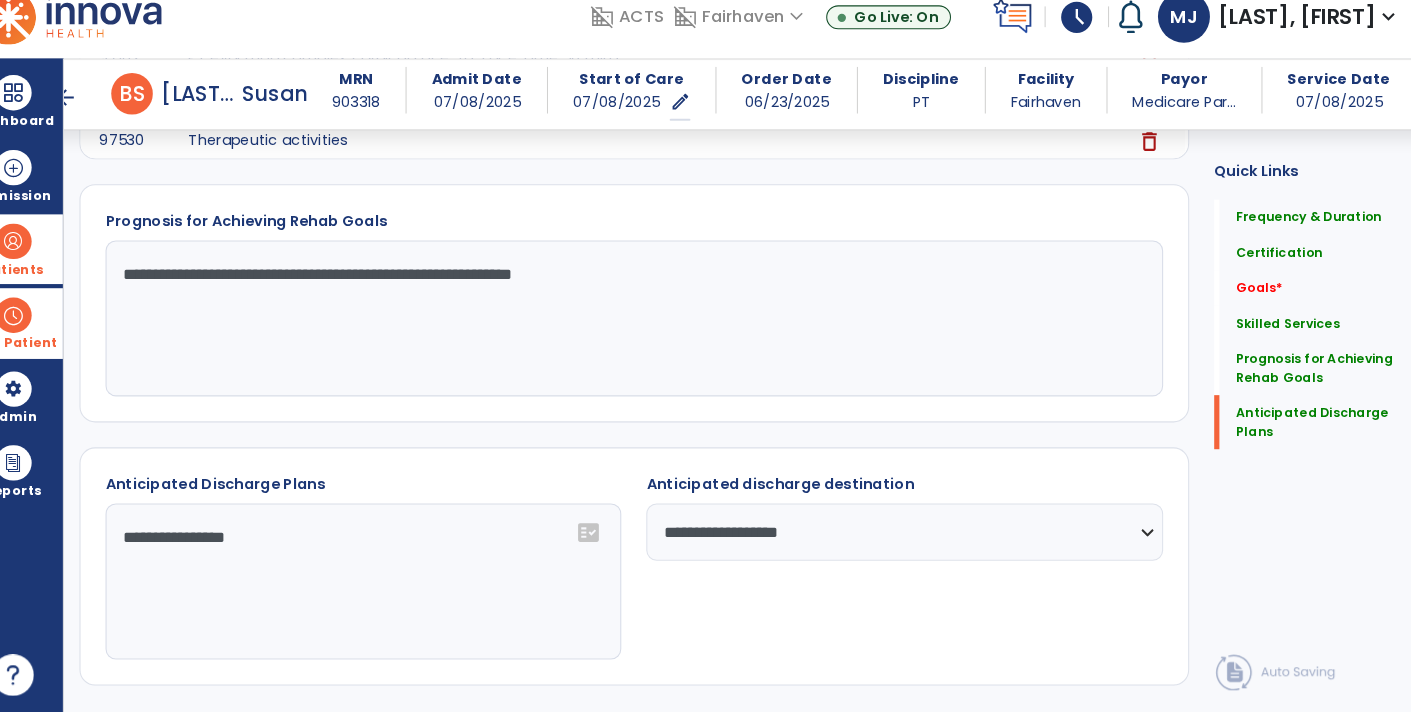 scroll, scrollTop: 1122, scrollLeft: 0, axis: vertical 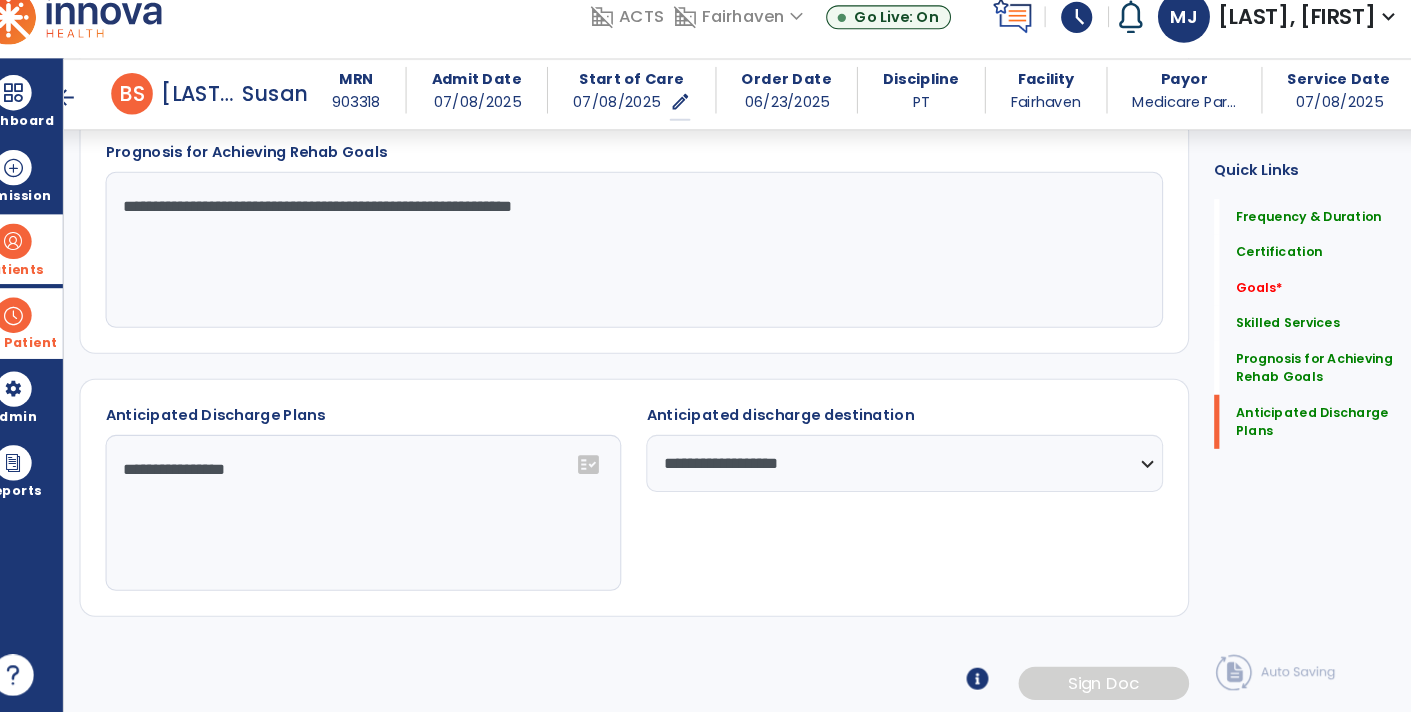 click on "**********" 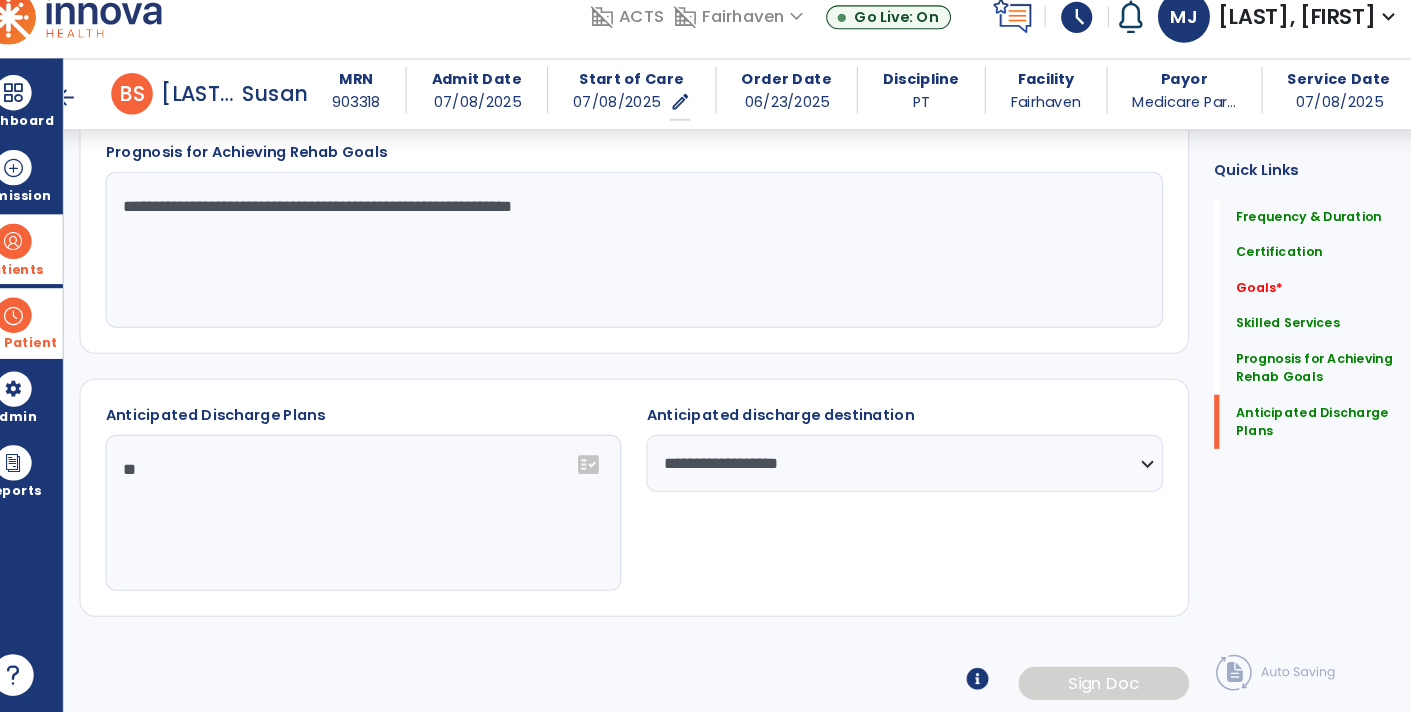type on "*" 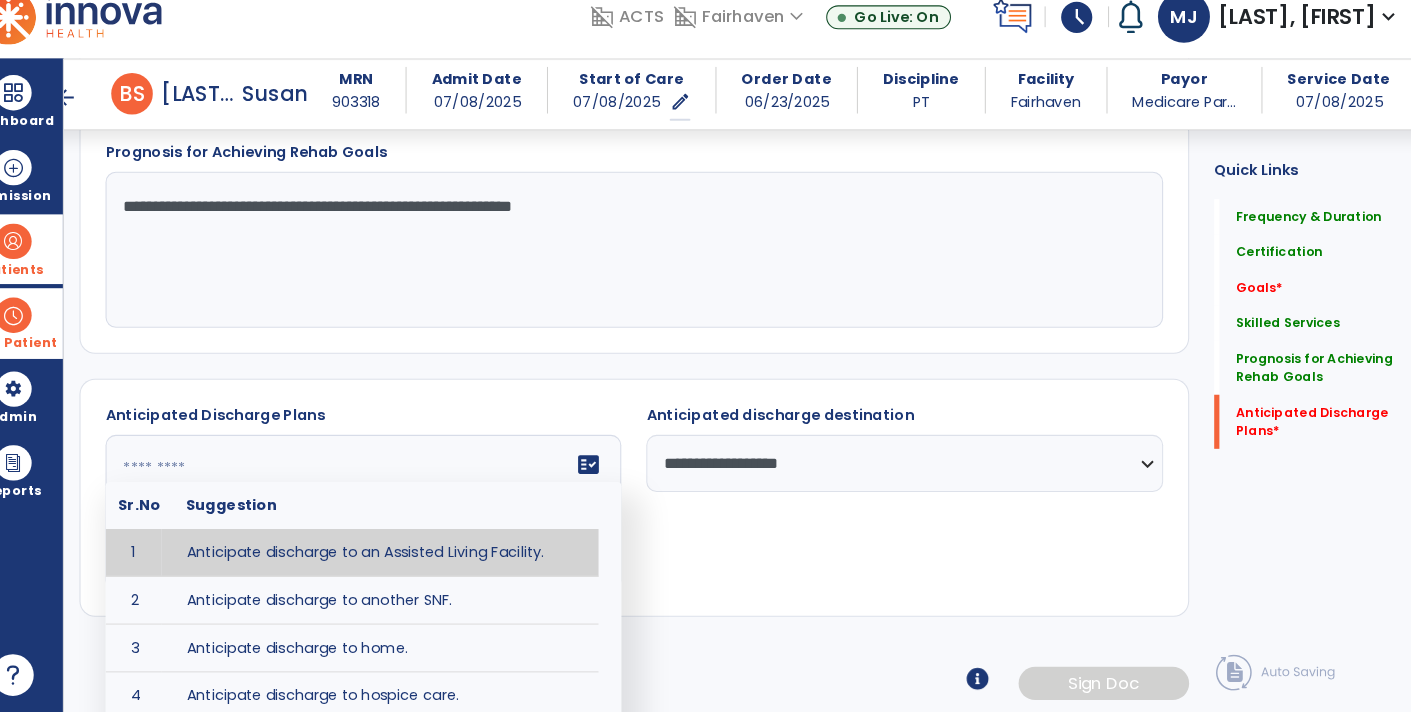 scroll, scrollTop: 1207, scrollLeft: 0, axis: vertical 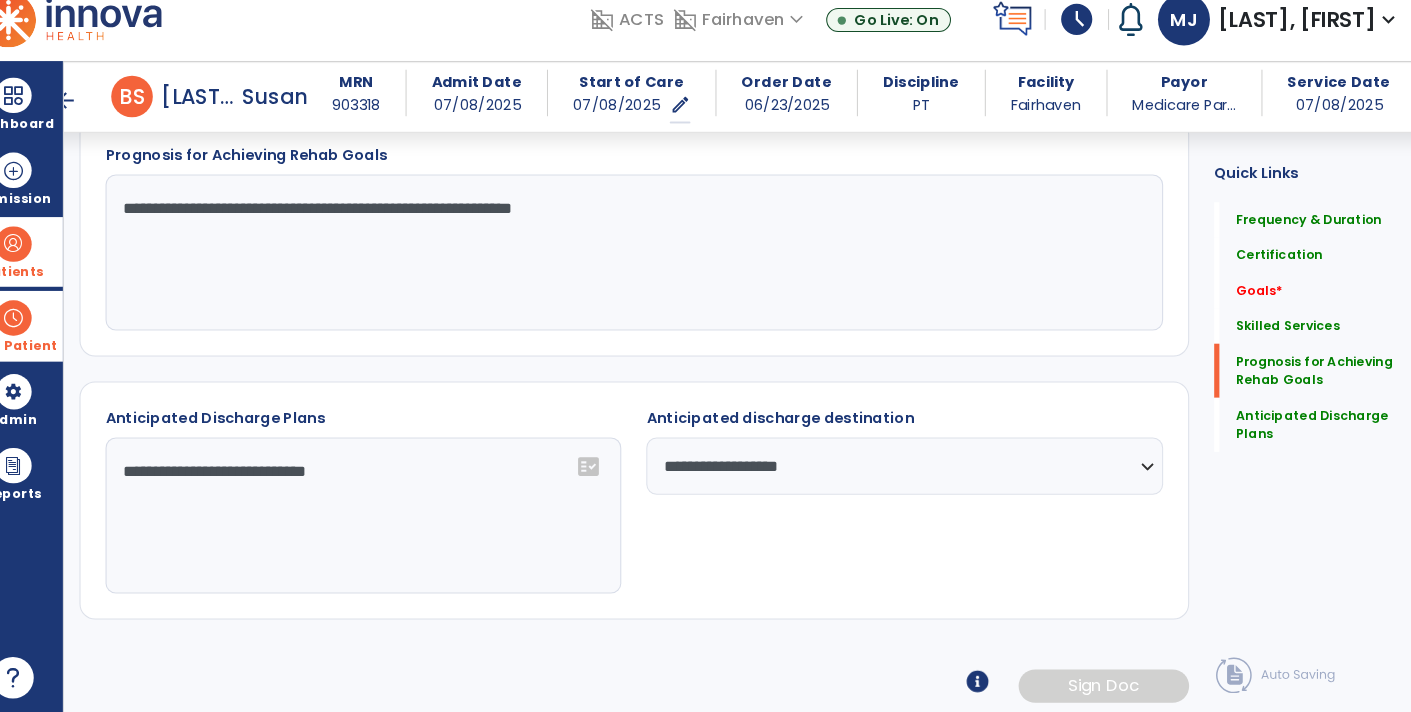 click on "**********" 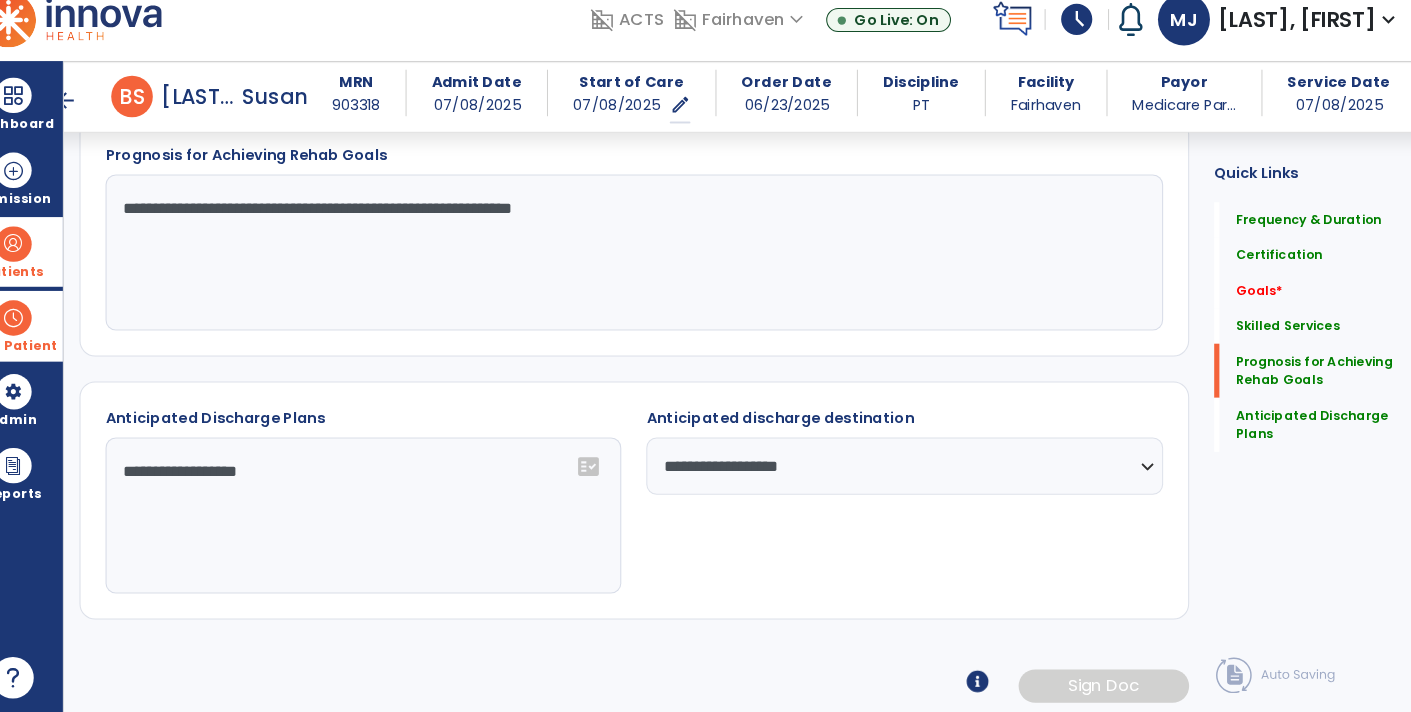 click on "**********" 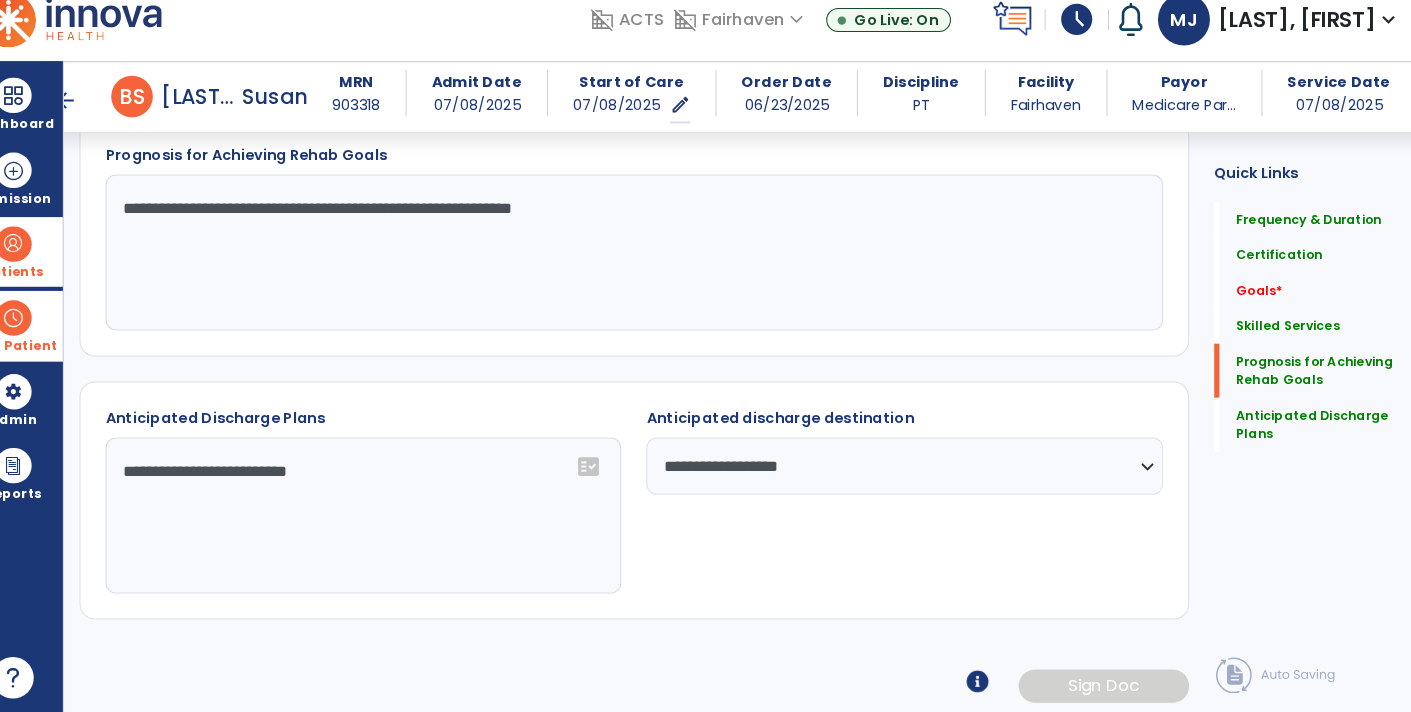 scroll, scrollTop: 0, scrollLeft: 0, axis: both 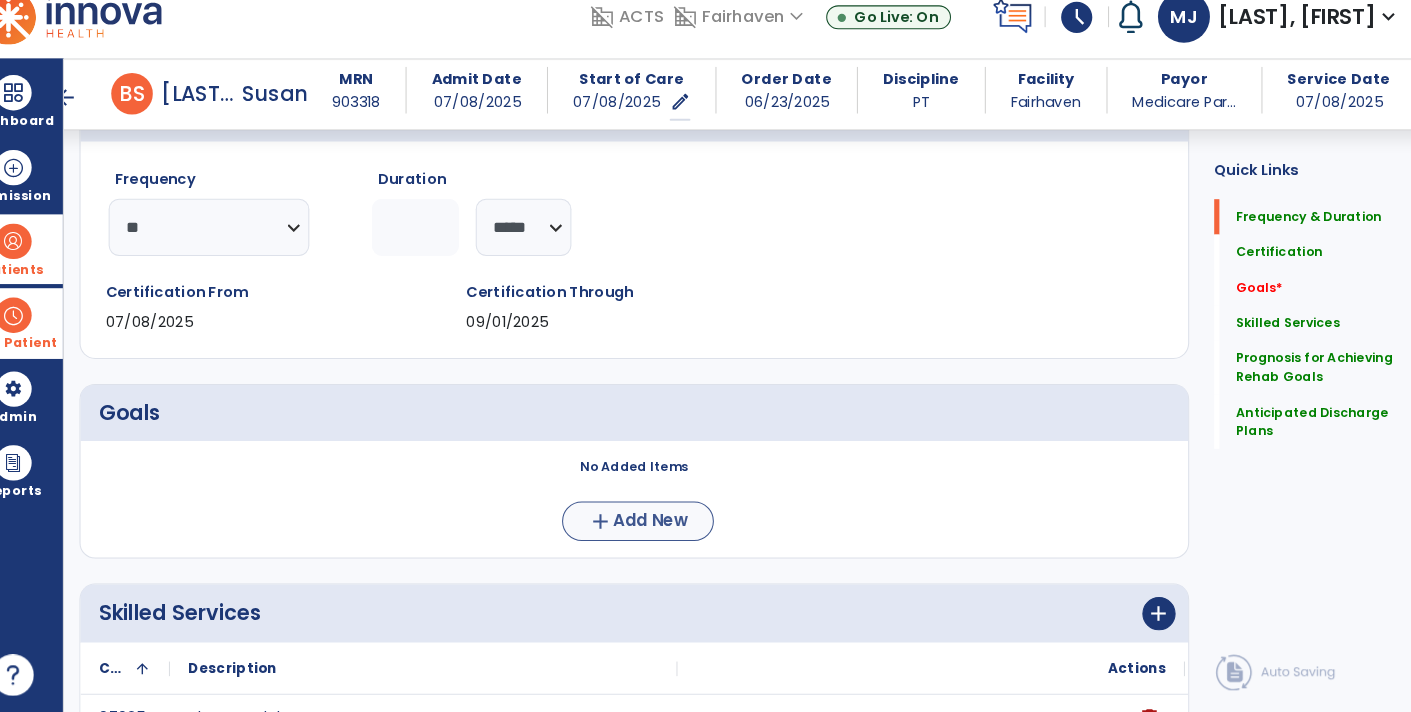 type on "**********" 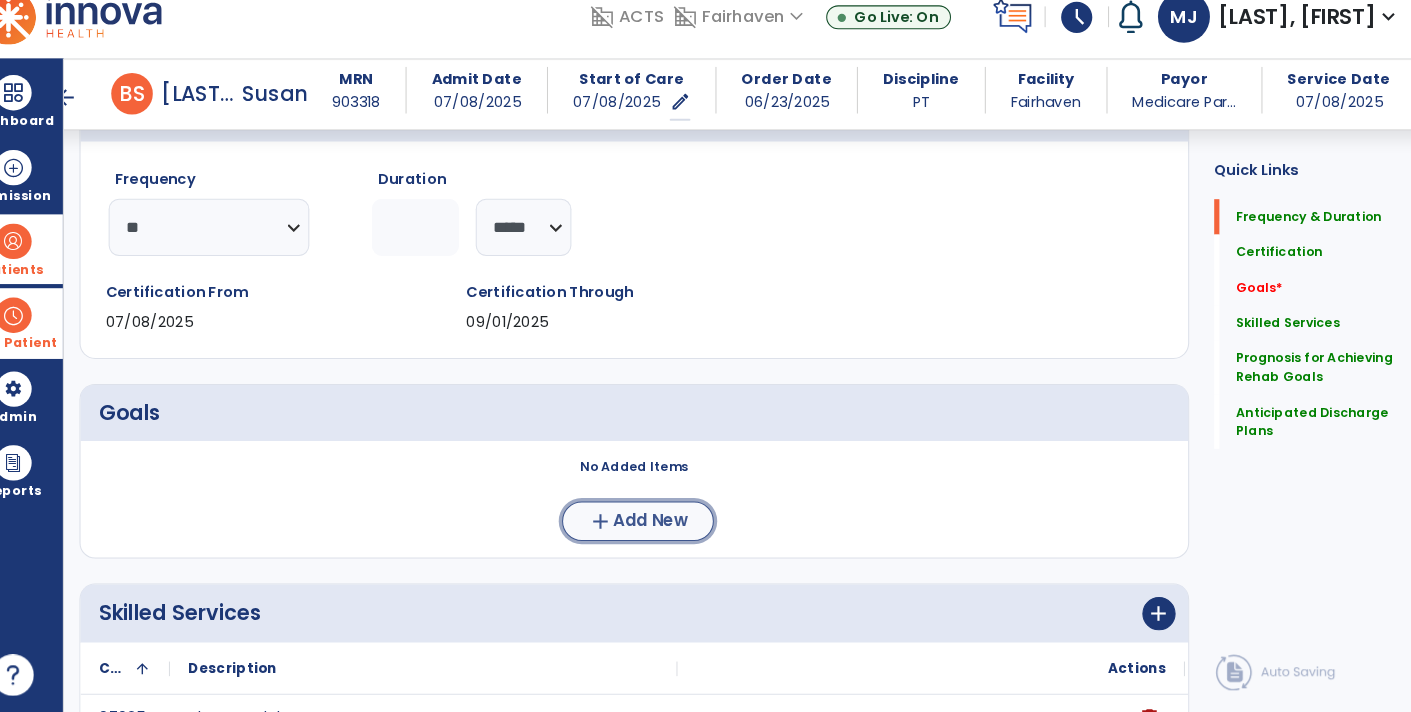 click on "add  Add New" at bounding box center [648, 528] 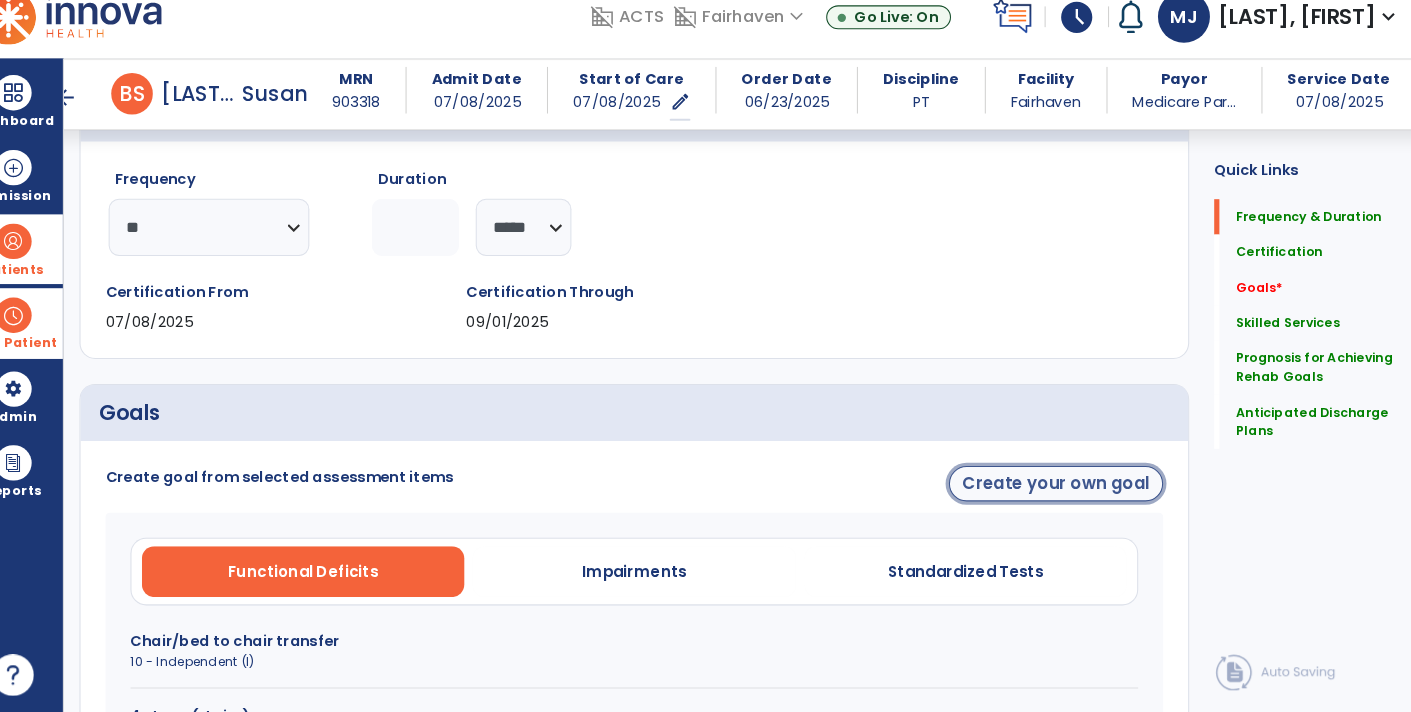 click on "Create your own goal" at bounding box center [1050, 492] 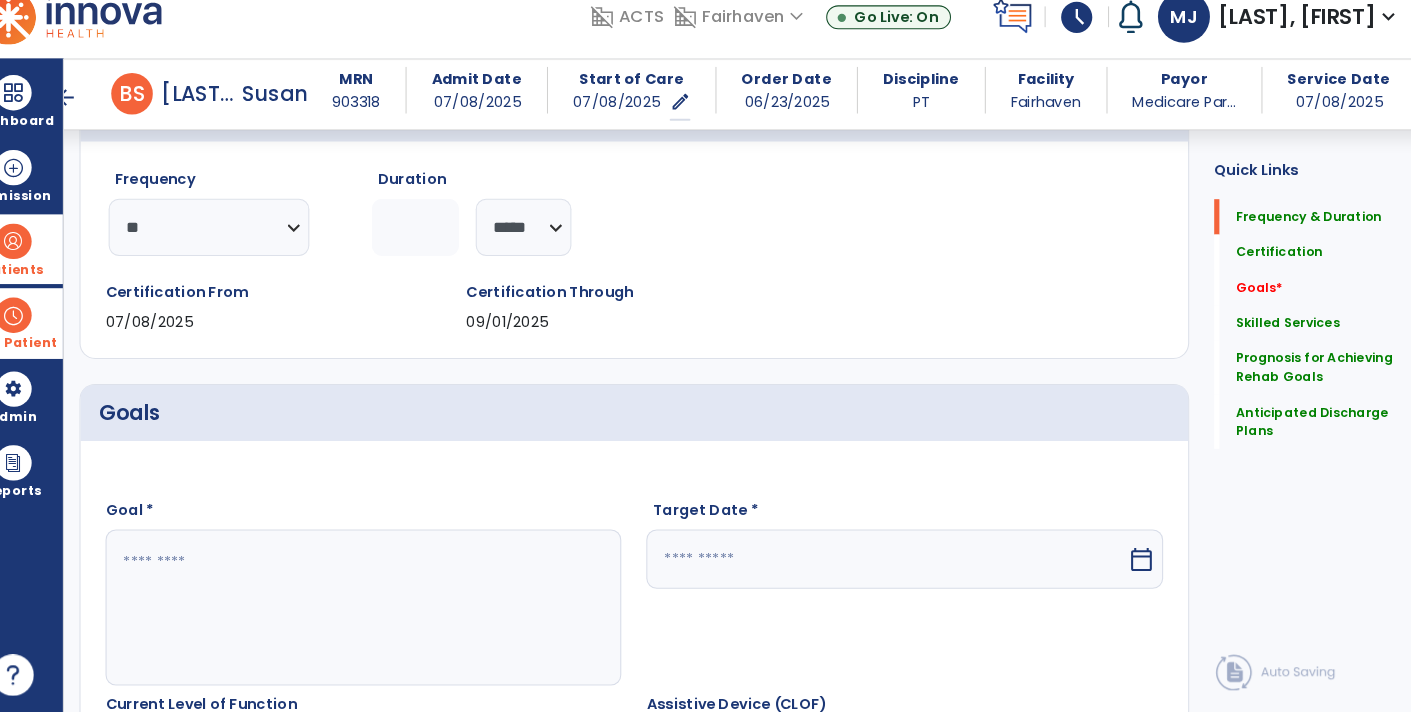 click on "calendar_today" at bounding box center [1132, 565] 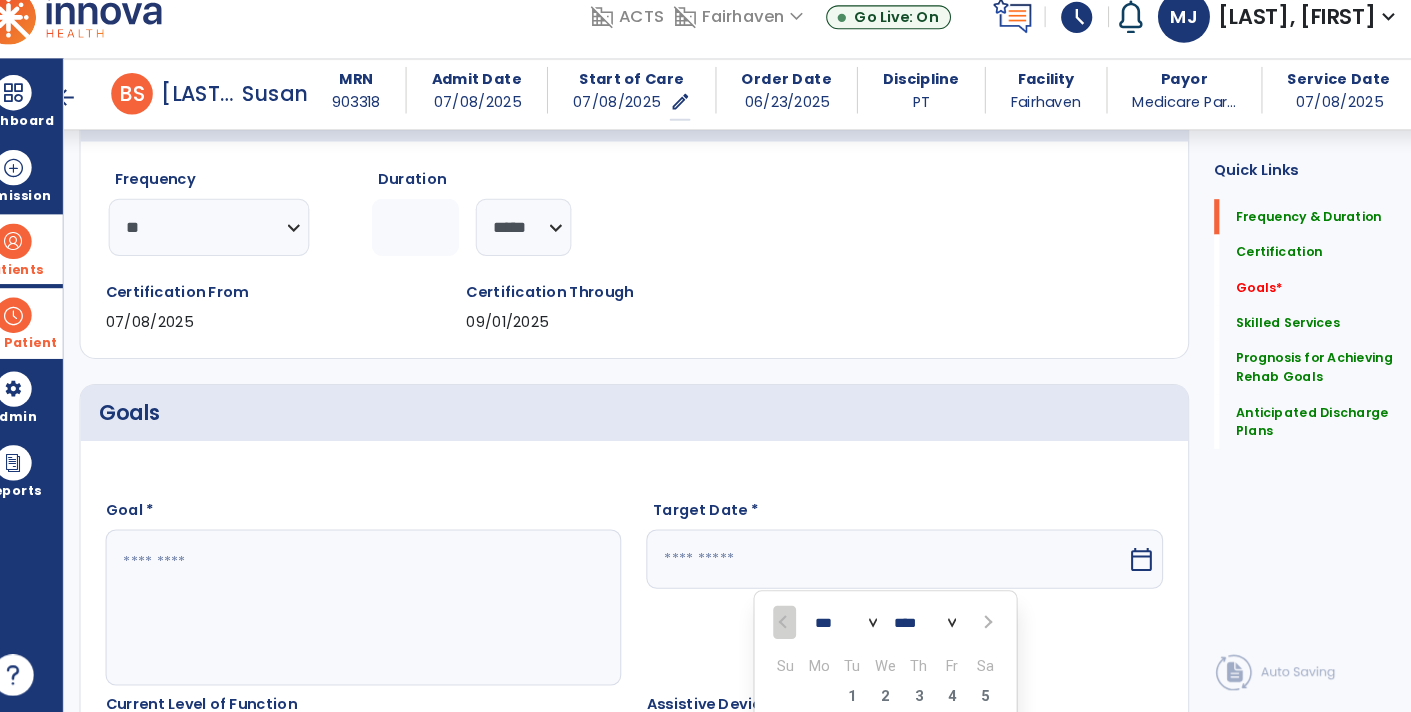 scroll, scrollTop: 552, scrollLeft: 0, axis: vertical 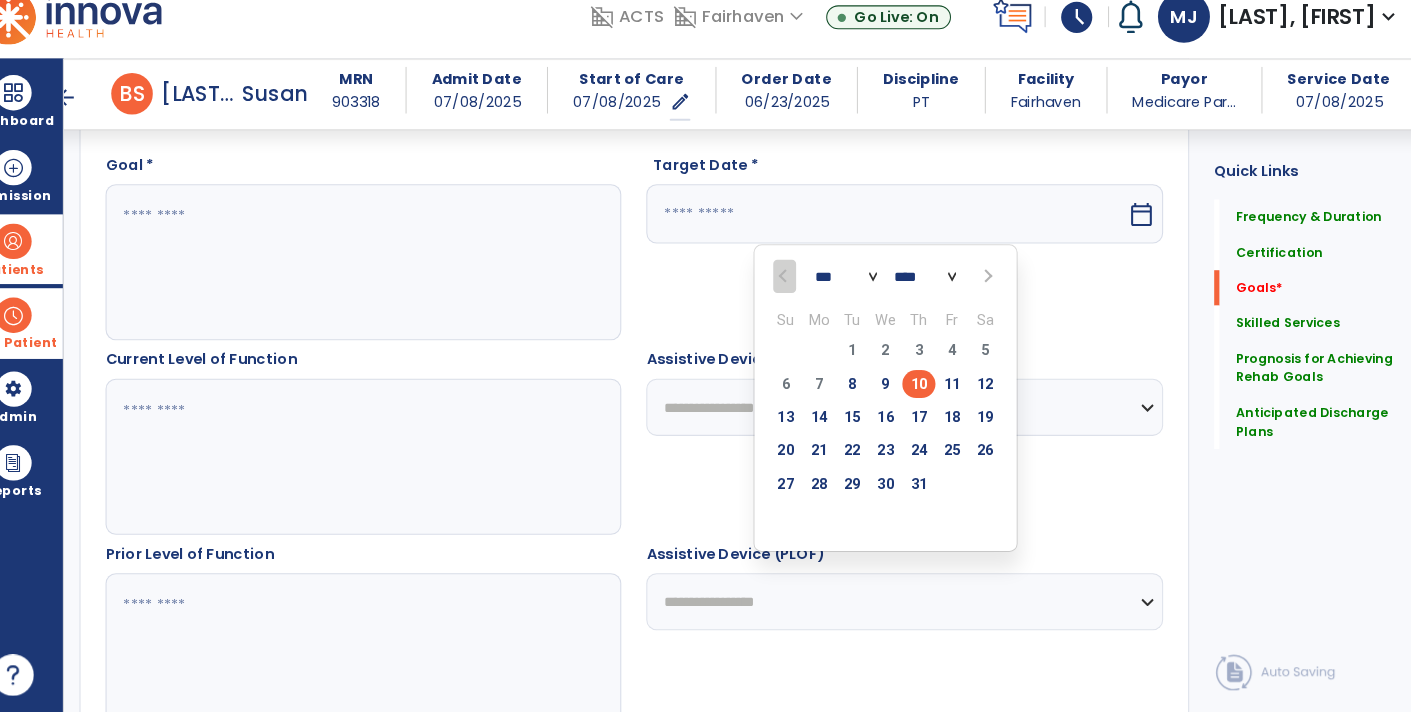 click at bounding box center [983, 293] 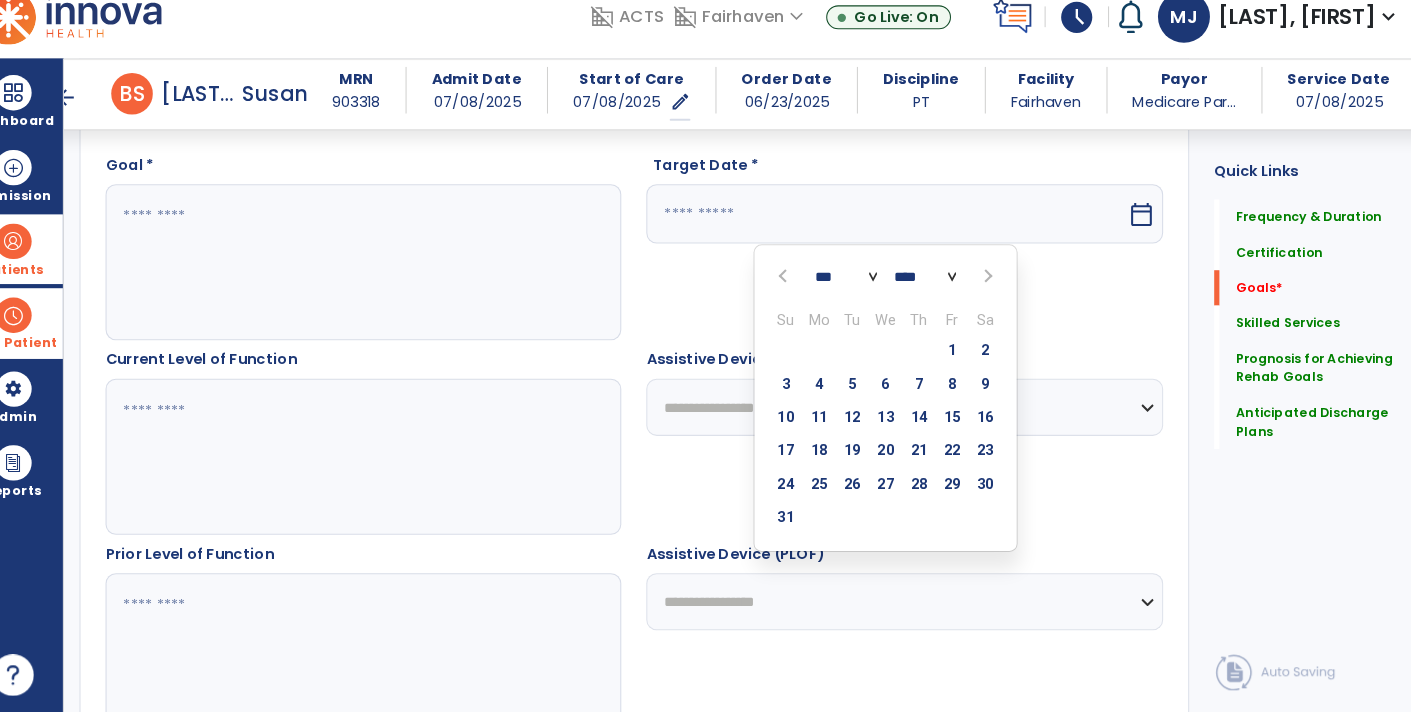 click at bounding box center [983, 293] 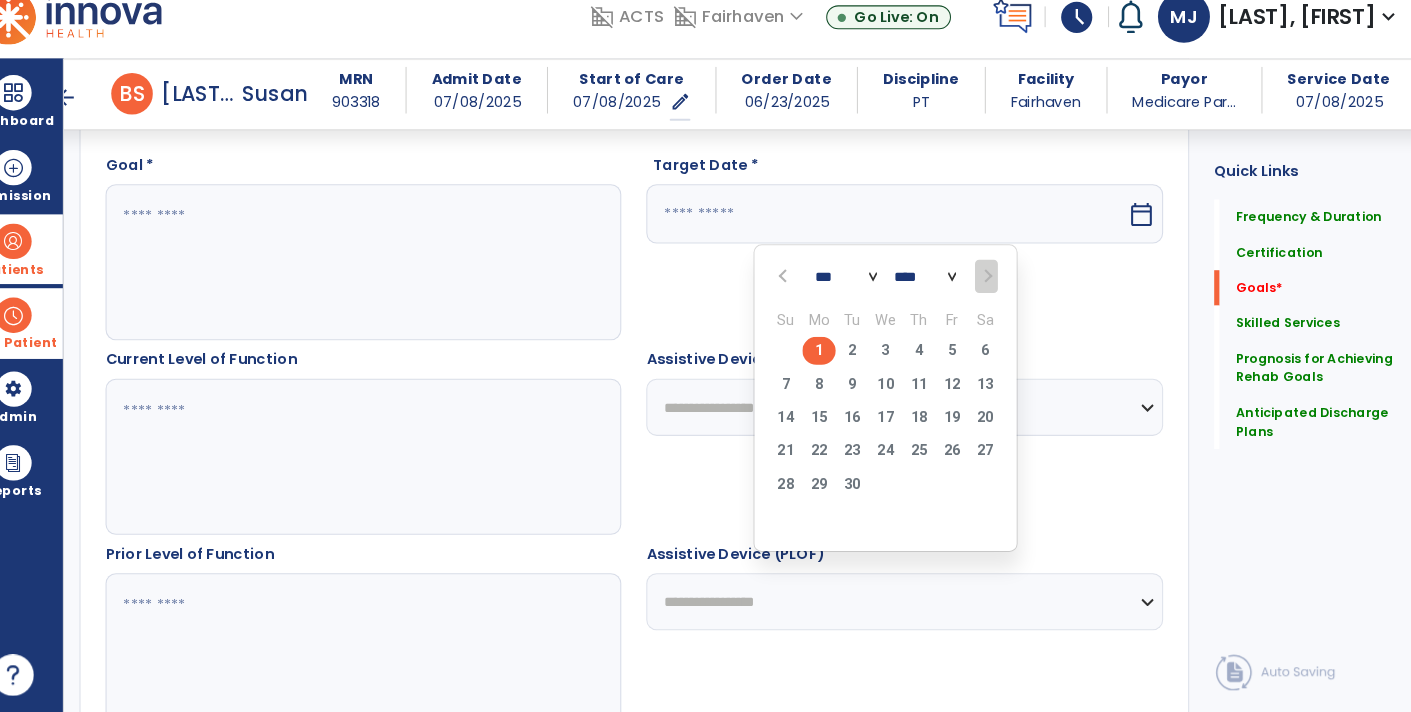 click on "1" at bounding box center [822, 364] 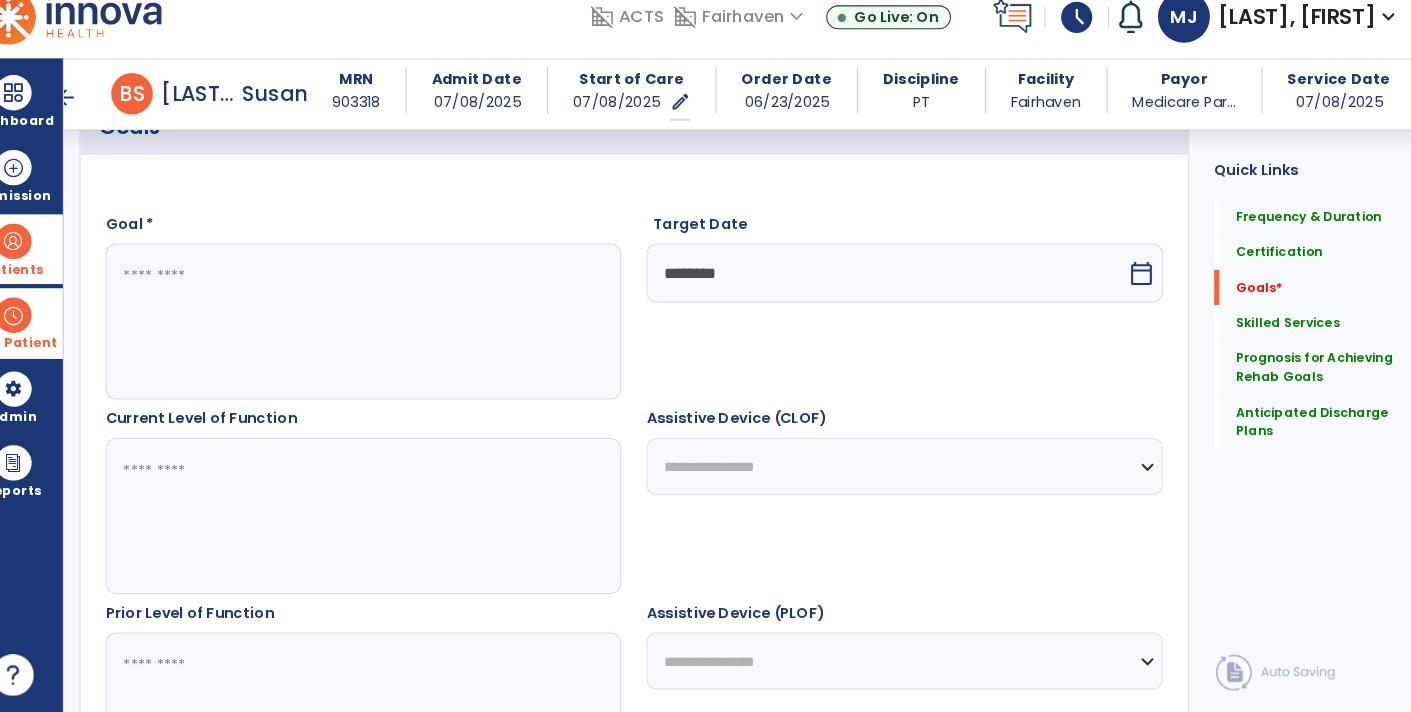 scroll, scrollTop: 498, scrollLeft: 0, axis: vertical 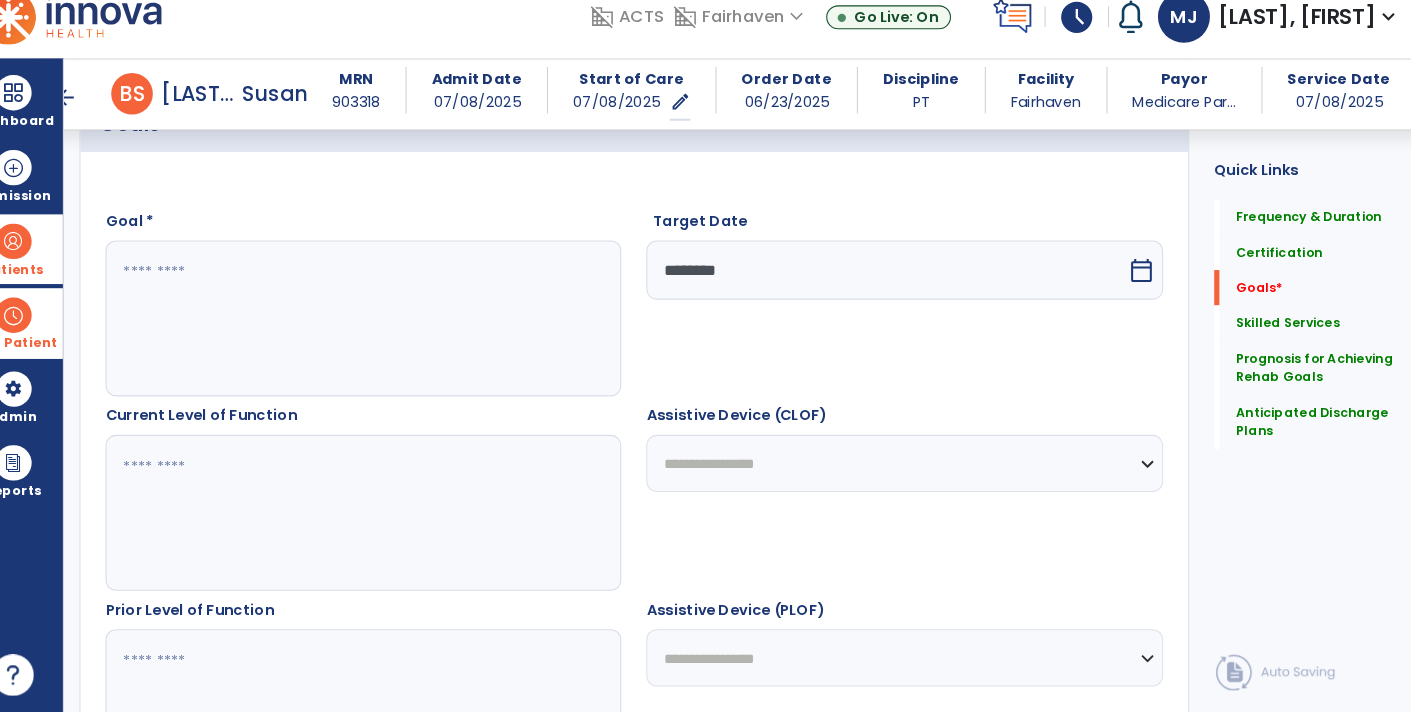 click at bounding box center [383, 333] 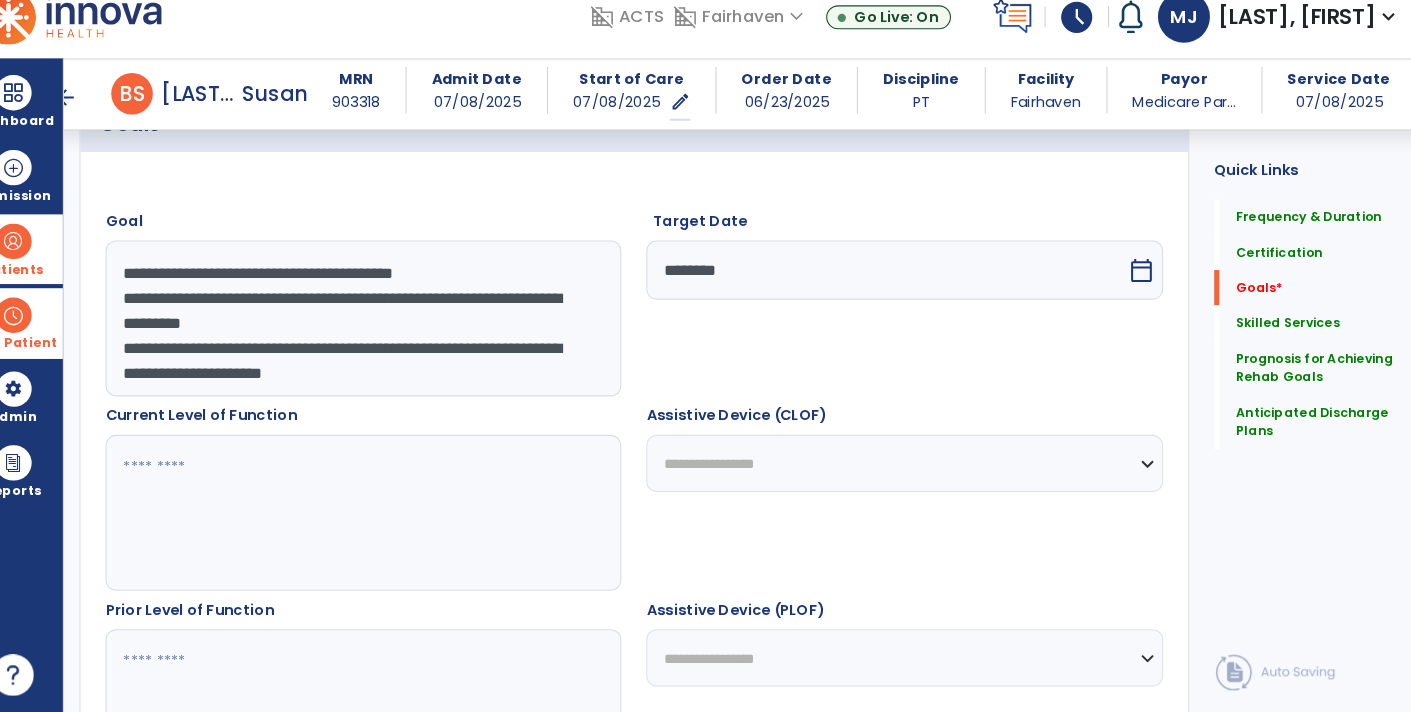 scroll, scrollTop: 512, scrollLeft: 0, axis: vertical 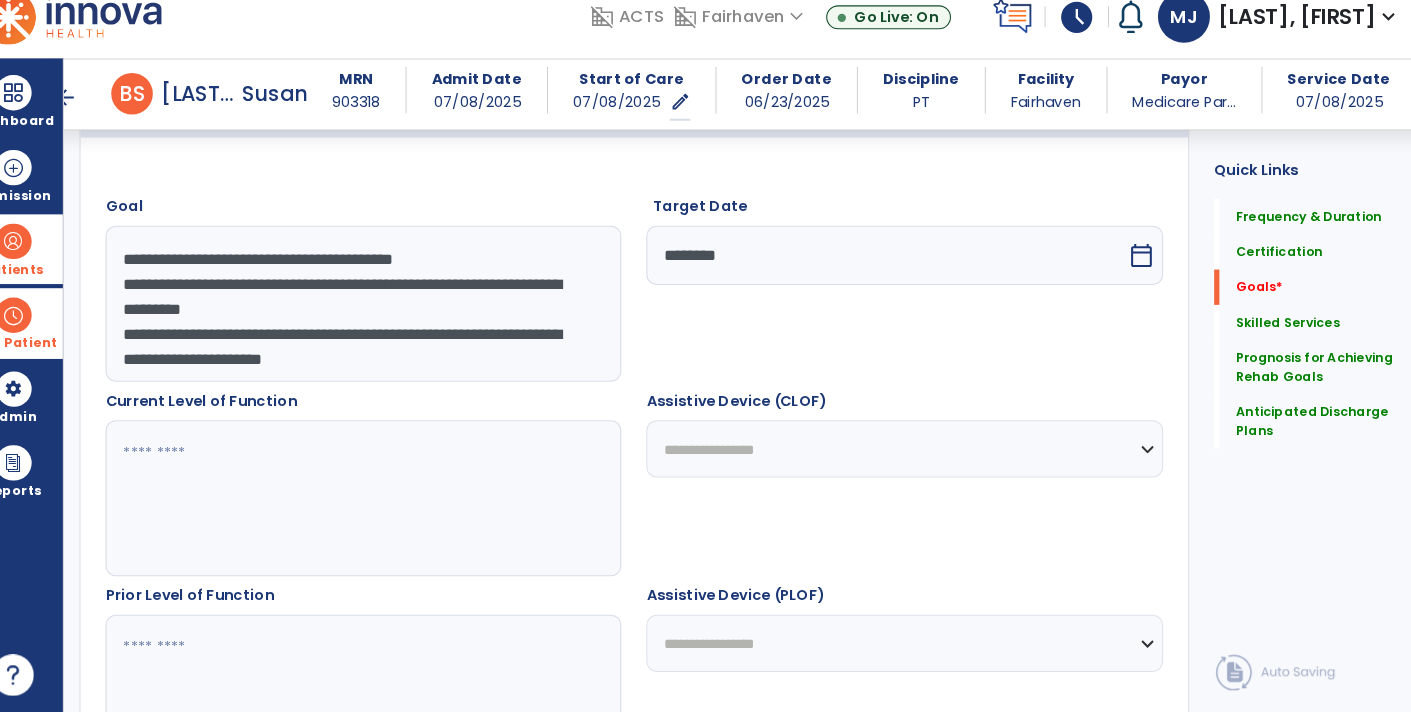 drag, startPoint x: 330, startPoint y: 320, endPoint x: 135, endPoint y: 307, distance: 195.43285 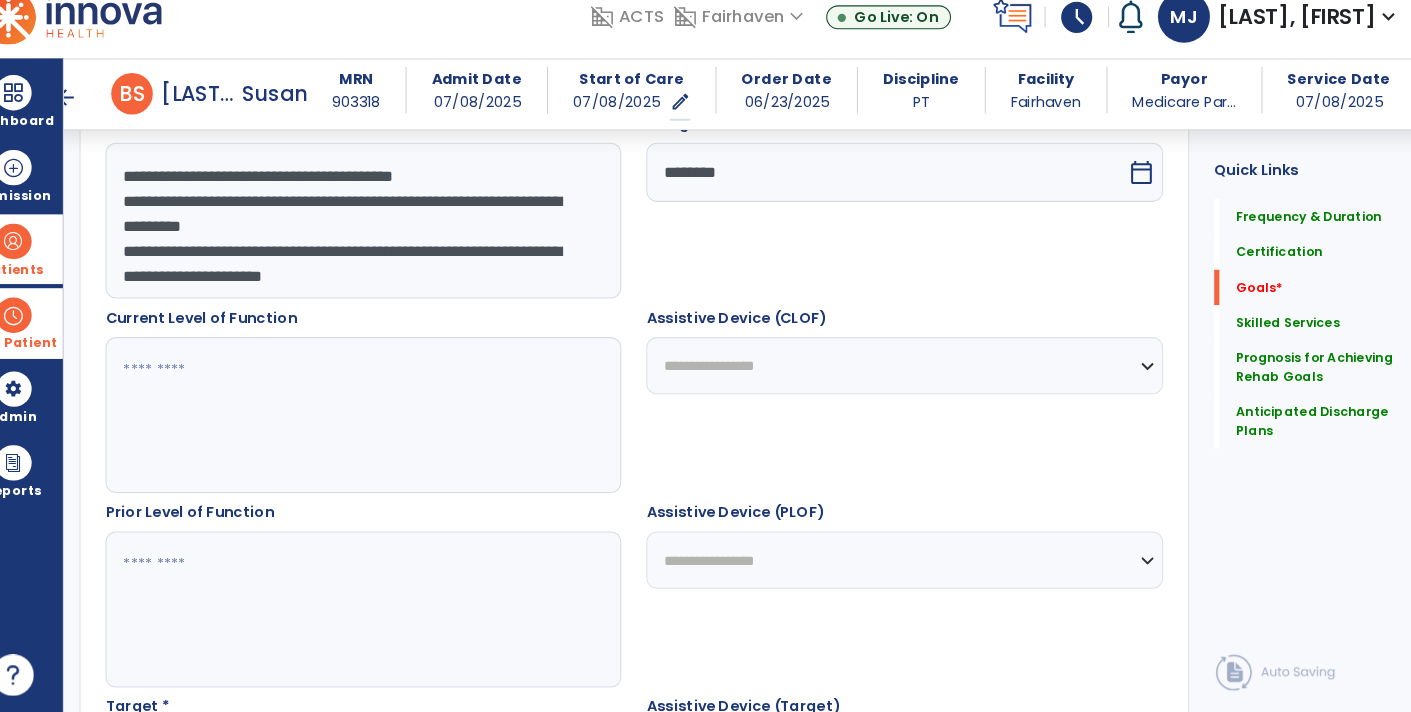 scroll, scrollTop: 596, scrollLeft: 0, axis: vertical 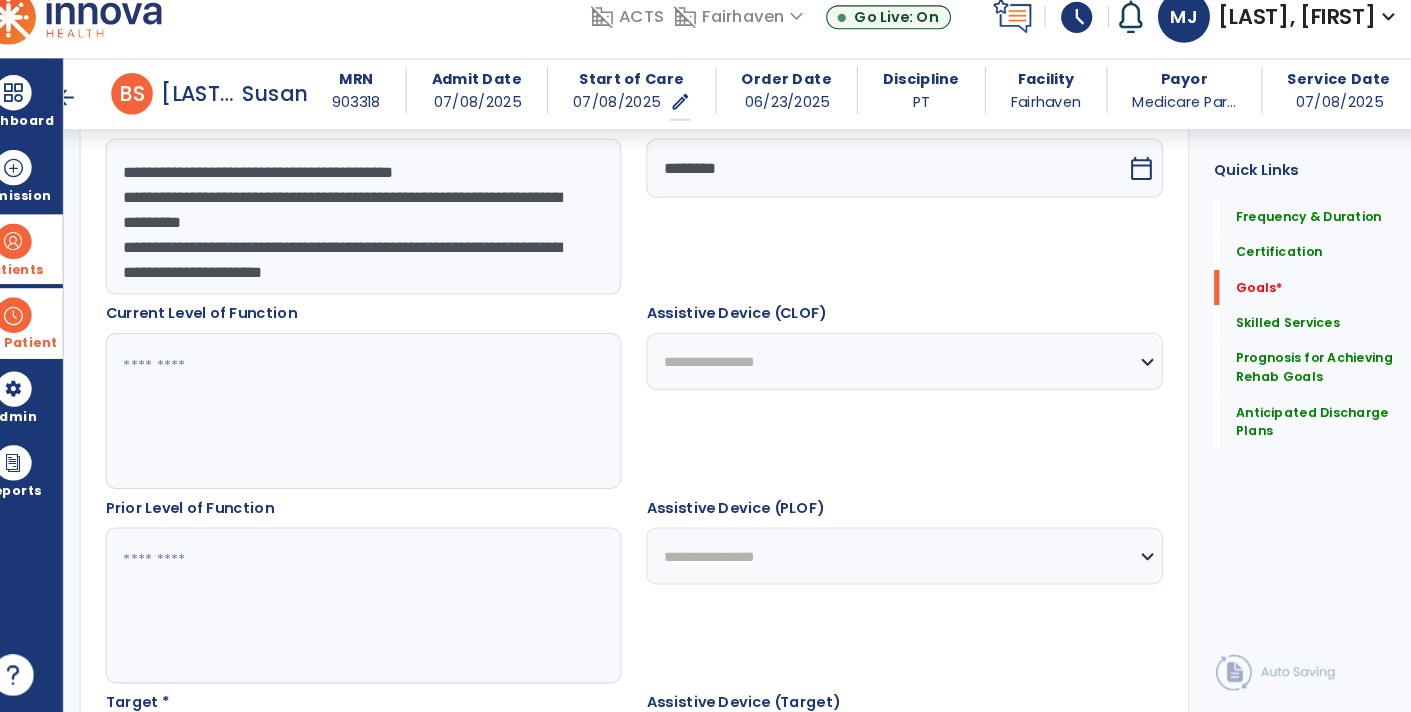 click on "**********" at bounding box center (383, 235) 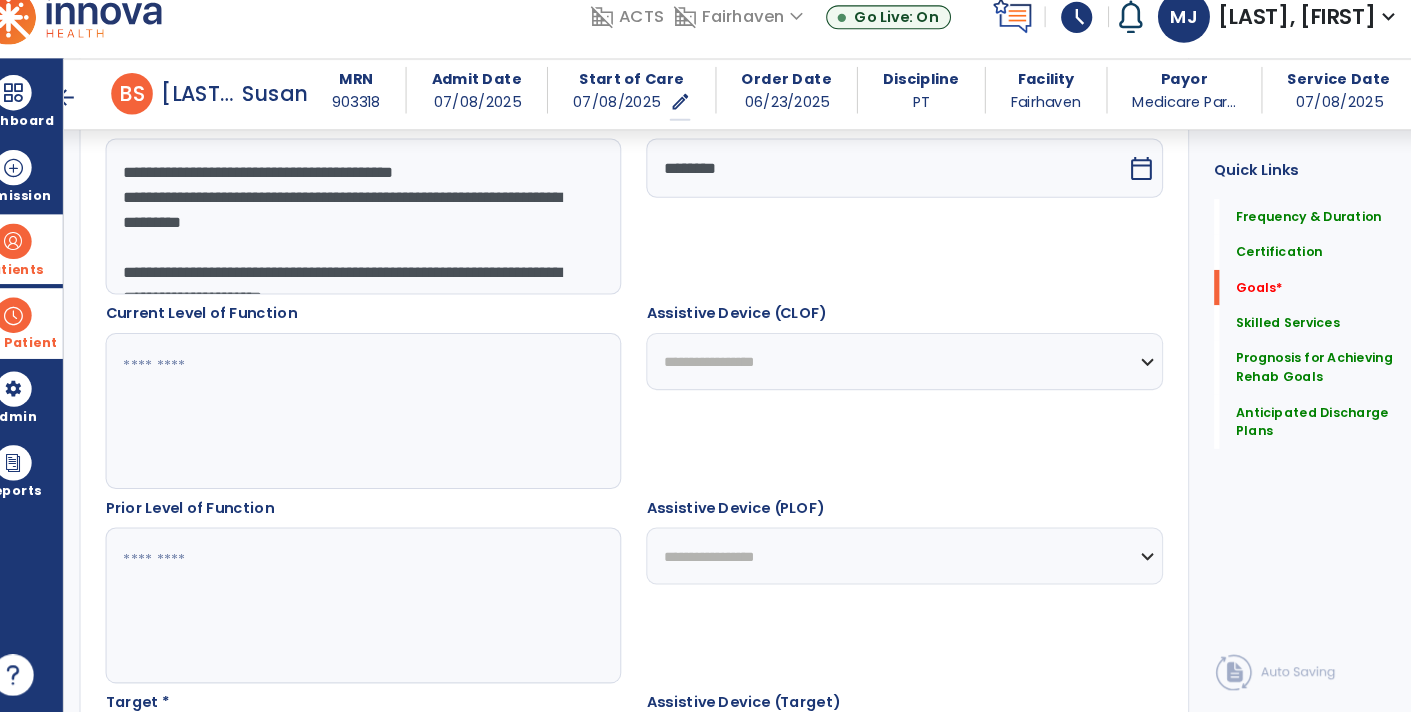 paste on "**********" 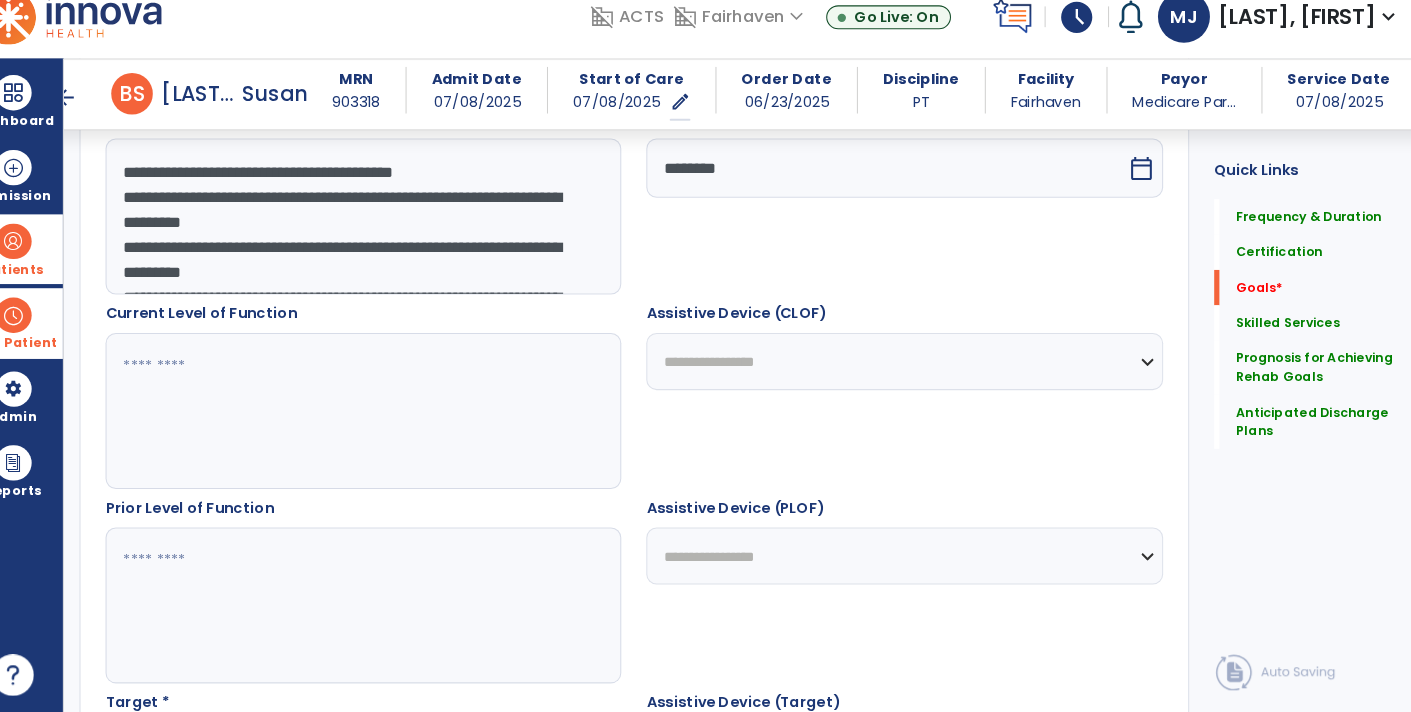 click on "**********" at bounding box center [383, 235] 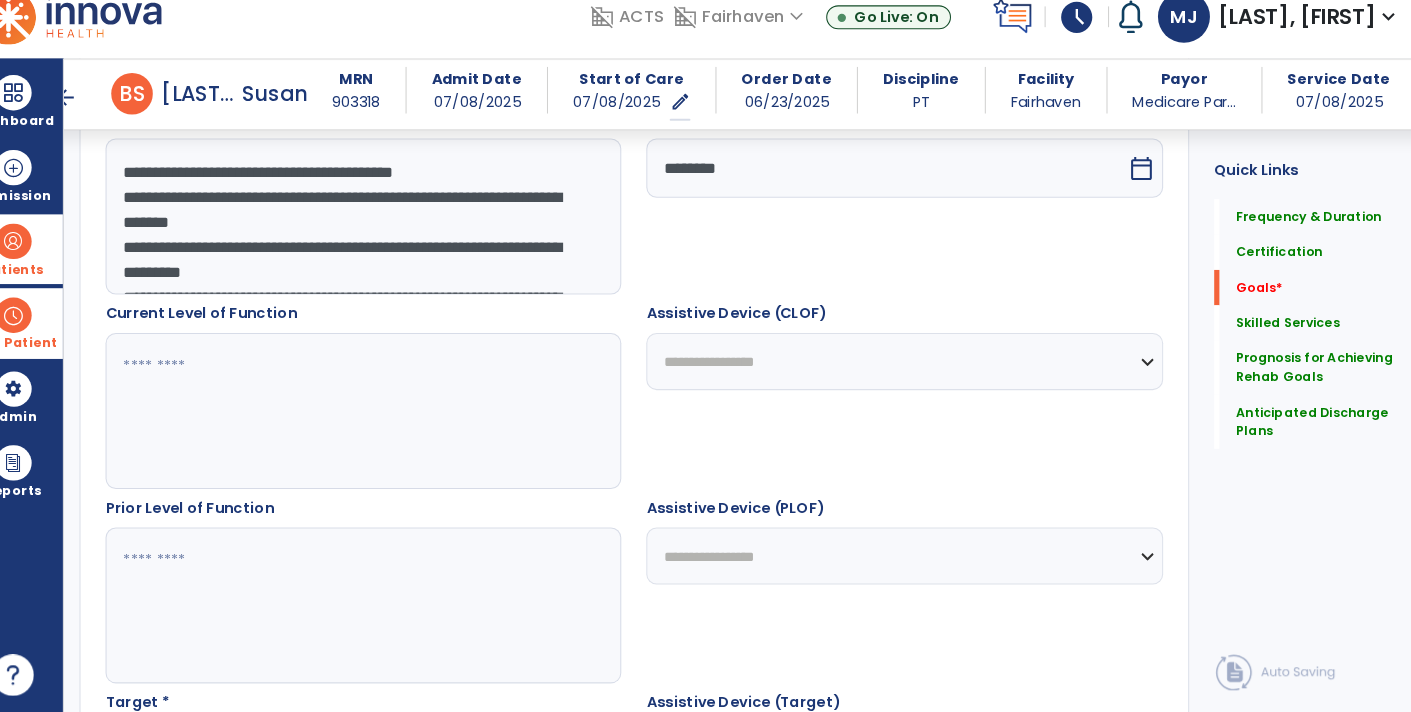 click on "**********" at bounding box center (383, 235) 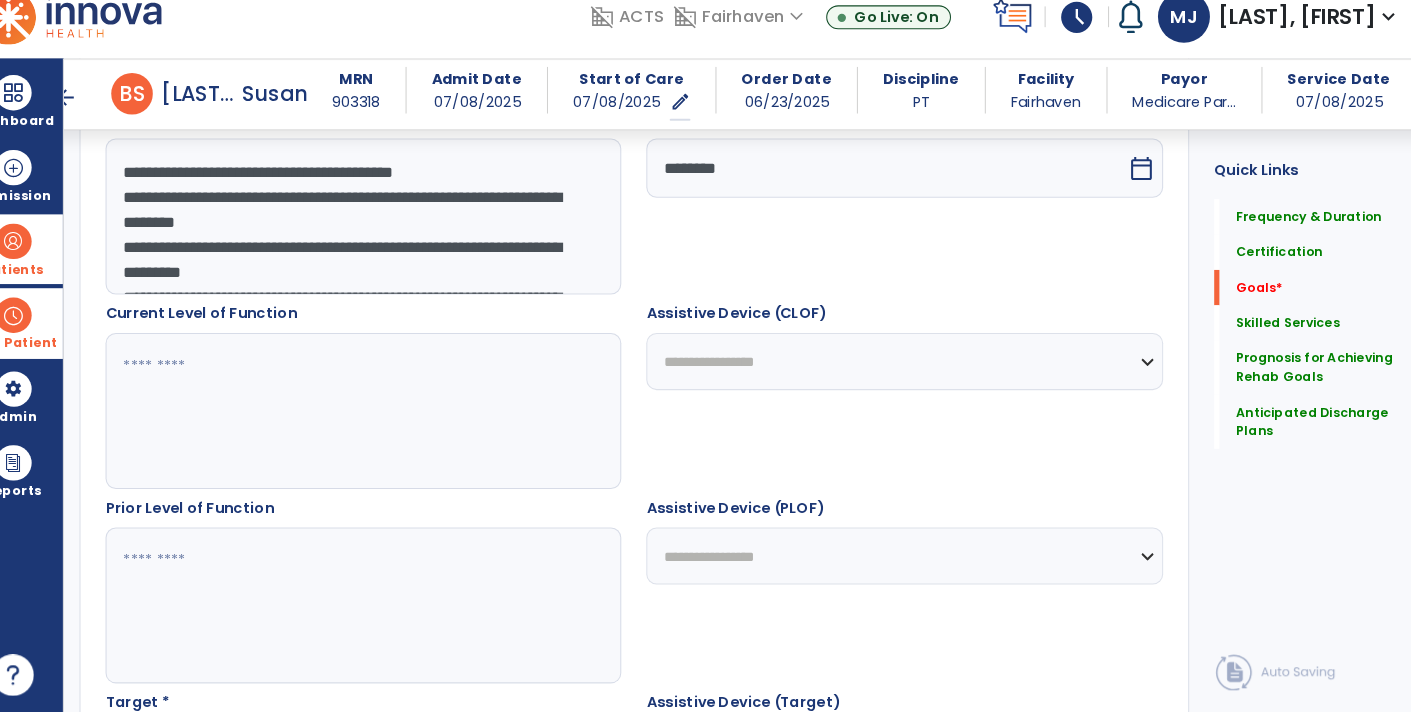 click on "**********" at bounding box center (383, 235) 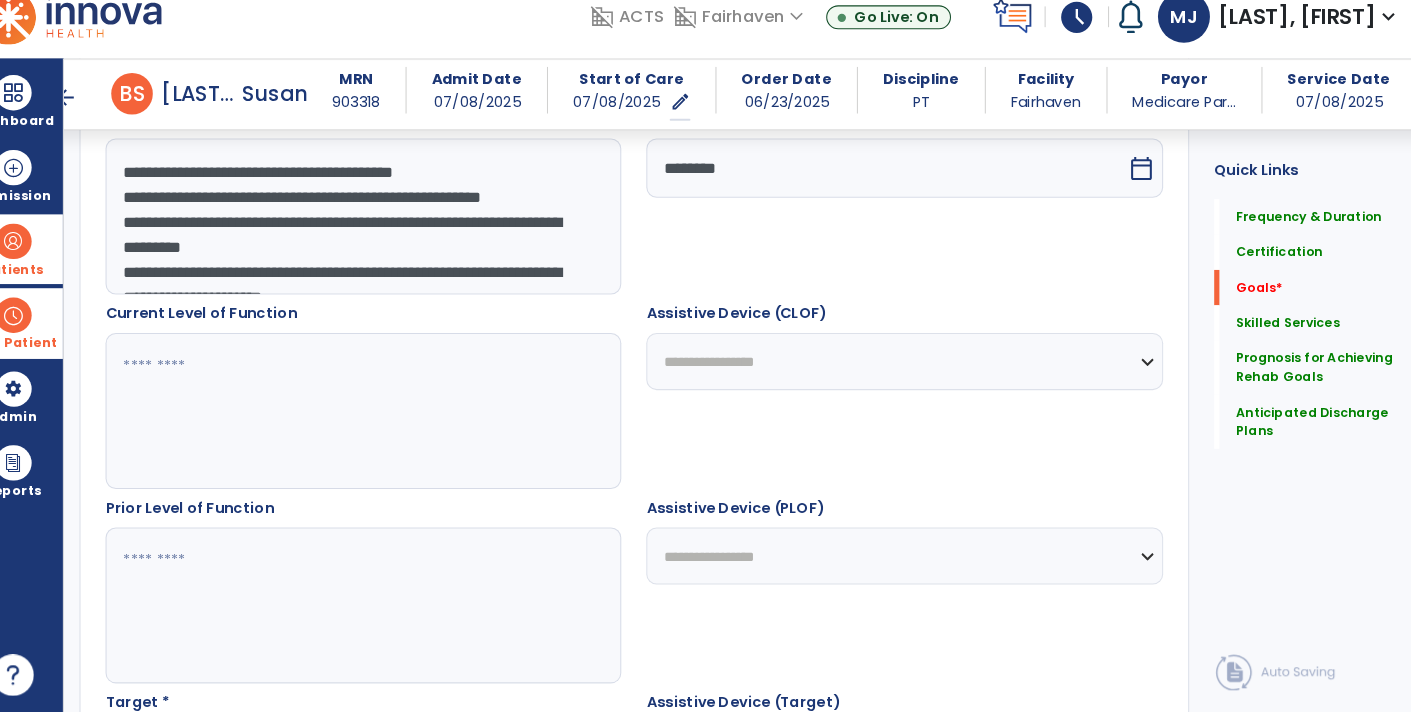 drag, startPoint x: 147, startPoint y: 244, endPoint x: 266, endPoint y: 230, distance: 119.8207 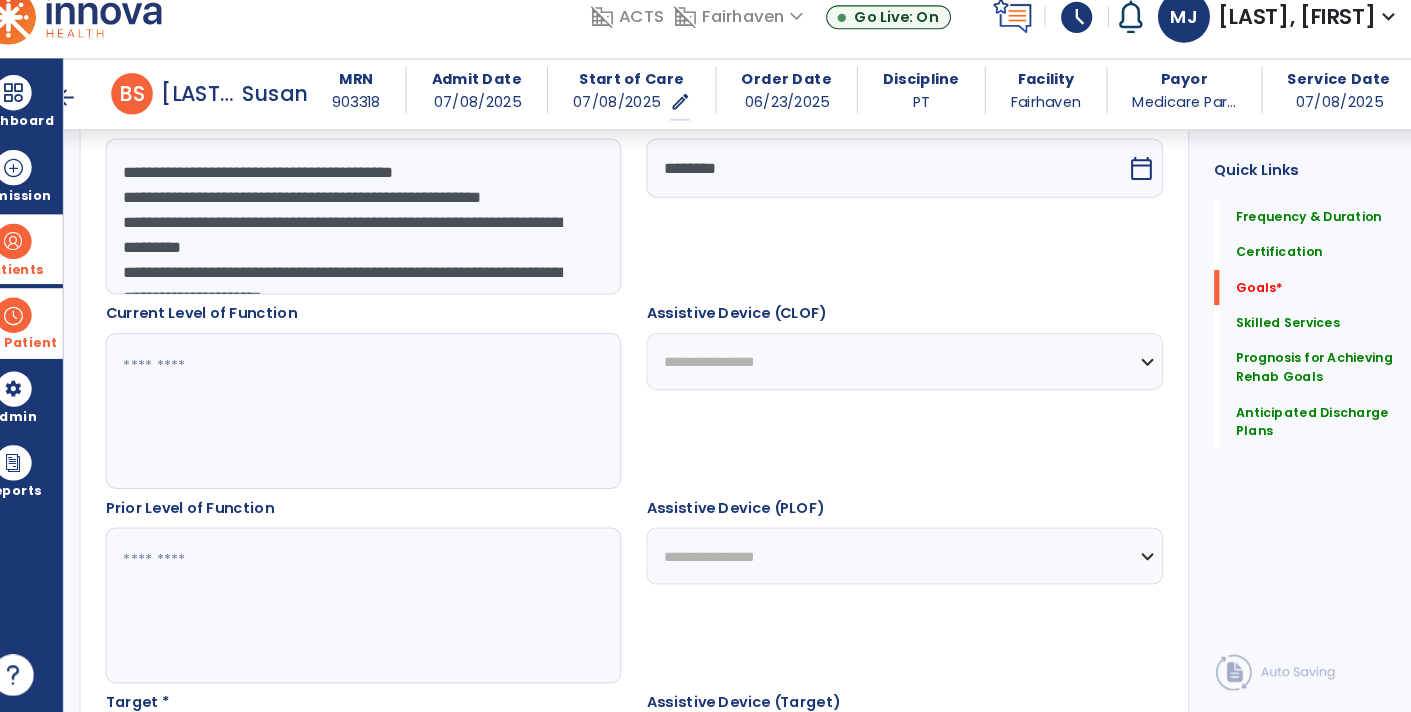 click on "**********" at bounding box center [383, 235] 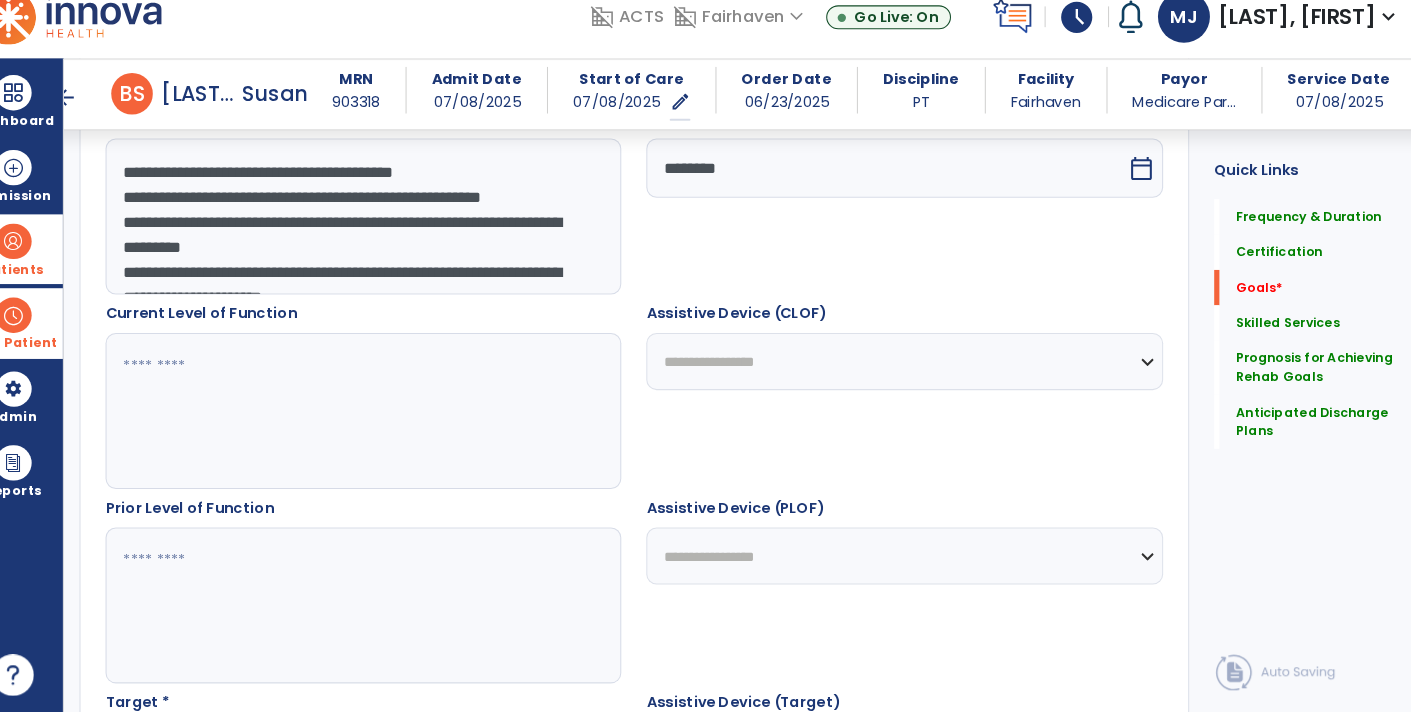 scroll, scrollTop: 14, scrollLeft: 0, axis: vertical 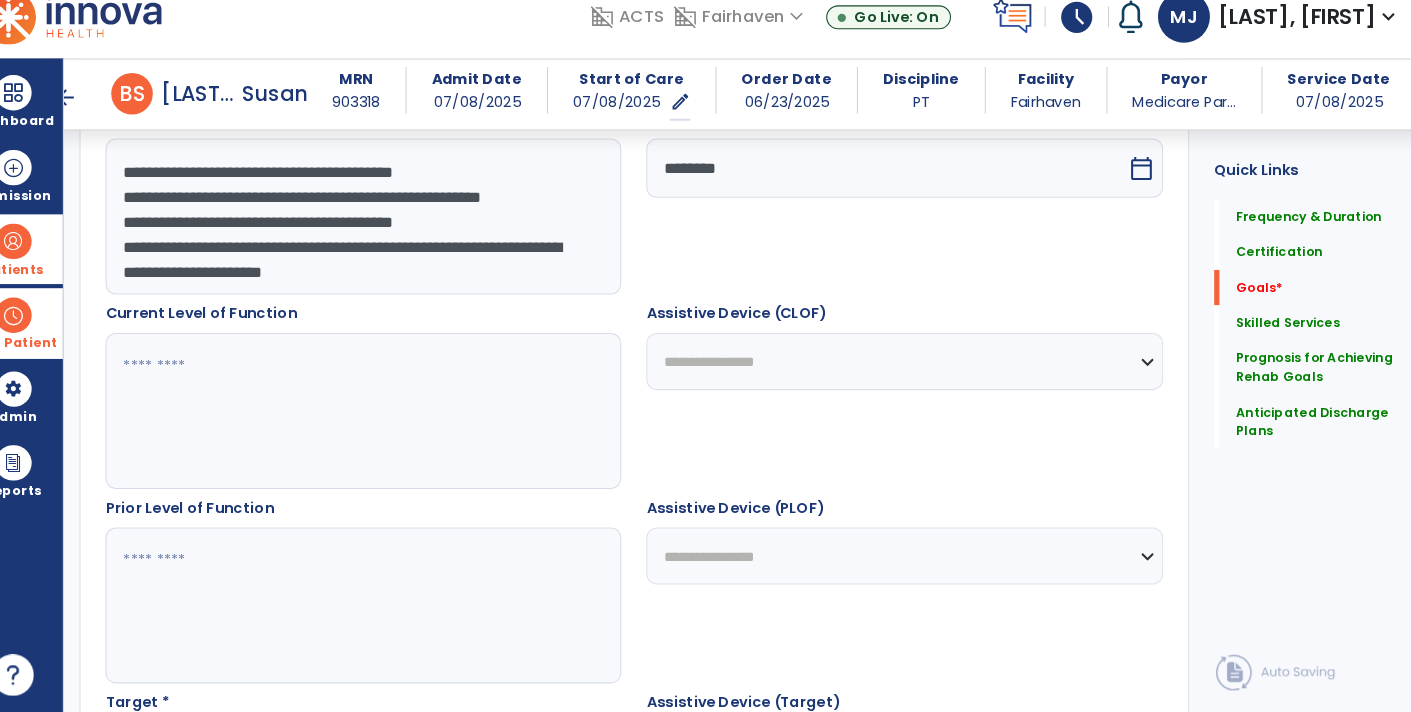 paste on "**********" 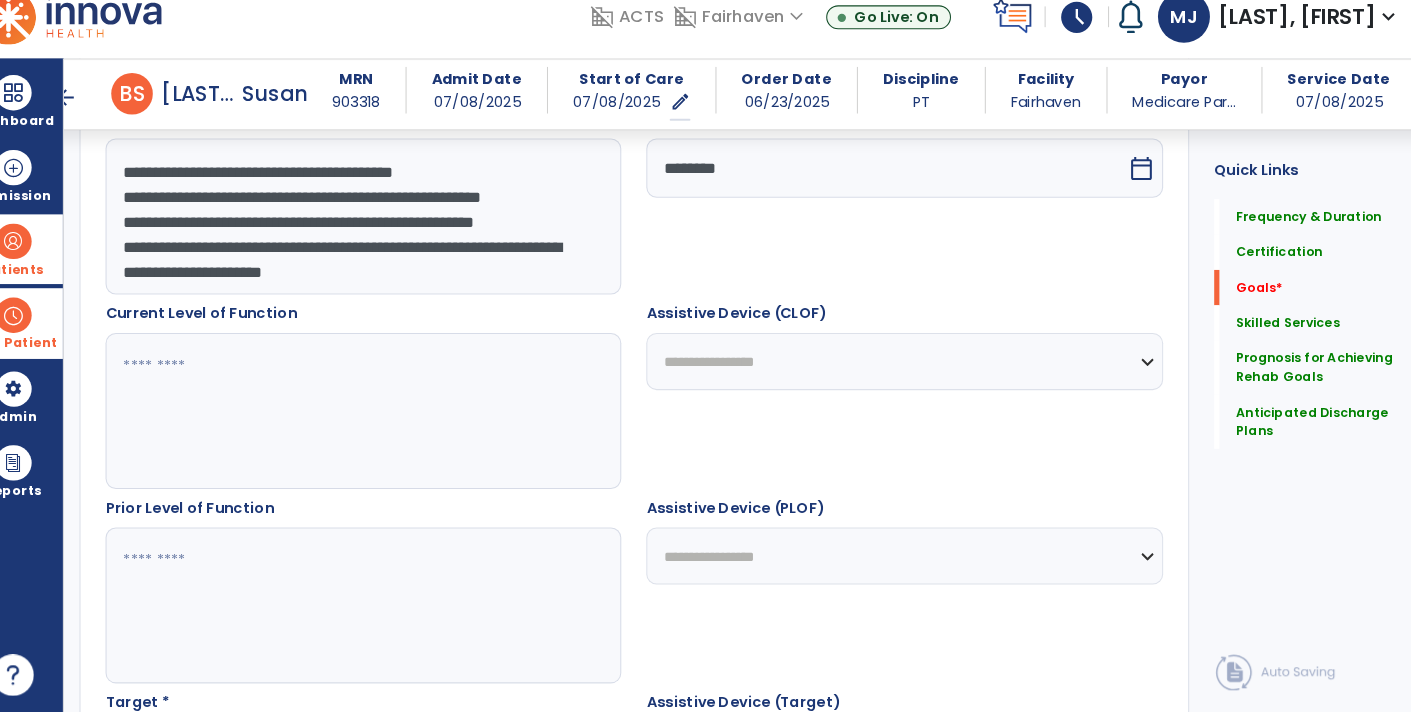 click on "**********" at bounding box center (383, 235) 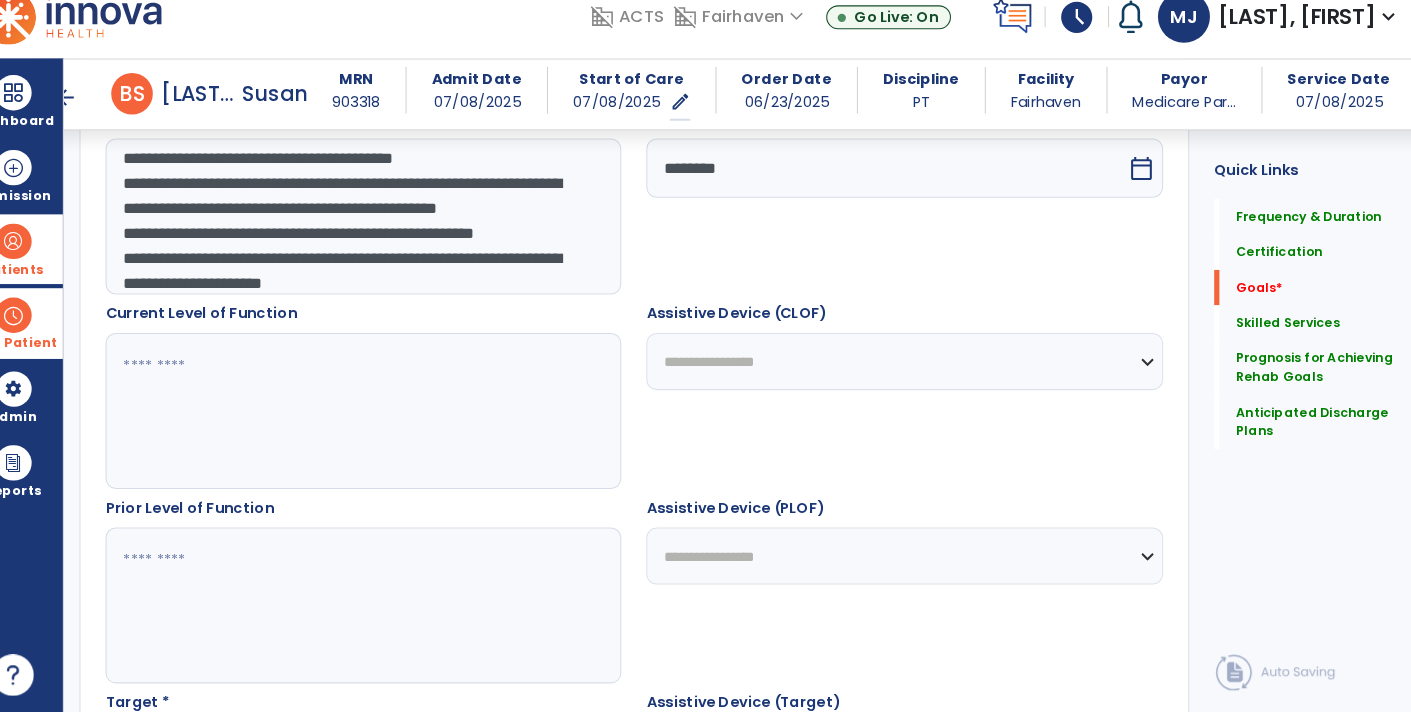 click on "**********" at bounding box center [383, 235] 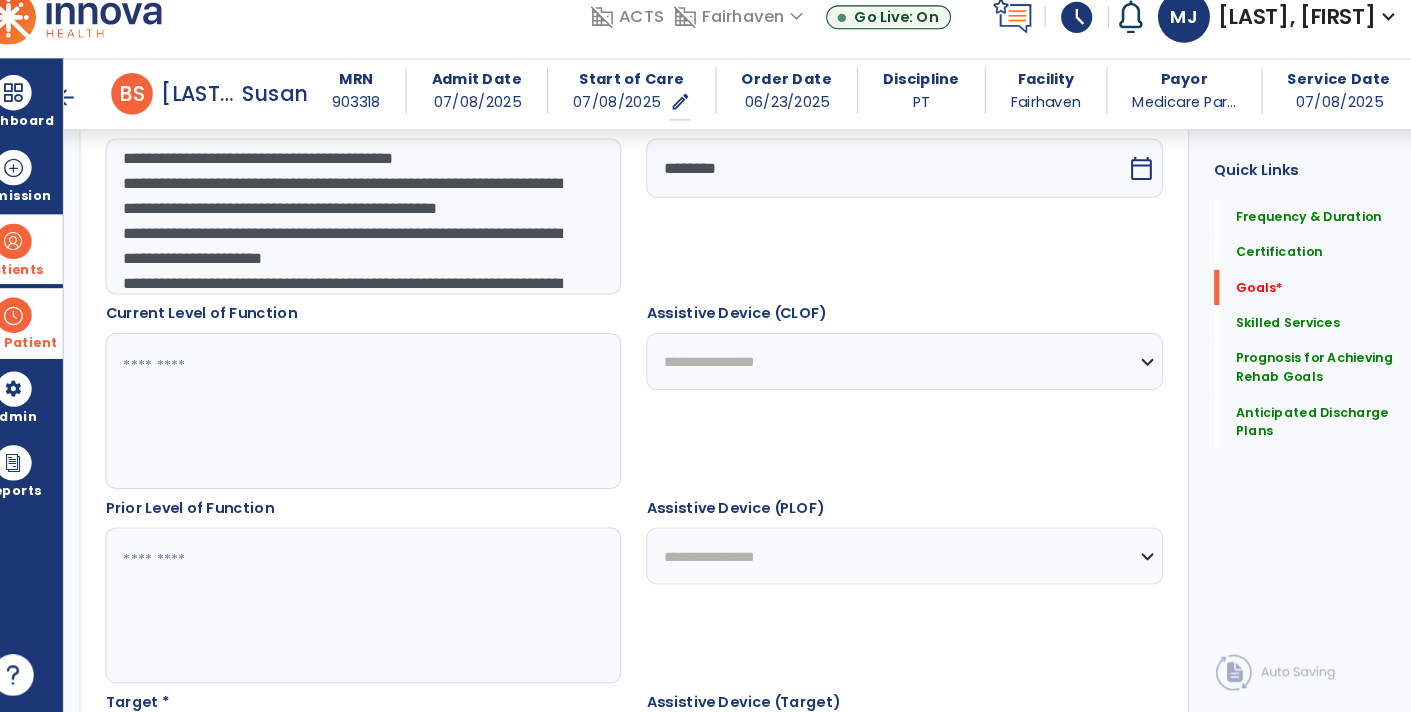 click on "**********" at bounding box center (383, 235) 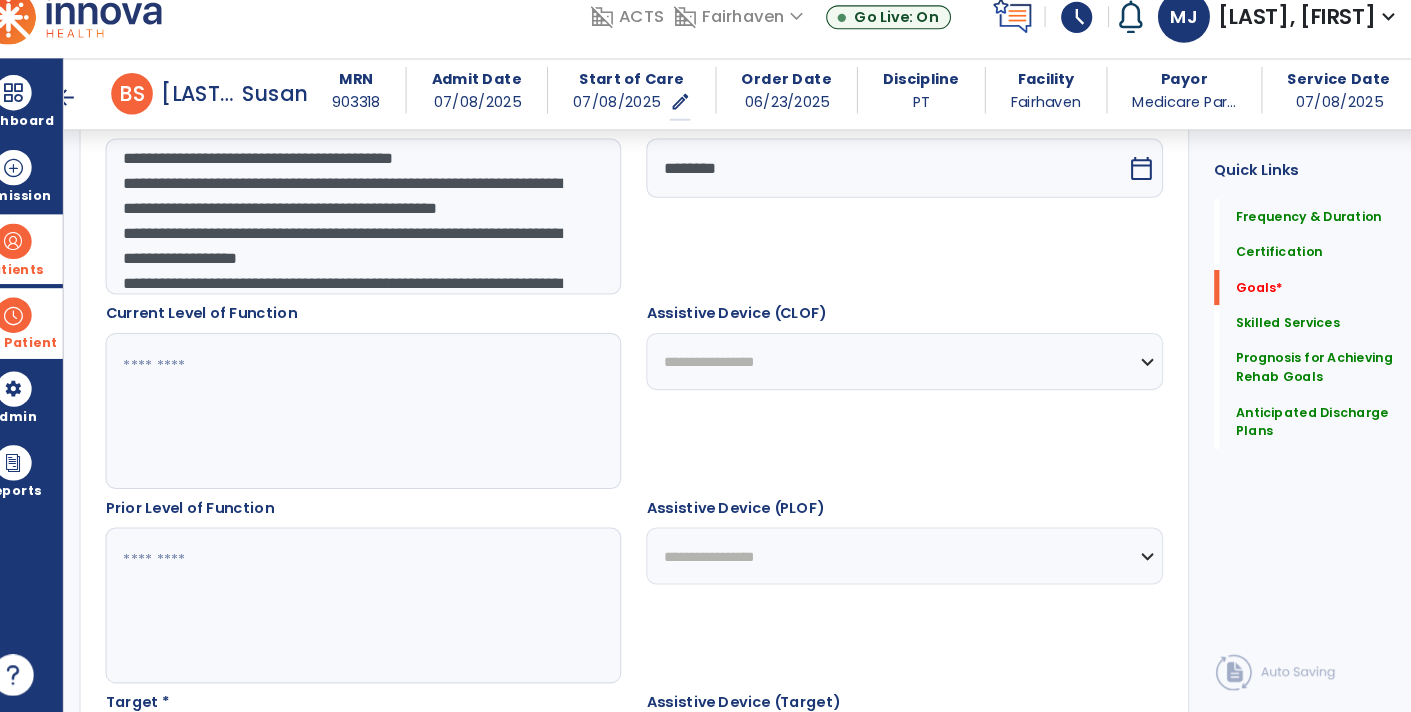 click on "**********" at bounding box center [644, 598] 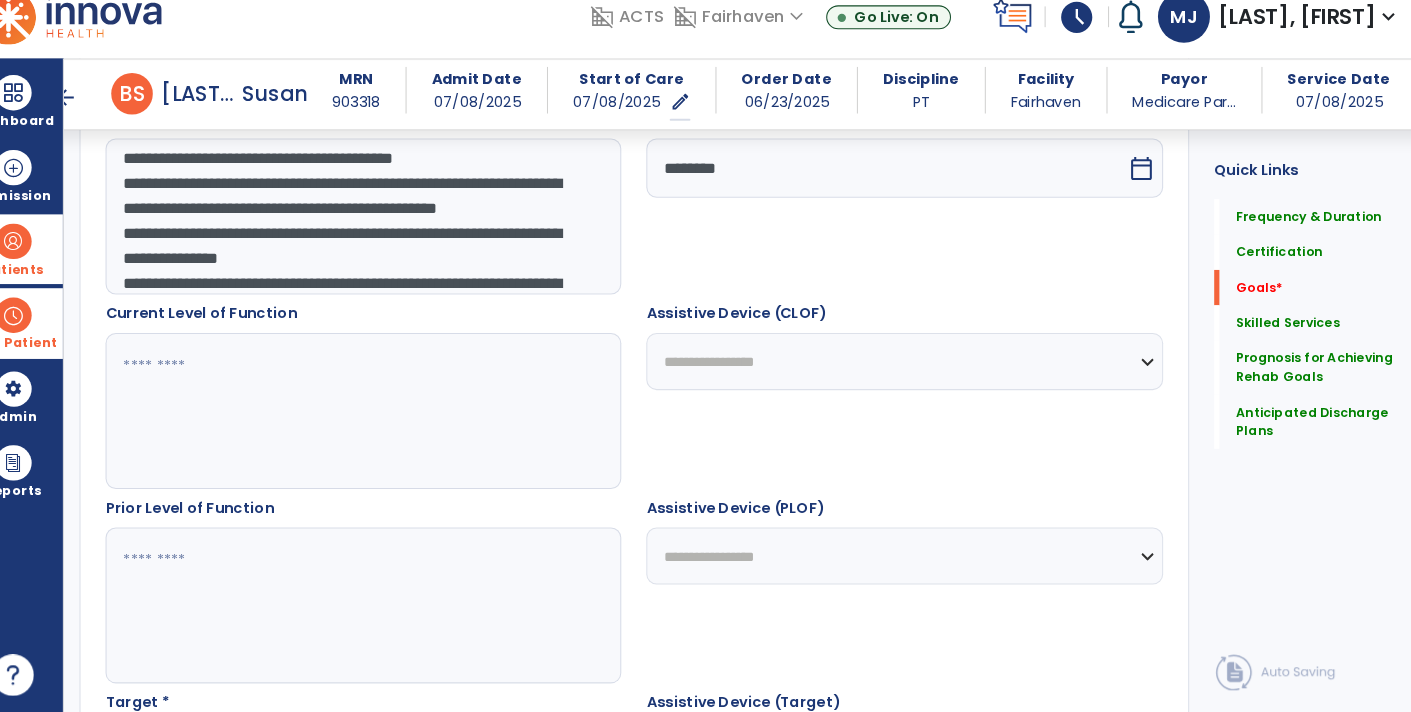 click on "**********" at bounding box center (383, 235) 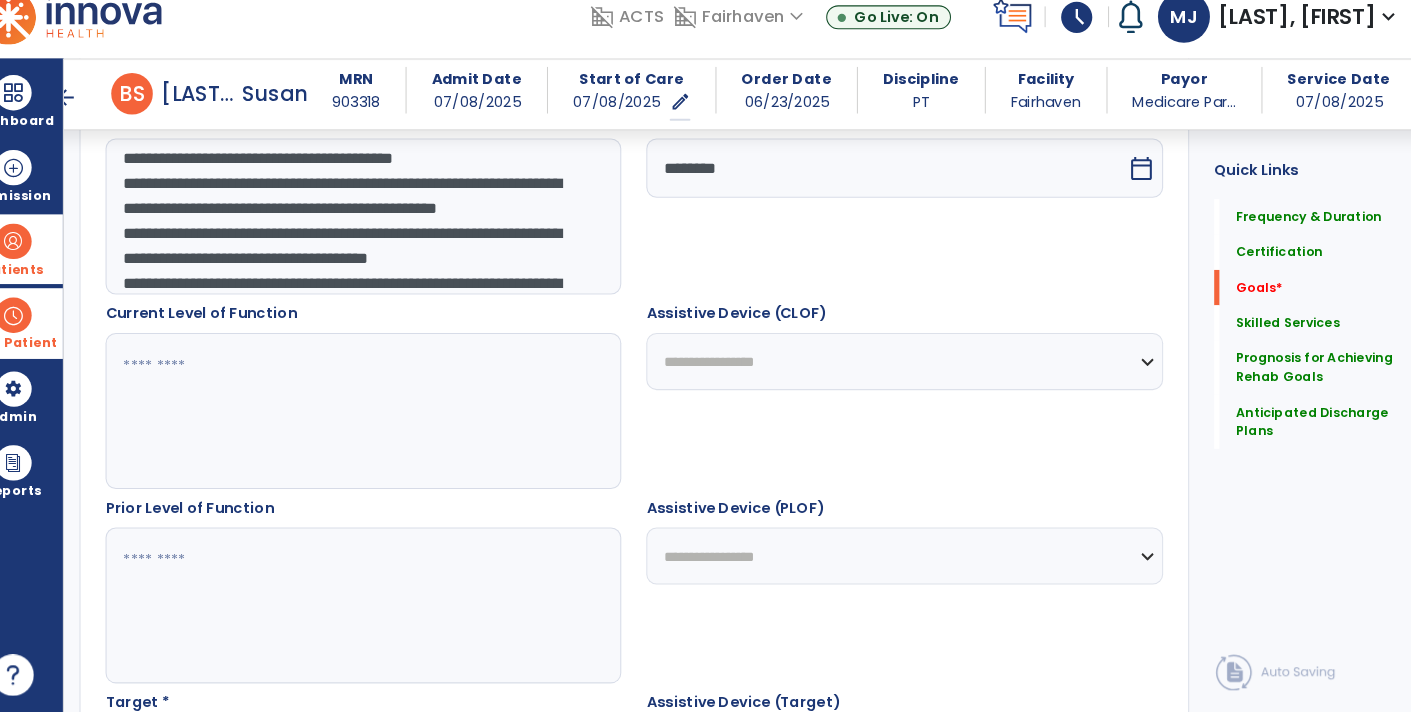 scroll, scrollTop: 51, scrollLeft: 0, axis: vertical 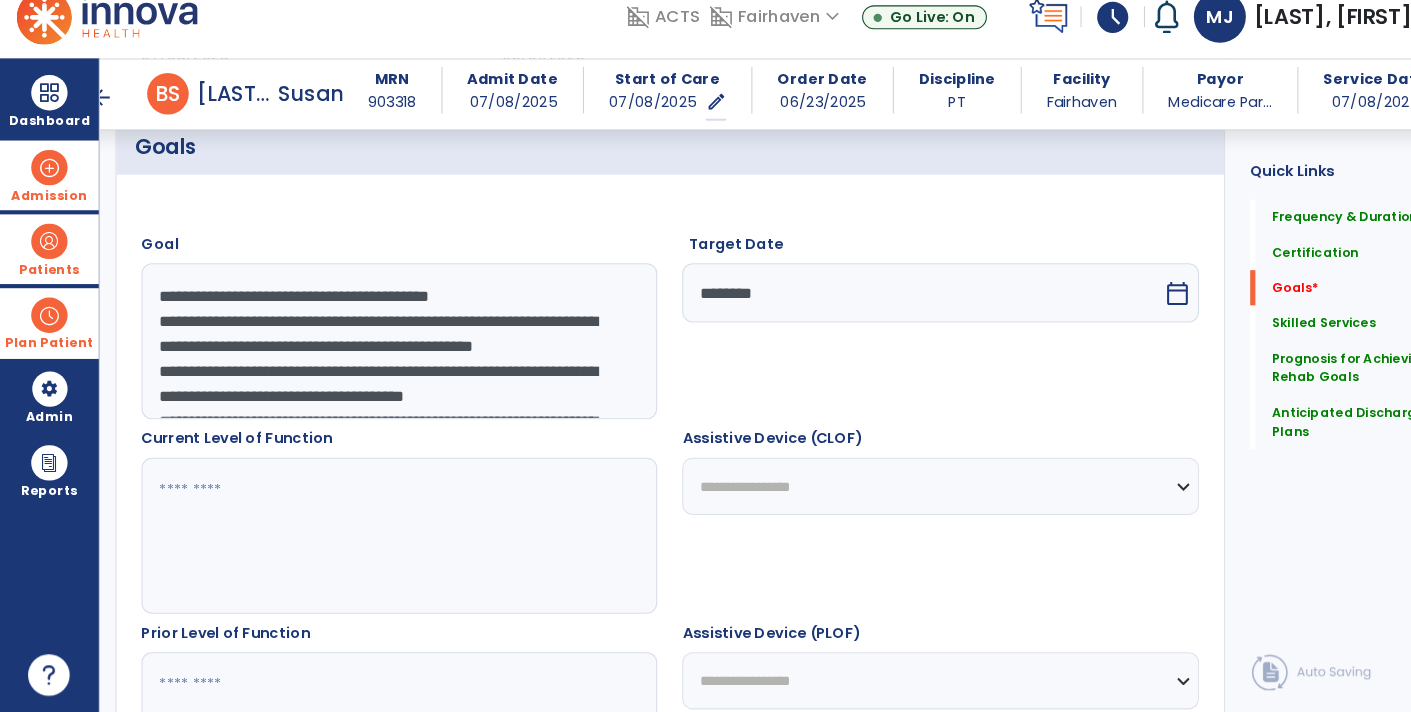 drag, startPoint x: 512, startPoint y: 417, endPoint x: 0, endPoint y: 176, distance: 565.8843 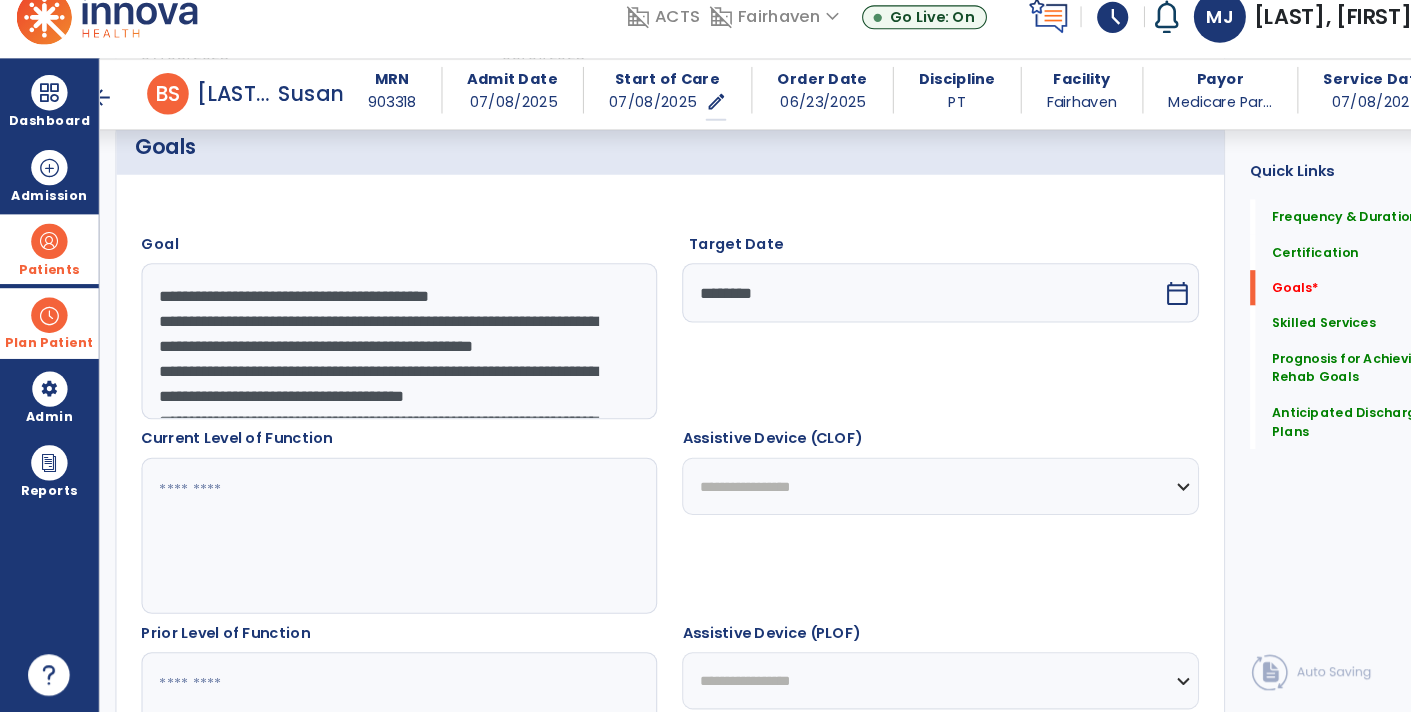 click on "**********" at bounding box center (383, 355) 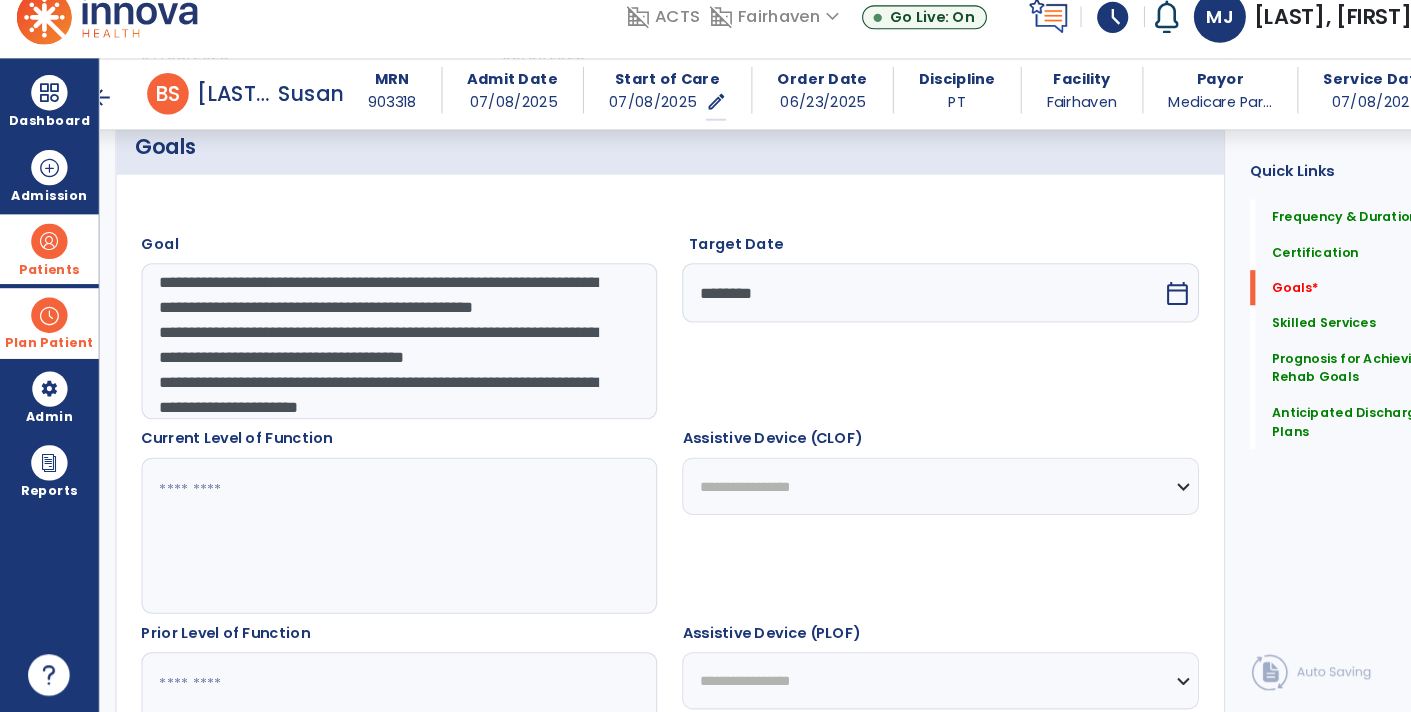 scroll, scrollTop: 42, scrollLeft: 0, axis: vertical 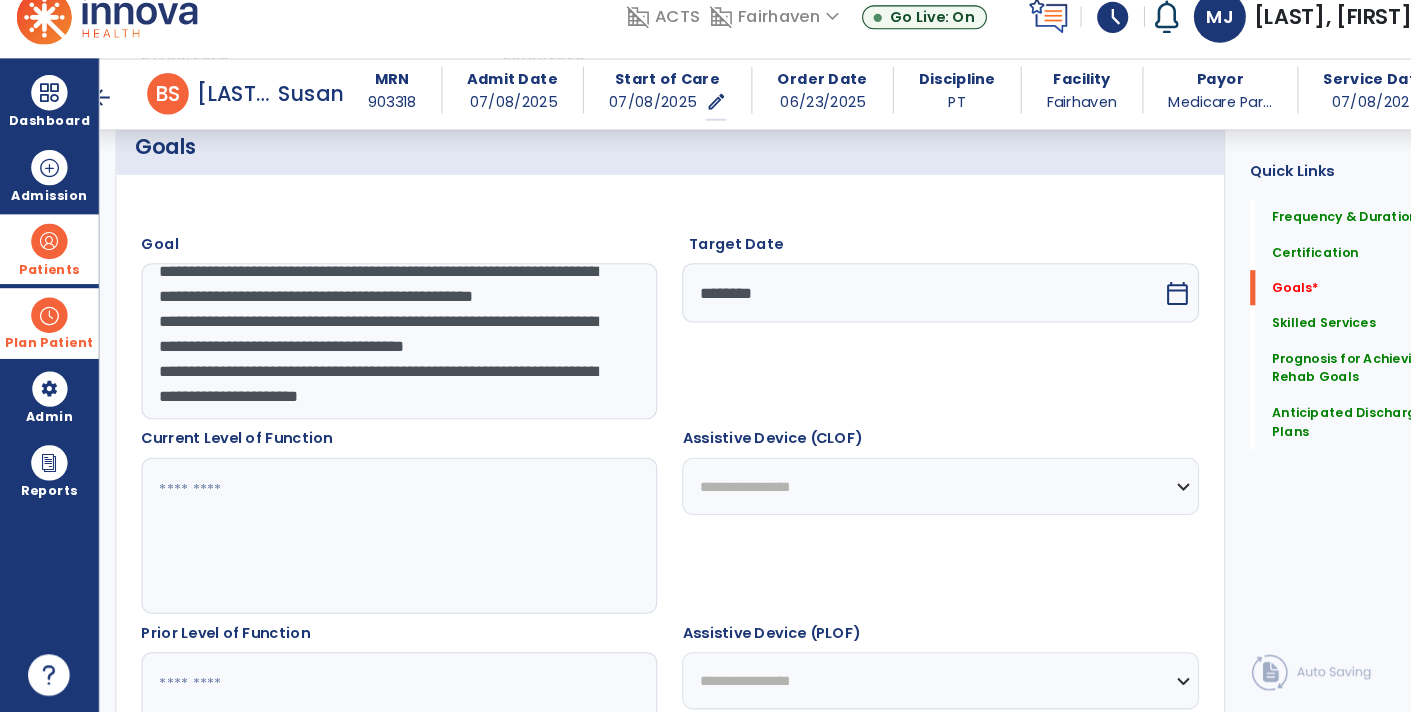 click on "**********" at bounding box center [383, 355] 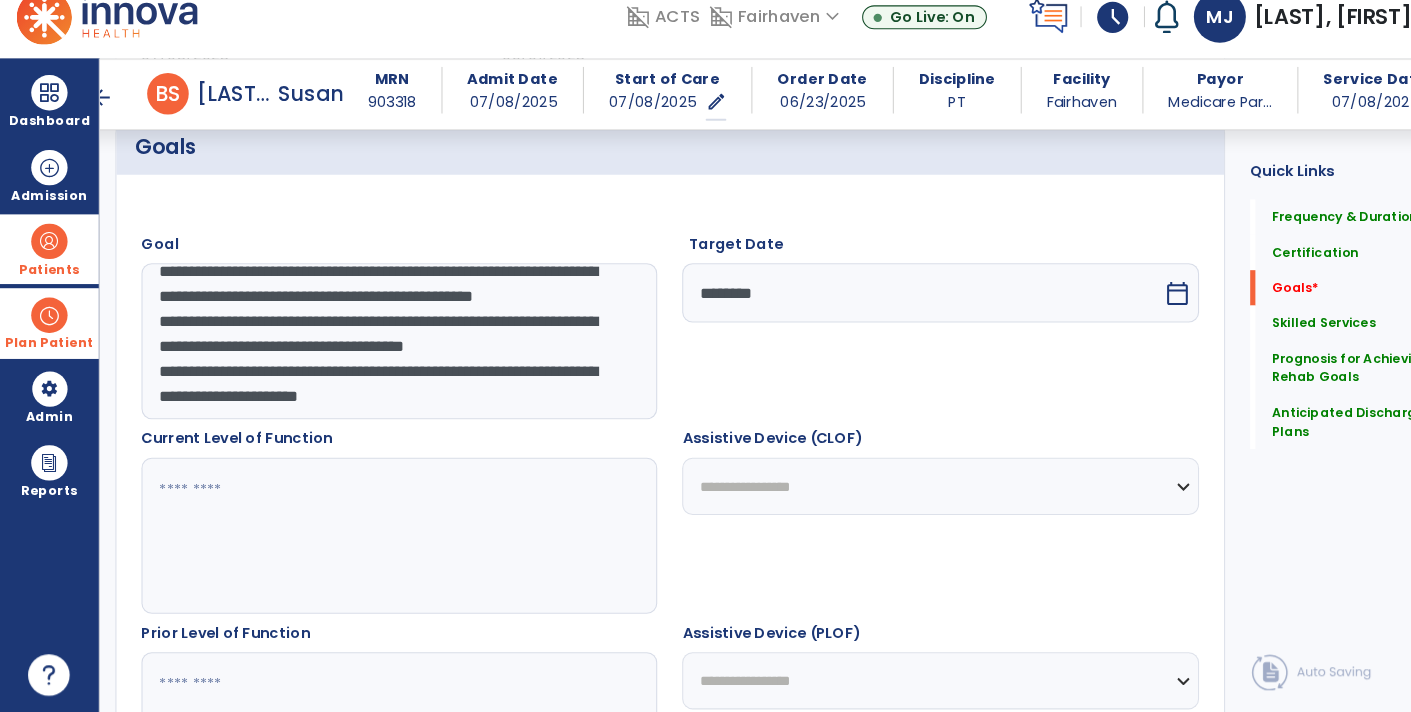 scroll, scrollTop: 38, scrollLeft: 0, axis: vertical 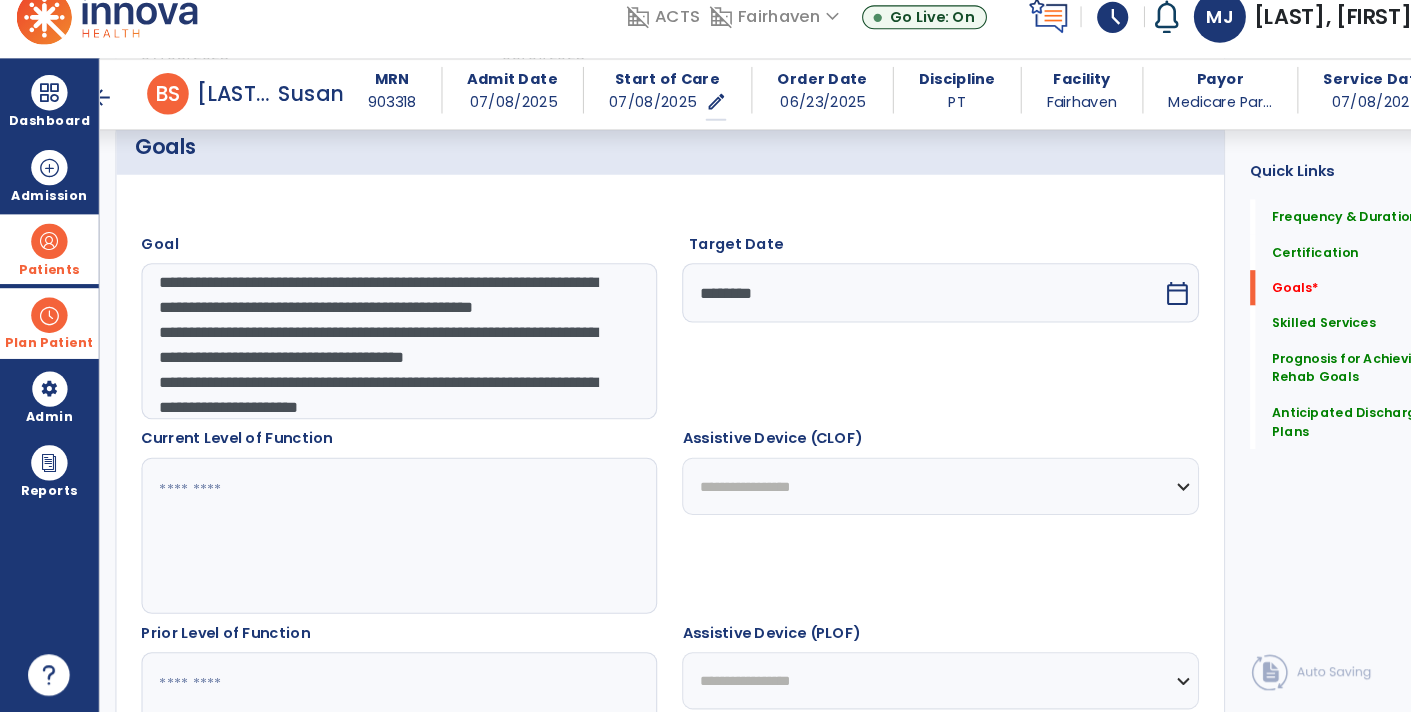 click on "**********" at bounding box center (383, 355) 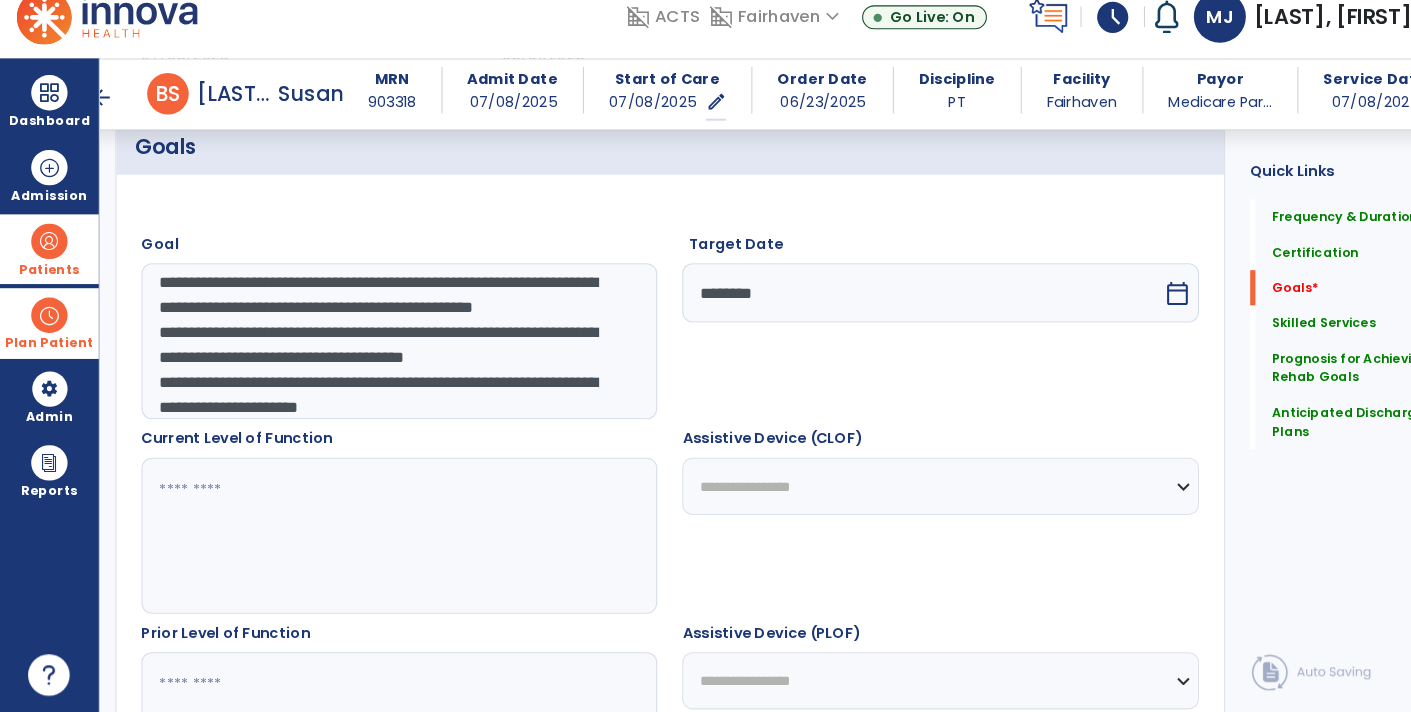 click on "**********" at bounding box center [383, 355] 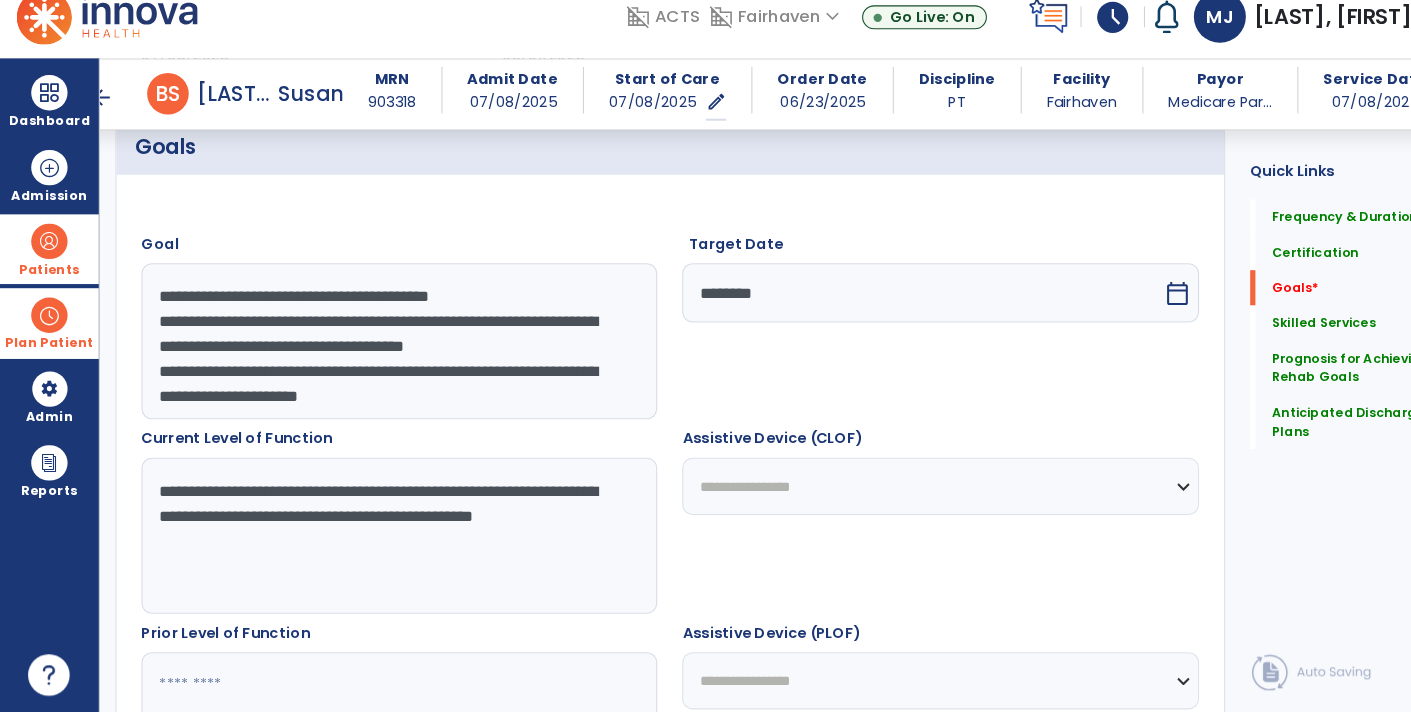 scroll, scrollTop: 24, scrollLeft: 0, axis: vertical 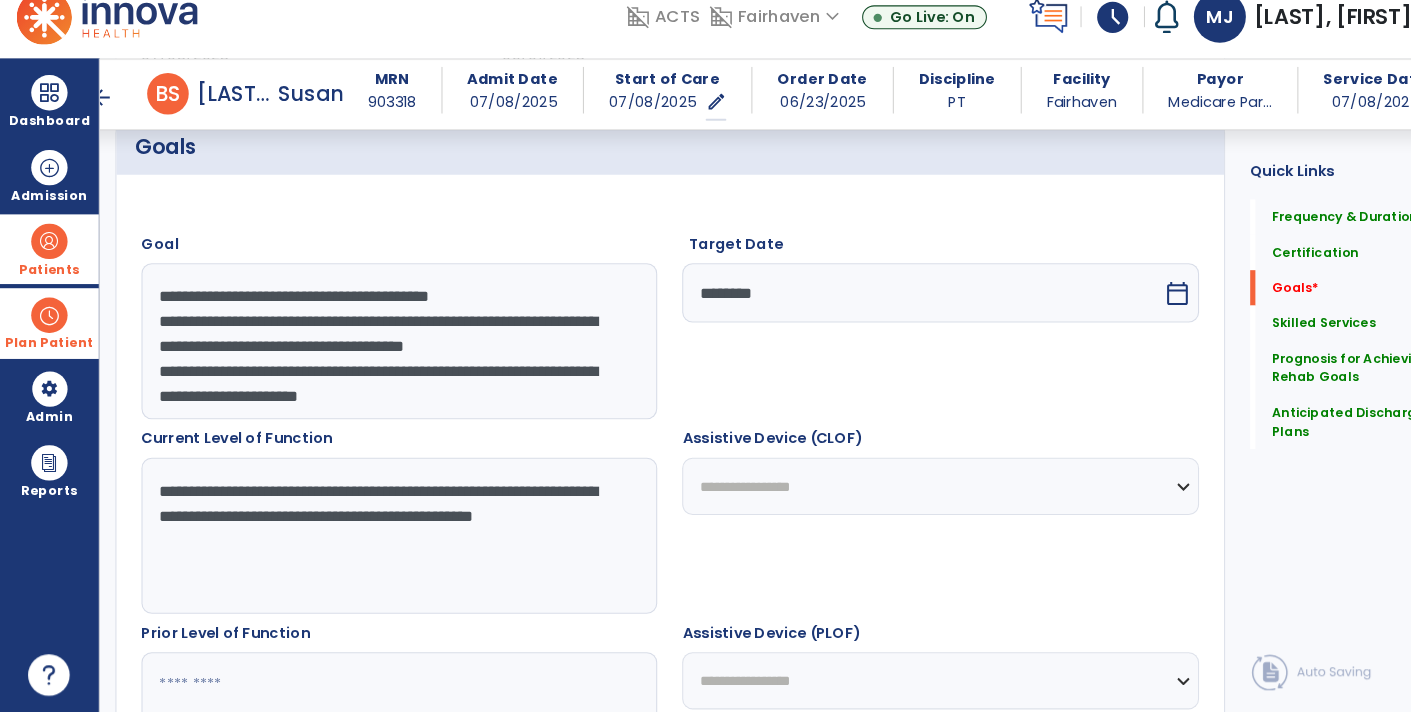 type on "**********" 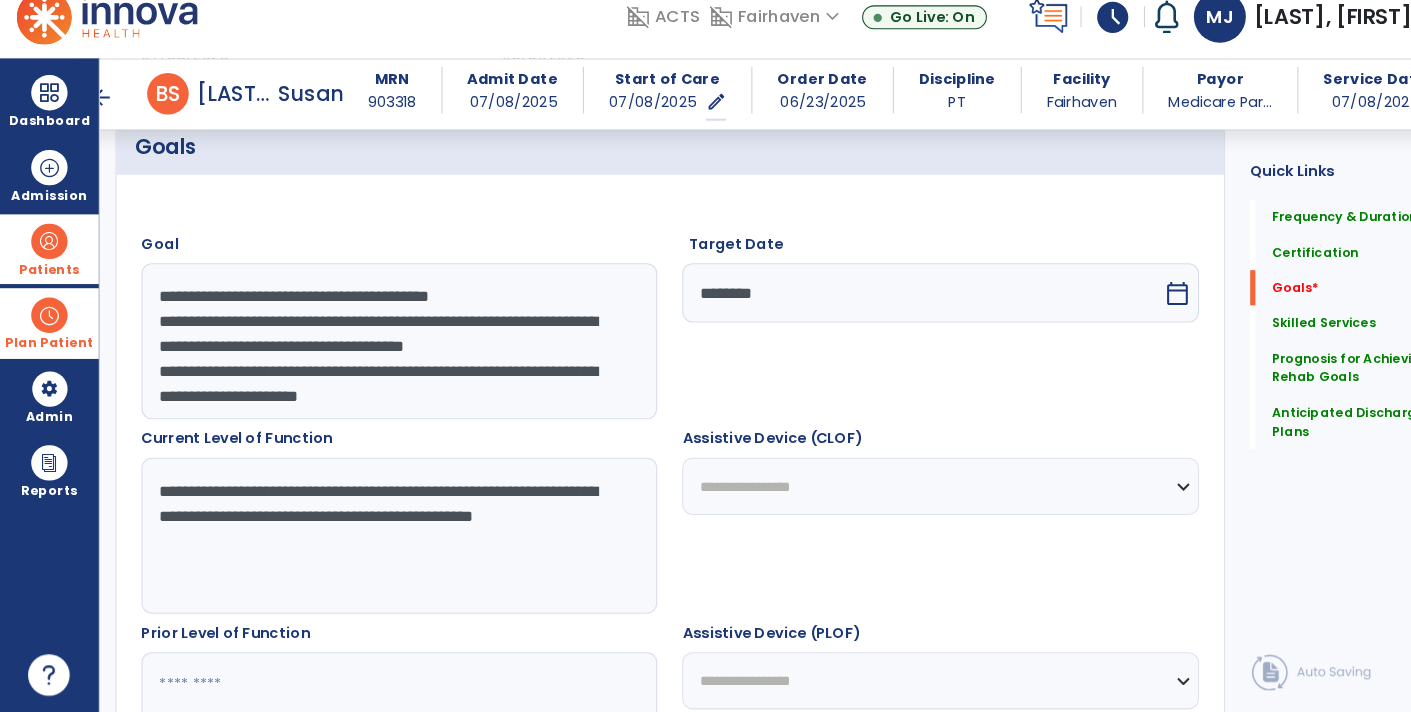 drag, startPoint x: 148, startPoint y: 322, endPoint x: 595, endPoint y: 464, distance: 469.0128 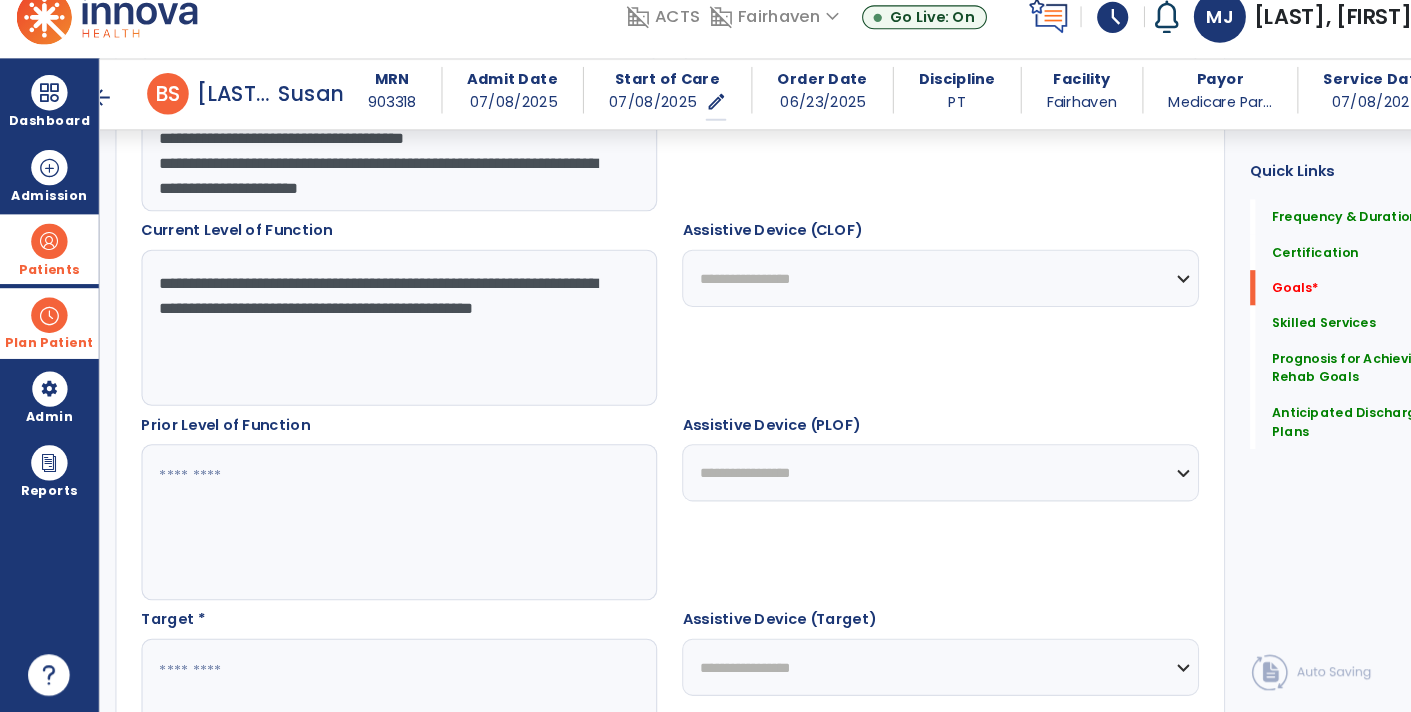 type on "**********" 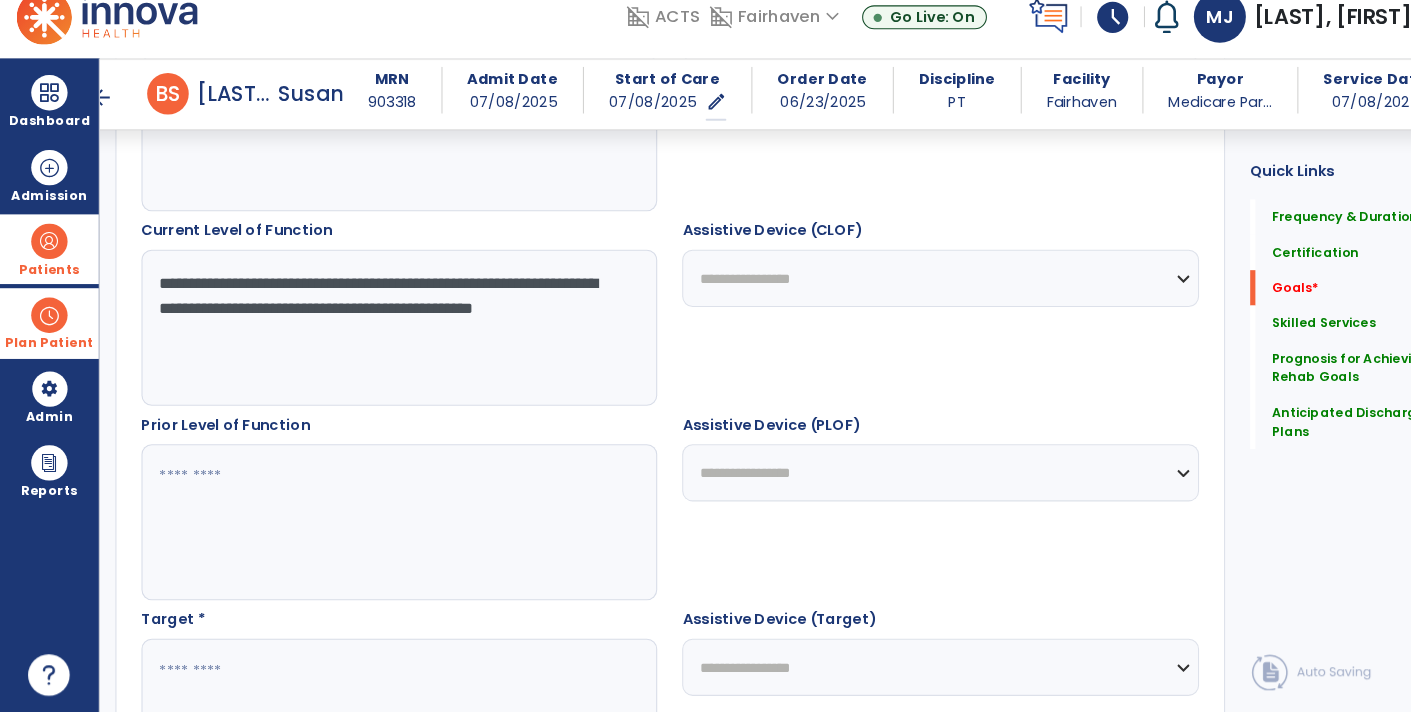 type on "**********" 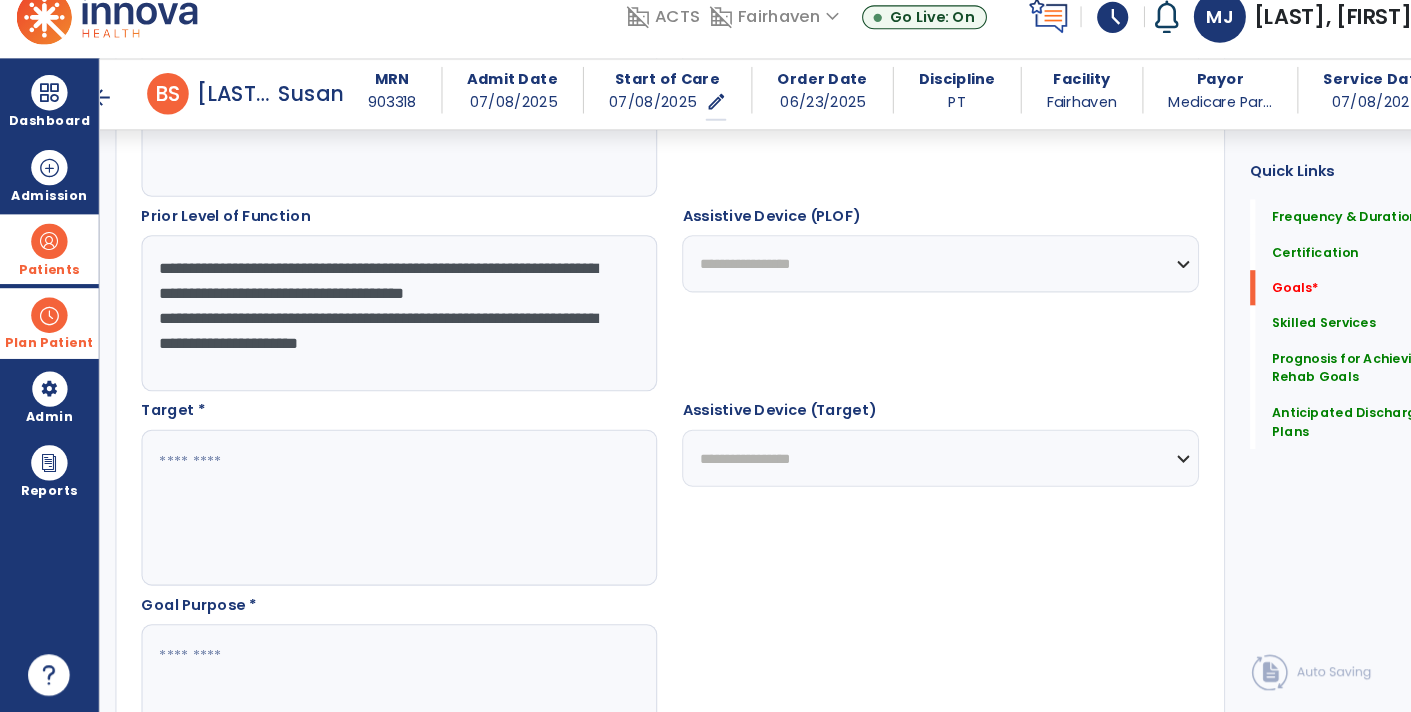 type 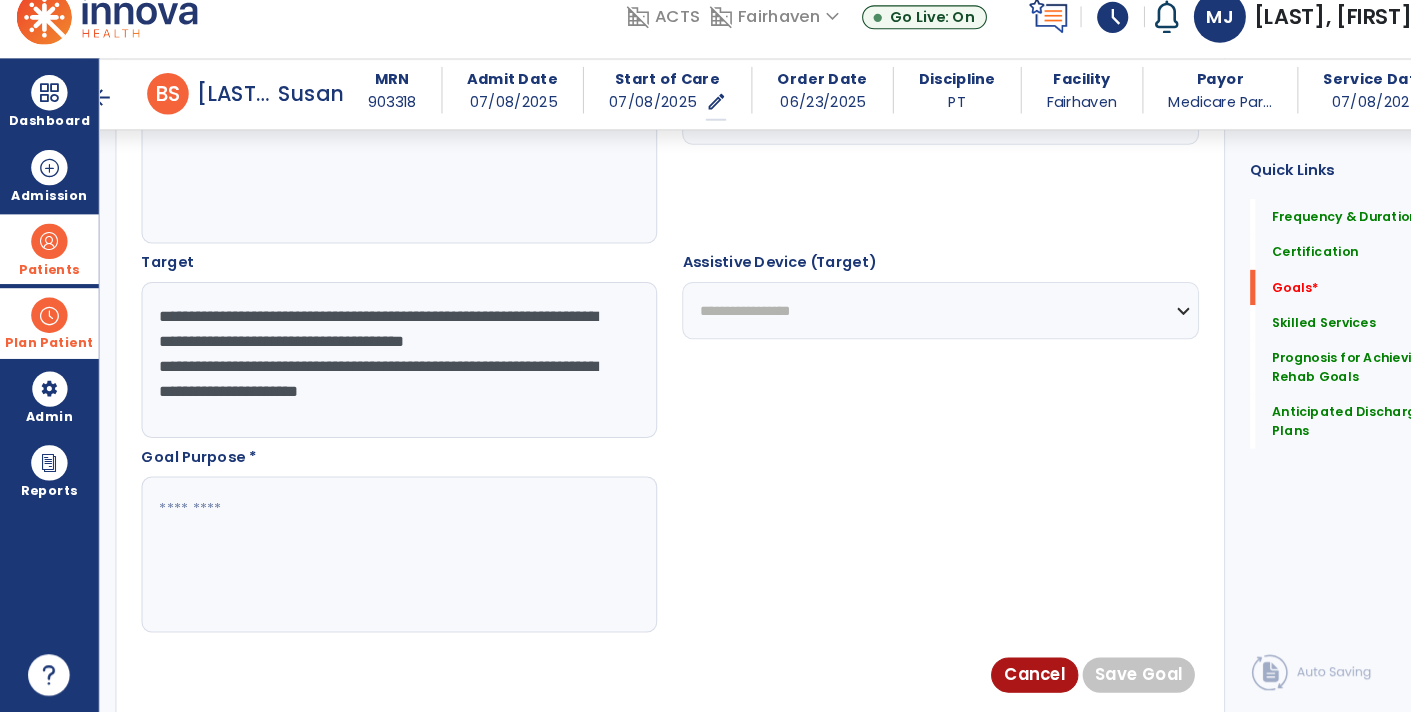 click on "**********" at bounding box center [383, 373] 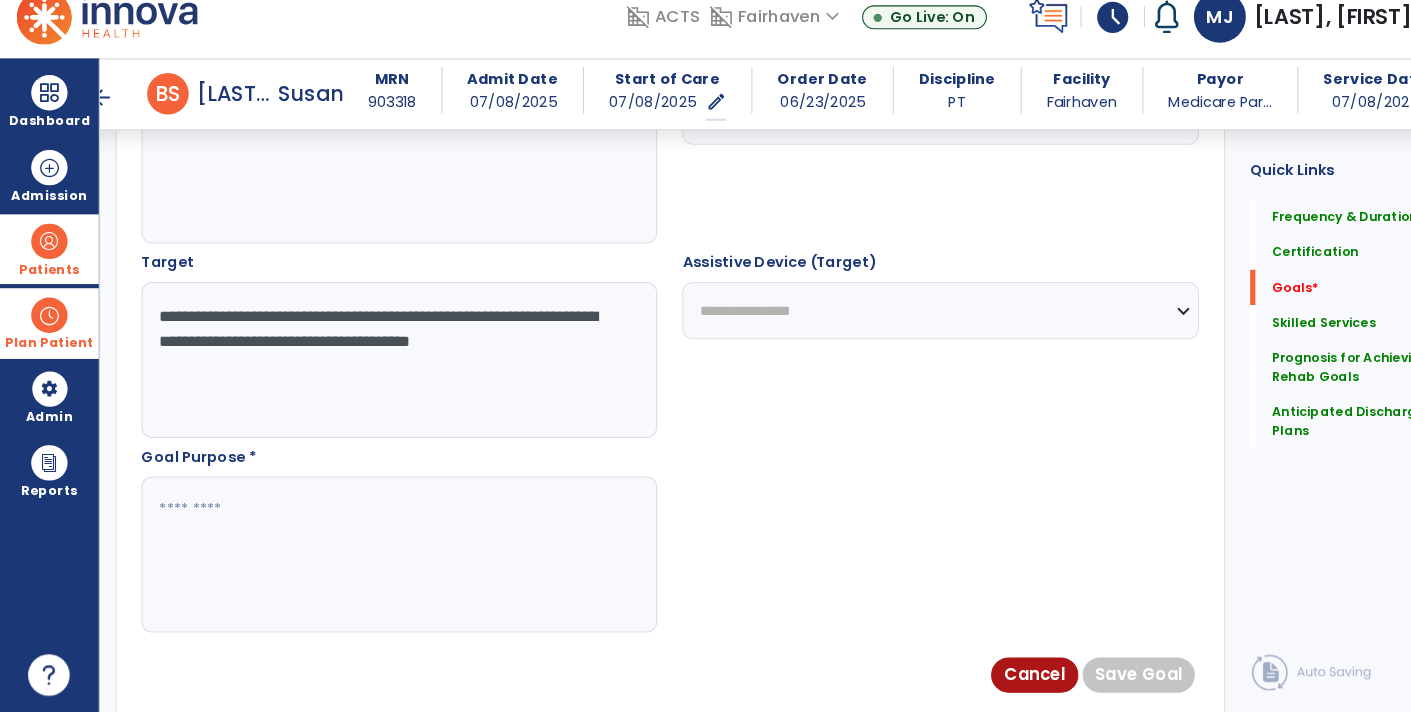 type on "**********" 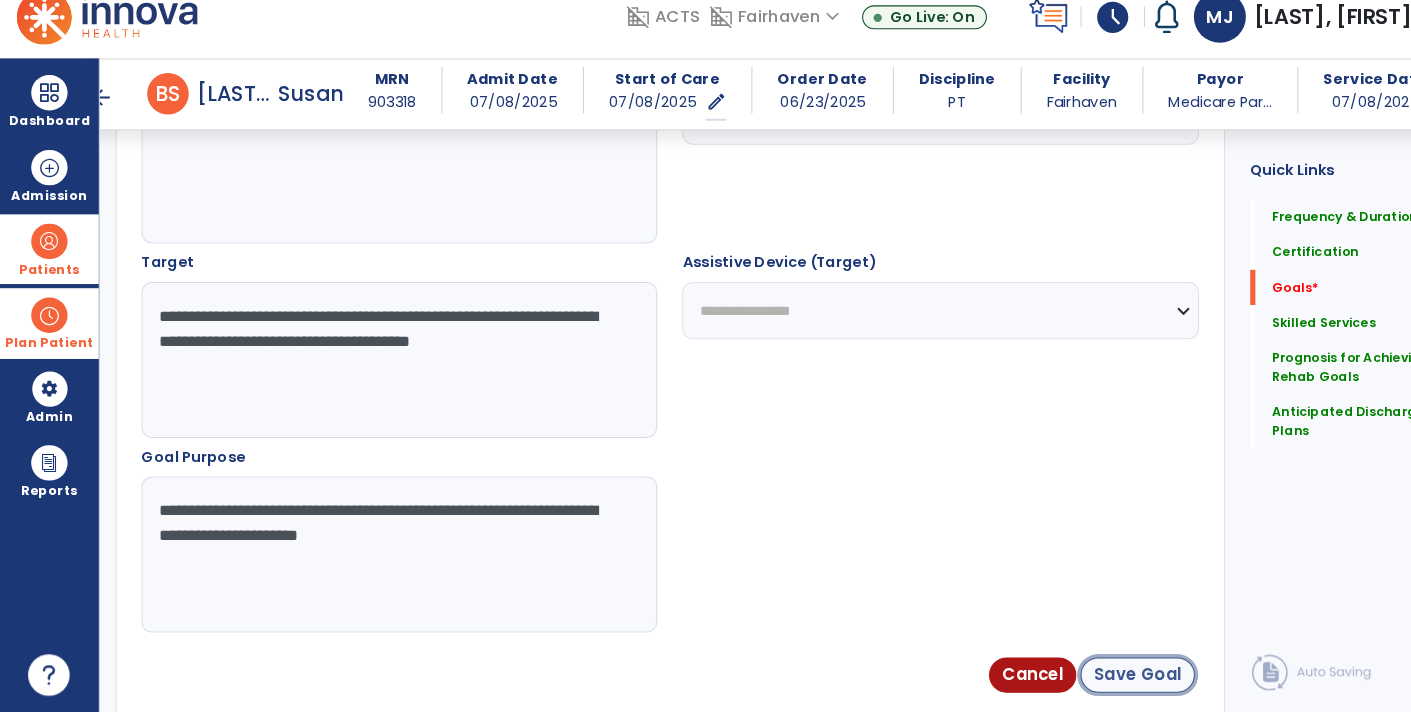 click on "Save Goal" at bounding box center (1094, 676) 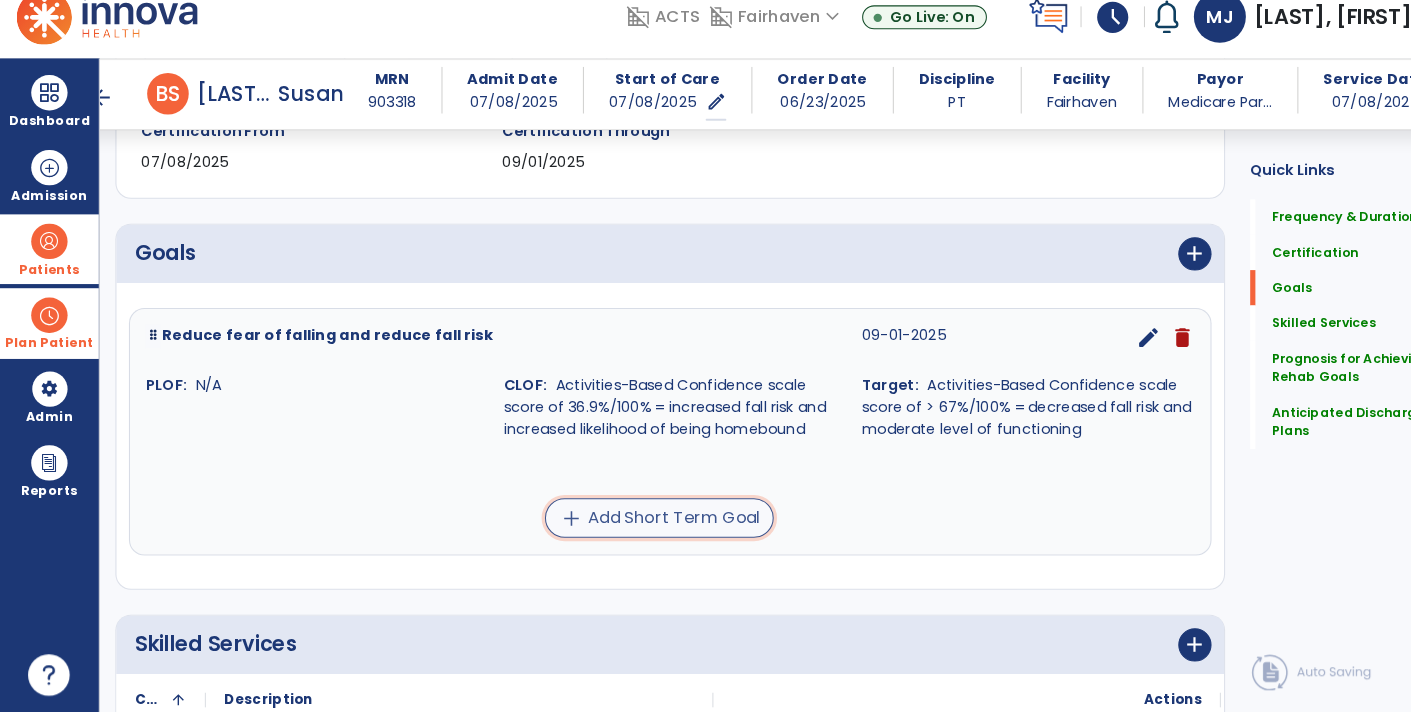 click on "add  Add Short Term Goal" at bounding box center [634, 525] 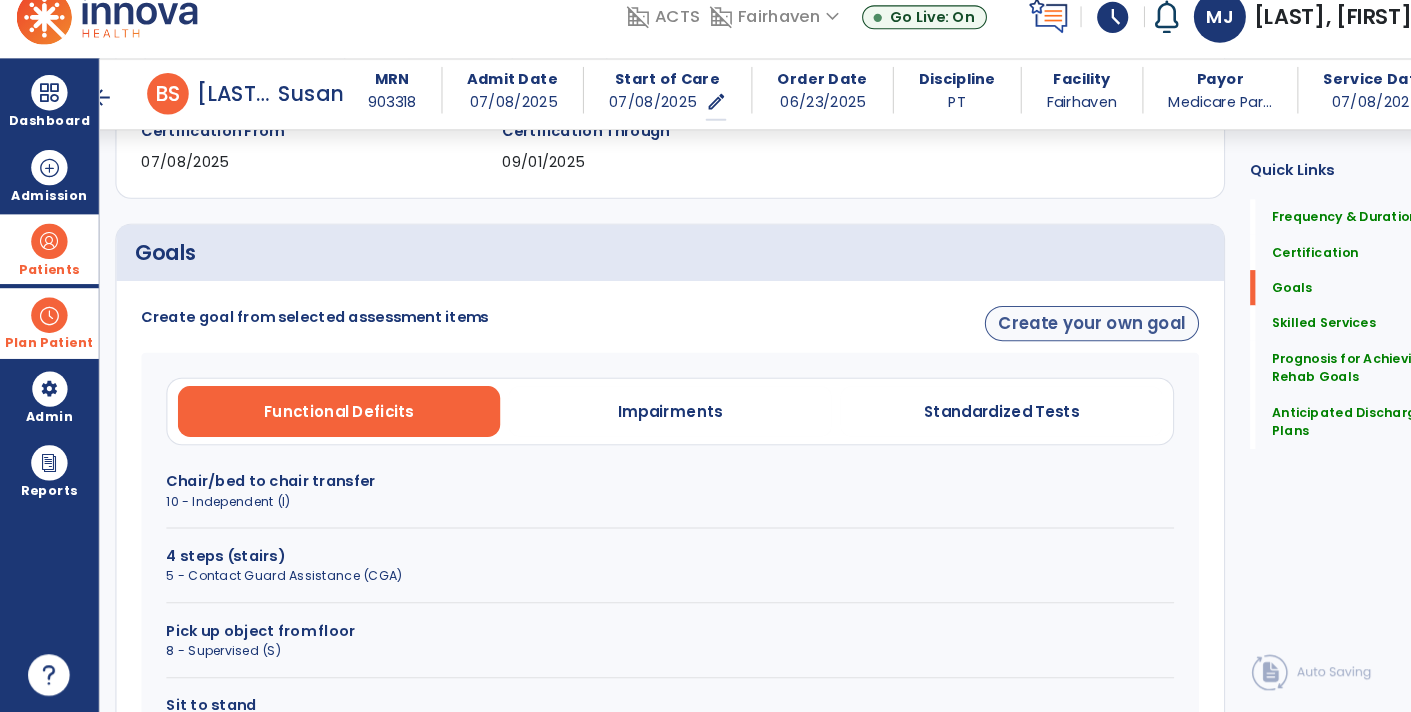 click on "Create your own goal" at bounding box center (1050, 338) 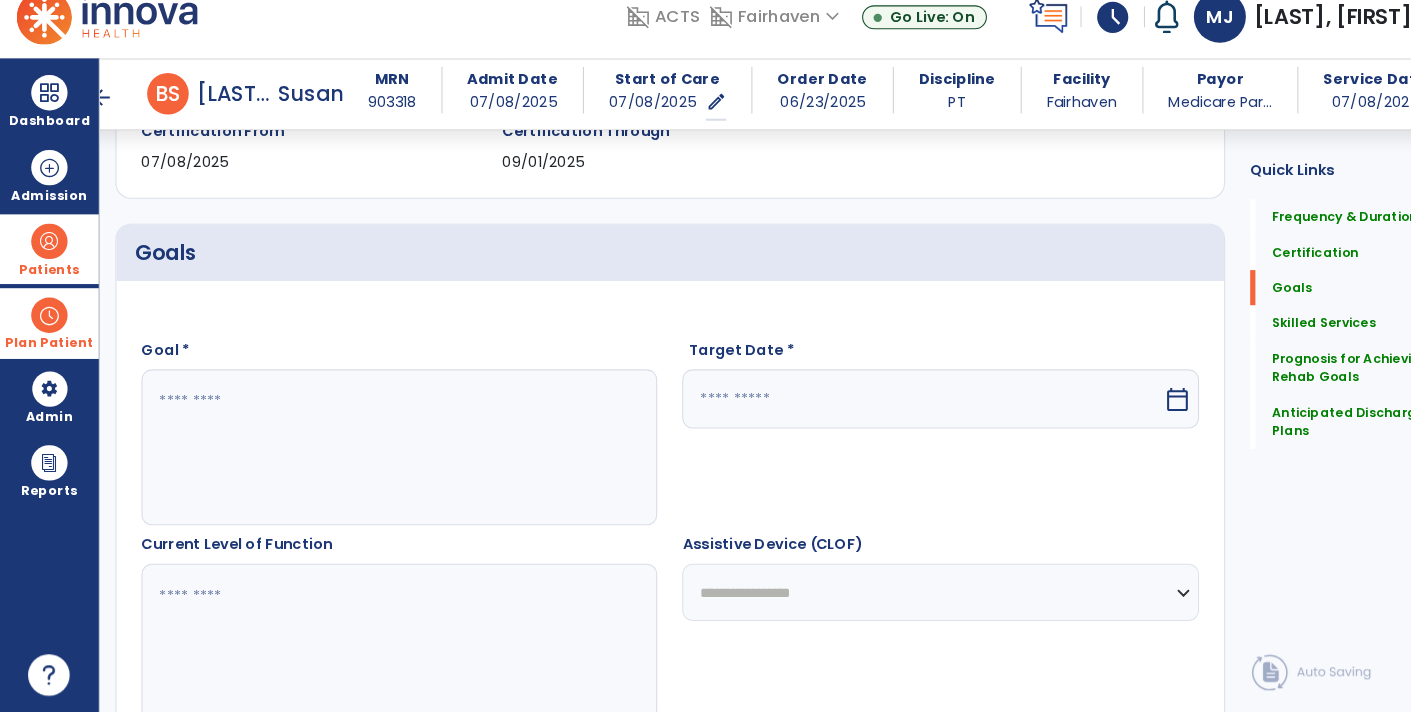 click on "calendar_today" at bounding box center (1132, 411) 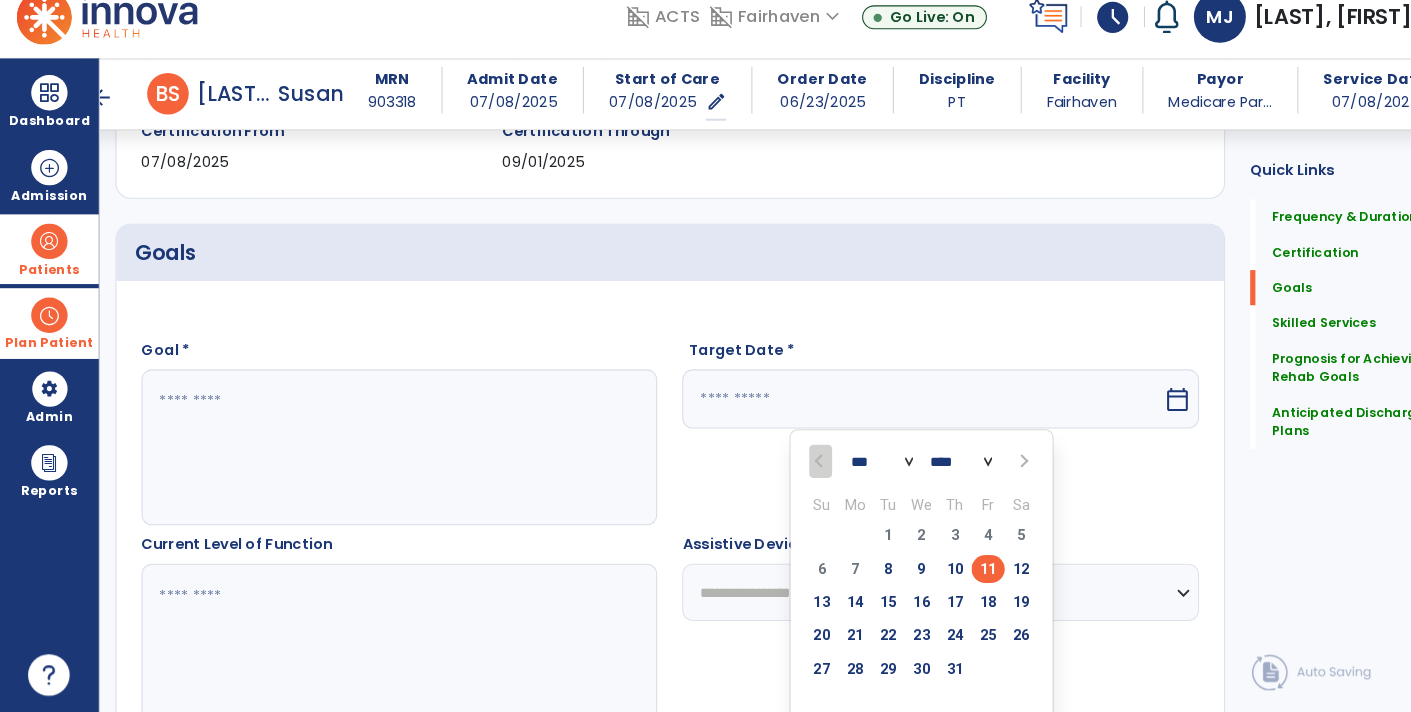click at bounding box center [983, 471] 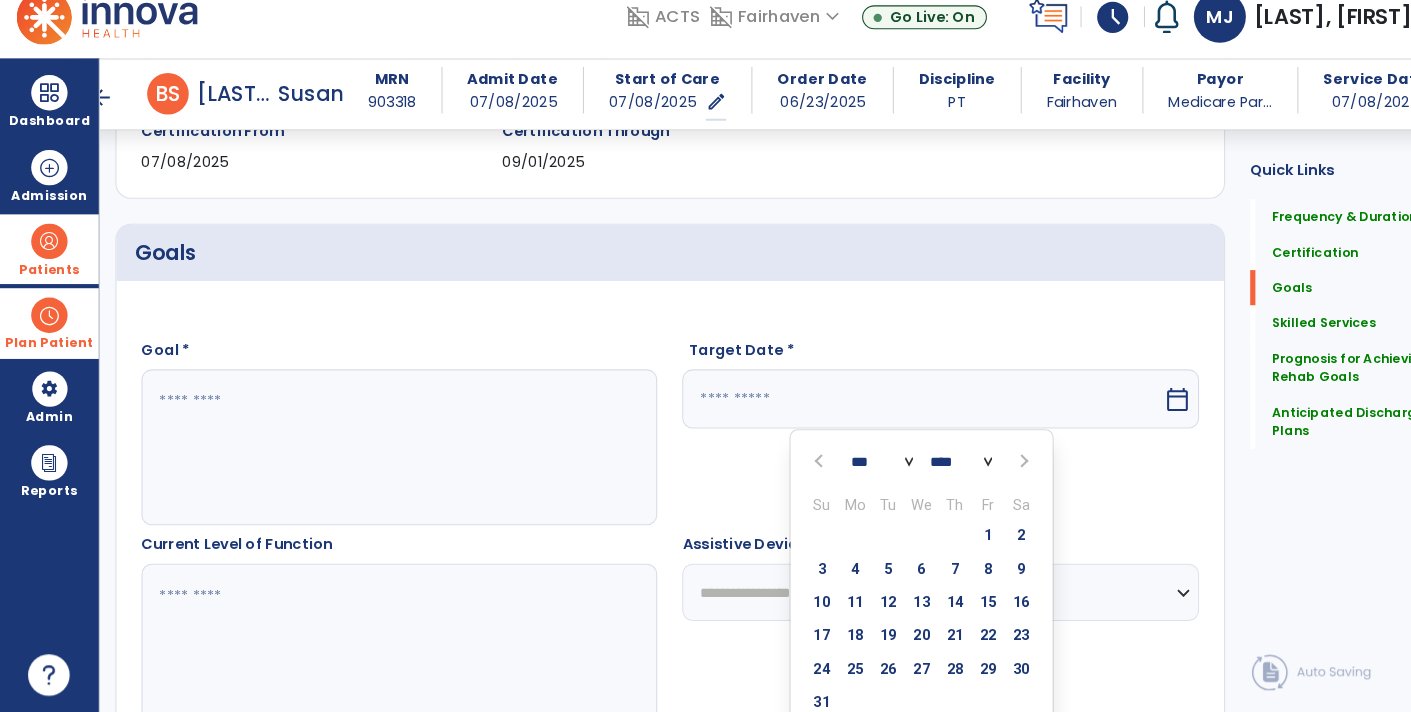 click at bounding box center (790, 471) 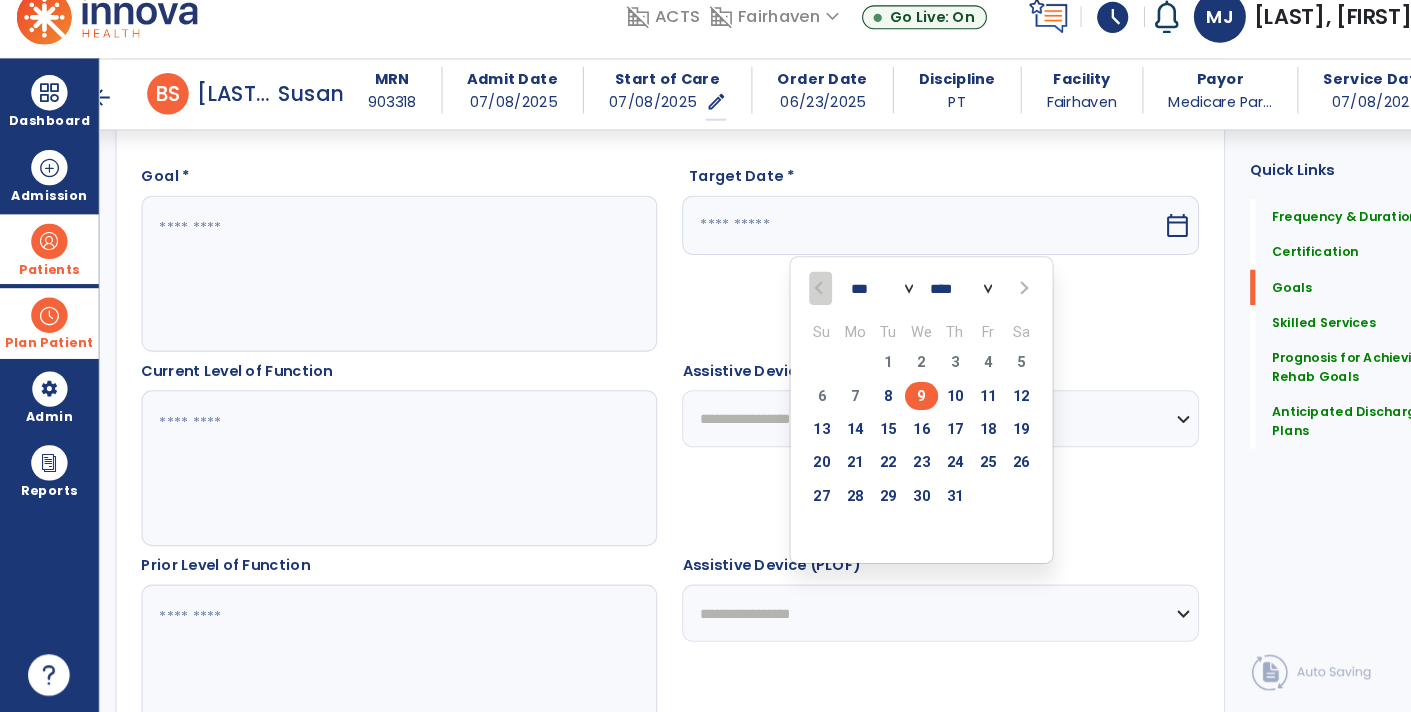 click on "9" at bounding box center (886, 407) 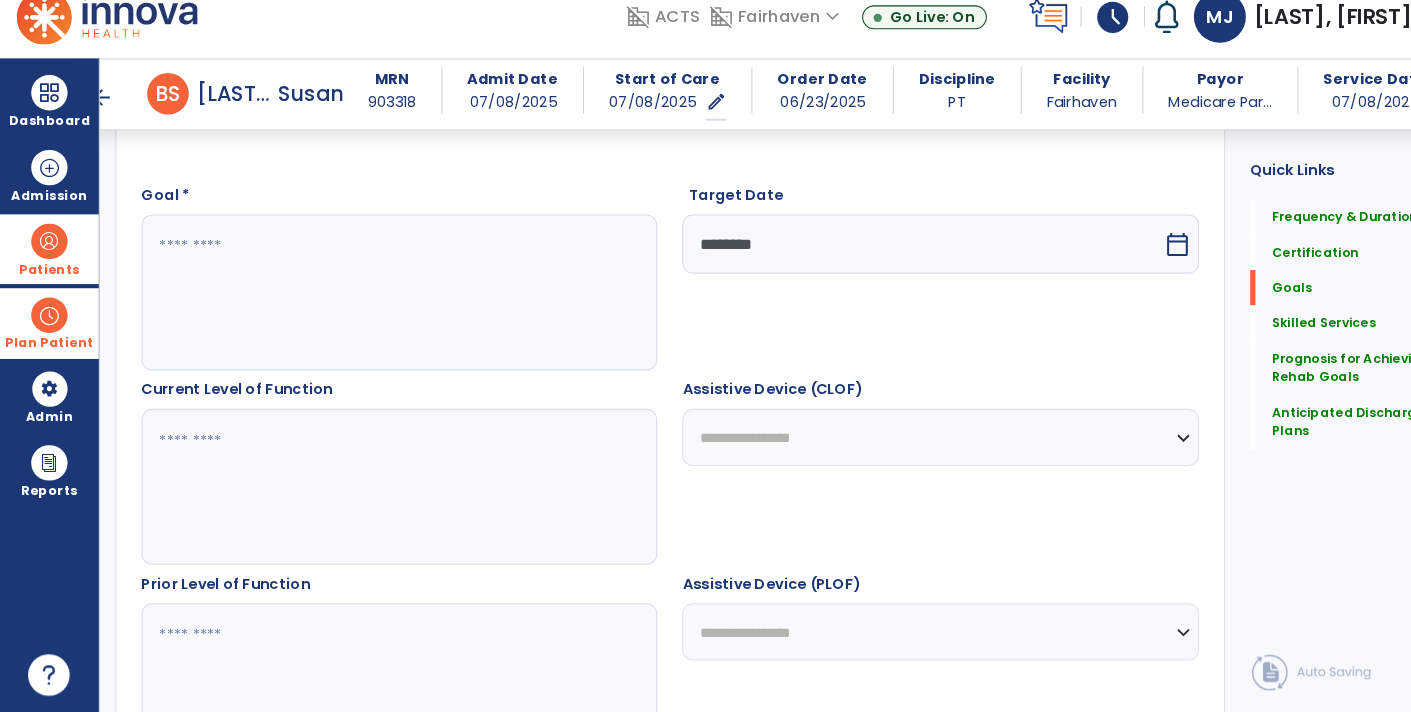 click on "calendar_today" at bounding box center [1132, 262] 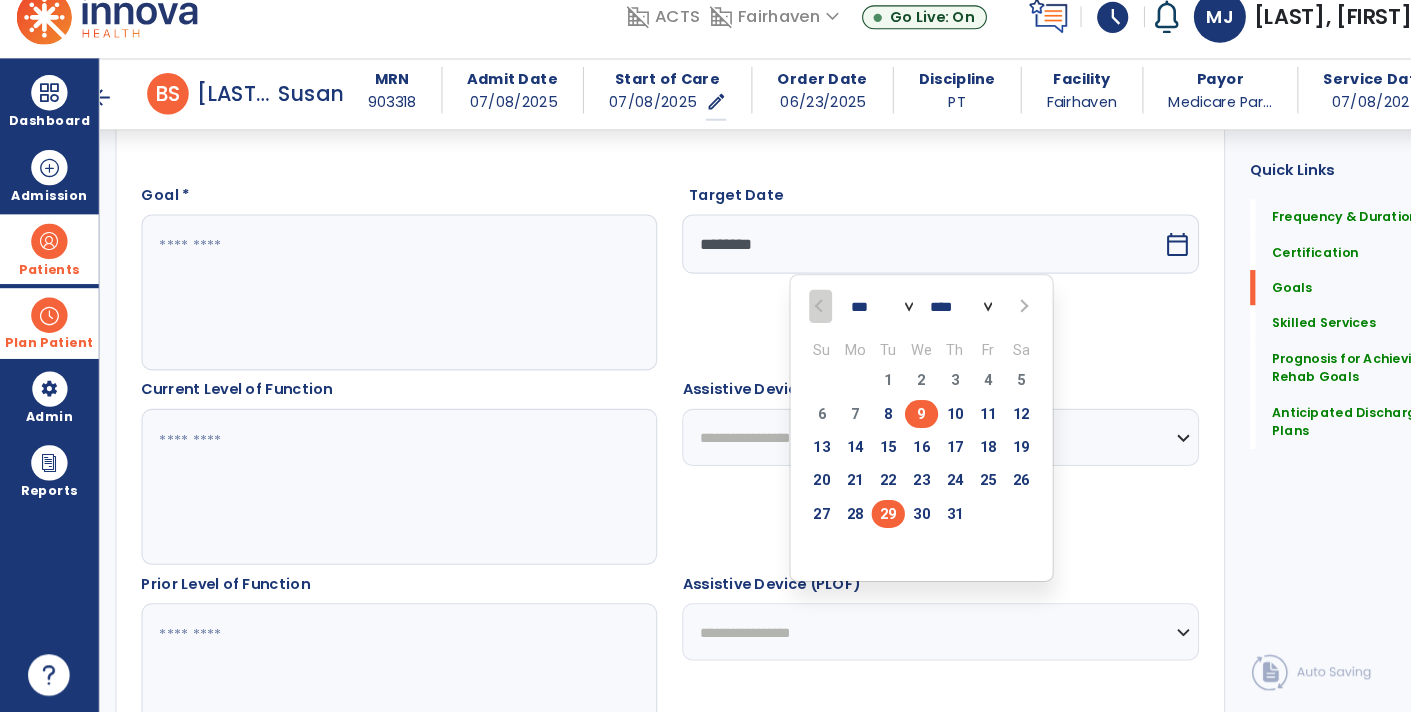 click on "29" at bounding box center (854, 521) 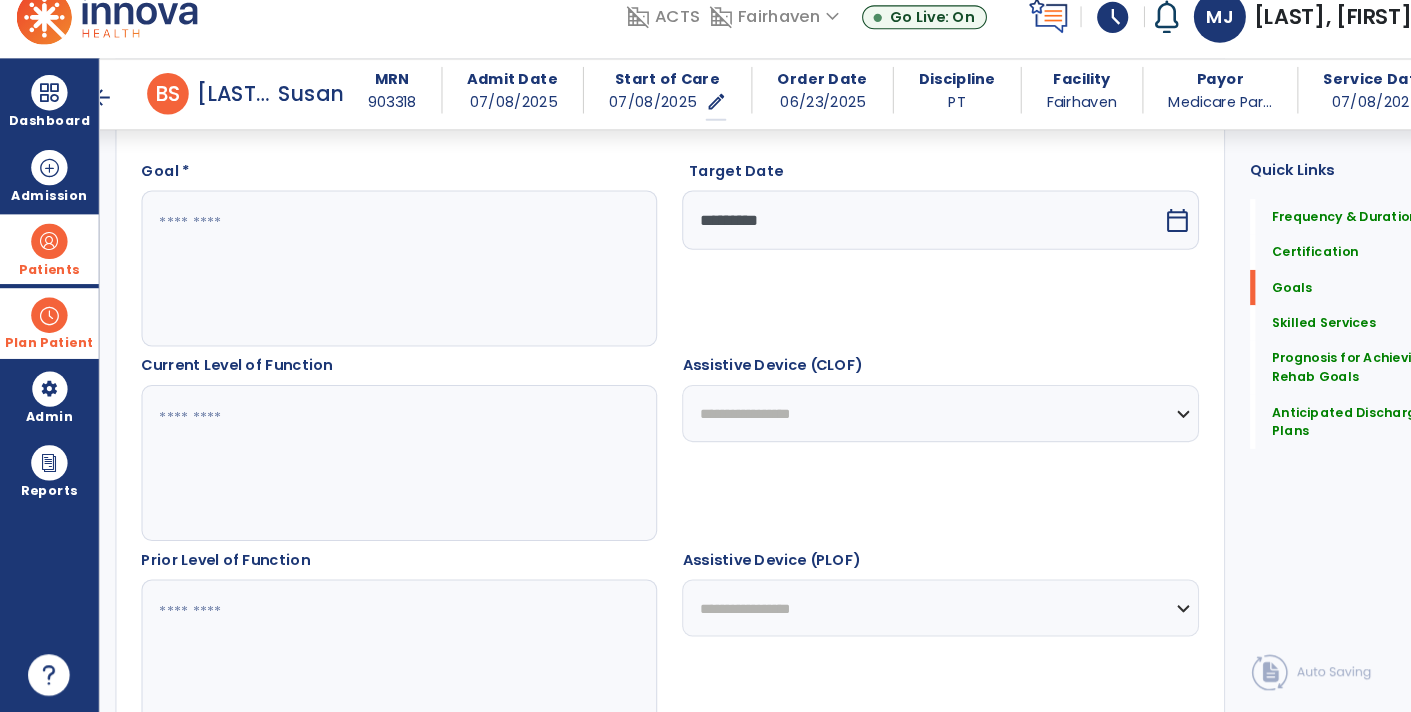 scroll, scrollTop: 540, scrollLeft: 0, axis: vertical 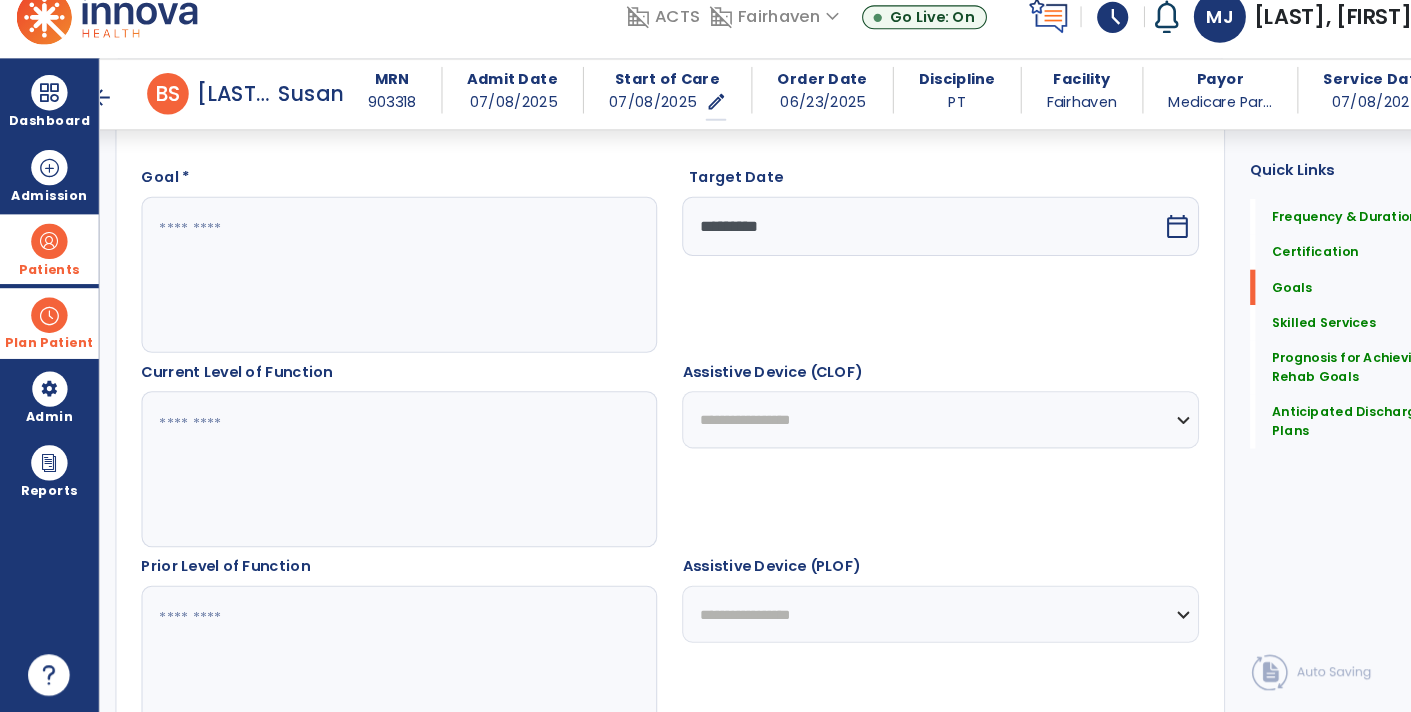 click at bounding box center (383, 291) 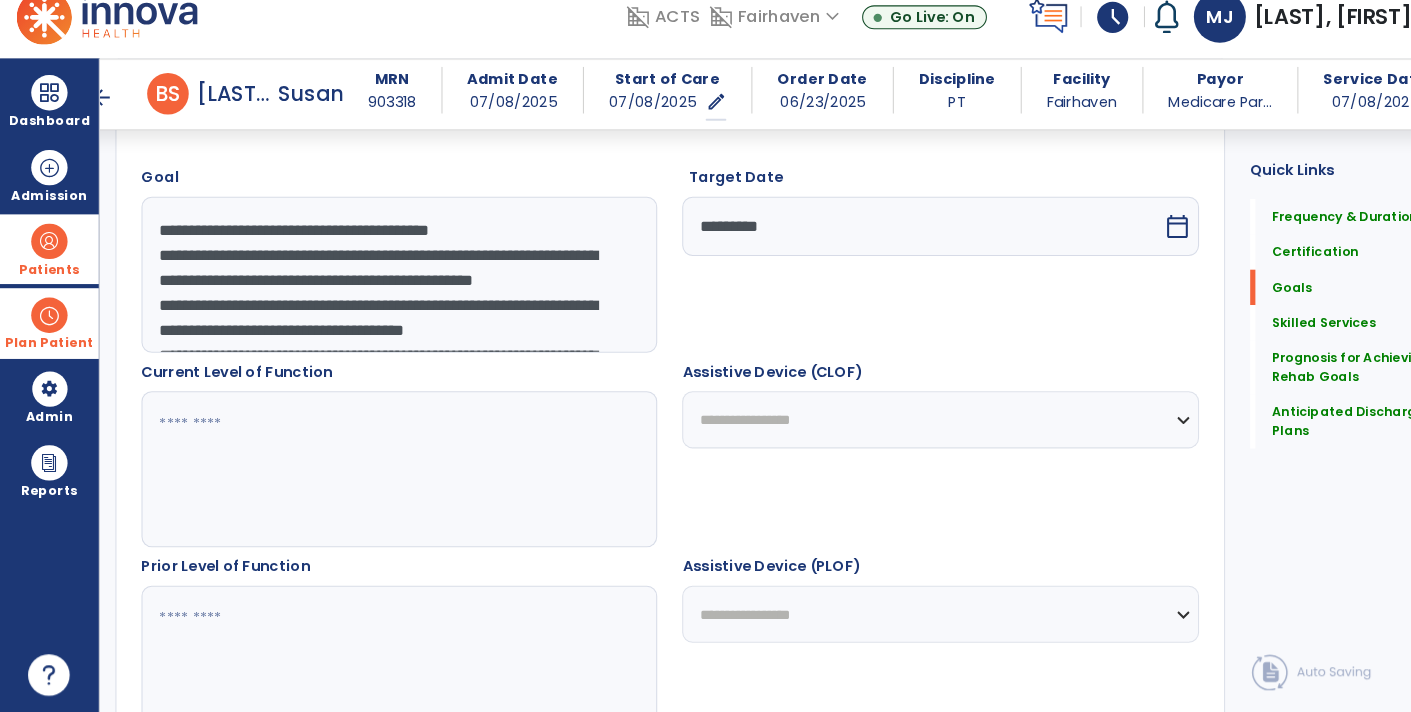 scroll, scrollTop: 86, scrollLeft: 0, axis: vertical 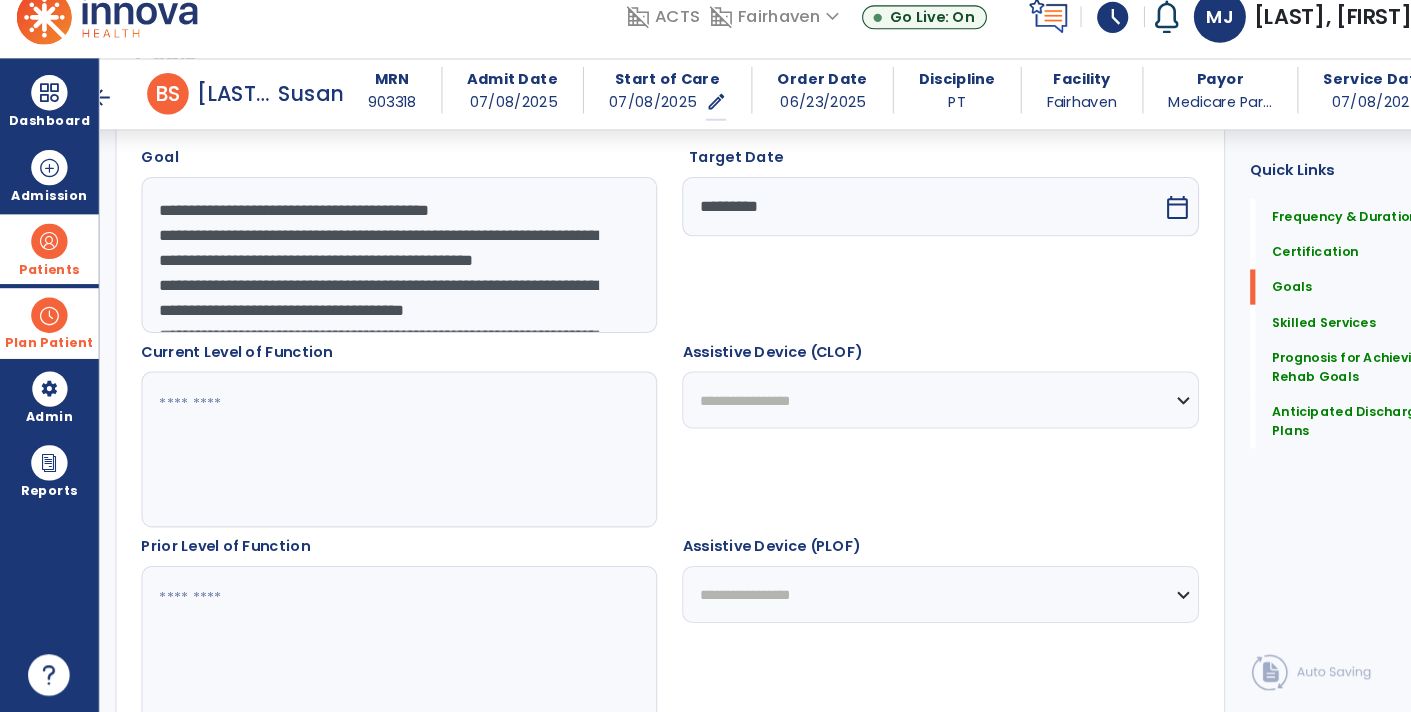 drag, startPoint x: 410, startPoint y: 301, endPoint x: 149, endPoint y: 263, distance: 263.75177 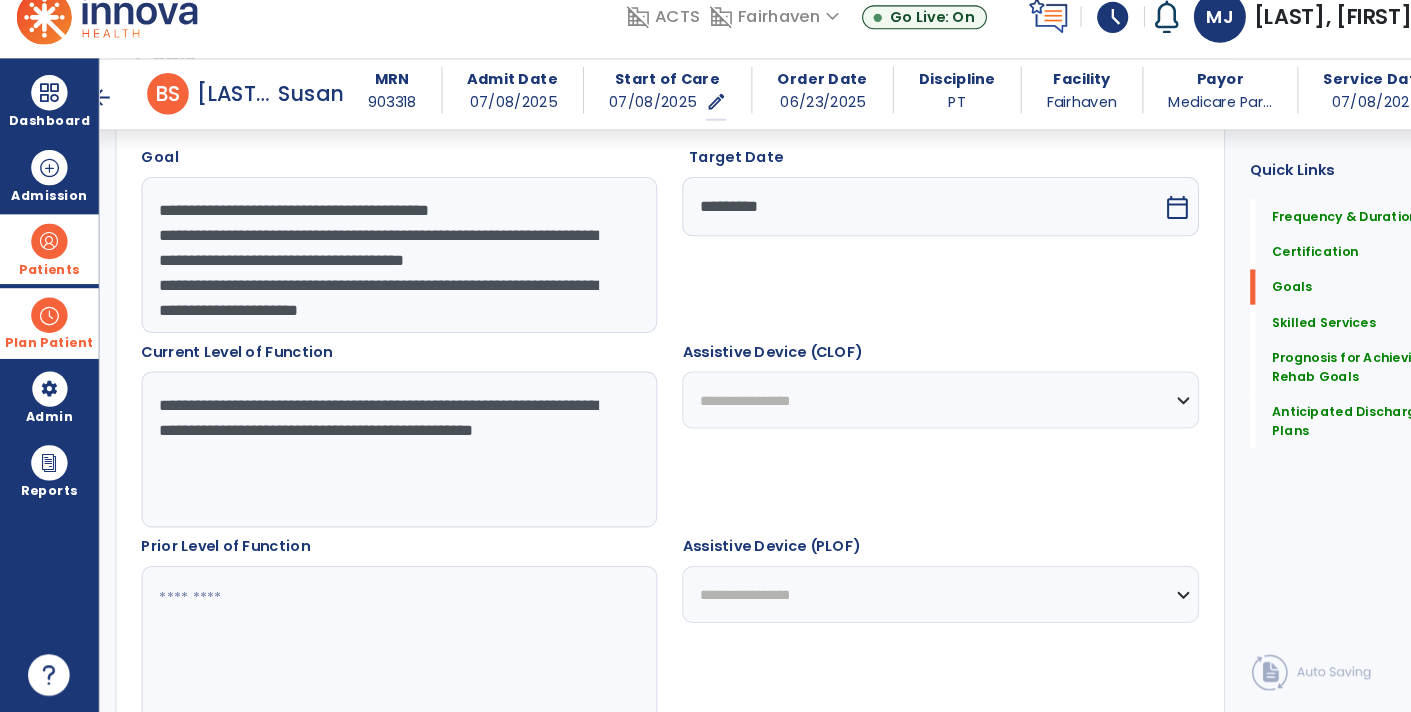 scroll, scrollTop: 23, scrollLeft: 0, axis: vertical 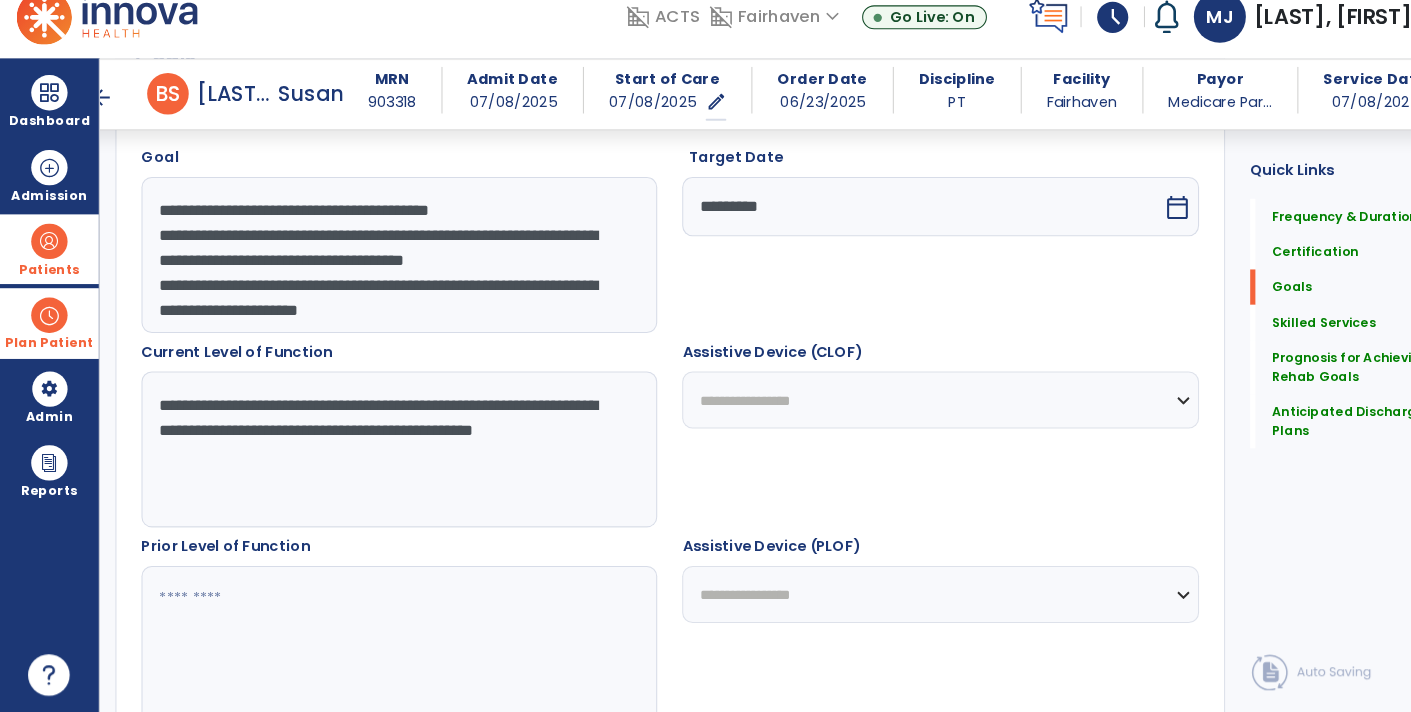 drag, startPoint x: 155, startPoint y: 230, endPoint x: 563, endPoint y: 365, distance: 429.75458 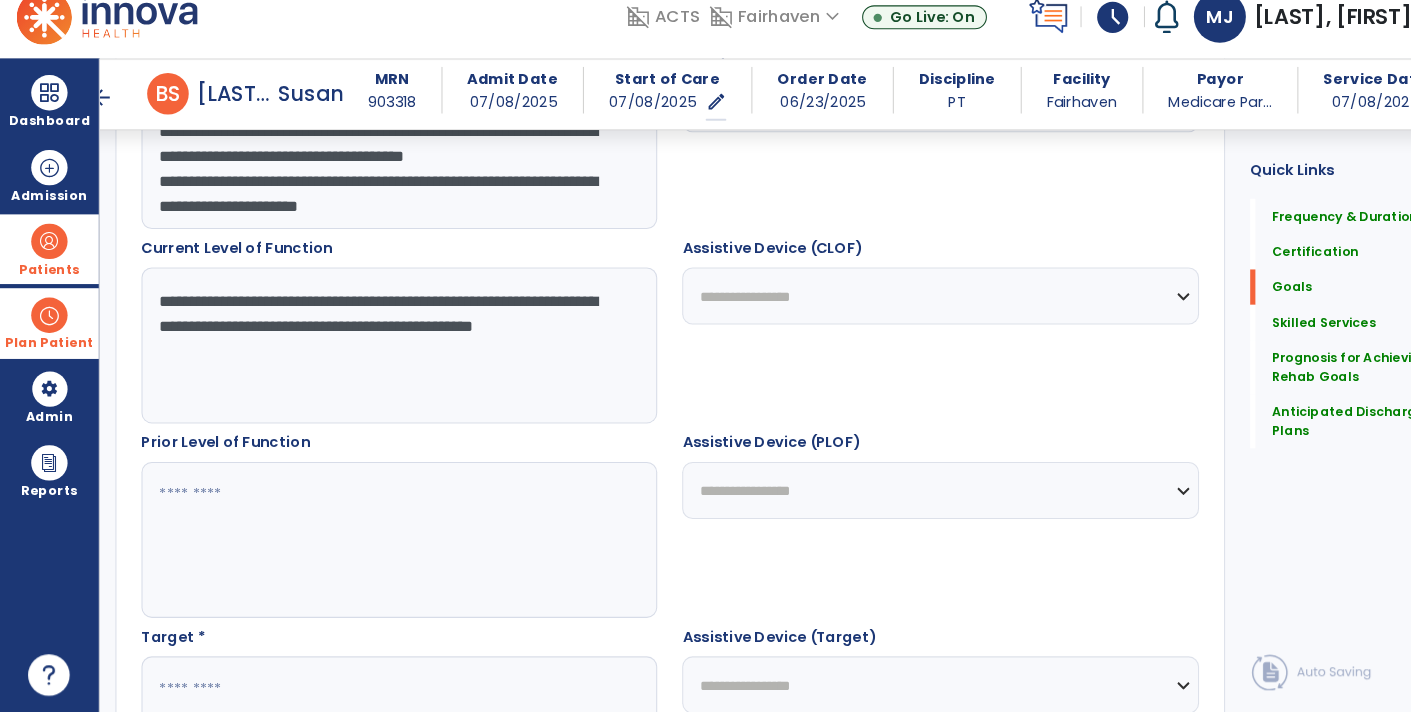 scroll, scrollTop: 695, scrollLeft: 0, axis: vertical 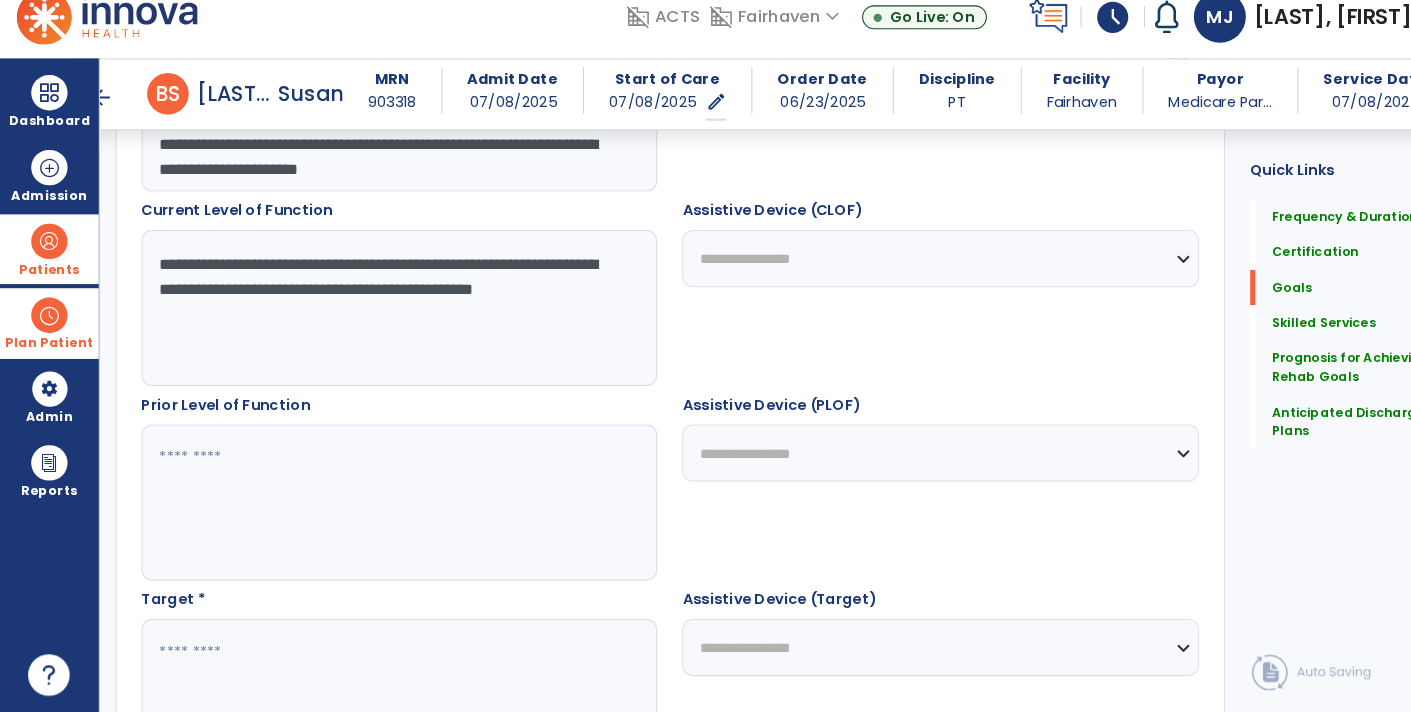 type on "**********" 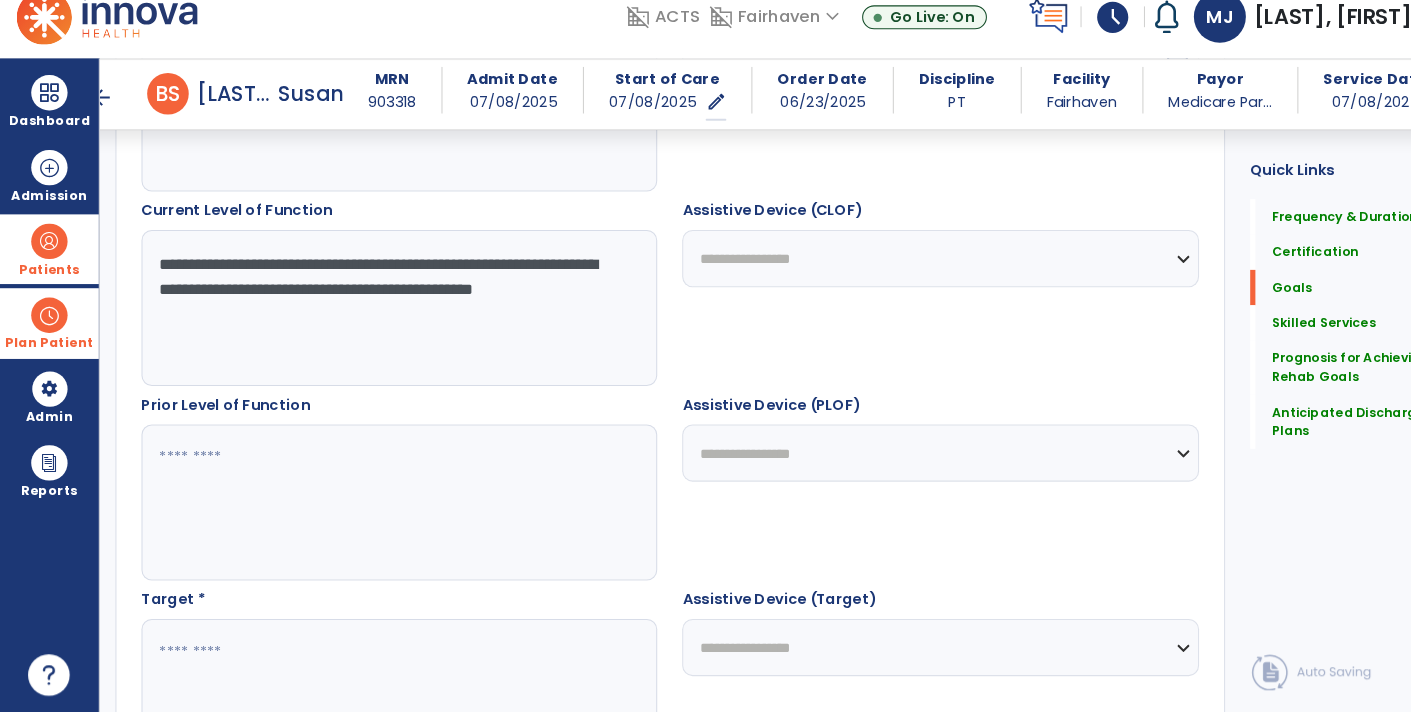 type on "**********" 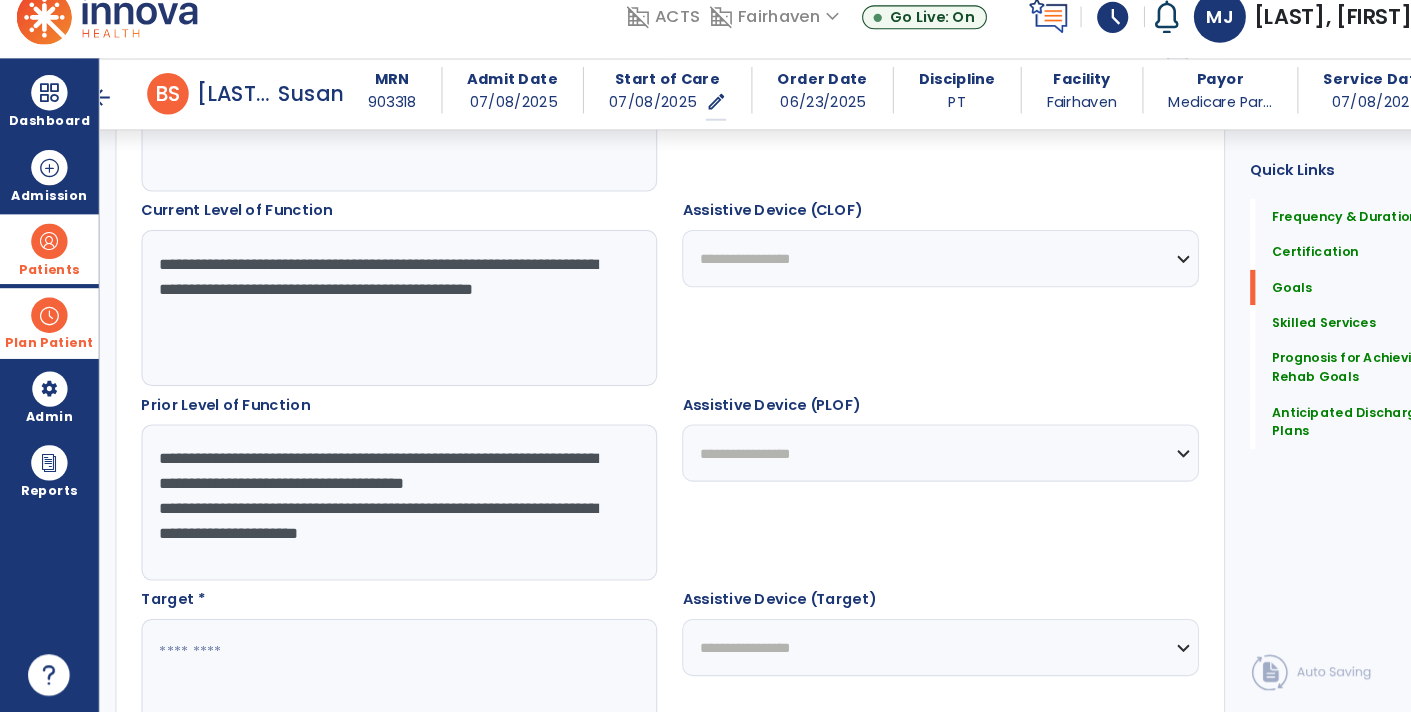 scroll, scrollTop: 0, scrollLeft: 0, axis: both 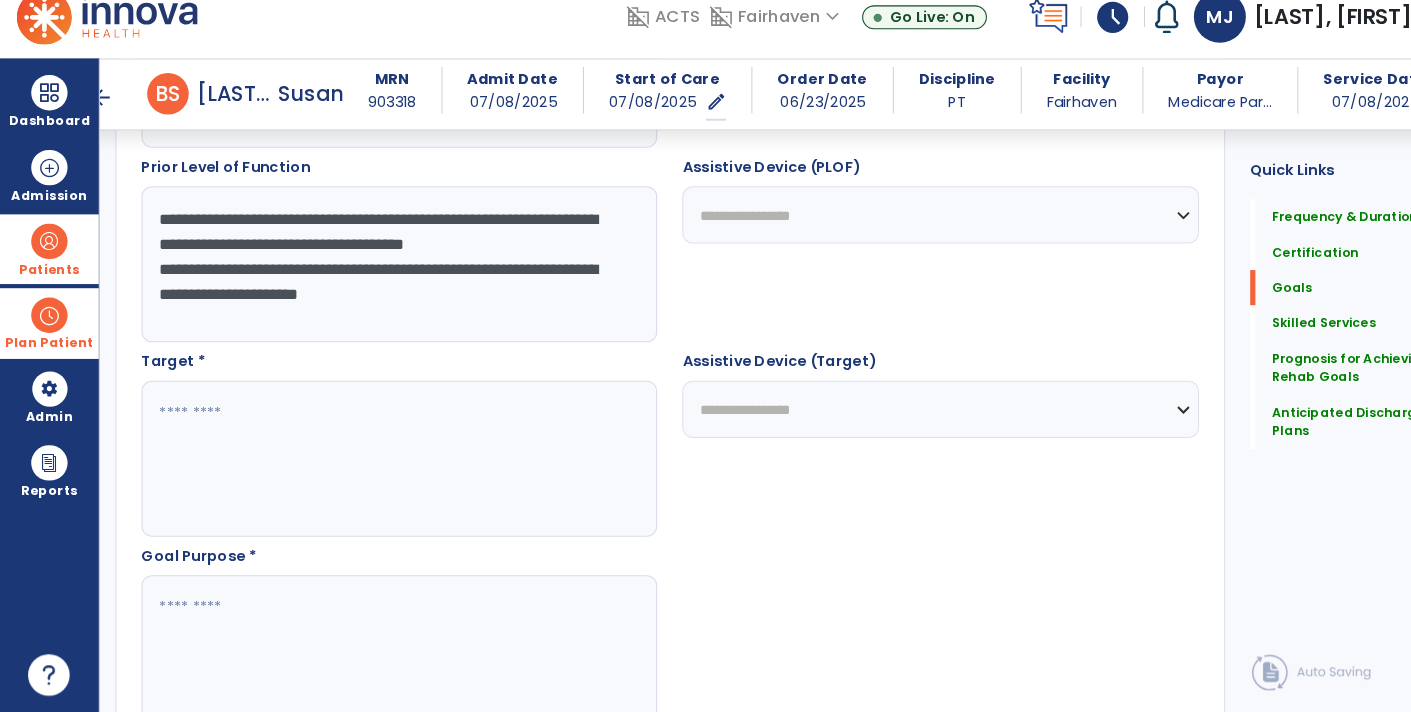 type 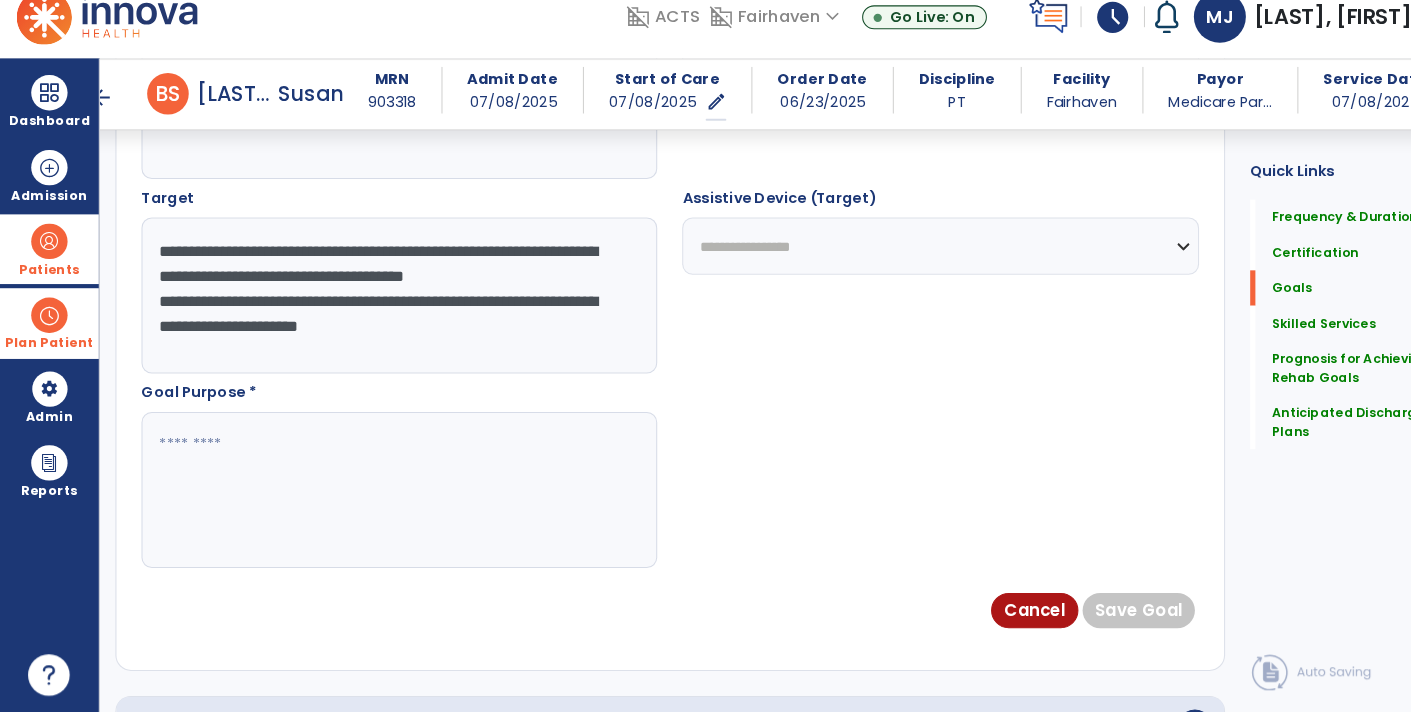 scroll, scrollTop: 1092, scrollLeft: 0, axis: vertical 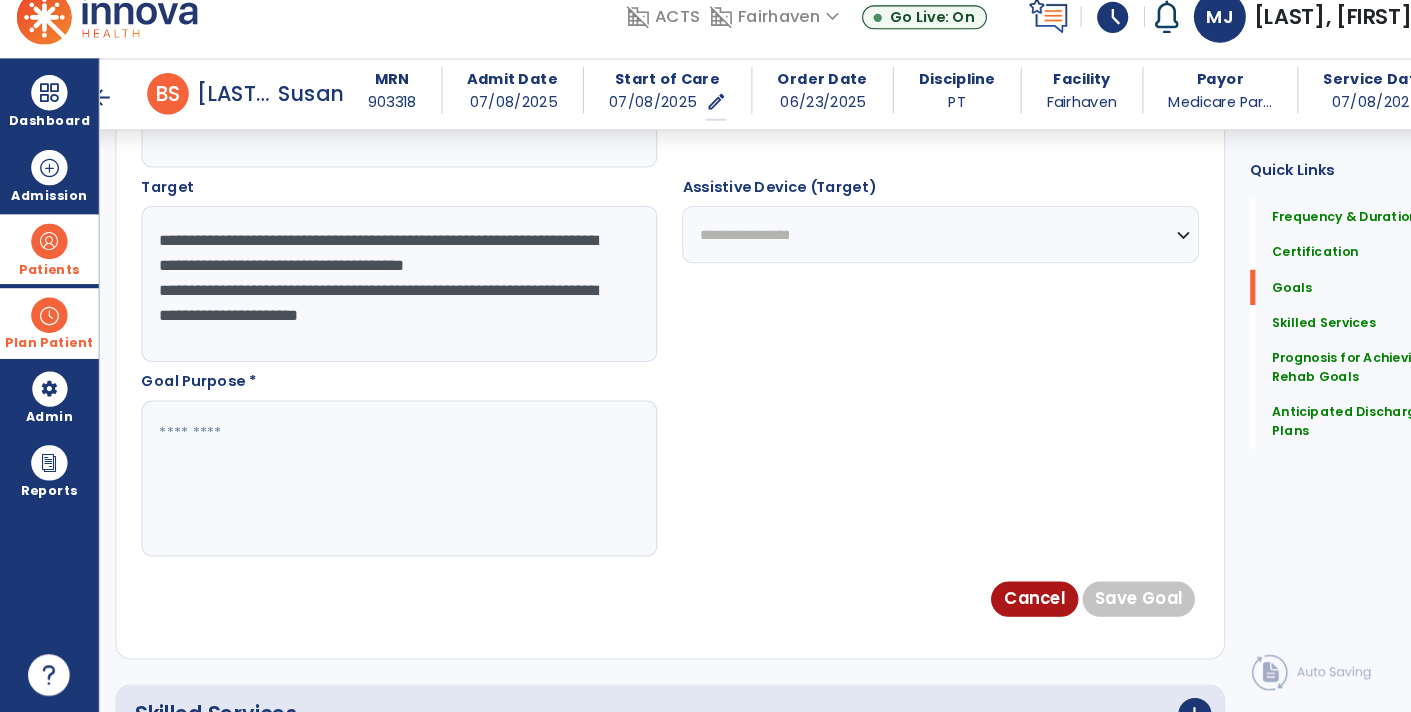click on "**********" at bounding box center [383, 300] 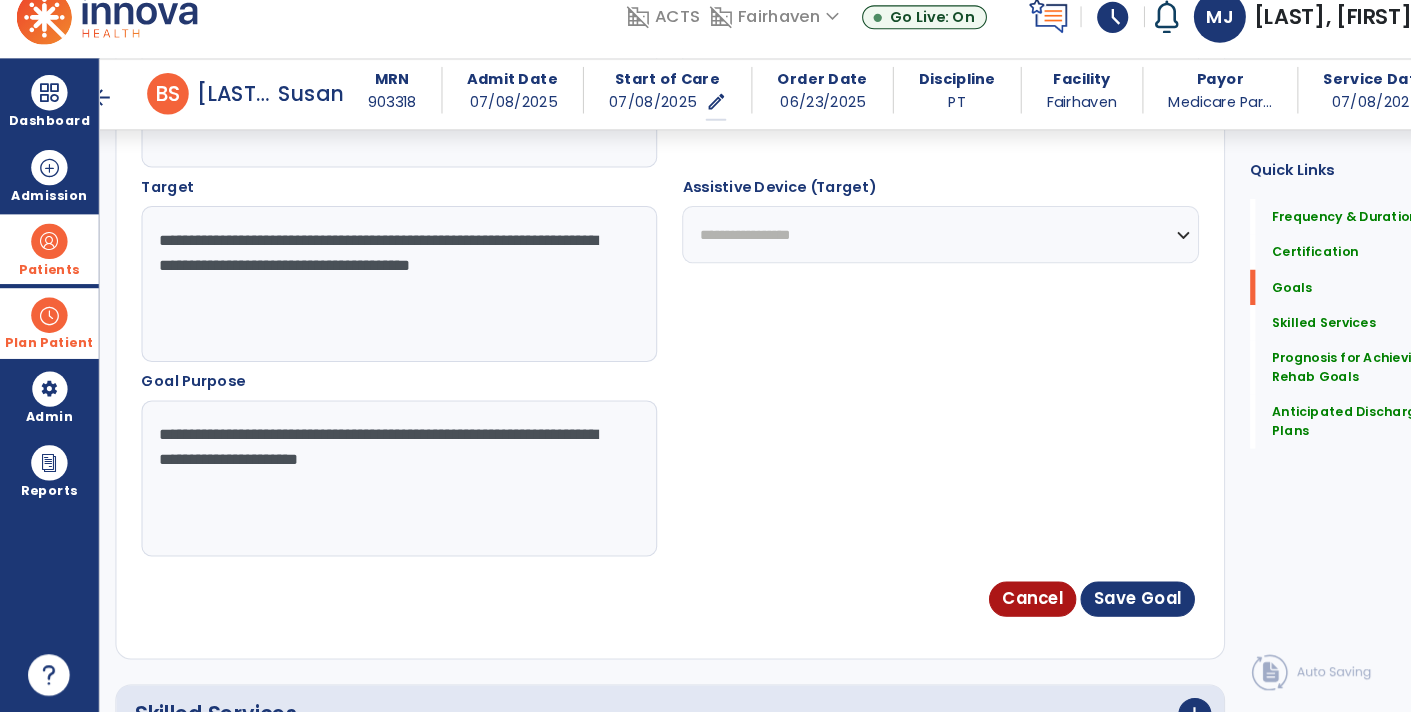 type on "**********" 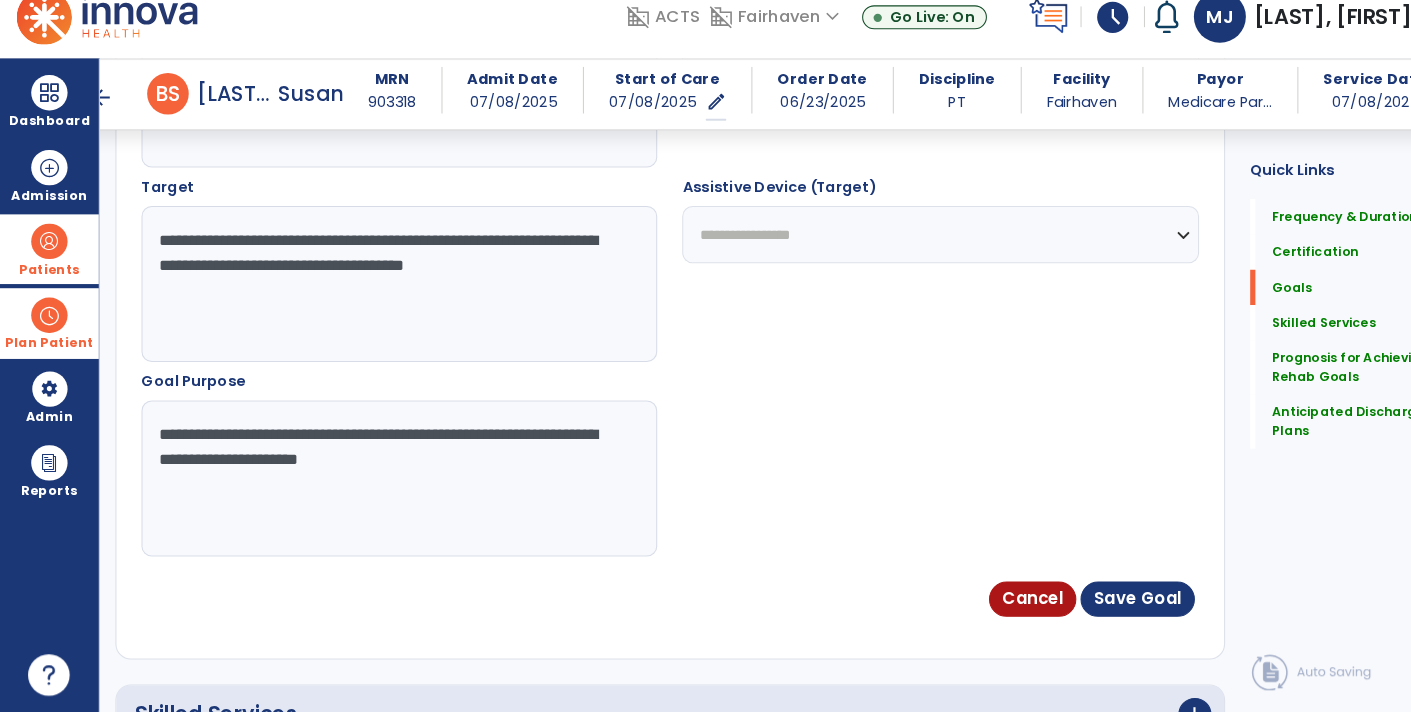 type on "**********" 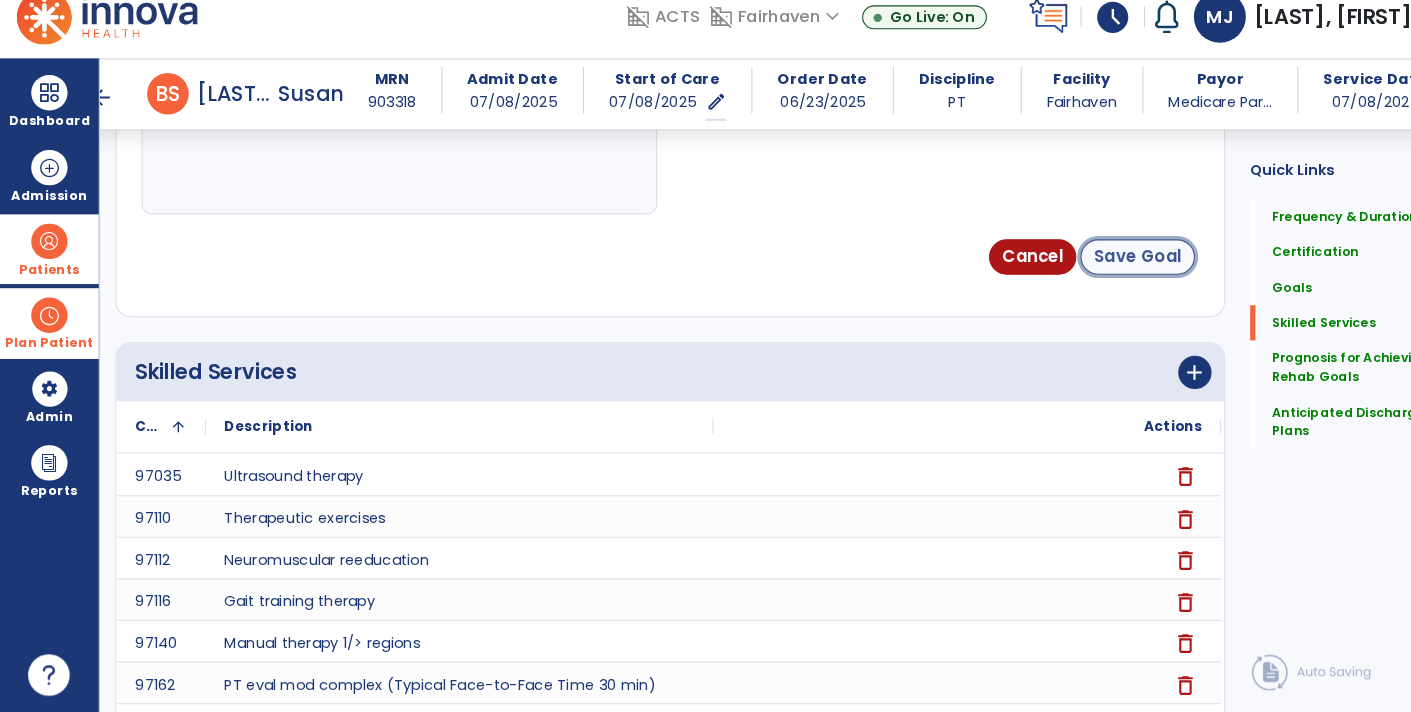 click on "Save Goal" at bounding box center (1094, 274) 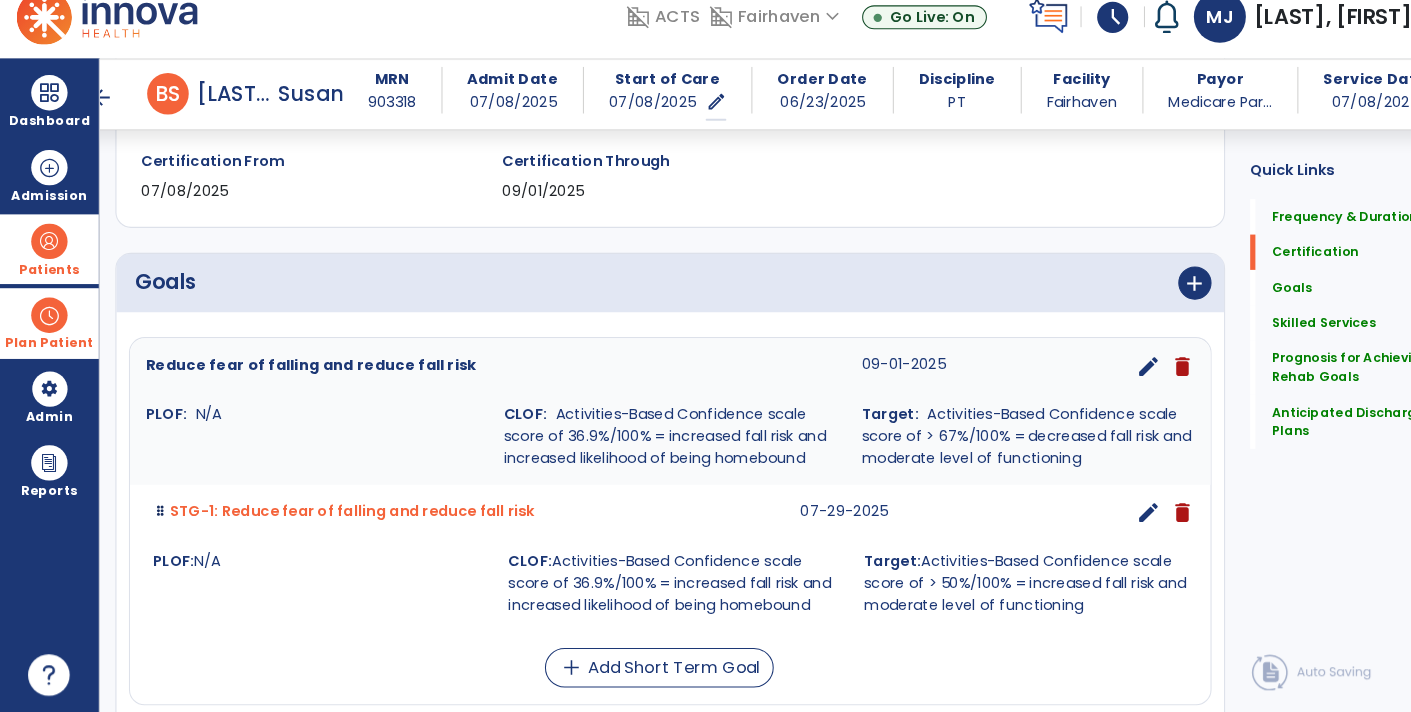 scroll, scrollTop: 0, scrollLeft: 0, axis: both 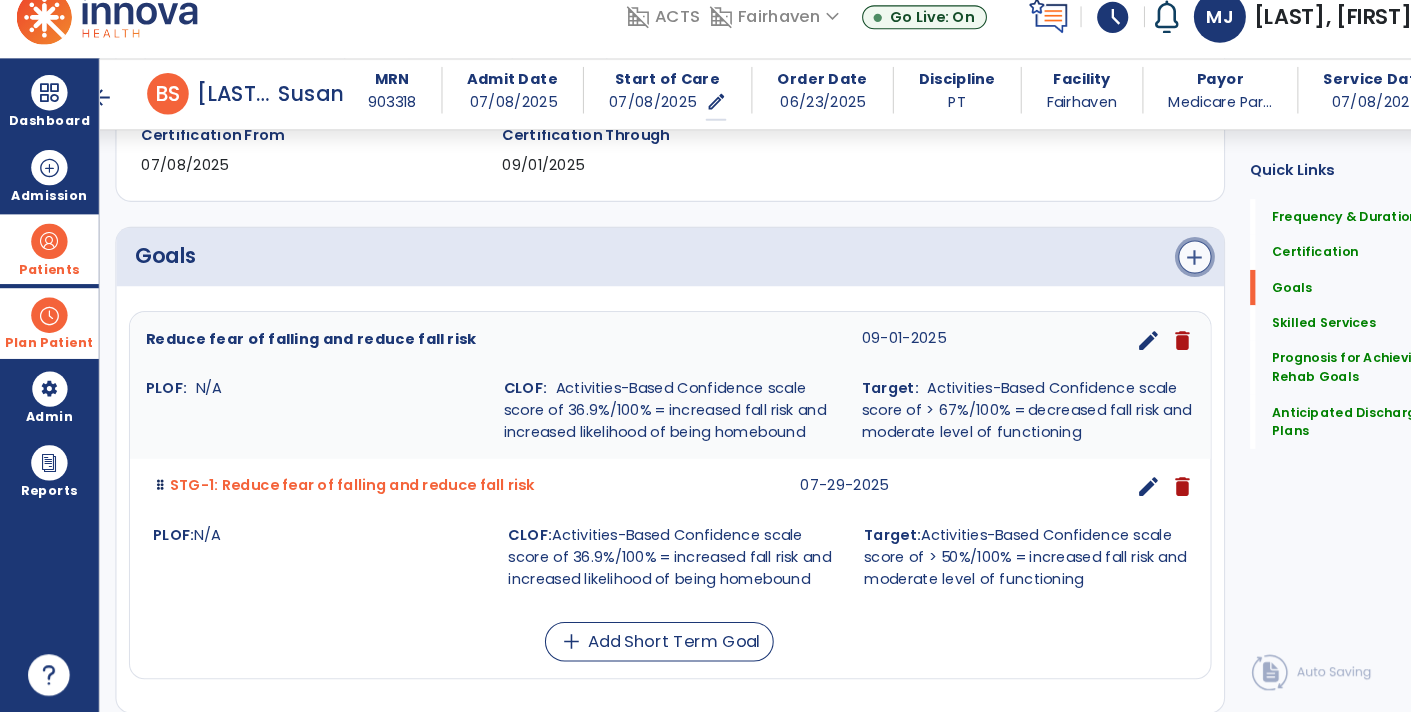 click on "add" at bounding box center [1149, 274] 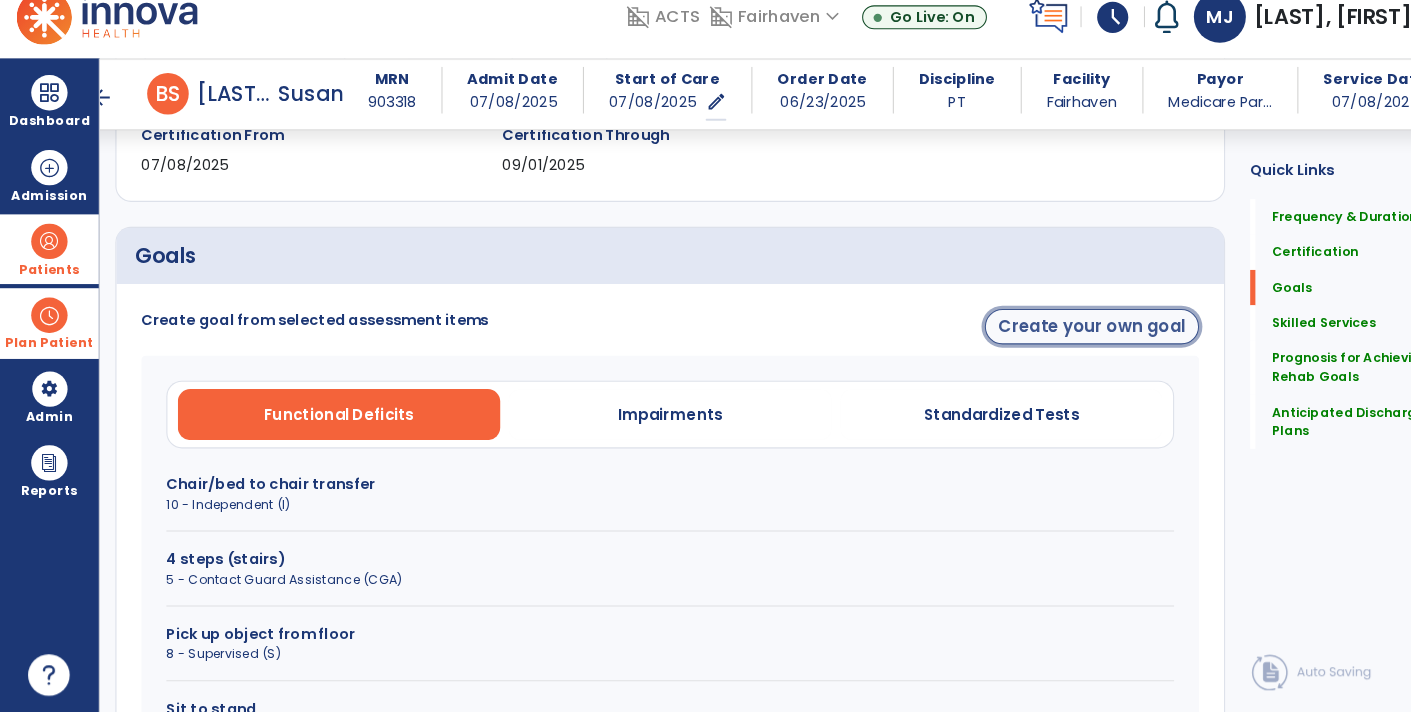 click on "Create your own goal" at bounding box center [1050, 341] 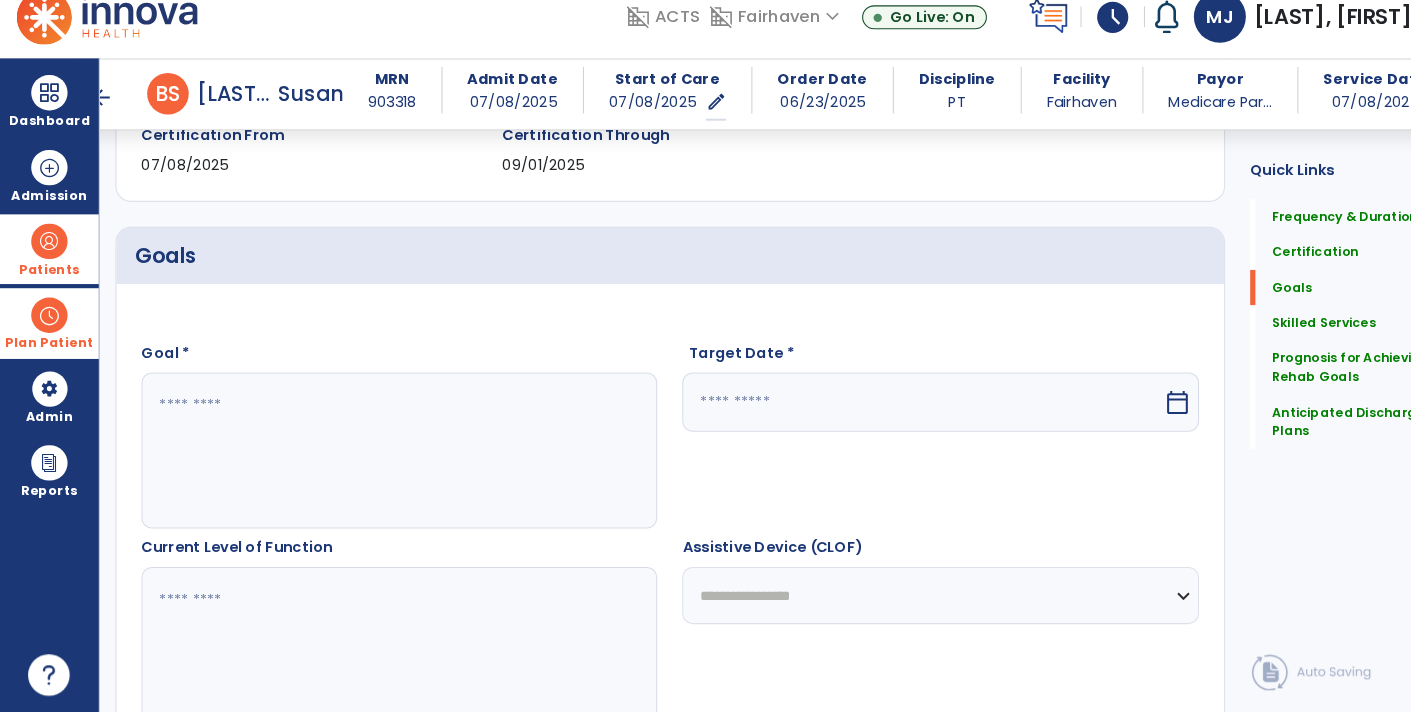 click at bounding box center [383, 460] 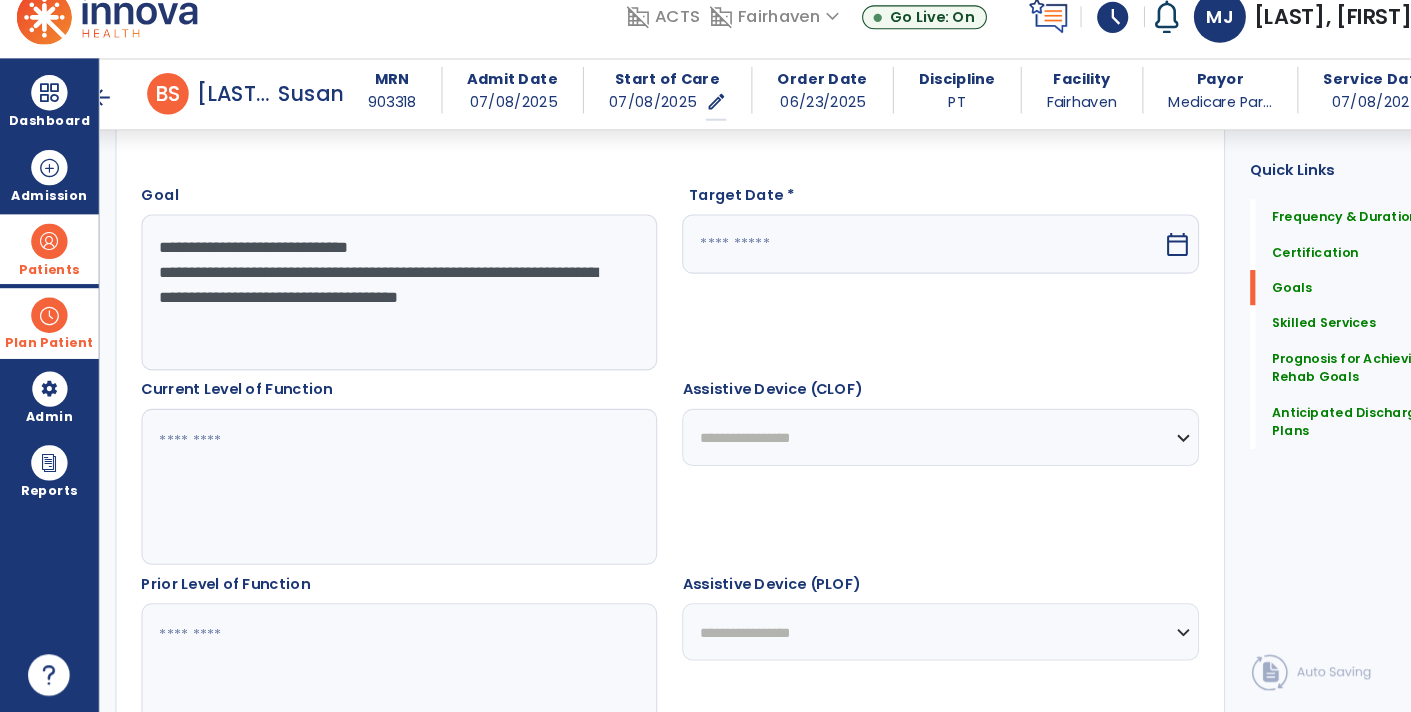 scroll, scrollTop: 528, scrollLeft: 0, axis: vertical 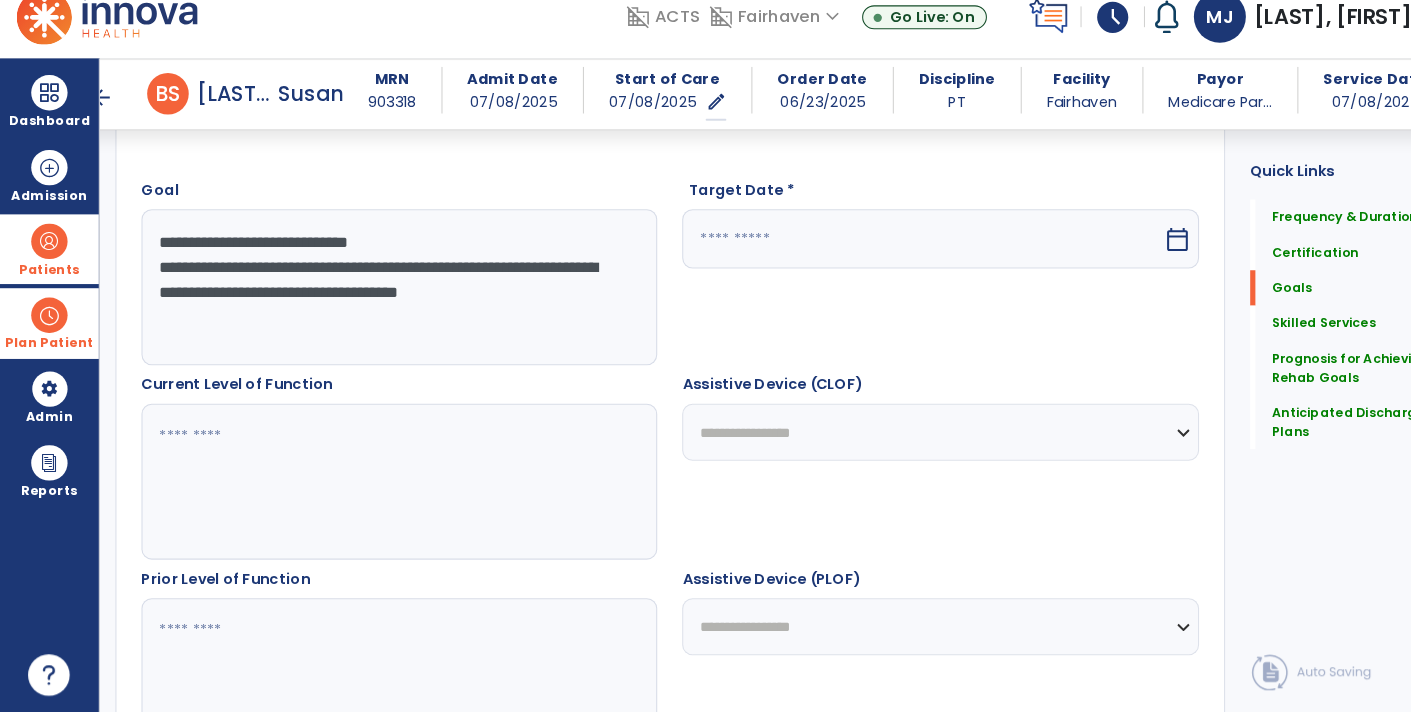 click on "**********" at bounding box center [383, 303] 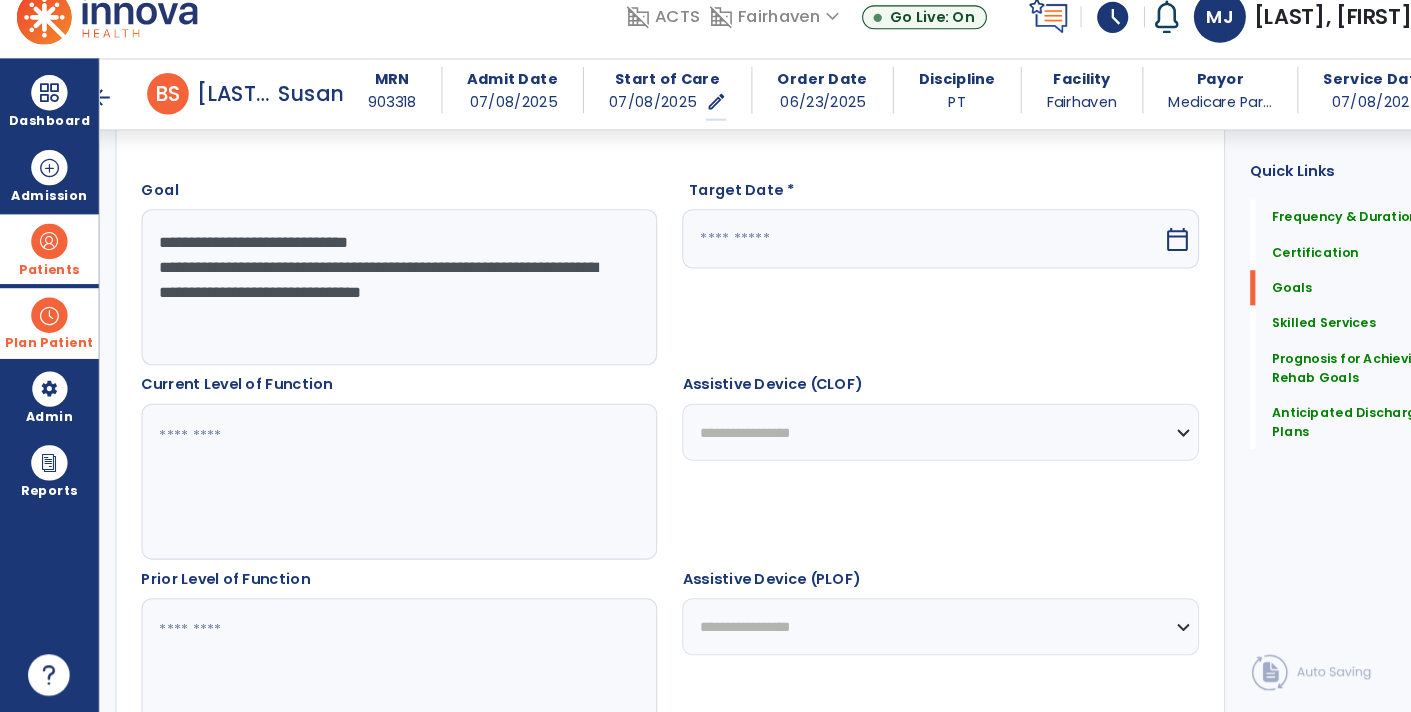 click on "**********" at bounding box center (383, 303) 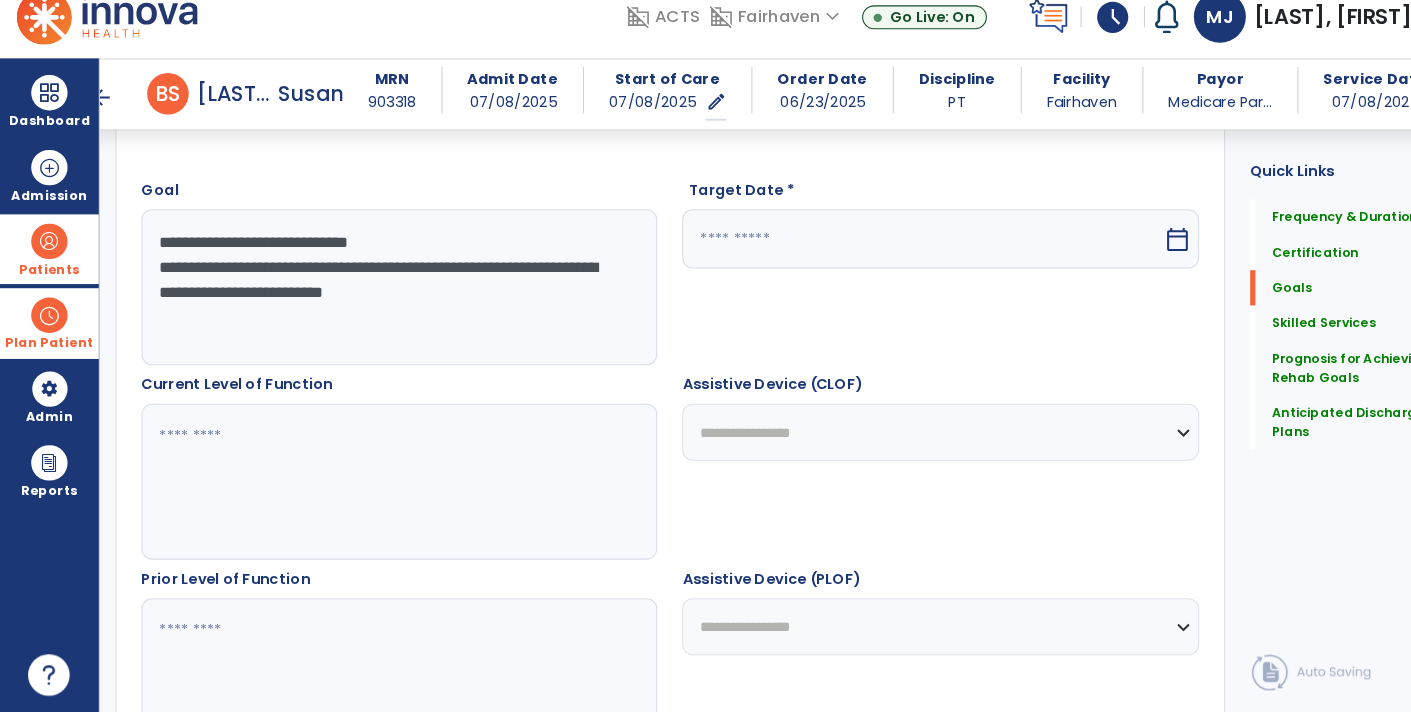 click on "**********" at bounding box center (383, 303) 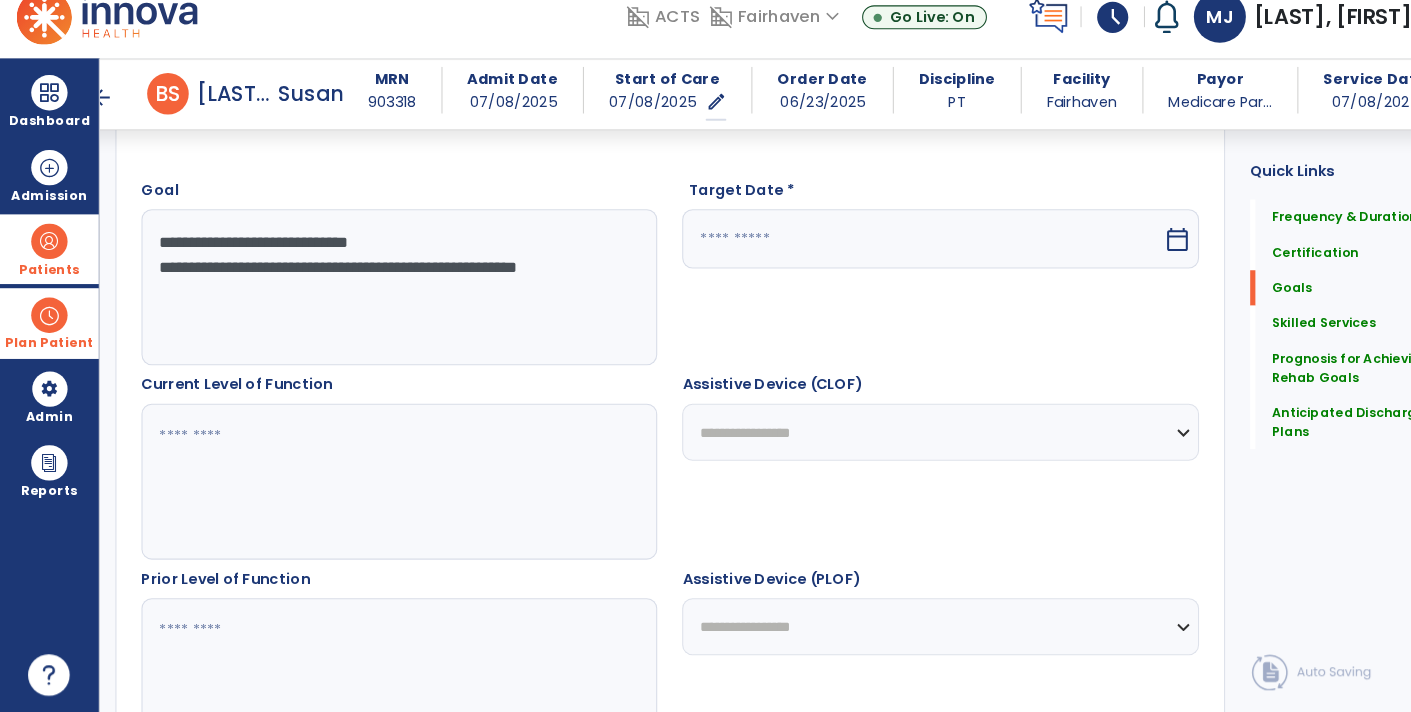 click on "**********" at bounding box center [383, 303] 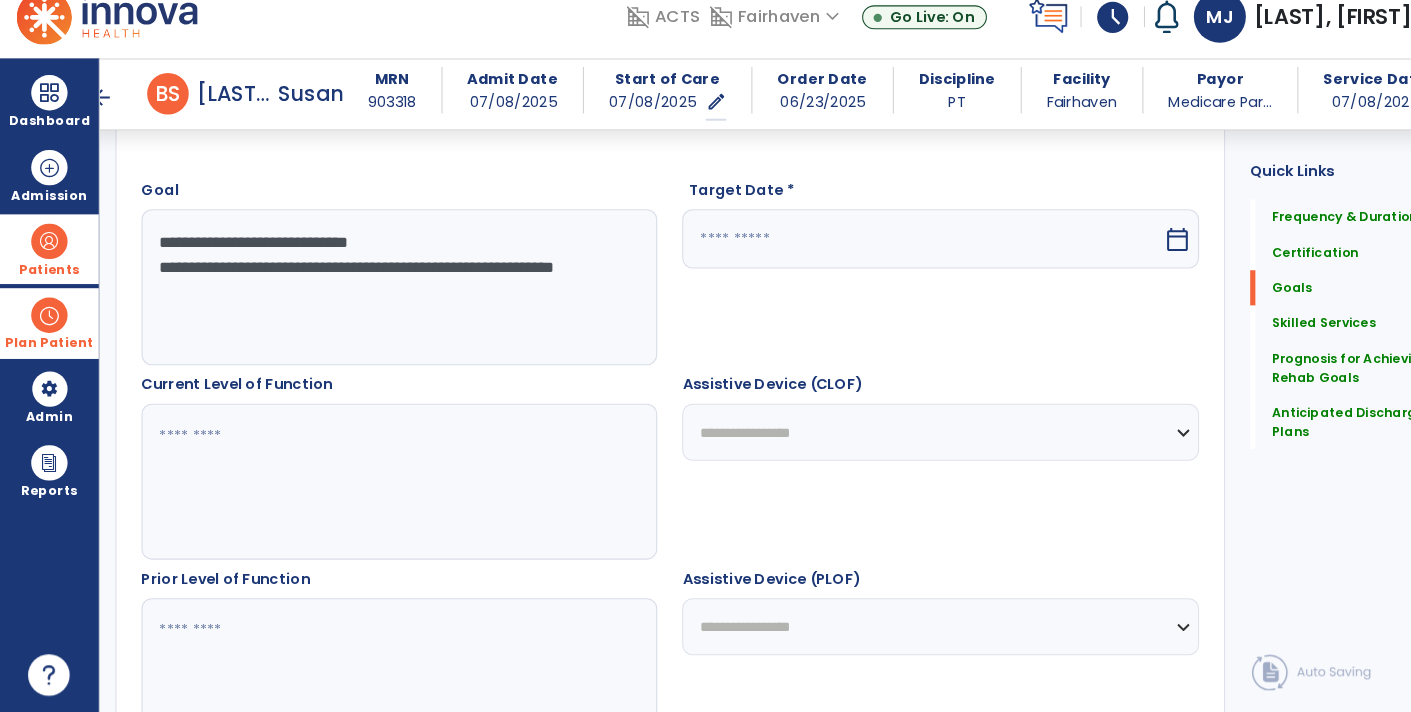 paste on "**********" 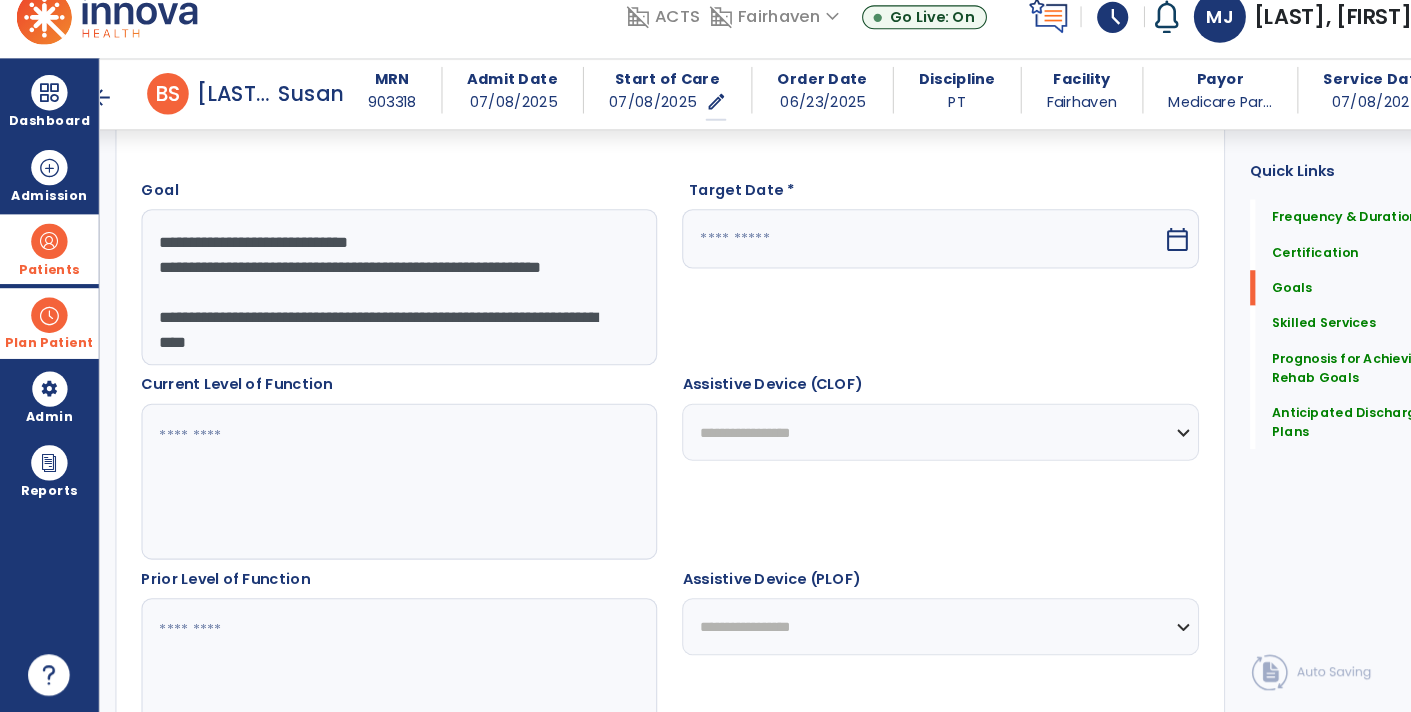 scroll, scrollTop: 14, scrollLeft: 0, axis: vertical 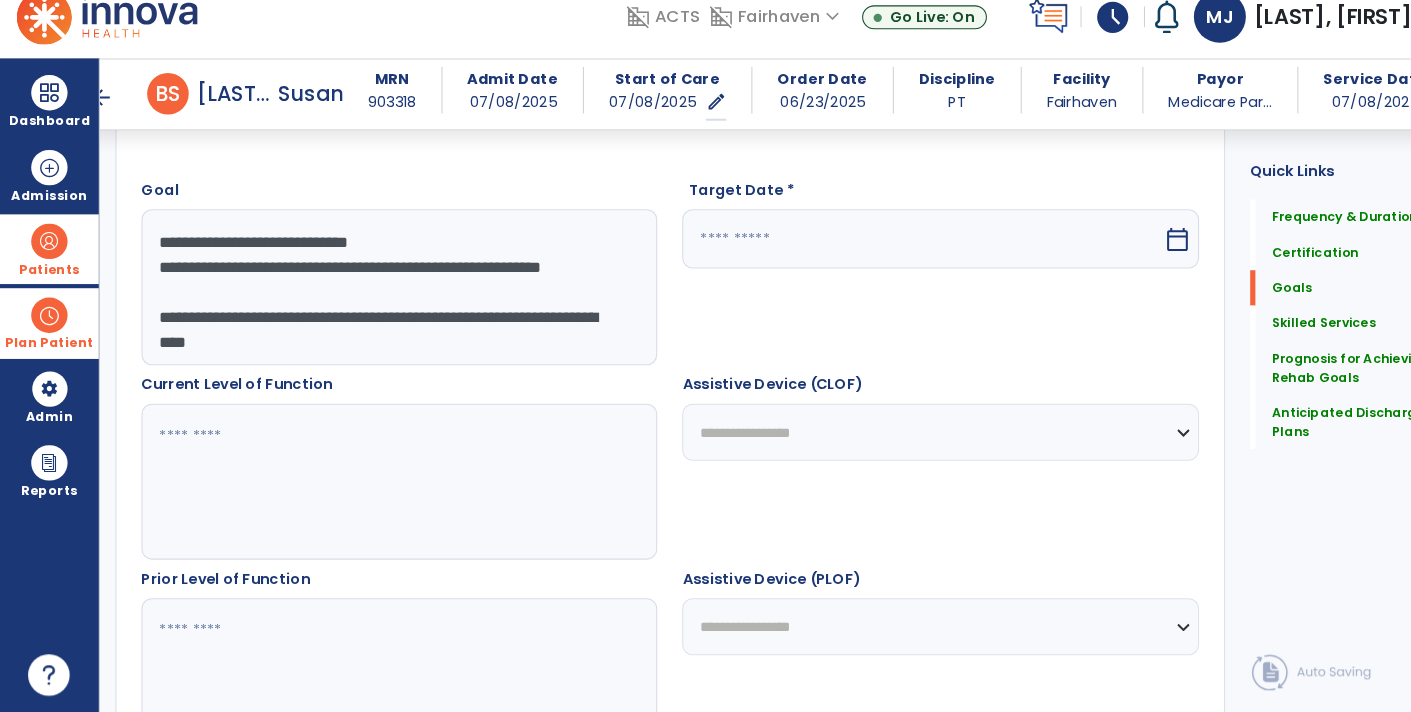 drag, startPoint x: 322, startPoint y: 304, endPoint x: 148, endPoint y: 274, distance: 176.56726 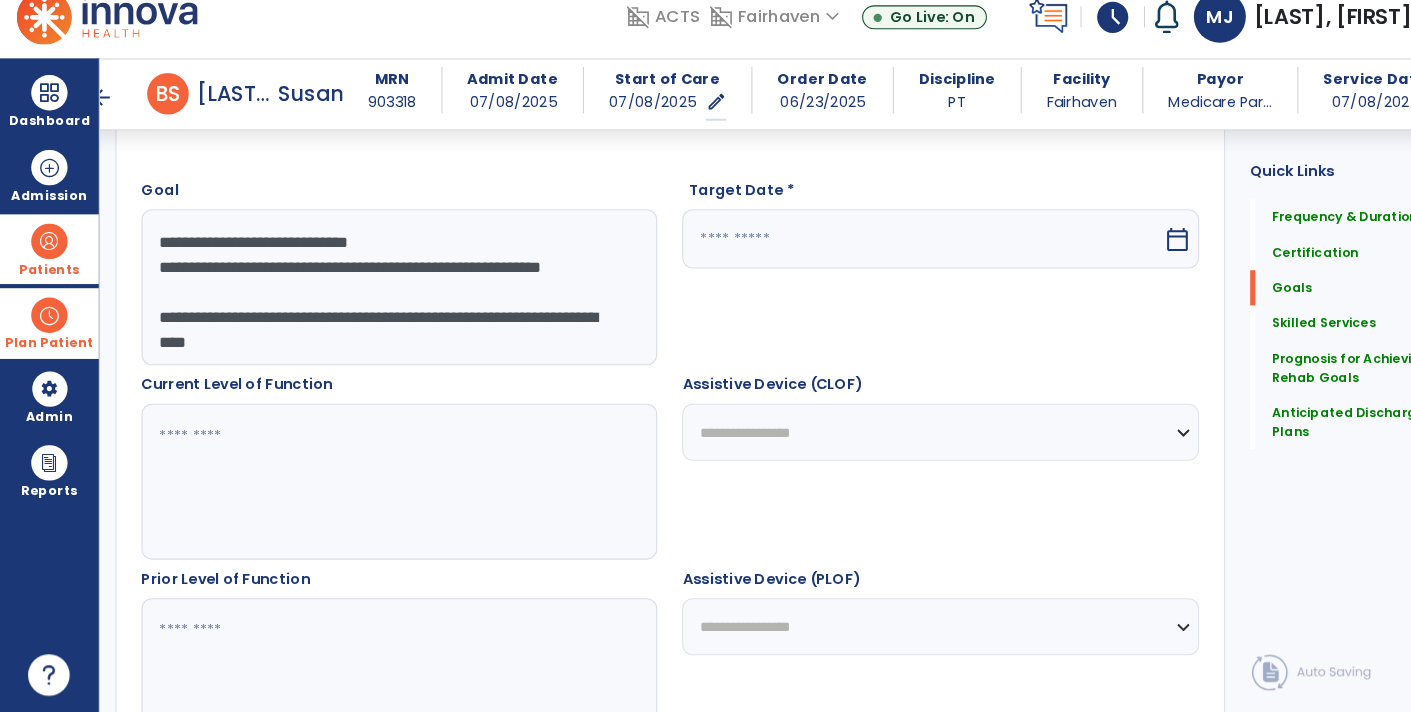 click on "**********" at bounding box center (383, 303) 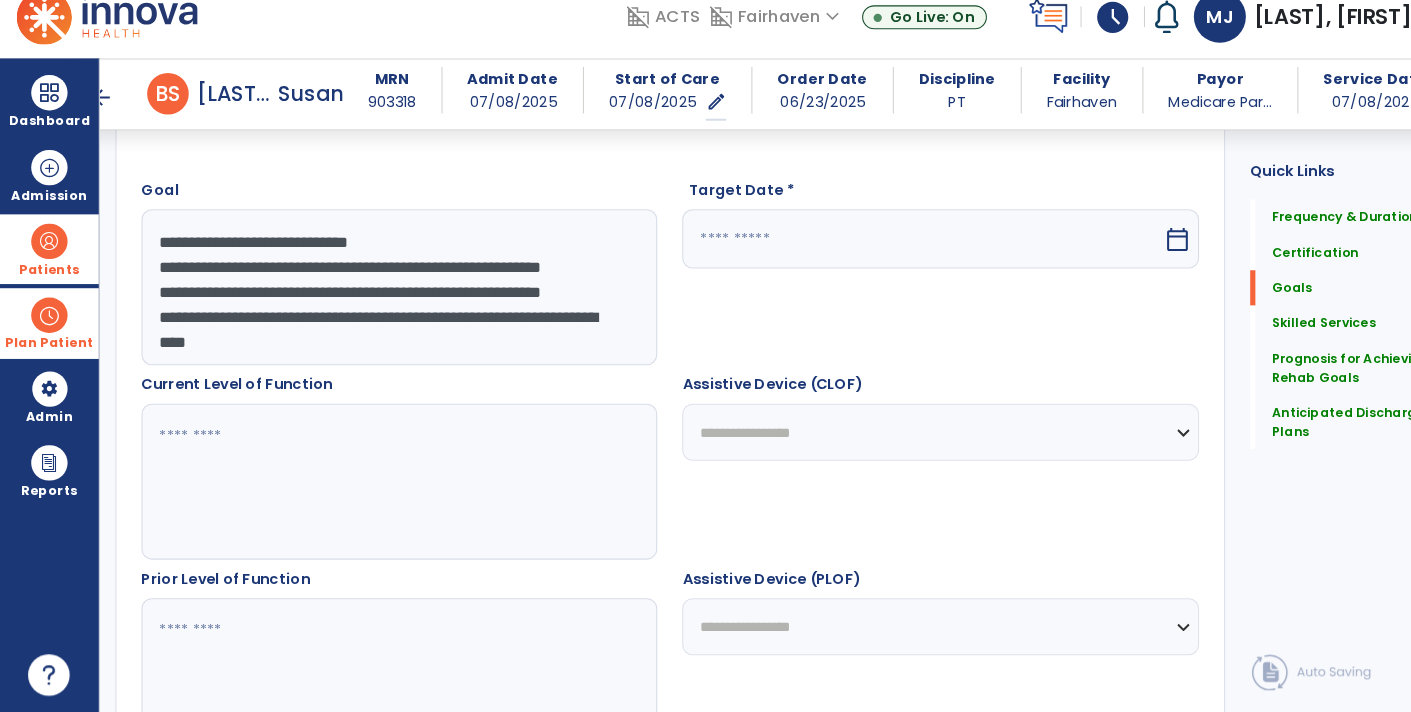 click on "**********" at bounding box center (383, 303) 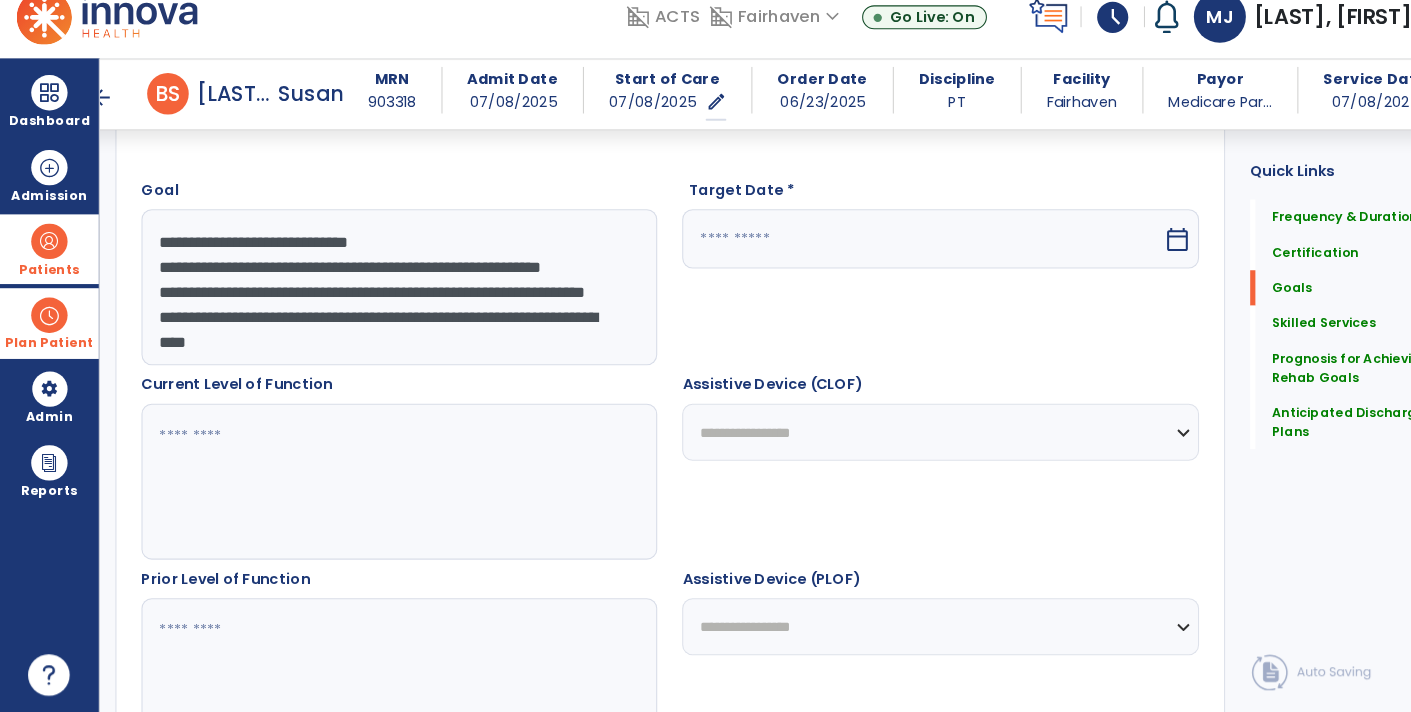 click on "**********" at bounding box center (383, 303) 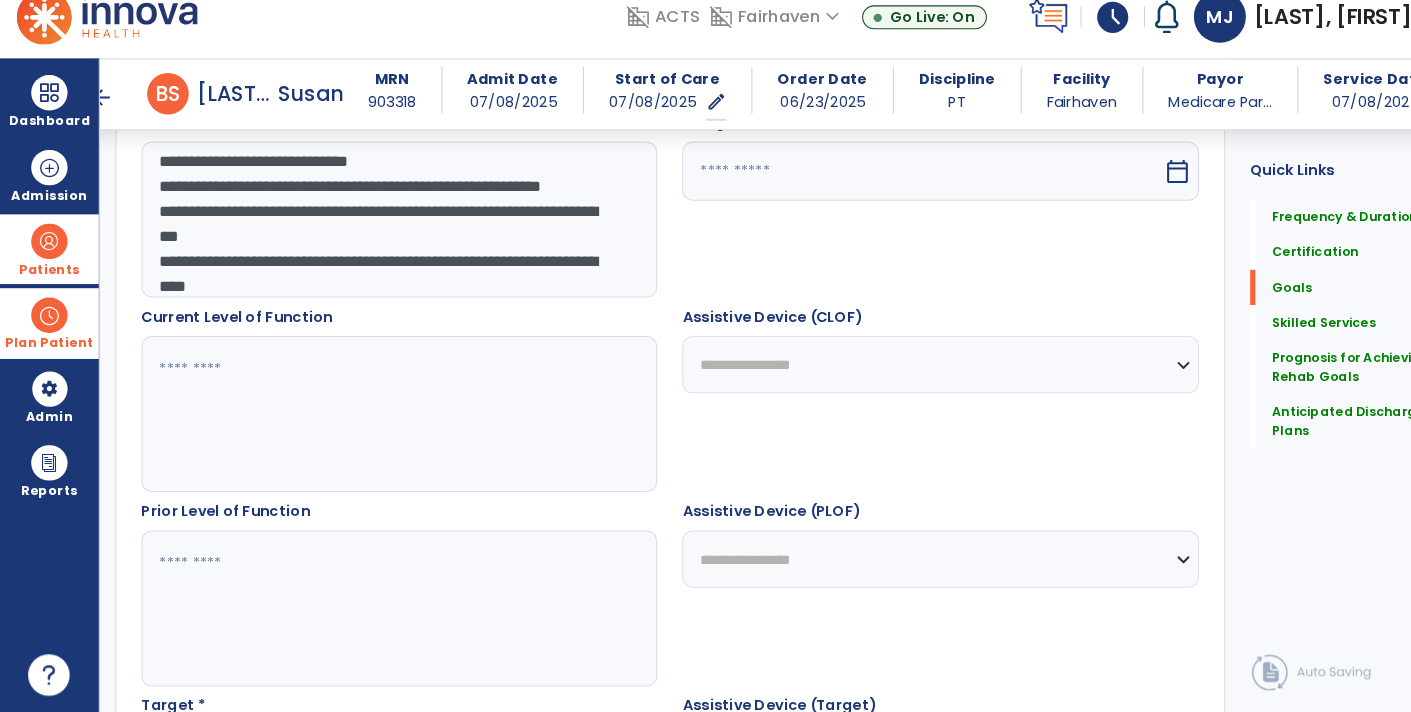 scroll, scrollTop: 597, scrollLeft: 0, axis: vertical 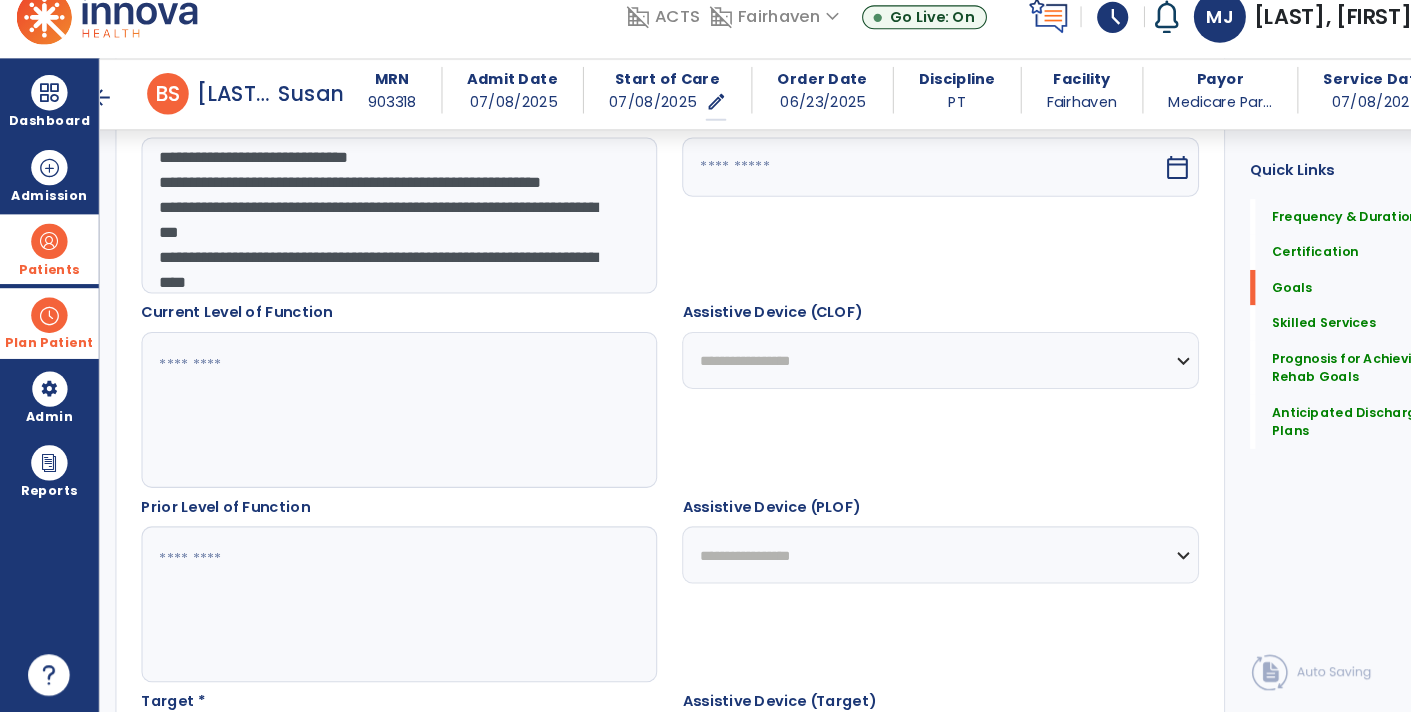drag, startPoint x: 276, startPoint y: 224, endPoint x: 150, endPoint y: 202, distance: 127.90621 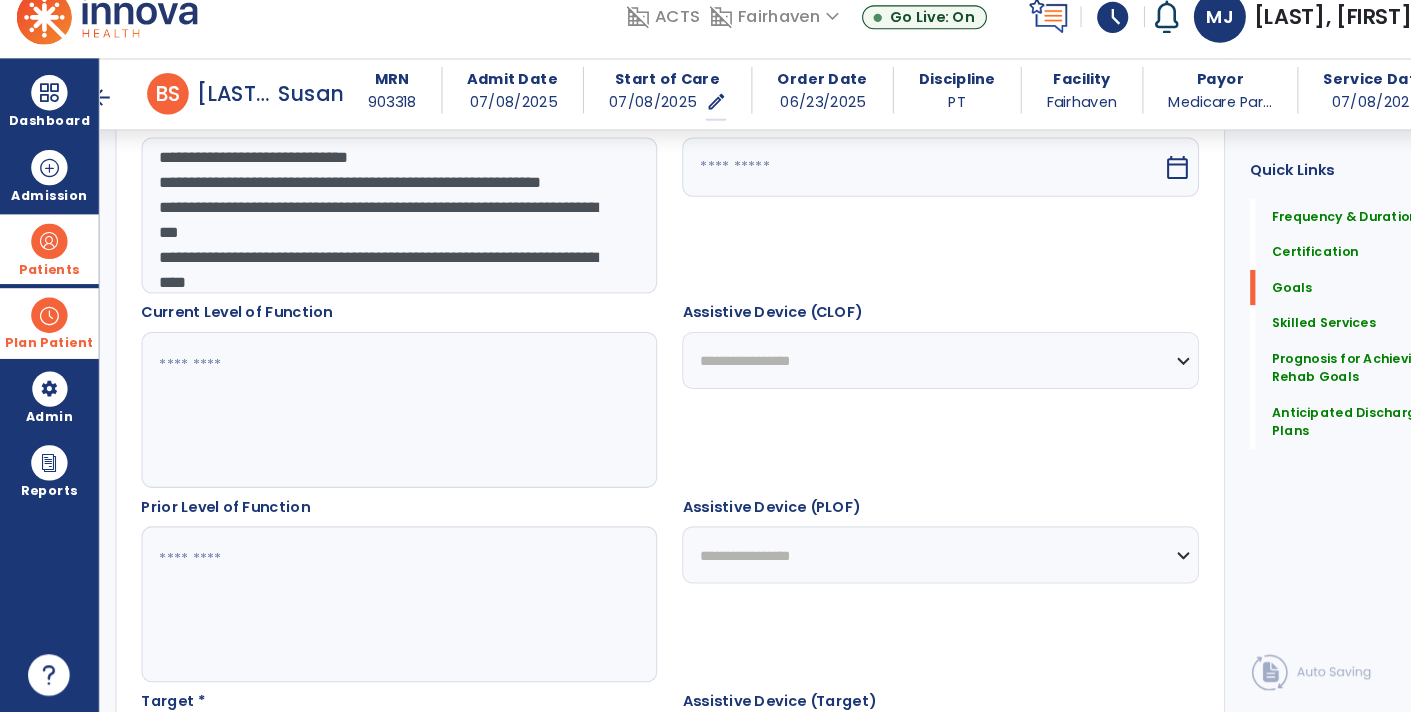 click on "**********" at bounding box center (383, 234) 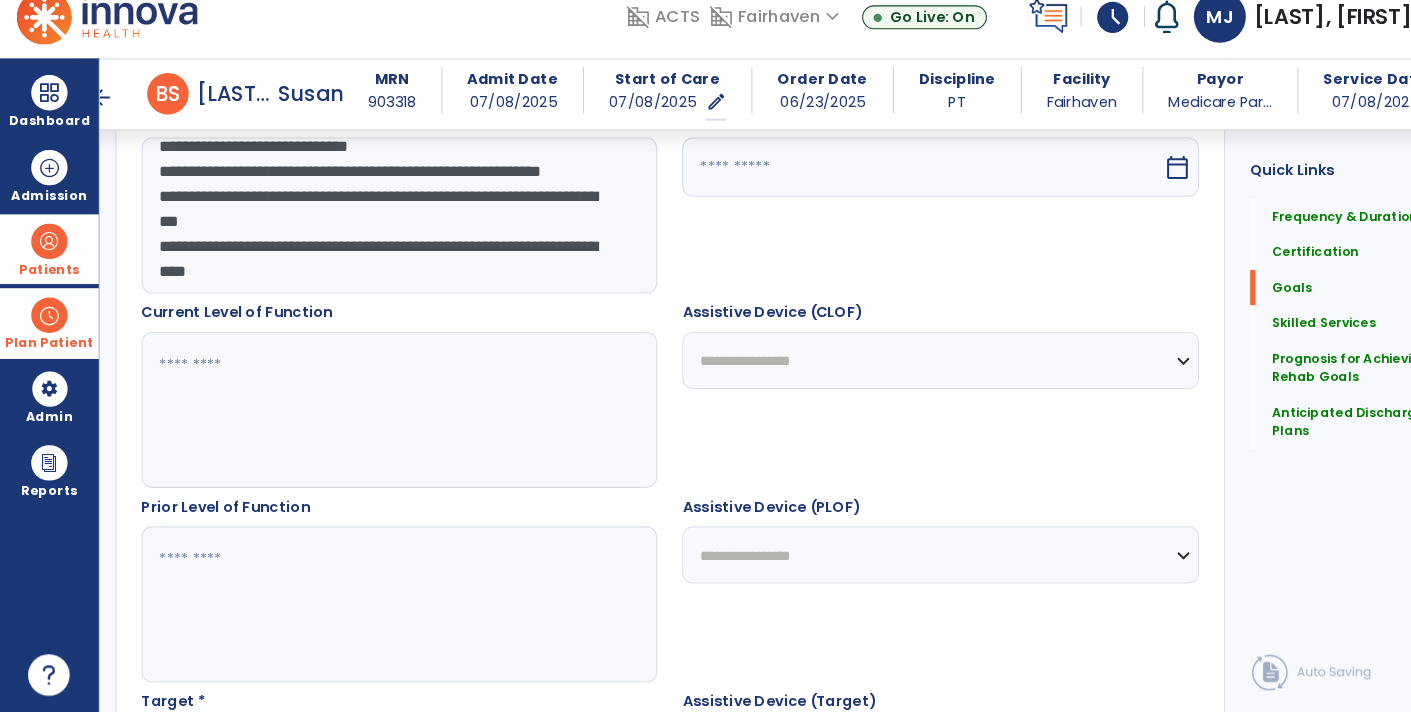 drag, startPoint x: 148, startPoint y: 182, endPoint x: 774, endPoint y: 463, distance: 686.17566 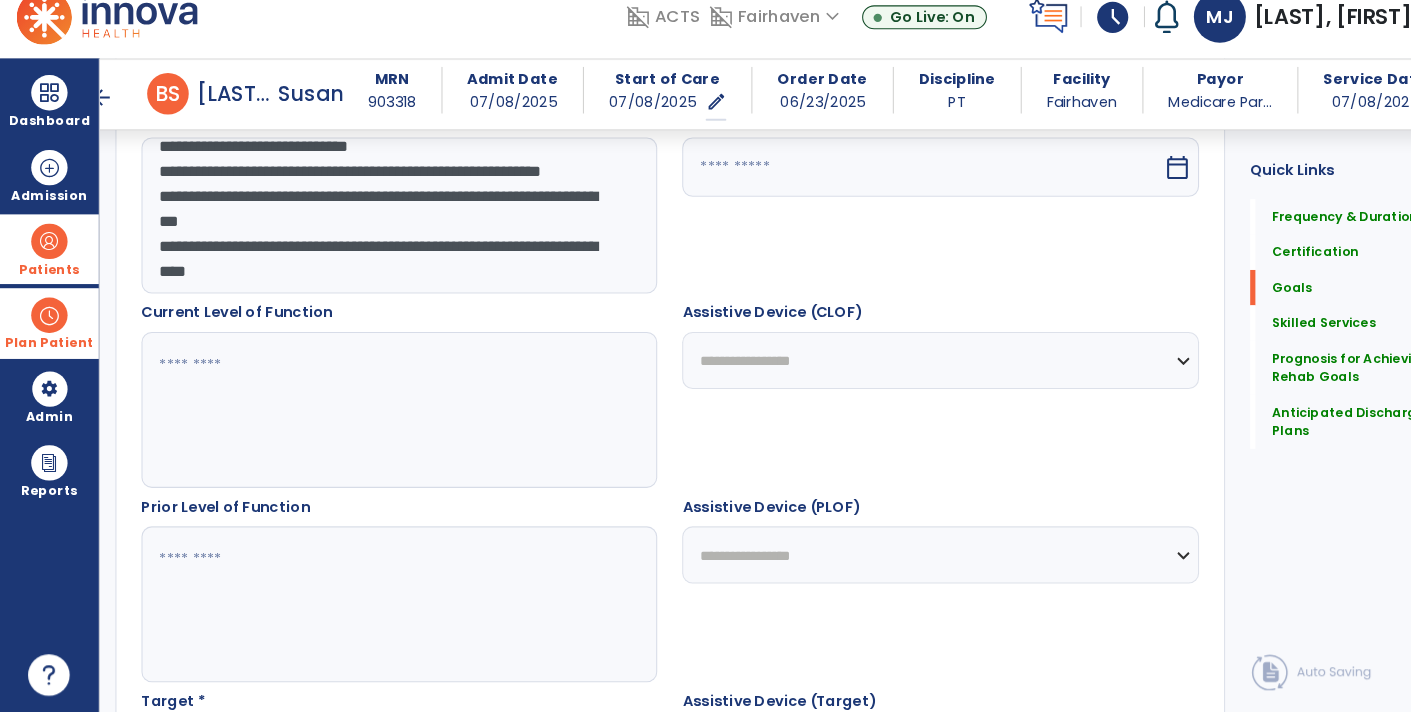click on "**********" at bounding box center [644, 597] 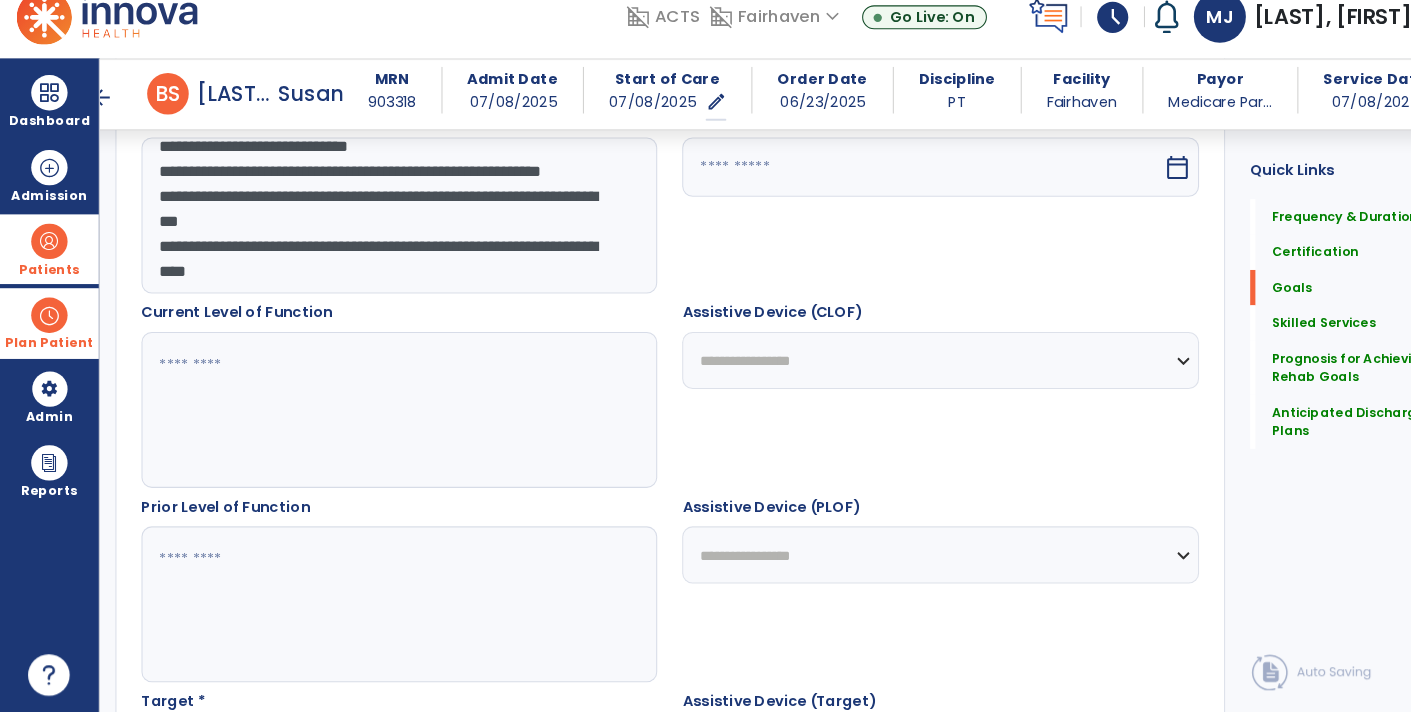 click on "**********" at bounding box center [383, 234] 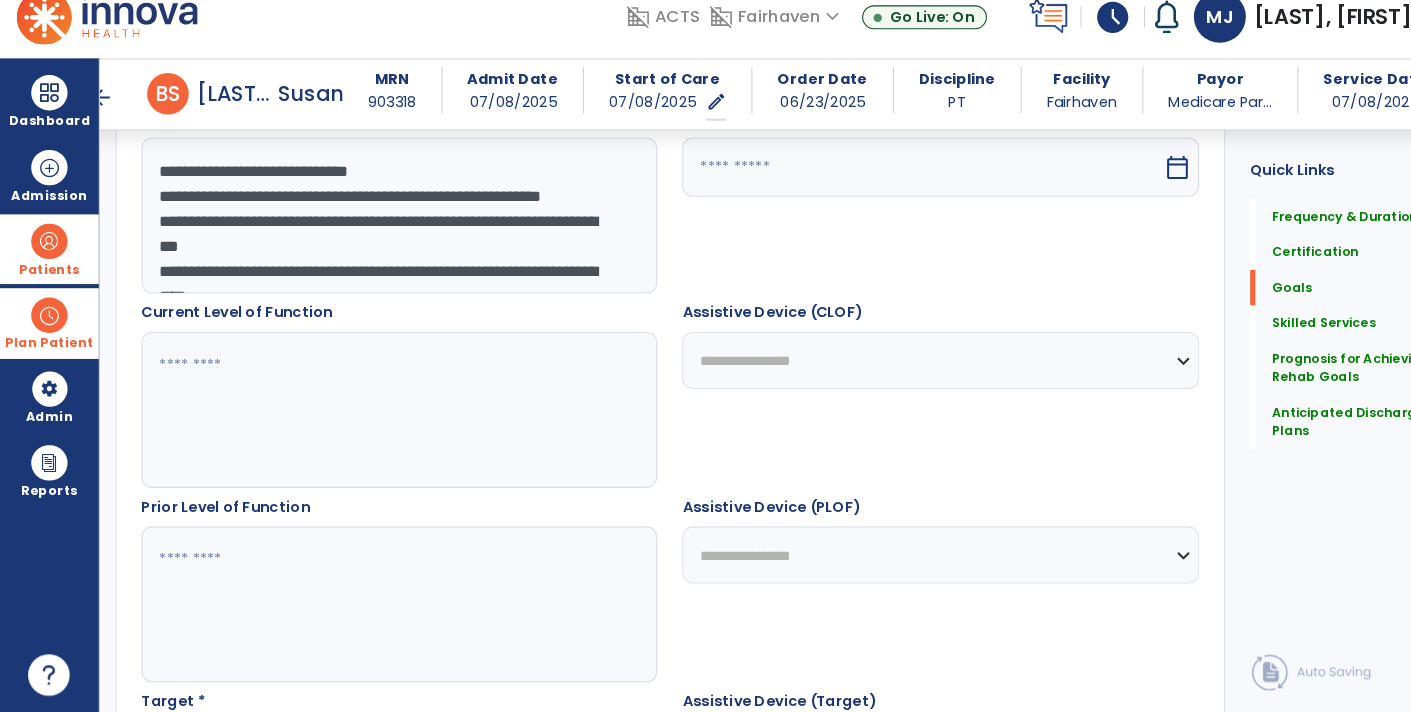 scroll, scrollTop: 1, scrollLeft: 0, axis: vertical 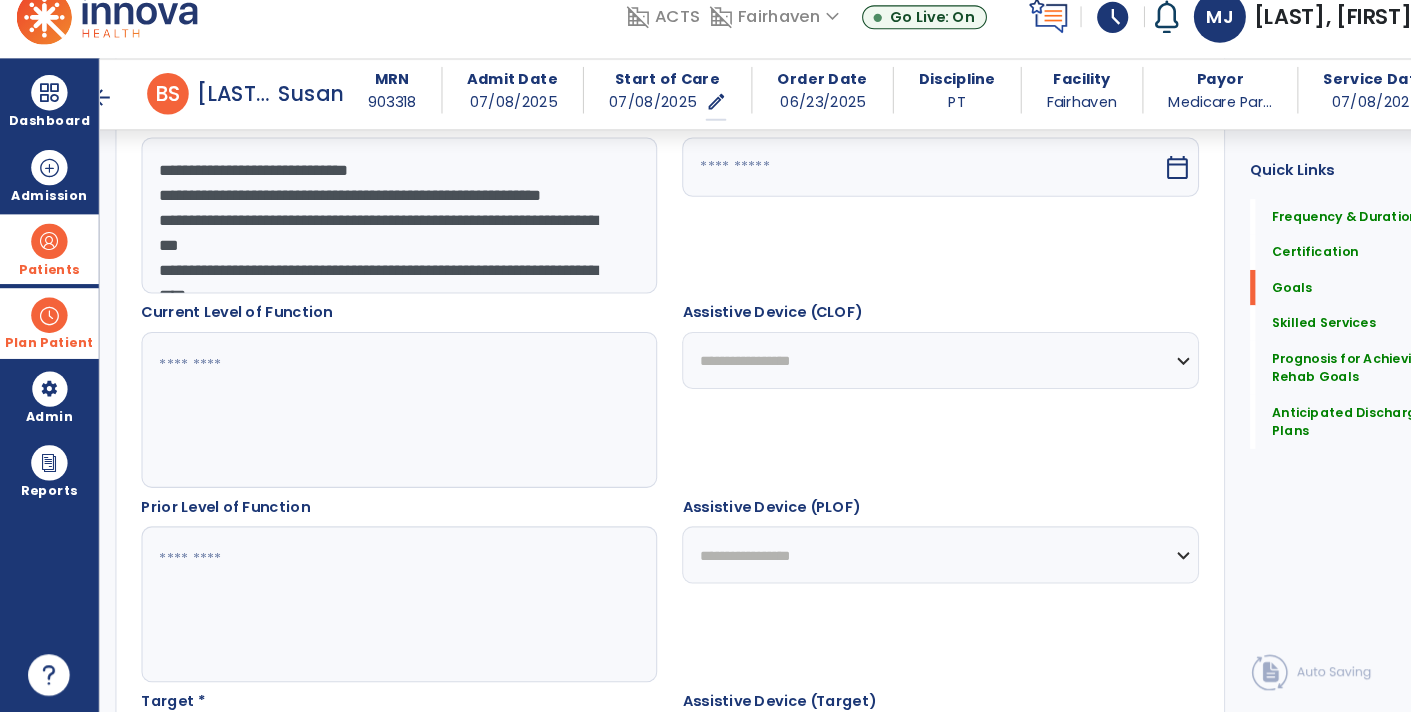 drag, startPoint x: 281, startPoint y: 237, endPoint x: 114, endPoint y: 222, distance: 167.6723 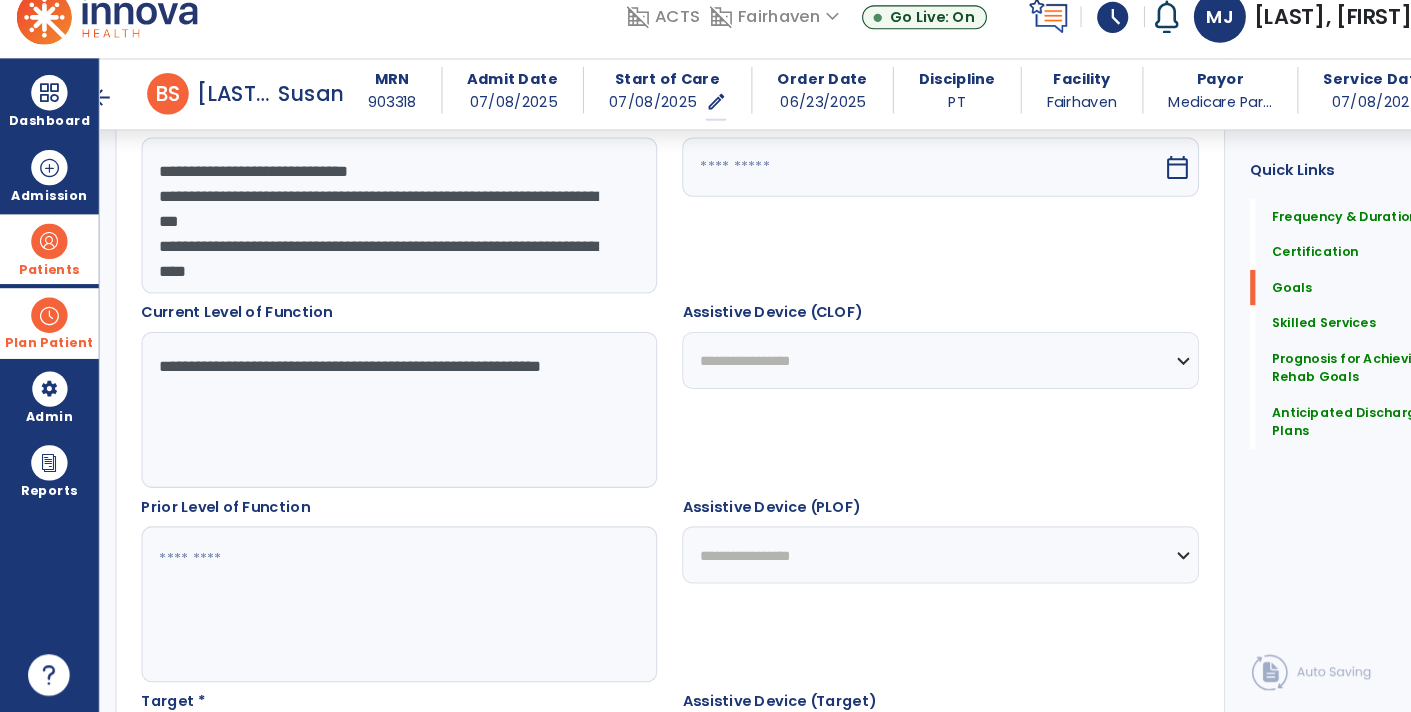 scroll, scrollTop: 0, scrollLeft: 0, axis: both 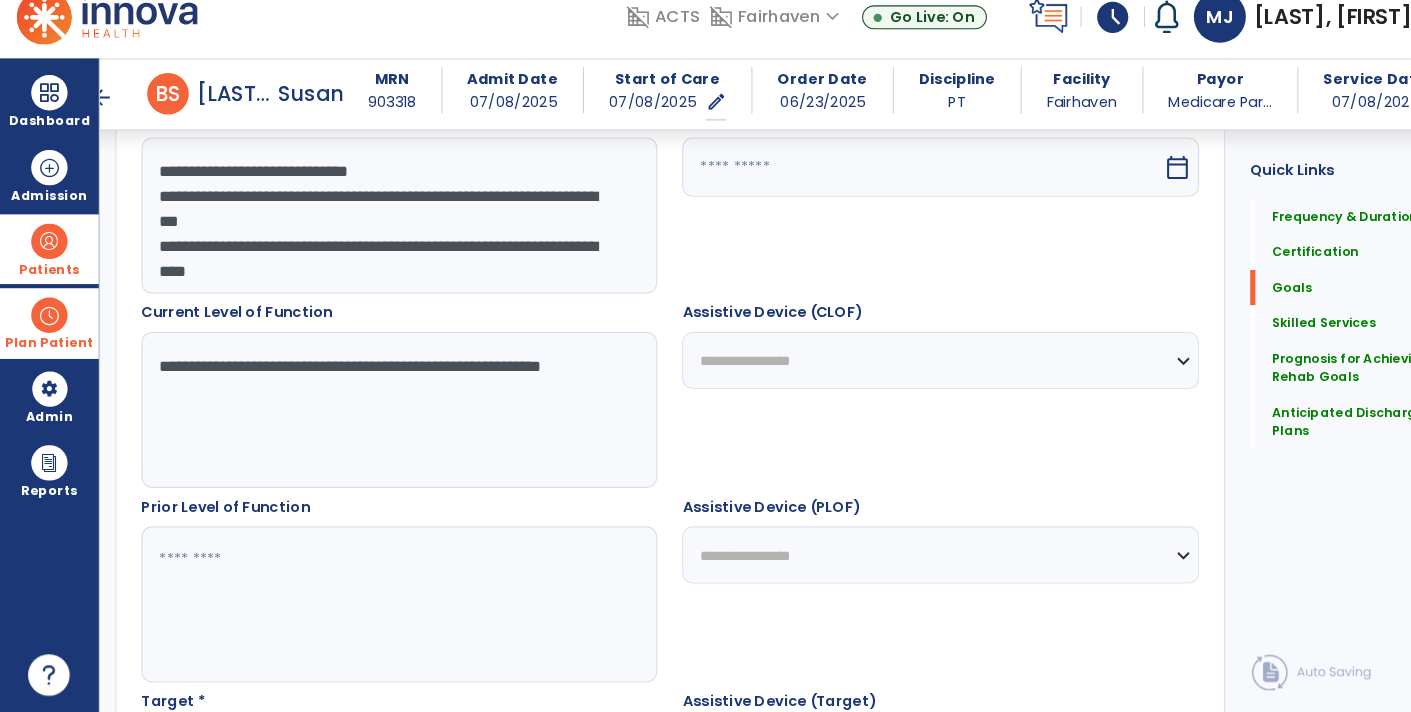 type on "**********" 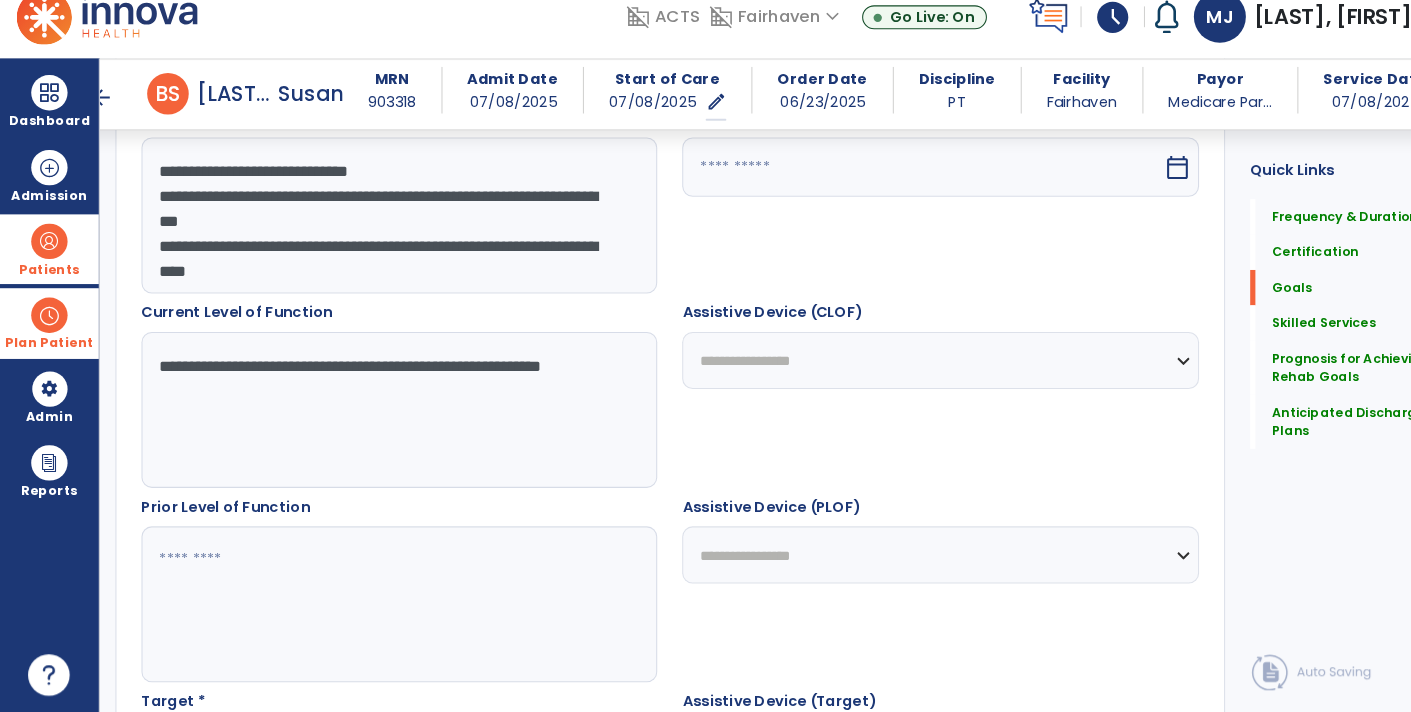 type on "**********" 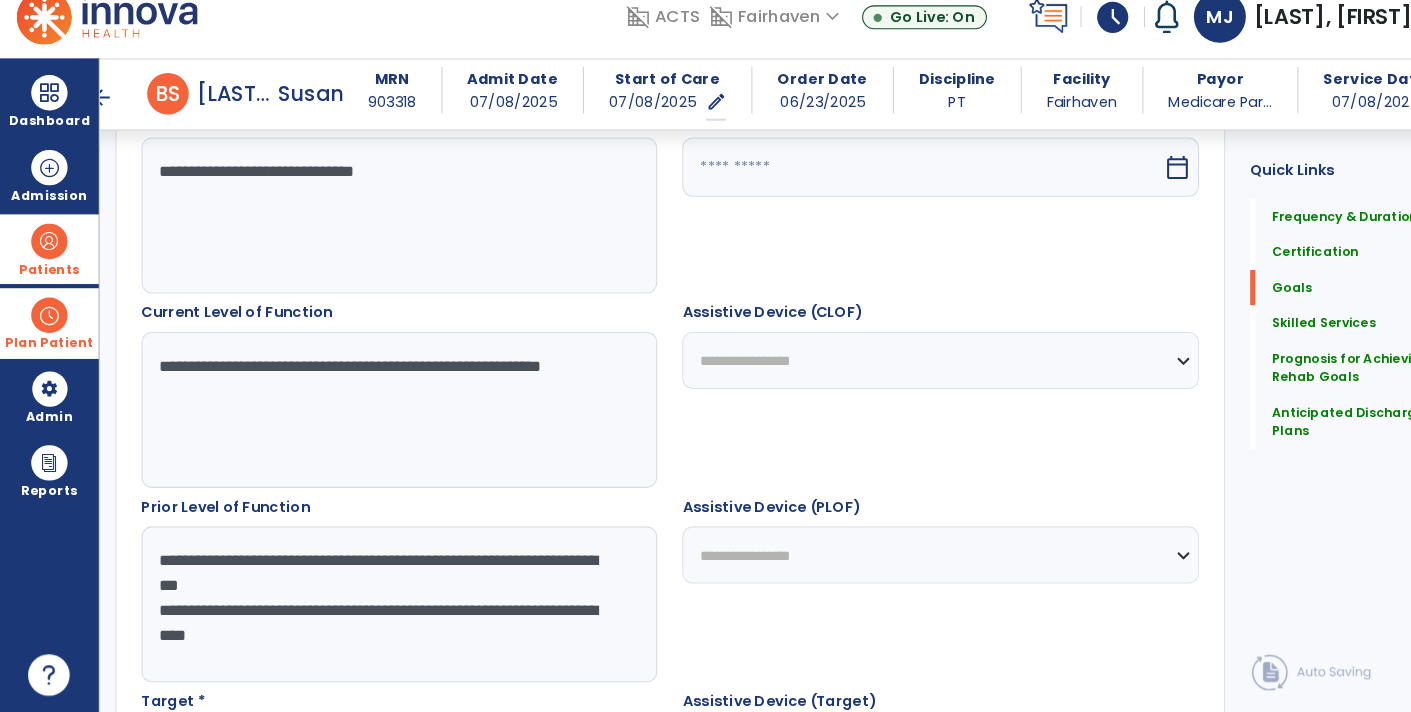 type on "**********" 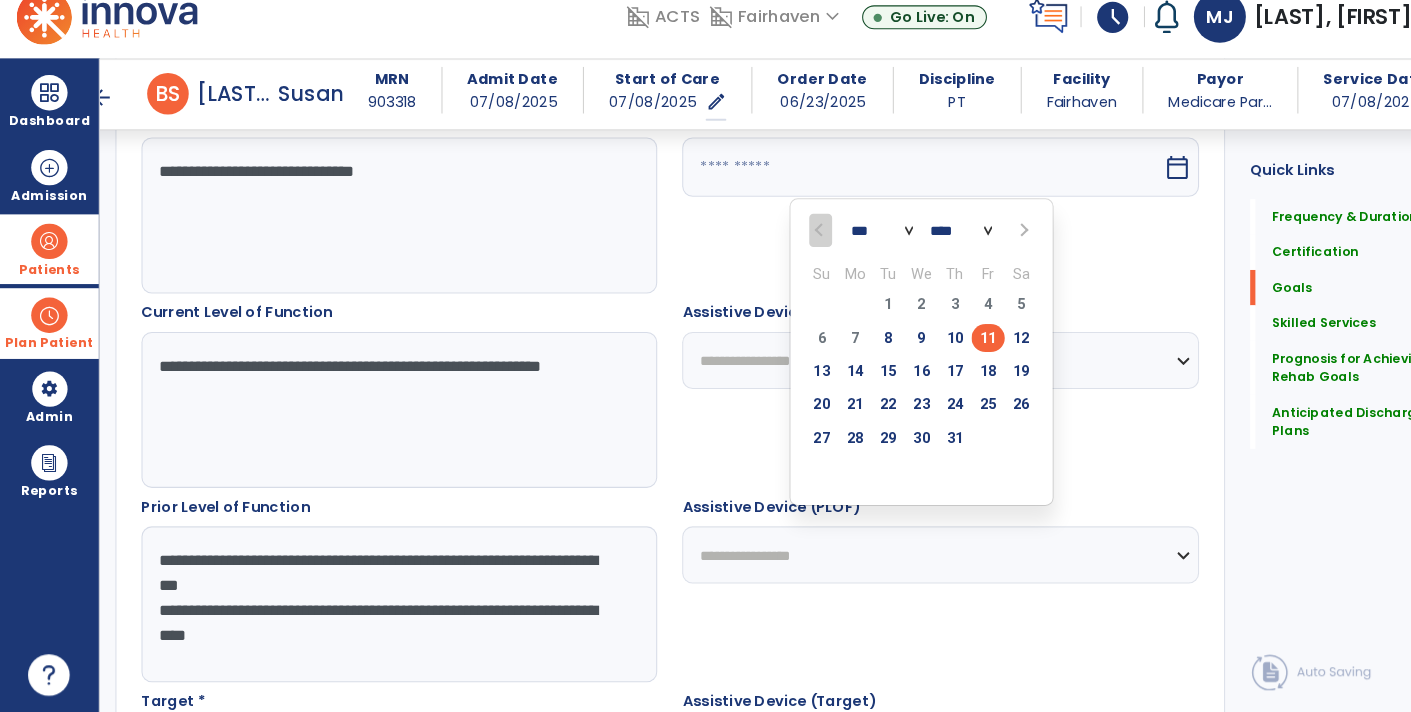click at bounding box center (984, 248) 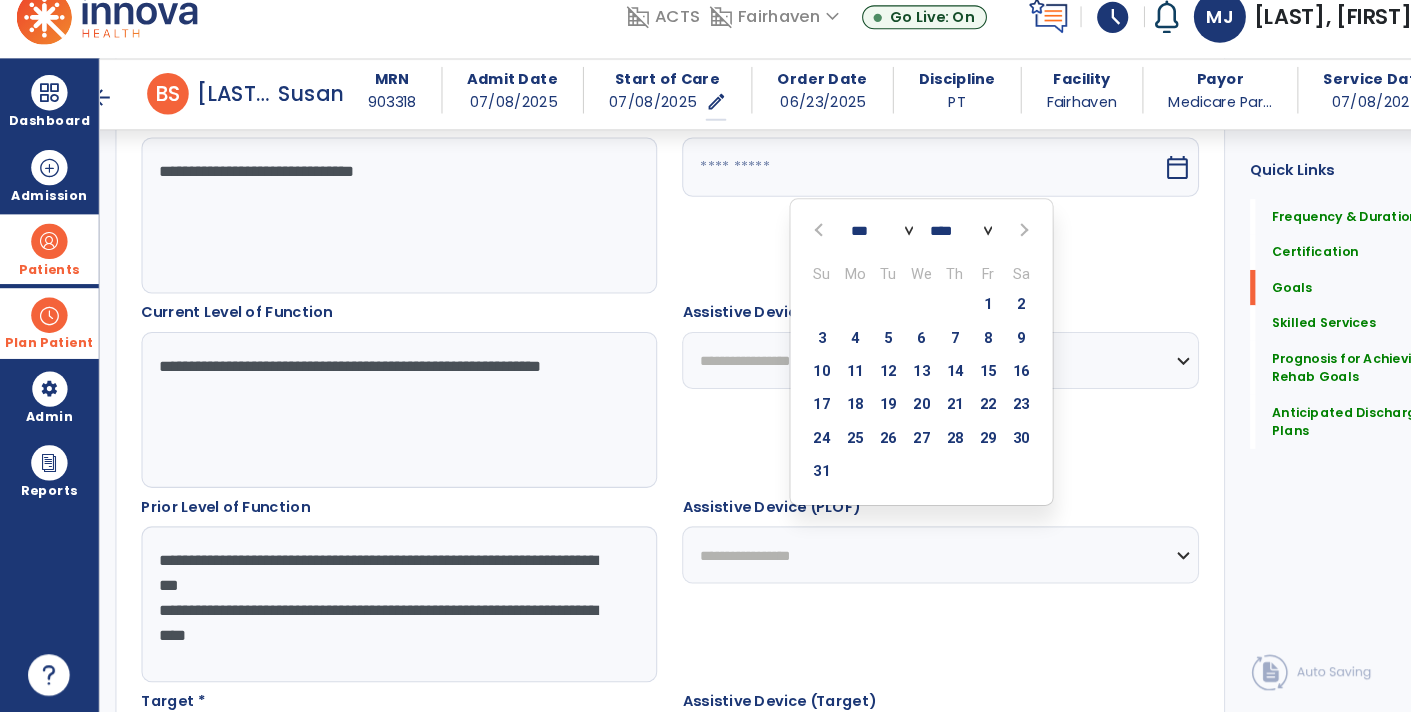 click at bounding box center (984, 248) 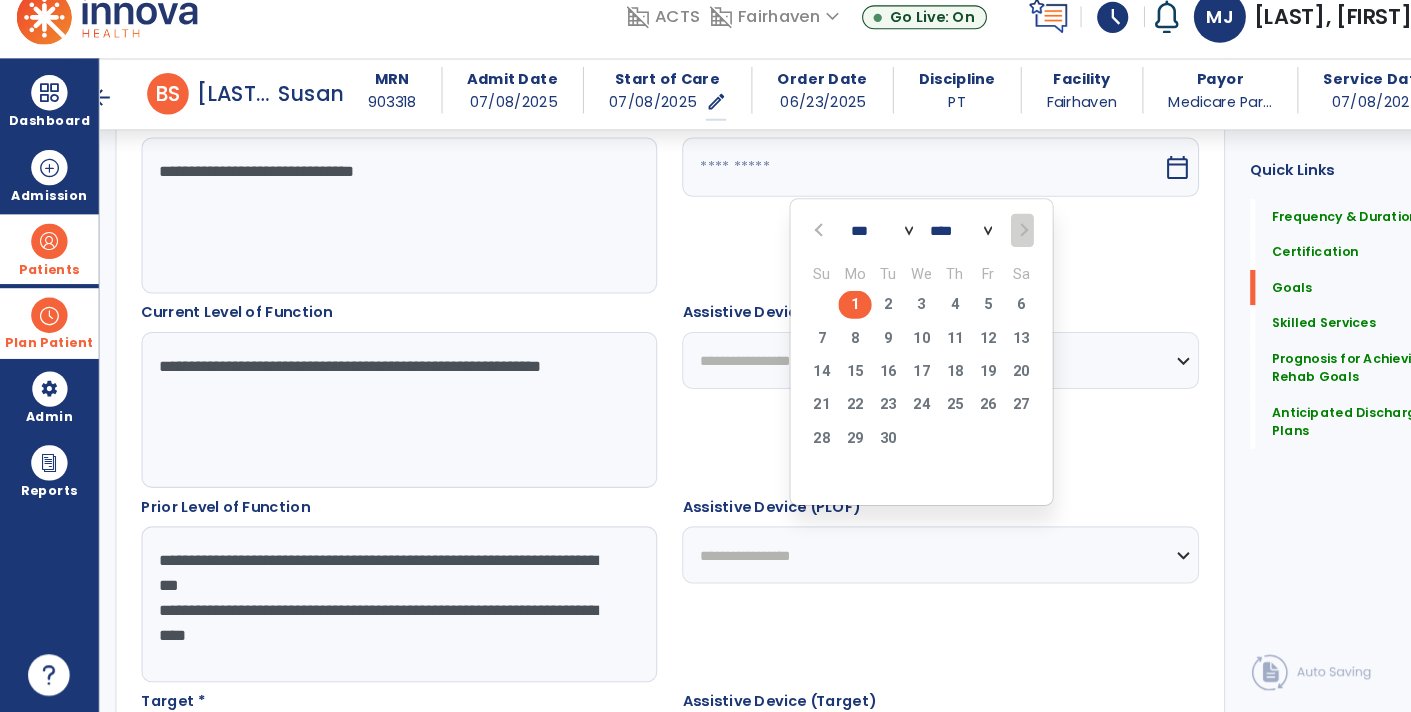 click on "1" at bounding box center [822, 319] 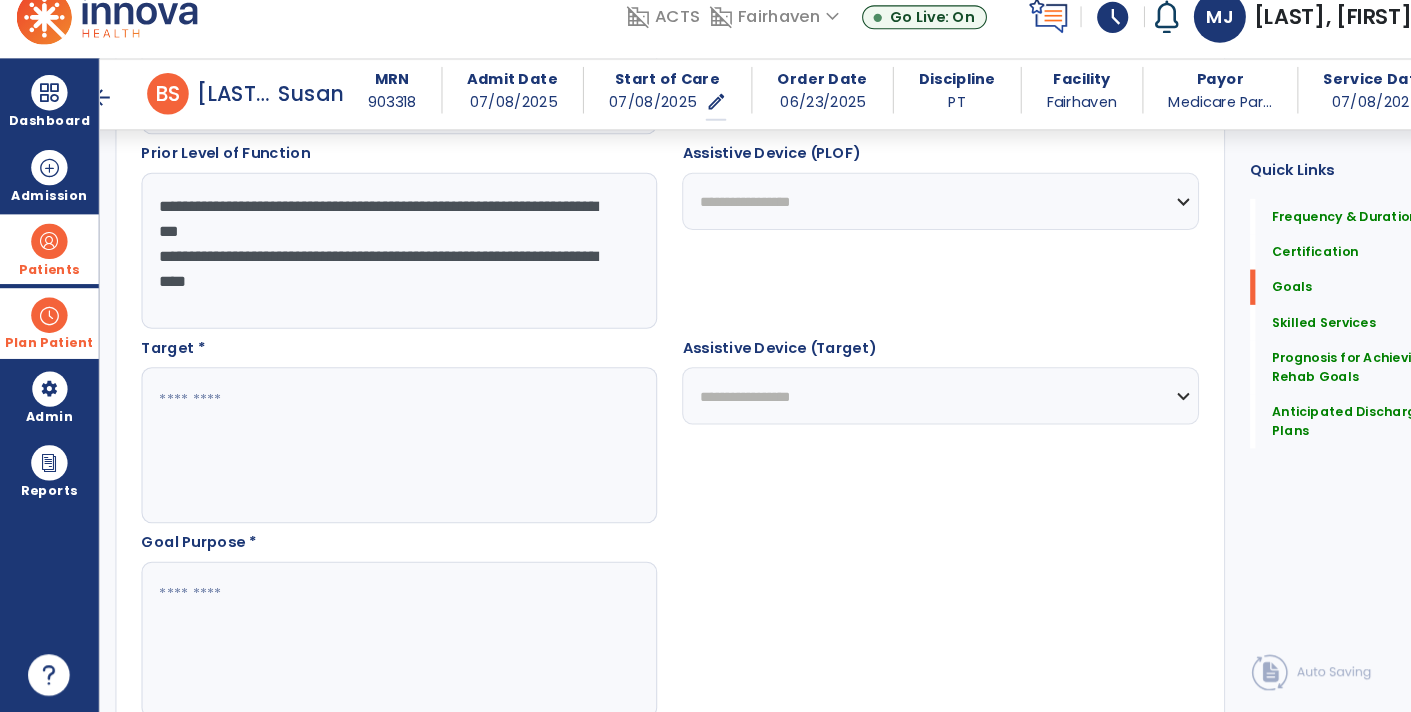 scroll, scrollTop: 949, scrollLeft: 0, axis: vertical 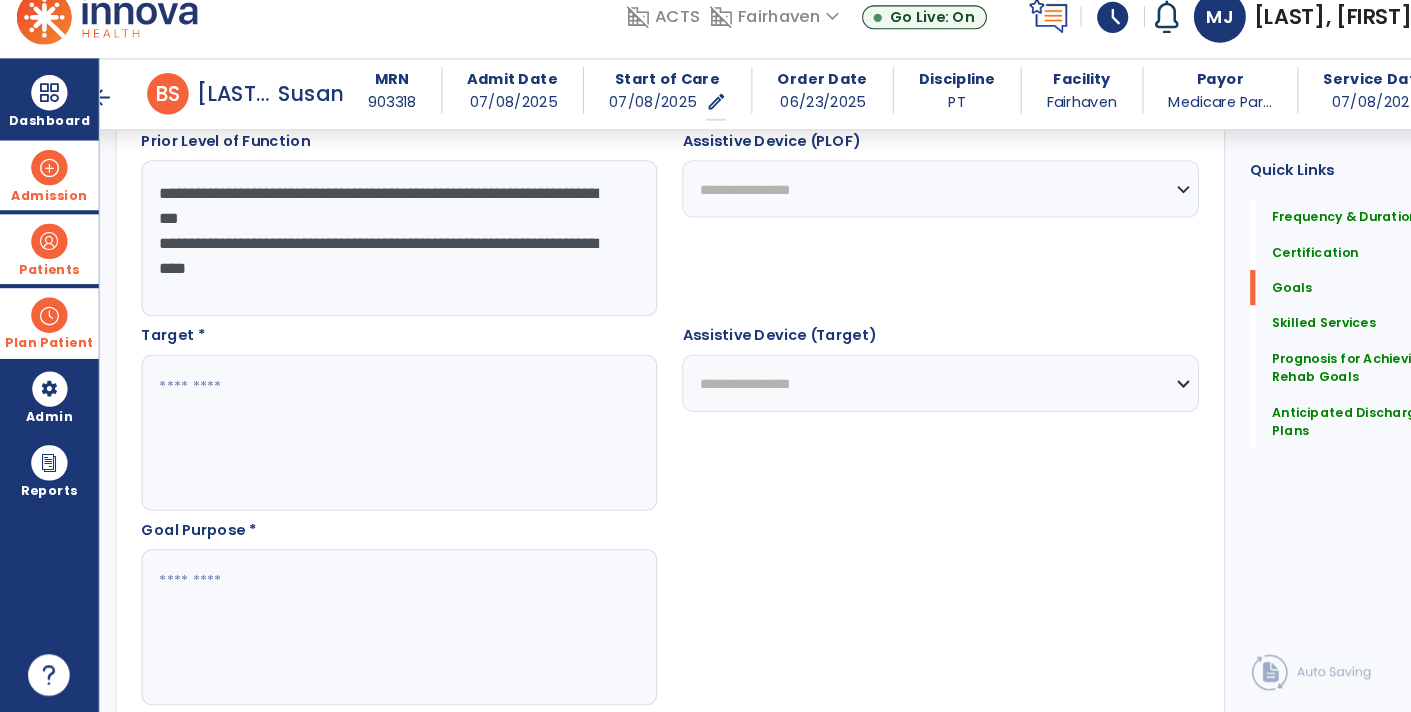 drag, startPoint x: 356, startPoint y: 288, endPoint x: 67, endPoint y: 219, distance: 297.12286 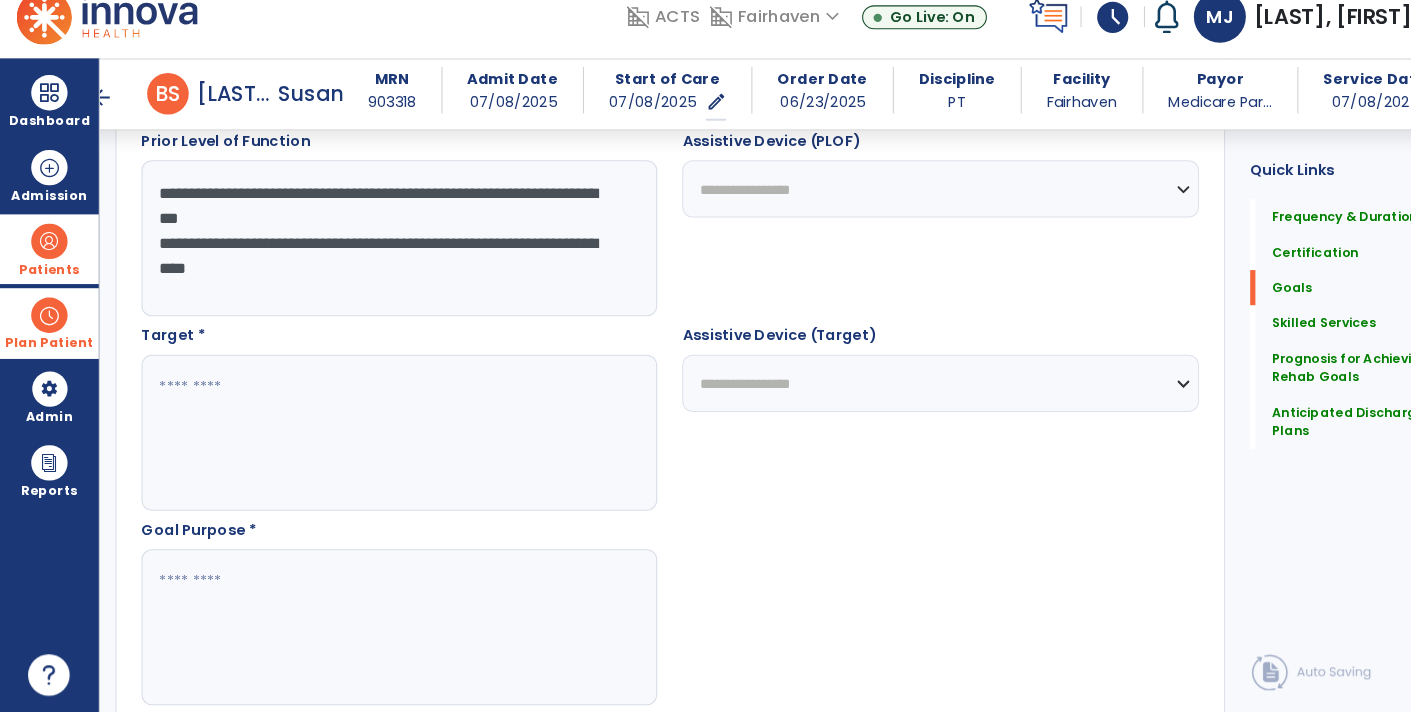 type 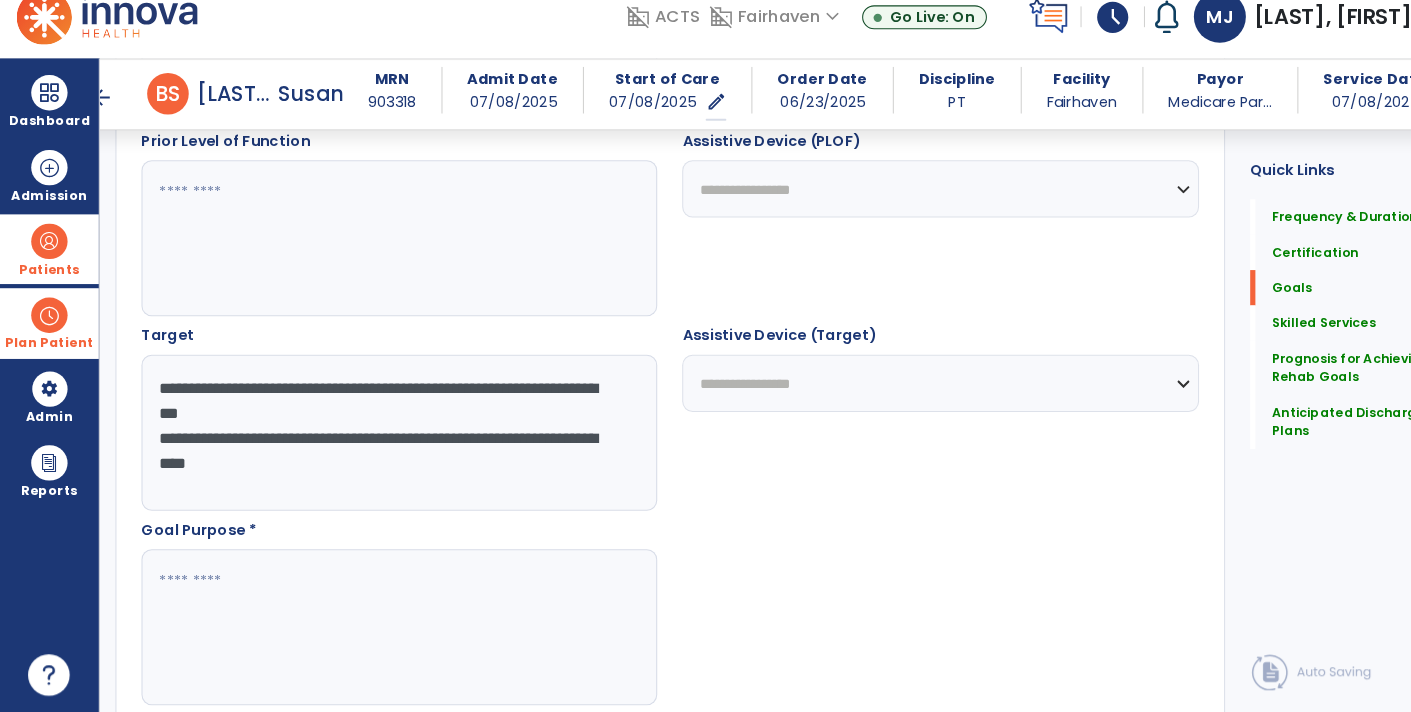 click on "**********" at bounding box center (383, 443) 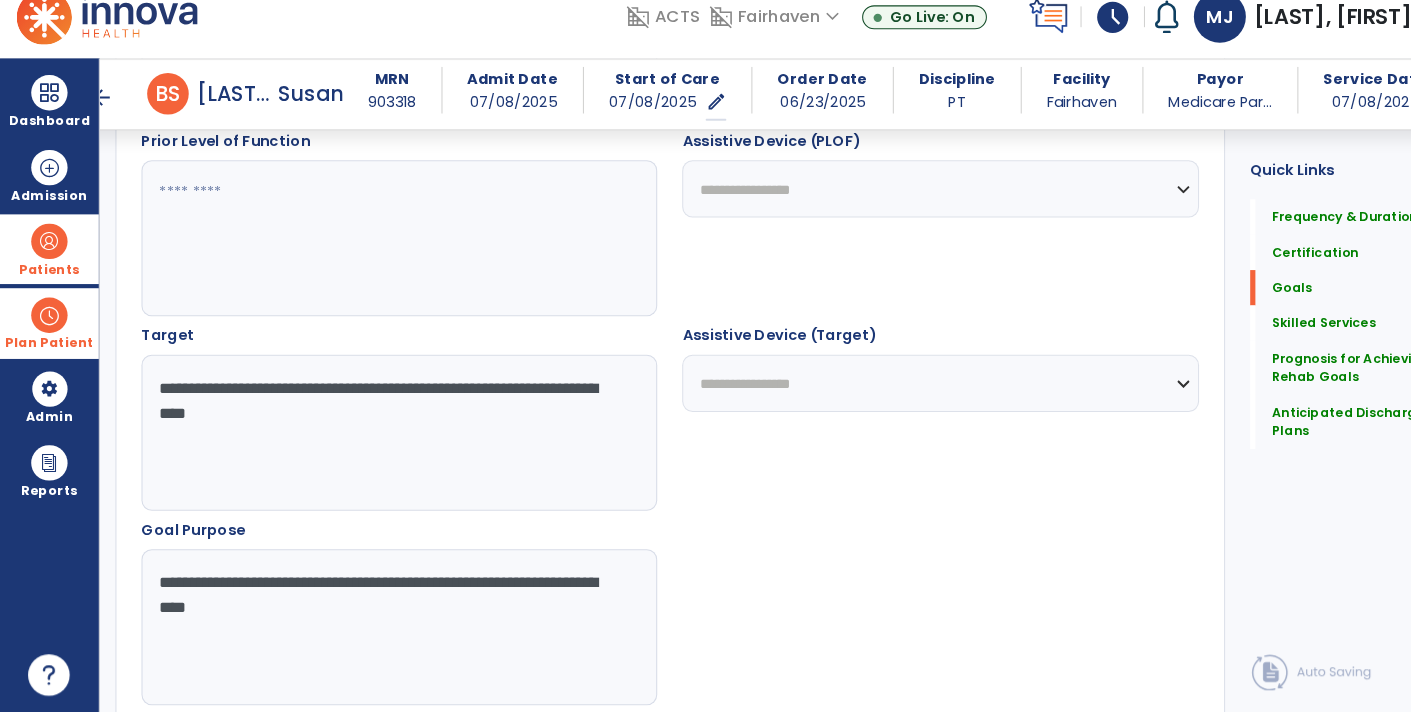 type on "**********" 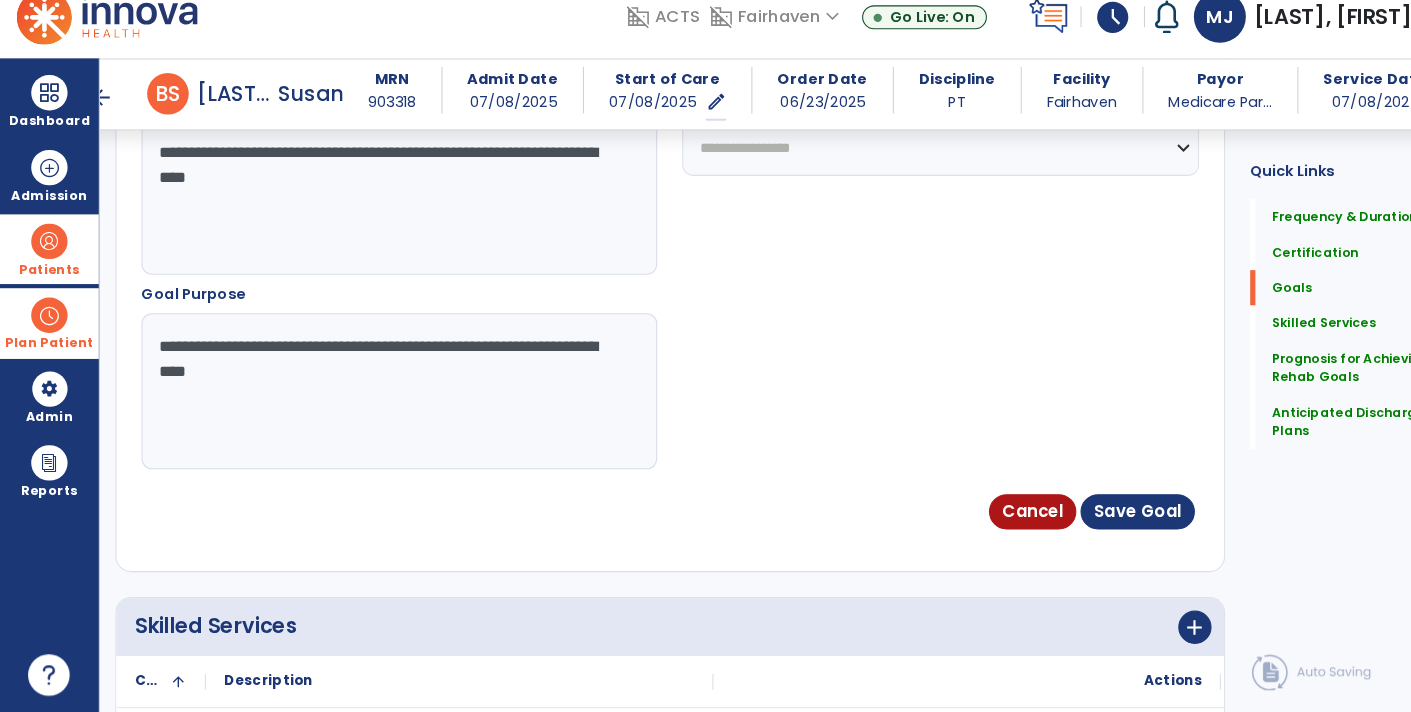 scroll, scrollTop: 1178, scrollLeft: 0, axis: vertical 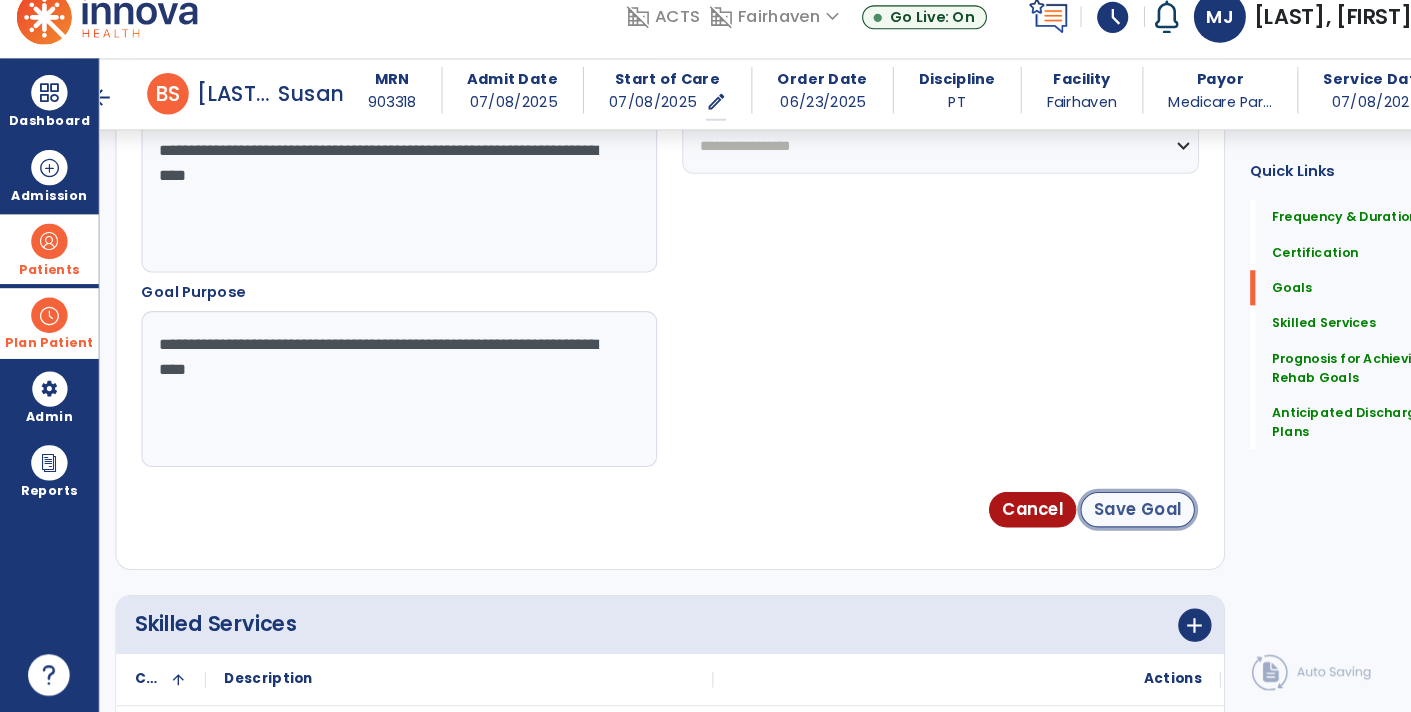 click on "Save Goal" at bounding box center [1094, 517] 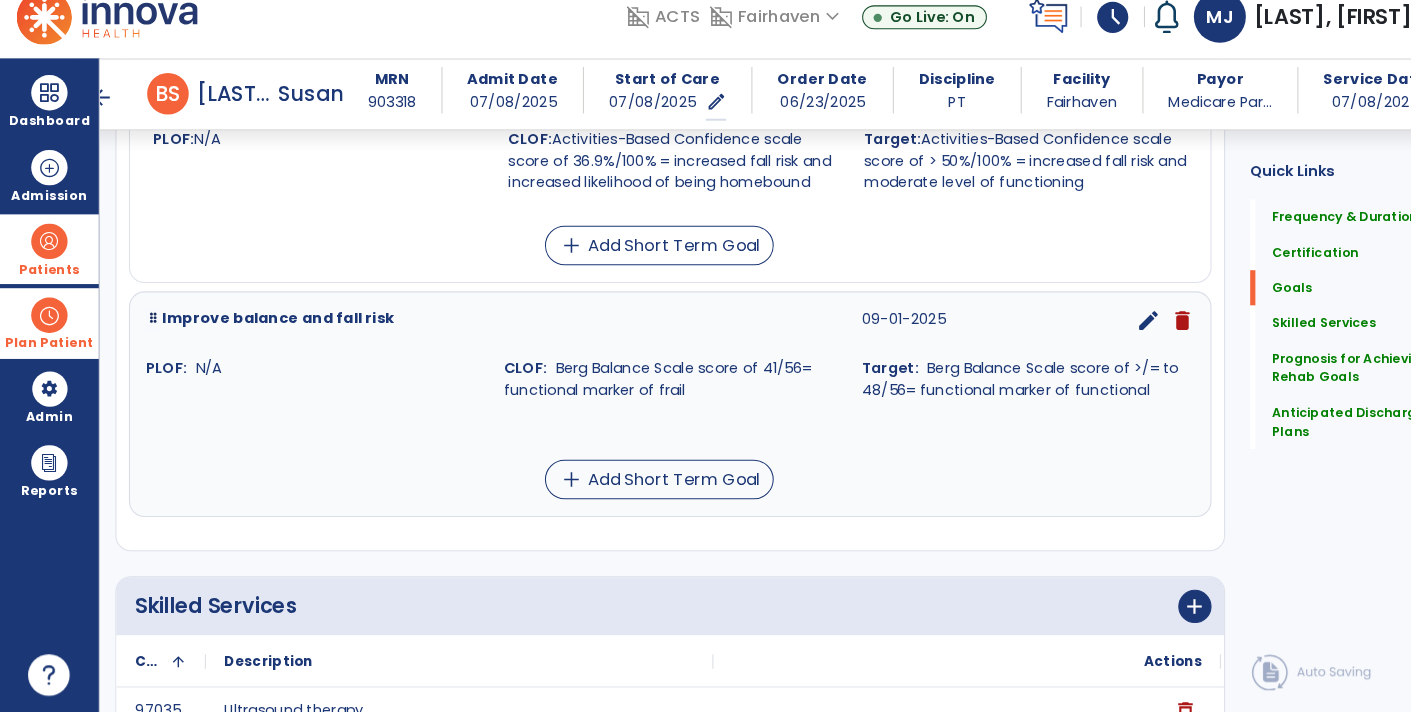 scroll, scrollTop: 753, scrollLeft: 0, axis: vertical 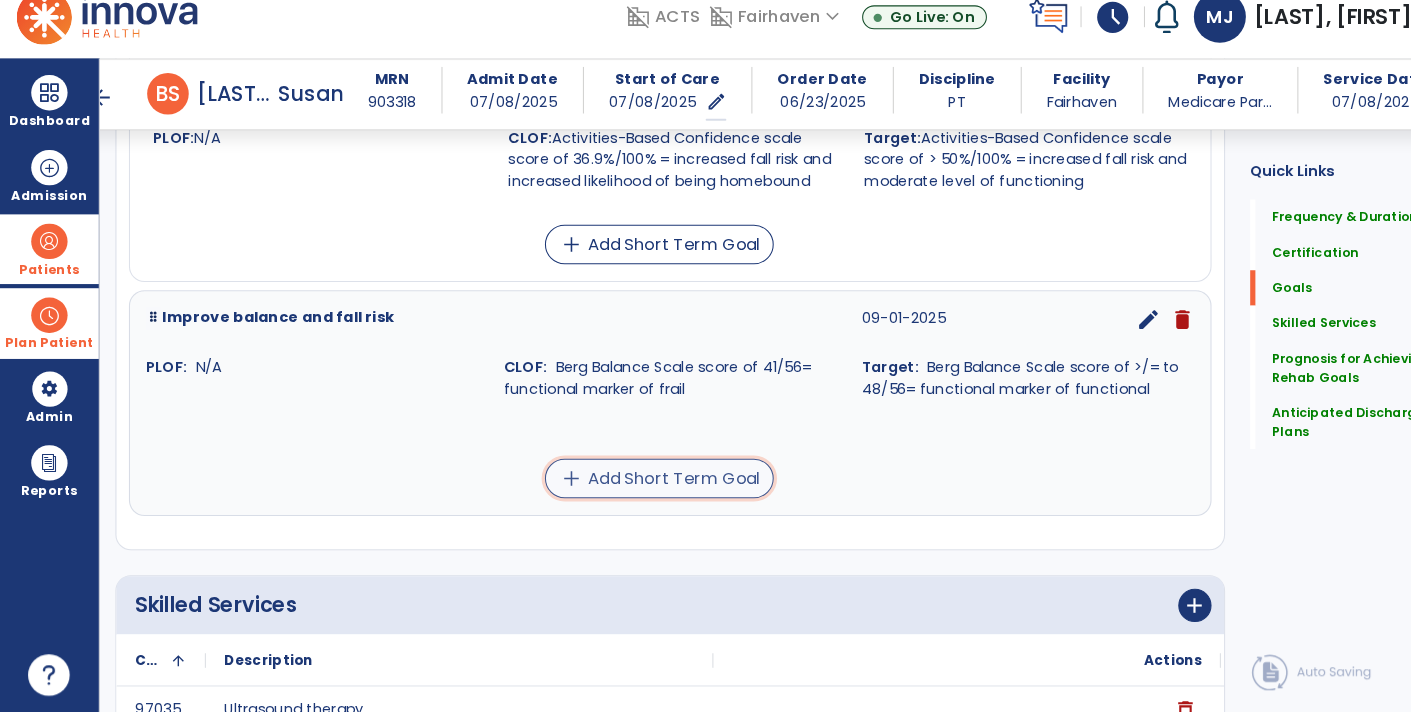 click on "add  Add Short Term Goal" at bounding box center [634, 487] 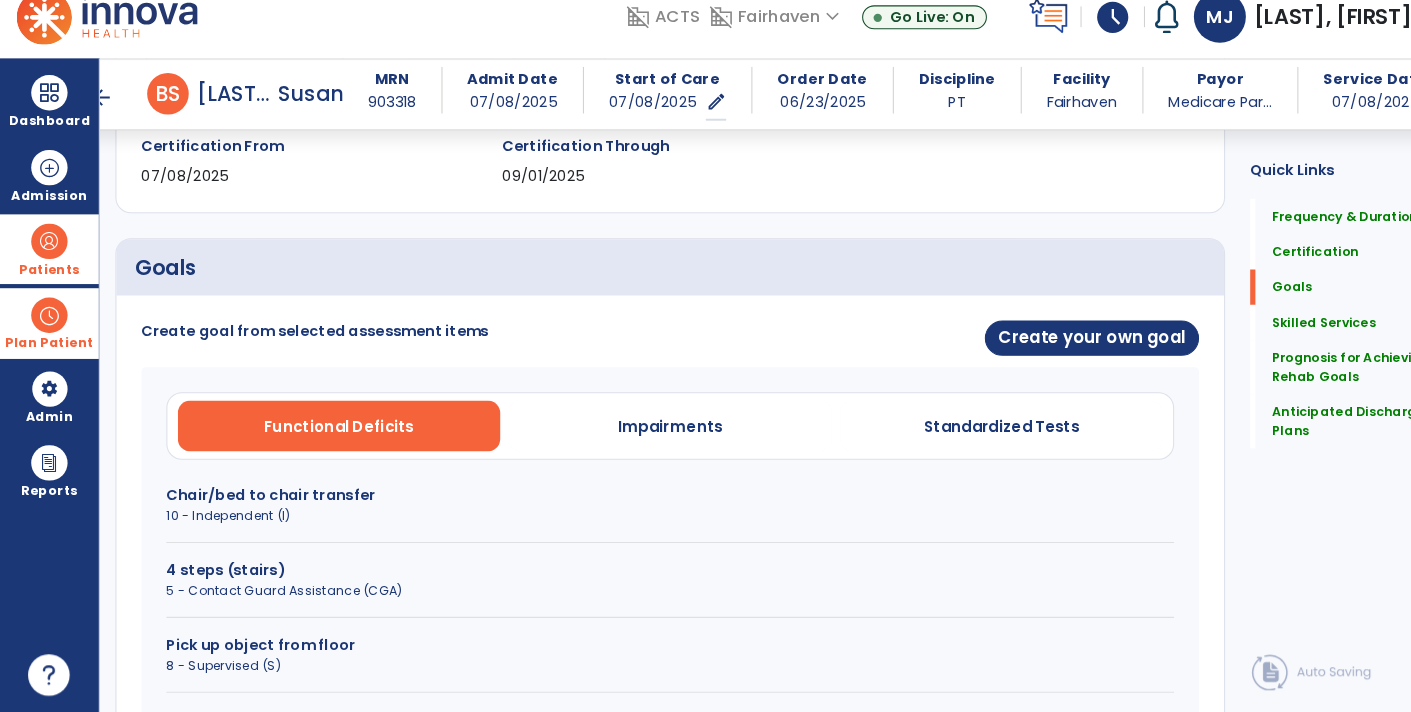 scroll, scrollTop: 356, scrollLeft: 0, axis: vertical 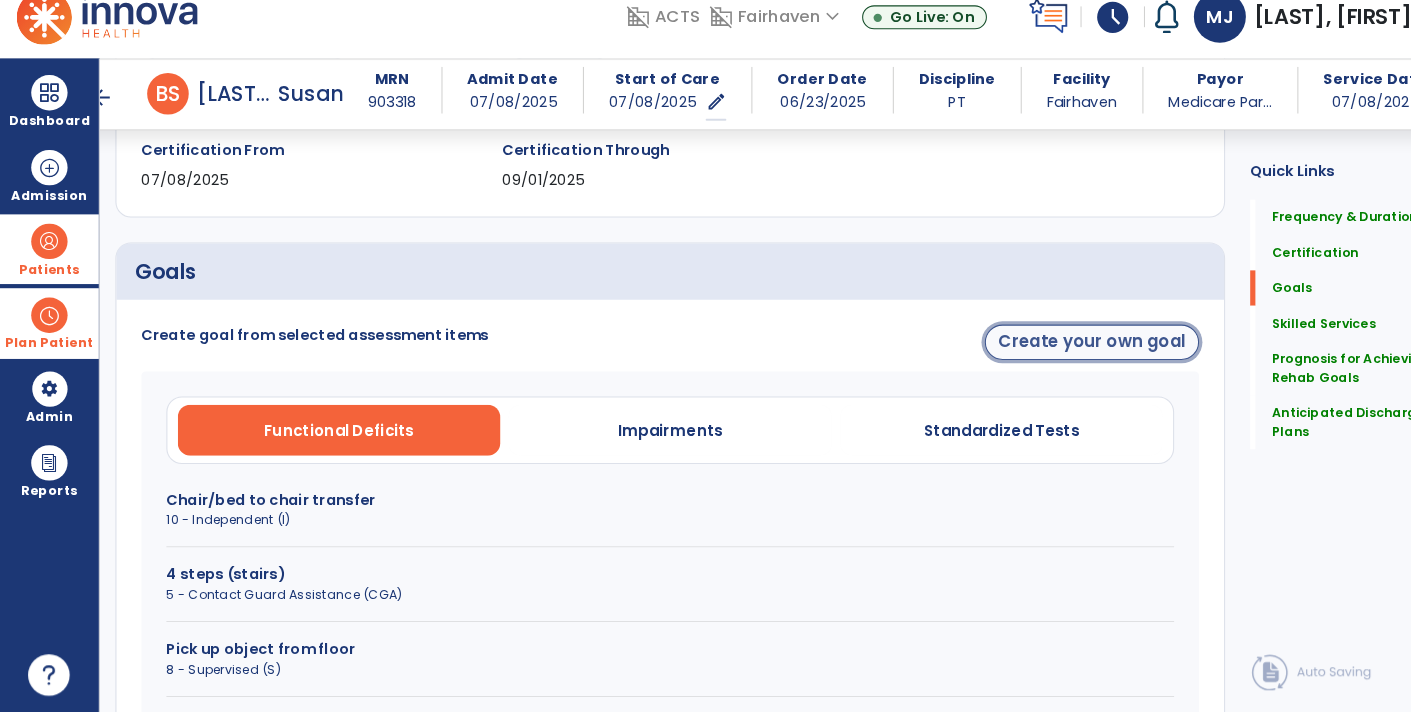 click on "Create your own goal" at bounding box center (1050, 356) 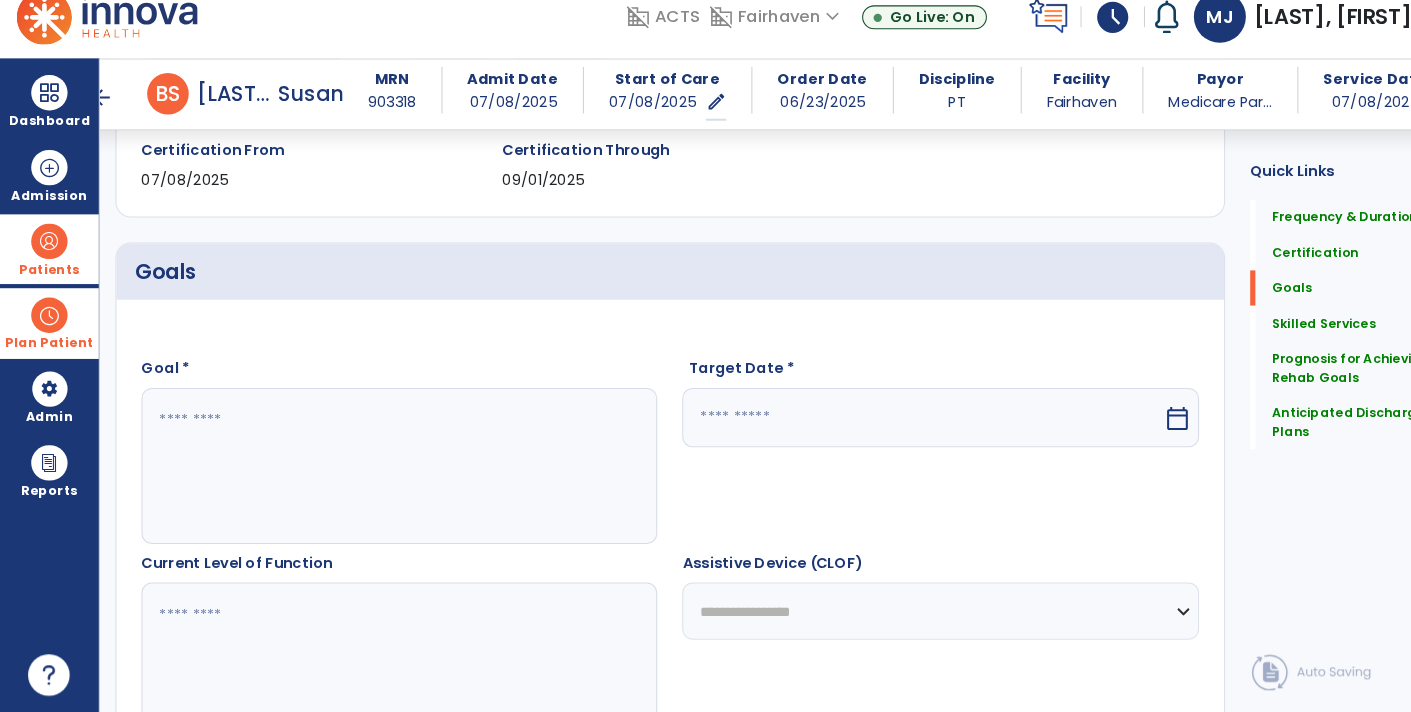 click at bounding box center (383, 475) 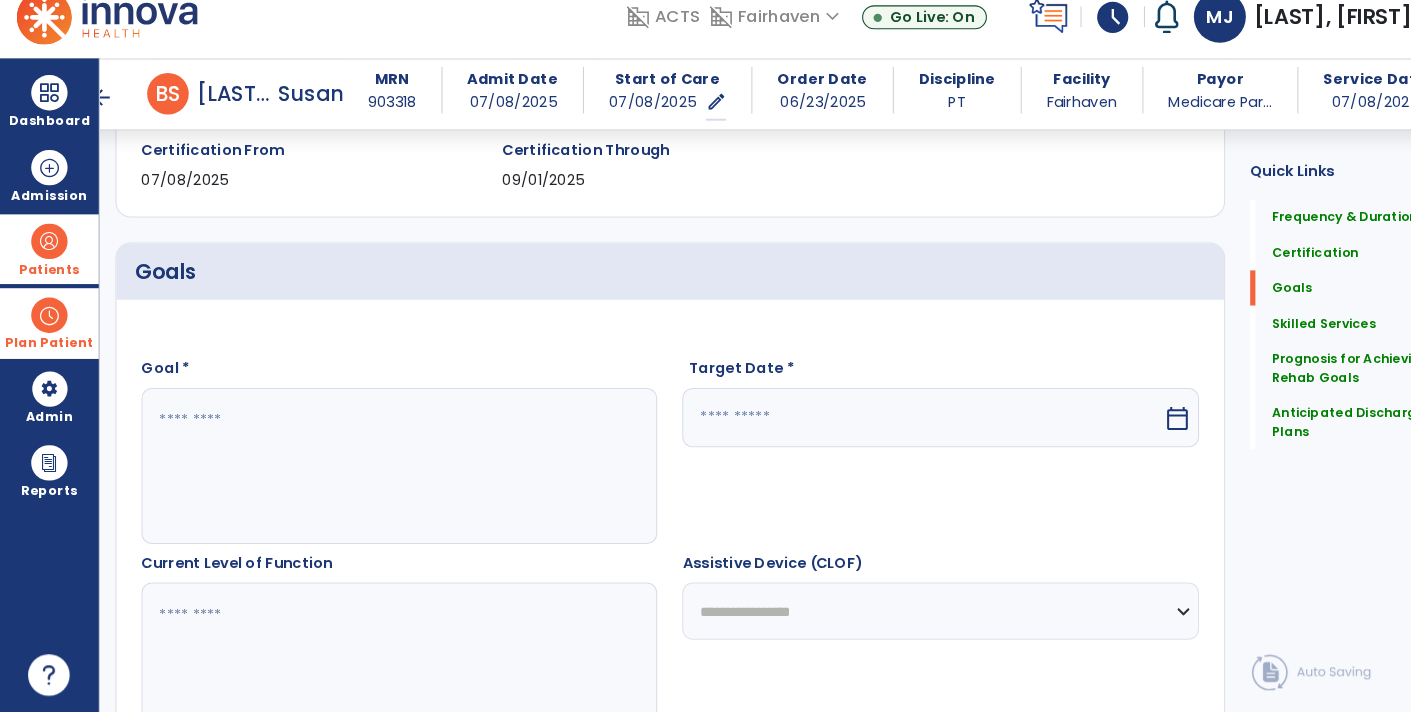 paste on "**********" 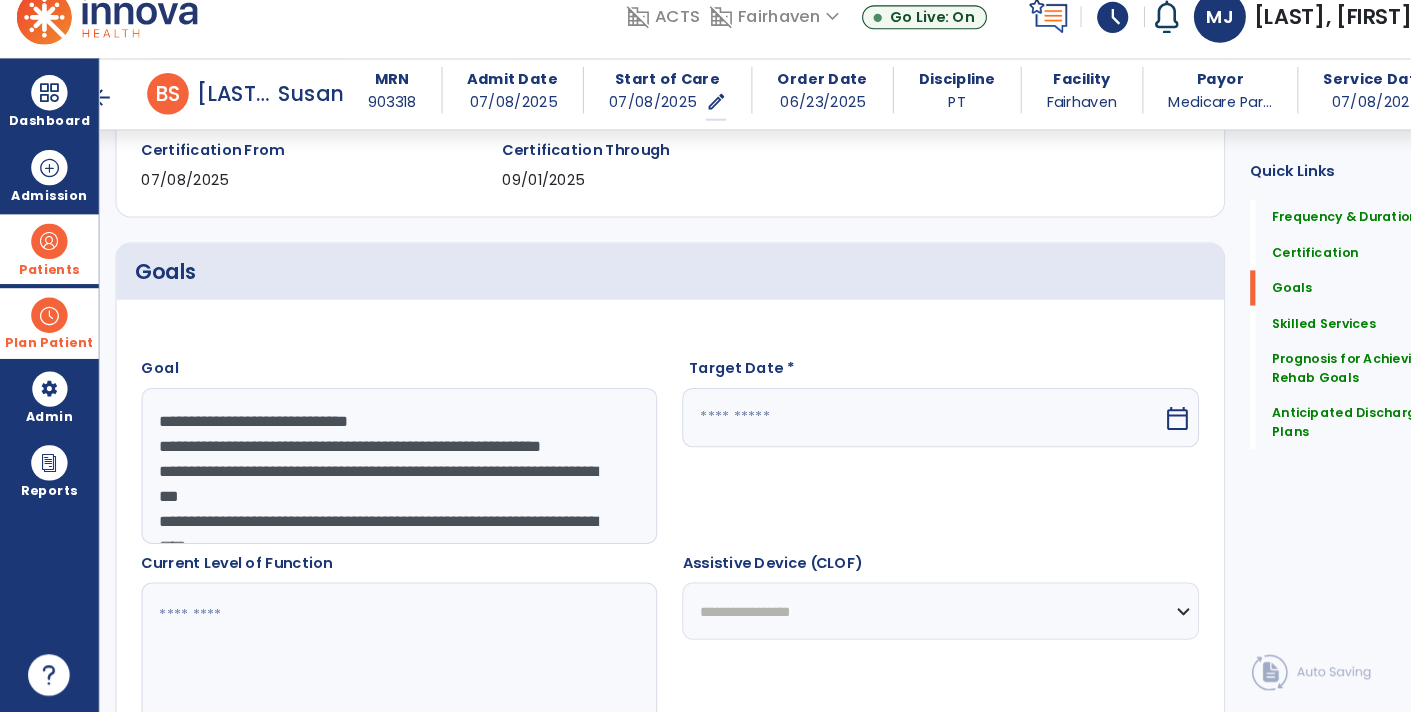 scroll, scrollTop: 38, scrollLeft: 0, axis: vertical 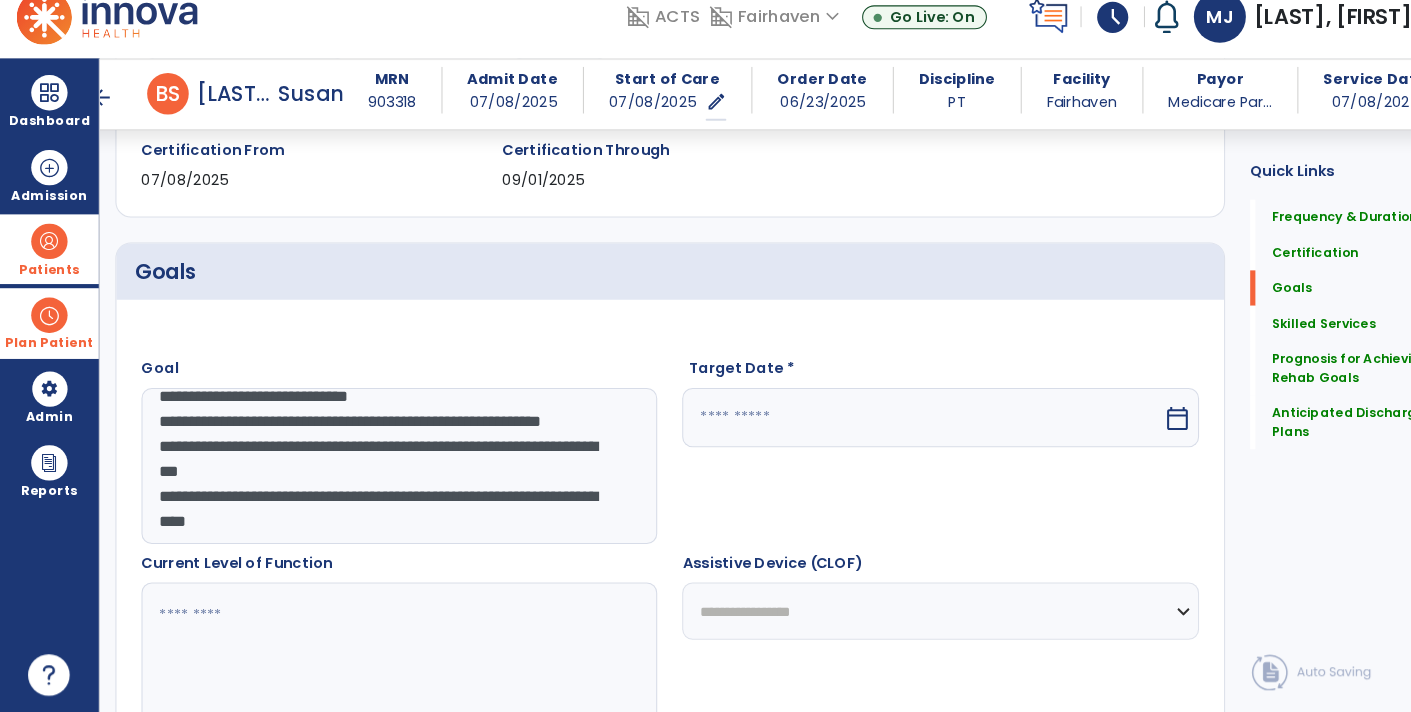 type on "**********" 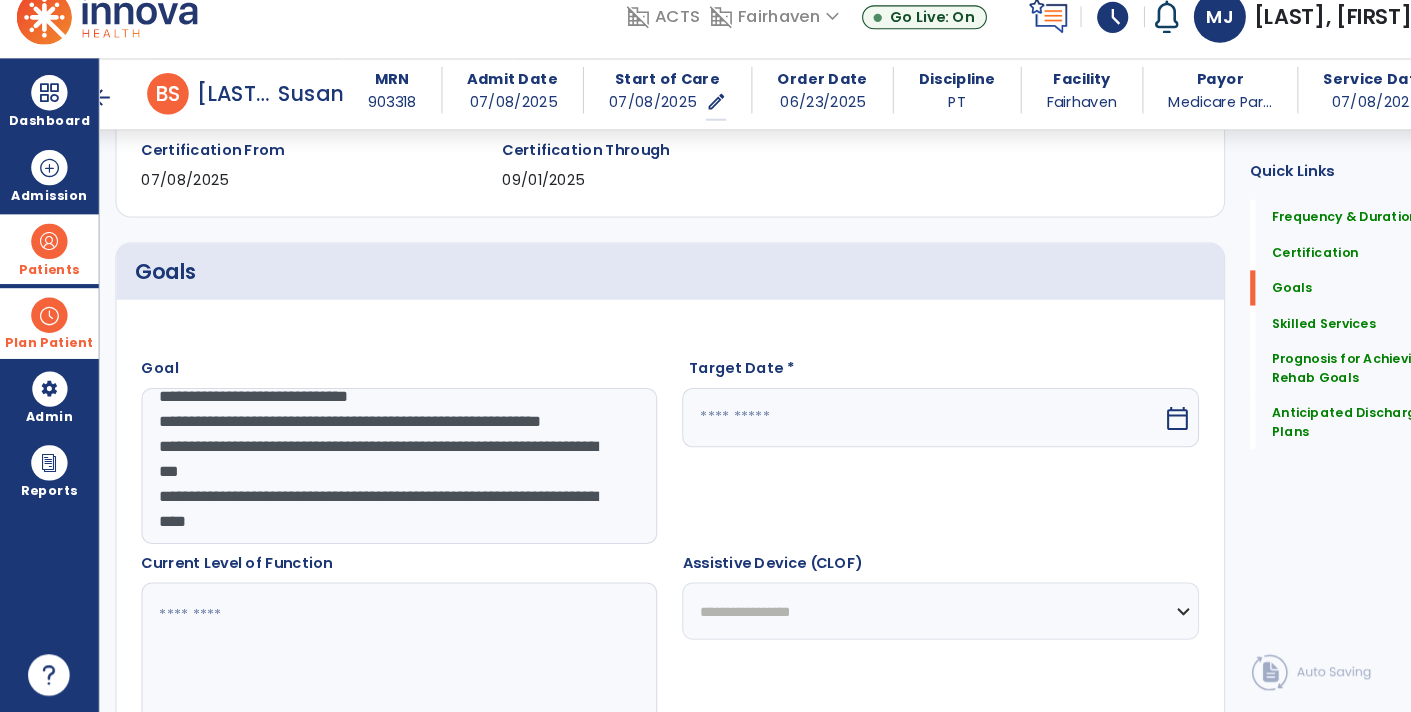 click on "calendar_today" at bounding box center [1132, 429] 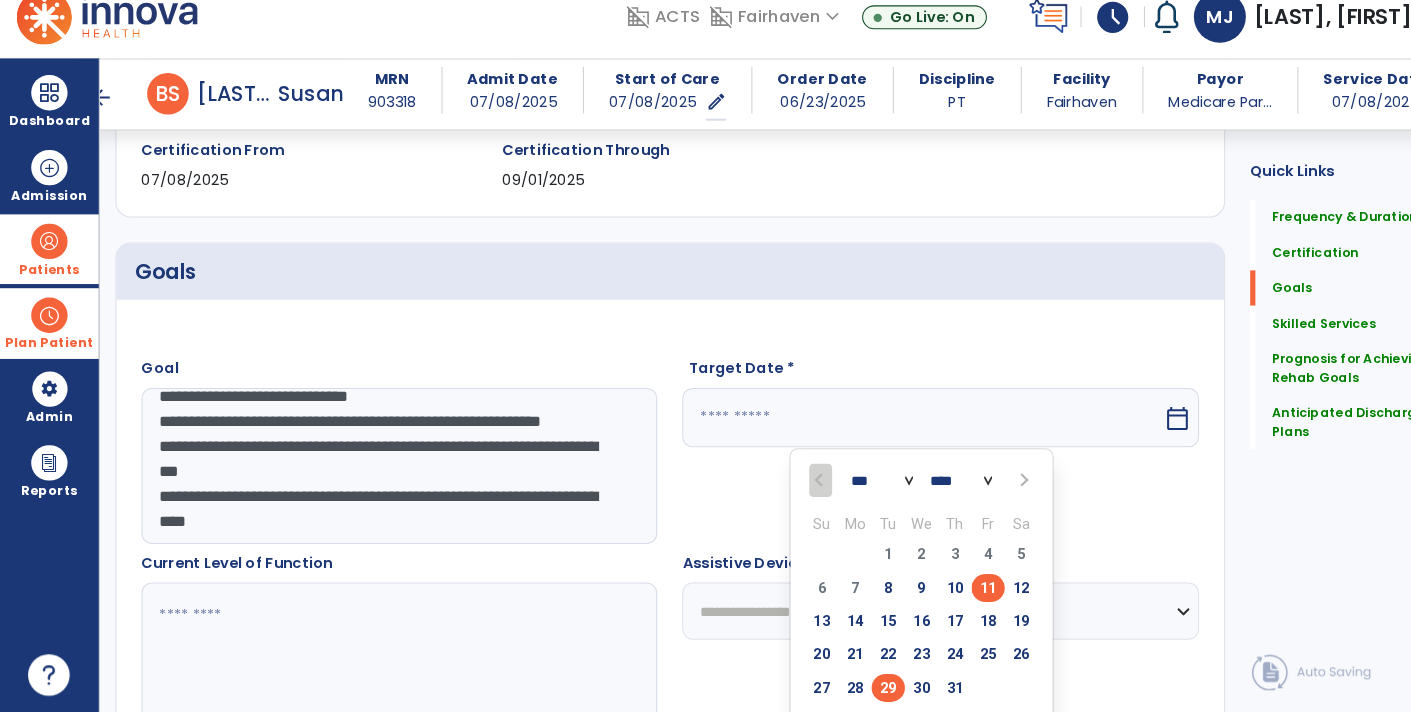 click on "29" at bounding box center [854, 688] 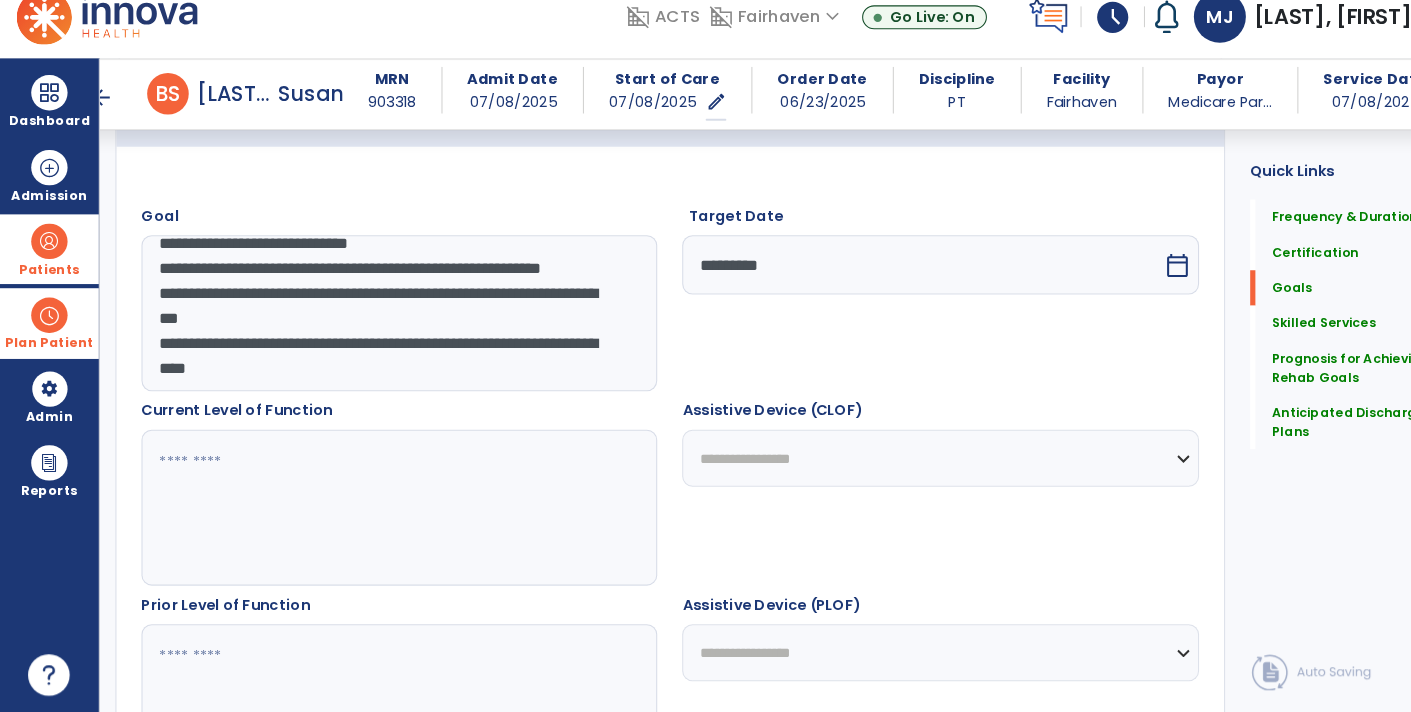 scroll, scrollTop: 518, scrollLeft: 0, axis: vertical 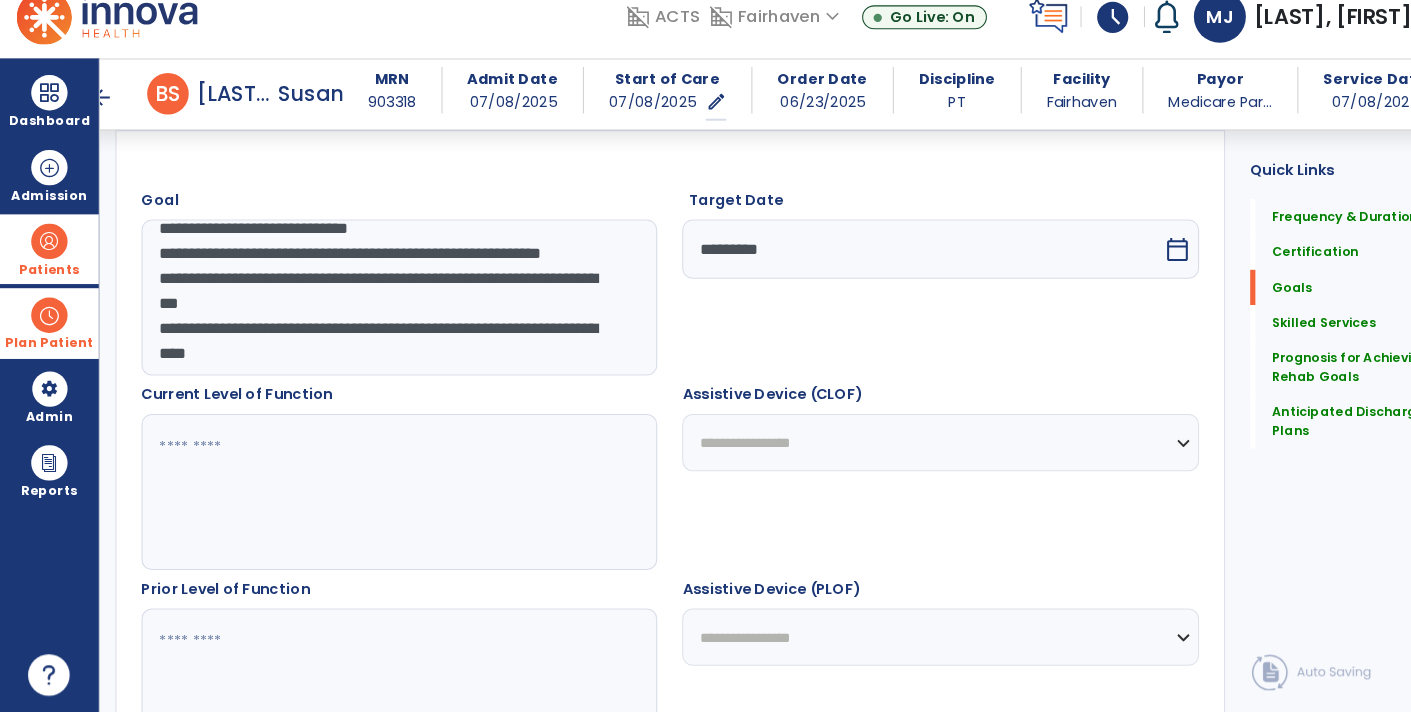 click on "**********" at bounding box center (383, 313) 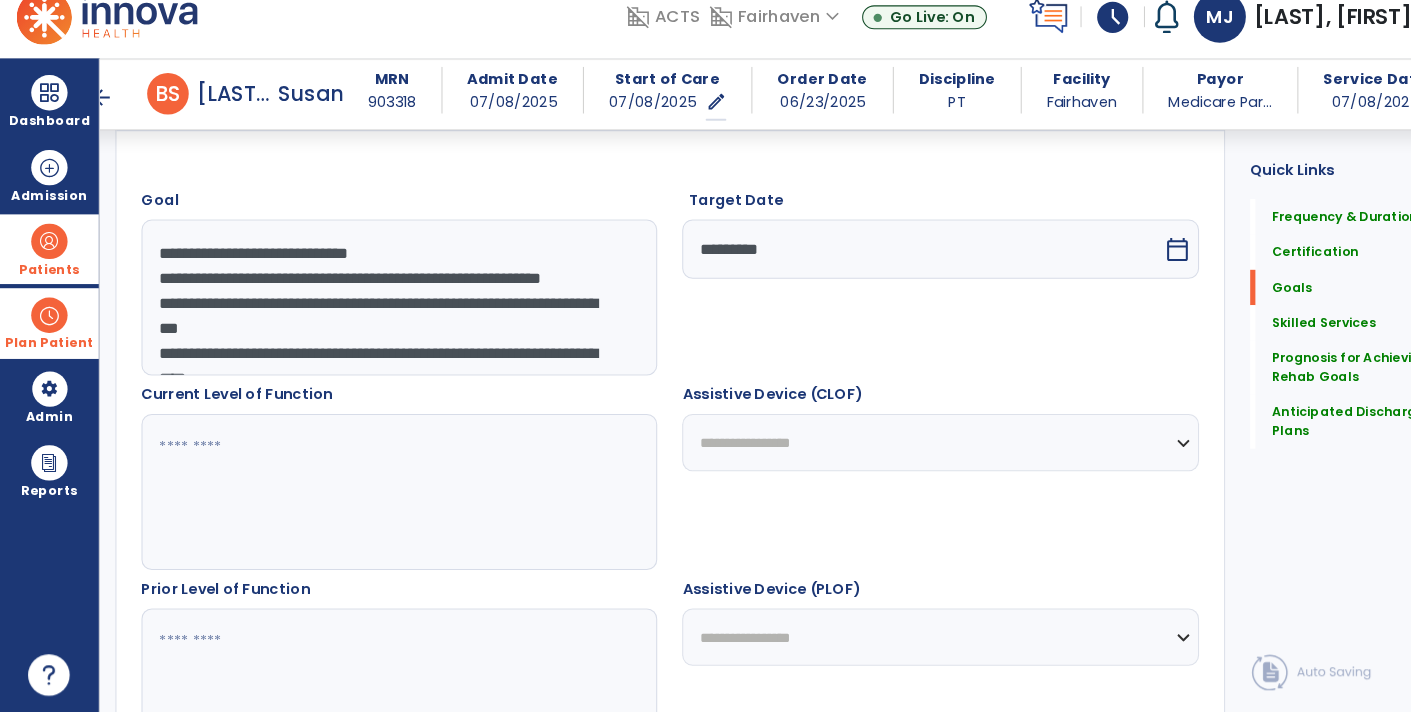 scroll, scrollTop: 5, scrollLeft: 0, axis: vertical 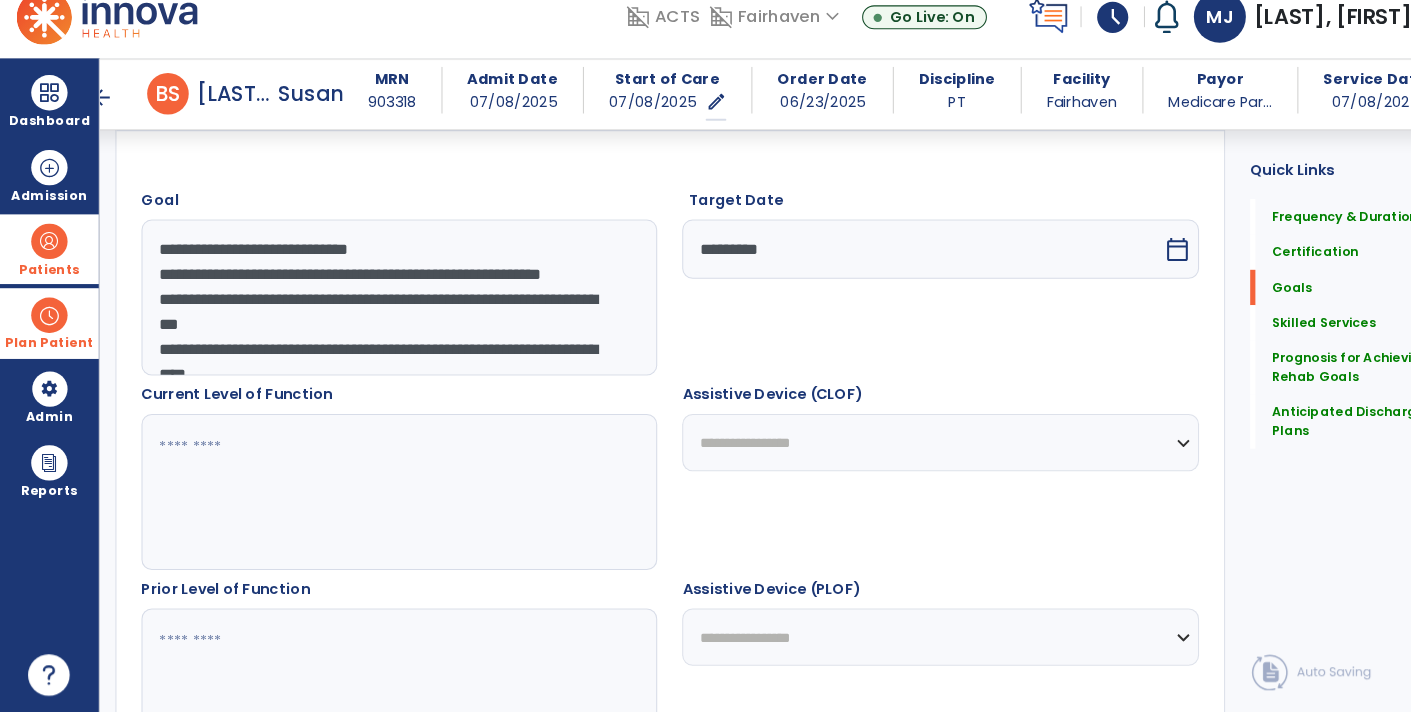 type on "**********" 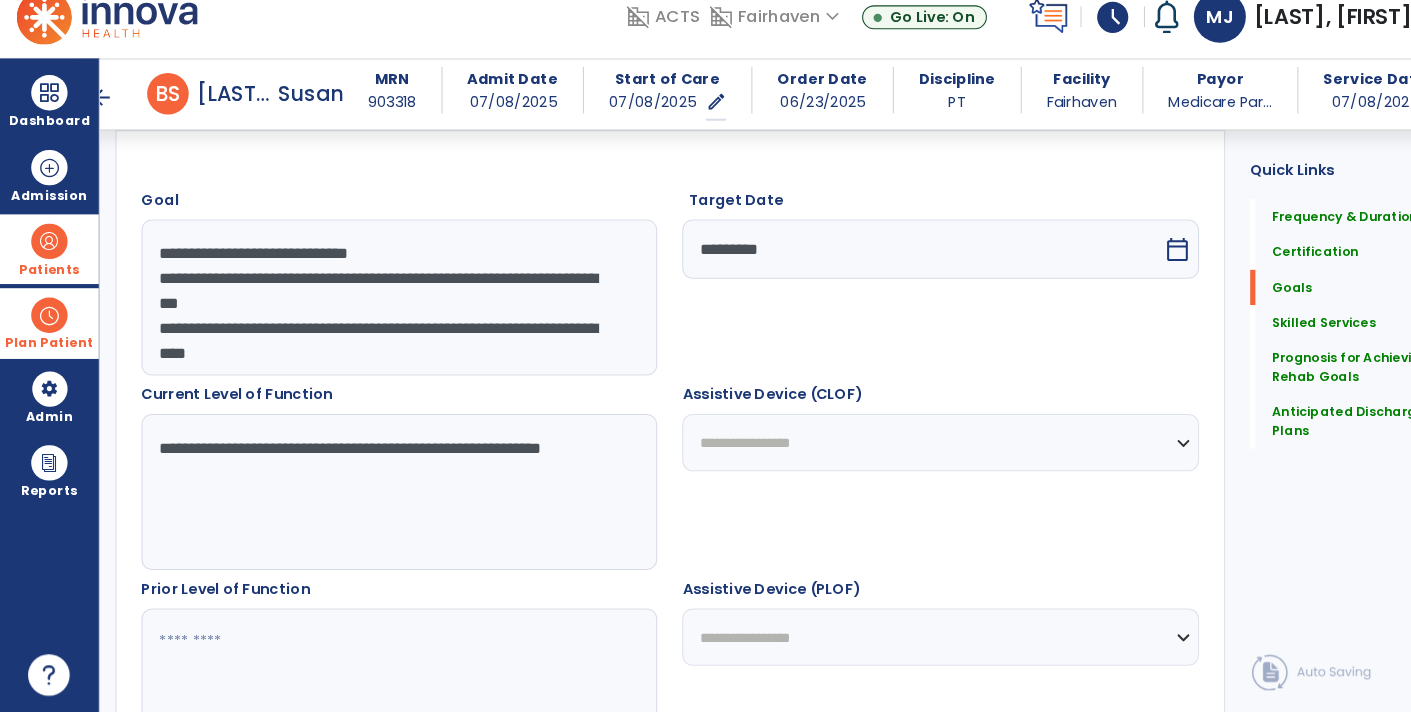 scroll, scrollTop: 0, scrollLeft: 0, axis: both 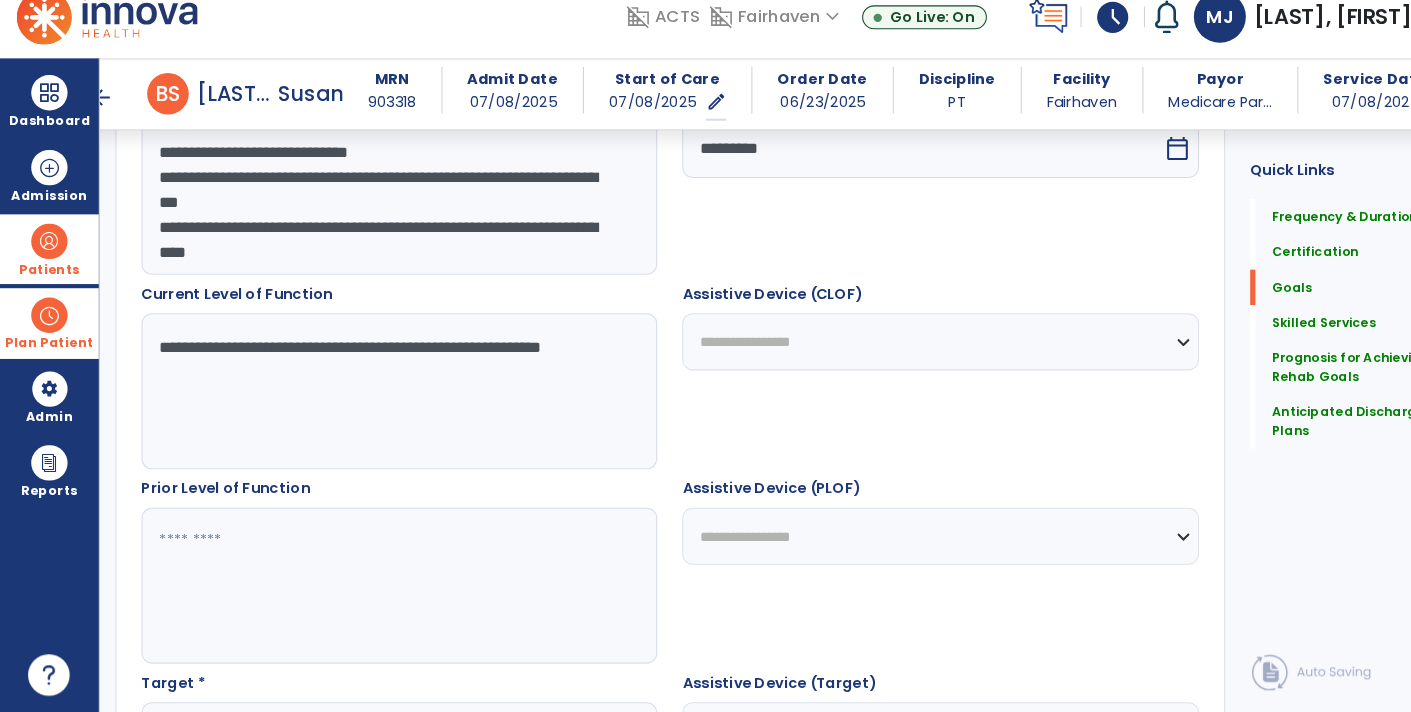 type on "**********" 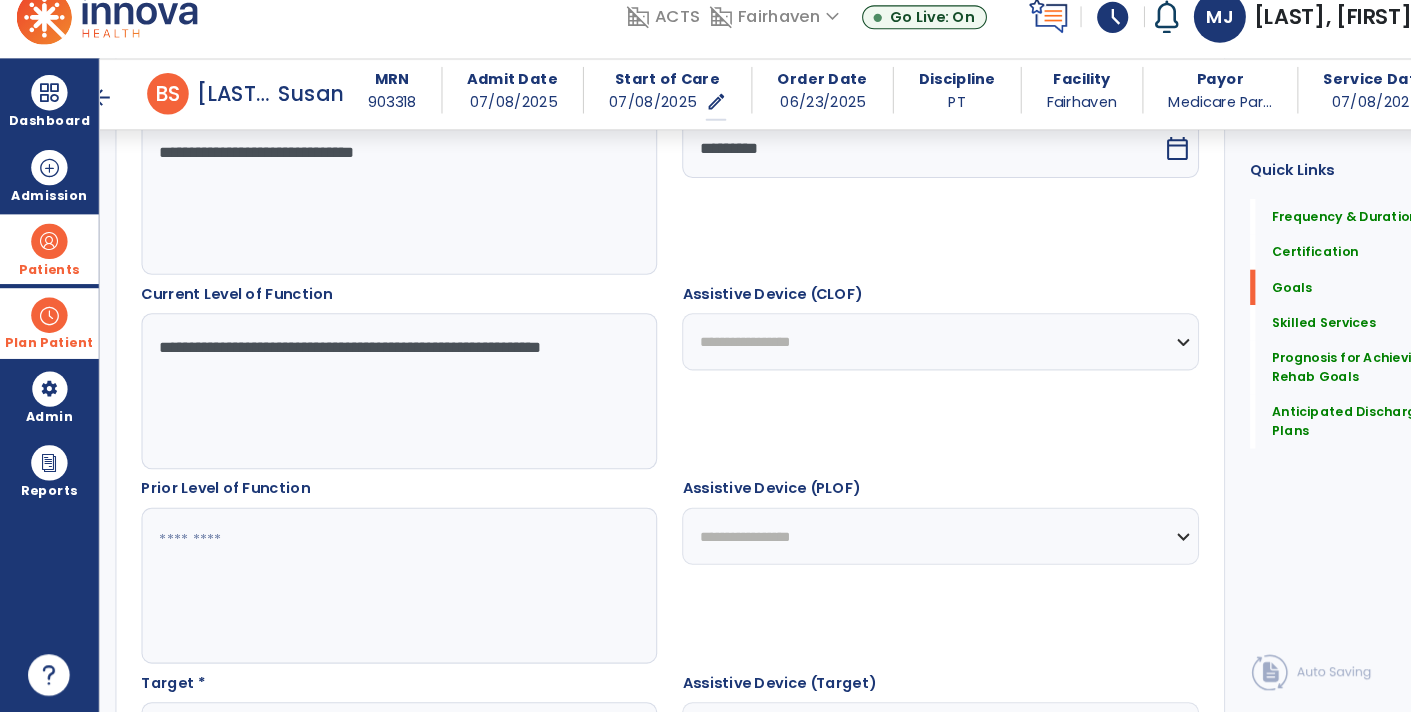 type on "**********" 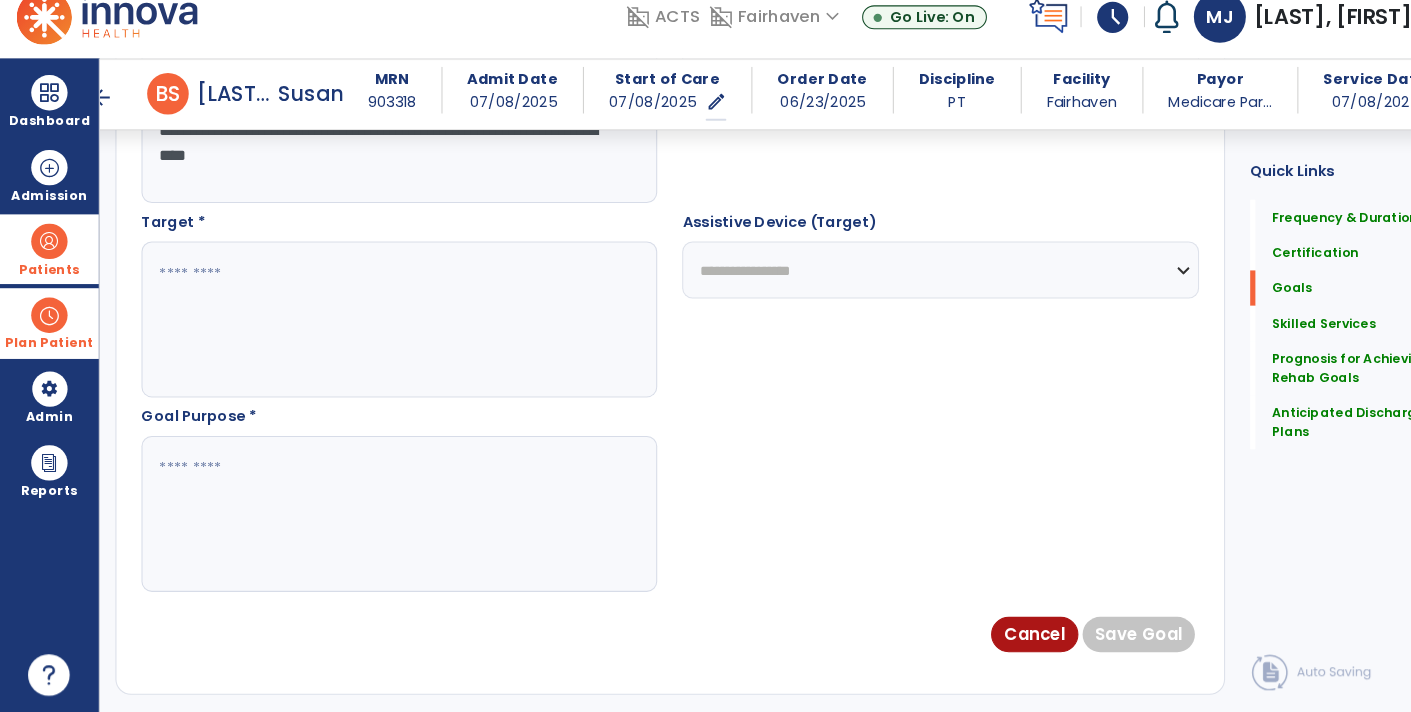 scroll, scrollTop: 1059, scrollLeft: 0, axis: vertical 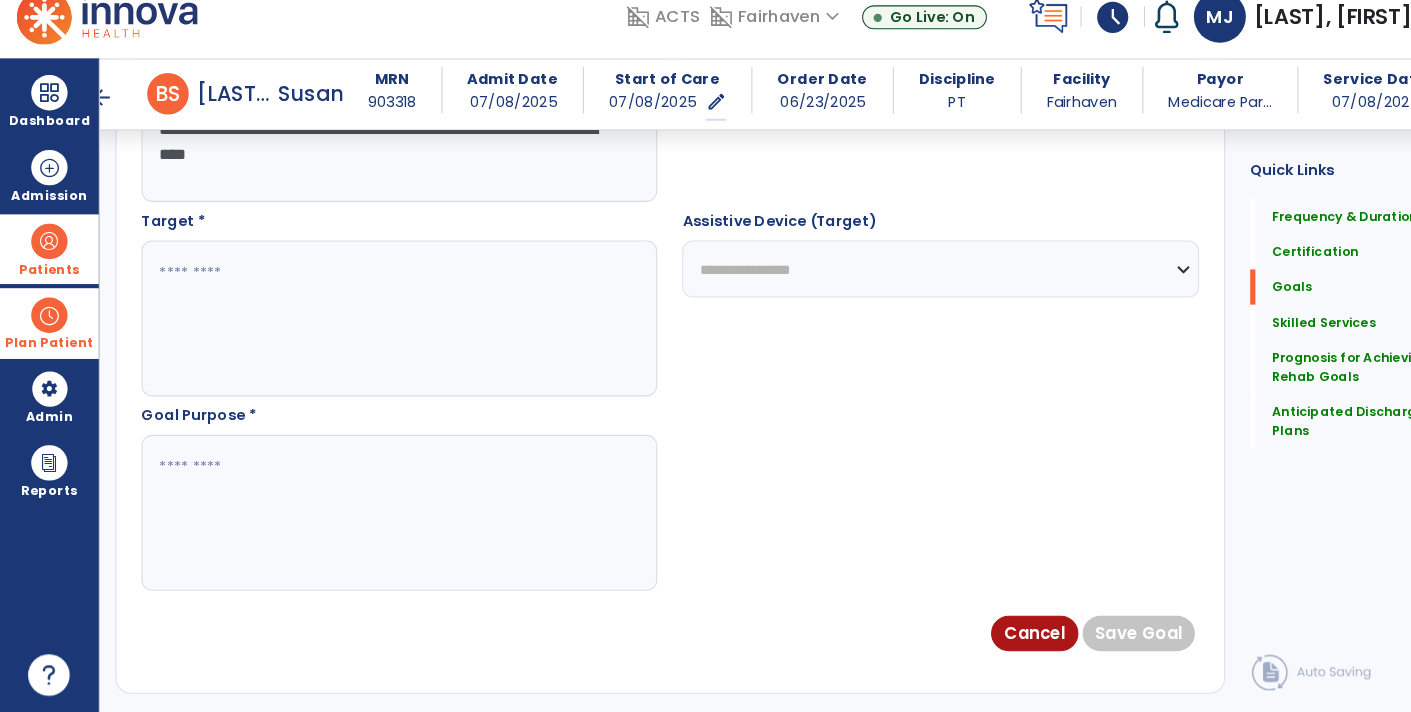 type 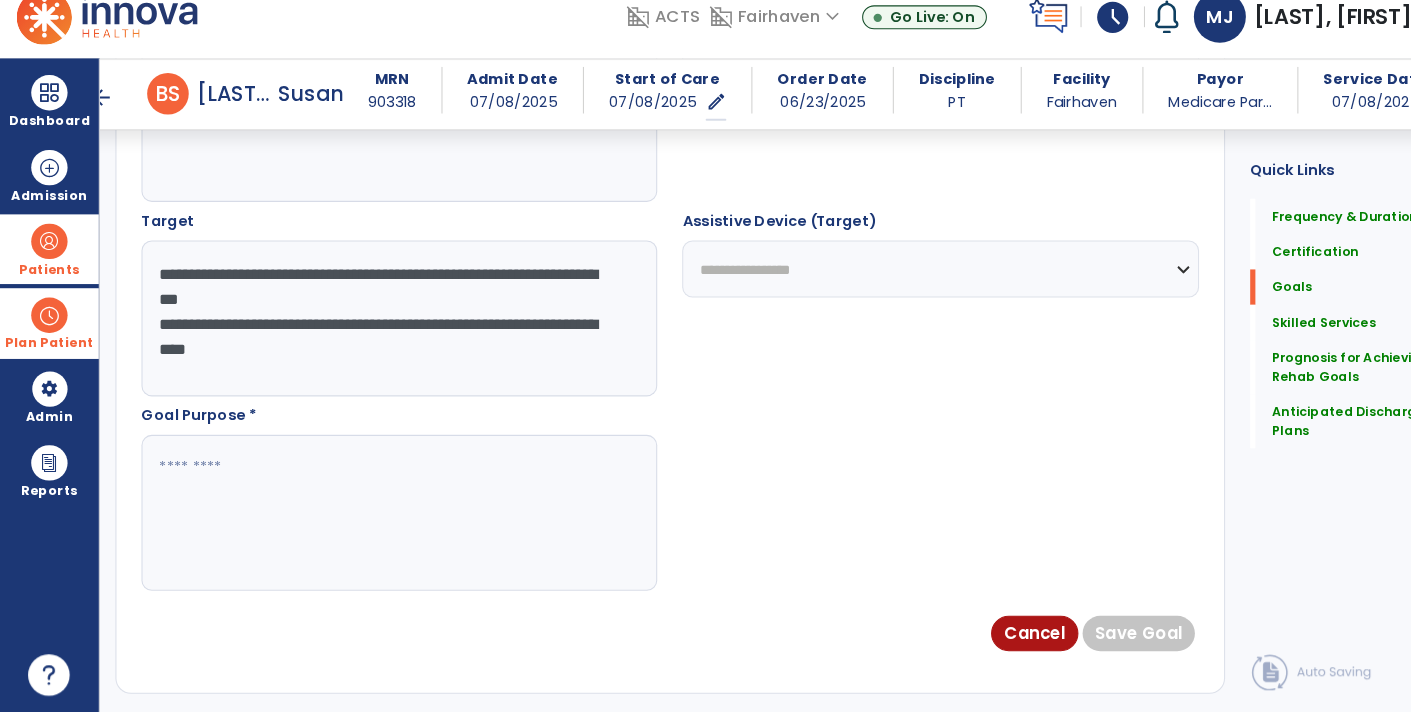 click on "**********" at bounding box center (384, 333) 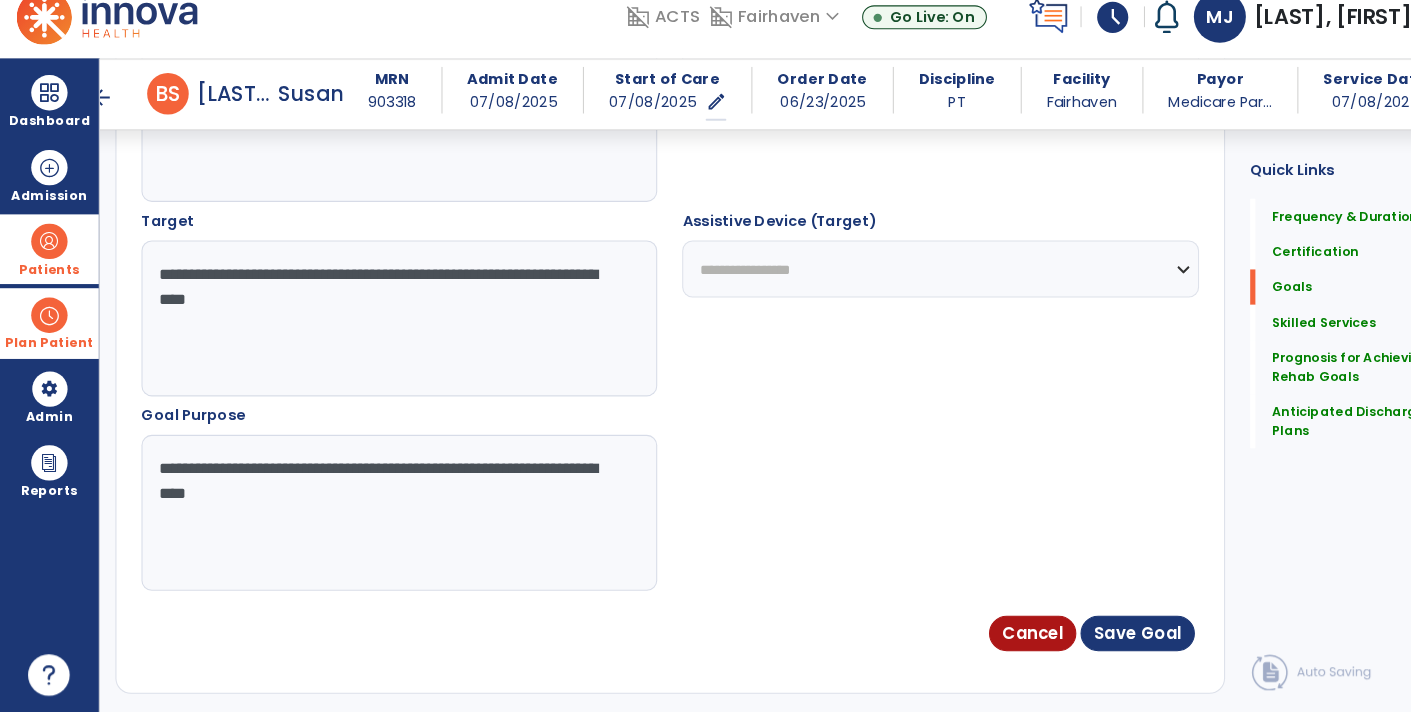 type on "**********" 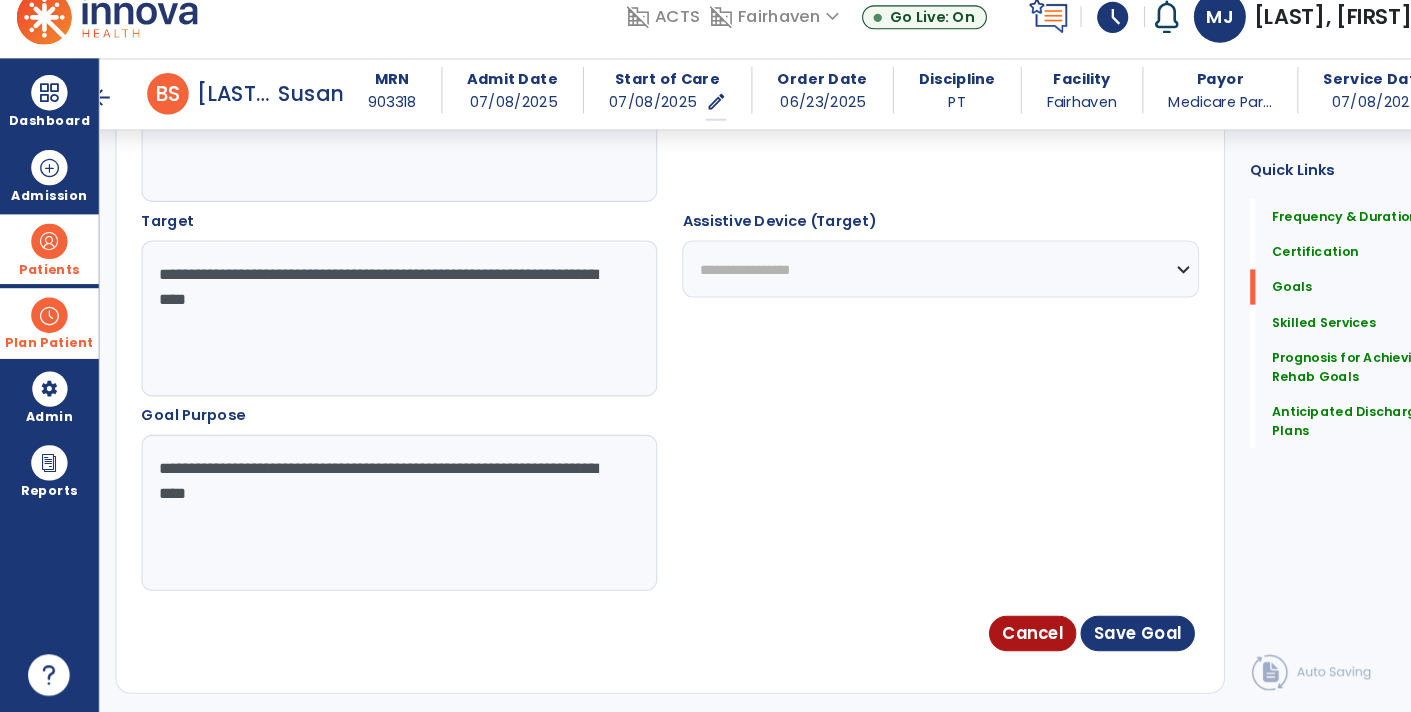 click on "**********" at bounding box center (383, 333) 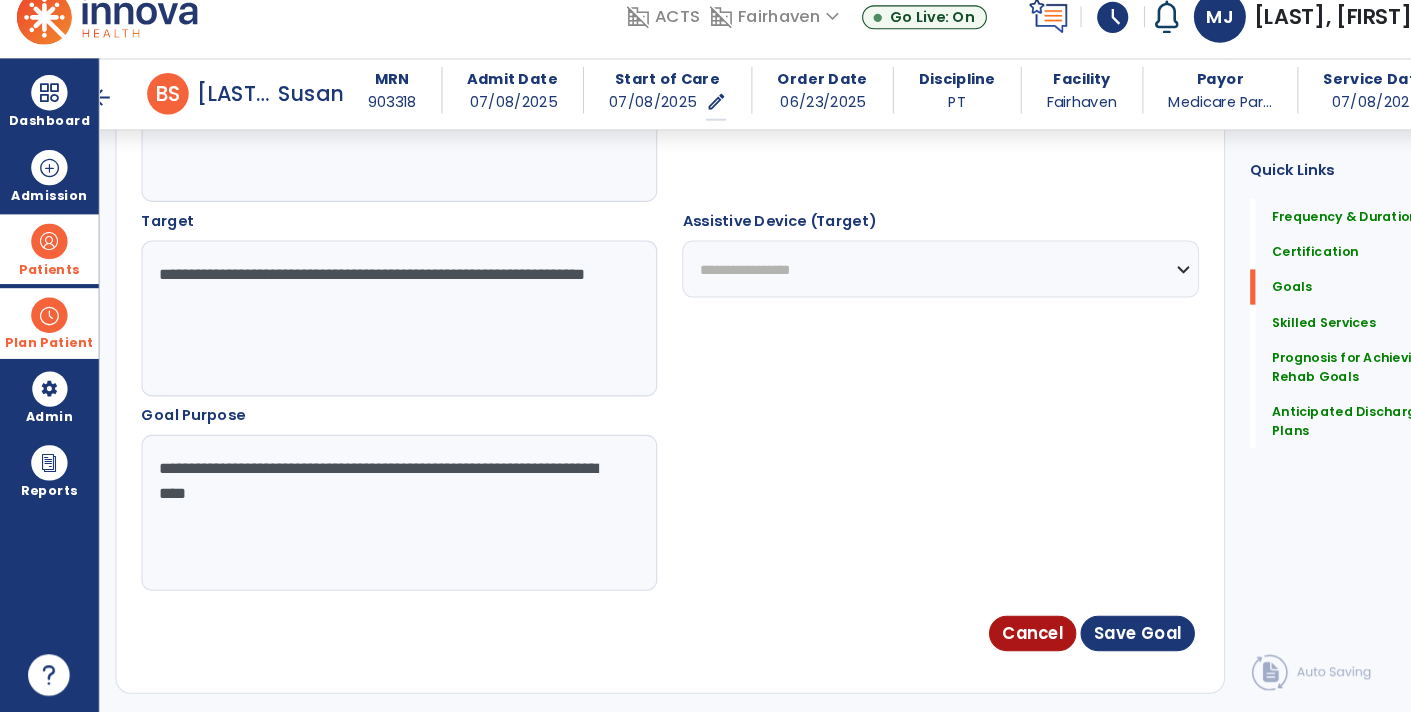 type on "**********" 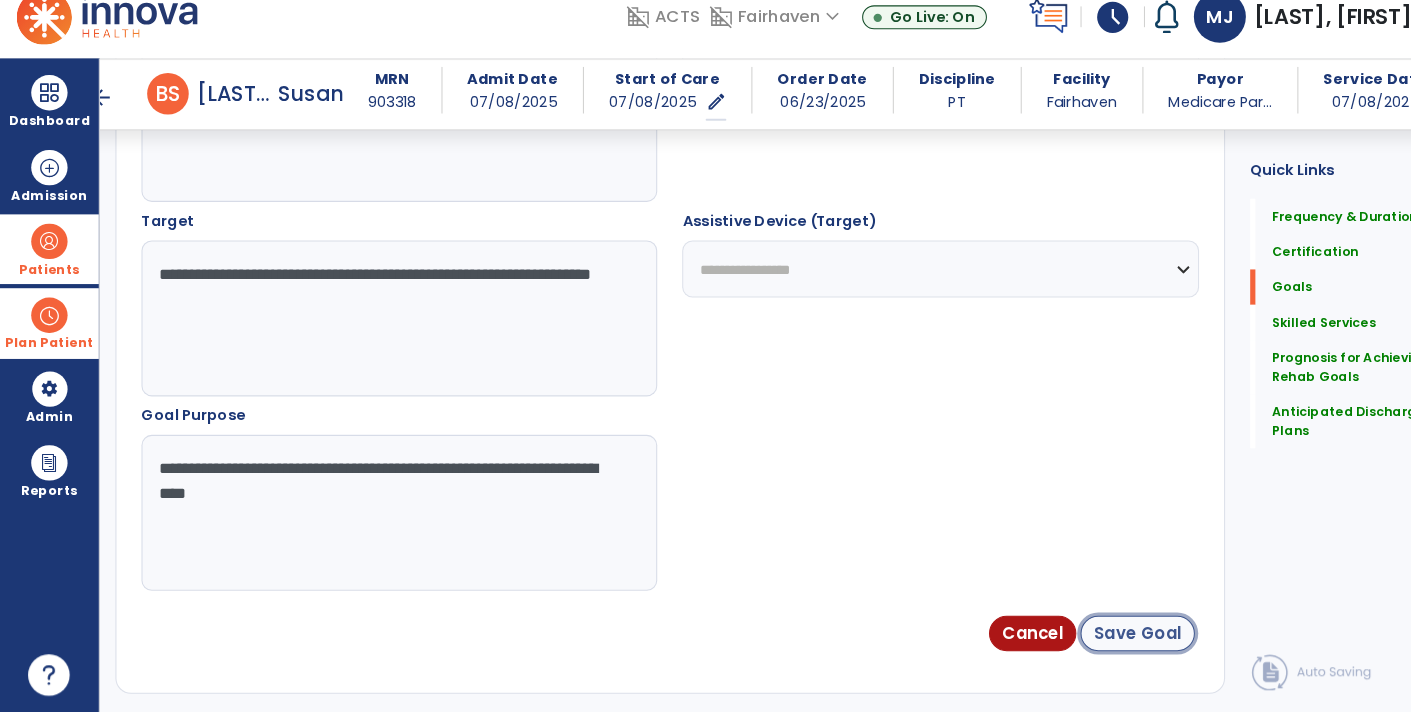 click on "Save Goal" at bounding box center (1094, 636) 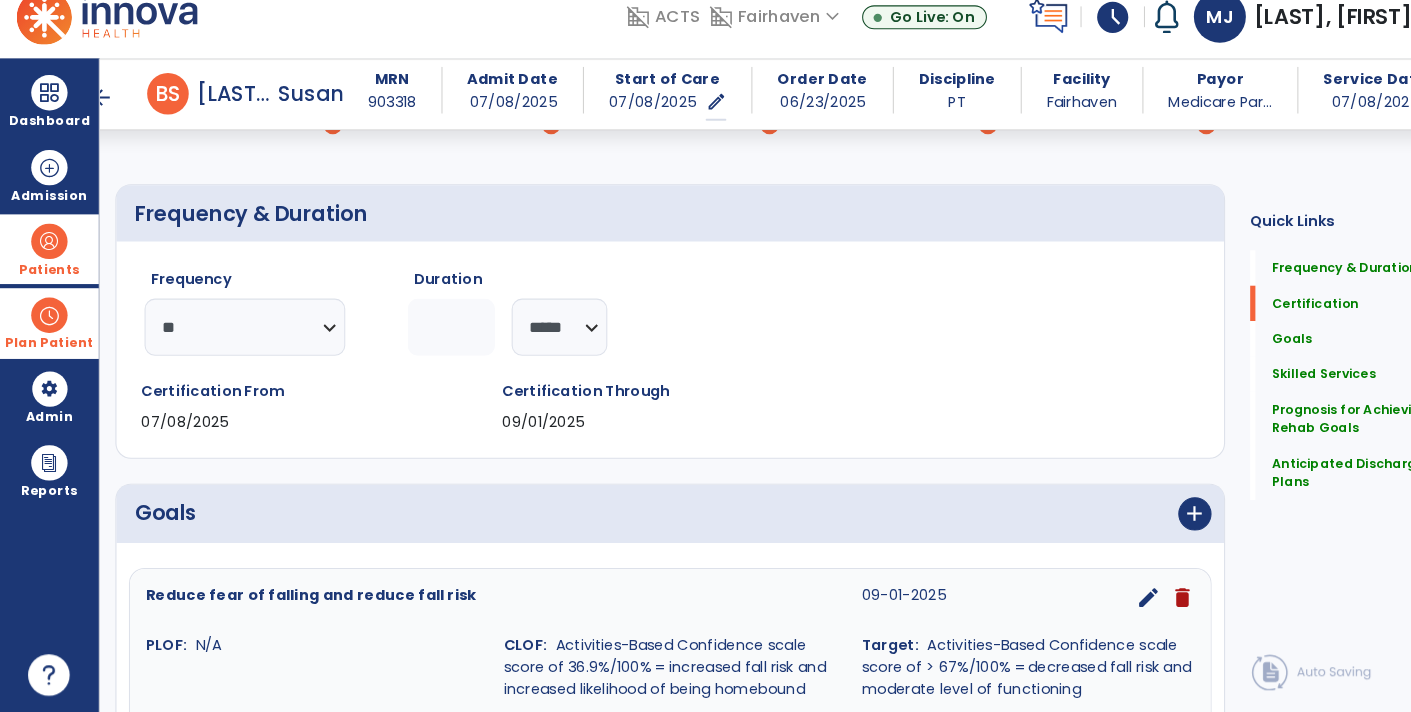 scroll, scrollTop: 113, scrollLeft: 0, axis: vertical 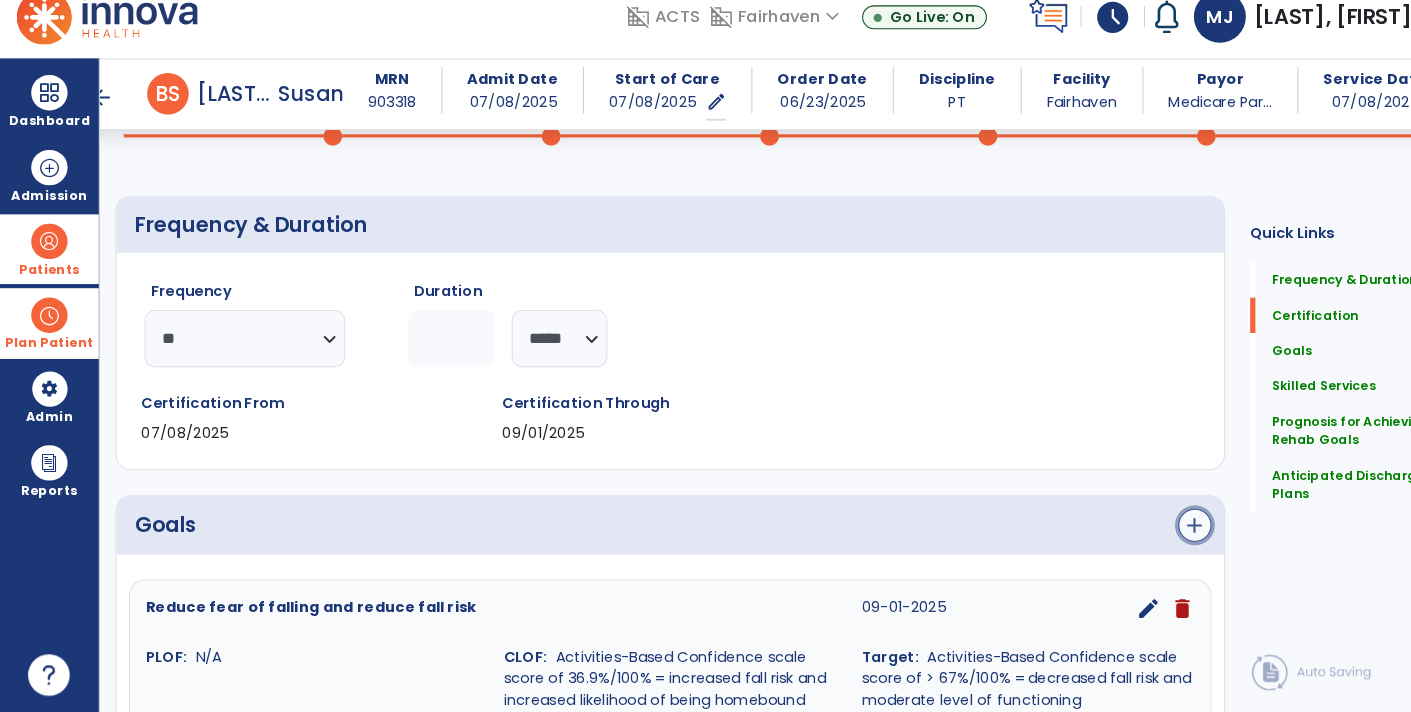 click on "add" at bounding box center [1149, 532] 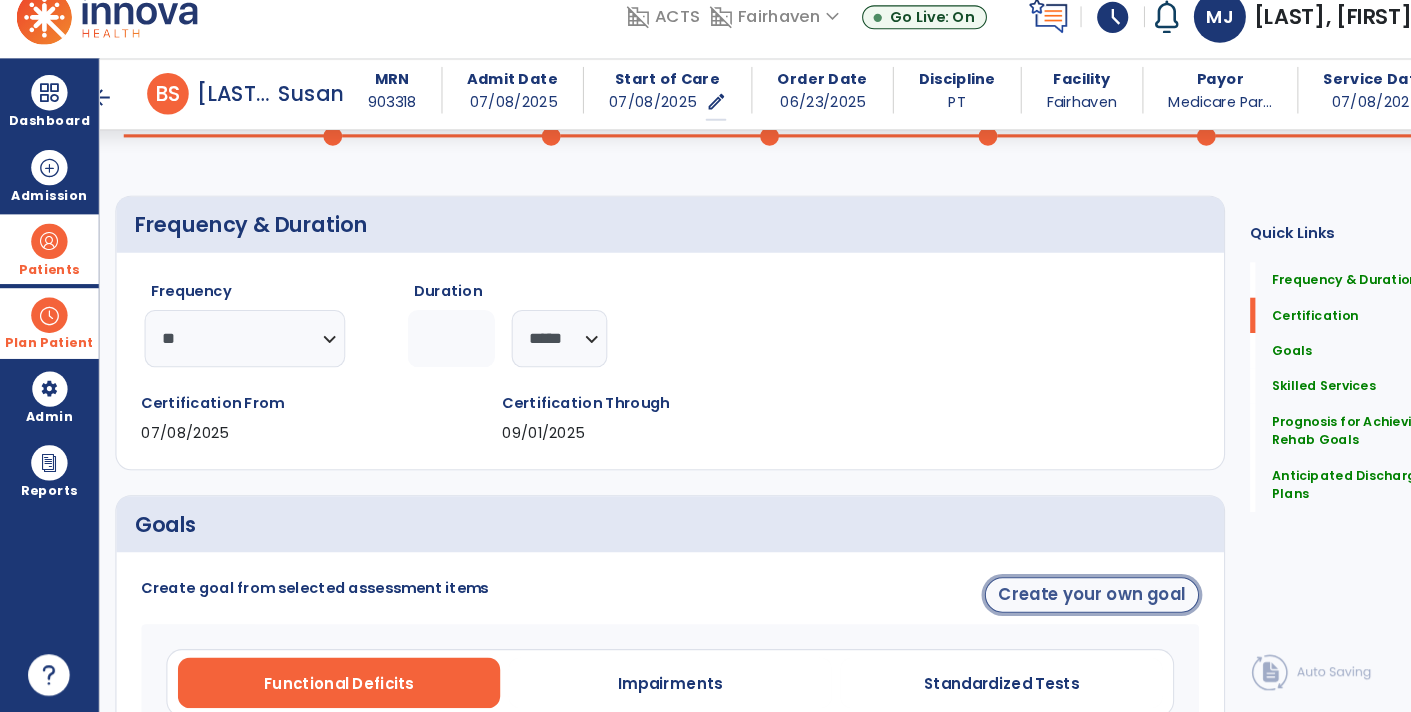 click on "Create your own goal" at bounding box center (1050, 599) 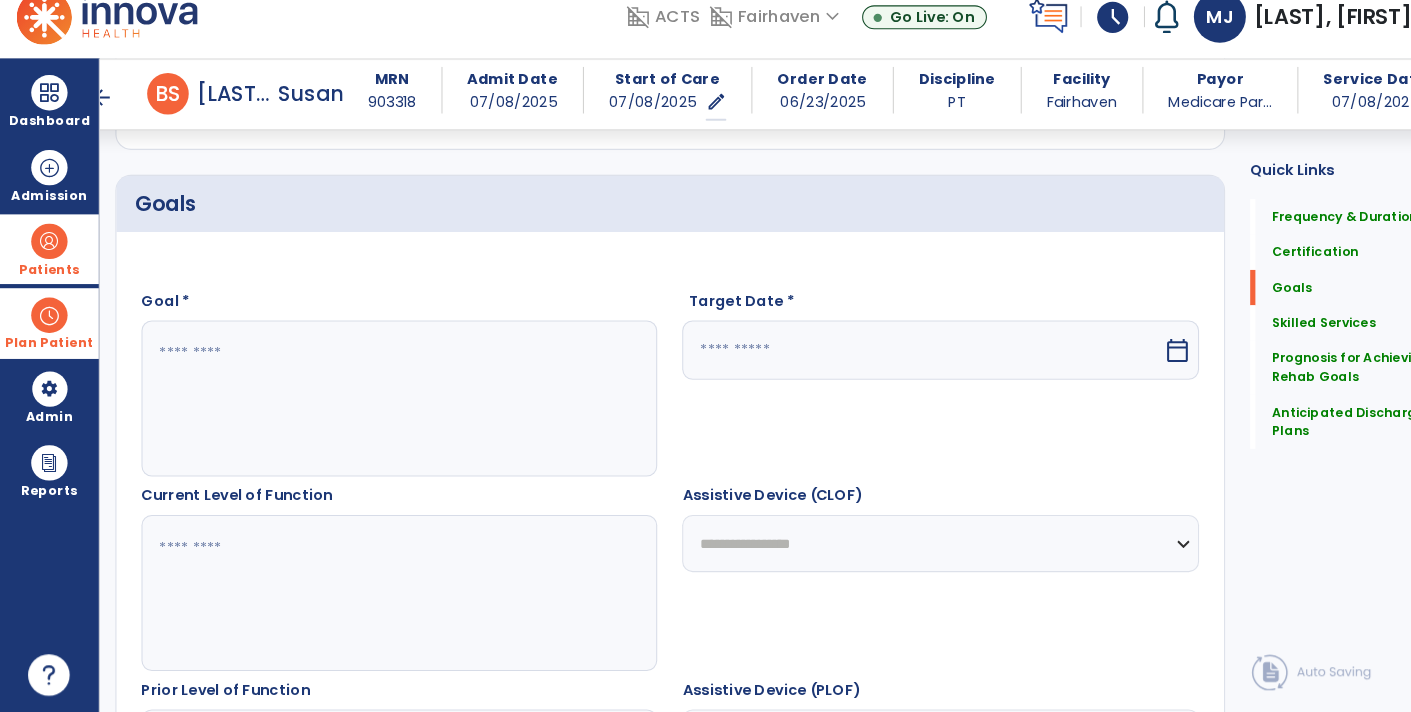 scroll, scrollTop: 425, scrollLeft: 0, axis: vertical 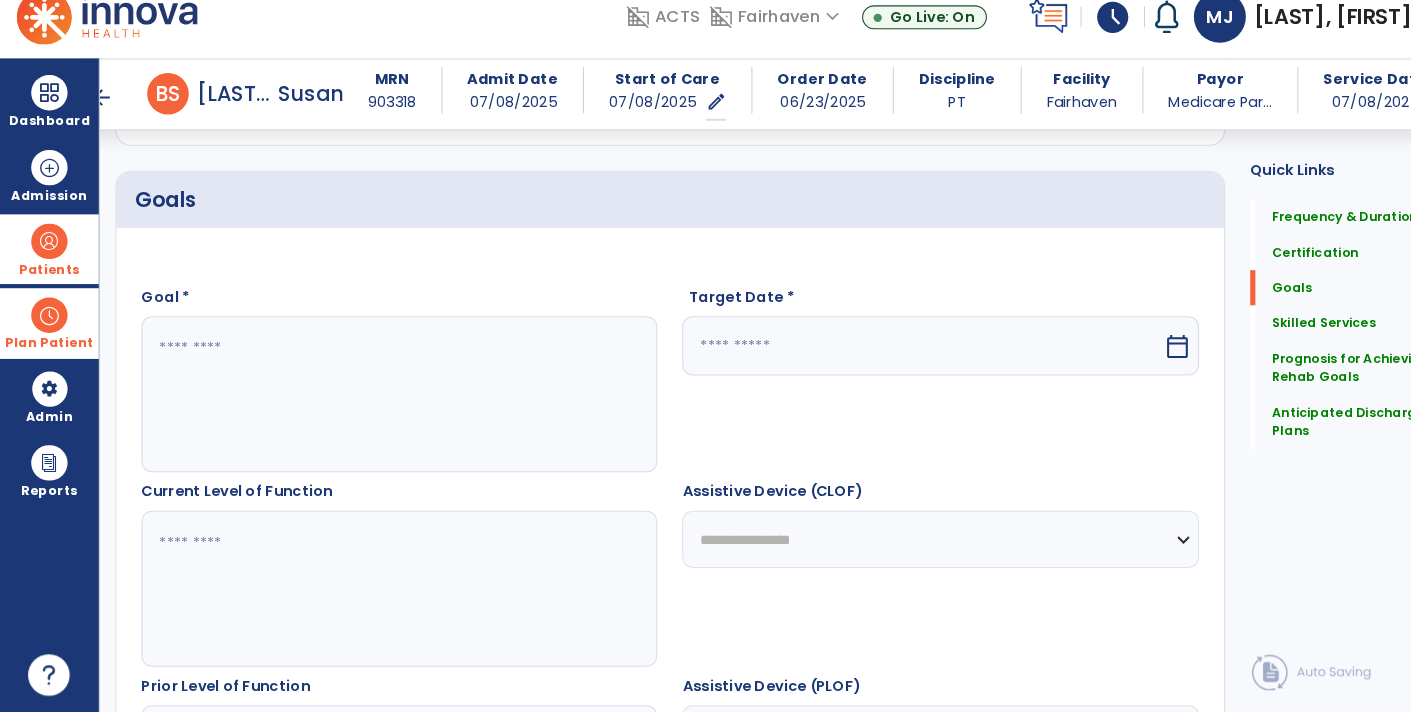 click on "calendar_today" at bounding box center [1132, 360] 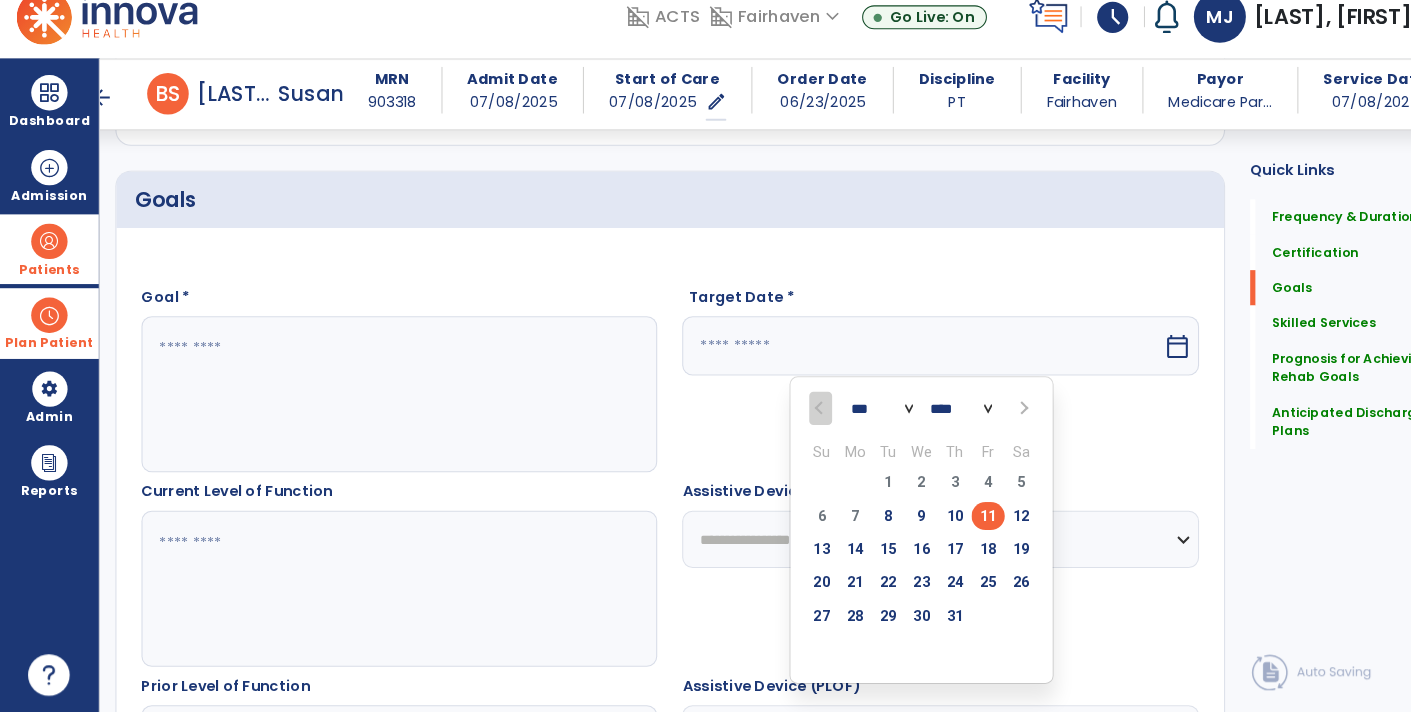 click at bounding box center [984, 420] 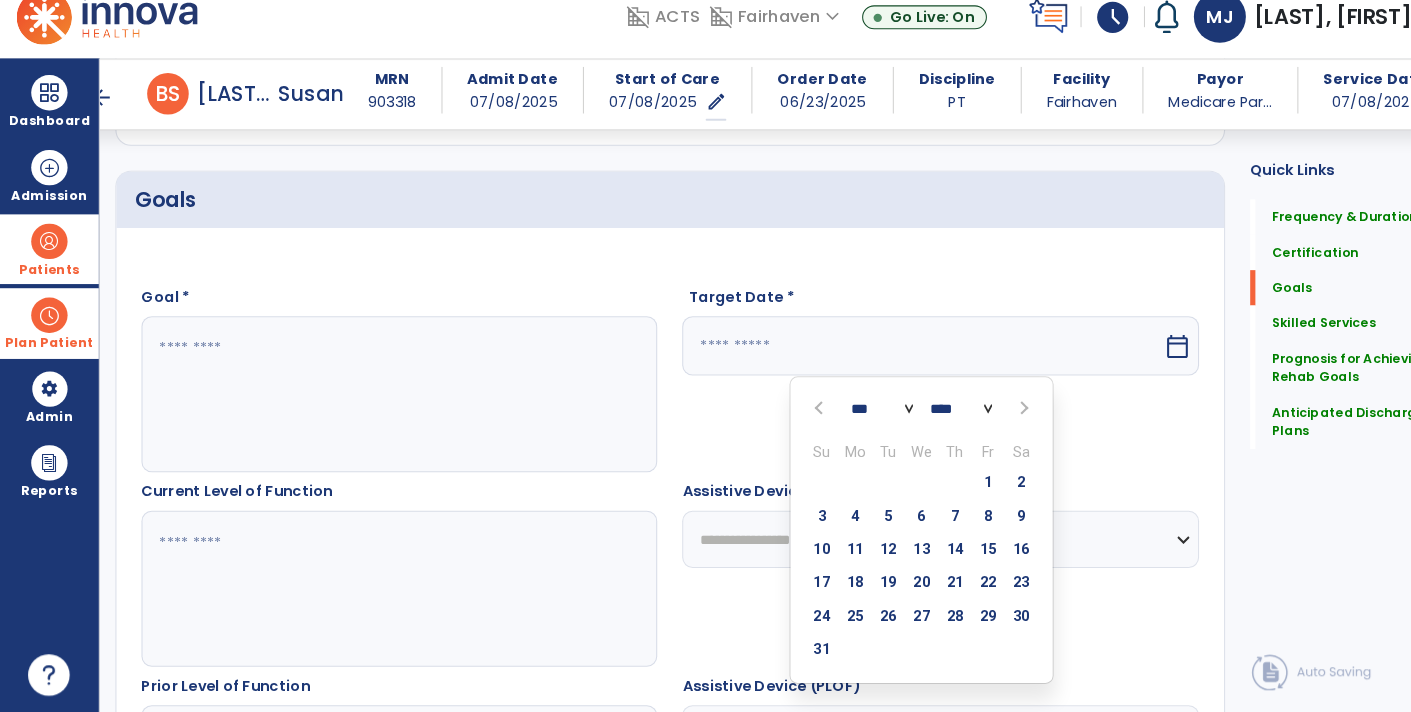 click at bounding box center (984, 420) 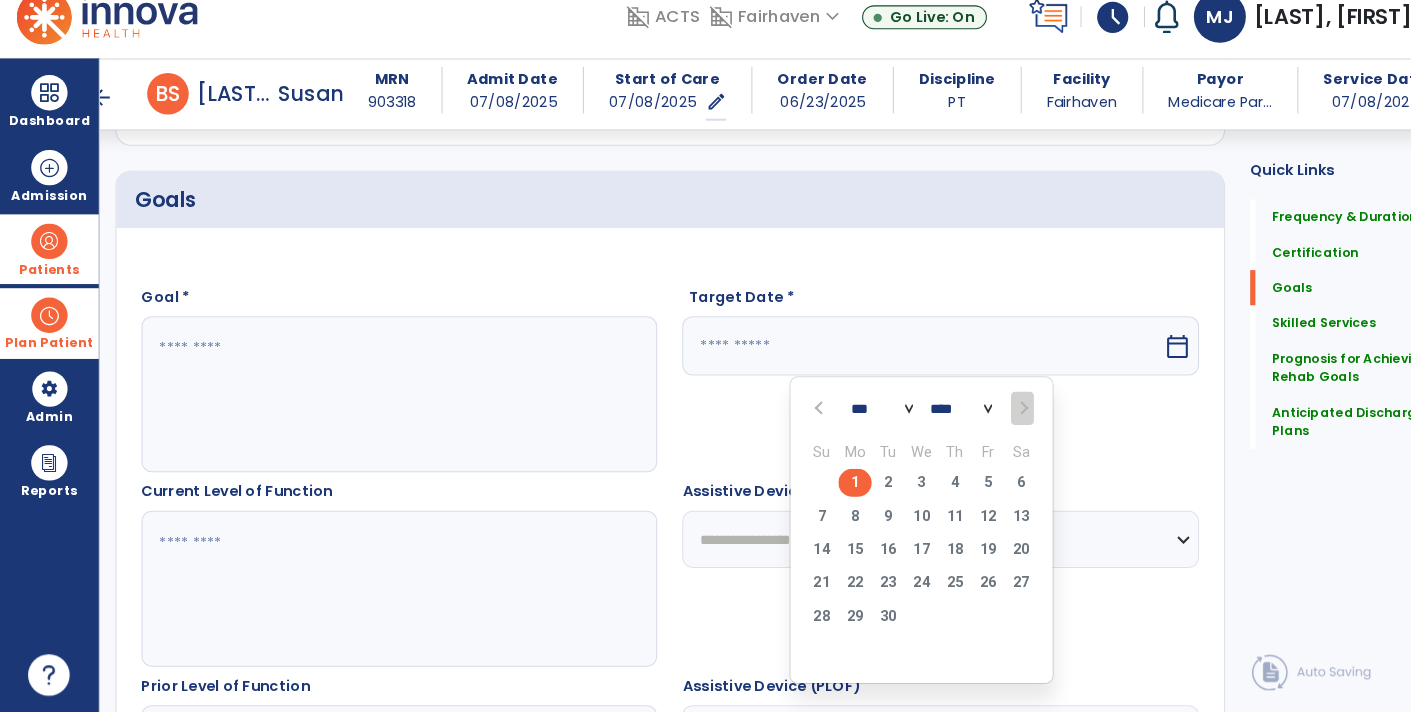 click on "1" at bounding box center (822, 491) 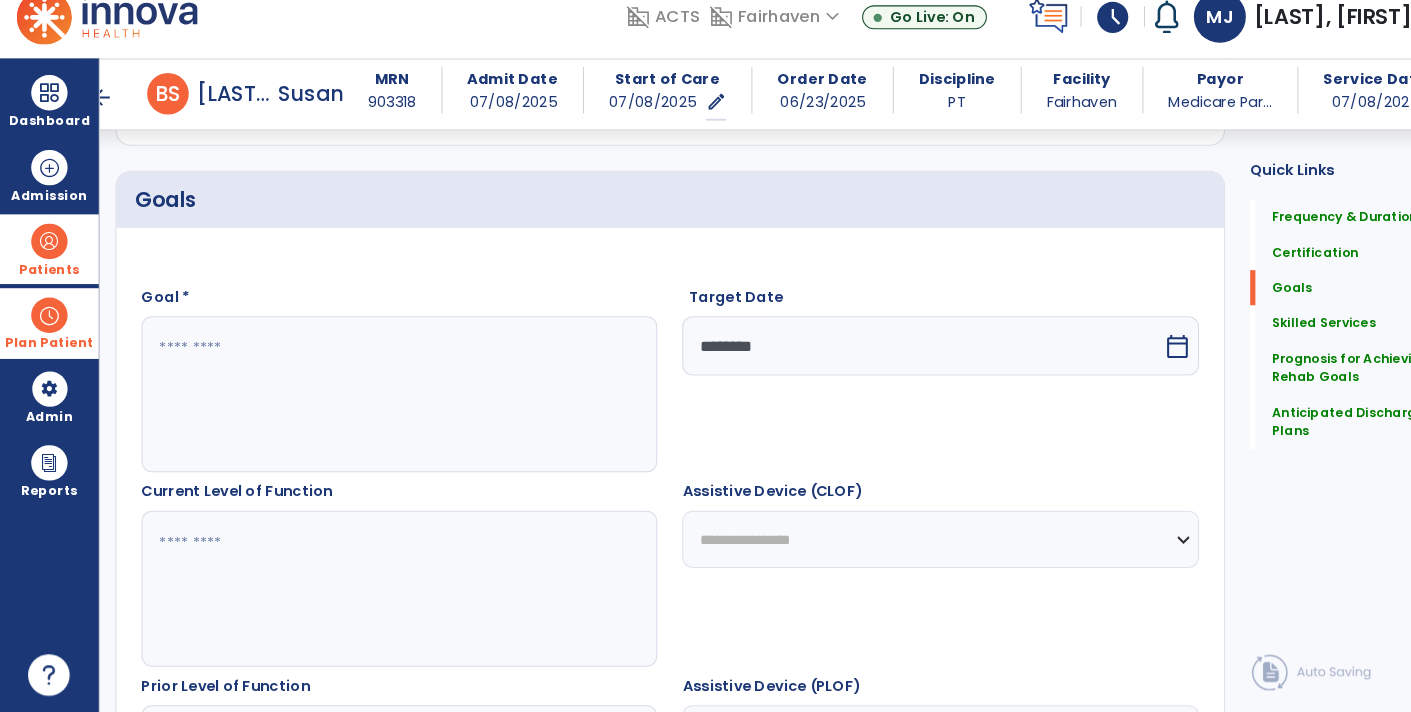 click at bounding box center [383, 406] 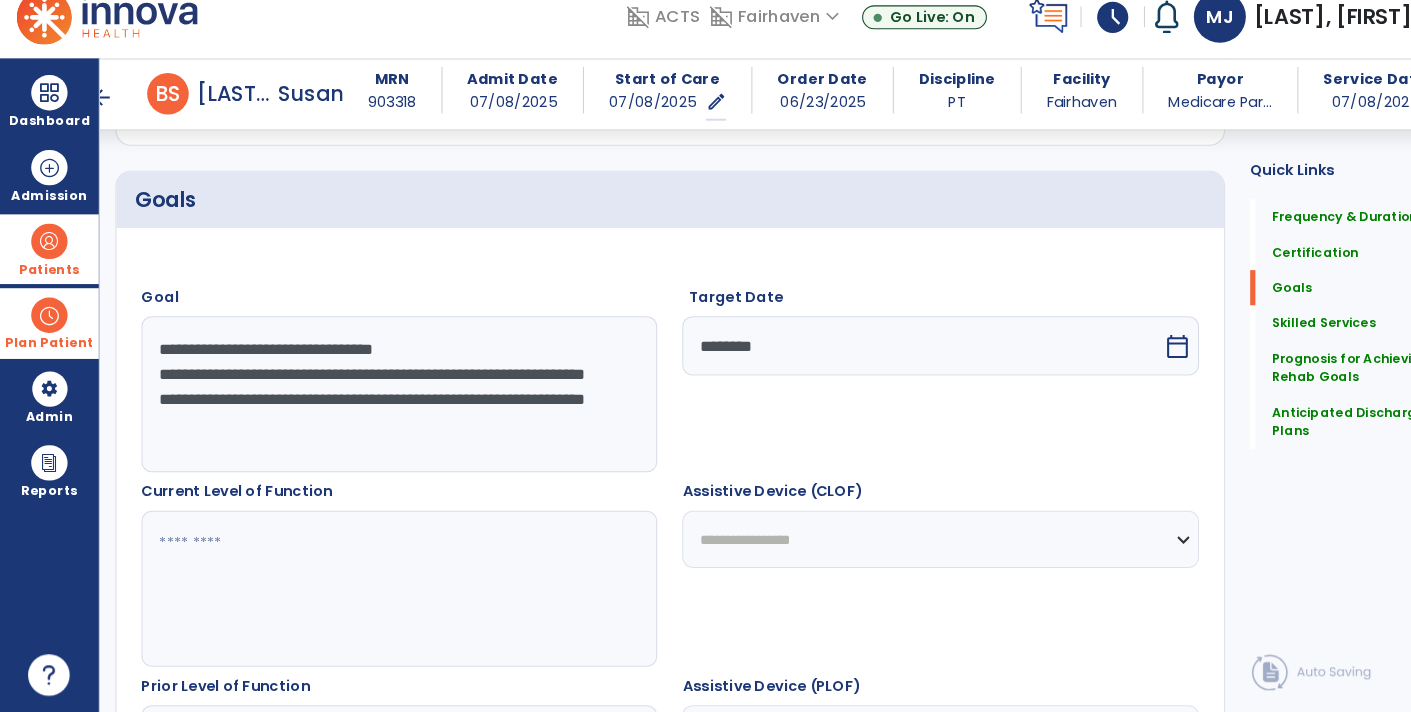 drag, startPoint x: 441, startPoint y: 385, endPoint x: 380, endPoint y: 384, distance: 61.008198 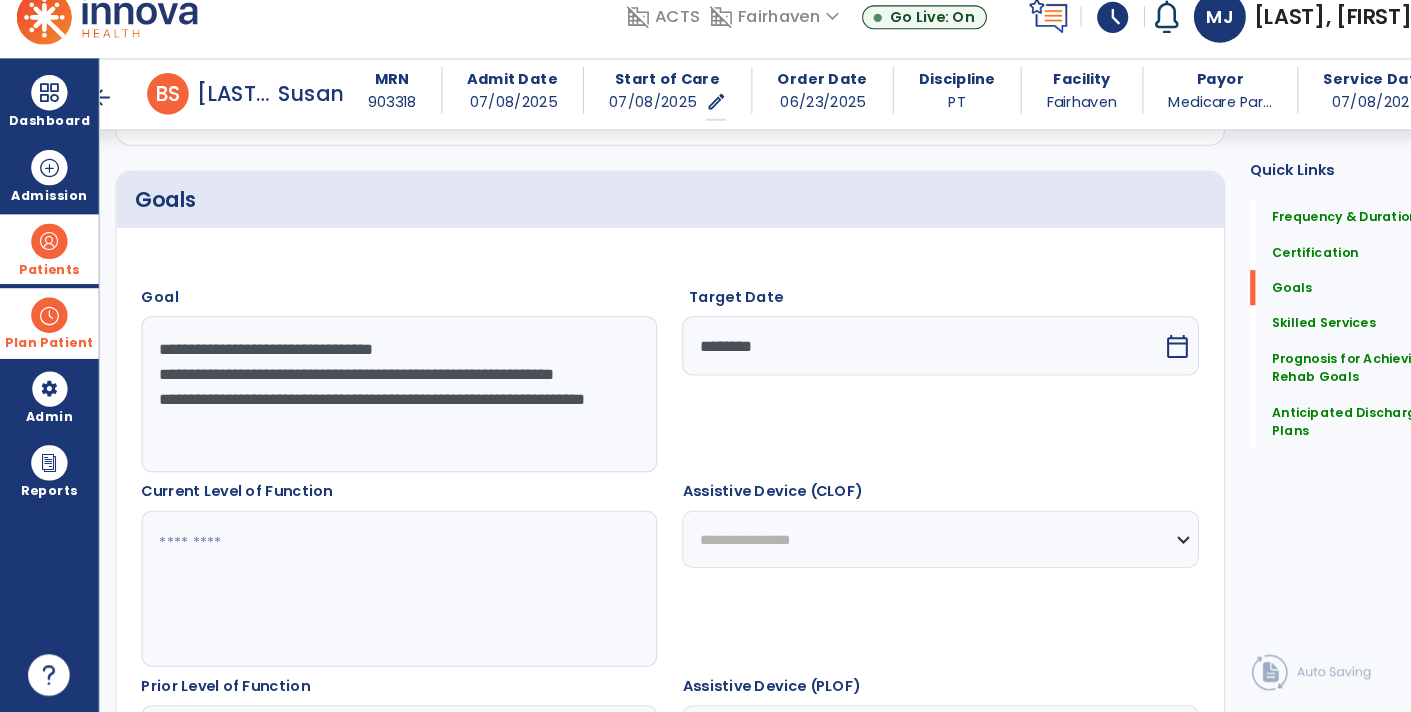 drag, startPoint x: 244, startPoint y: 411, endPoint x: 171, endPoint y: 411, distance: 73 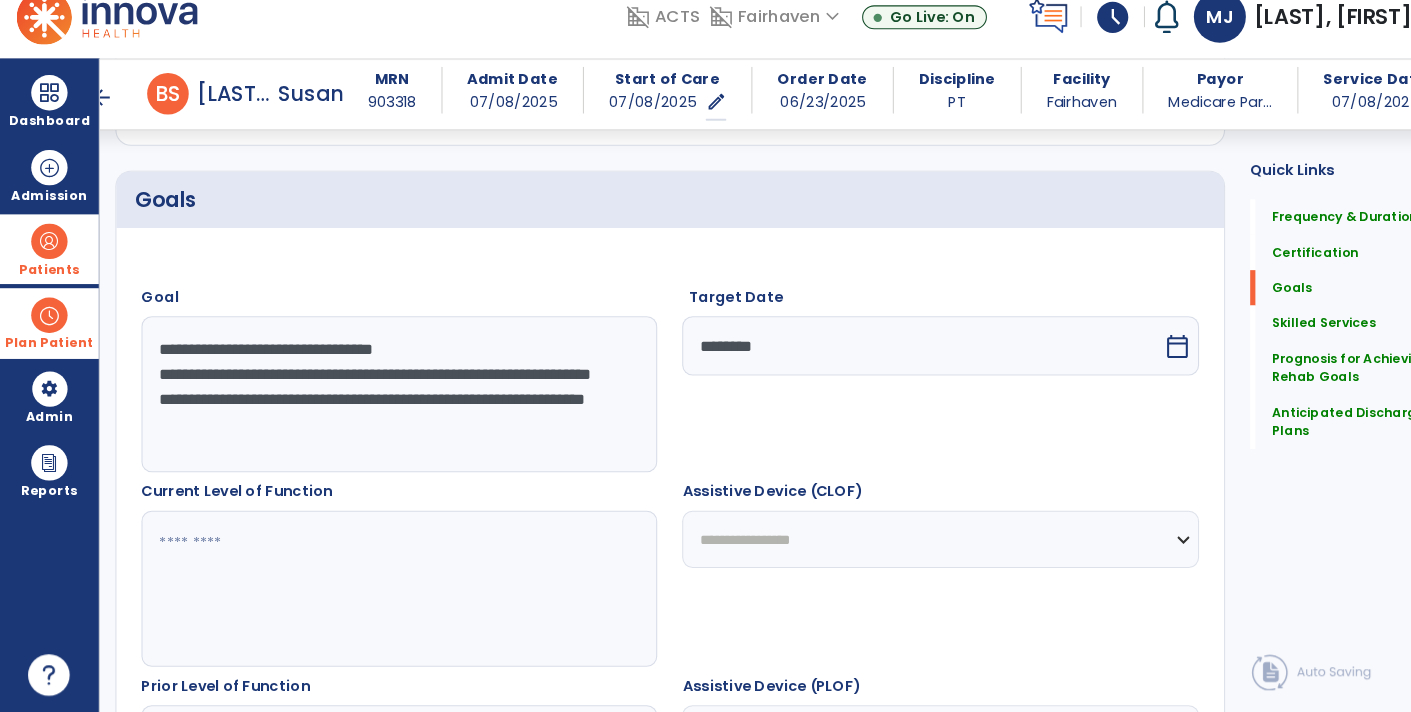 drag, startPoint x: 284, startPoint y: 417, endPoint x: 146, endPoint y: 388, distance: 141.01419 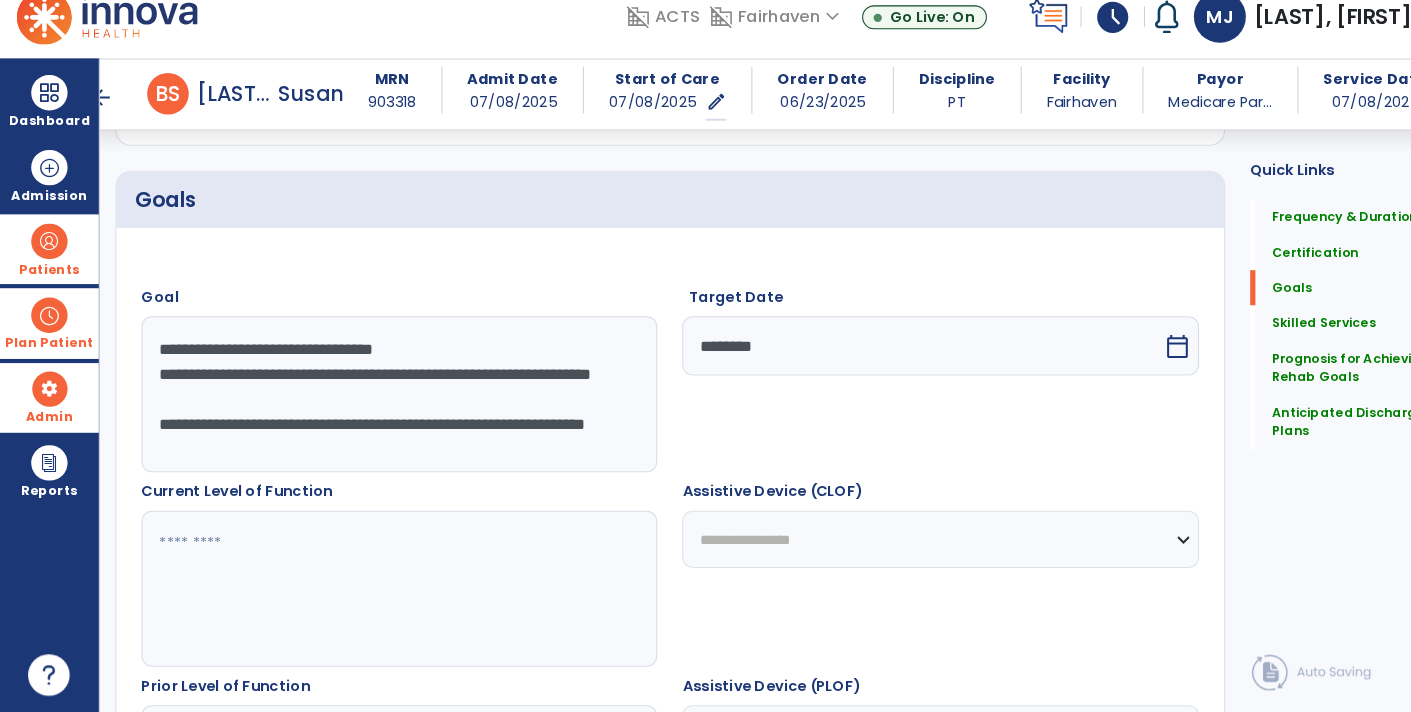 paste on "**********" 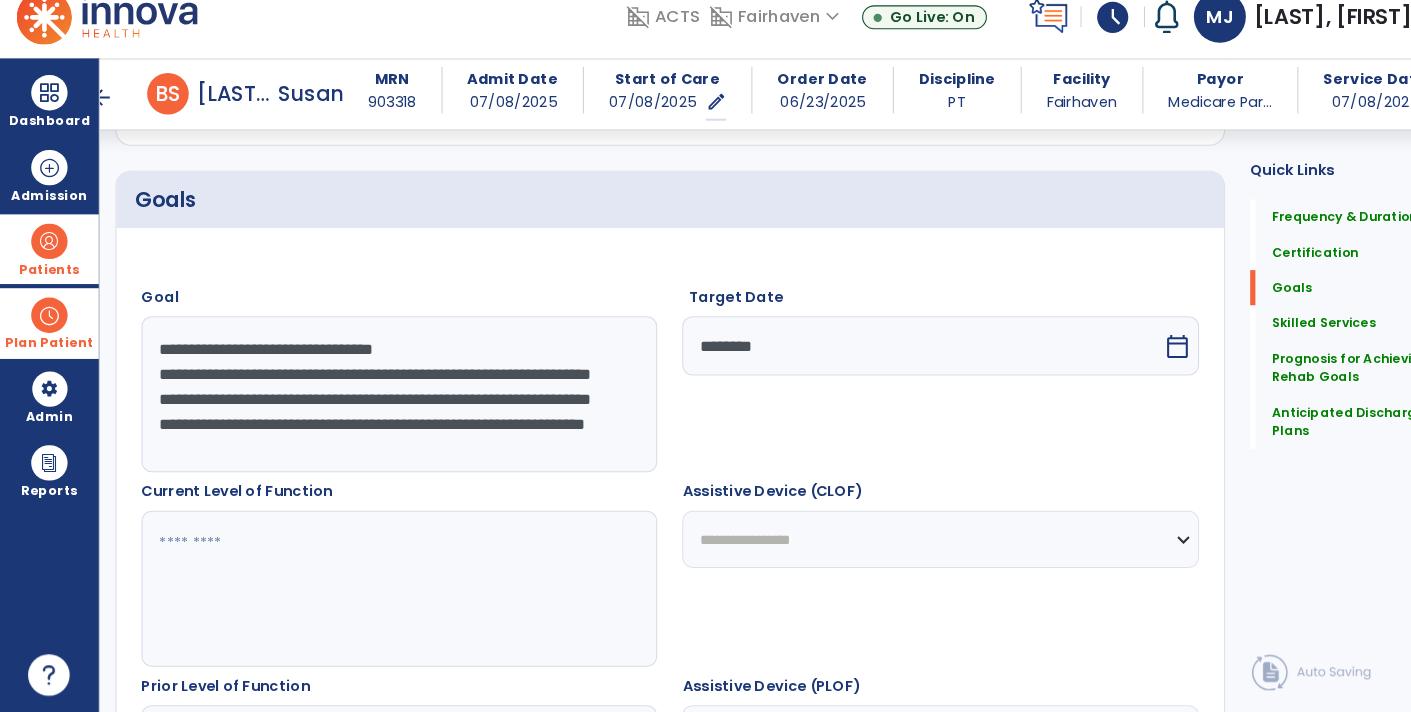 click on "**********" at bounding box center (383, 406) 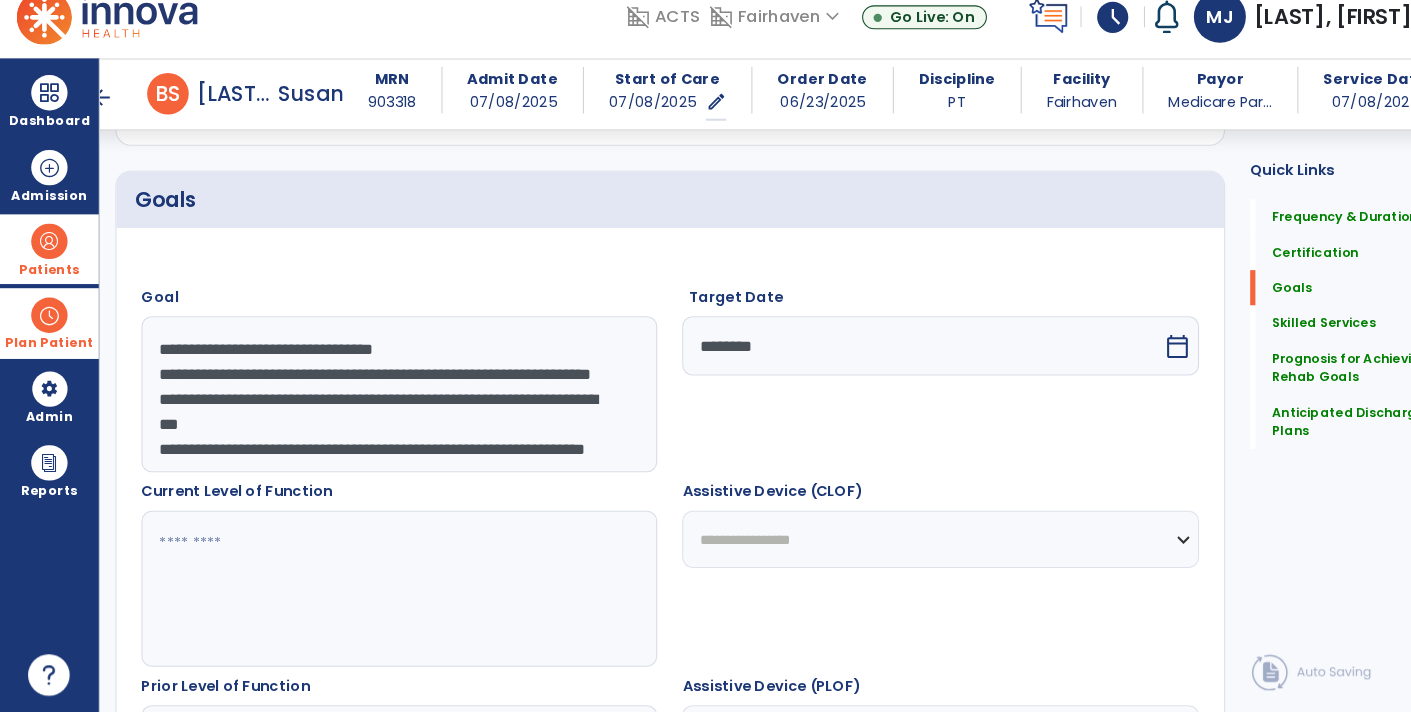 click on "**********" at bounding box center (383, 406) 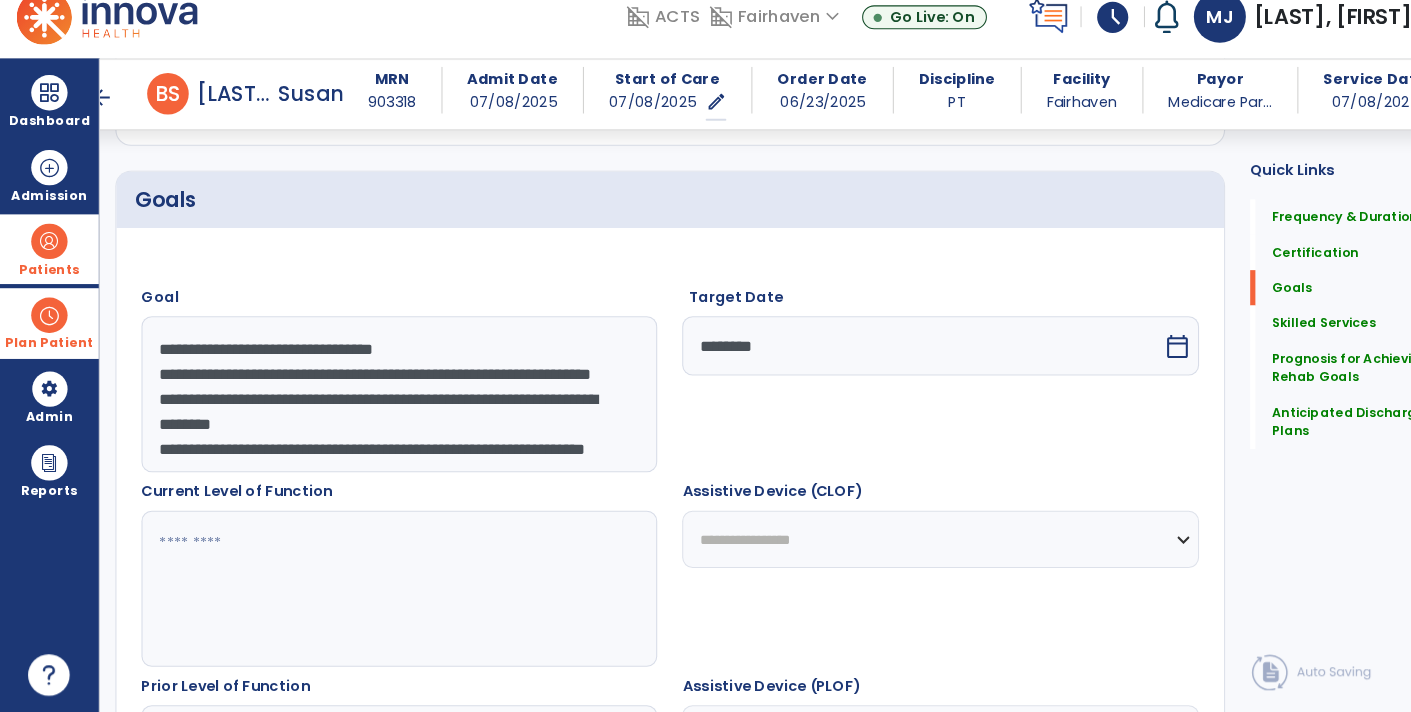 click on "**********" at bounding box center (383, 406) 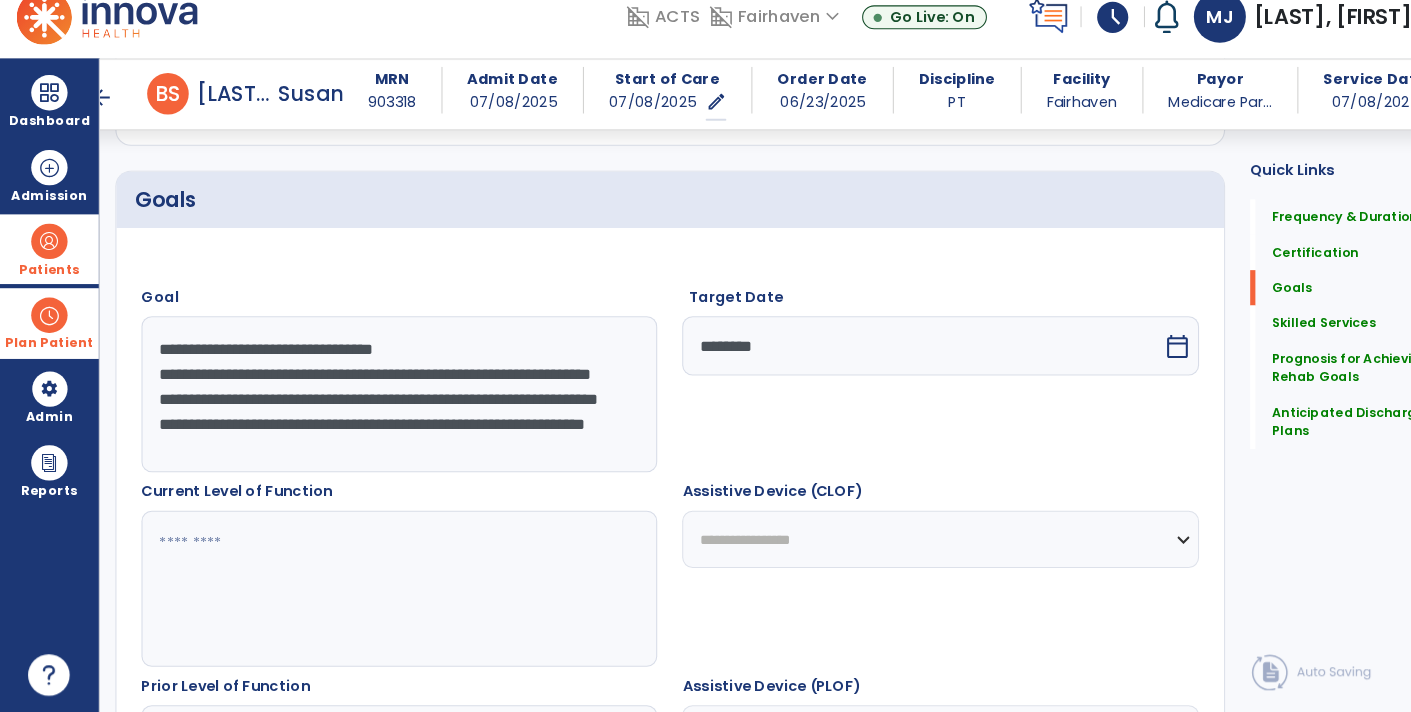 click on "**********" at bounding box center [383, 406] 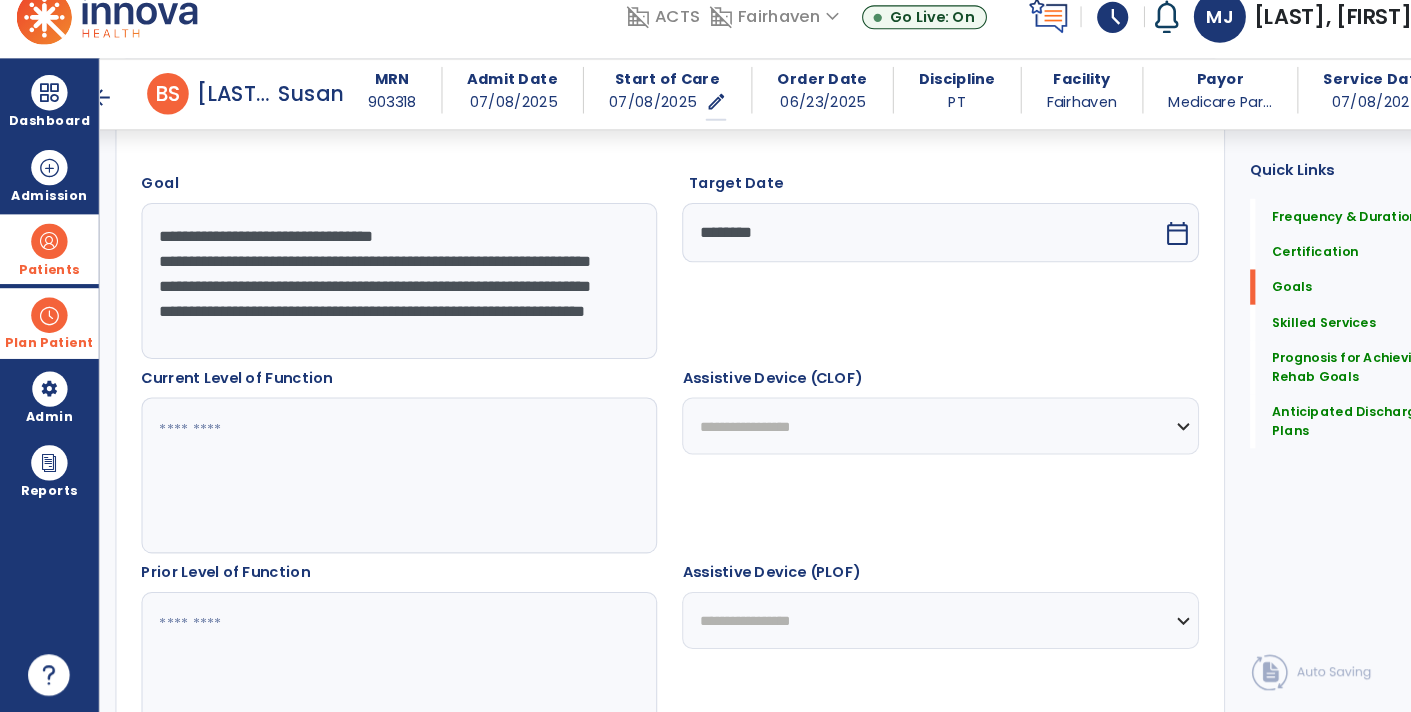 scroll, scrollTop: 535, scrollLeft: 0, axis: vertical 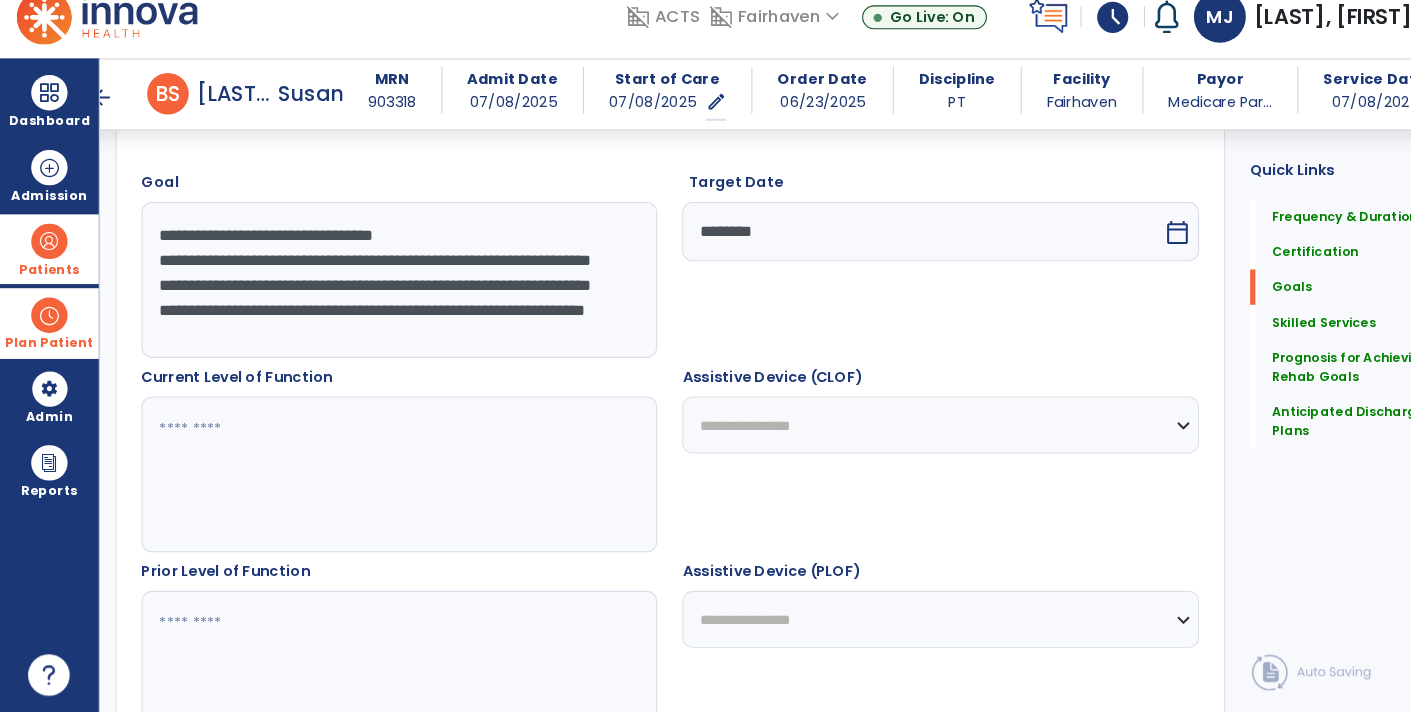 drag, startPoint x: 145, startPoint y: 258, endPoint x: 654, endPoint y: 518, distance: 571.5601 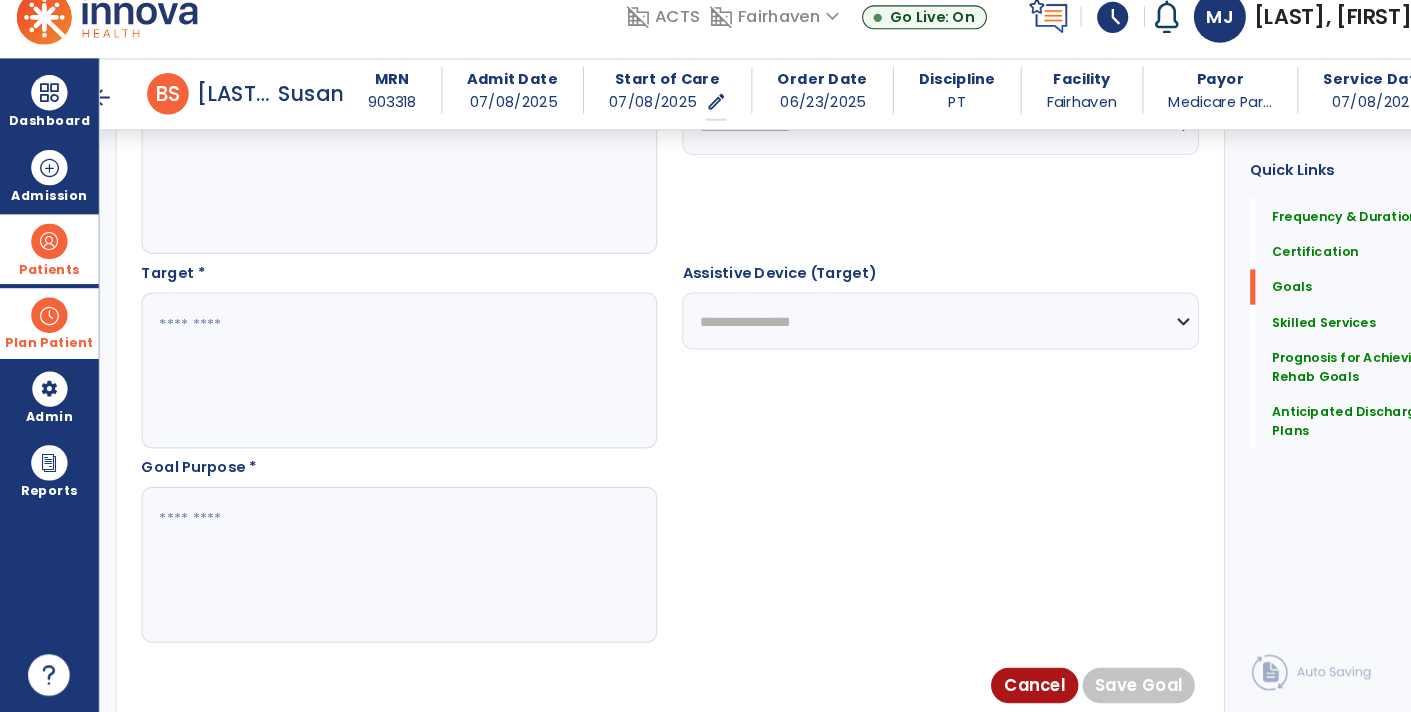 scroll, scrollTop: 1087, scrollLeft: 0, axis: vertical 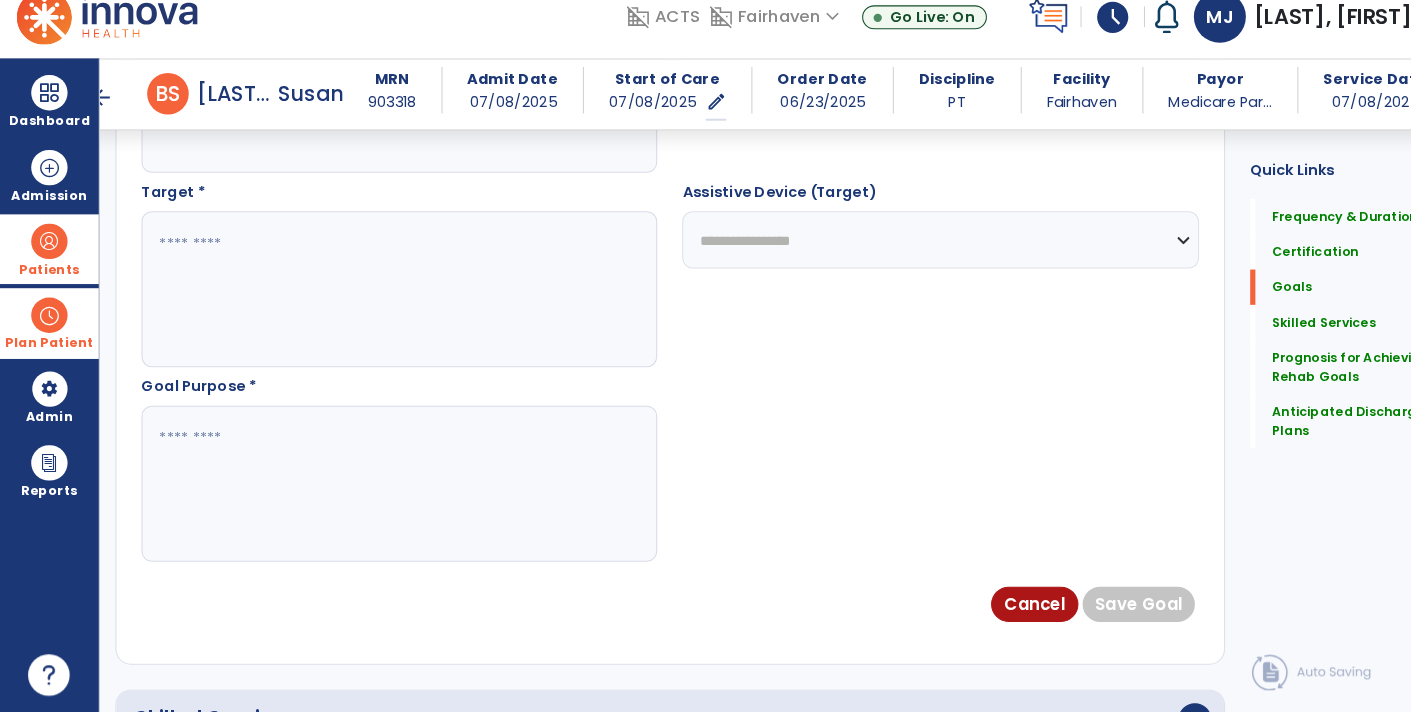 type on "**********" 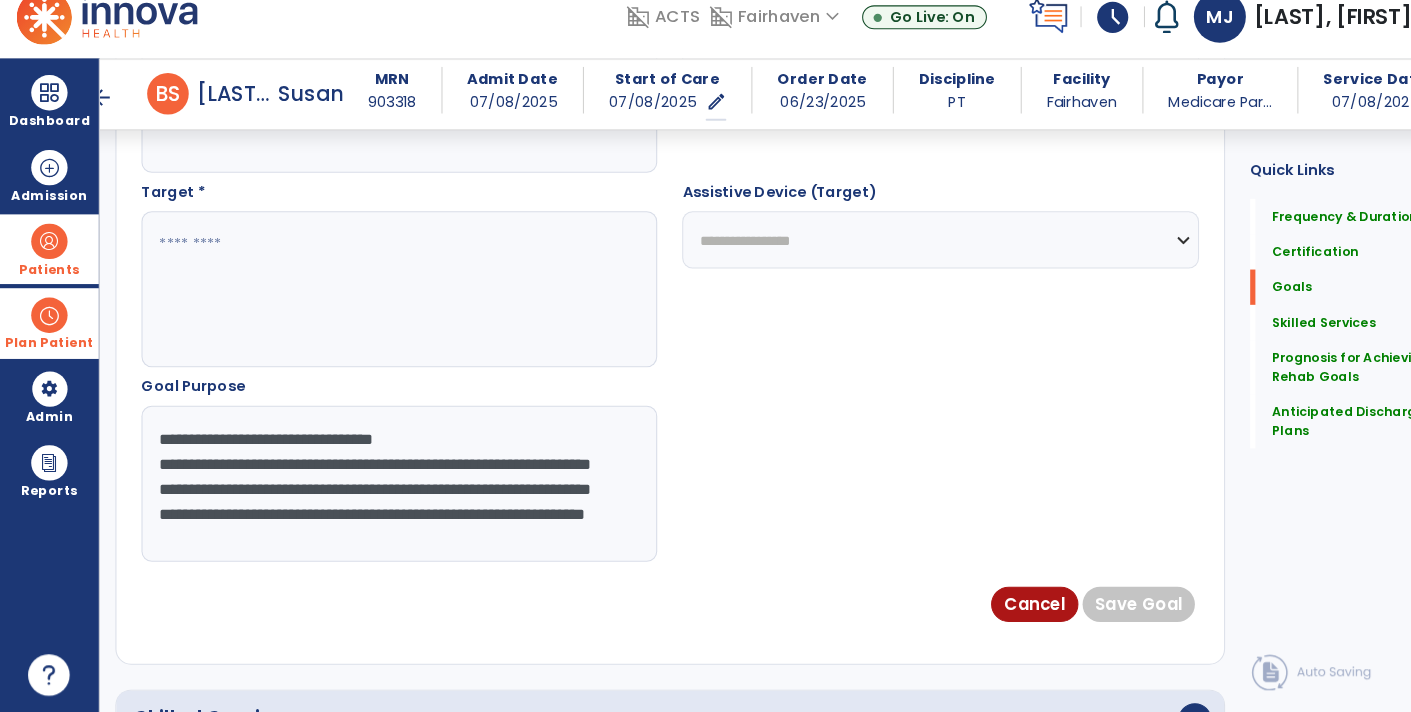 scroll, scrollTop: 38, scrollLeft: 0, axis: vertical 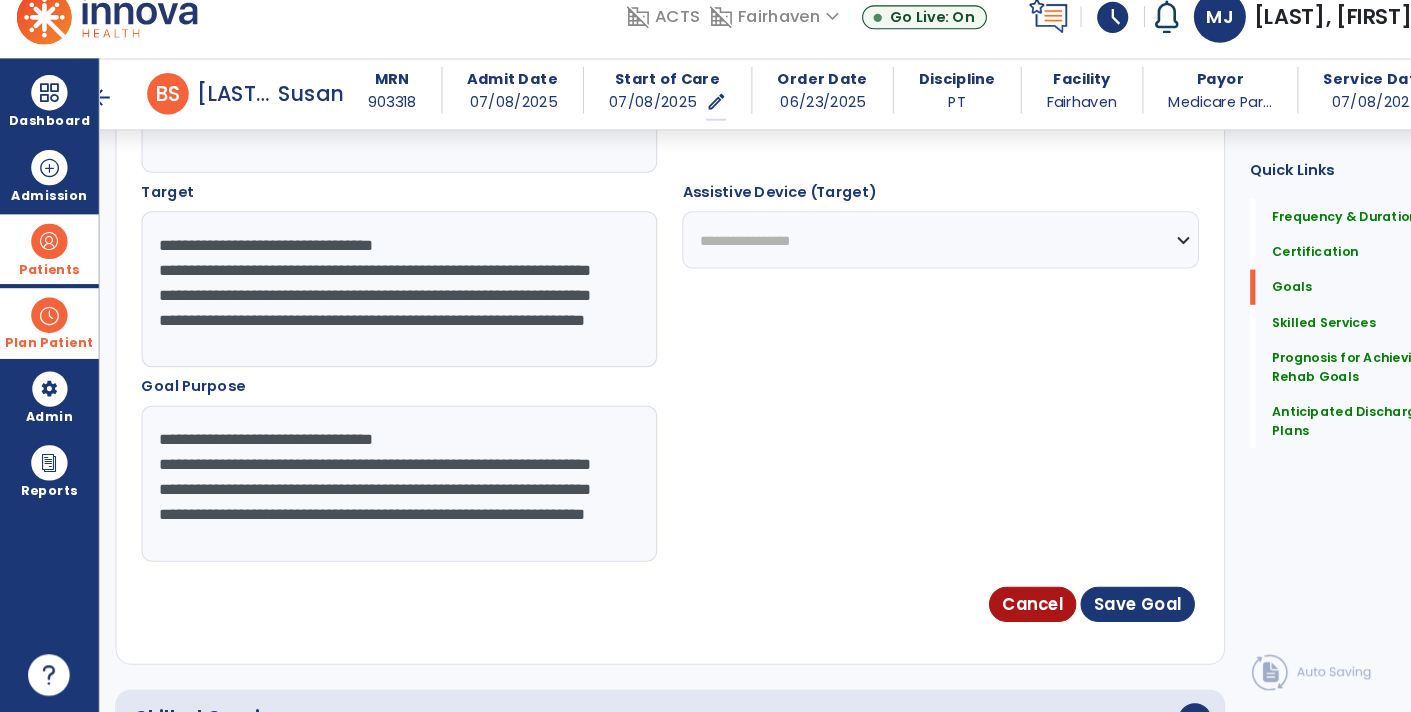 type on "**********" 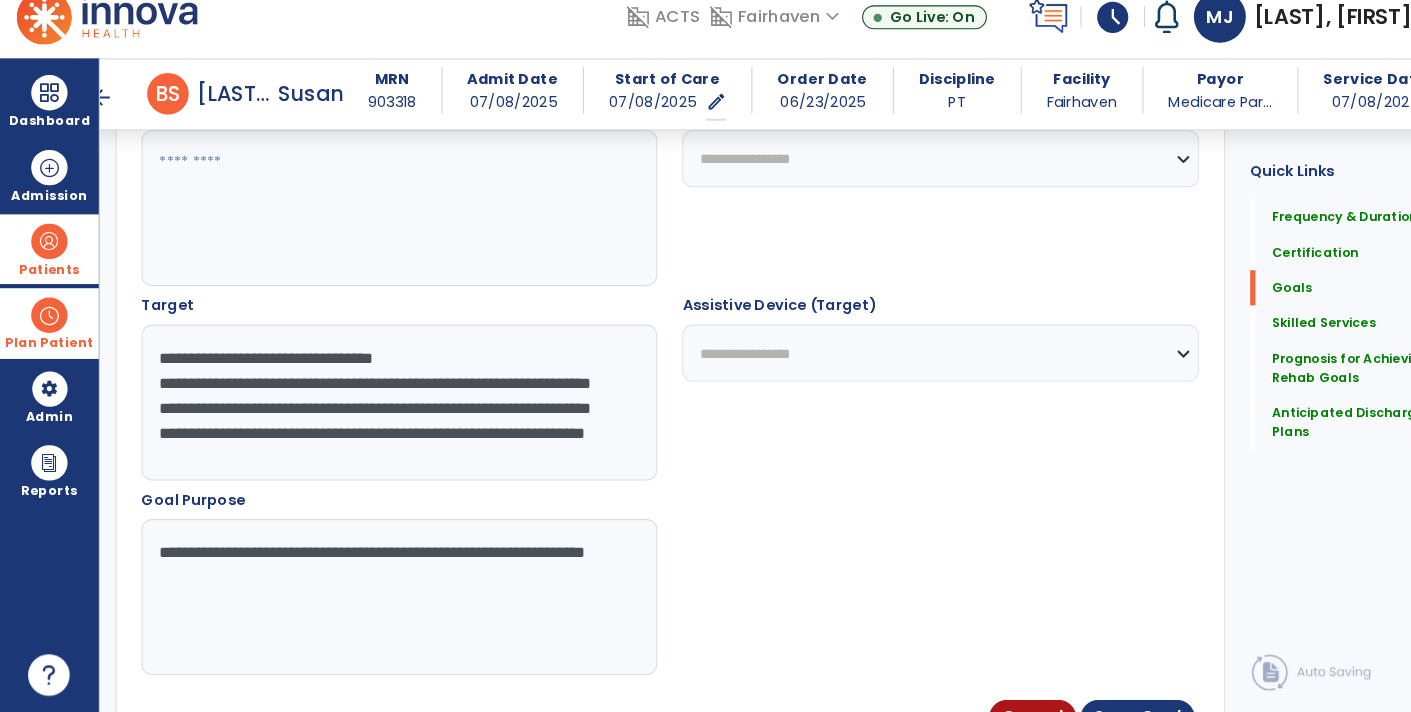 scroll, scrollTop: 912, scrollLeft: 0, axis: vertical 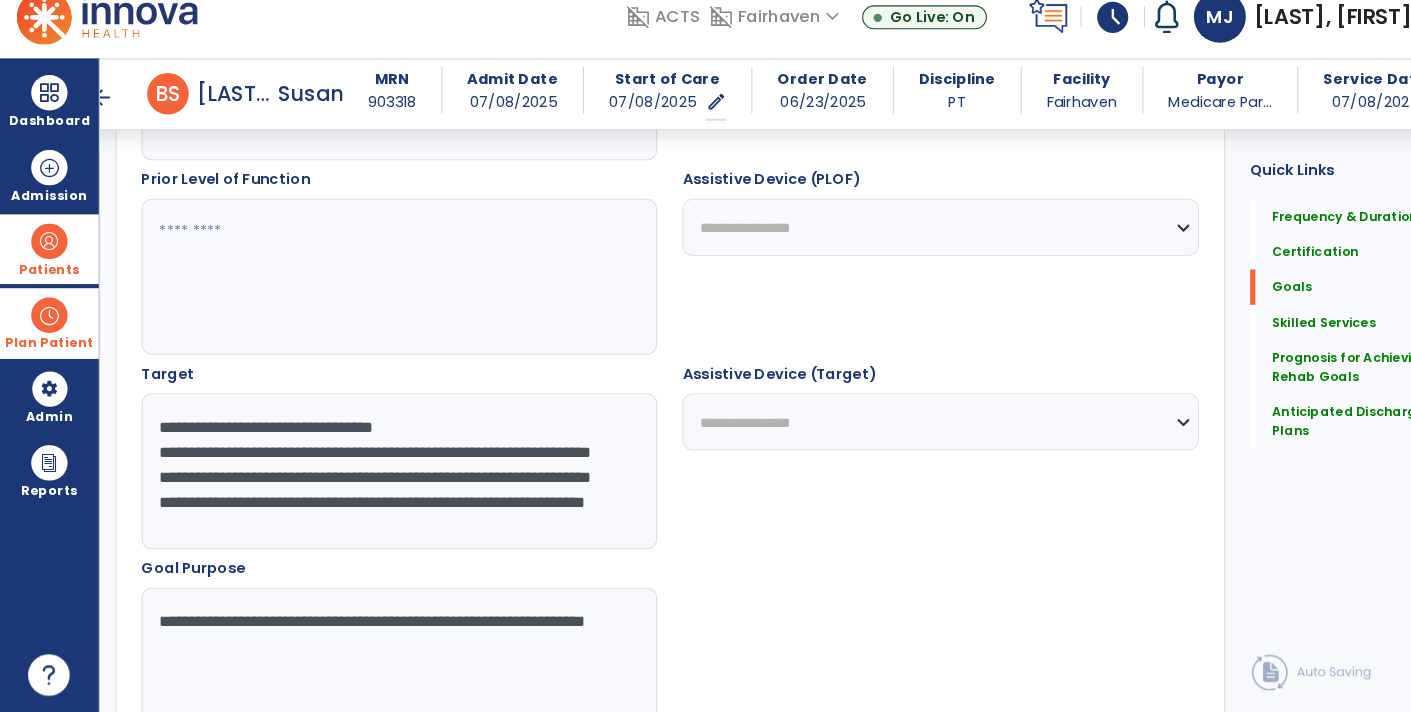 type on "**********" 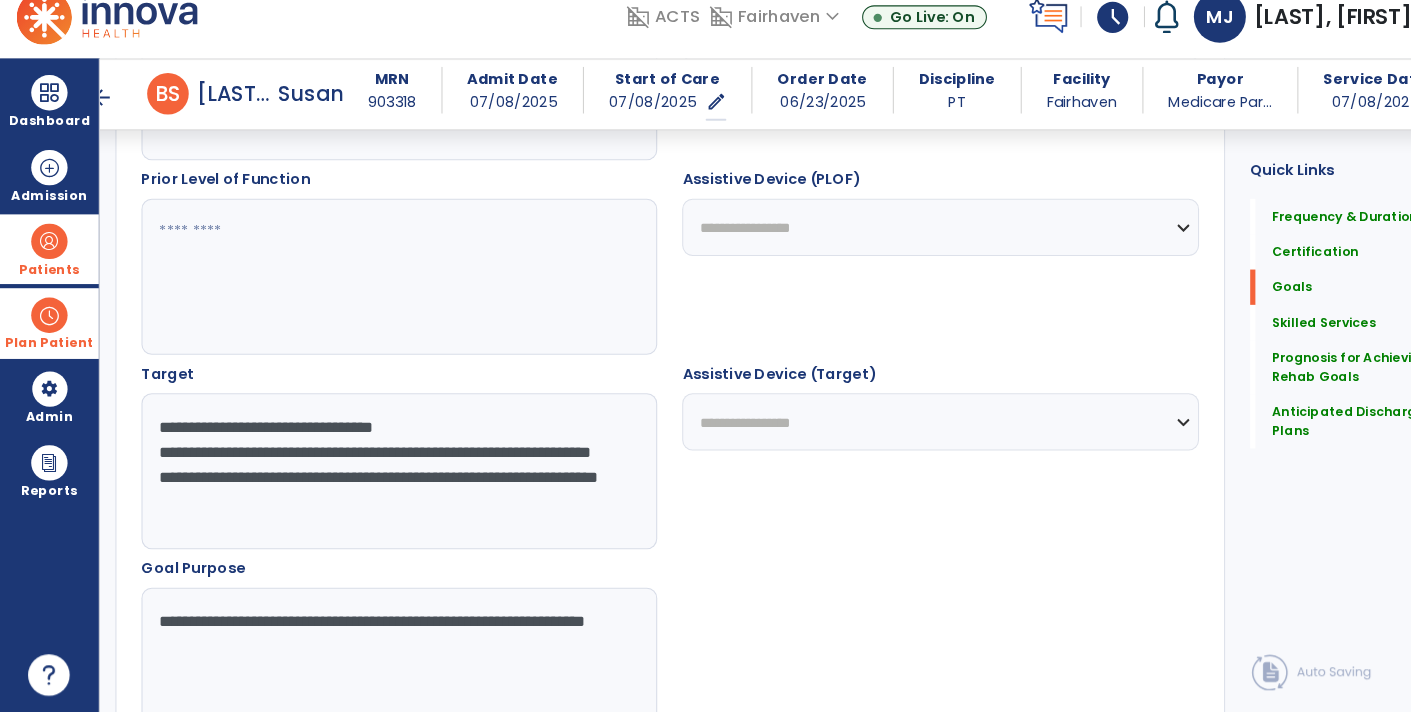 scroll, scrollTop: 15, scrollLeft: 0, axis: vertical 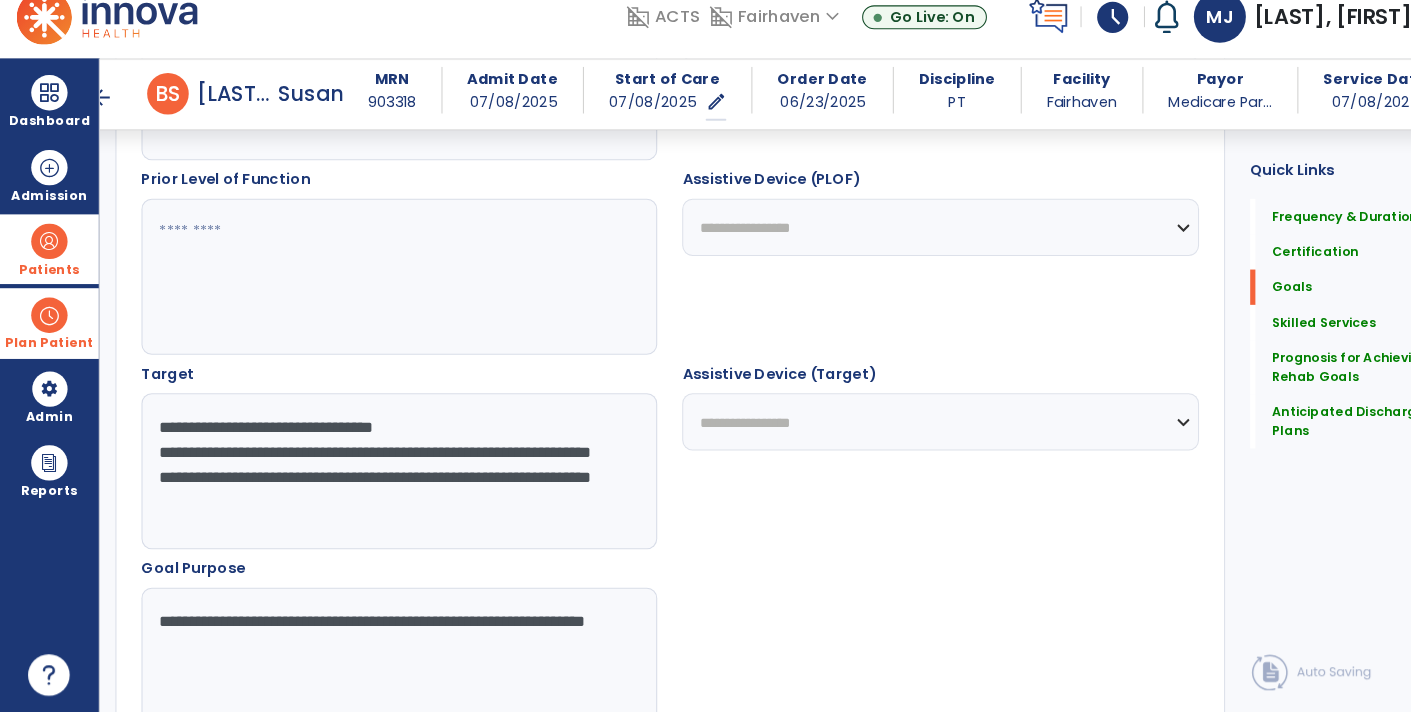 click on "**********" at bounding box center (383, 480) 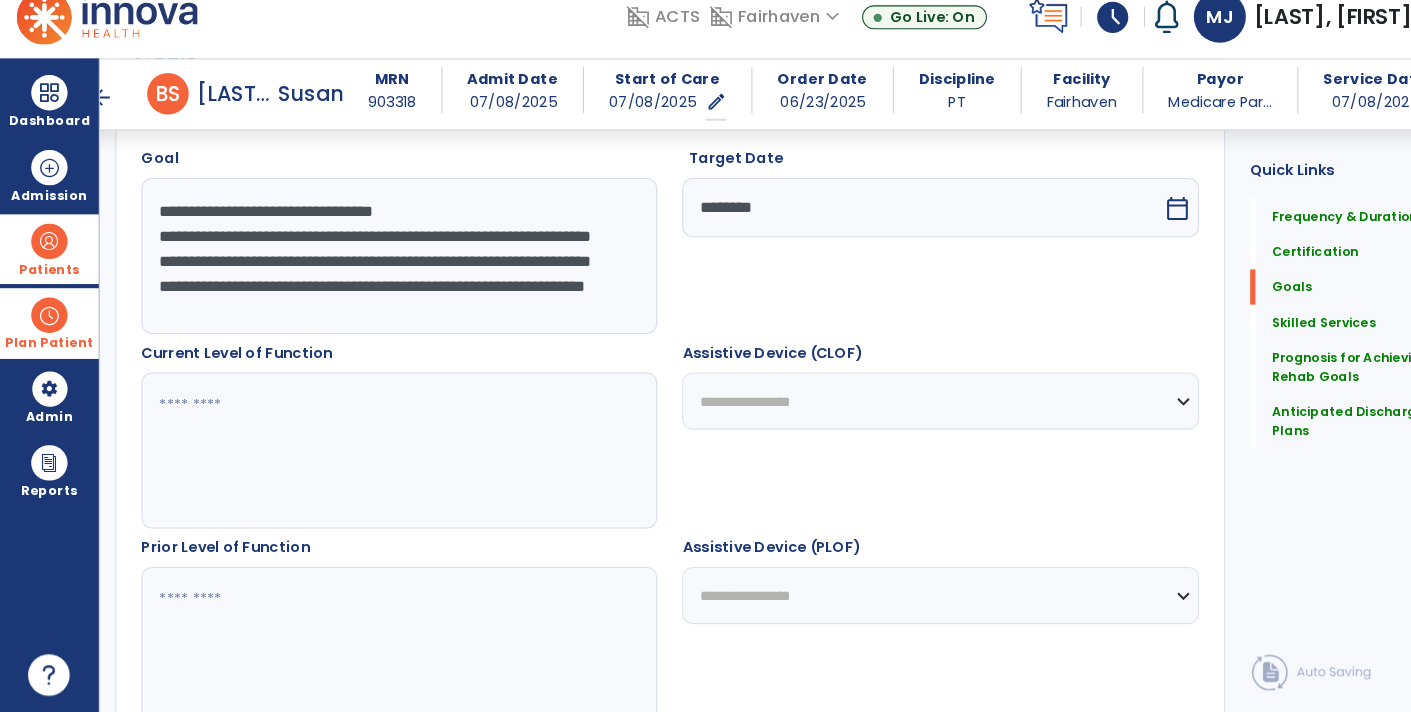 scroll, scrollTop: 551, scrollLeft: 0, axis: vertical 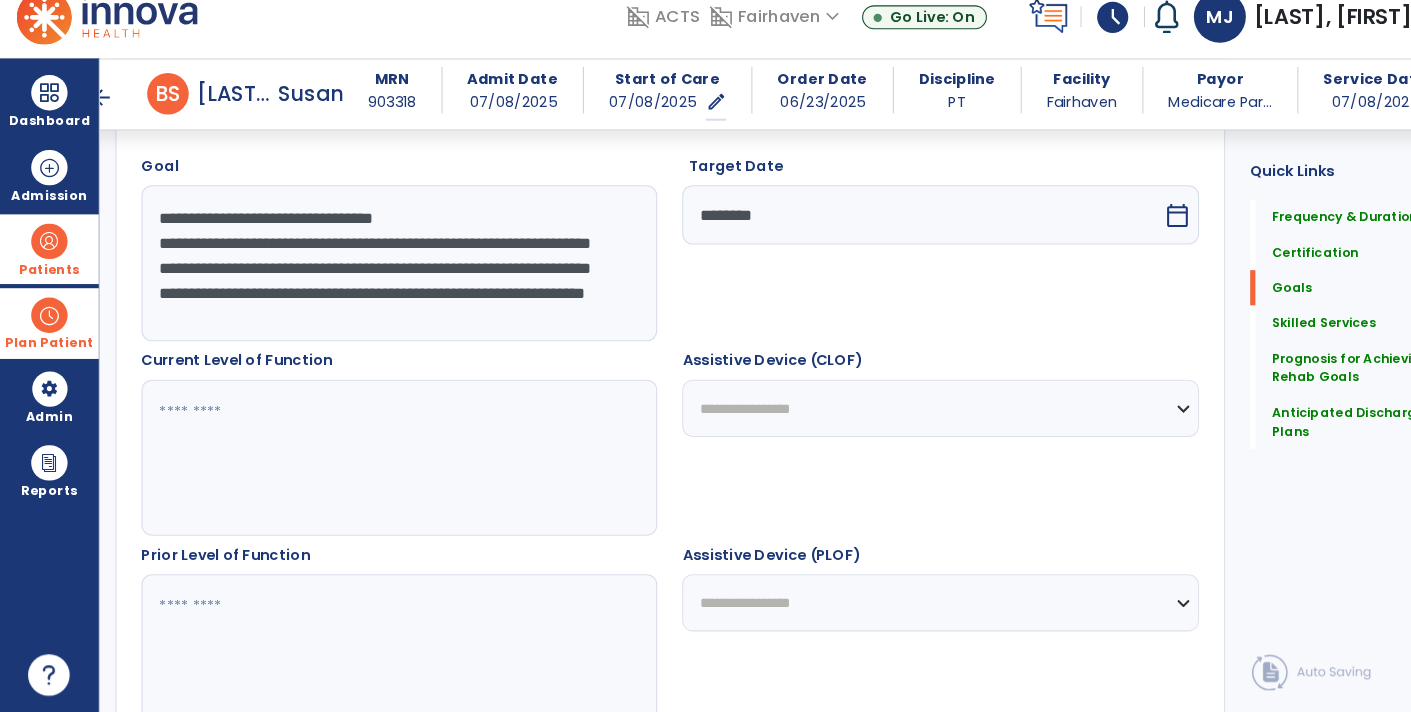 type on "**********" 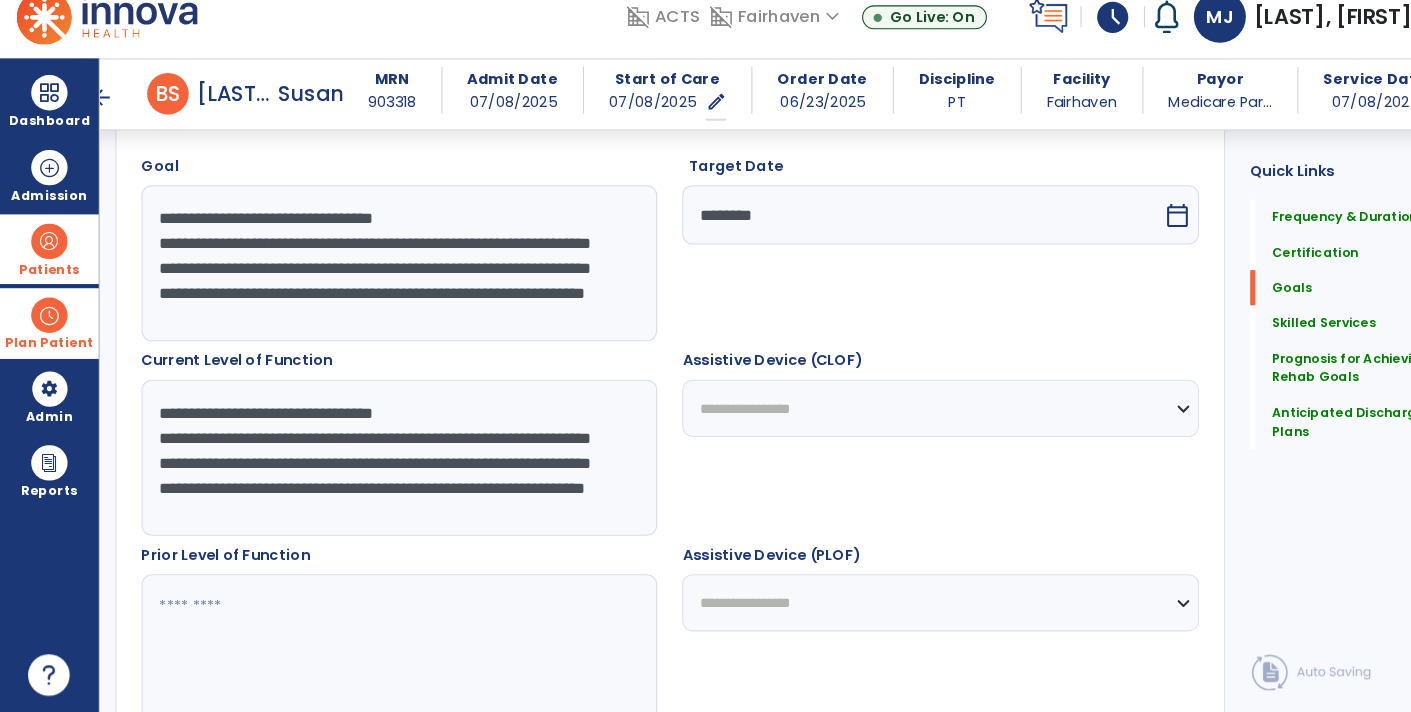scroll, scrollTop: 38, scrollLeft: 0, axis: vertical 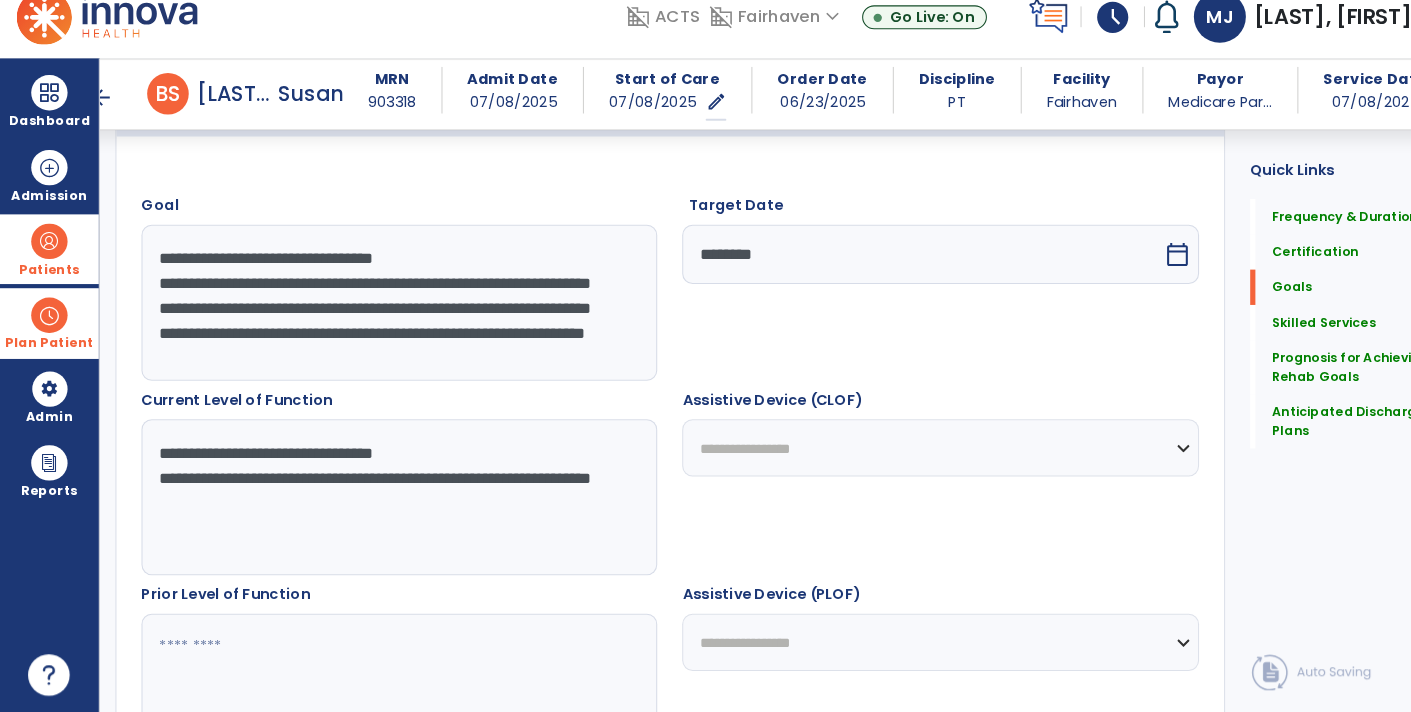 click on "**********" at bounding box center [383, 505] 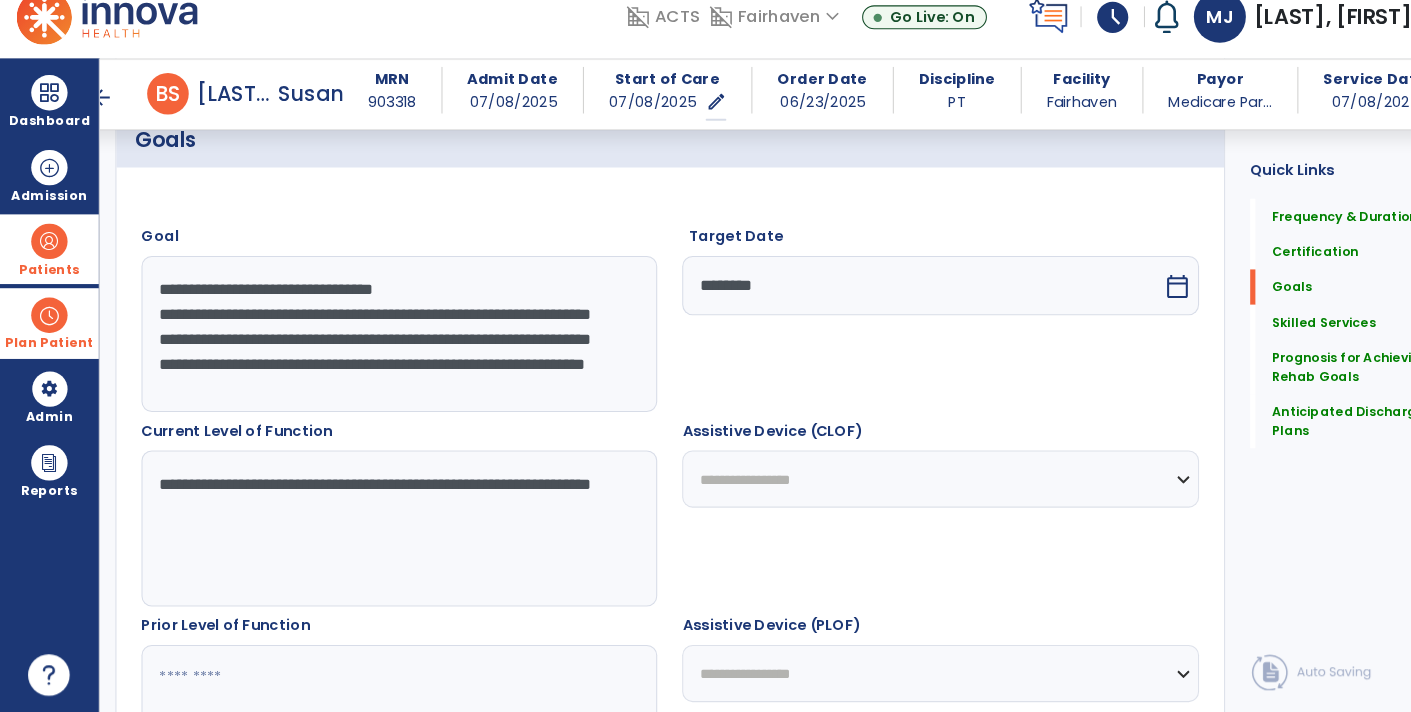 scroll, scrollTop: 410, scrollLeft: 0, axis: vertical 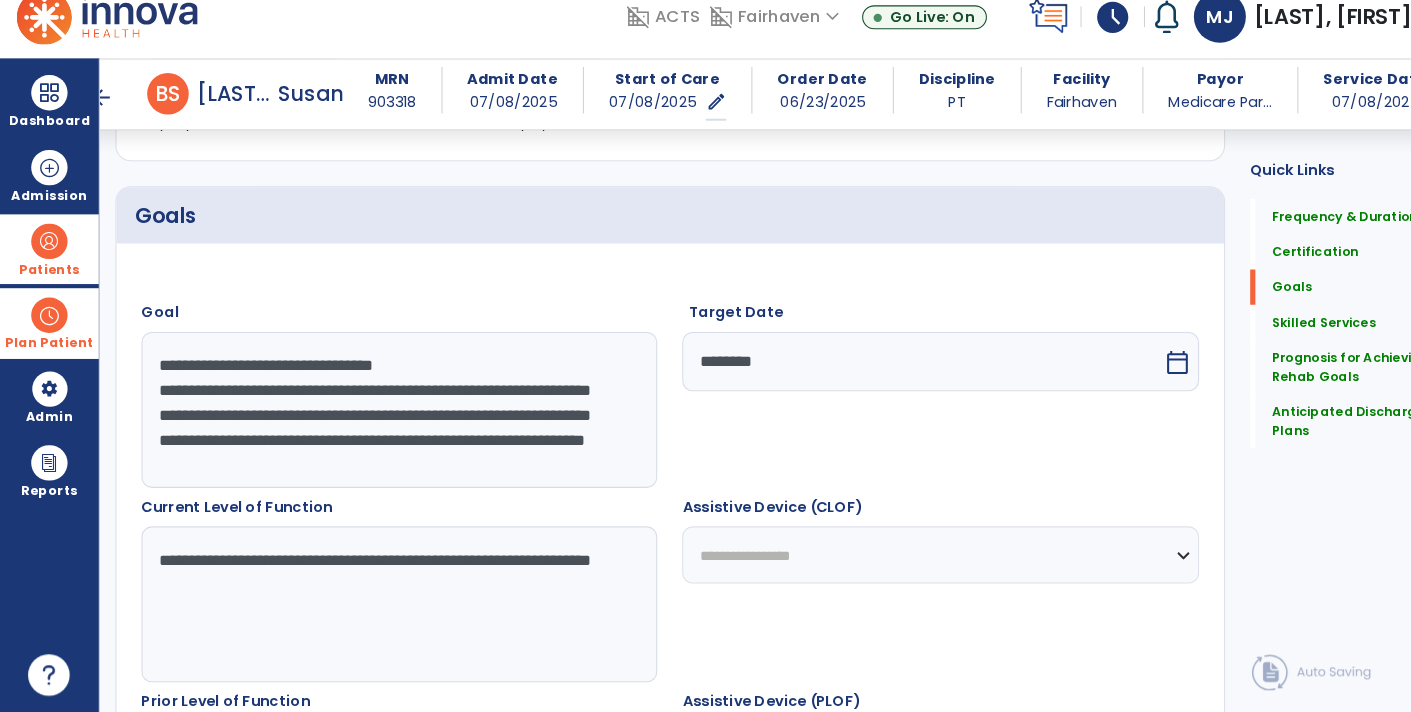 type on "**********" 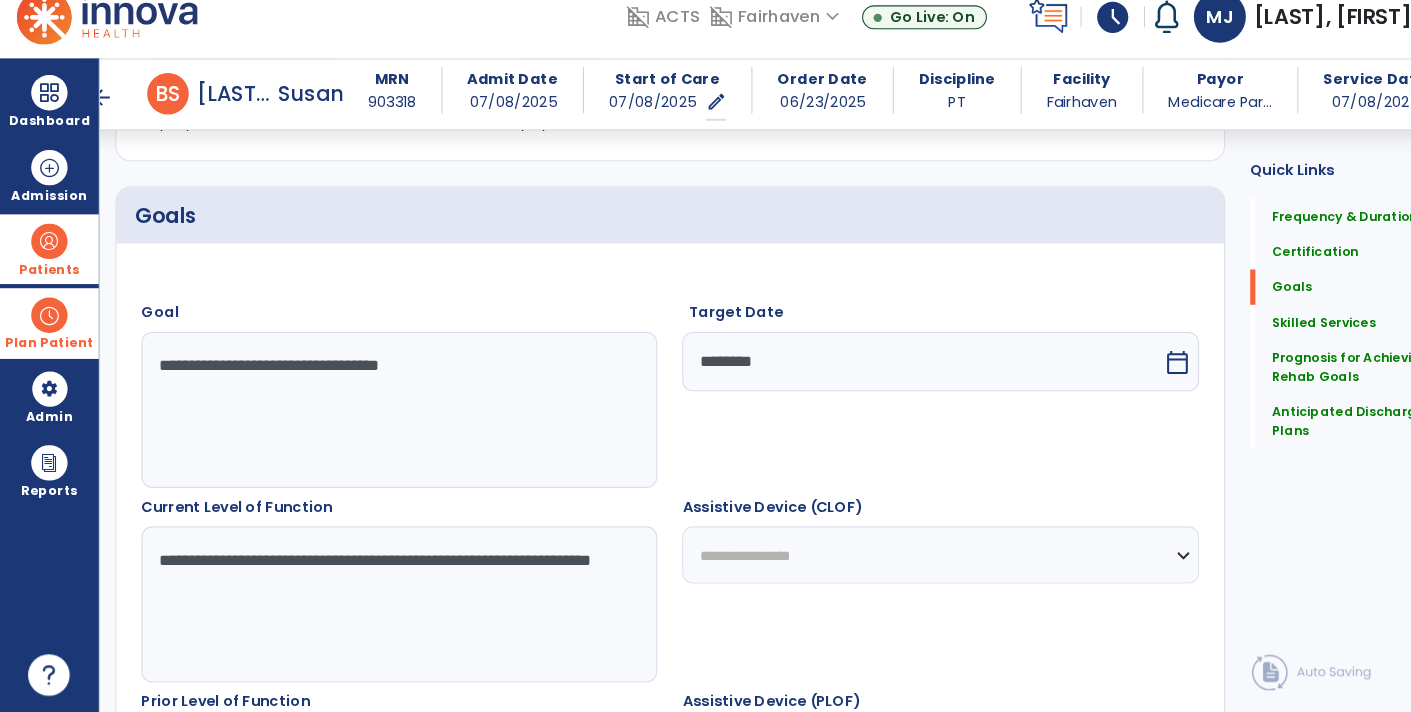 scroll, scrollTop: 0, scrollLeft: 0, axis: both 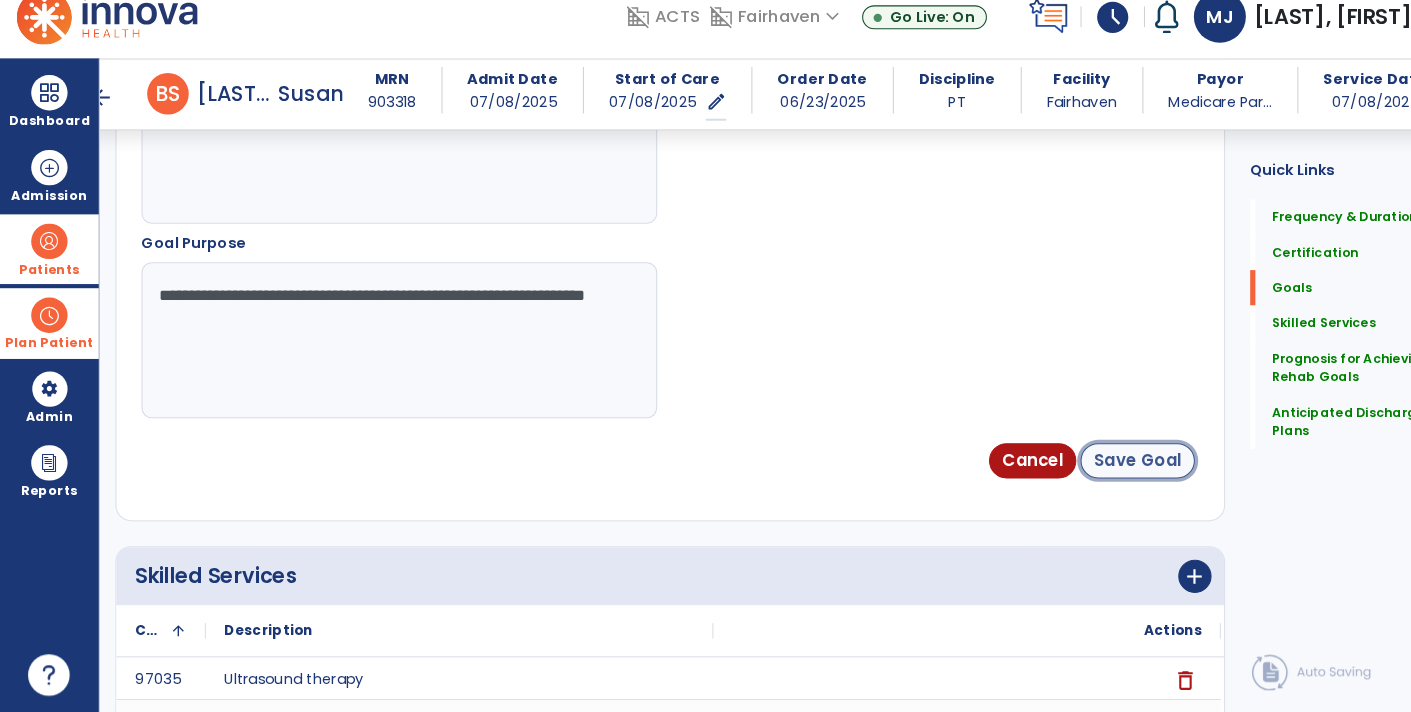 click on "Save Goal" at bounding box center [1094, 470] 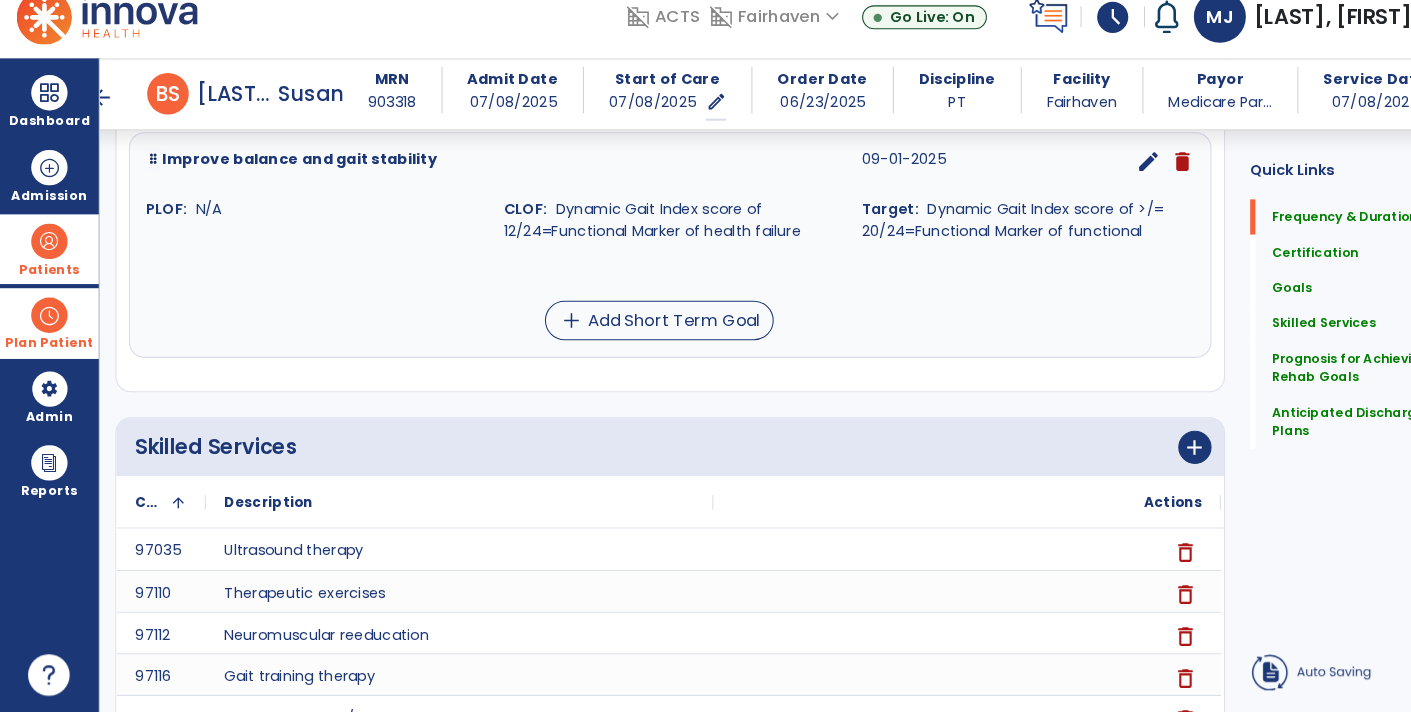 scroll, scrollTop: 149, scrollLeft: 0, axis: vertical 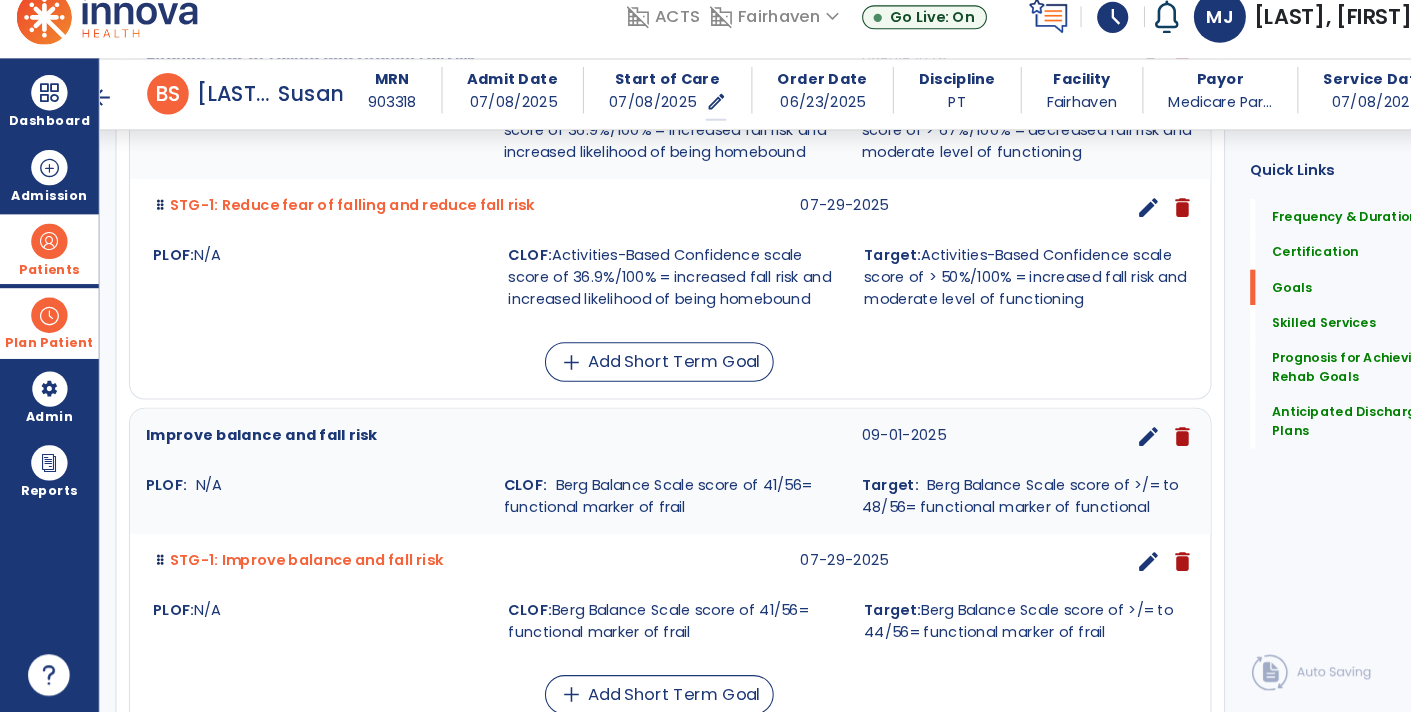 click on "Quick Links  Frequency & Duration   Frequency & Duration   Certification   Certification   Goals   Goals   Skilled Services   Skilled Services   Prognosis for Achieving Rehab Goals   Prognosis for Achieving Rehab Goals   Anticipated Discharge Plans   Anticipated Discharge Plans" 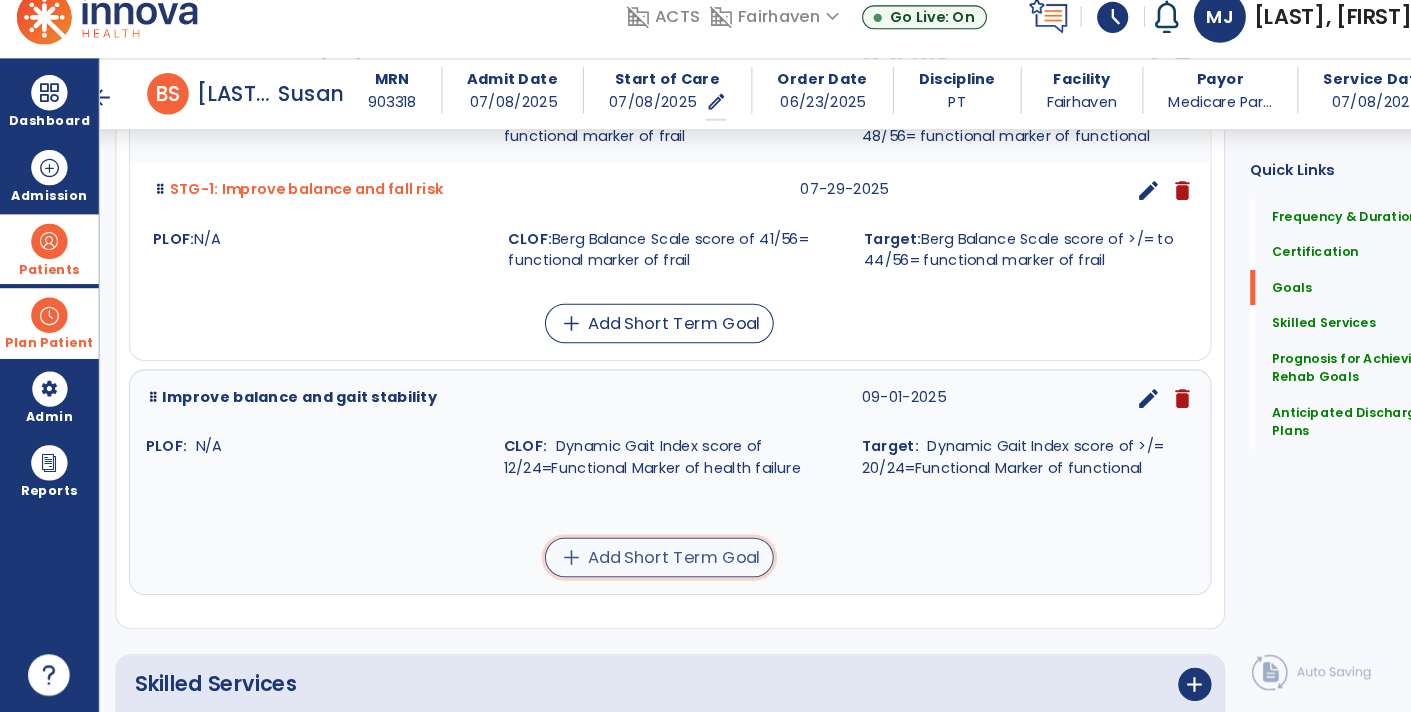 click on "add  Add Short Term Goal" at bounding box center (634, 563) 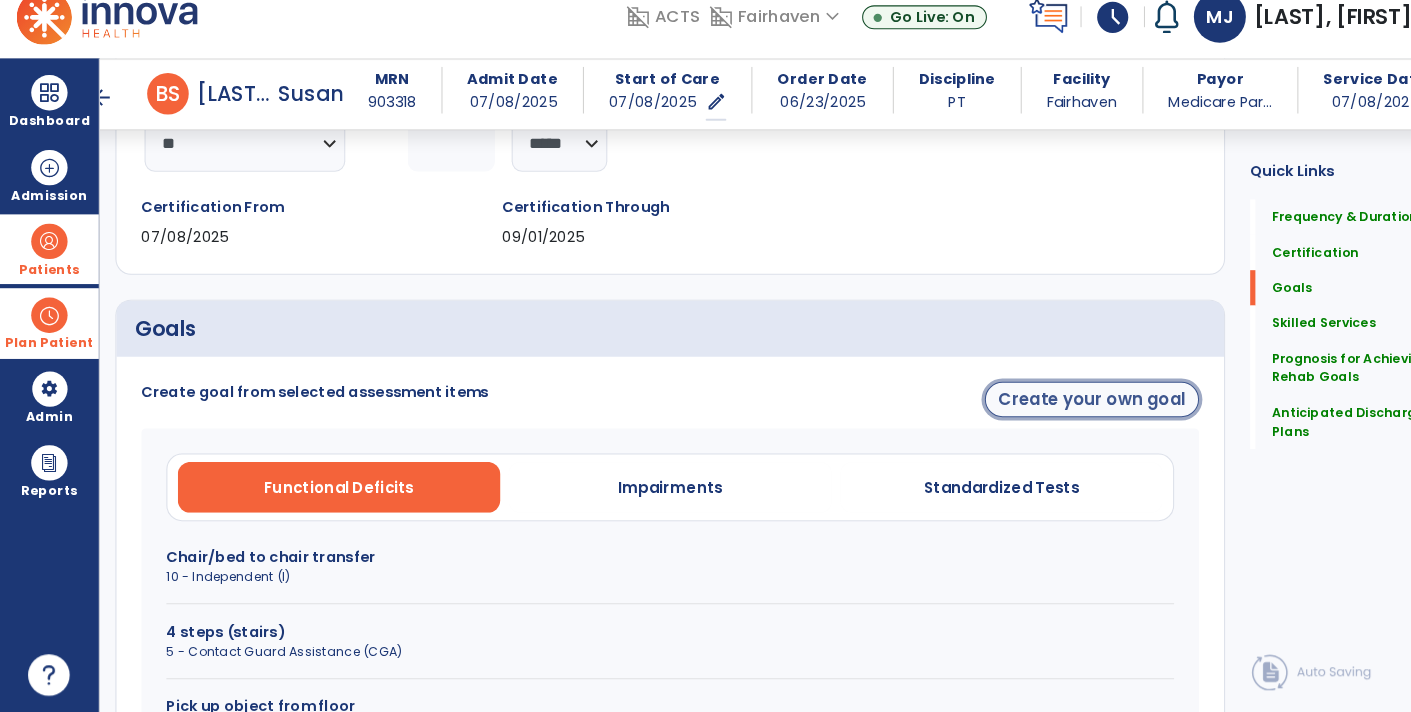 click on "Create your own goal" at bounding box center (1050, 411) 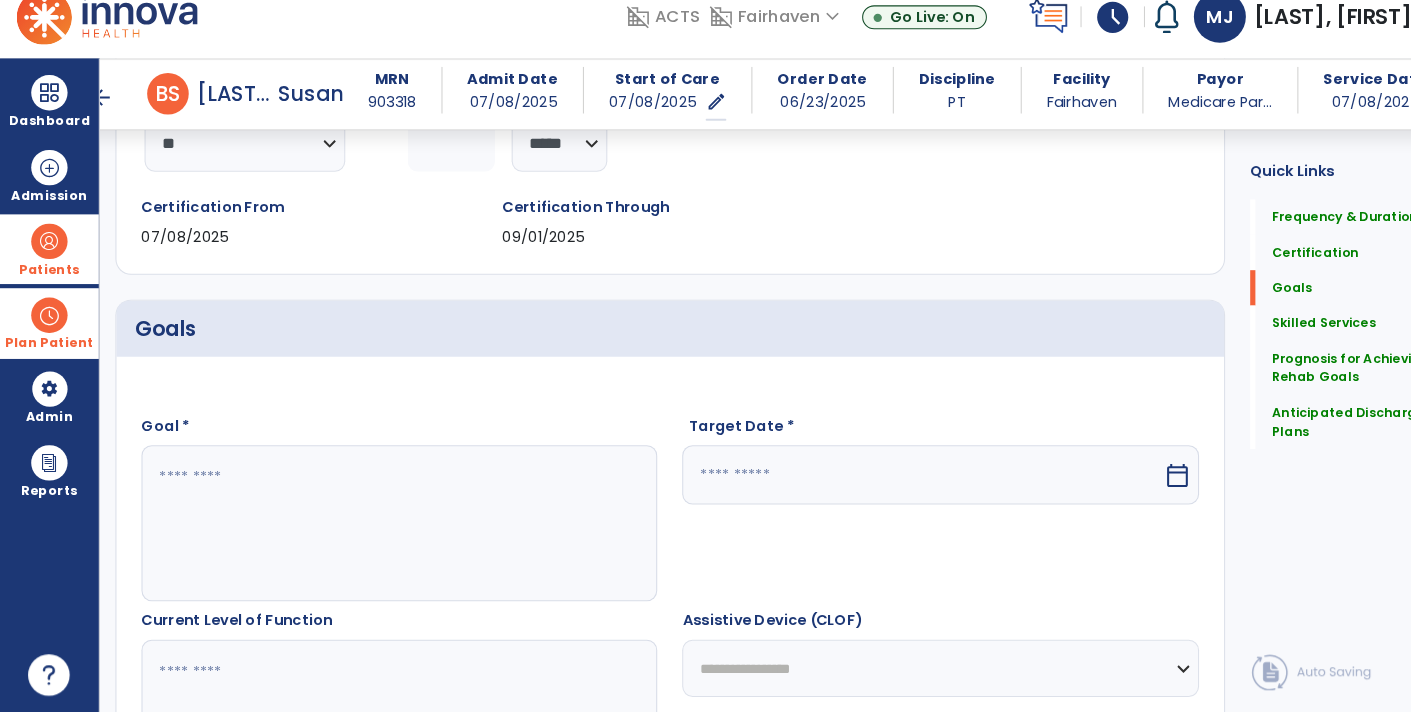 click on "calendar_today" at bounding box center [1132, 484] 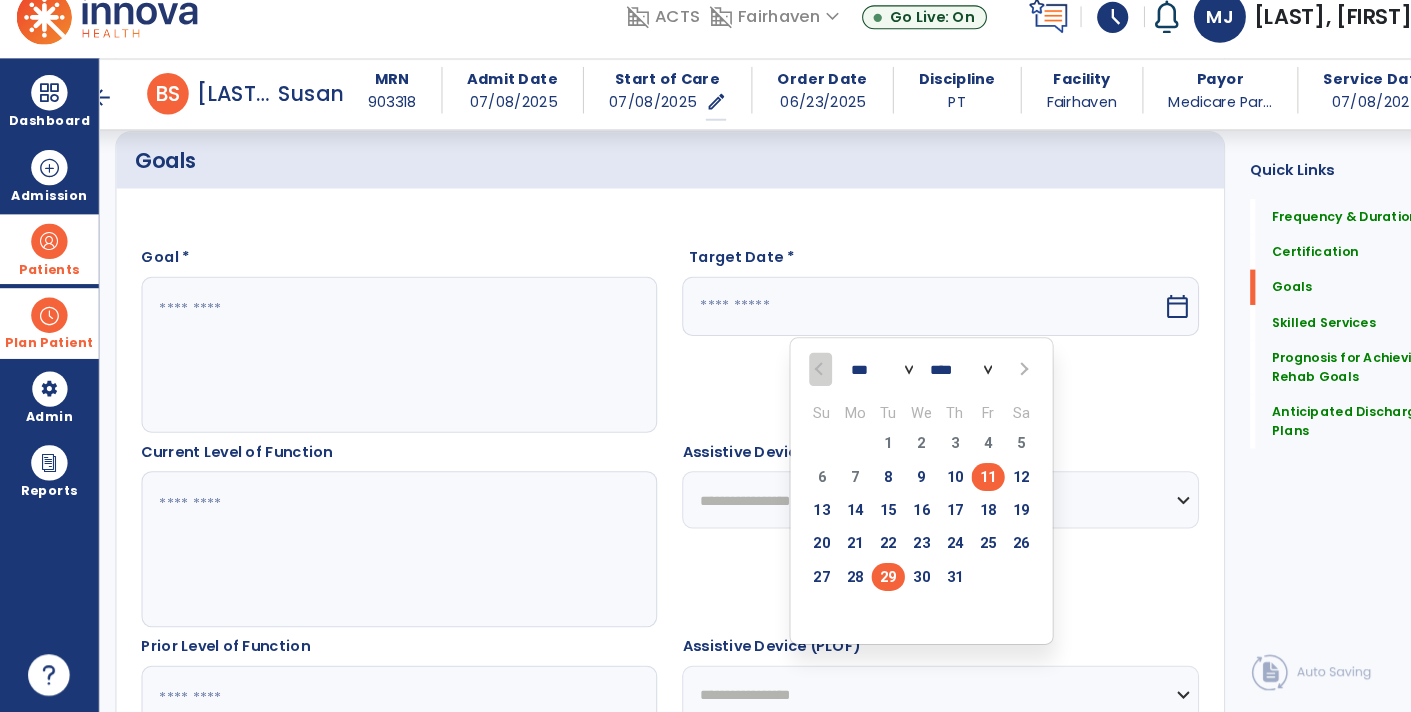 click on "29" at bounding box center (854, 581) 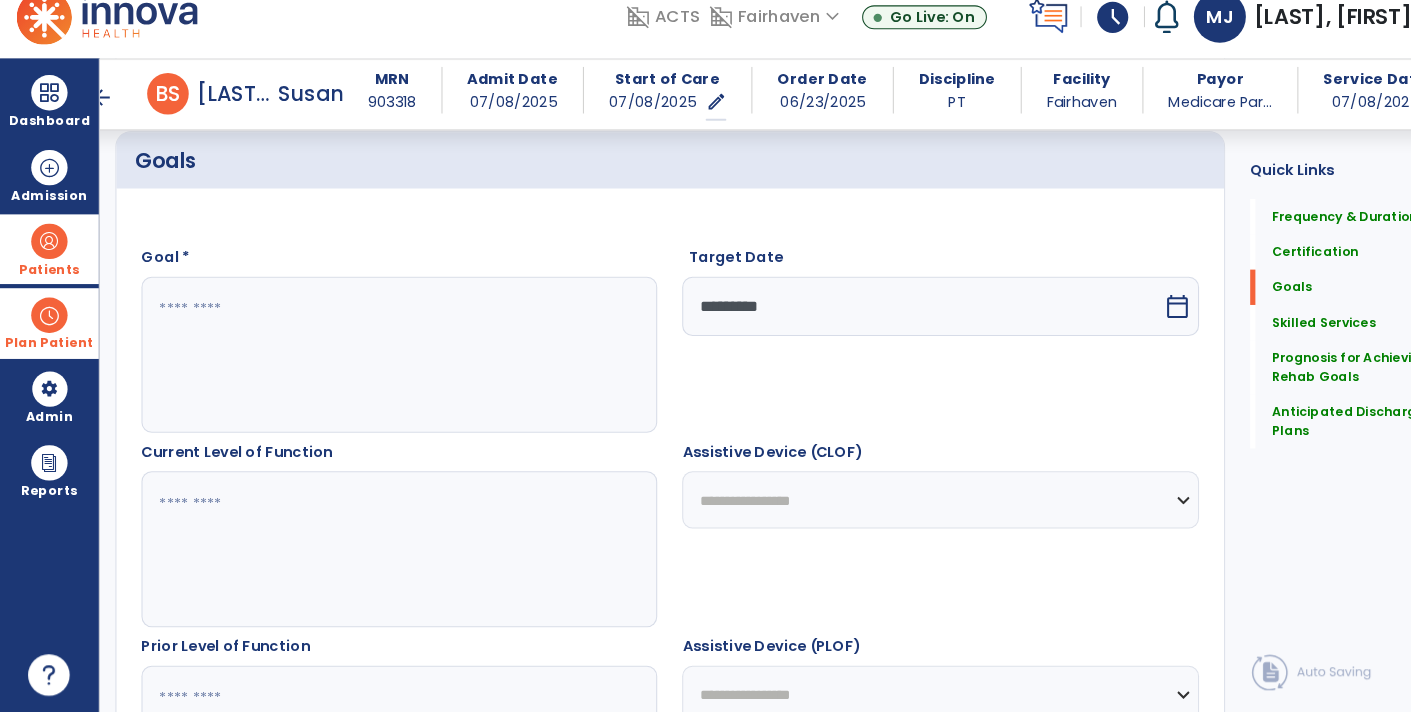click at bounding box center (383, 368) 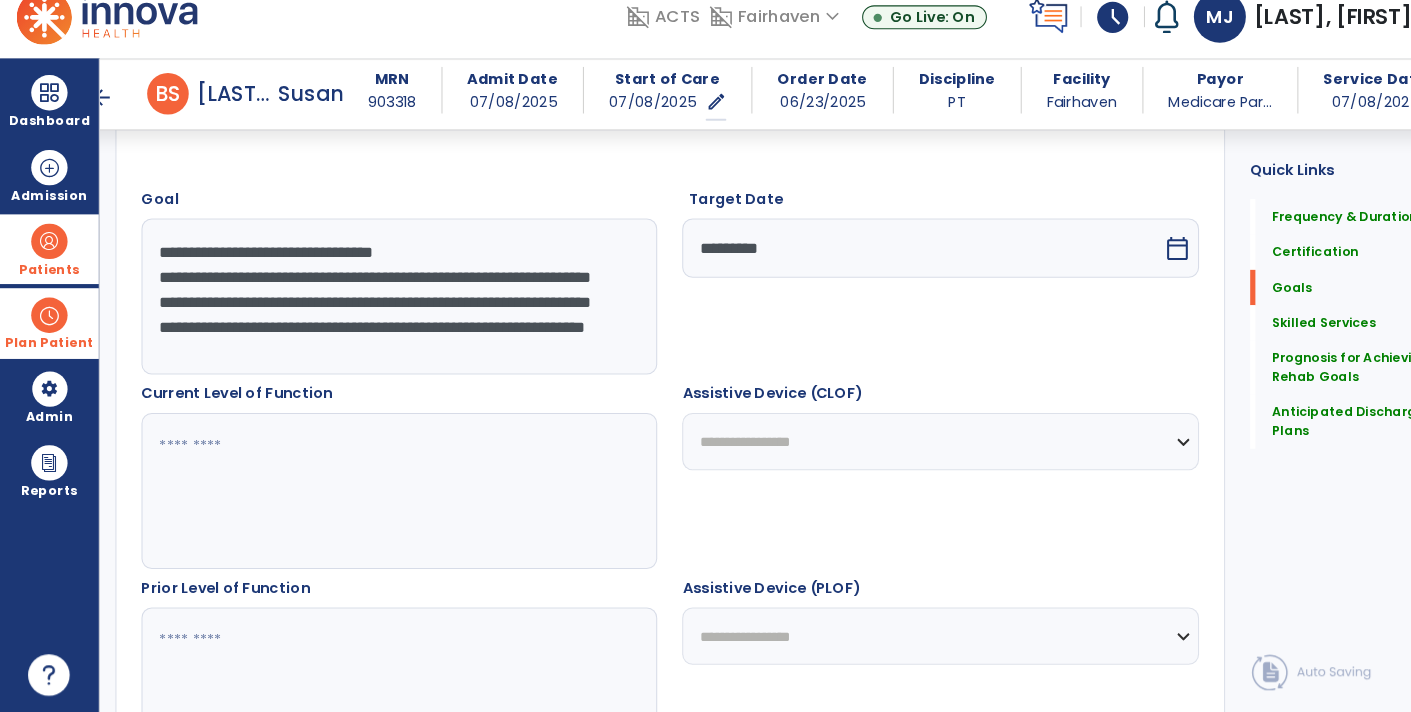 drag, startPoint x: 352, startPoint y: 283, endPoint x: 140, endPoint y: 257, distance: 213.5884 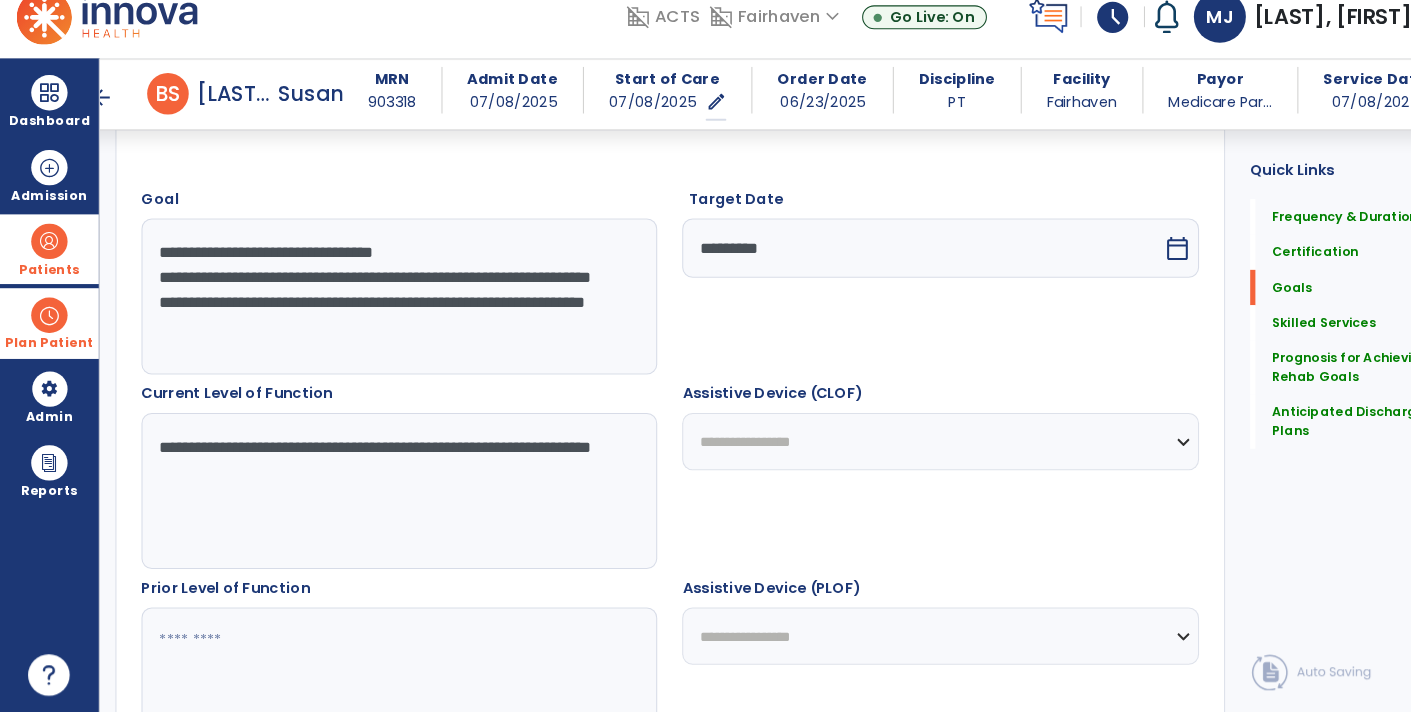 scroll, scrollTop: 0, scrollLeft: 0, axis: both 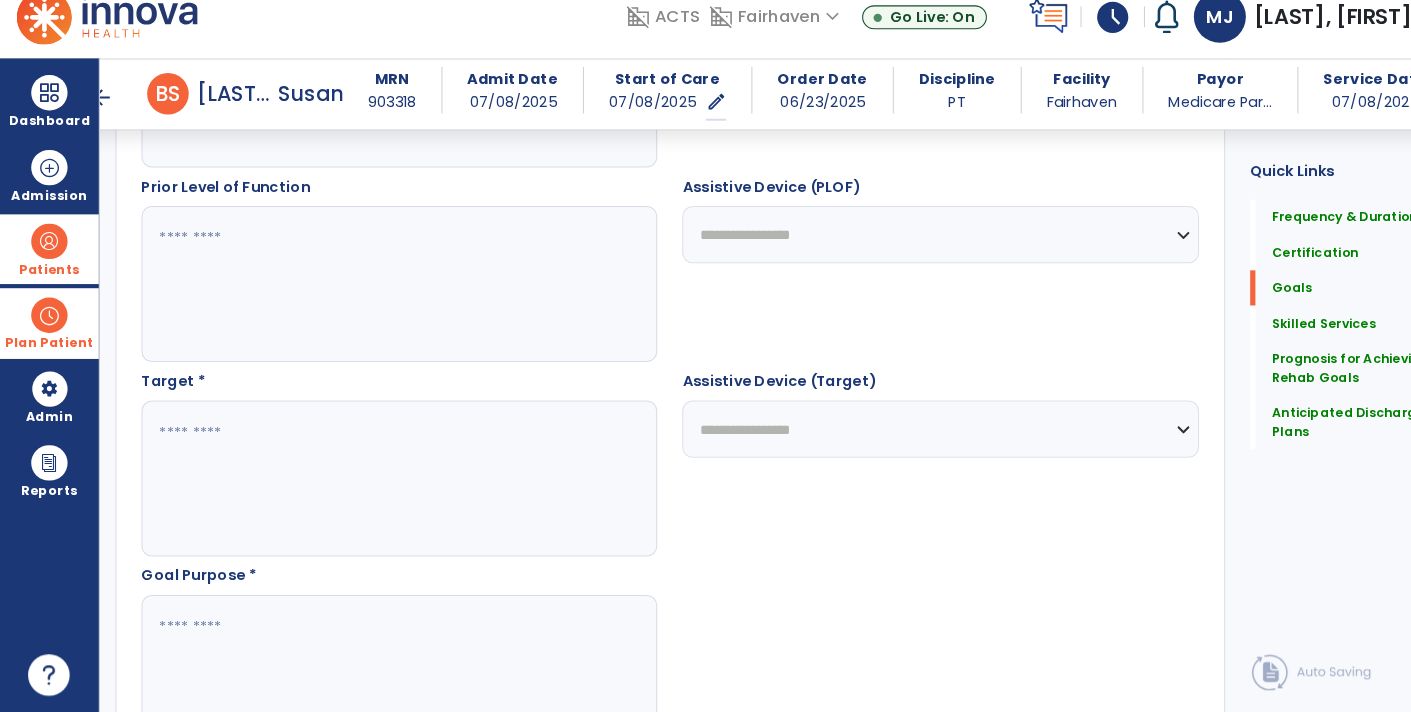 type on "**********" 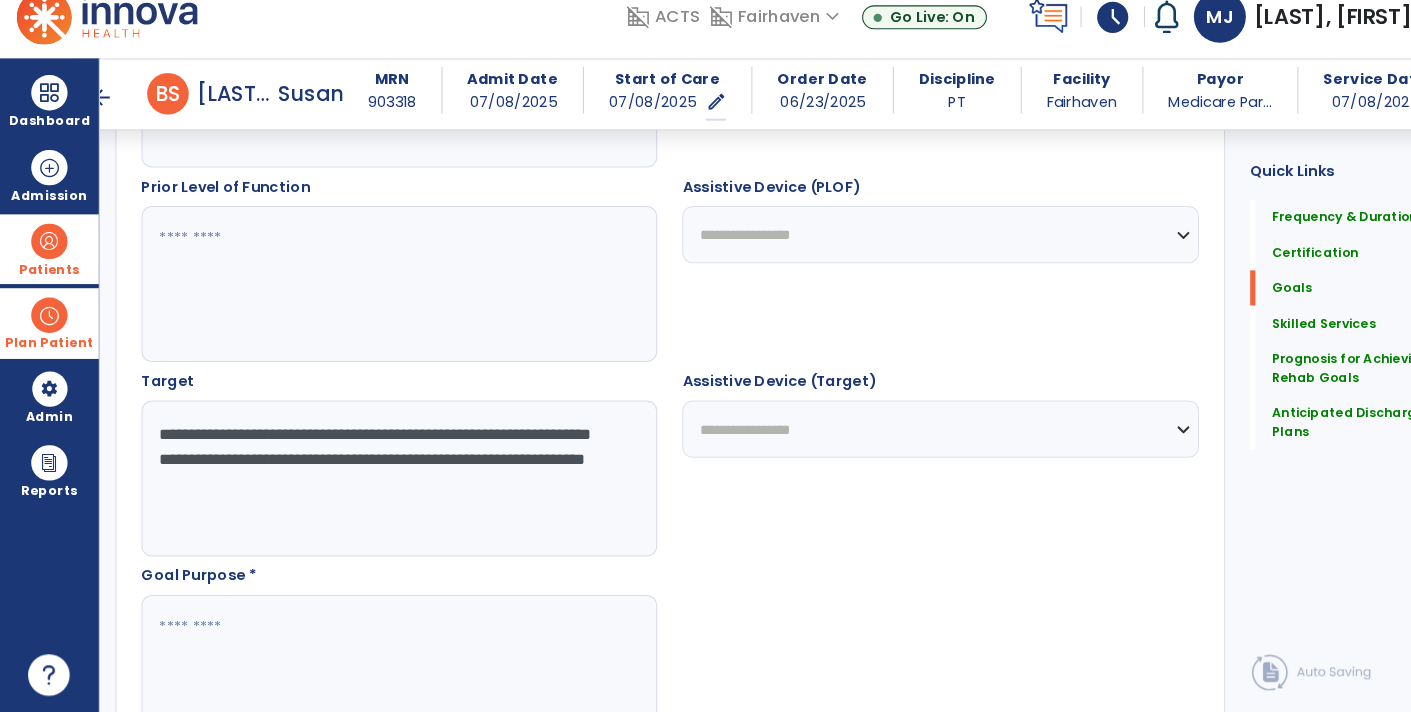 click on "**********" at bounding box center [383, 487] 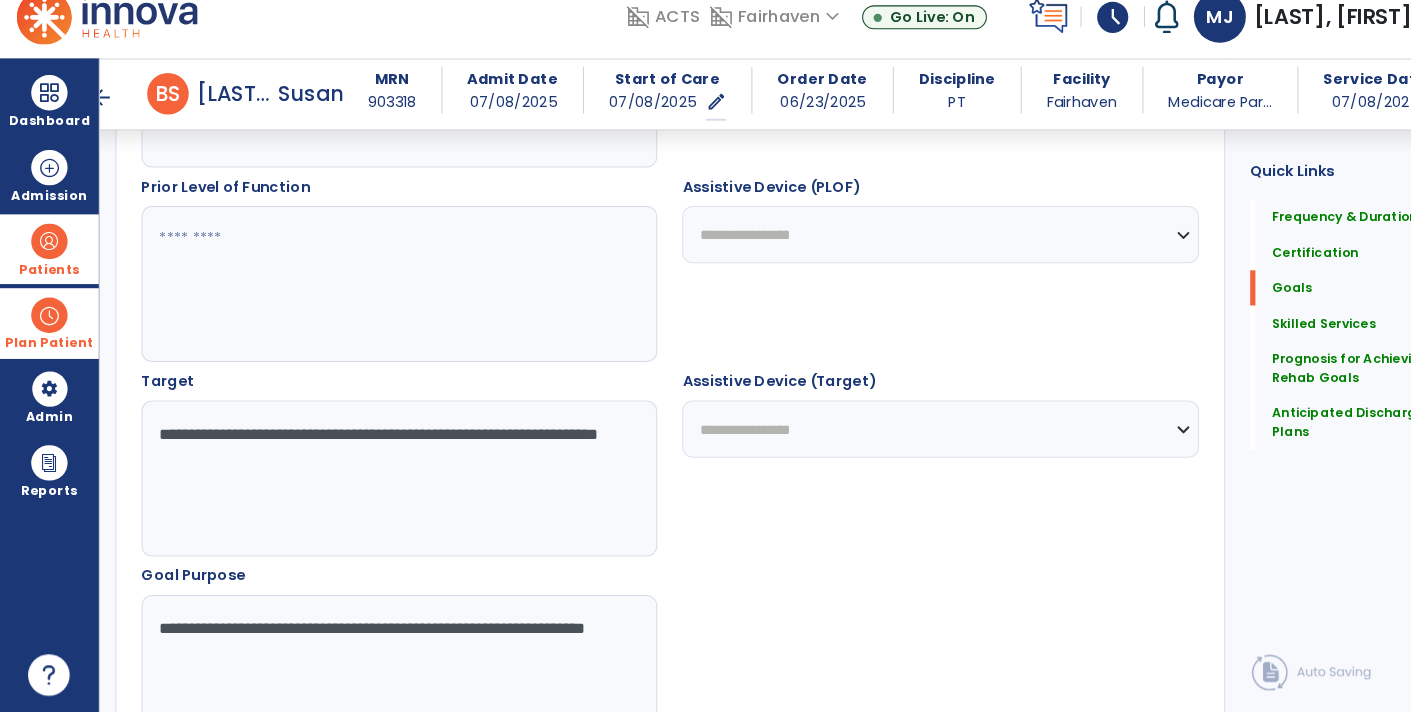type on "**********" 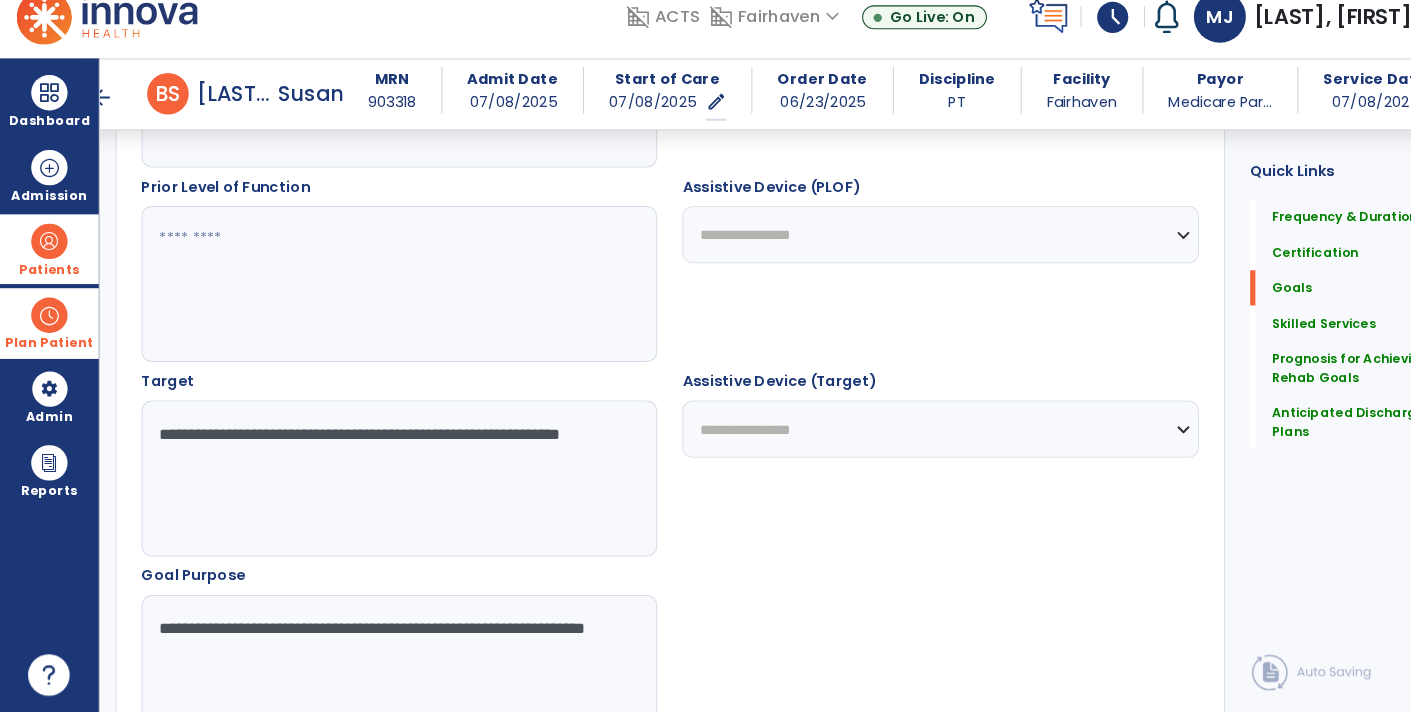 type on "**********" 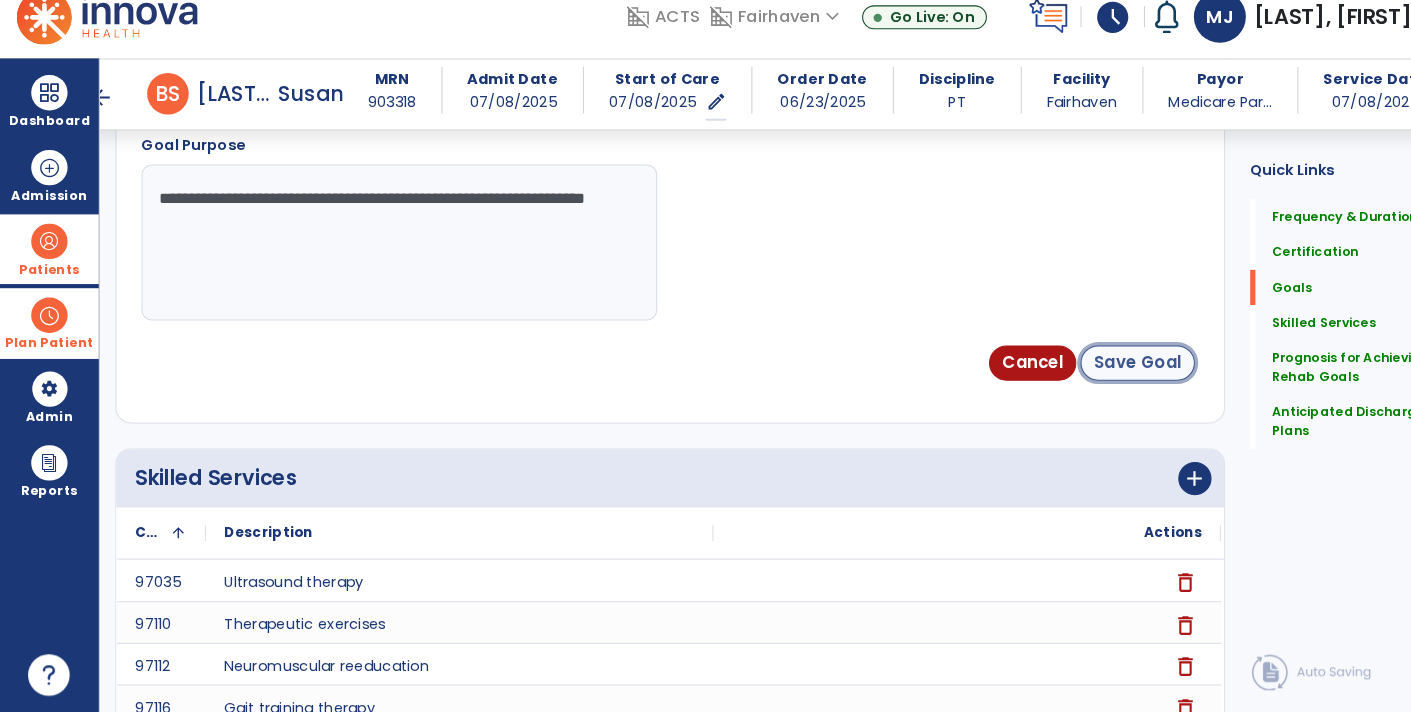 click on "Save Goal" at bounding box center (1094, 376) 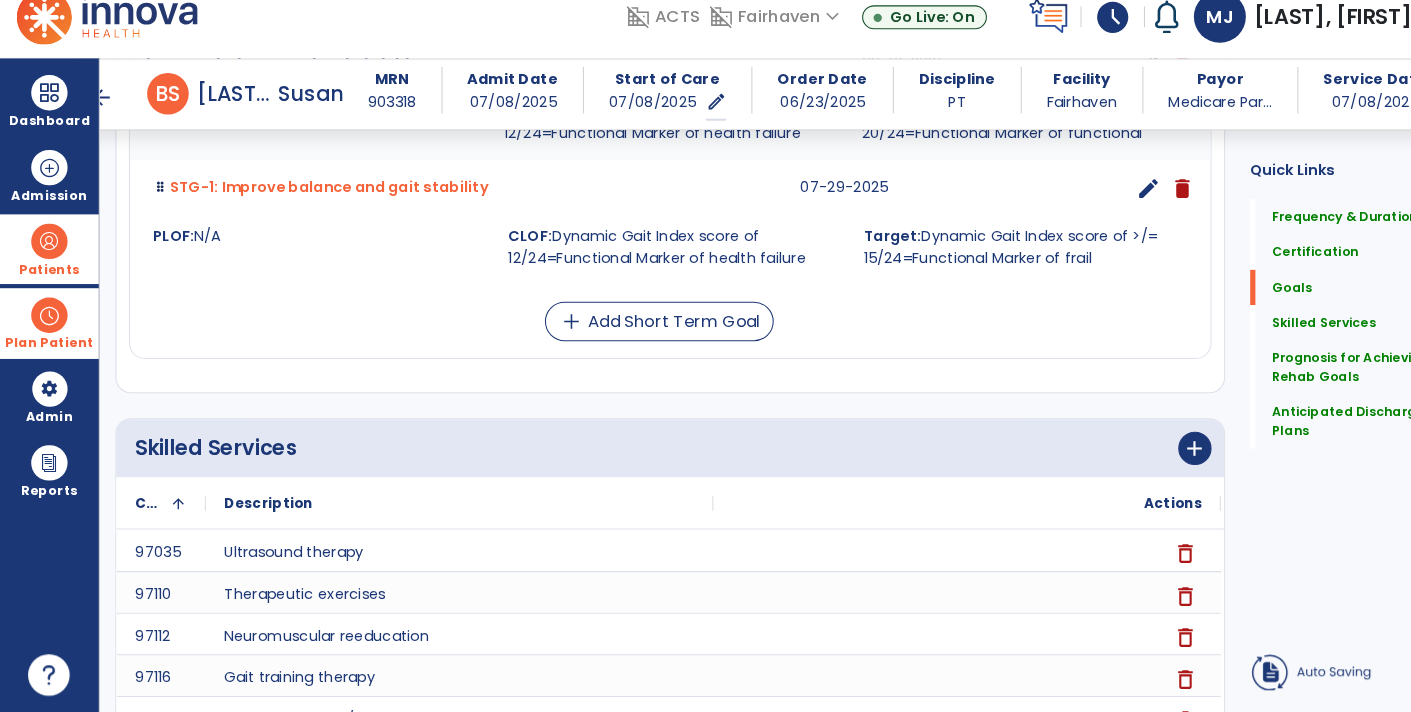 scroll, scrollTop: 243, scrollLeft: 0, axis: vertical 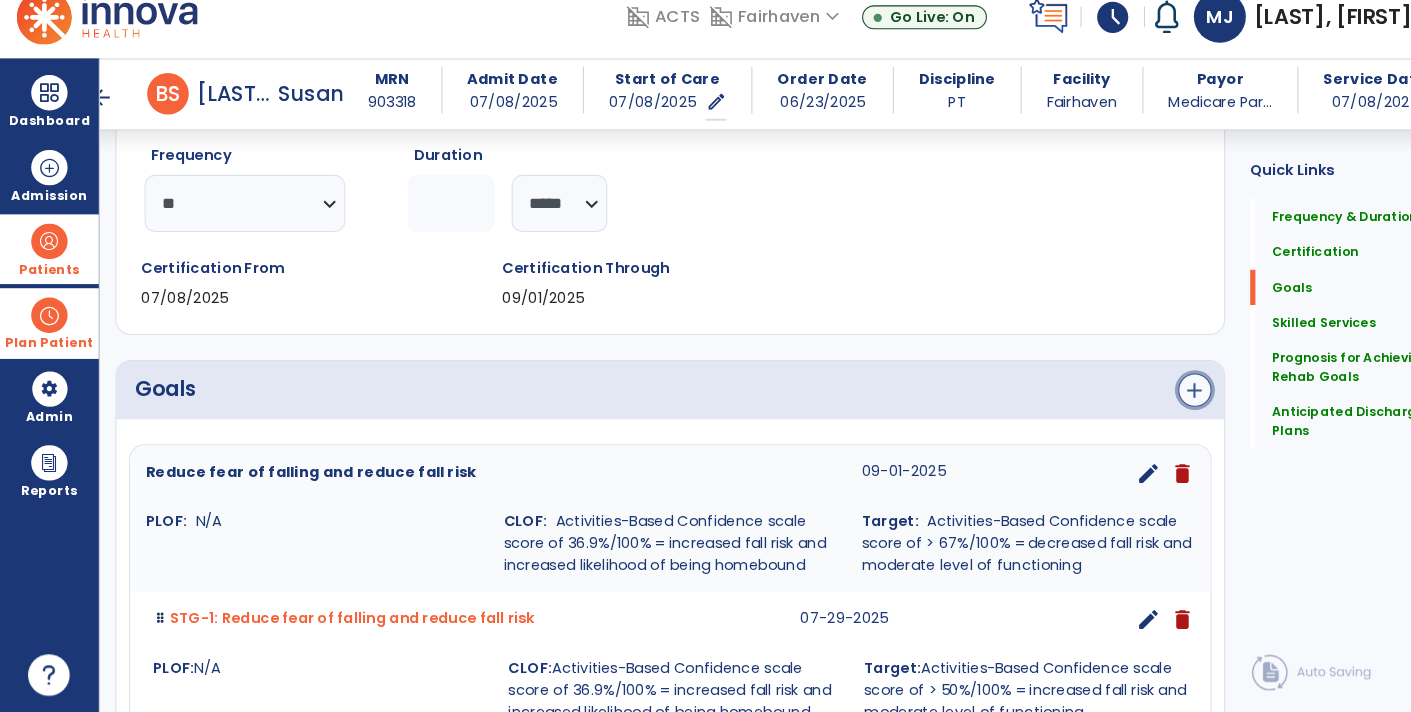 click on "add" at bounding box center [1149, 402] 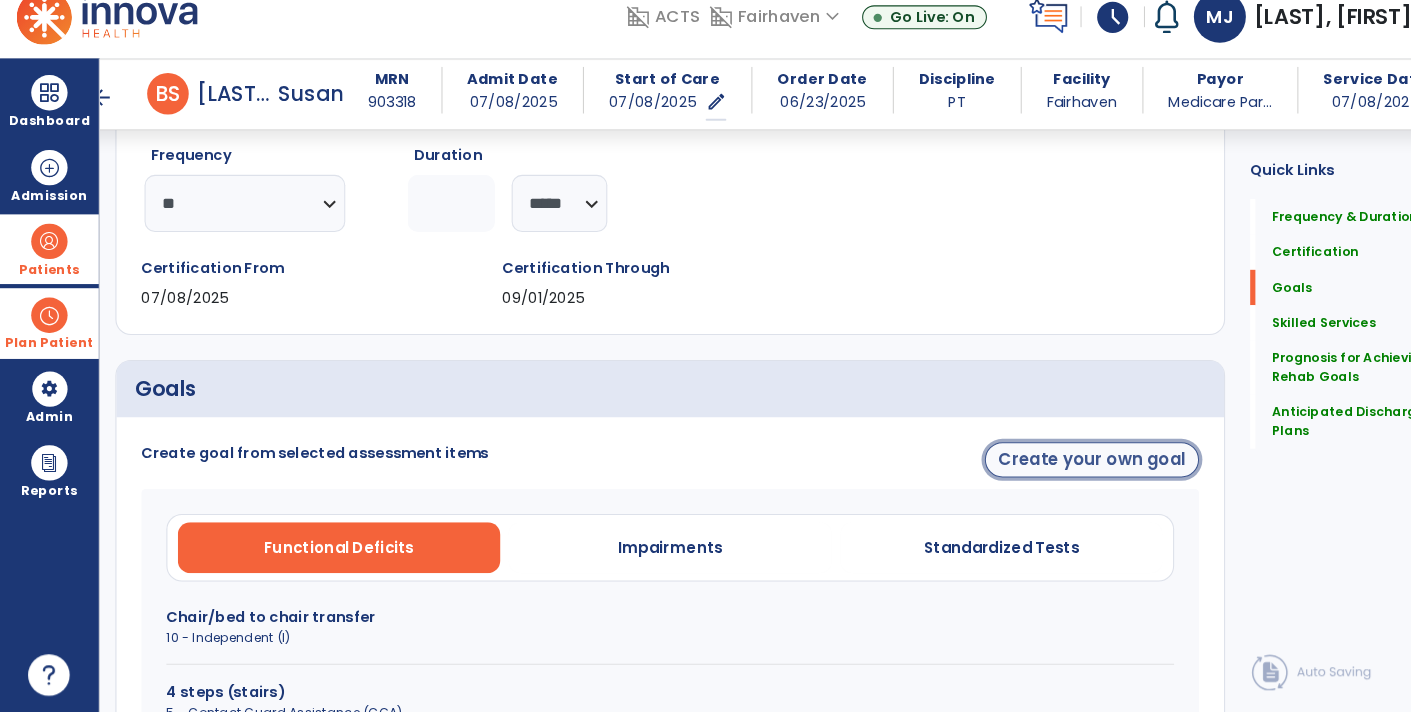 click on "Create your own goal" at bounding box center (1050, 469) 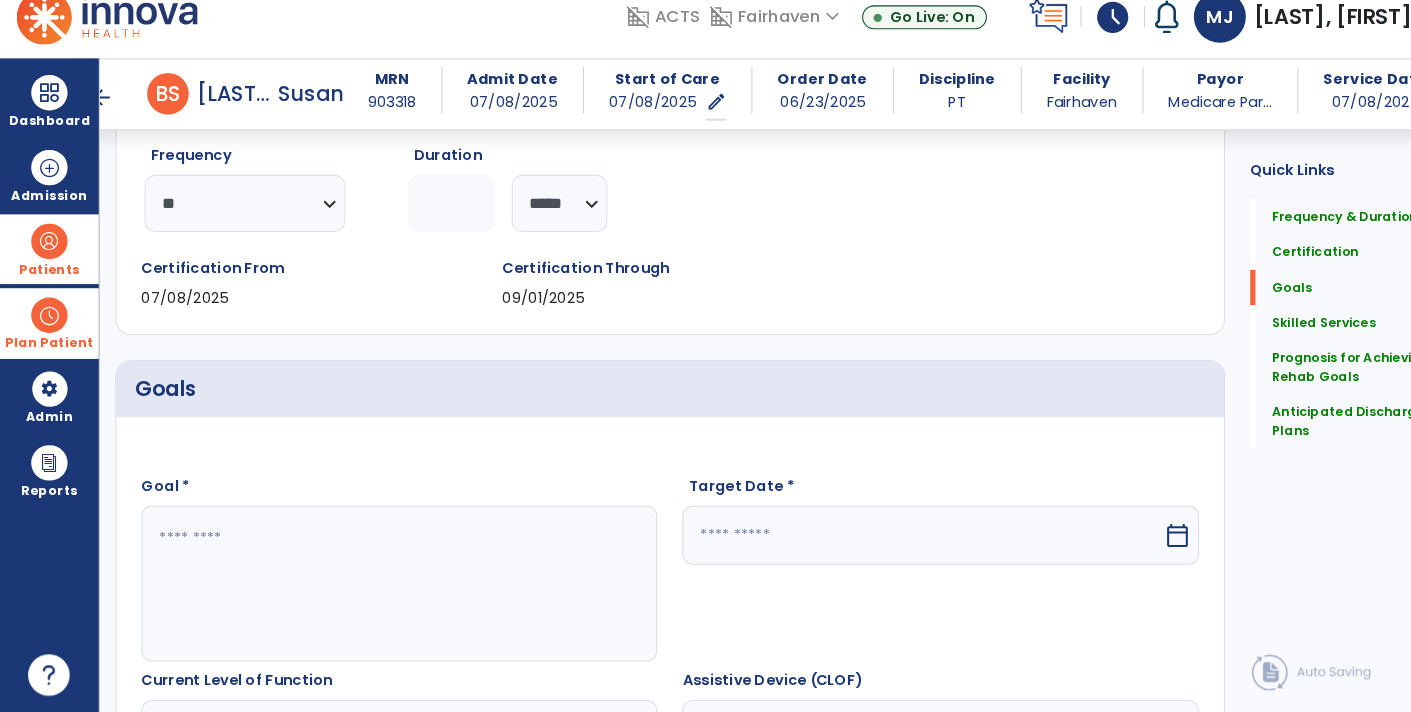 click at bounding box center (383, 588) 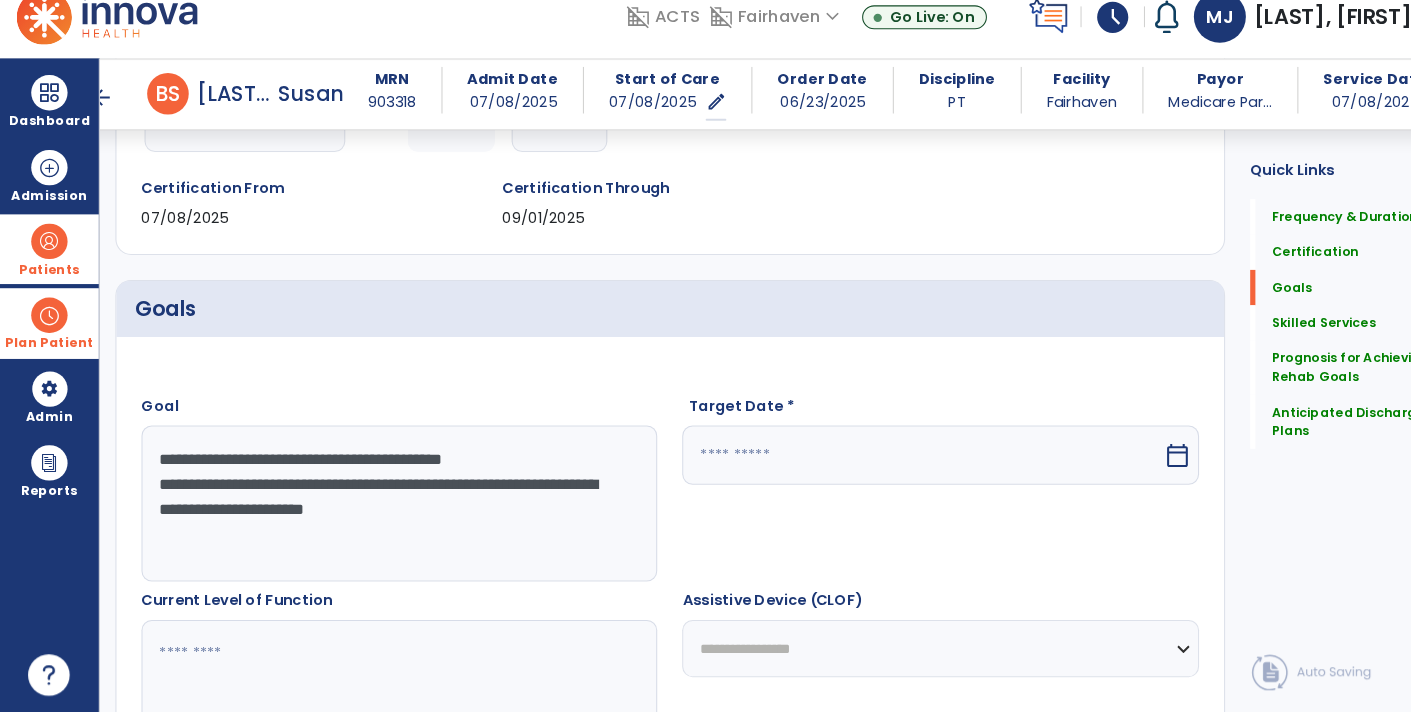 scroll, scrollTop: 322, scrollLeft: 0, axis: vertical 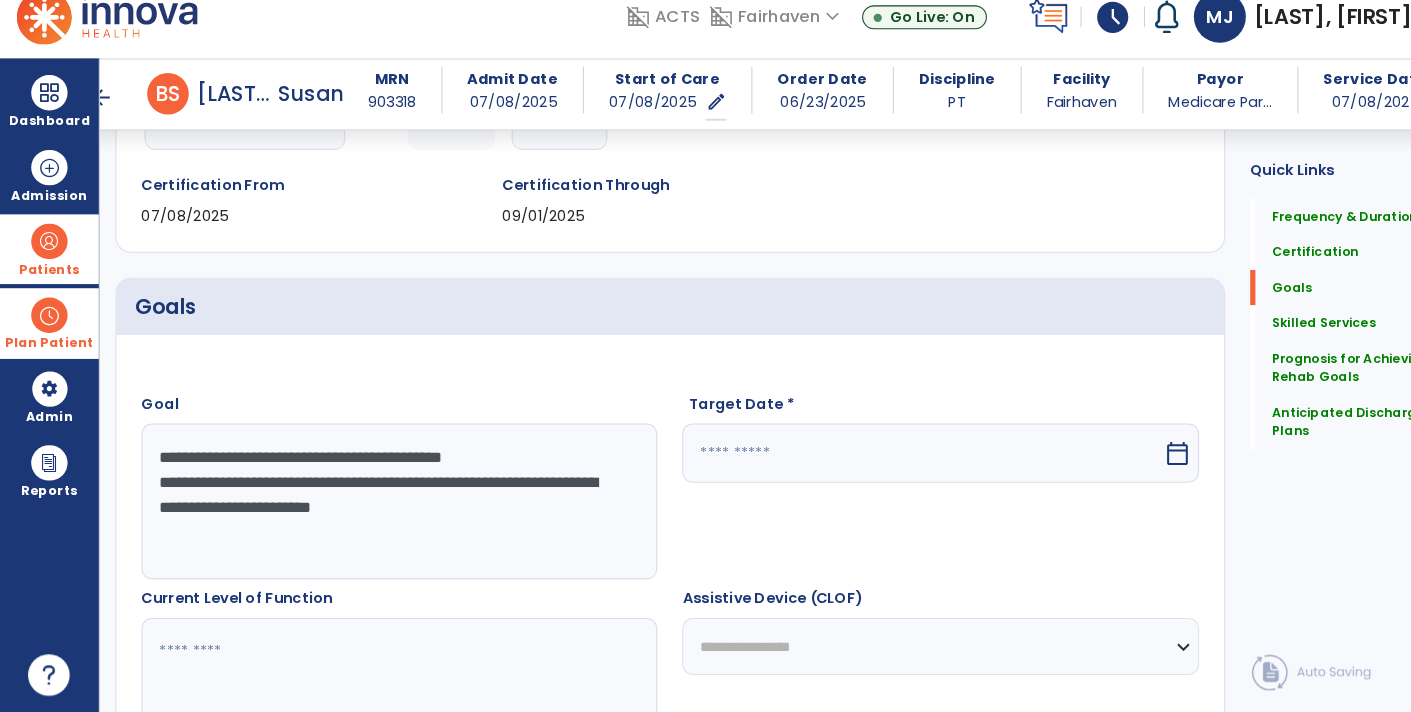 paste on "**********" 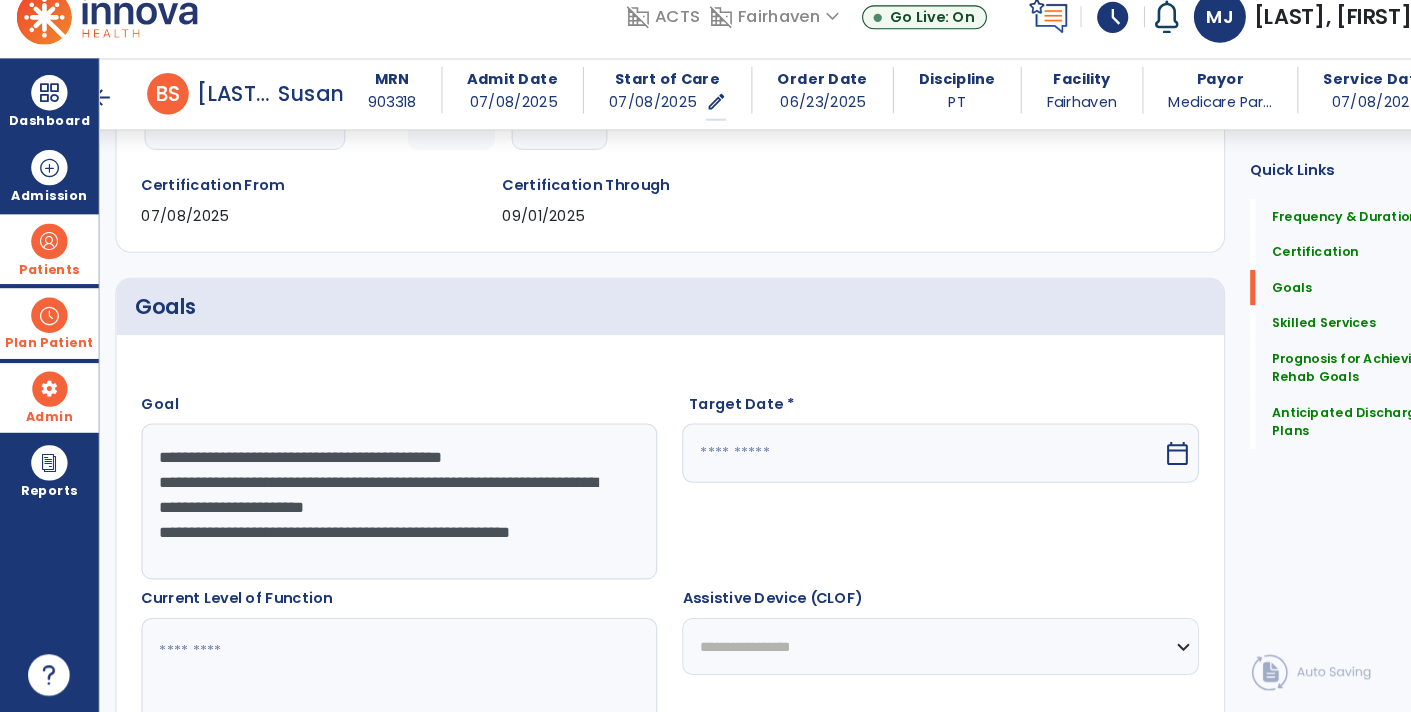 drag, startPoint x: 255, startPoint y: 557, endPoint x: 76, endPoint y: 414, distance: 229.10696 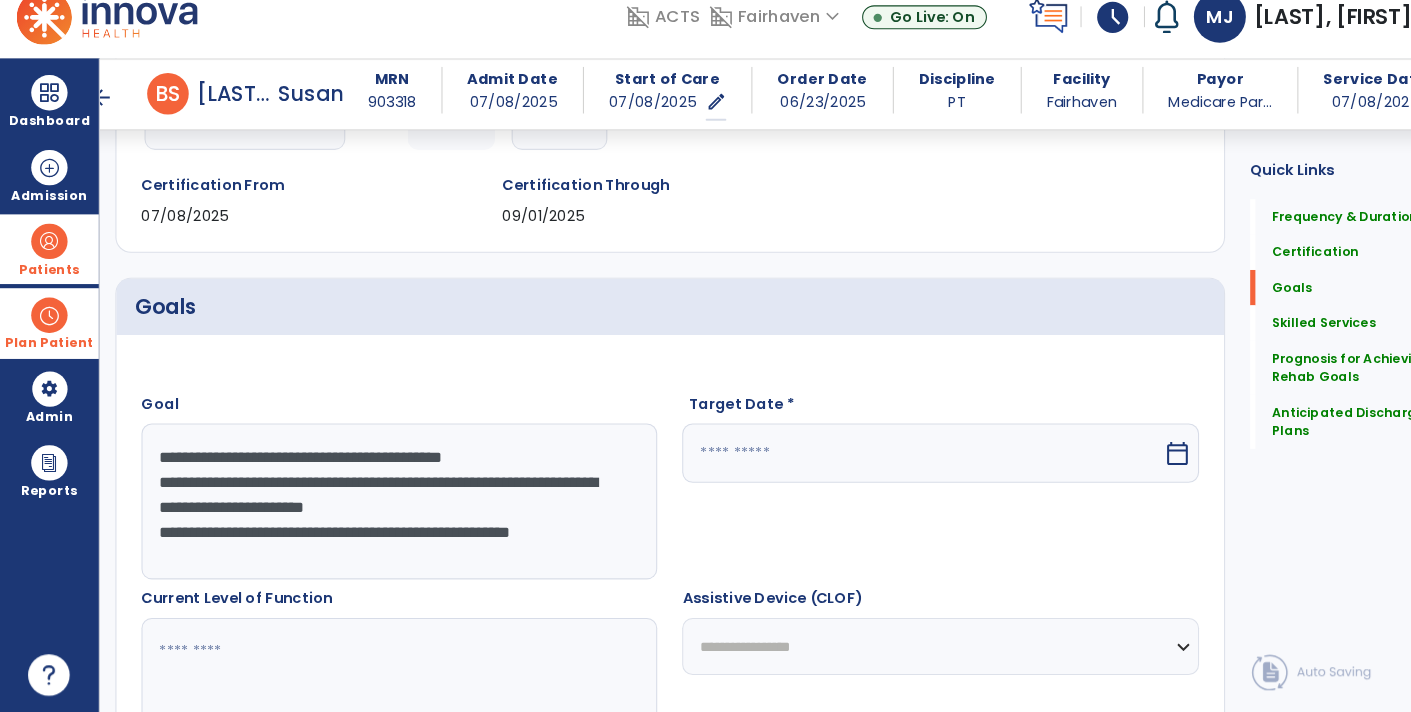 type on "**********" 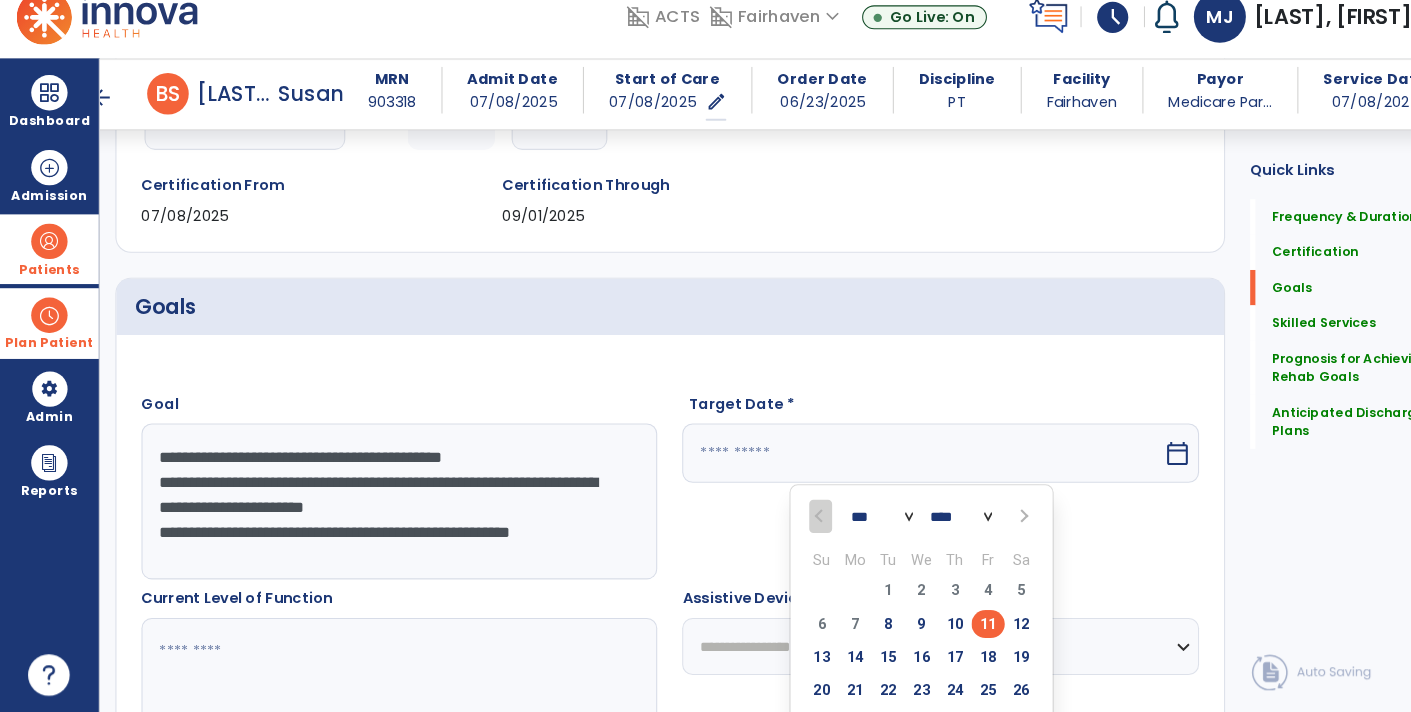 click at bounding box center [983, 523] 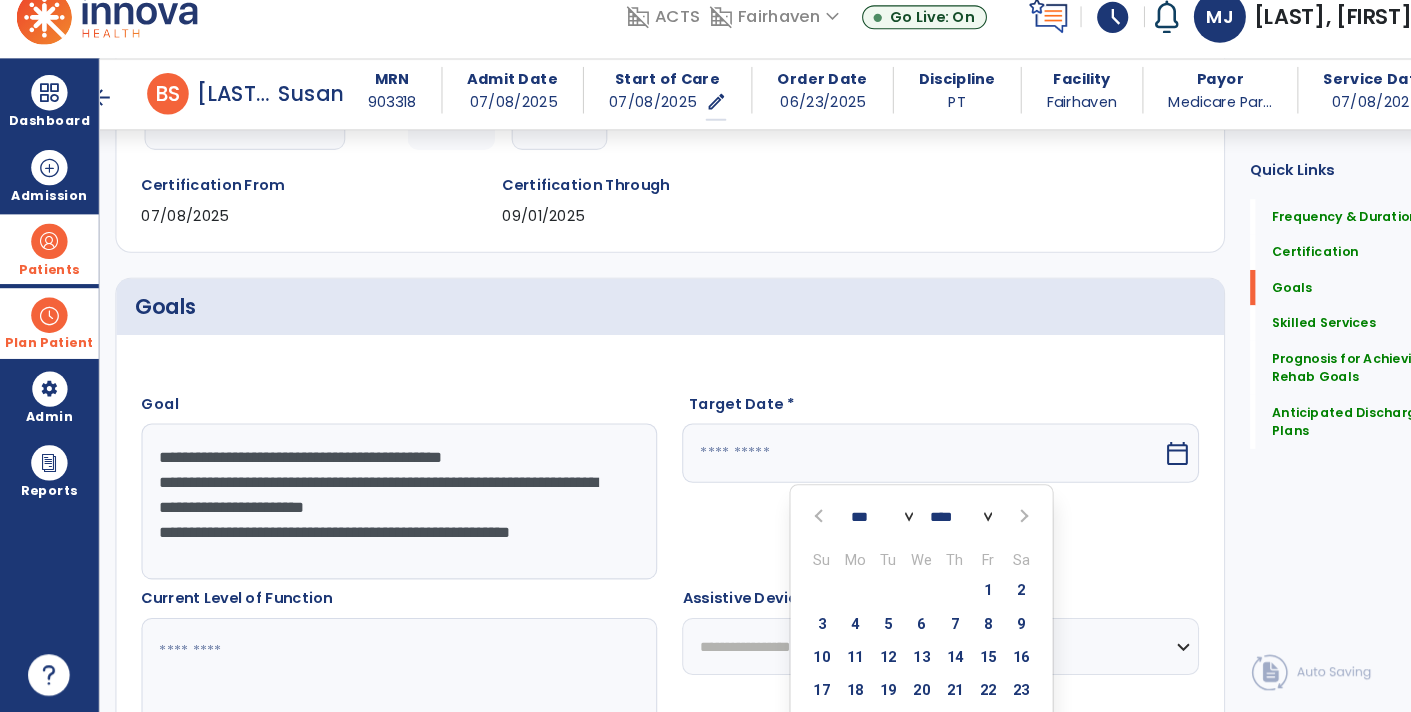 click at bounding box center [983, 523] 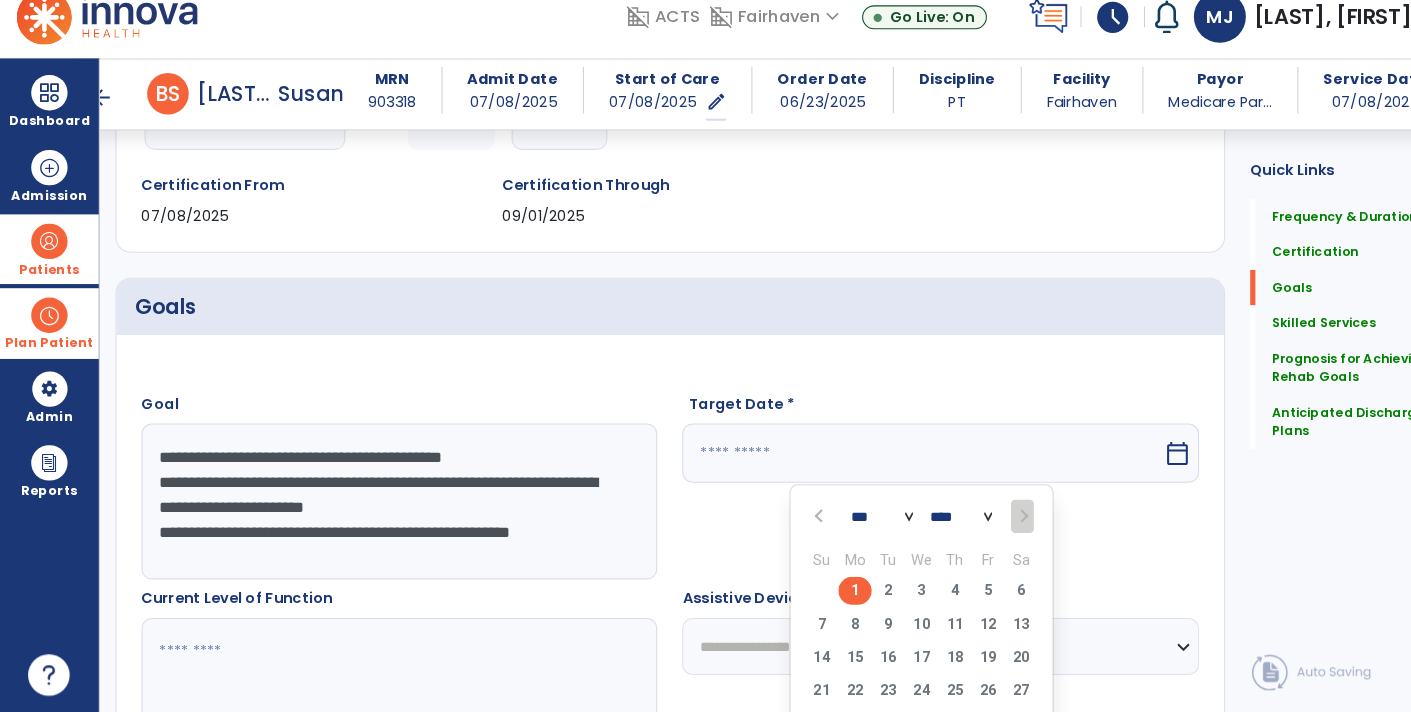 click on "1" at bounding box center (822, 594) 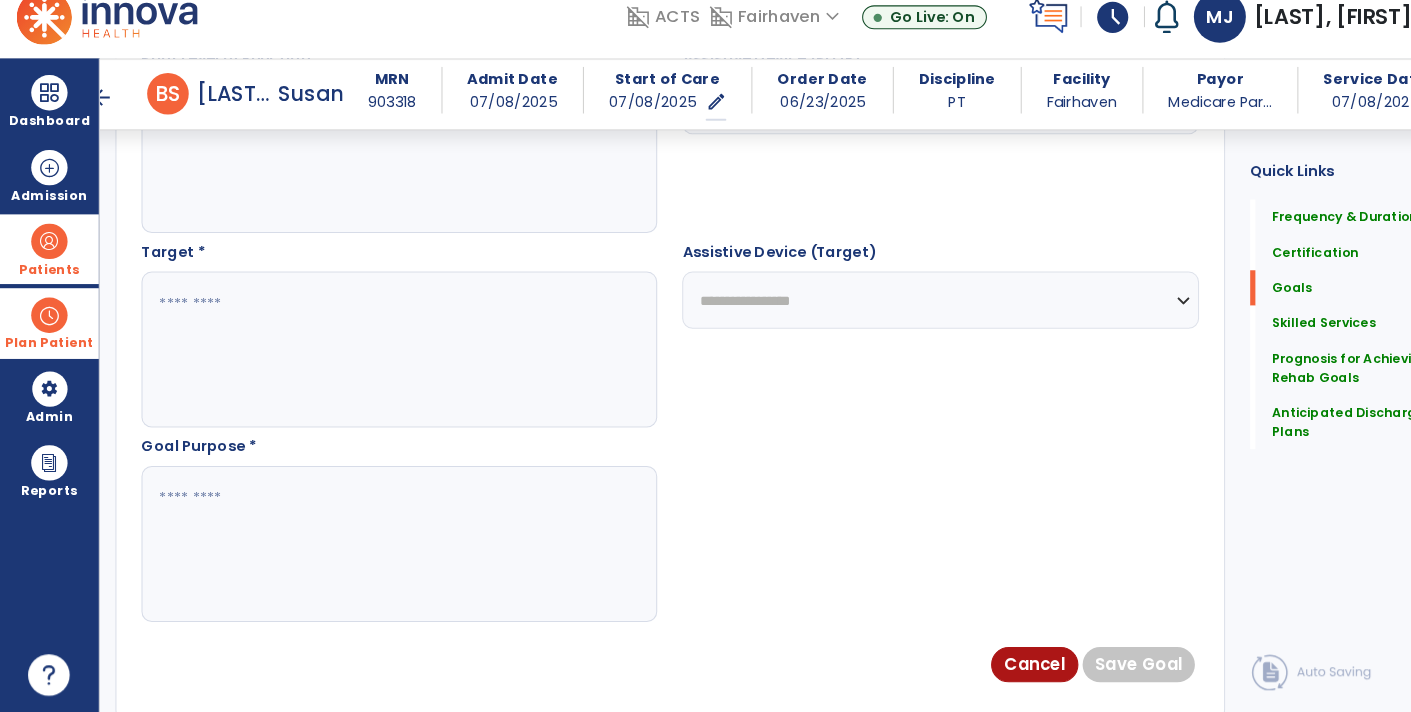scroll, scrollTop: 1025, scrollLeft: 0, axis: vertical 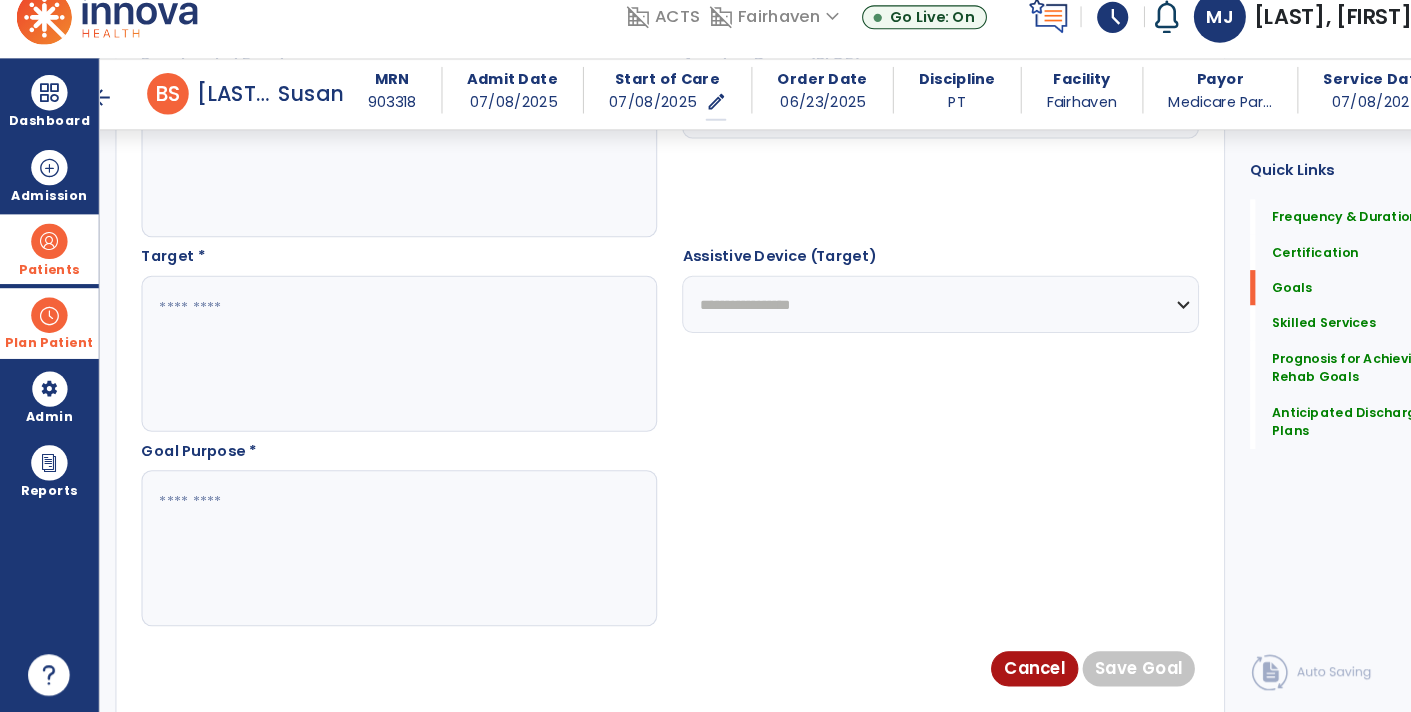 click at bounding box center [383, 554] 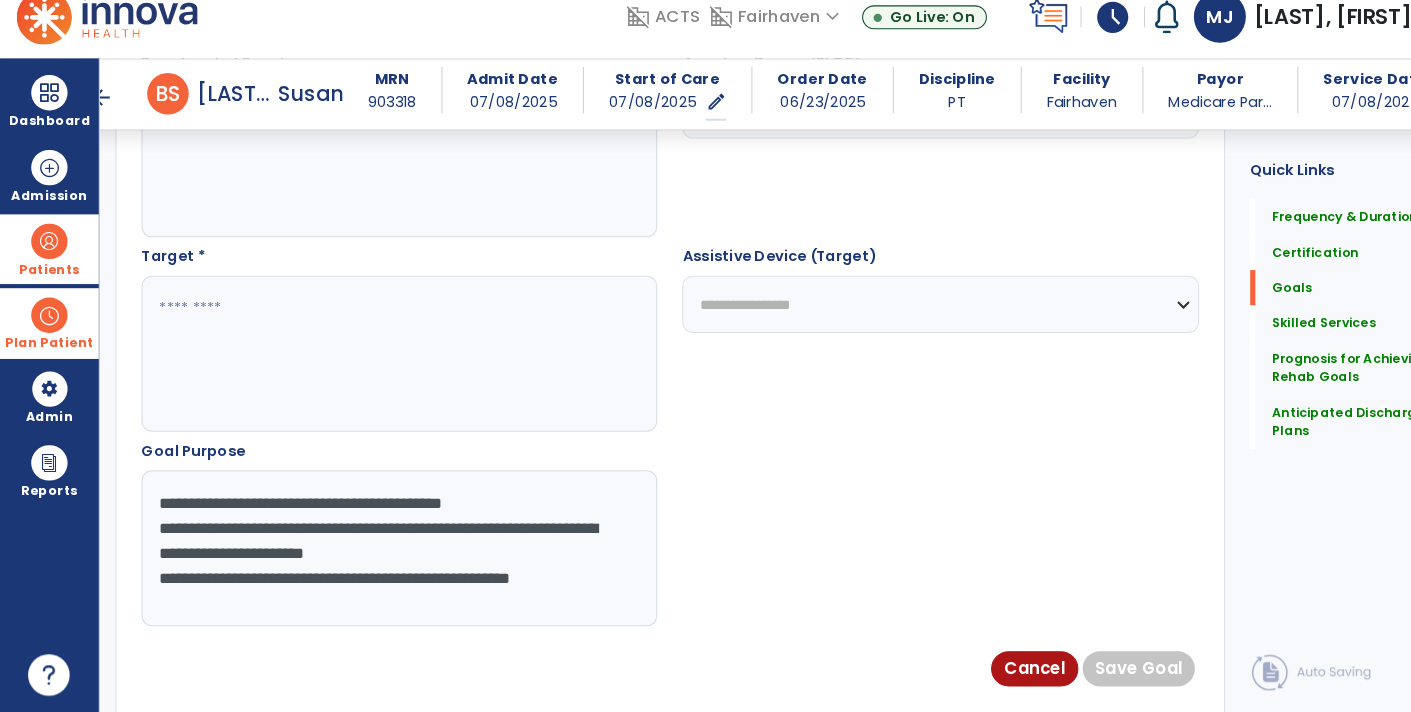 click on "**********" at bounding box center [383, 554] 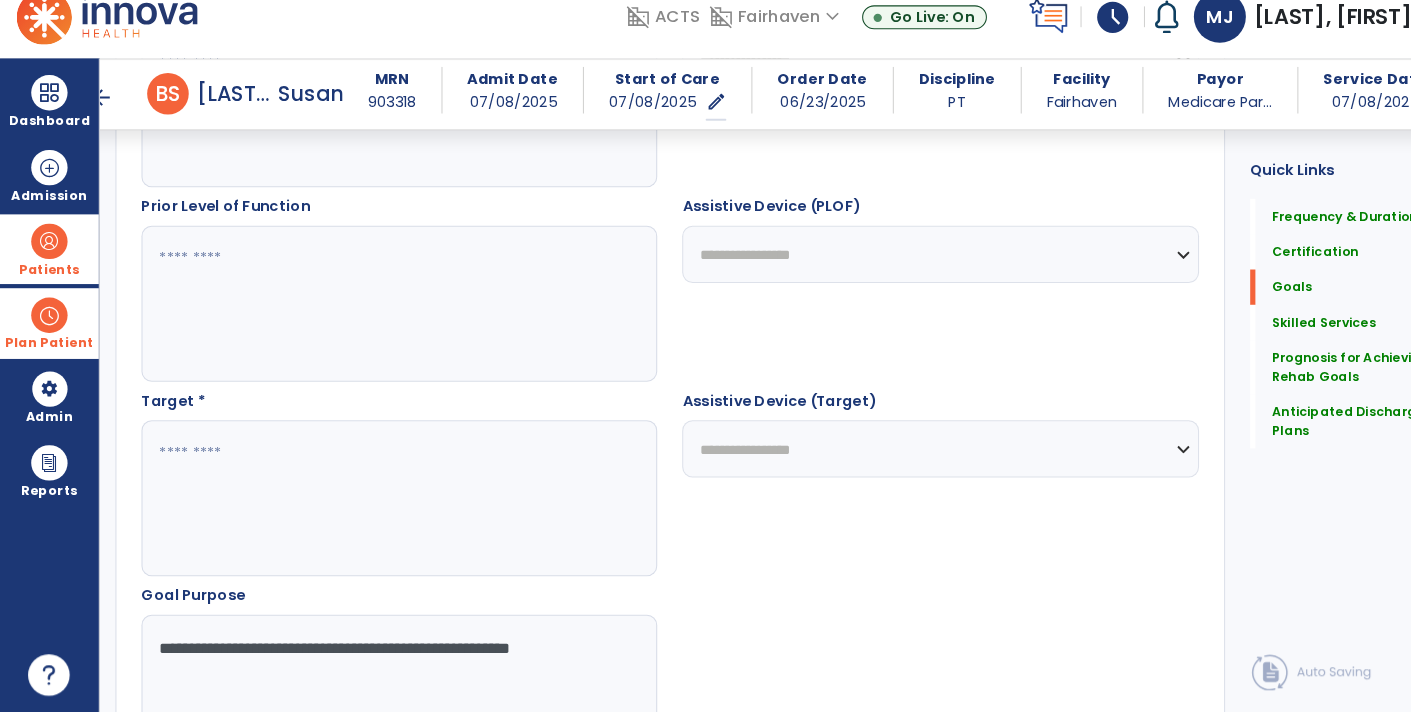 scroll, scrollTop: 891, scrollLeft: 0, axis: vertical 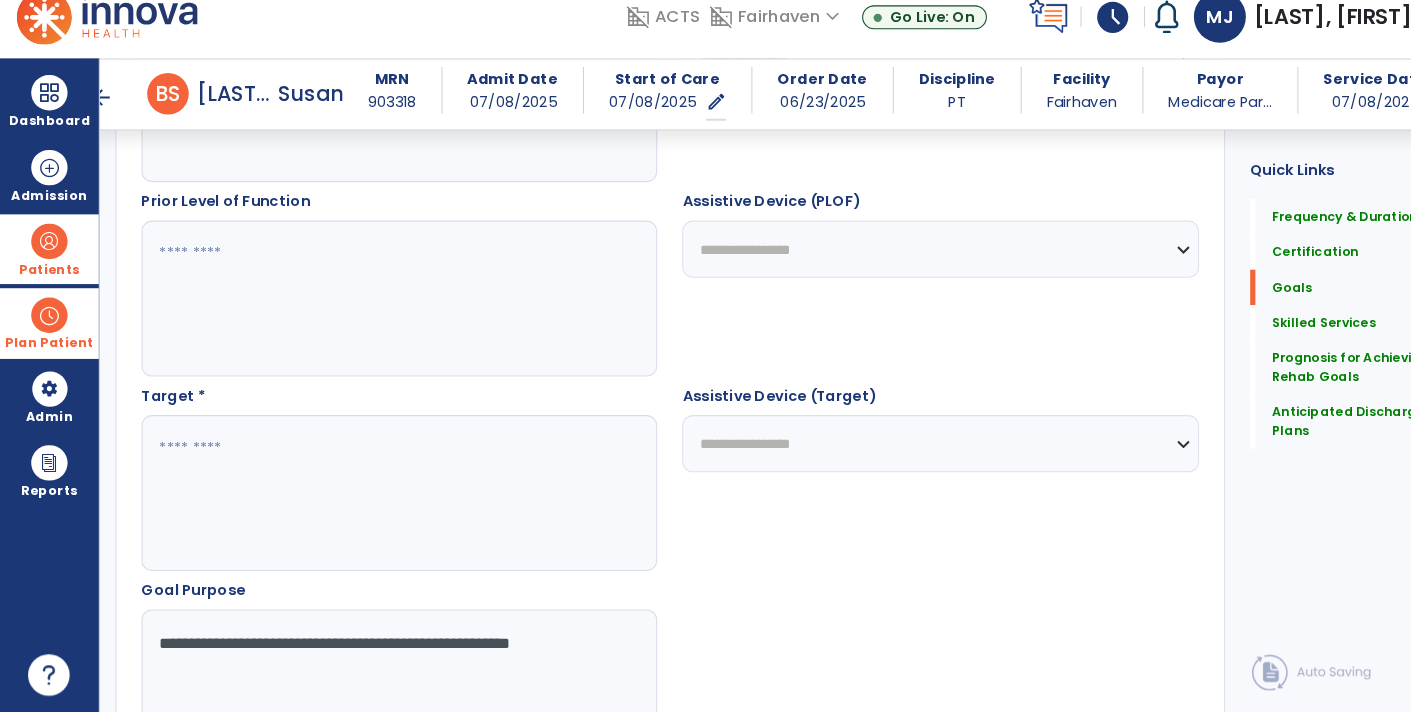 type on "**********" 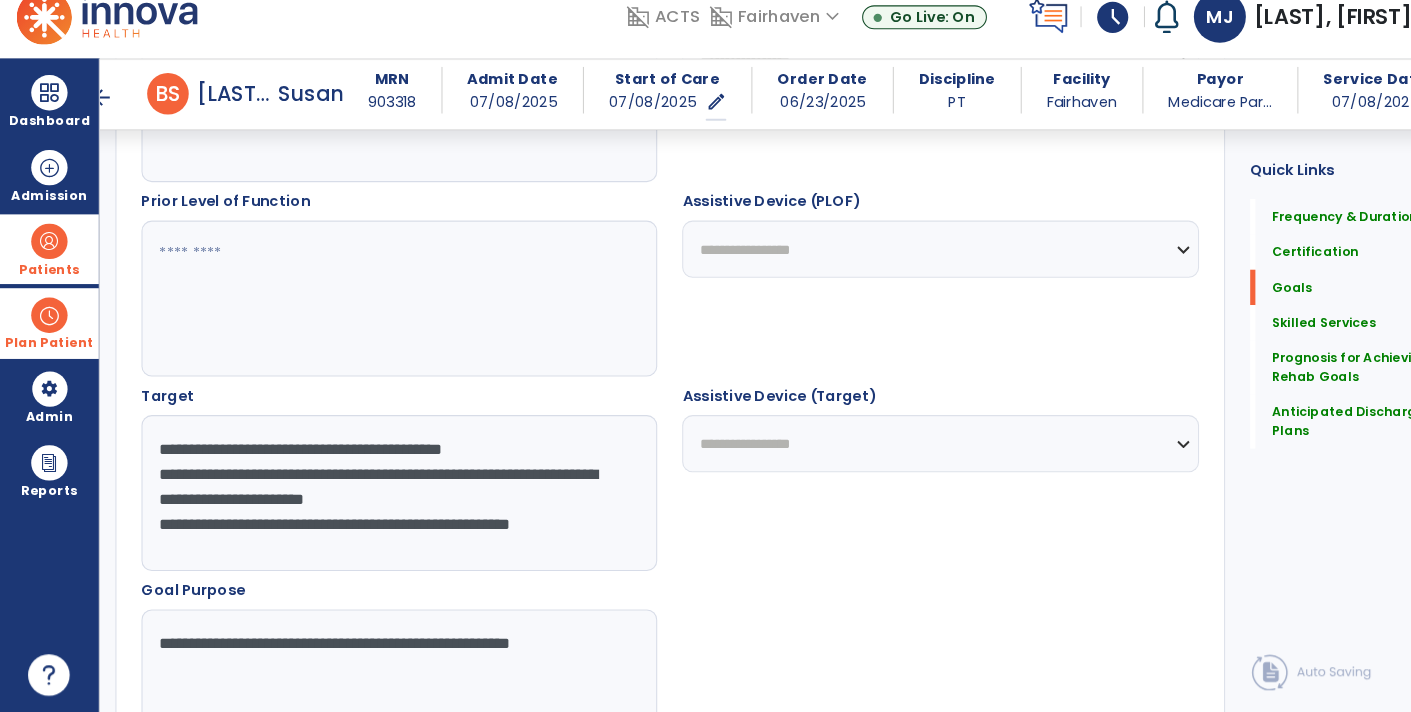click on "**********" at bounding box center [383, 501] 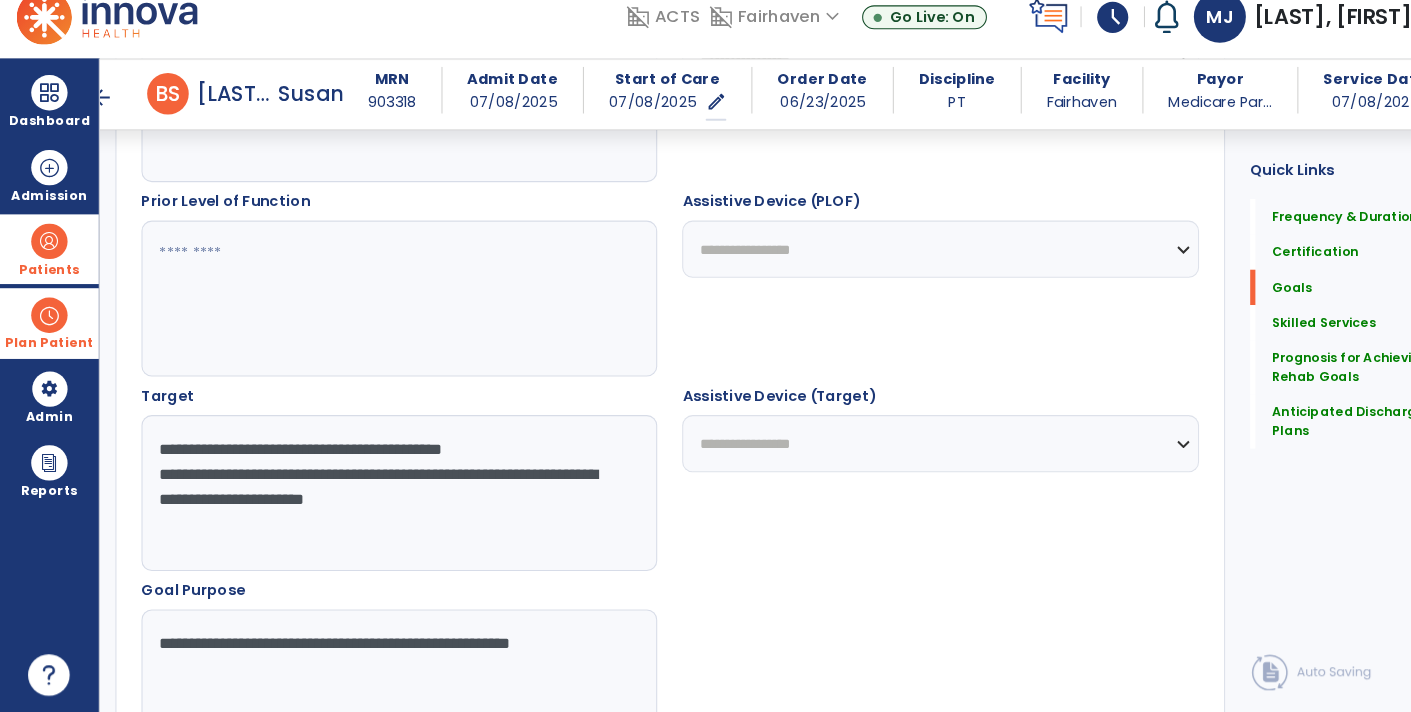 click on "**********" at bounding box center [383, 501] 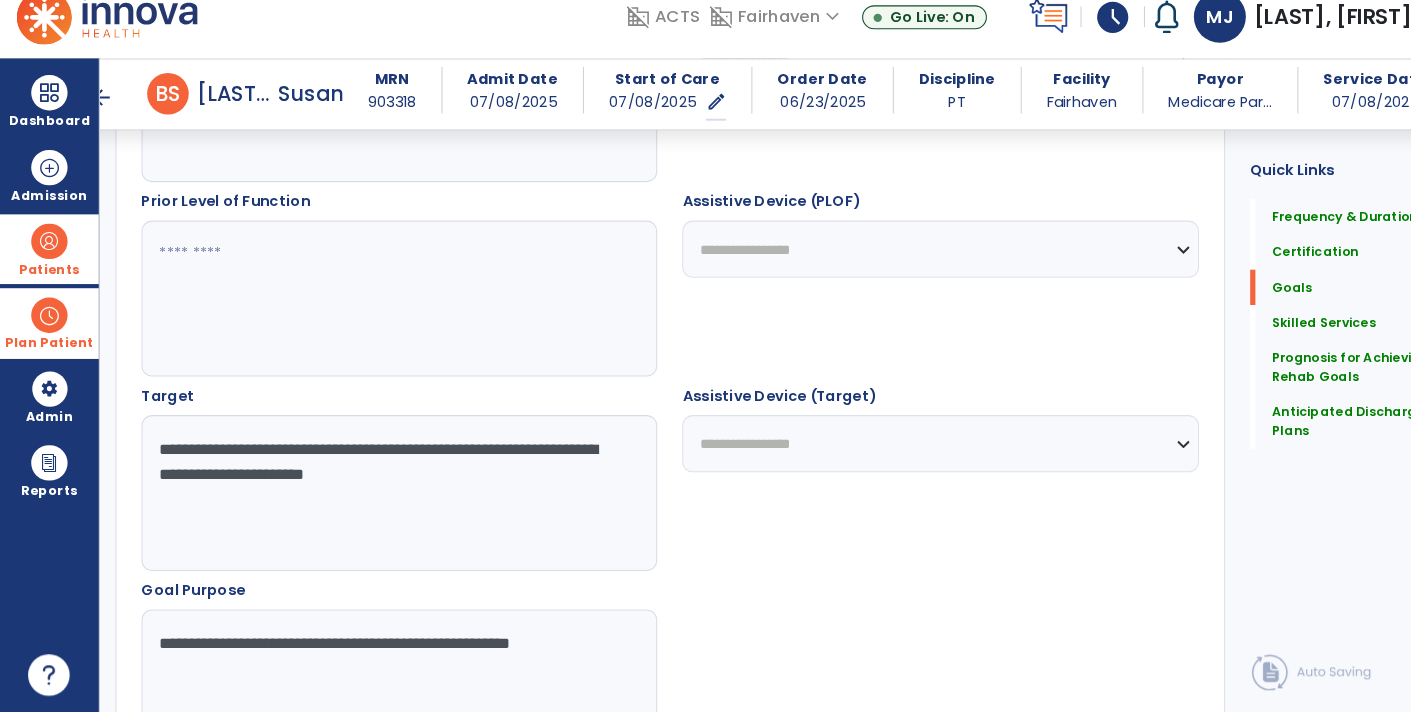 click on "**********" at bounding box center [383, 501] 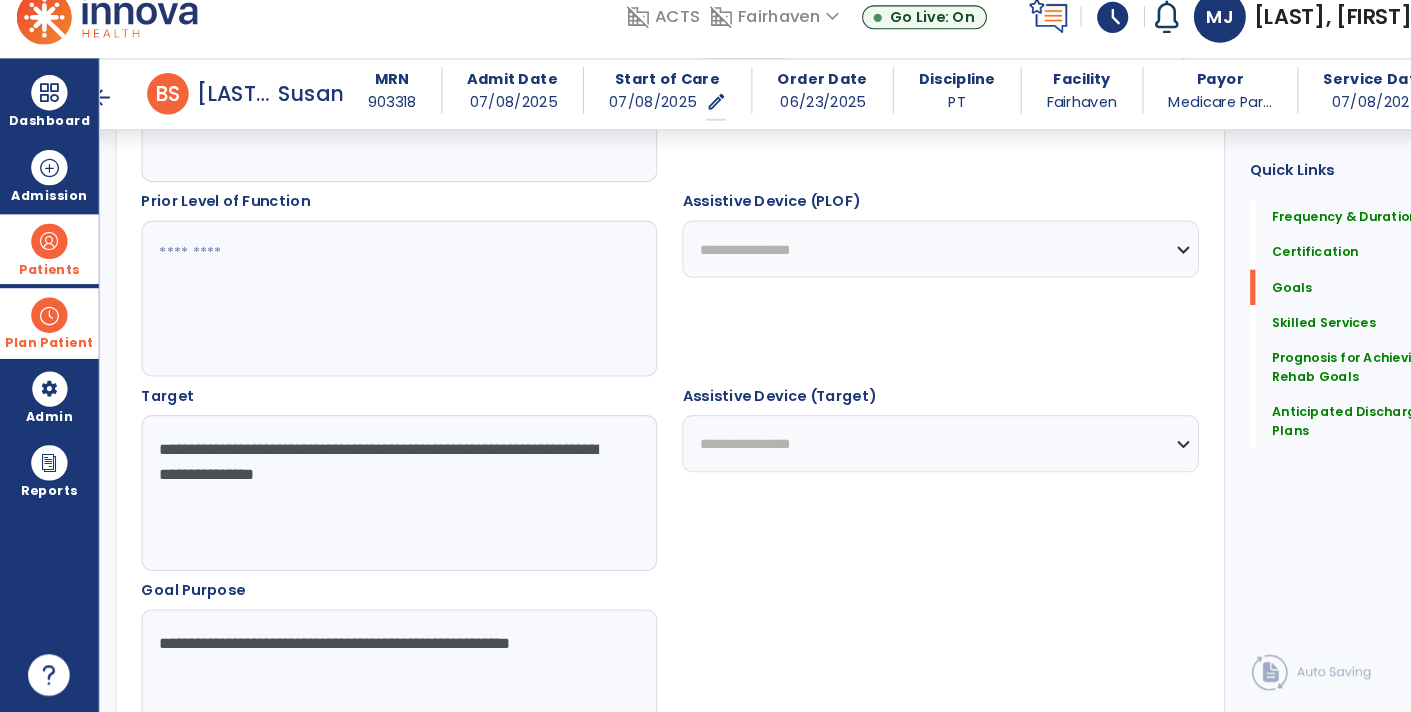 click on "**********" at bounding box center (383, 501) 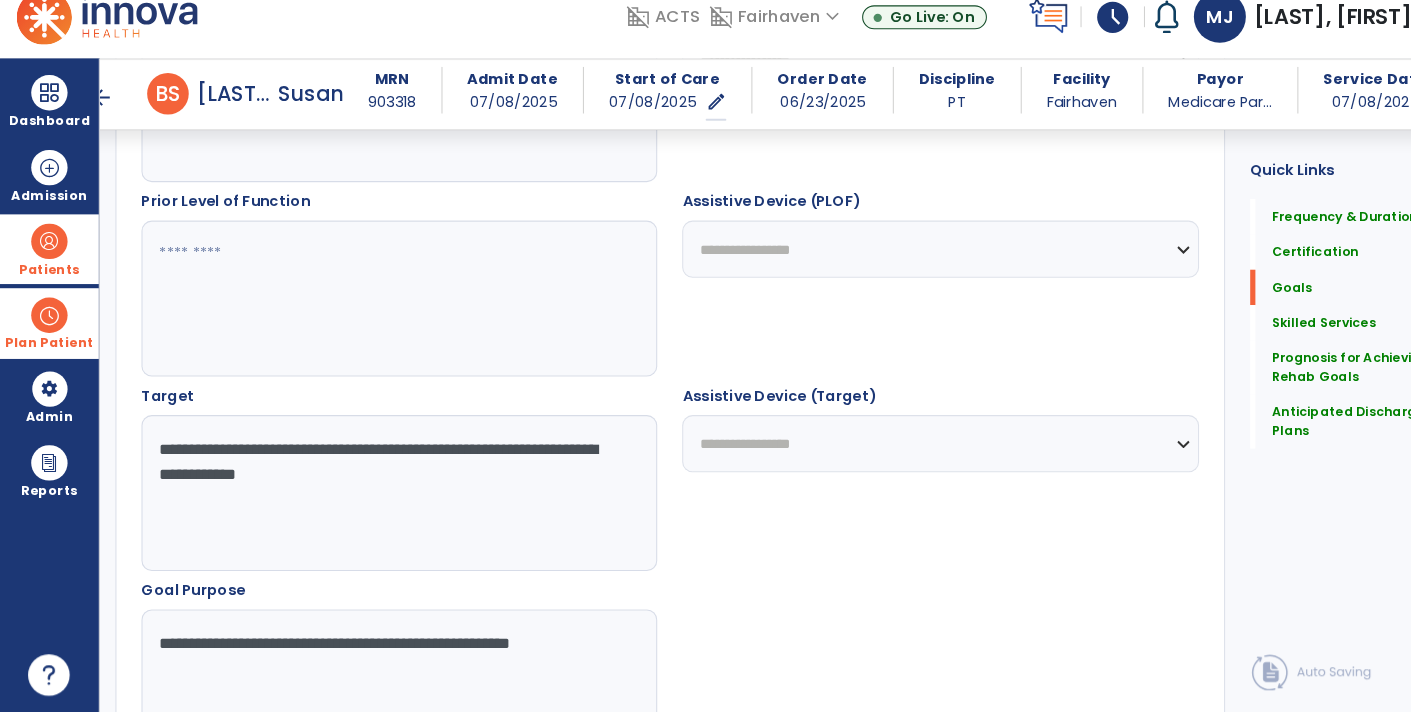 click on "**********" at bounding box center (383, 501) 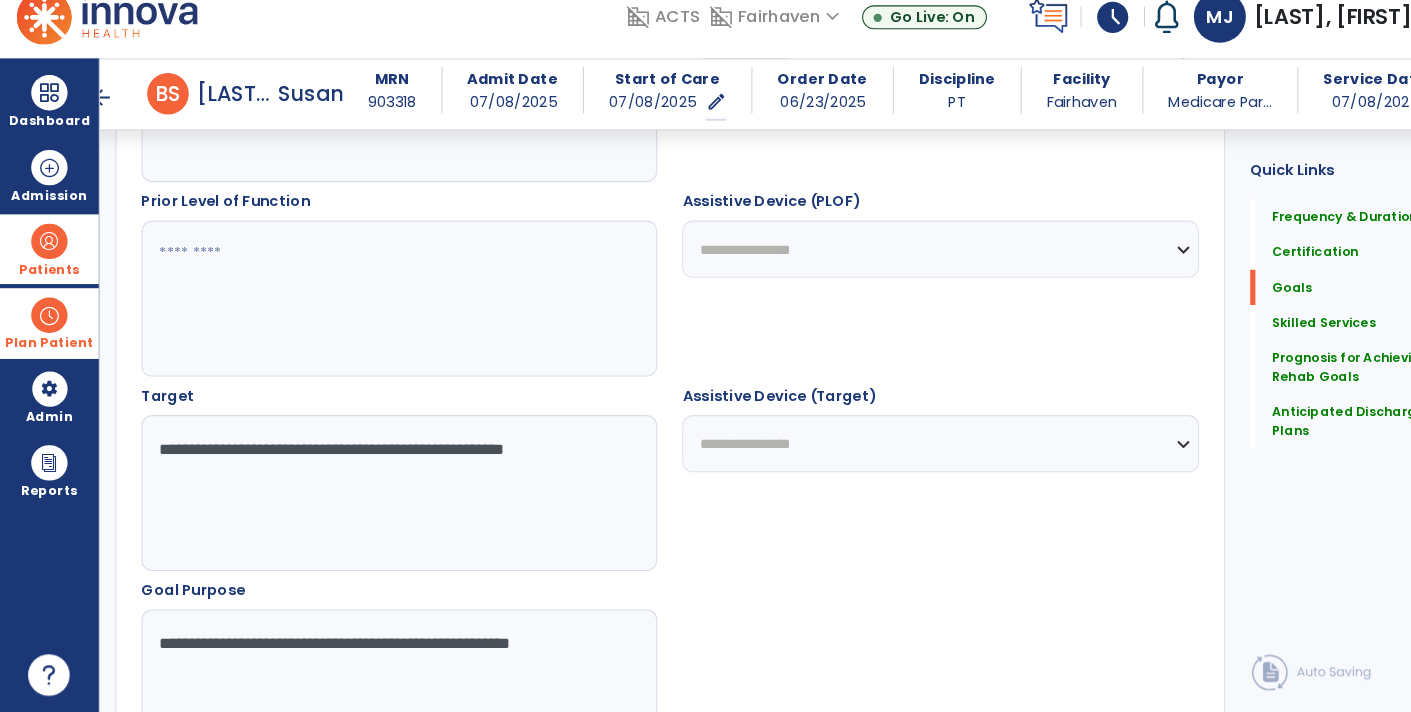 type on "**********" 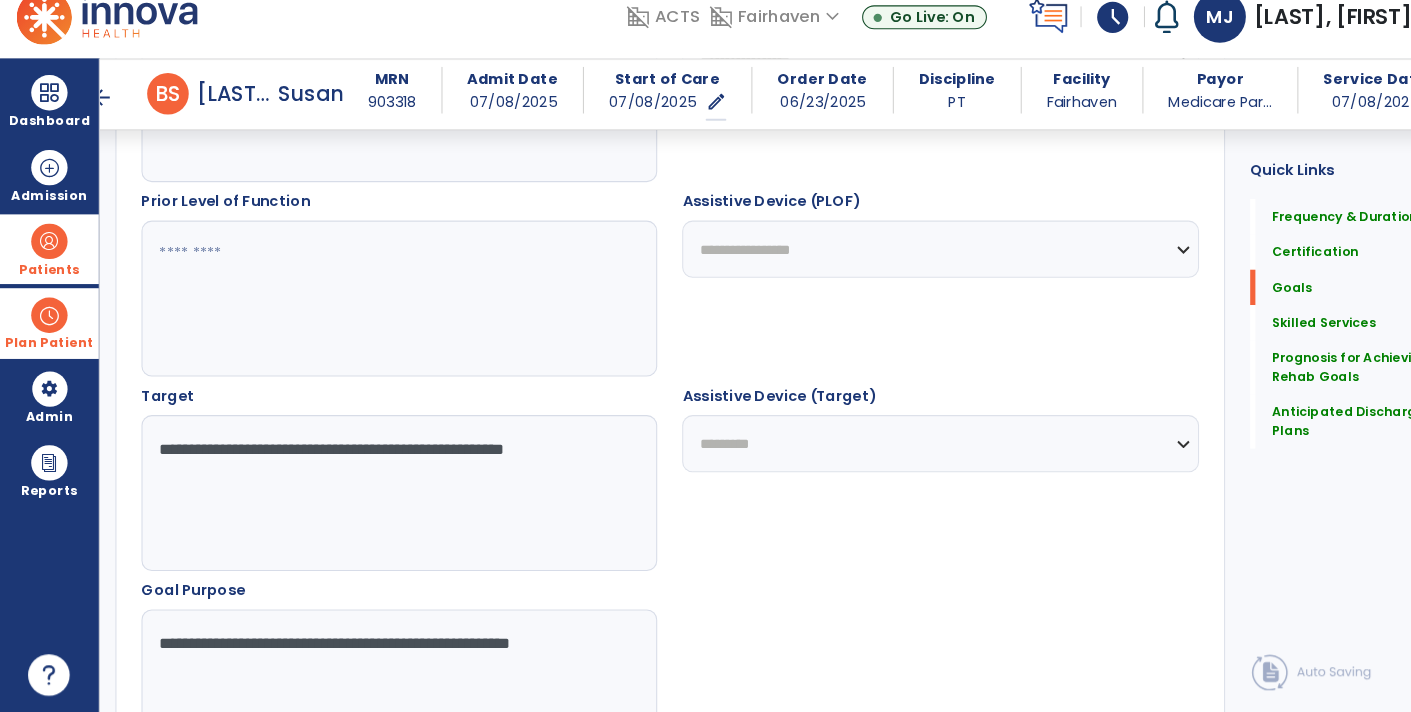 click on "**********" at bounding box center [904, 453] 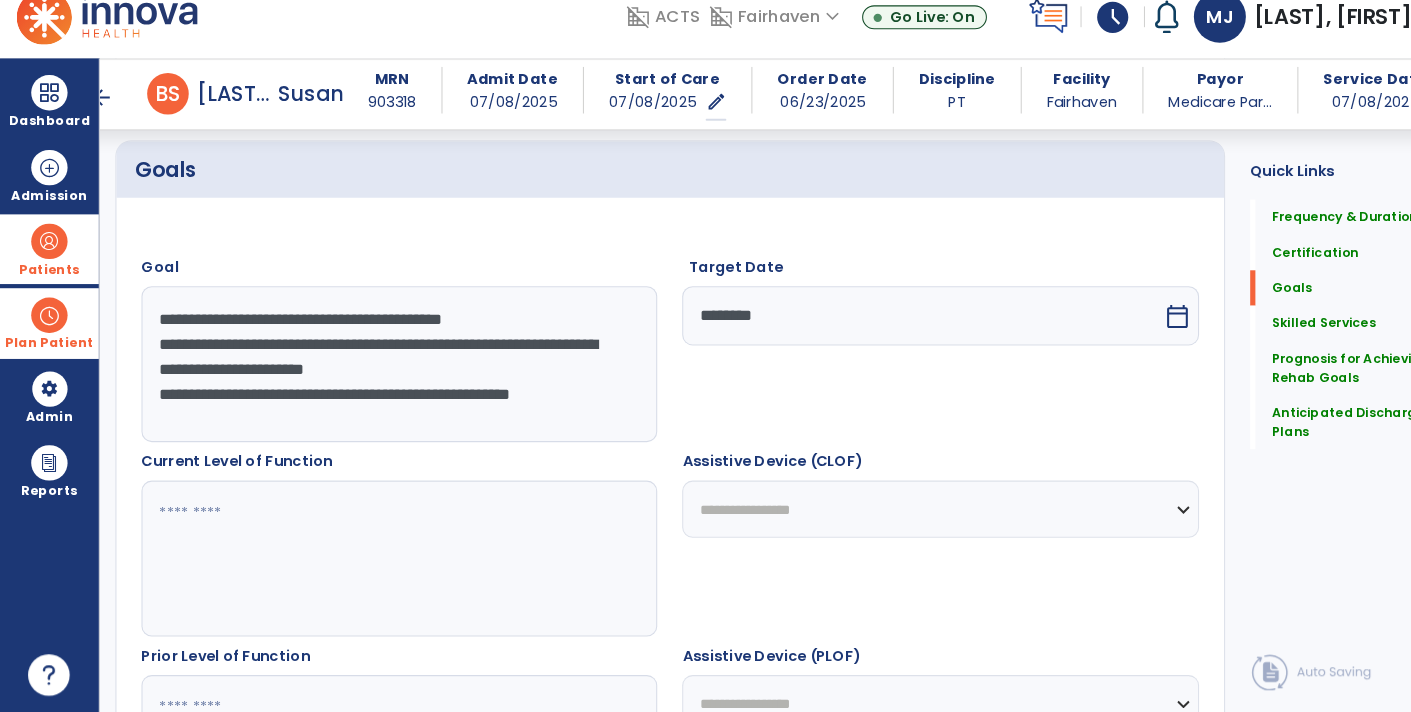 scroll, scrollTop: 452, scrollLeft: 0, axis: vertical 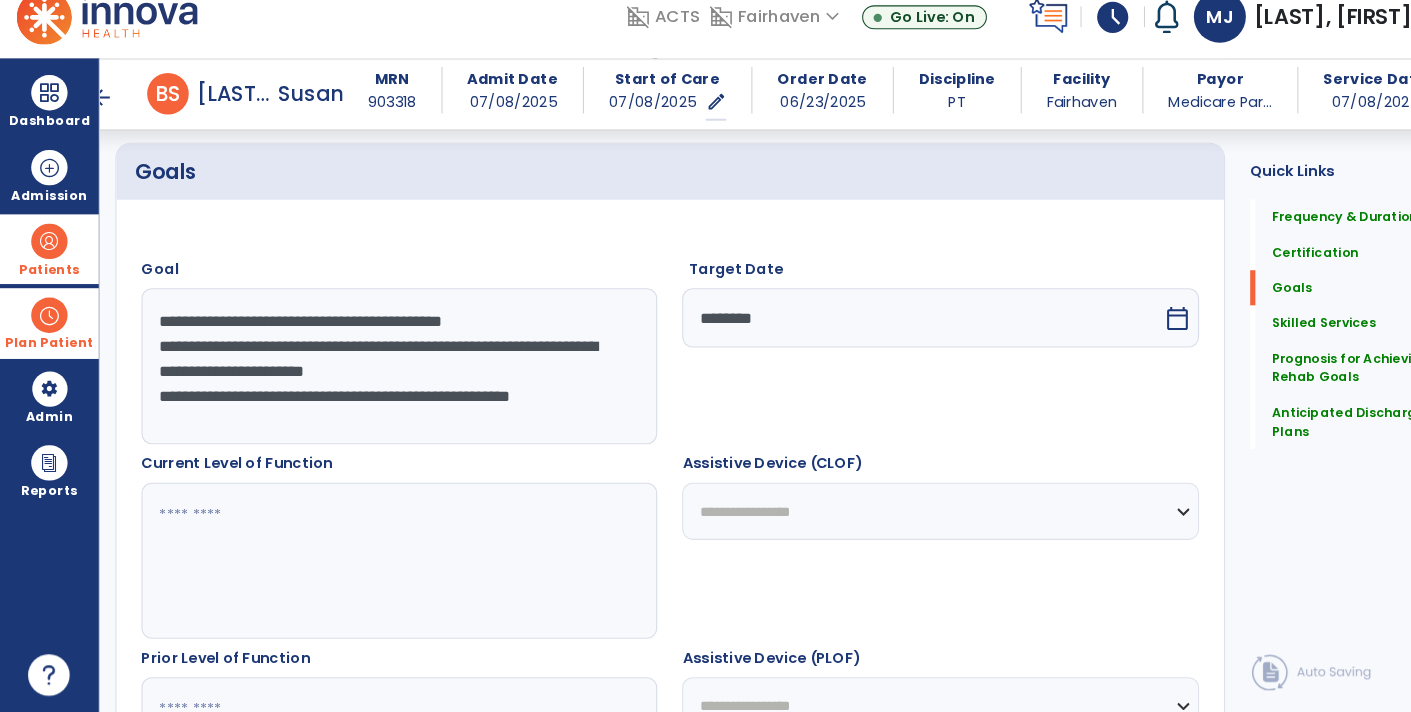 click on "**********" at bounding box center [383, 379] 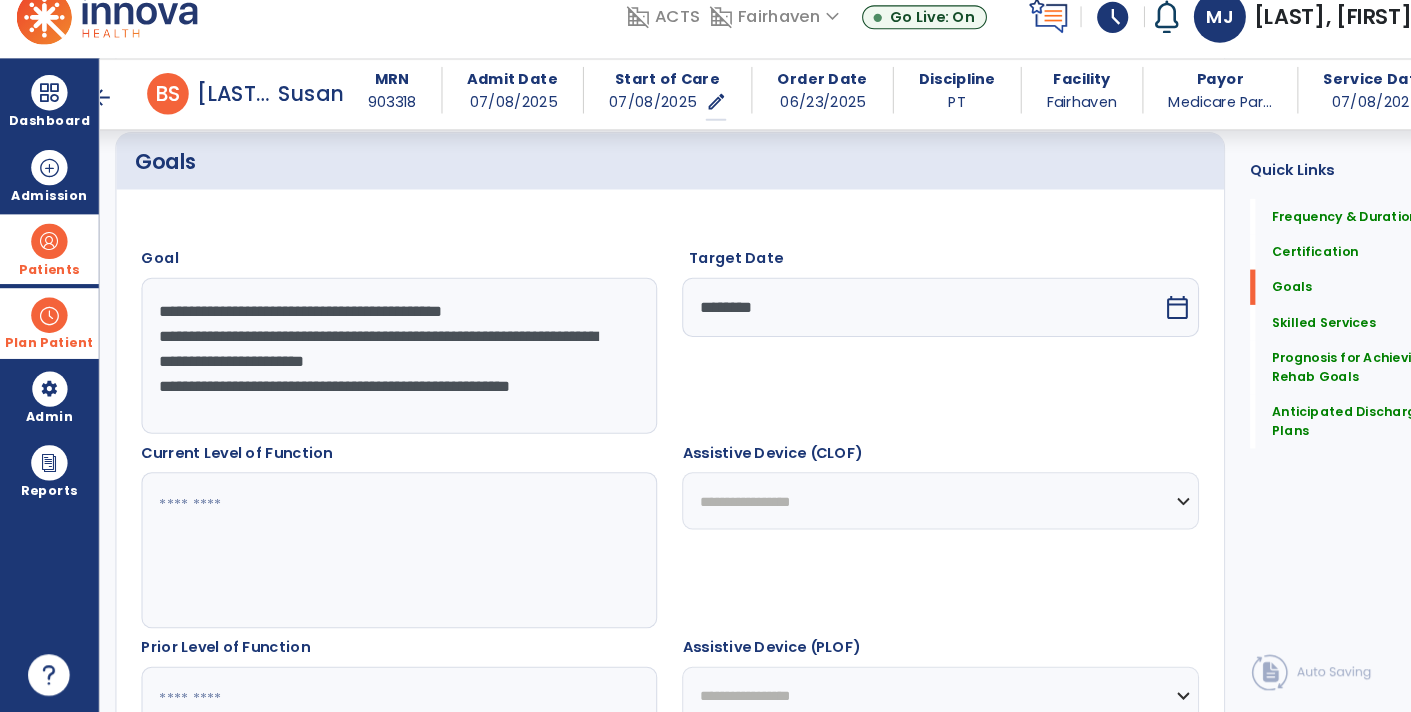 scroll, scrollTop: 460, scrollLeft: 0, axis: vertical 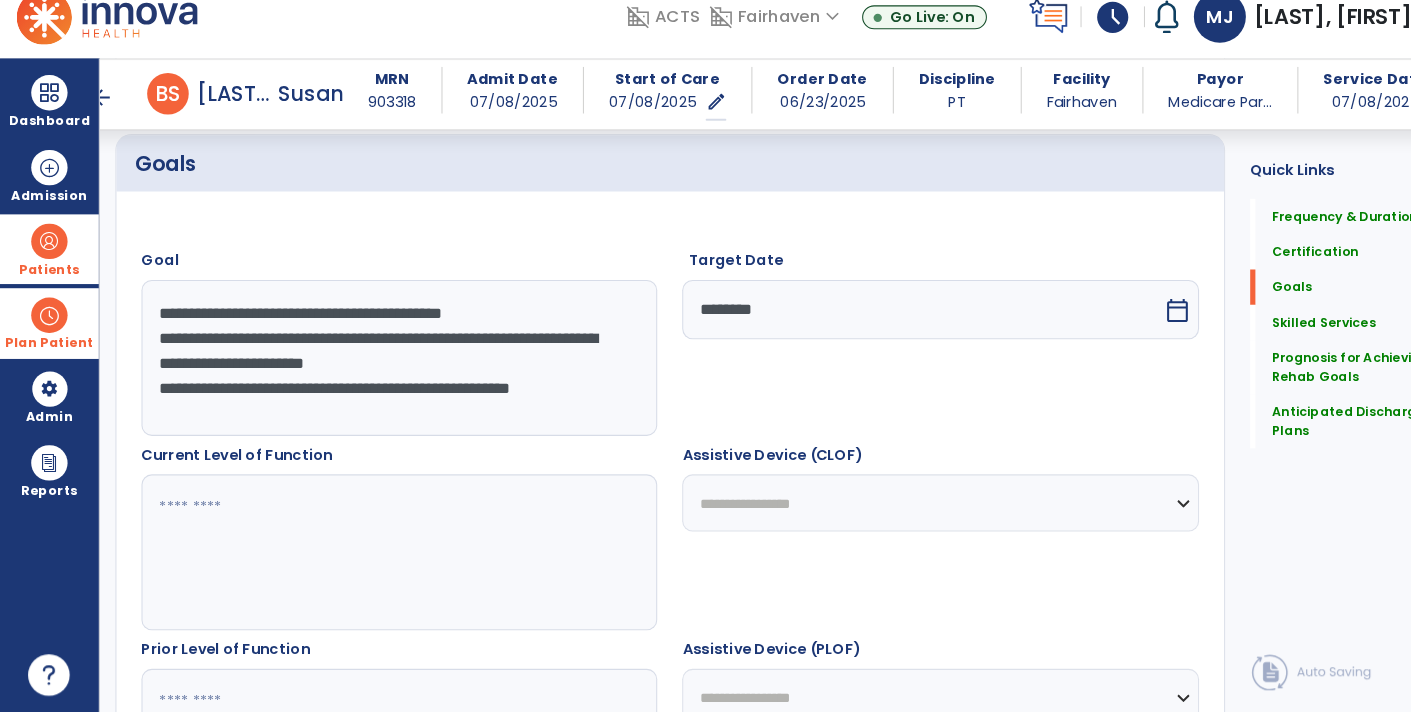 click on "**********" at bounding box center (383, 371) 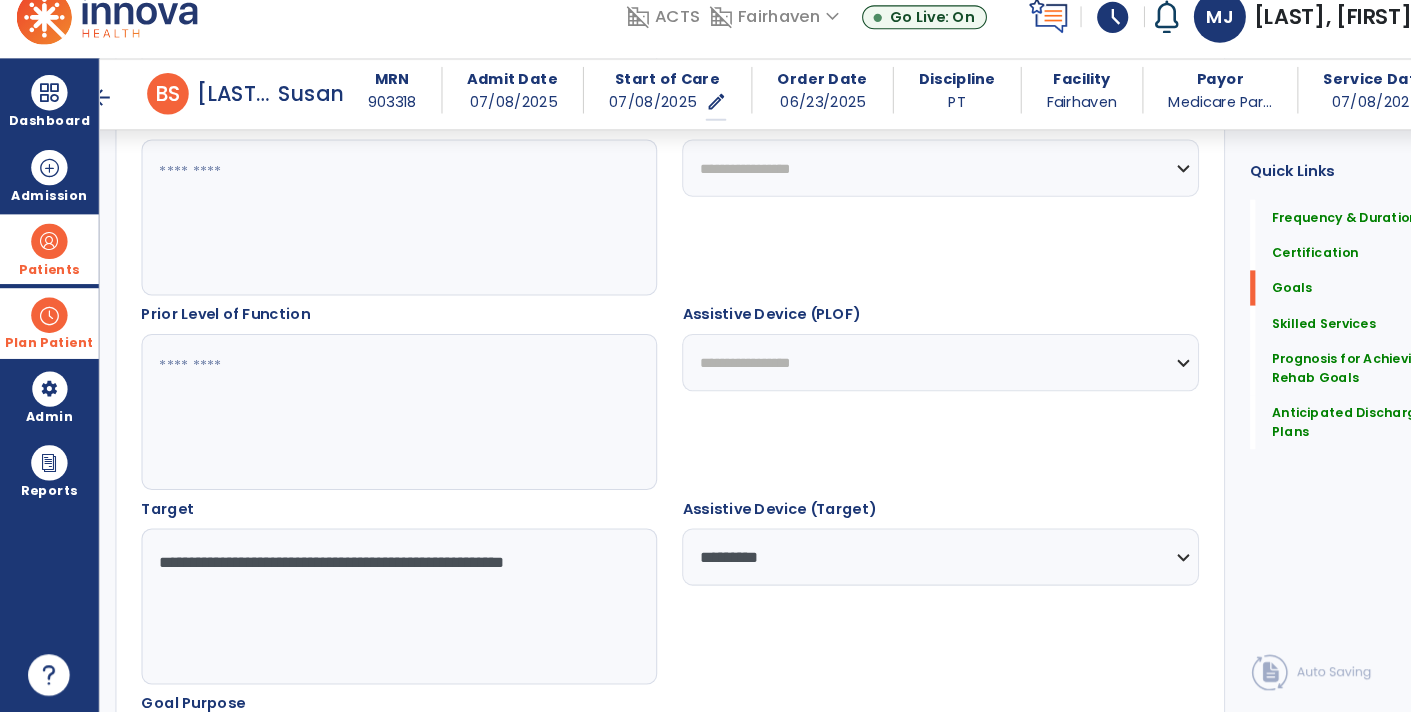 scroll, scrollTop: 787, scrollLeft: 0, axis: vertical 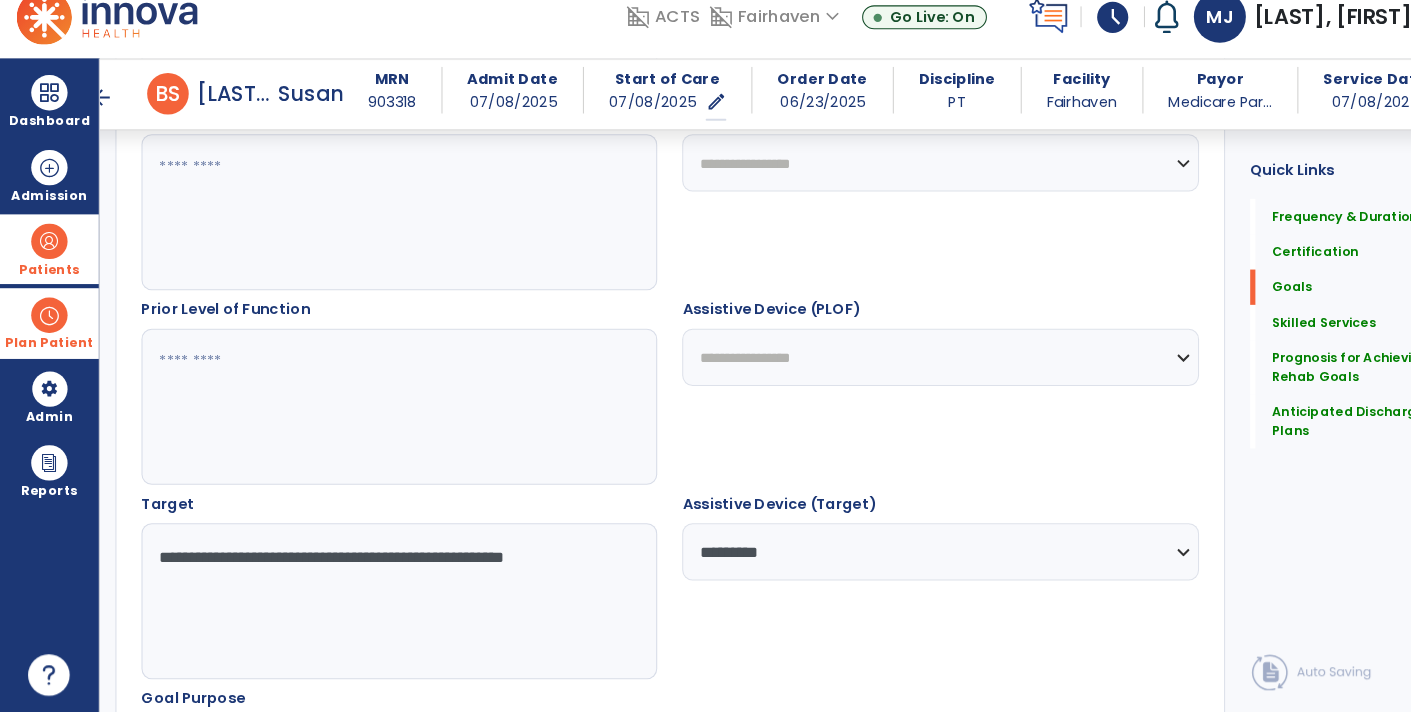 type on "**********" 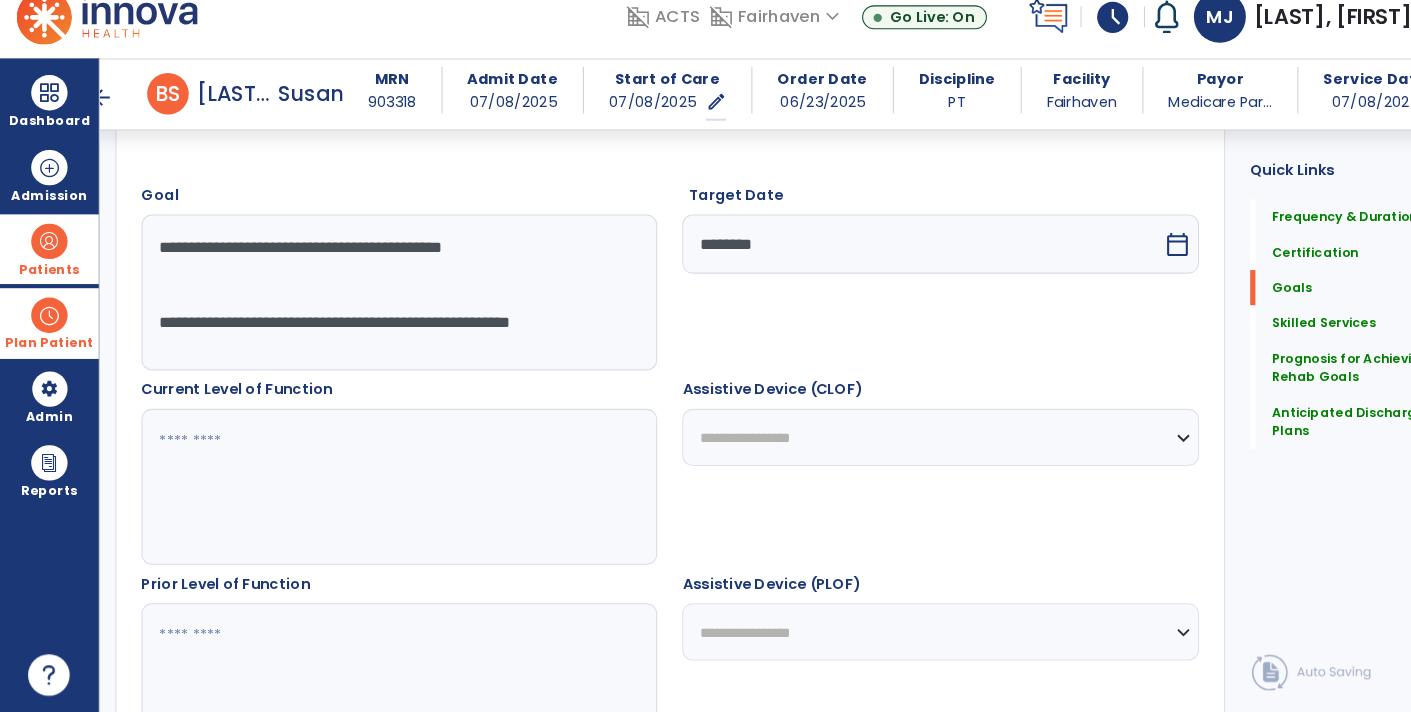 scroll, scrollTop: 518, scrollLeft: 0, axis: vertical 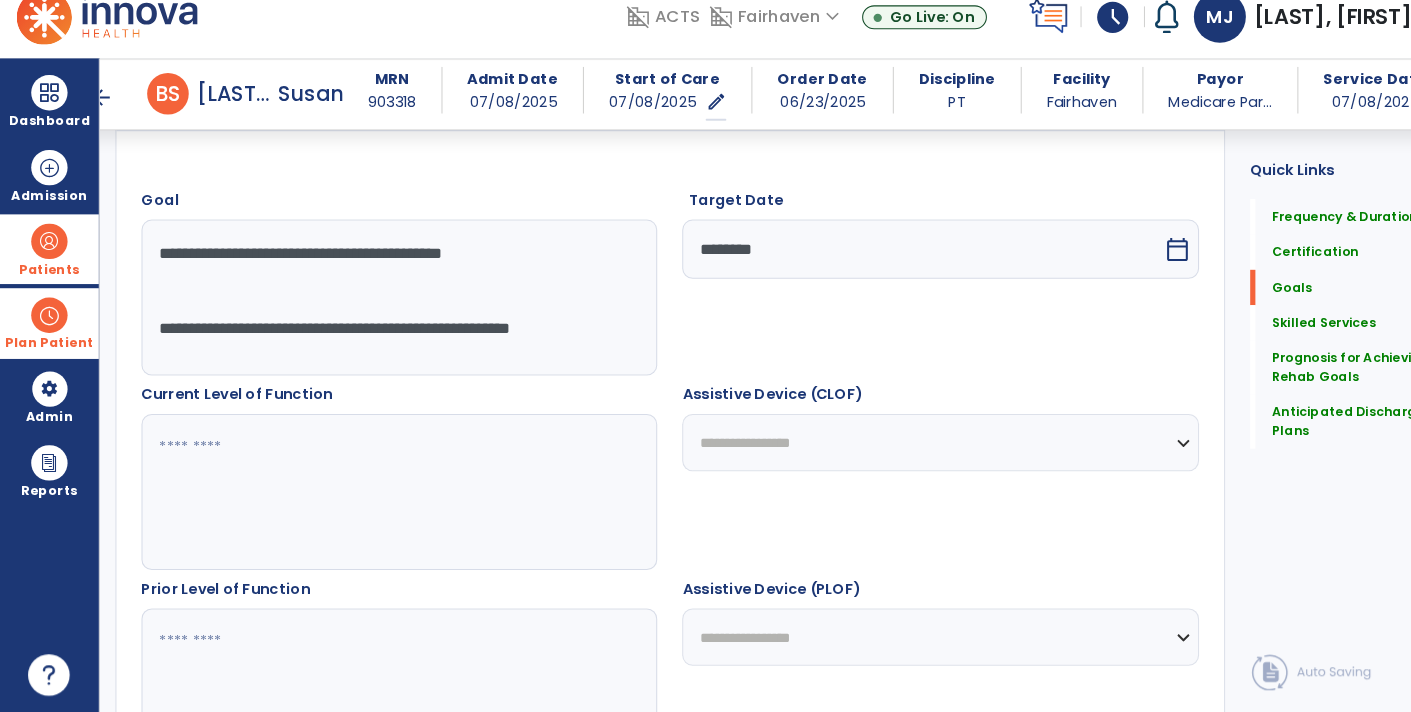 click at bounding box center (383, 500) 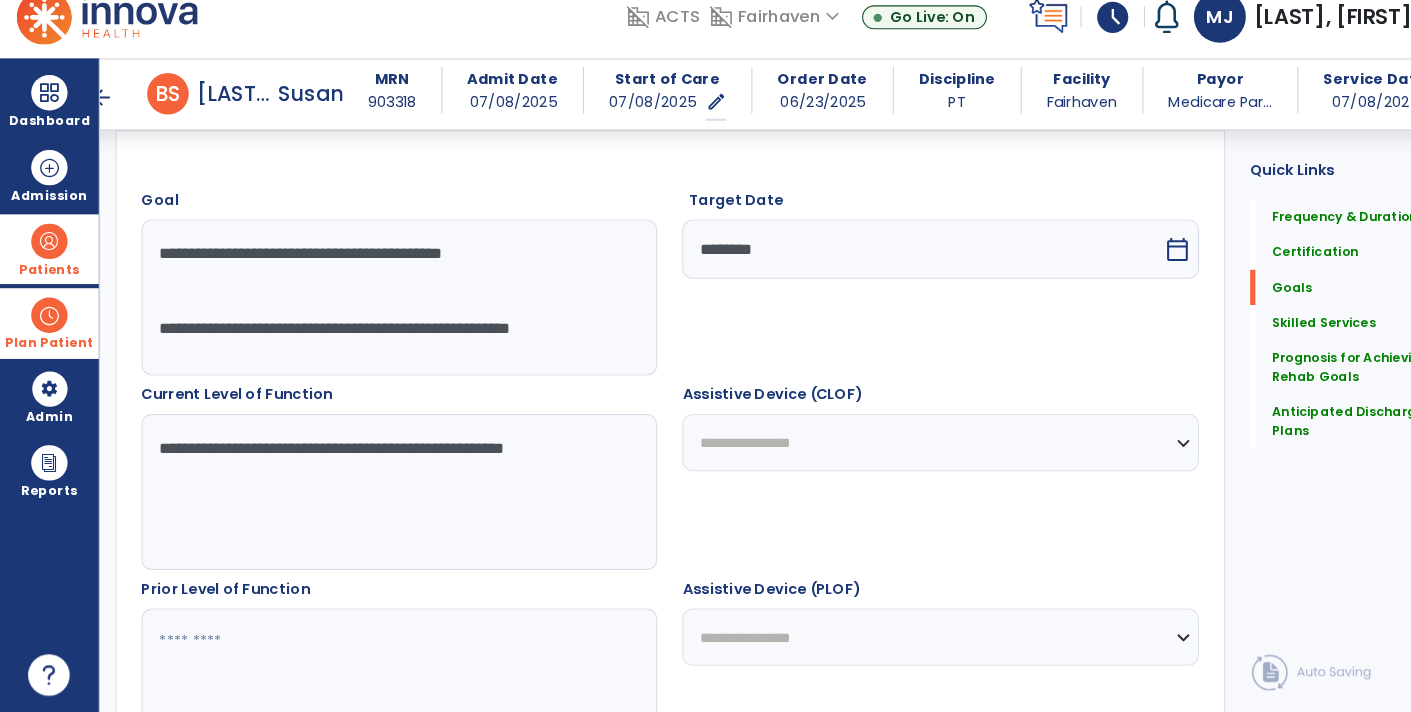 click on "**********" at bounding box center (383, 500) 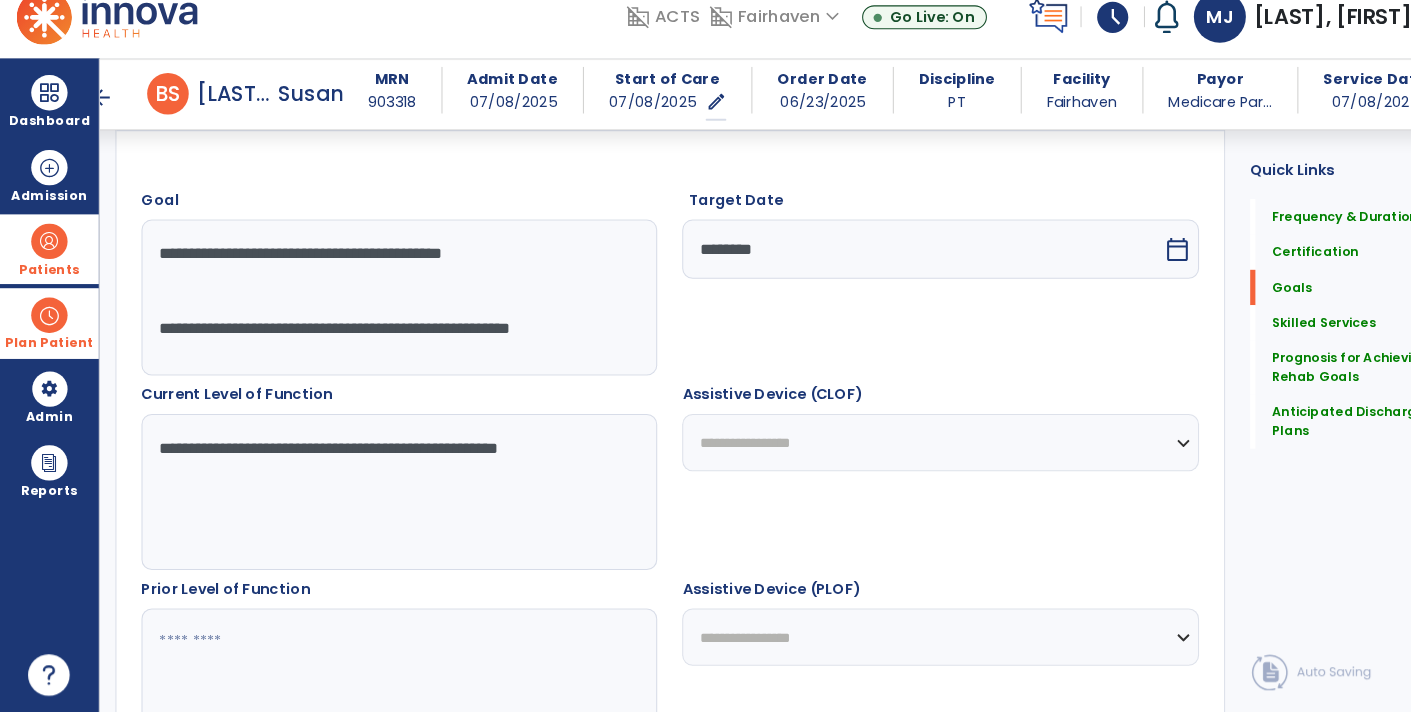 click on "**********" at bounding box center [383, 500] 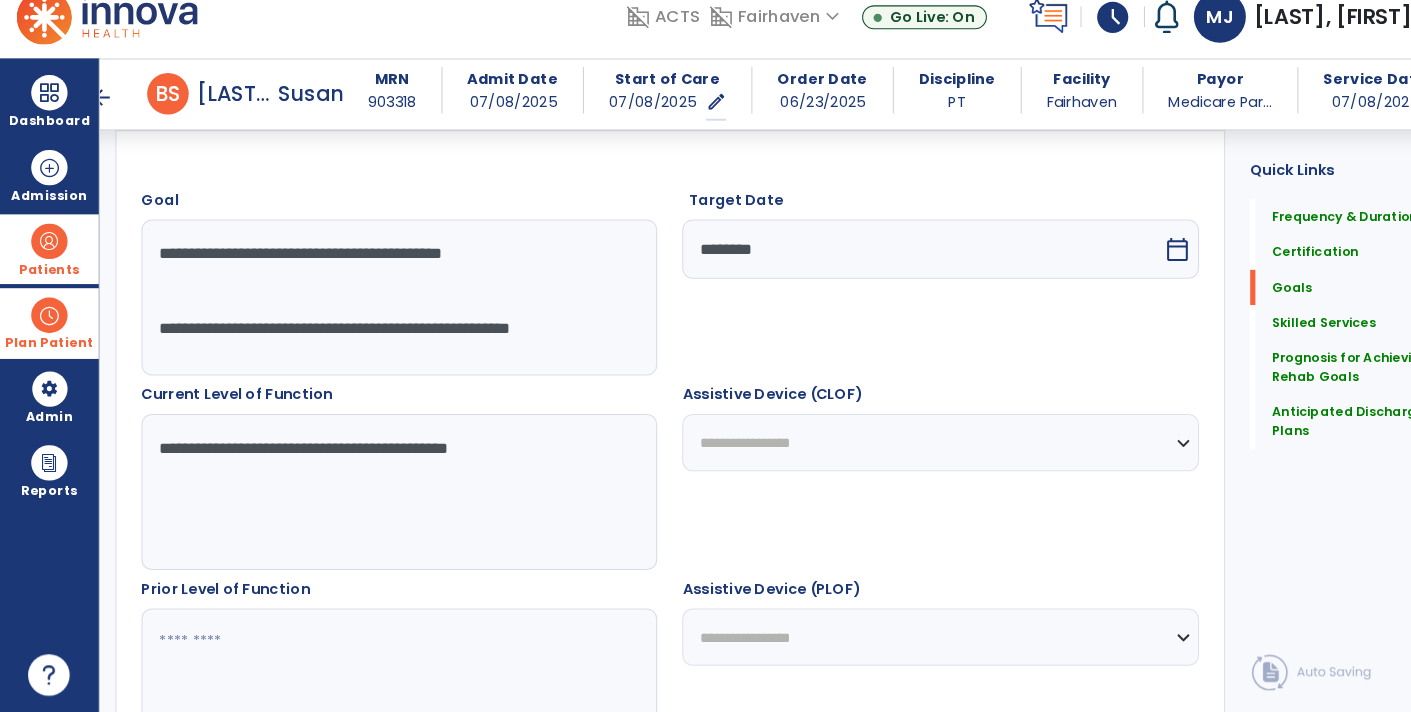 type on "**********" 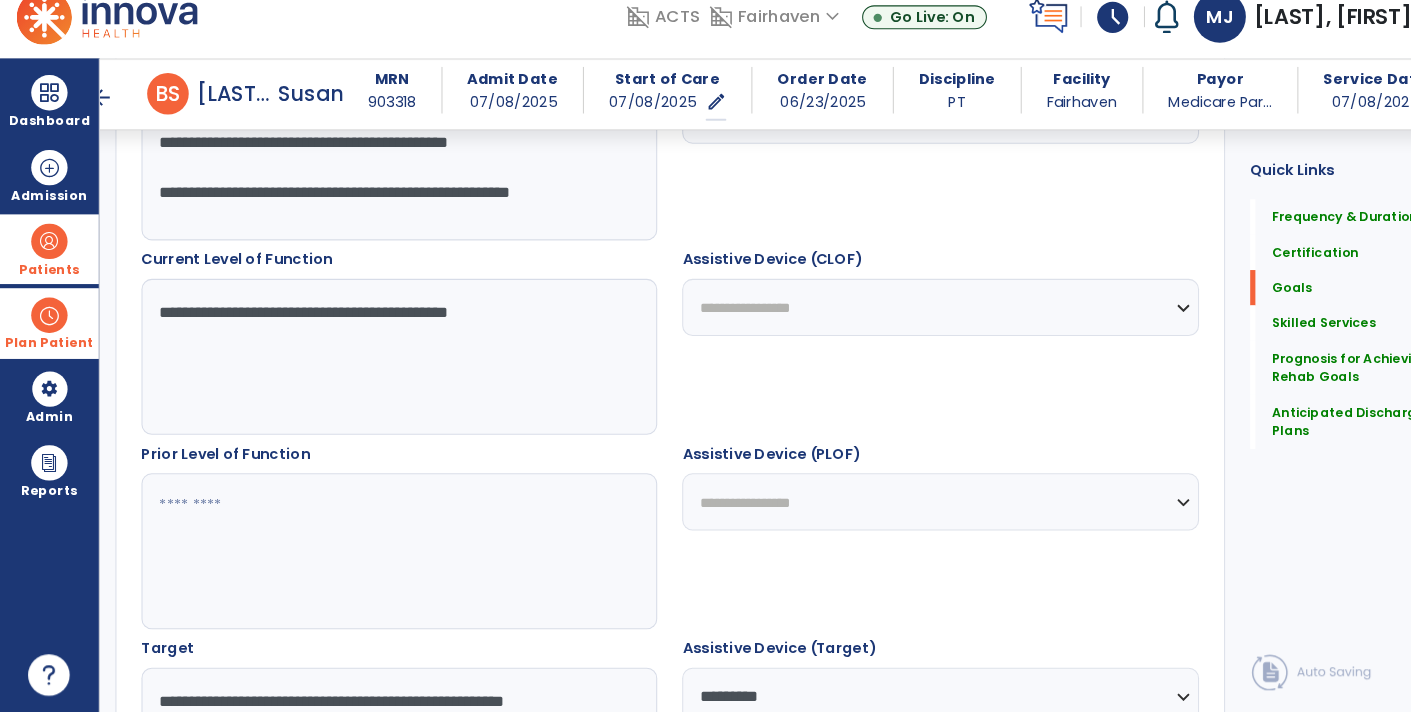 scroll, scrollTop: 819, scrollLeft: 0, axis: vertical 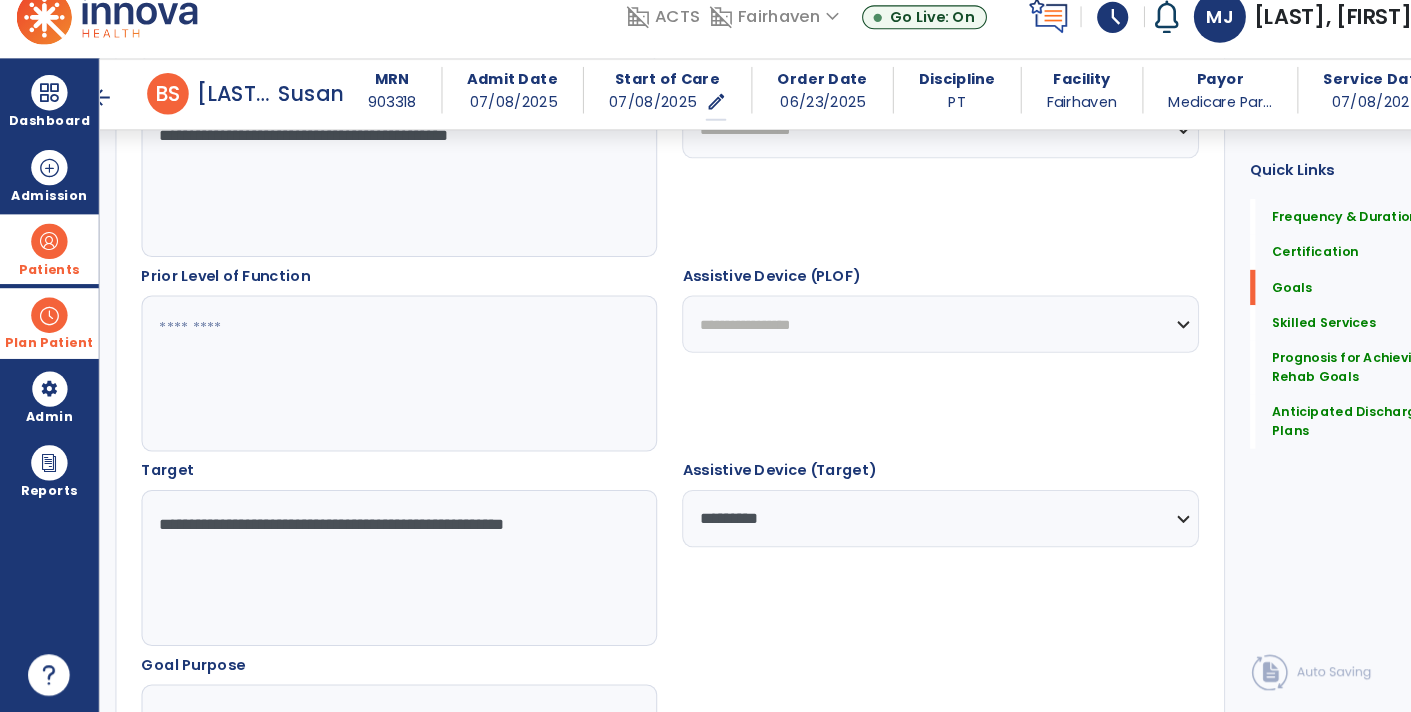 click on "**********" at bounding box center [383, 573] 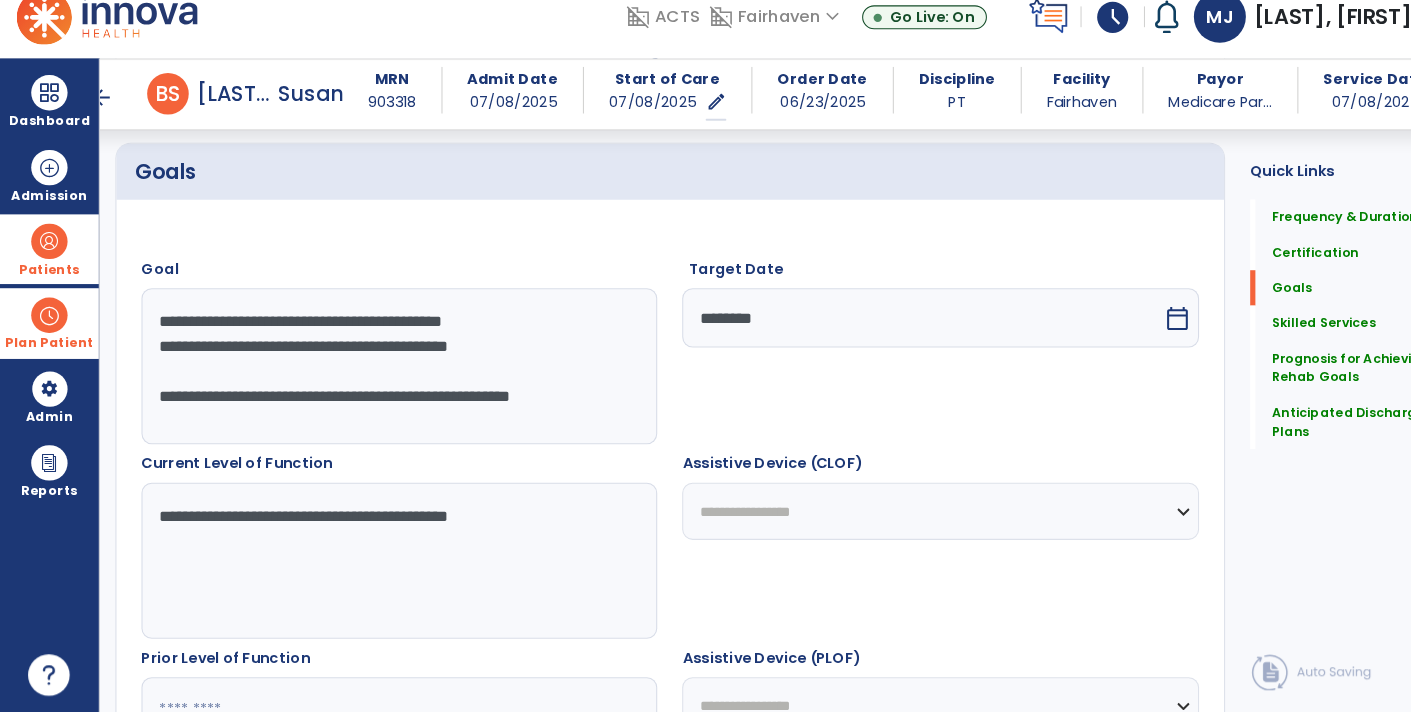 scroll, scrollTop: 455, scrollLeft: 0, axis: vertical 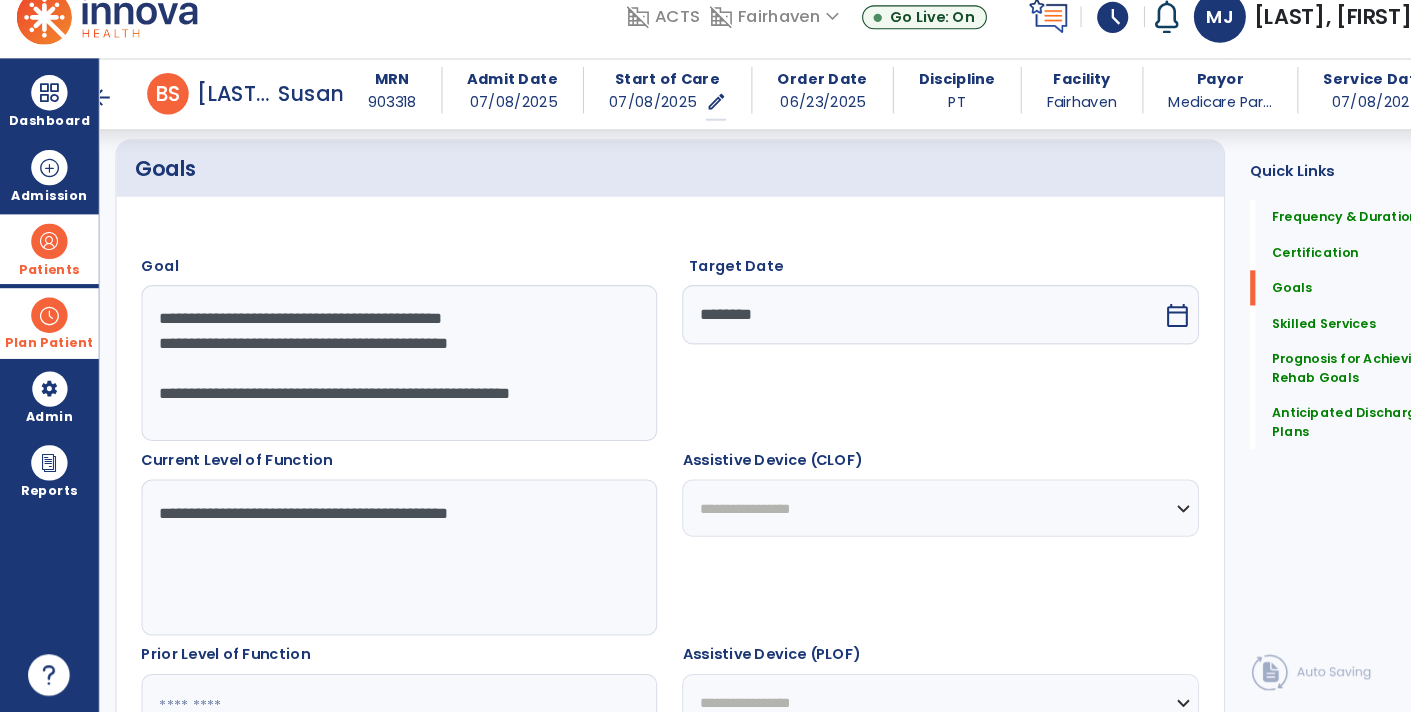 click on "**********" at bounding box center (383, 376) 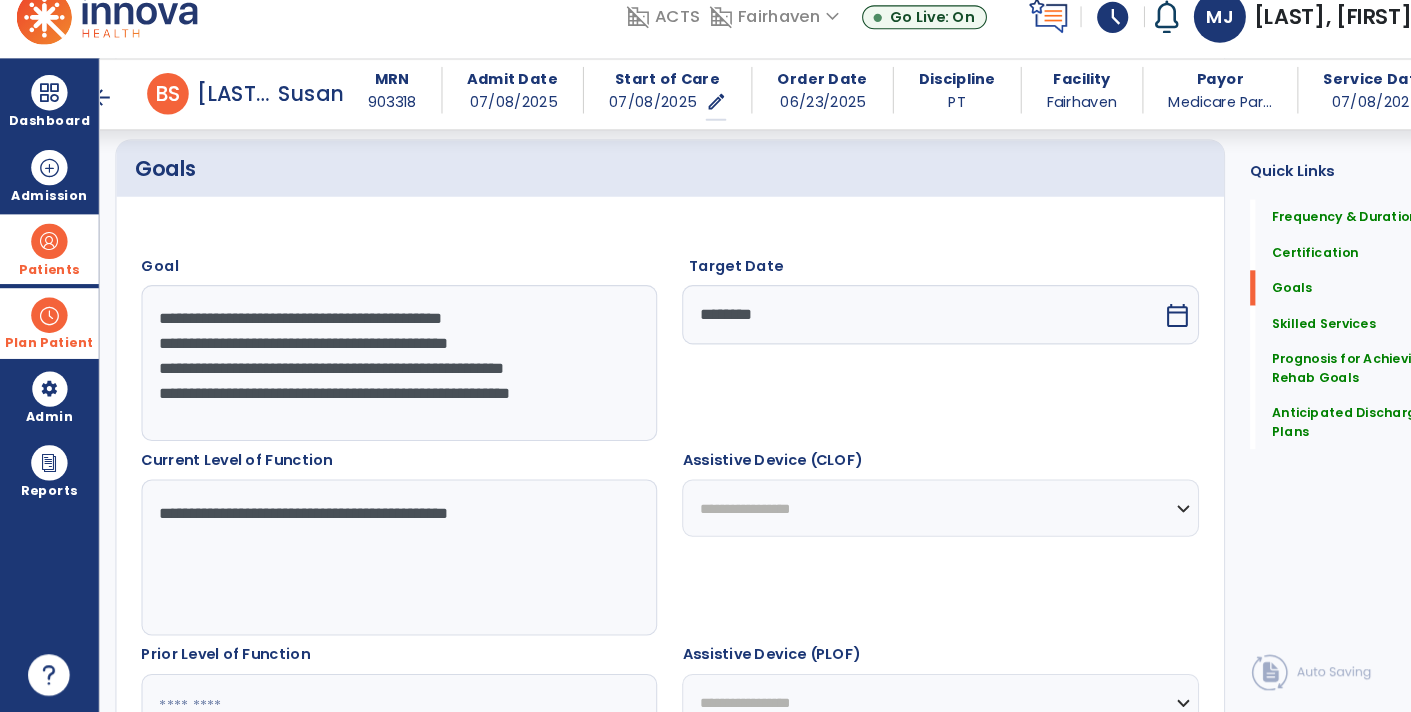 click on "**********" at bounding box center (383, 376) 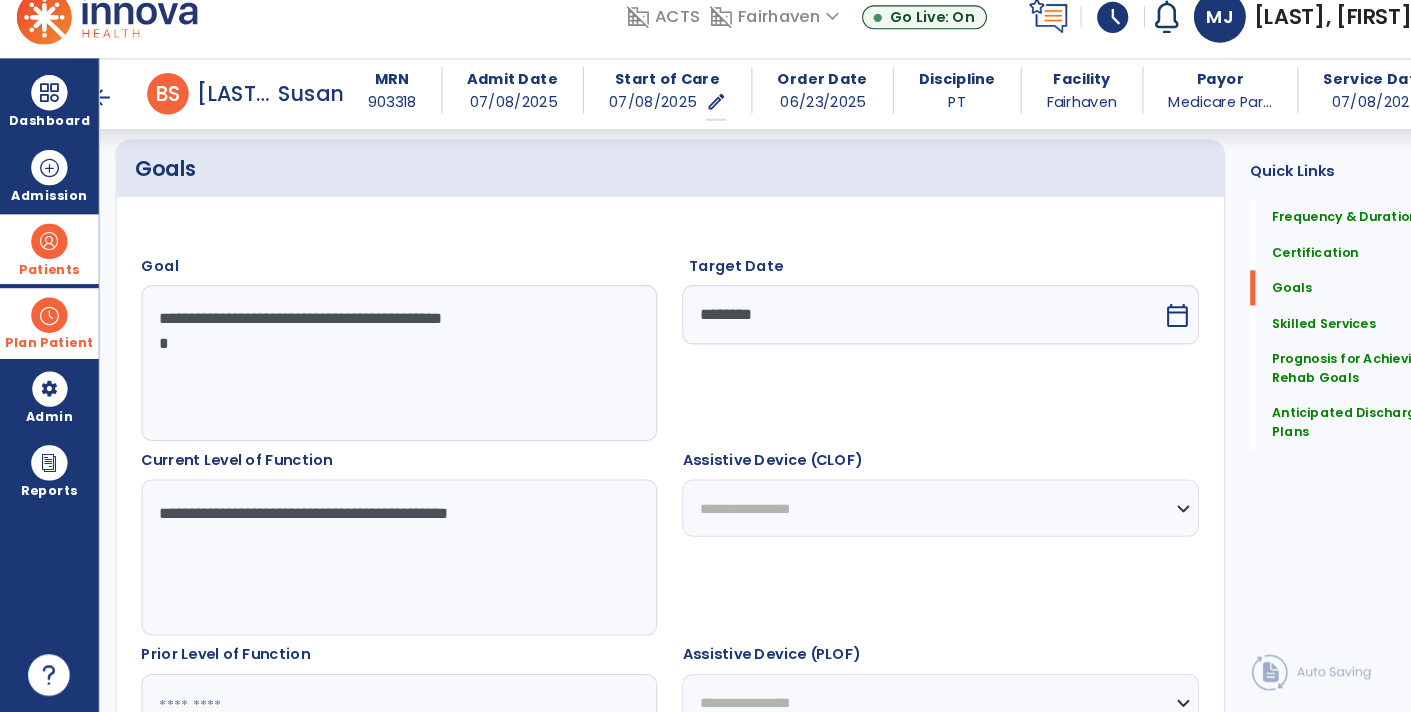 scroll, scrollTop: 0, scrollLeft: 0, axis: both 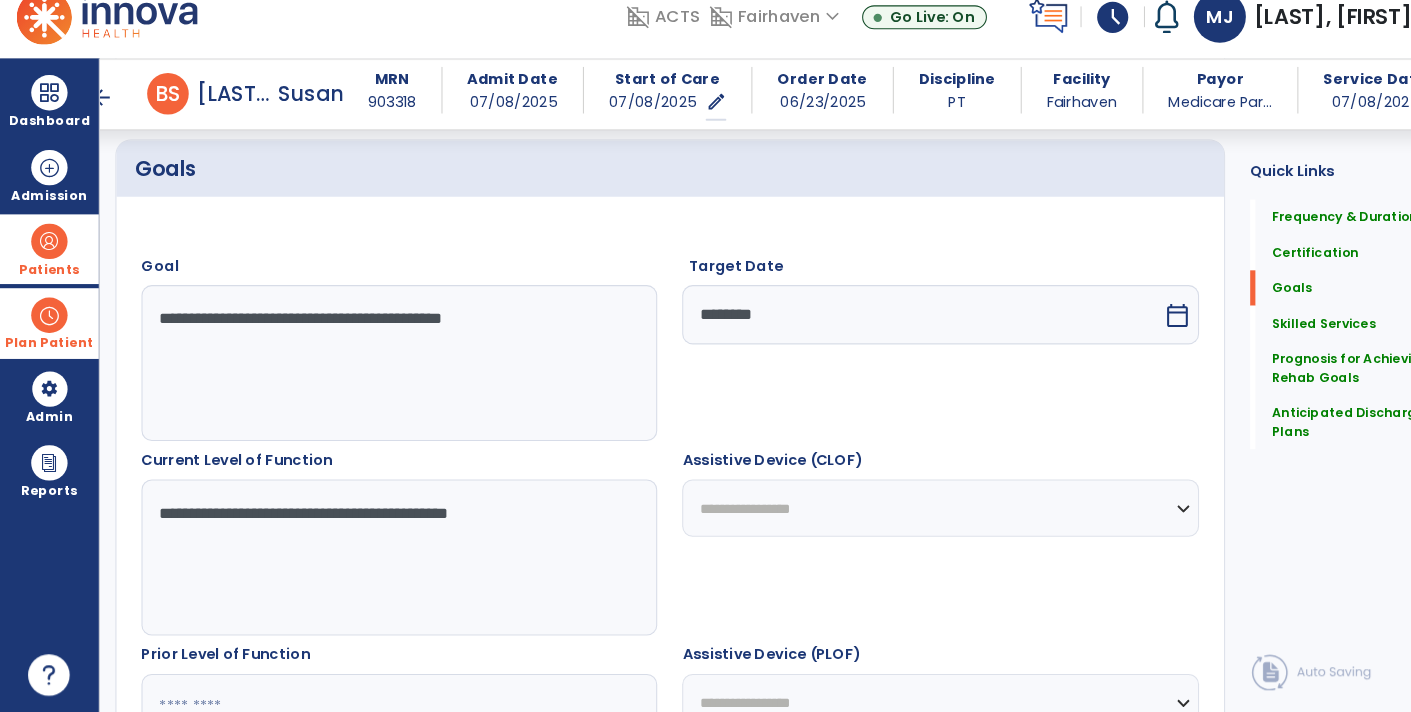 type on "**********" 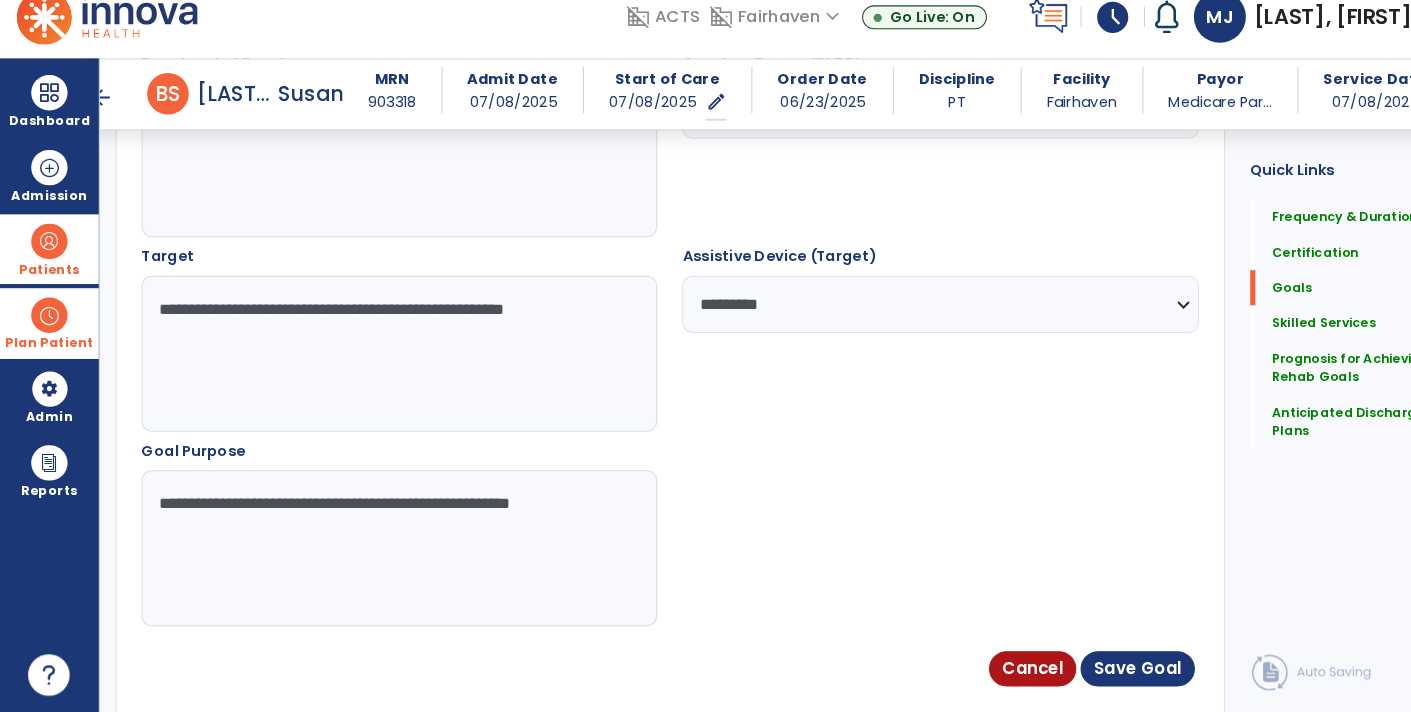 scroll, scrollTop: 1056, scrollLeft: 0, axis: vertical 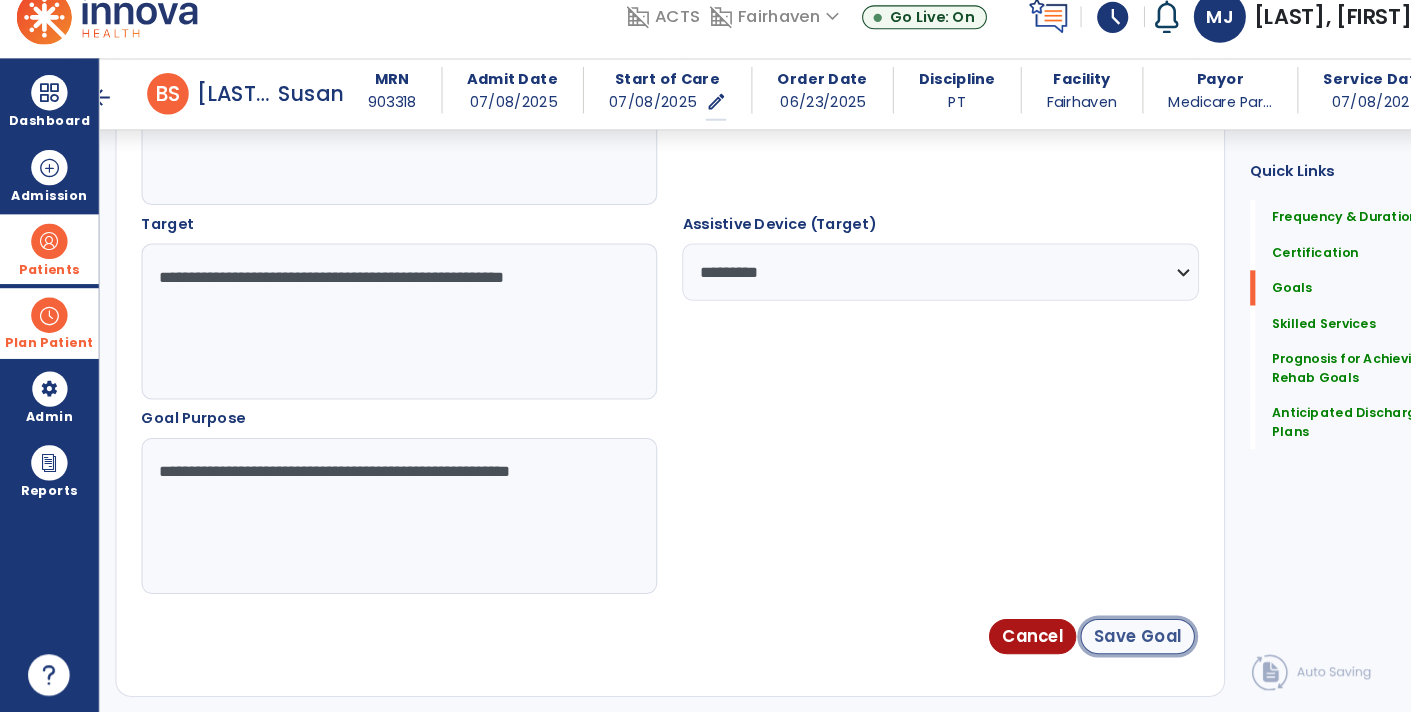 click on "Save Goal" at bounding box center [1094, 639] 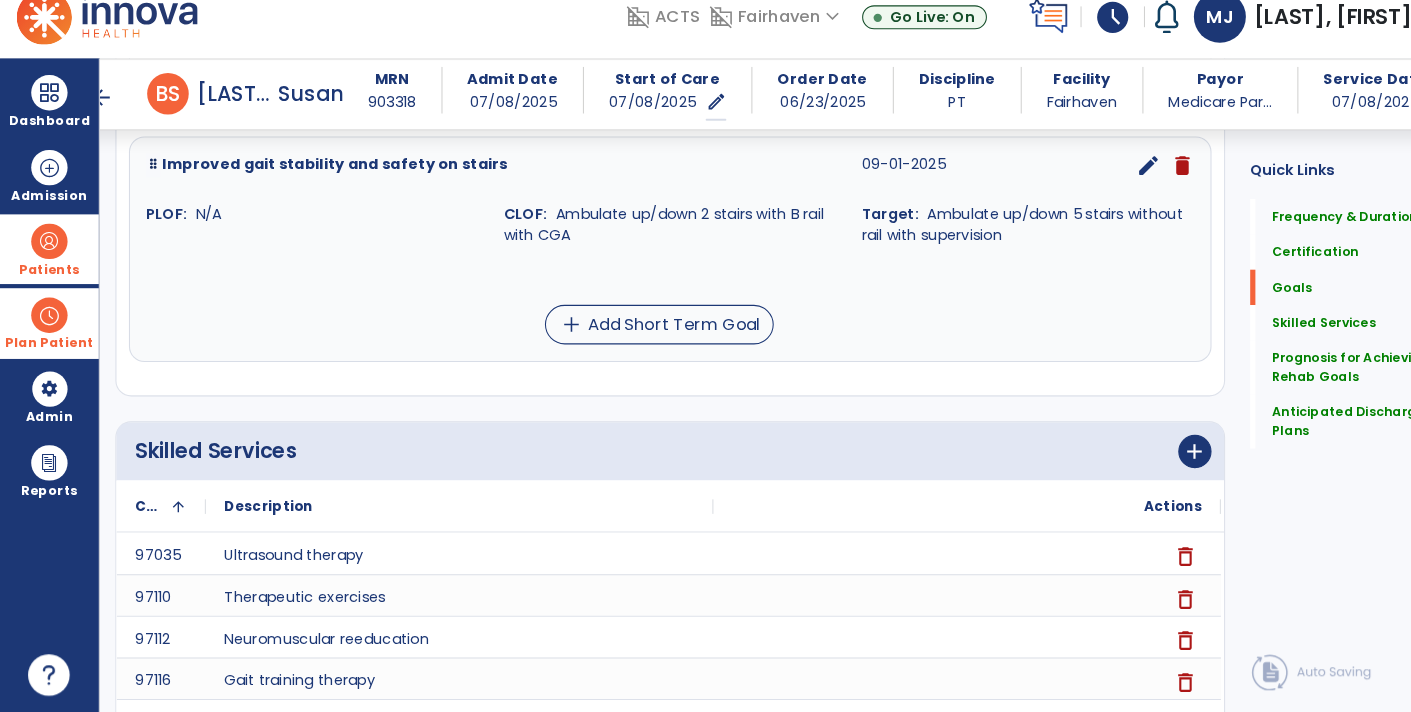 scroll, scrollTop: 1536, scrollLeft: 0, axis: vertical 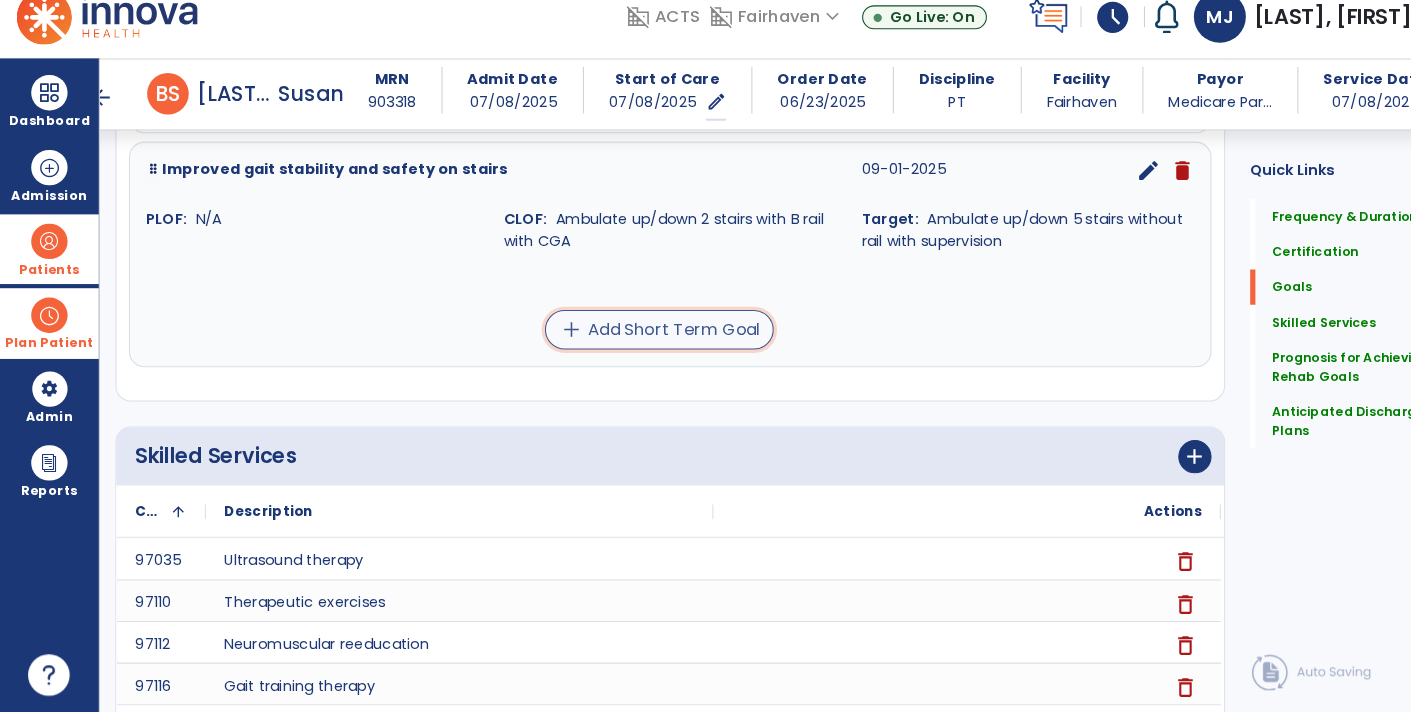 click on "add  Add Short Term Goal" at bounding box center (634, 344) 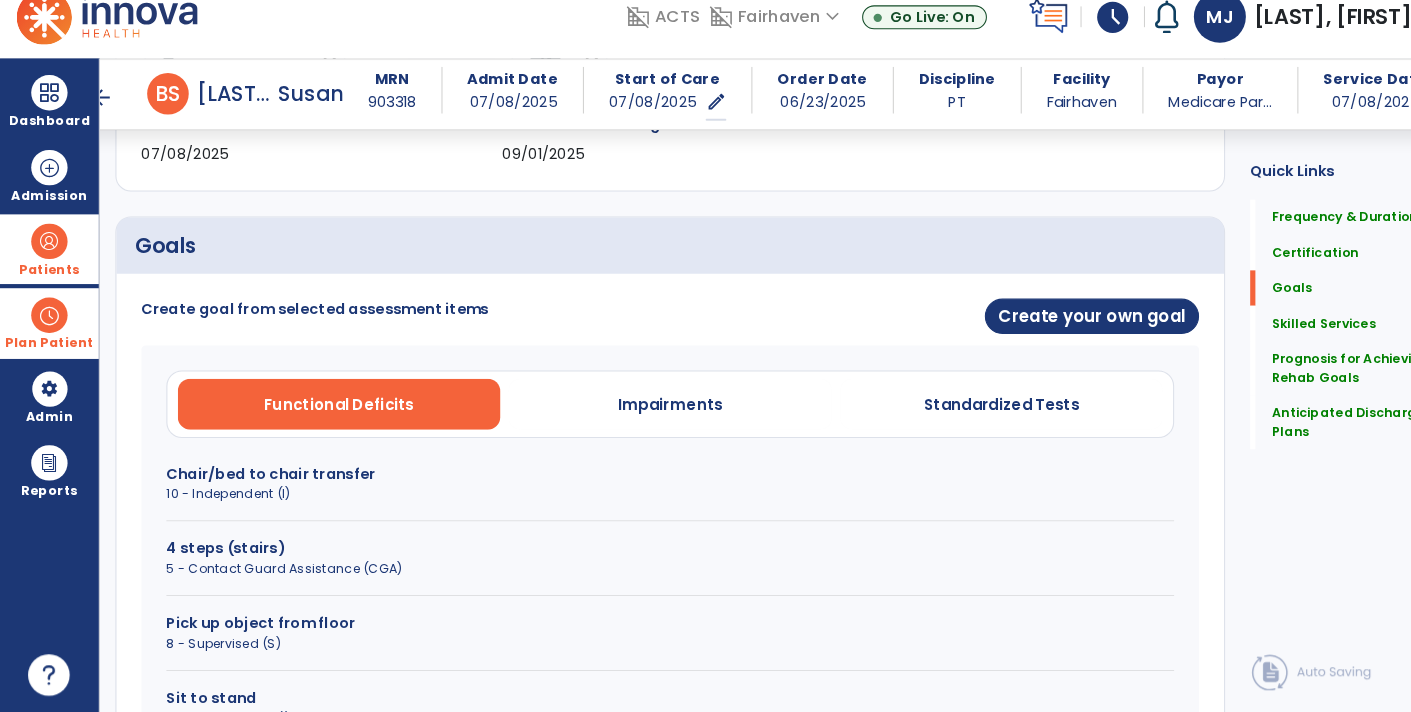 scroll, scrollTop: 380, scrollLeft: 0, axis: vertical 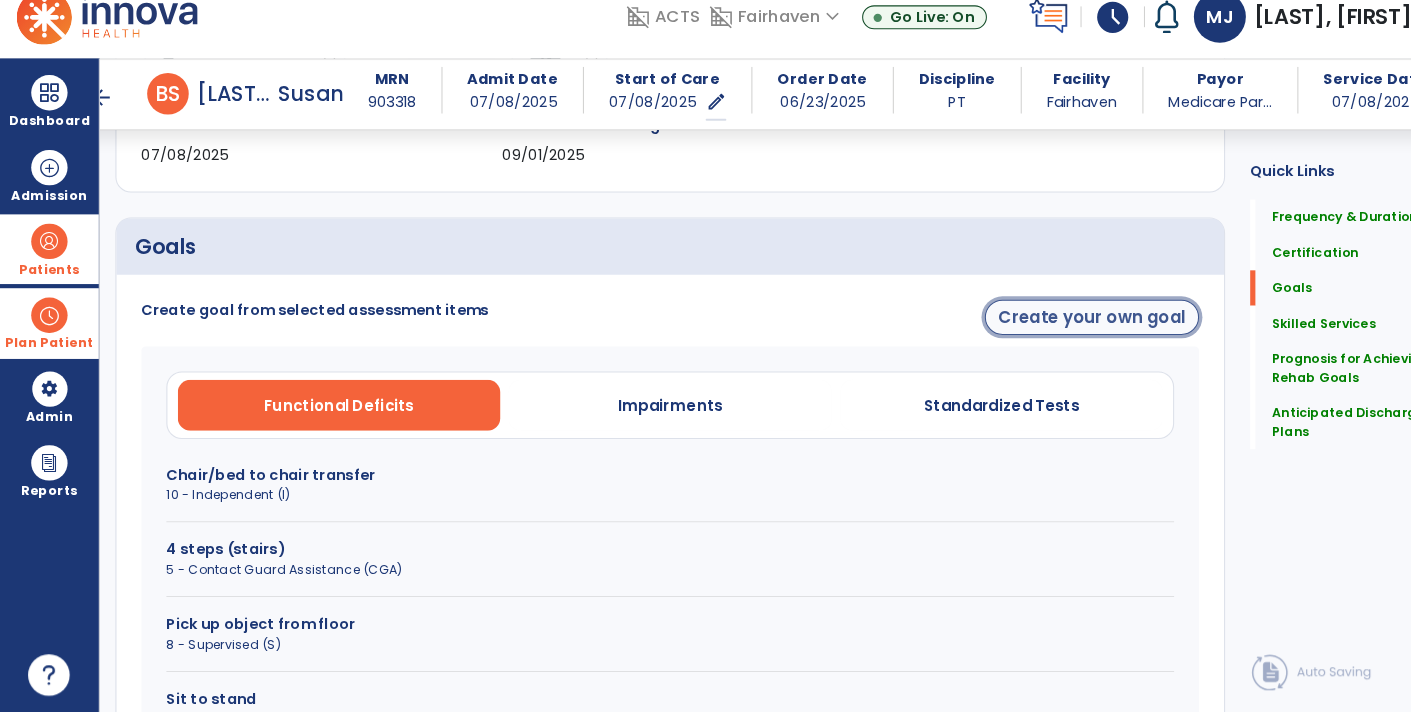 click on "Create your own goal" at bounding box center (1050, 332) 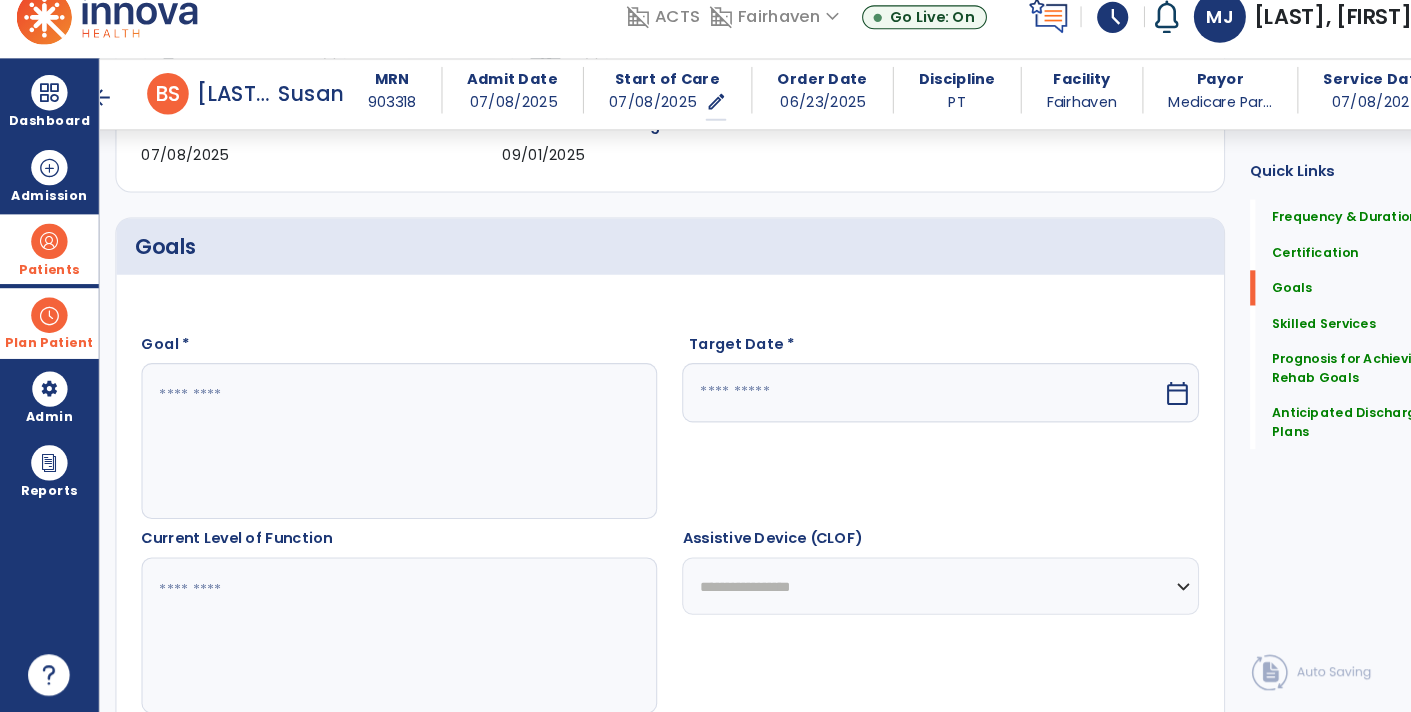 click on "calendar_today" at bounding box center [1132, 405] 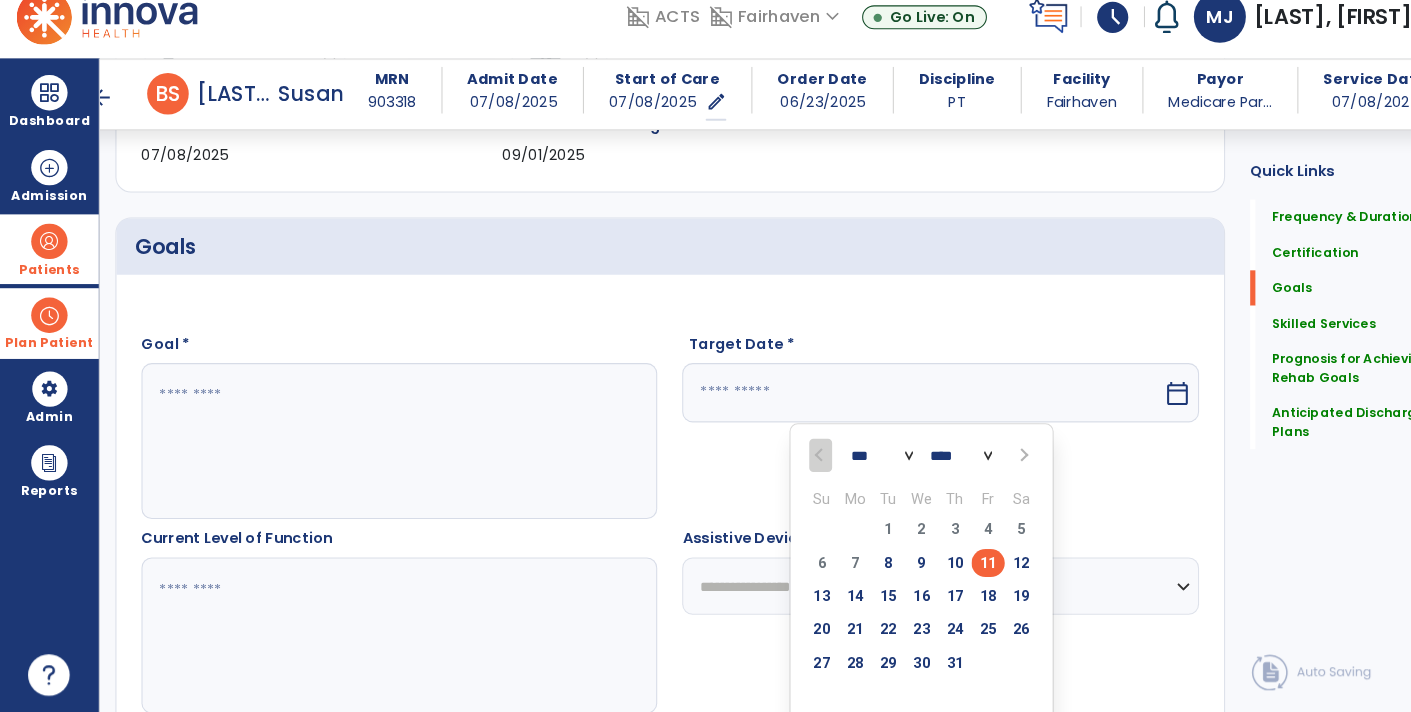 click on "29" at bounding box center [854, 667] 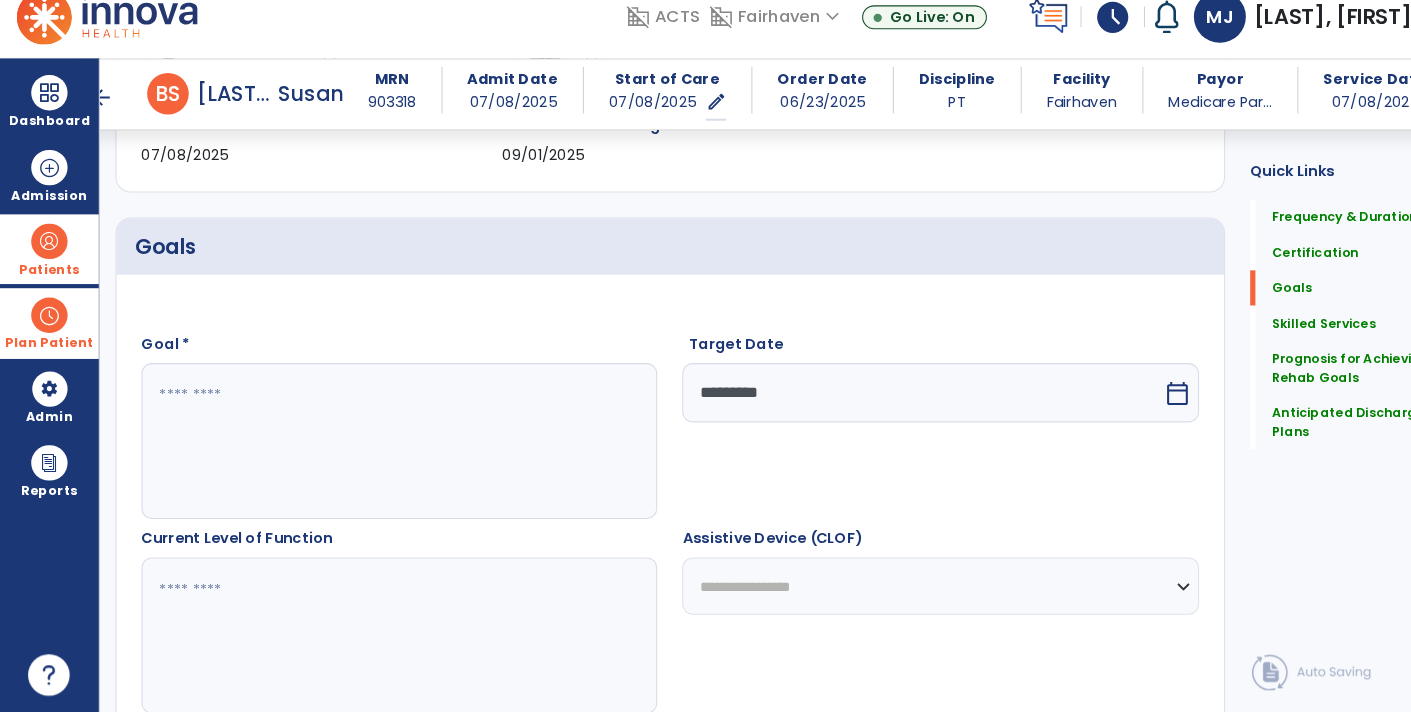 click at bounding box center (383, 451) 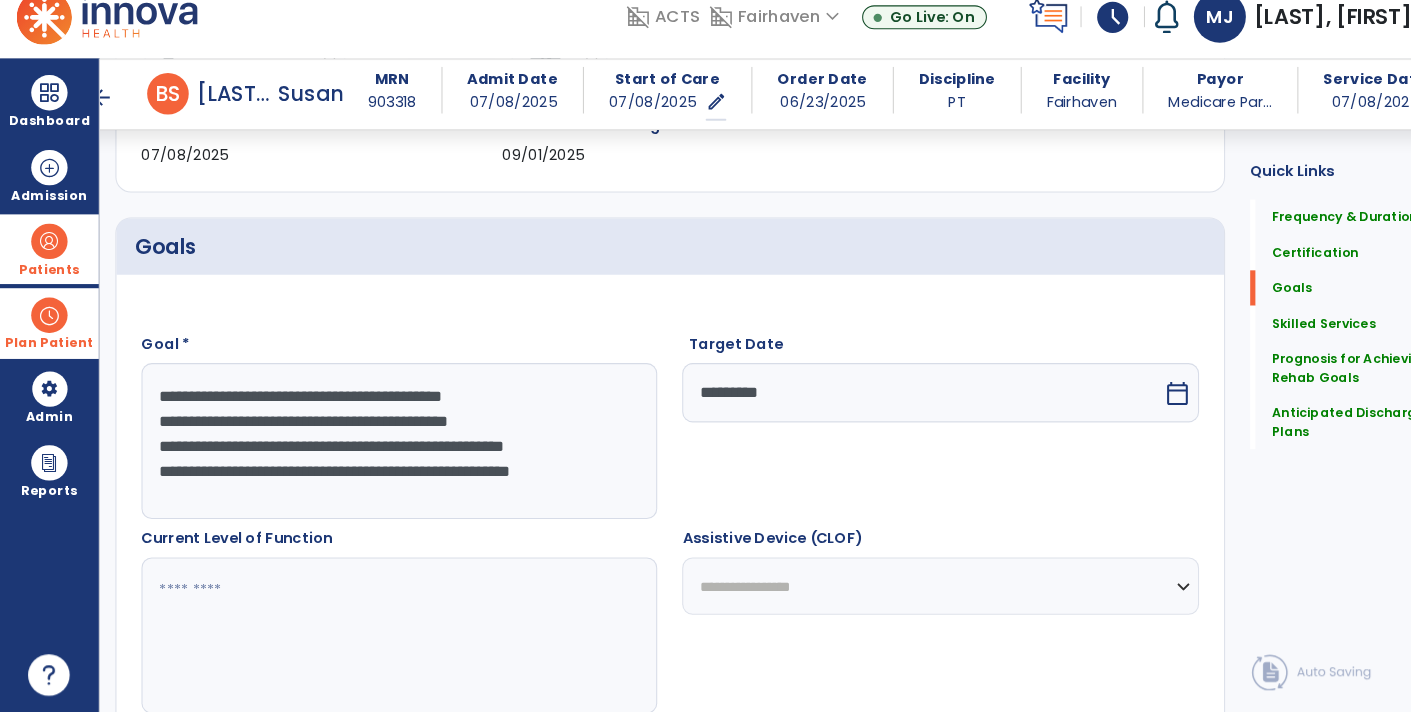 scroll, scrollTop: 14, scrollLeft: 0, axis: vertical 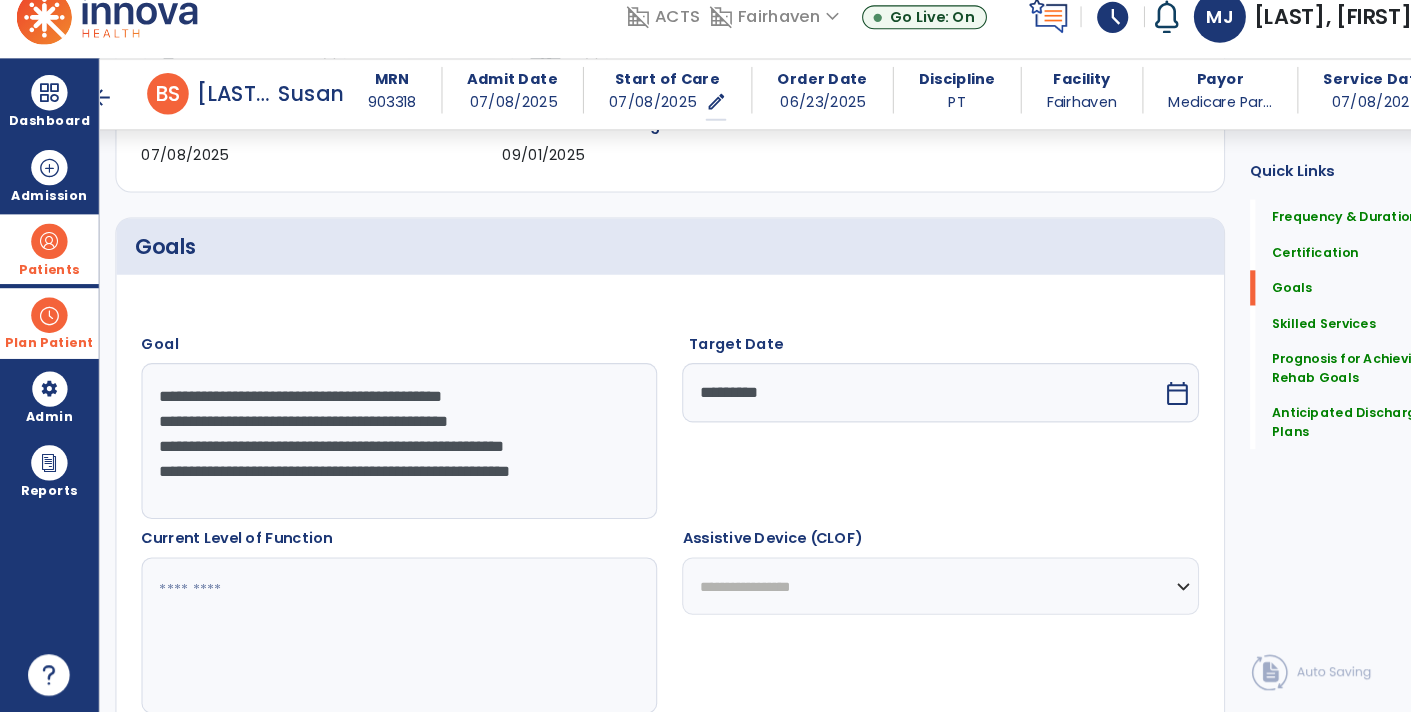click on "**********" at bounding box center (383, 451) 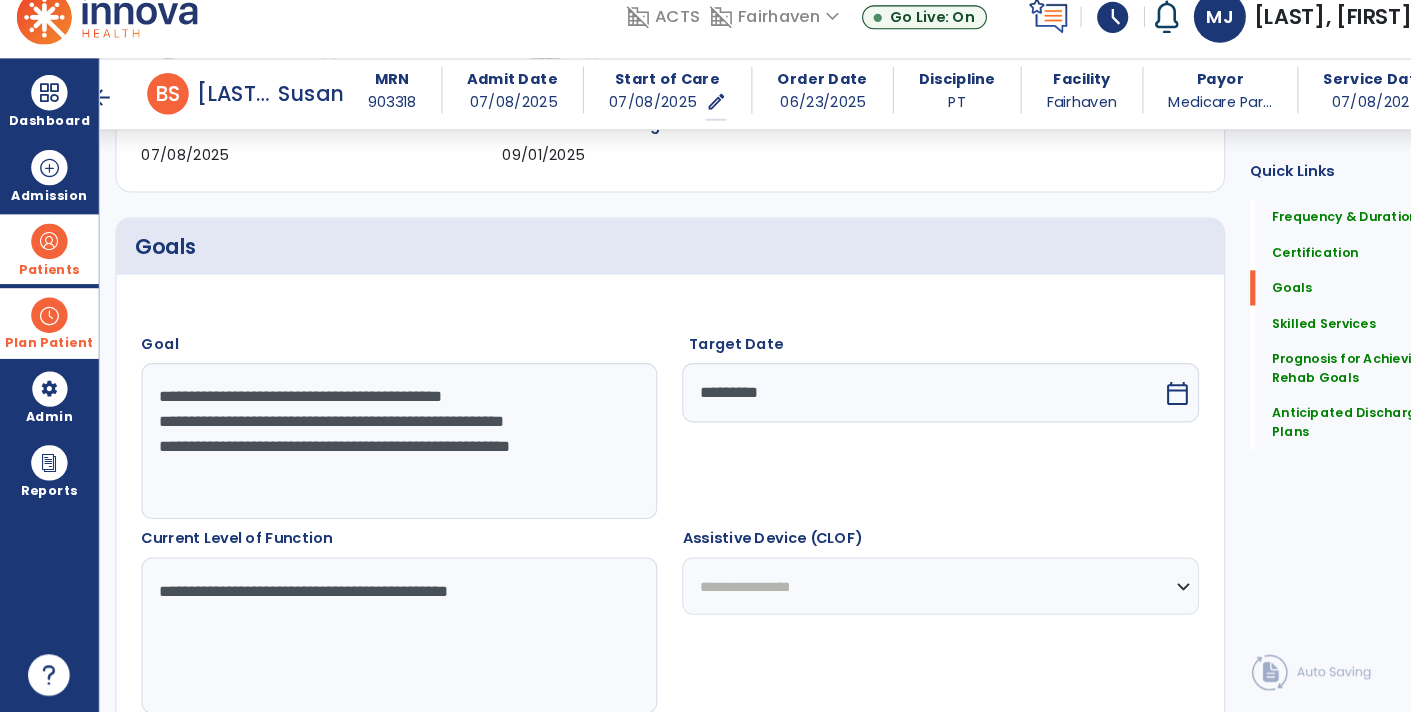 scroll, scrollTop: 0, scrollLeft: 0, axis: both 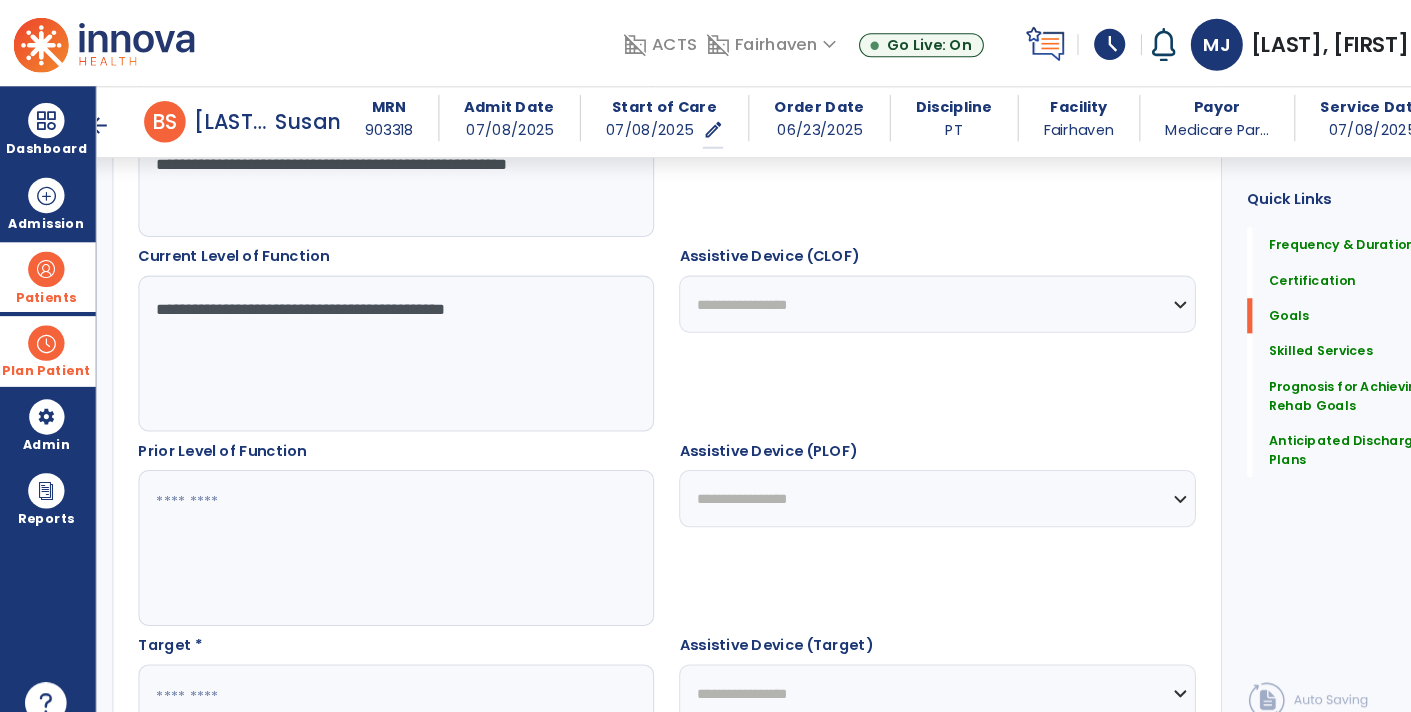 type on "**********" 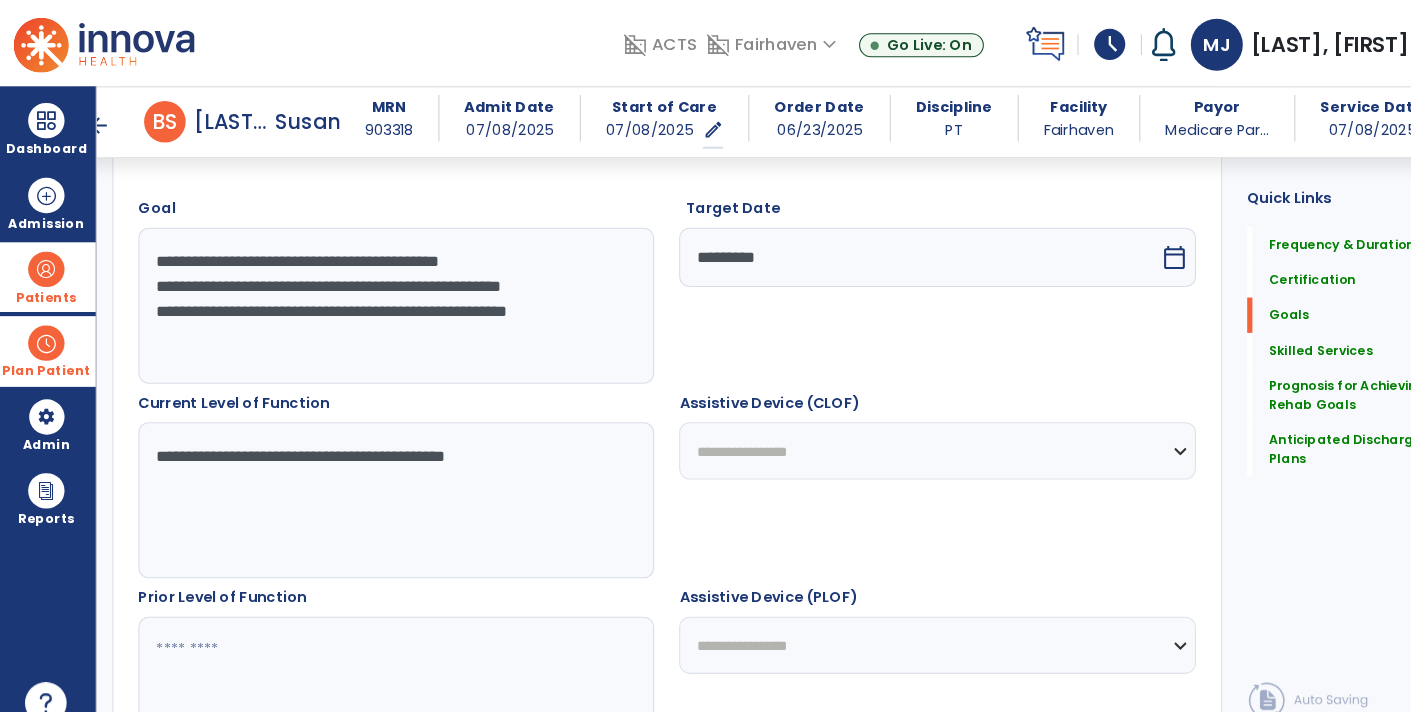 scroll, scrollTop: 540, scrollLeft: 0, axis: vertical 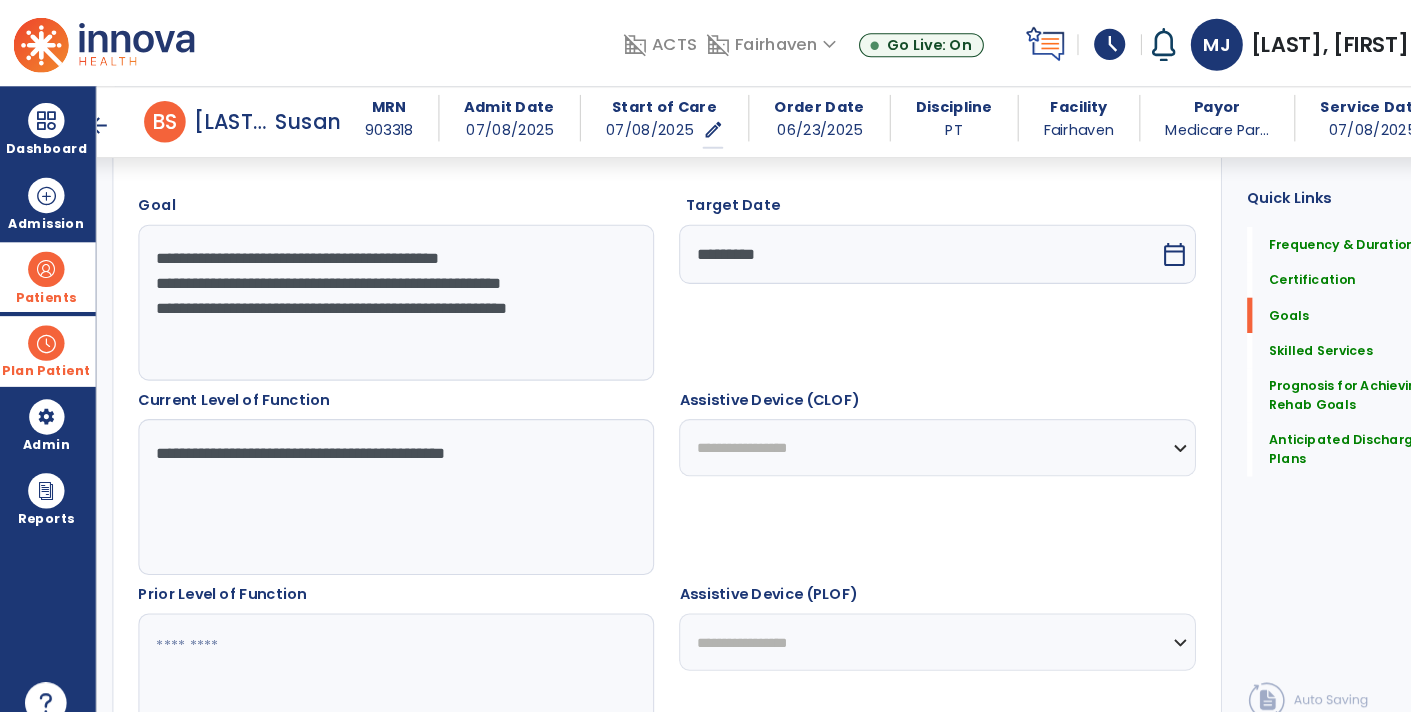 drag, startPoint x: 140, startPoint y: 278, endPoint x: 368, endPoint y: 355, distance: 240.6512 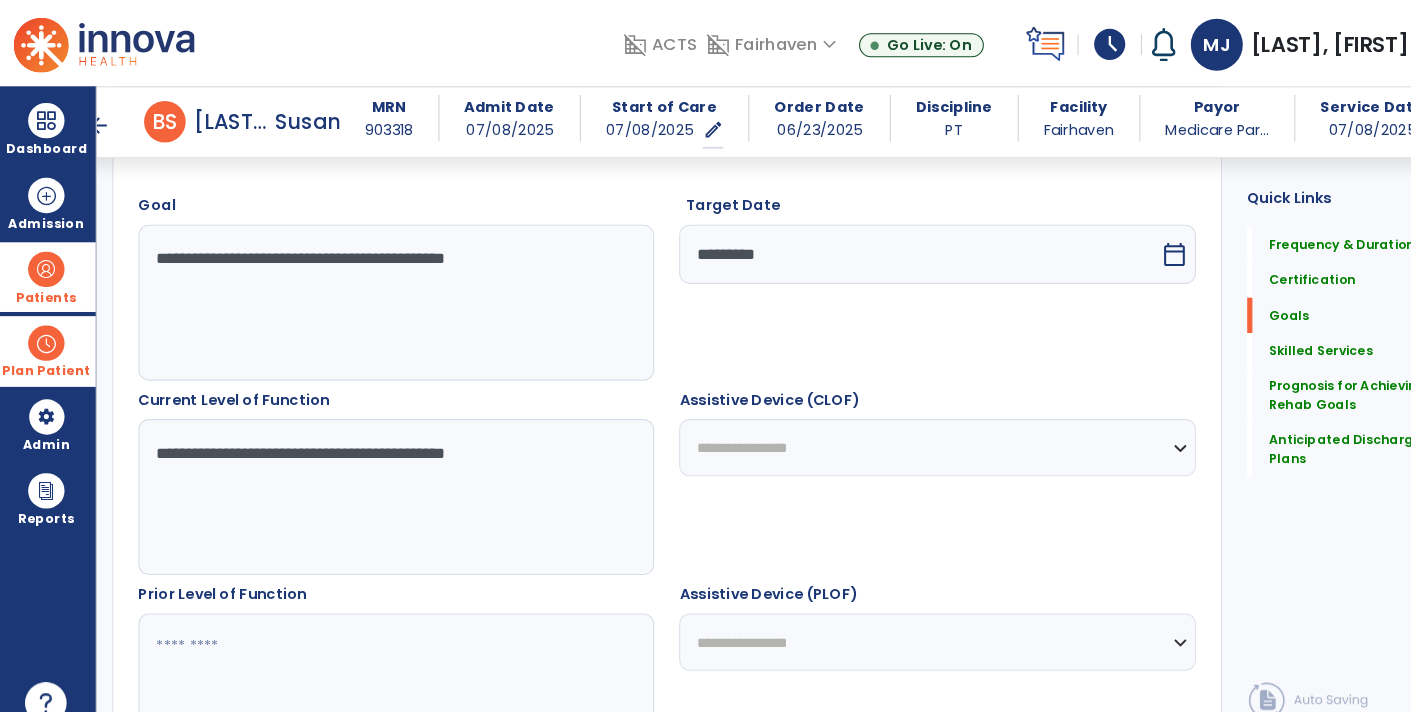 type on "**********" 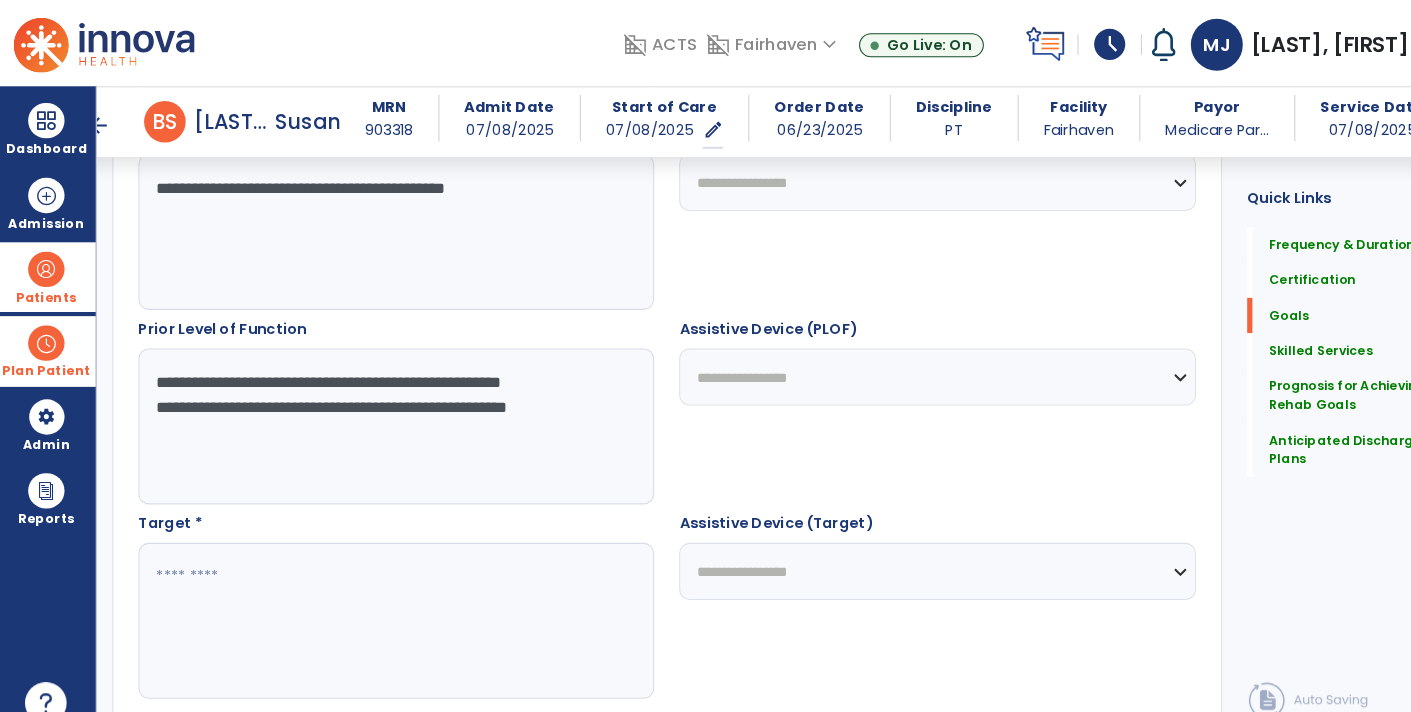 scroll, scrollTop: 895, scrollLeft: 0, axis: vertical 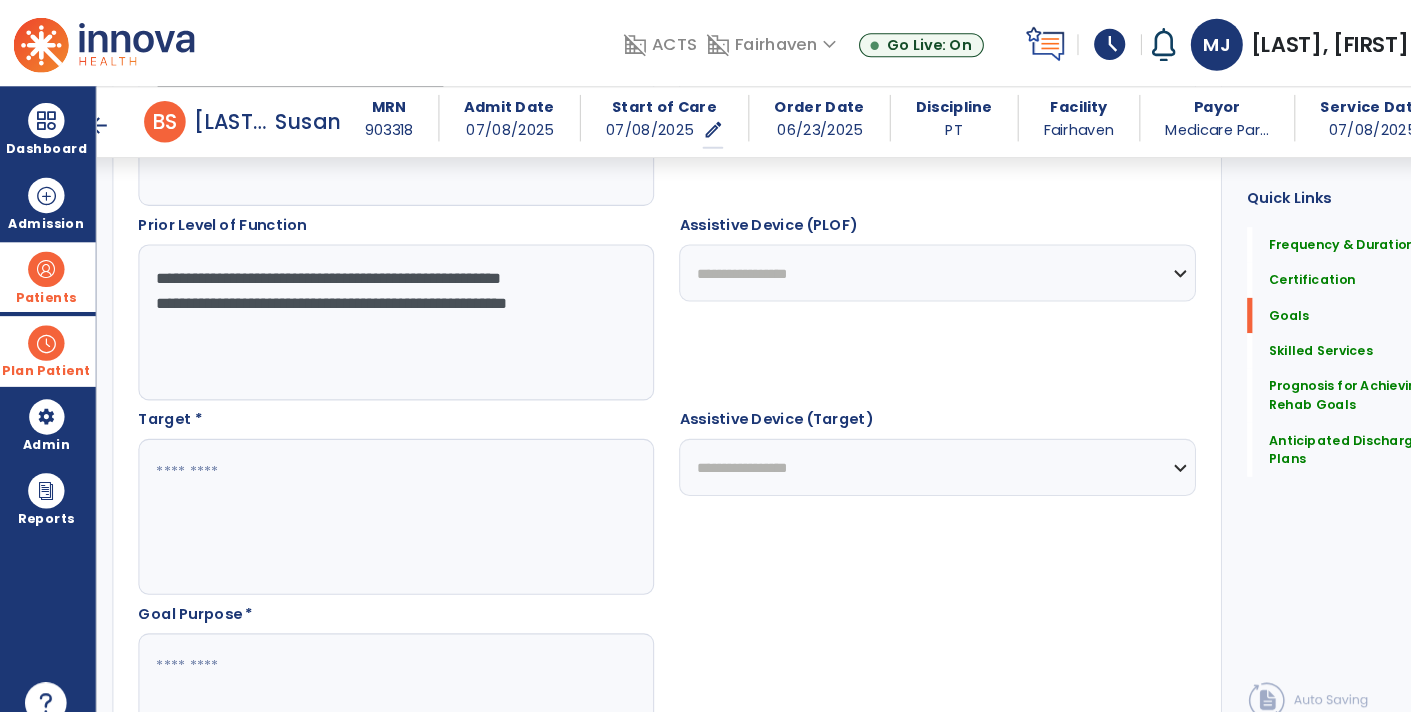 type 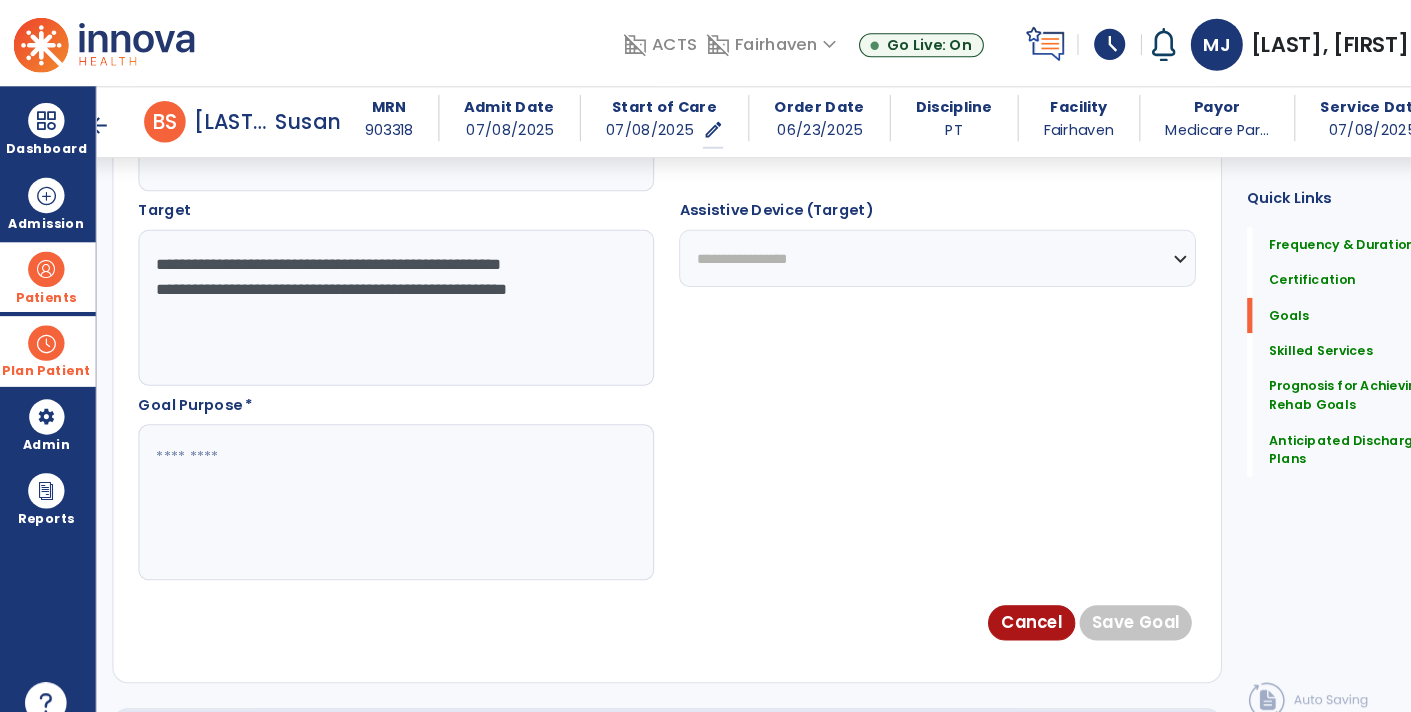 scroll, scrollTop: 928, scrollLeft: 0, axis: vertical 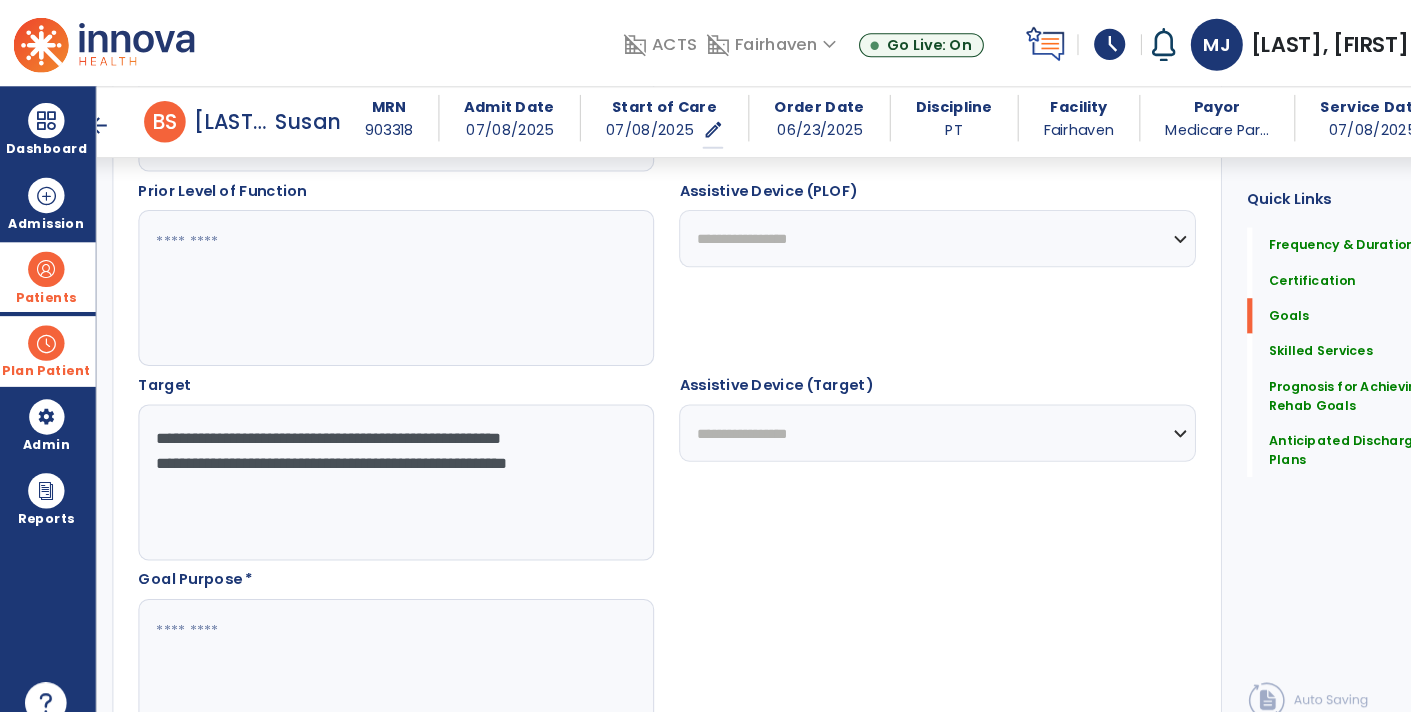 click on "**********" at bounding box center [383, 464] 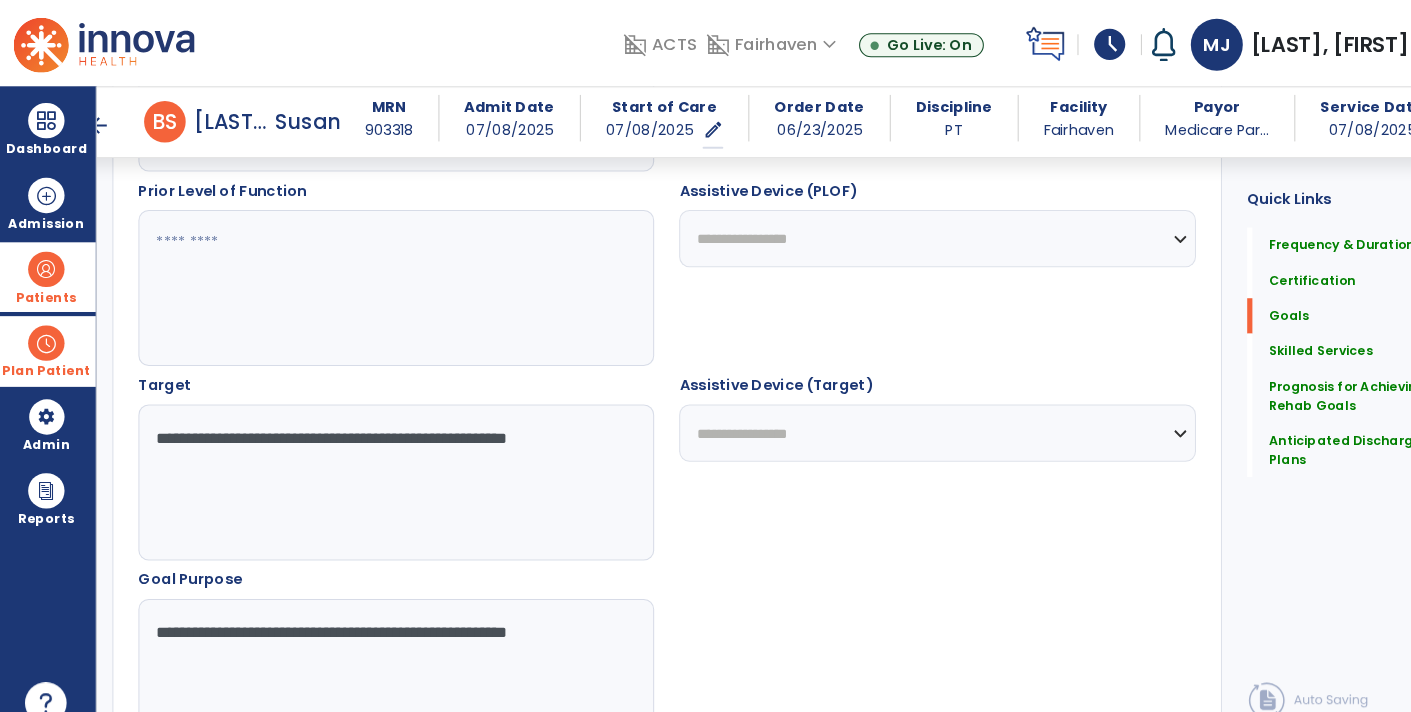 type on "**********" 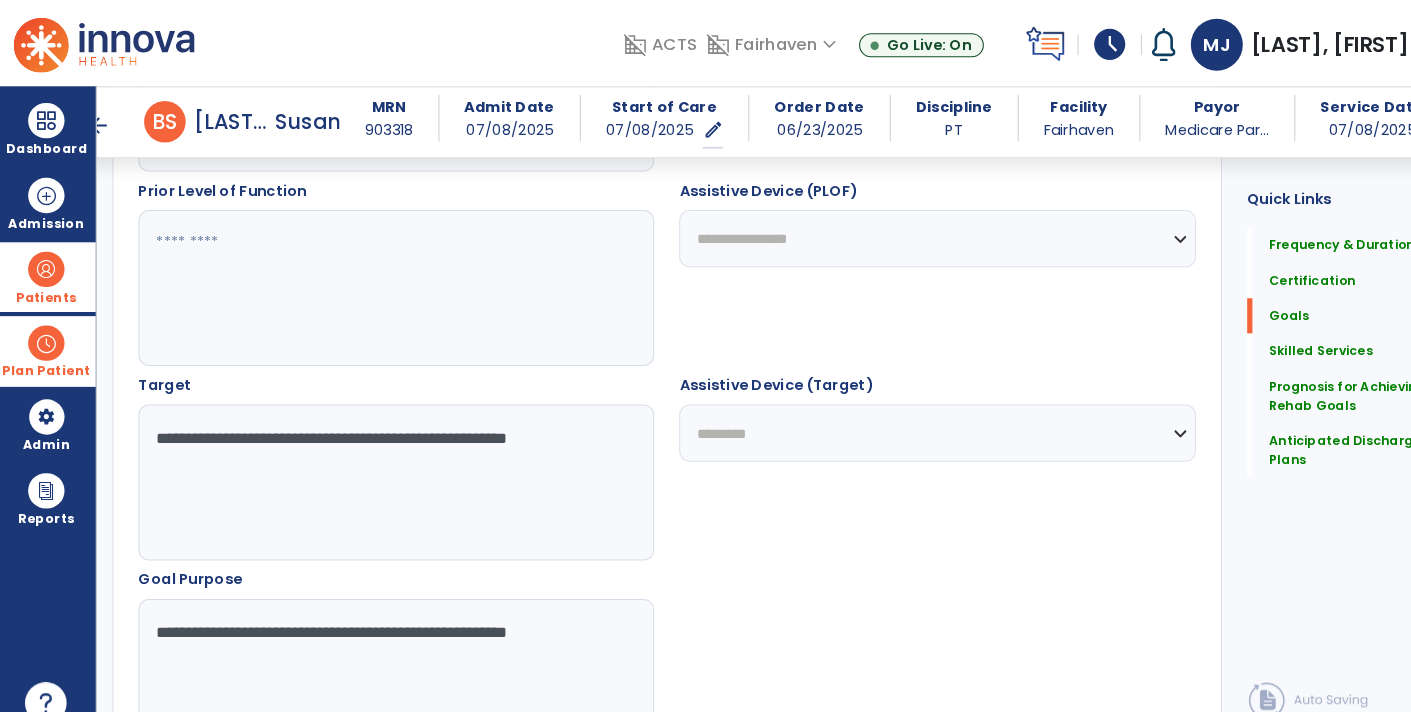 click on "**********" at bounding box center (904, 416) 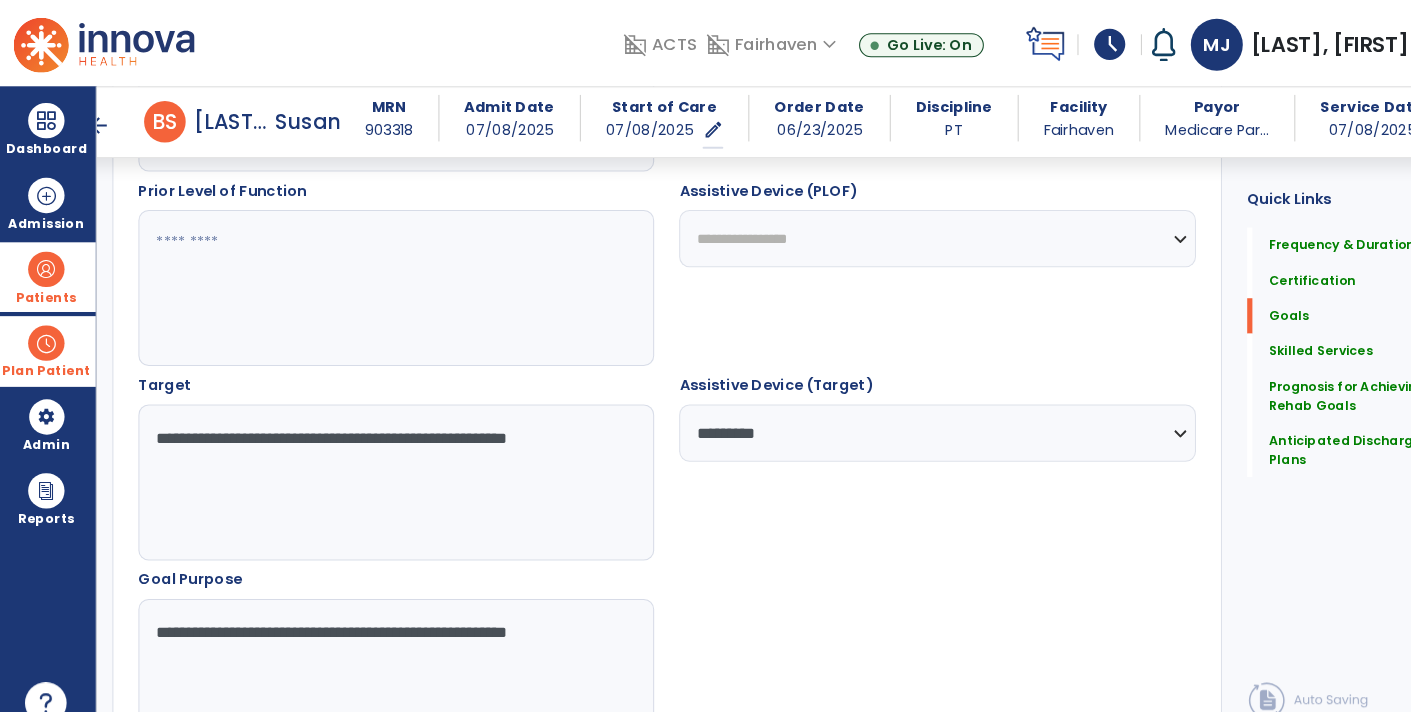 click on "**********" at bounding box center [383, 464] 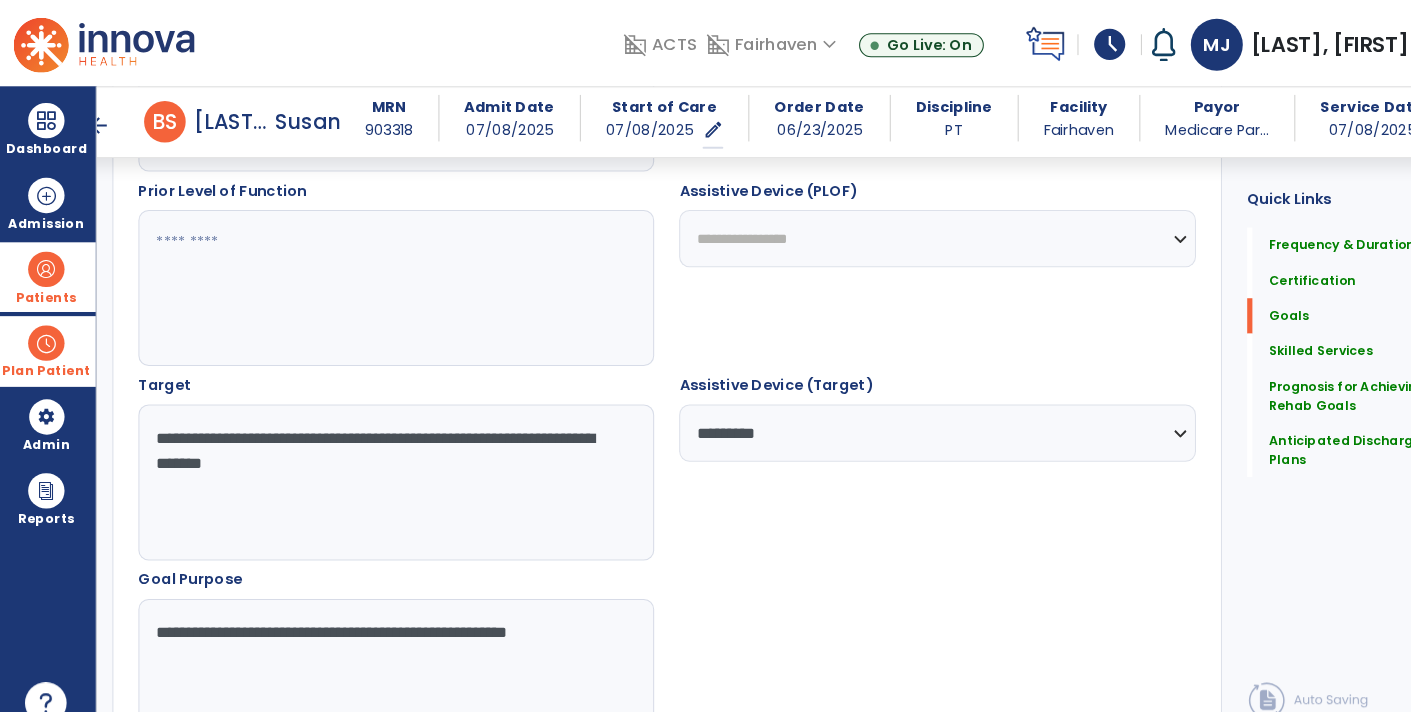 click on "**********" at bounding box center [383, 464] 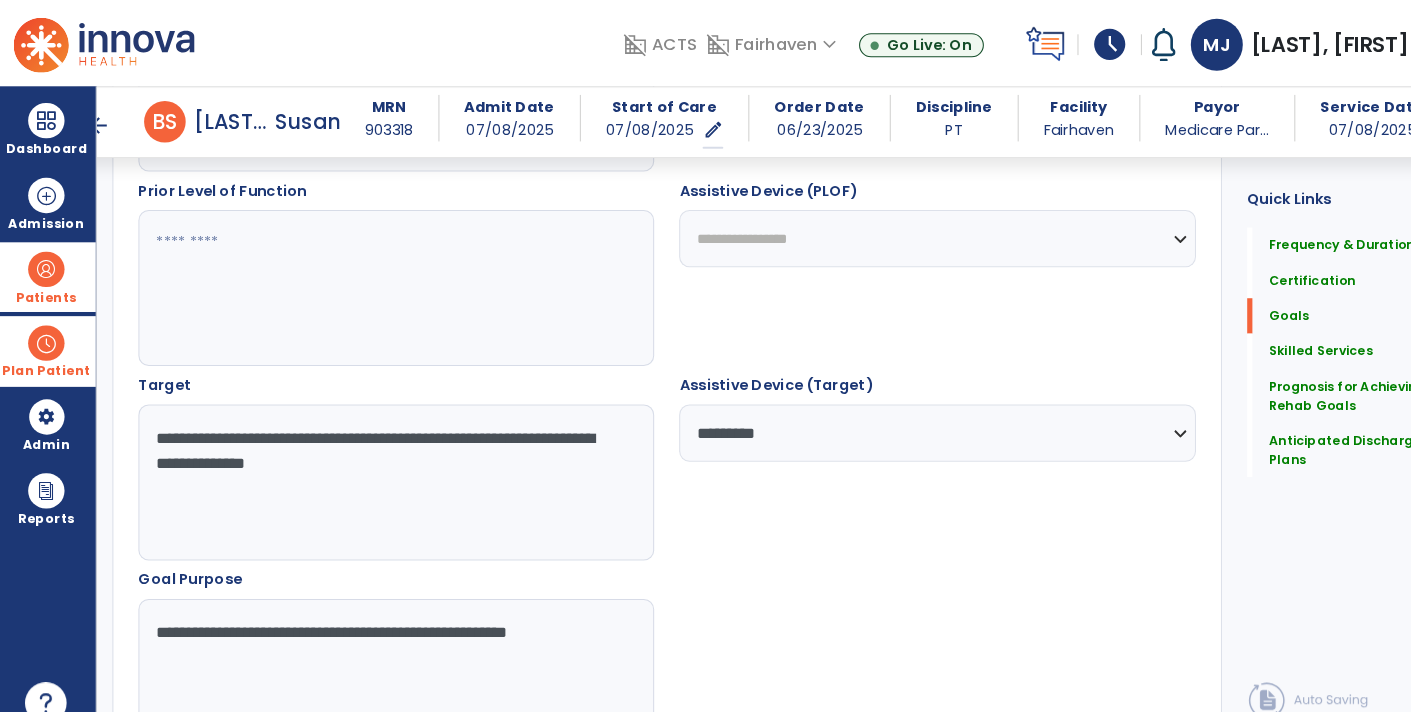 click on "**********" at bounding box center (383, 464) 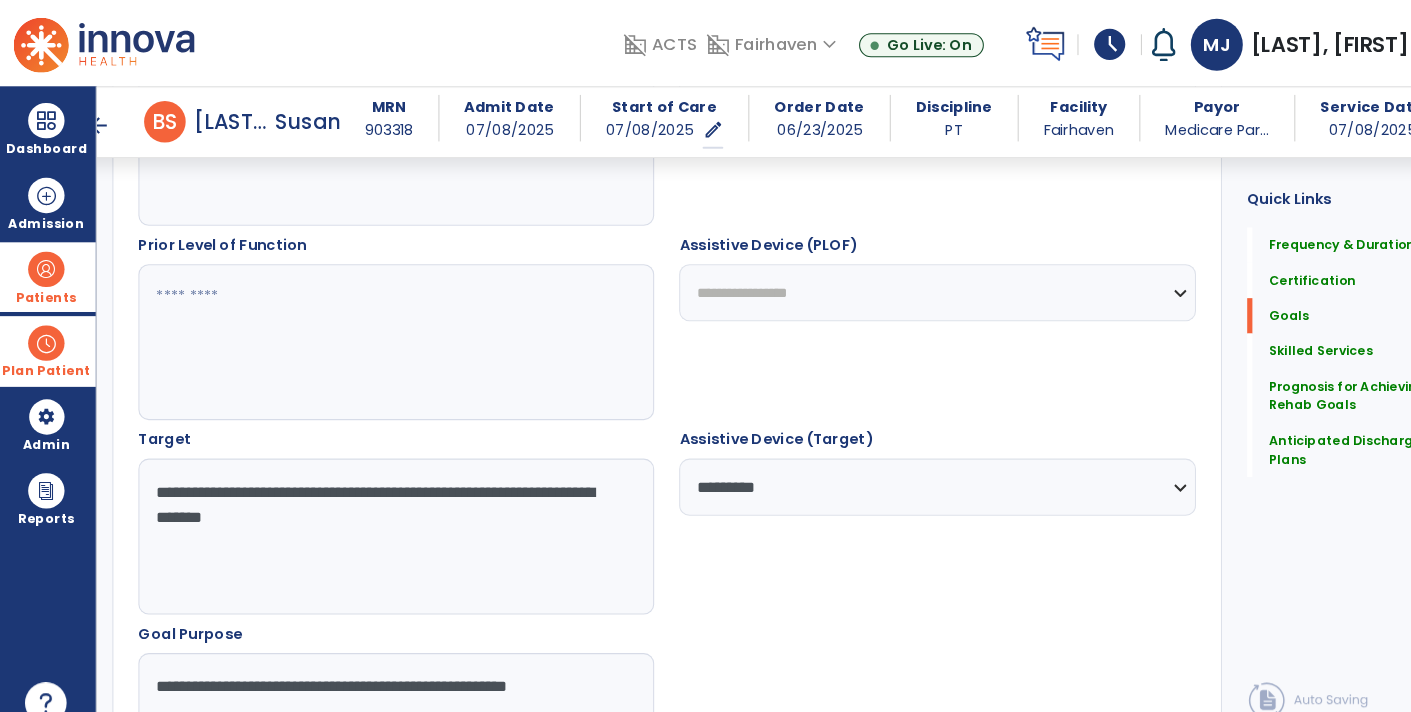 scroll, scrollTop: 875, scrollLeft: 0, axis: vertical 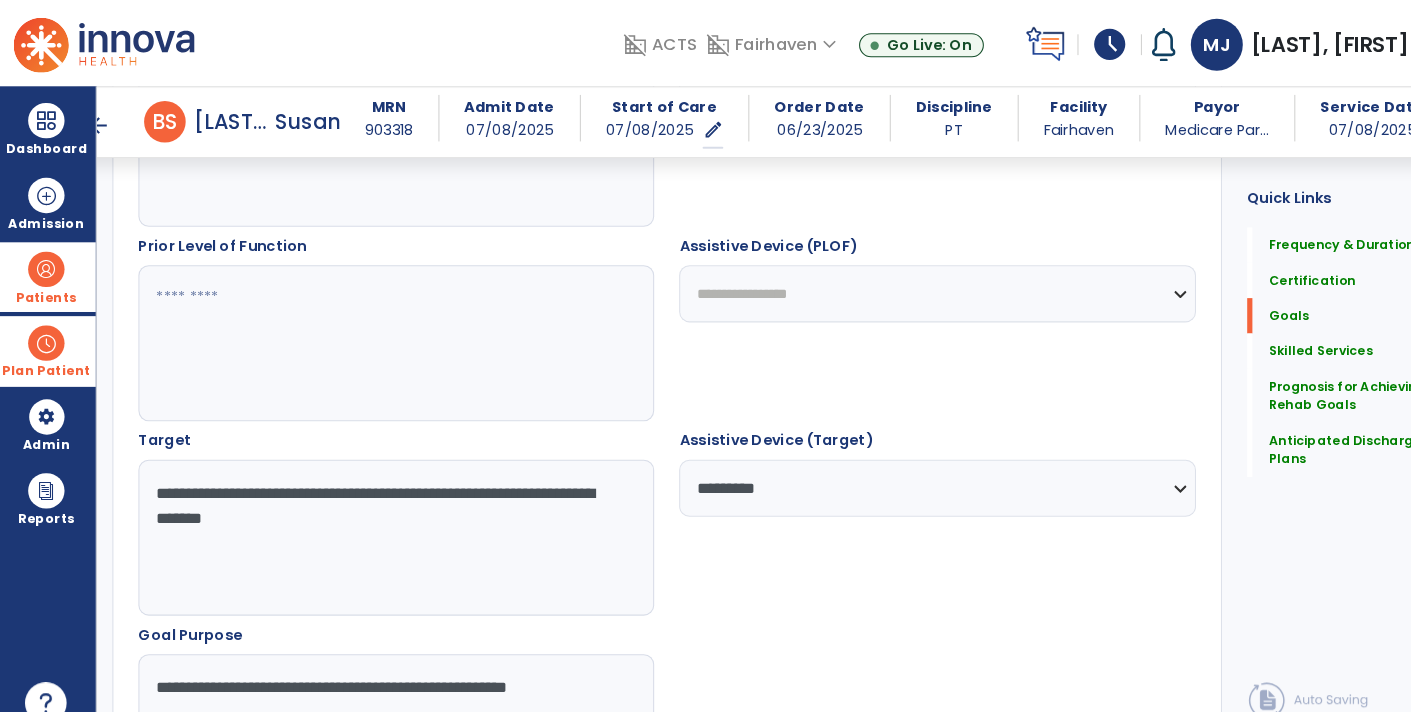 click on "**********" at bounding box center (383, 517) 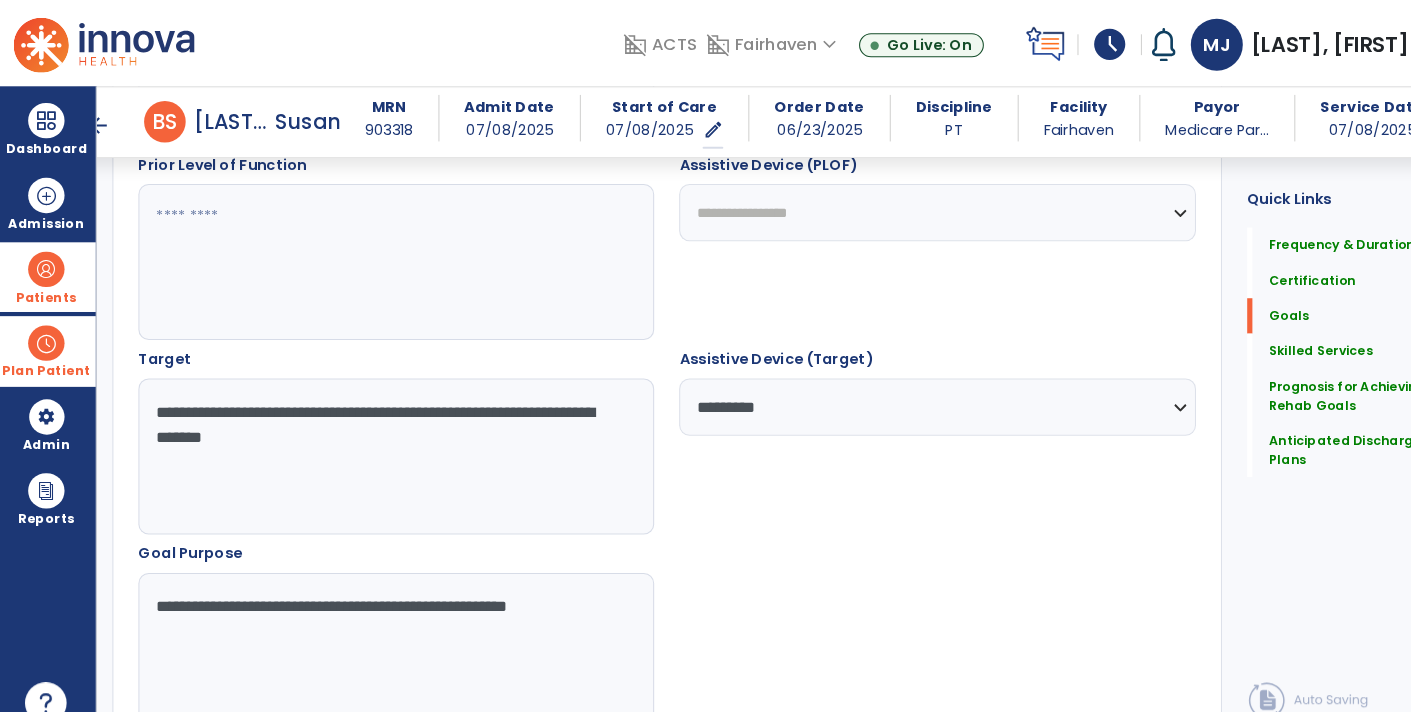 scroll, scrollTop: 949, scrollLeft: 0, axis: vertical 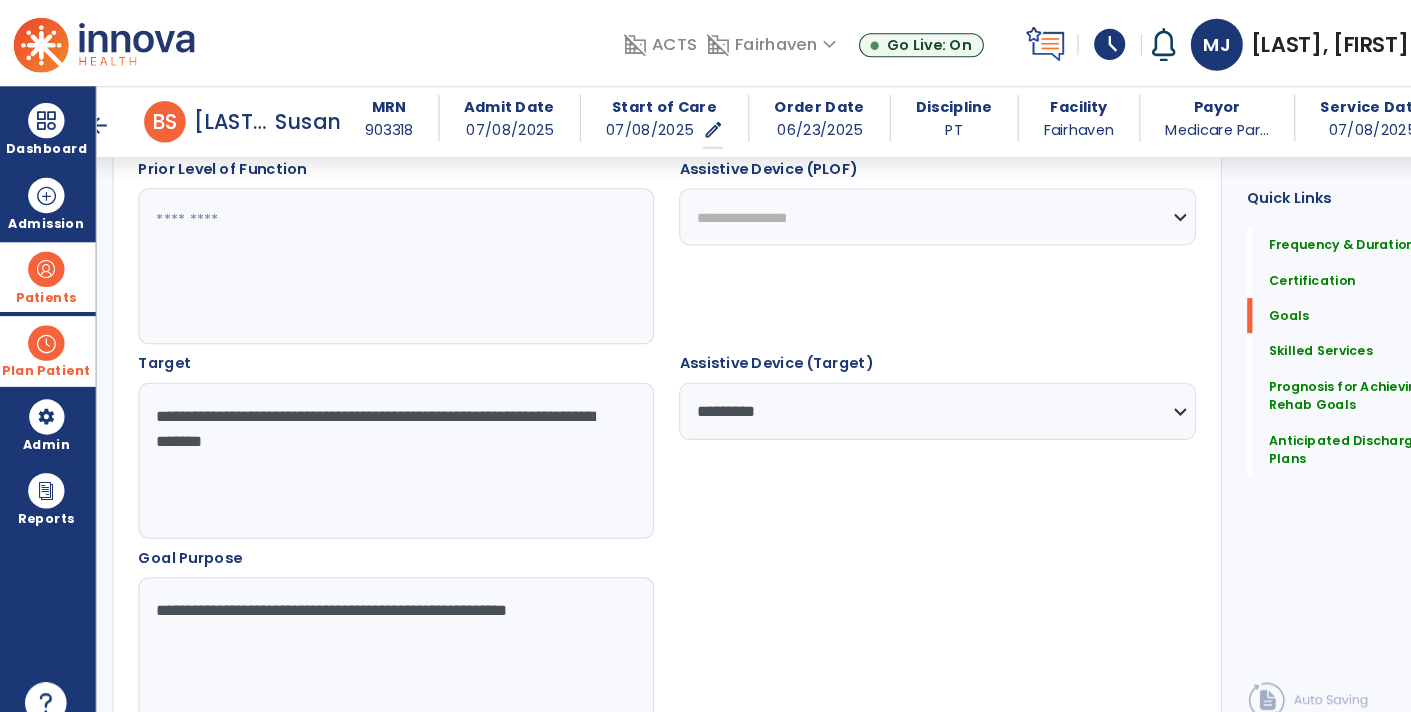 click on "**********" at bounding box center (383, 443) 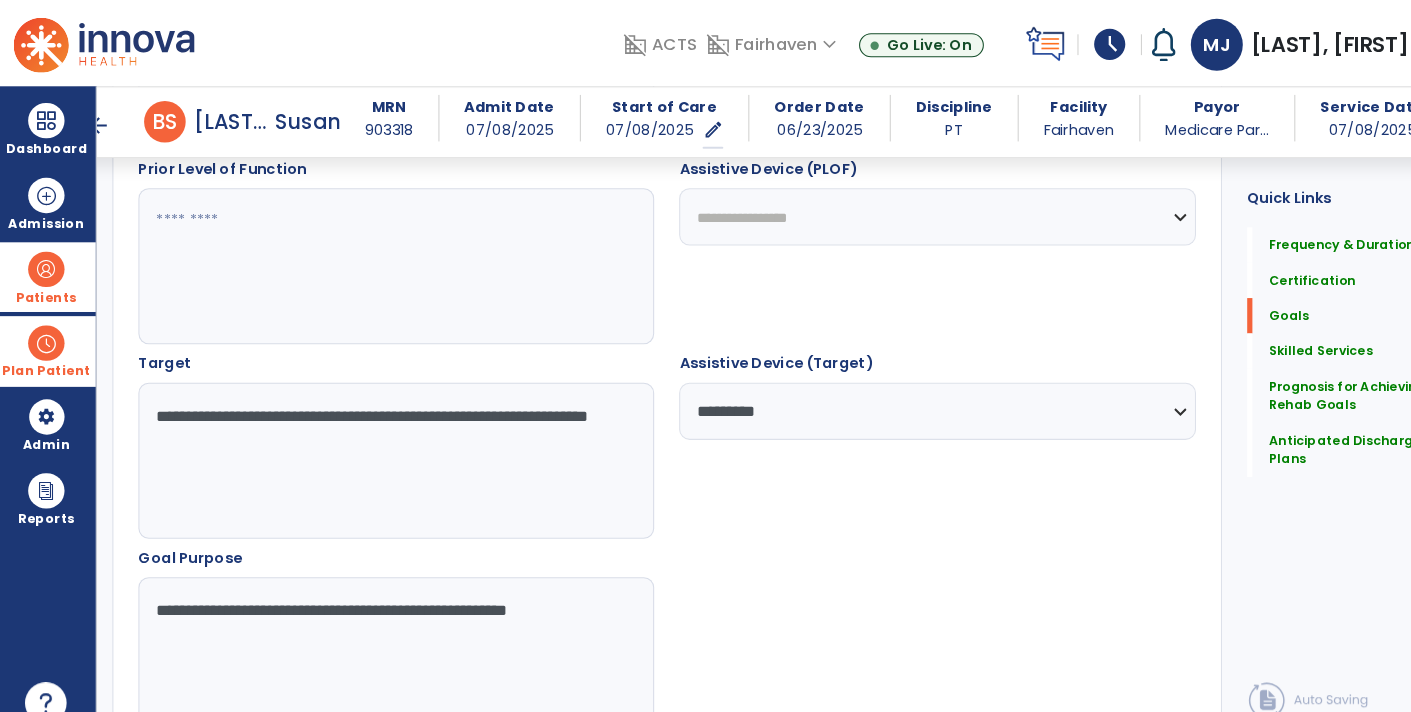 click on "**********" at bounding box center (383, 630) 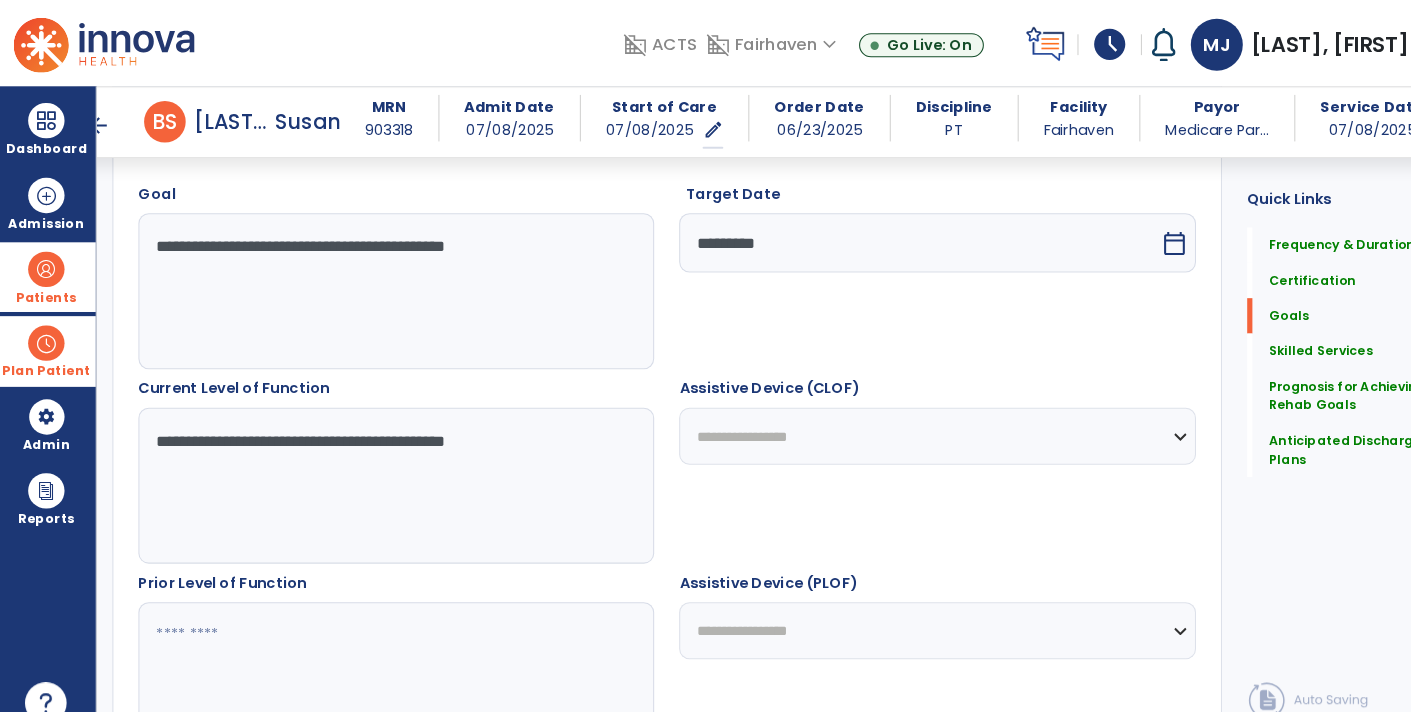 scroll, scrollTop: 557, scrollLeft: 0, axis: vertical 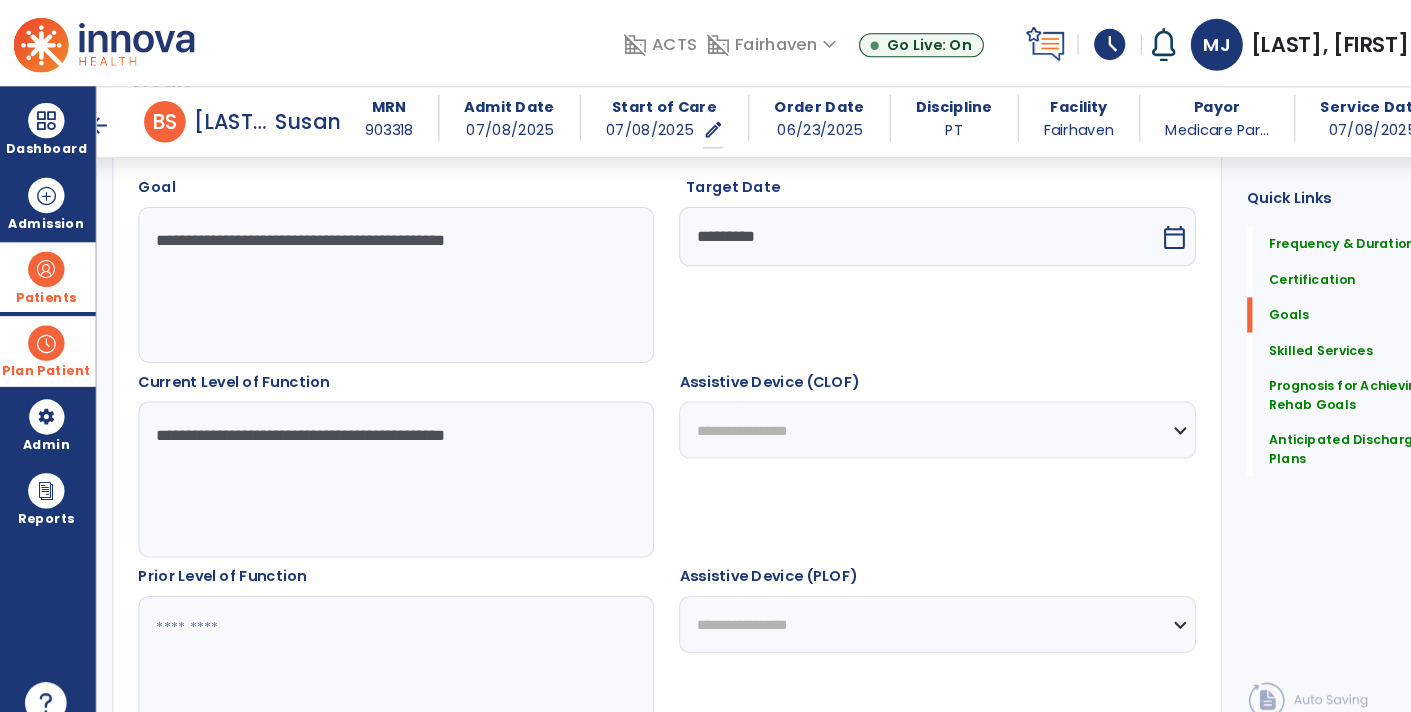 type on "**********" 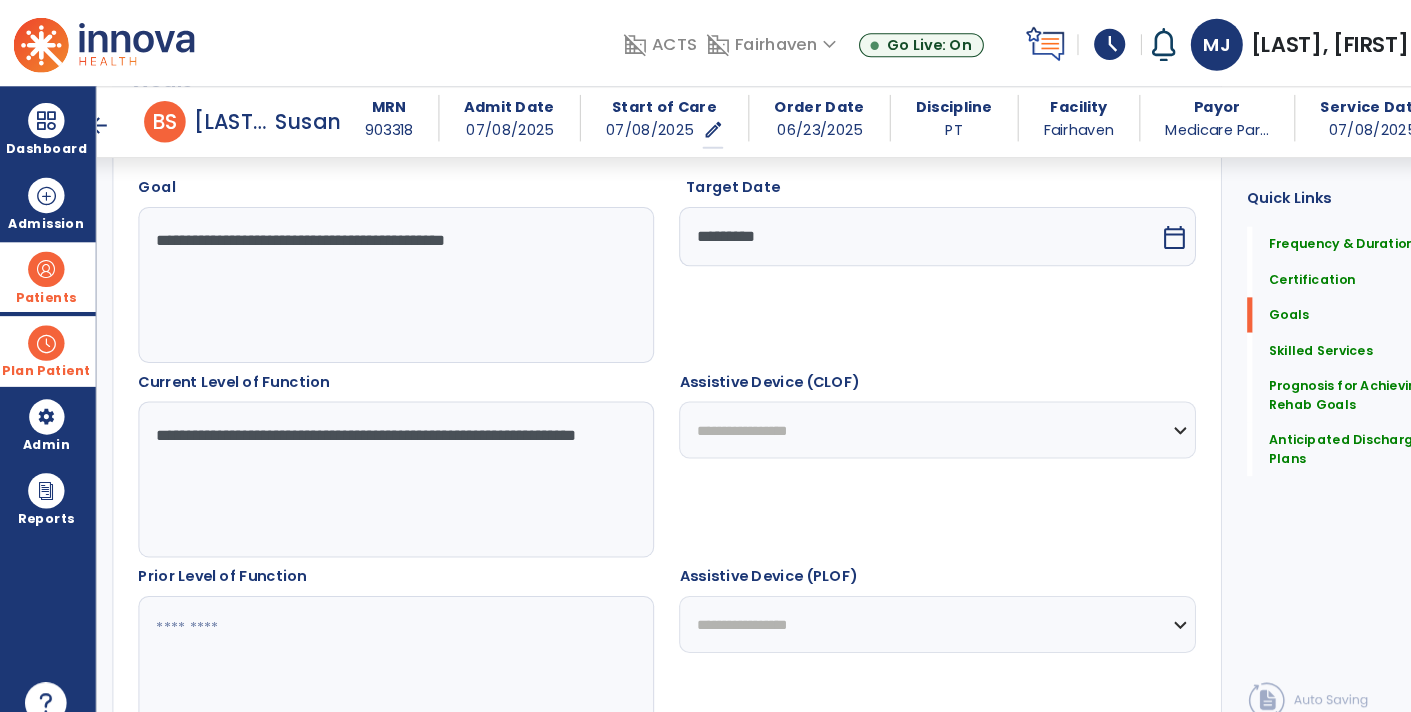 type on "**********" 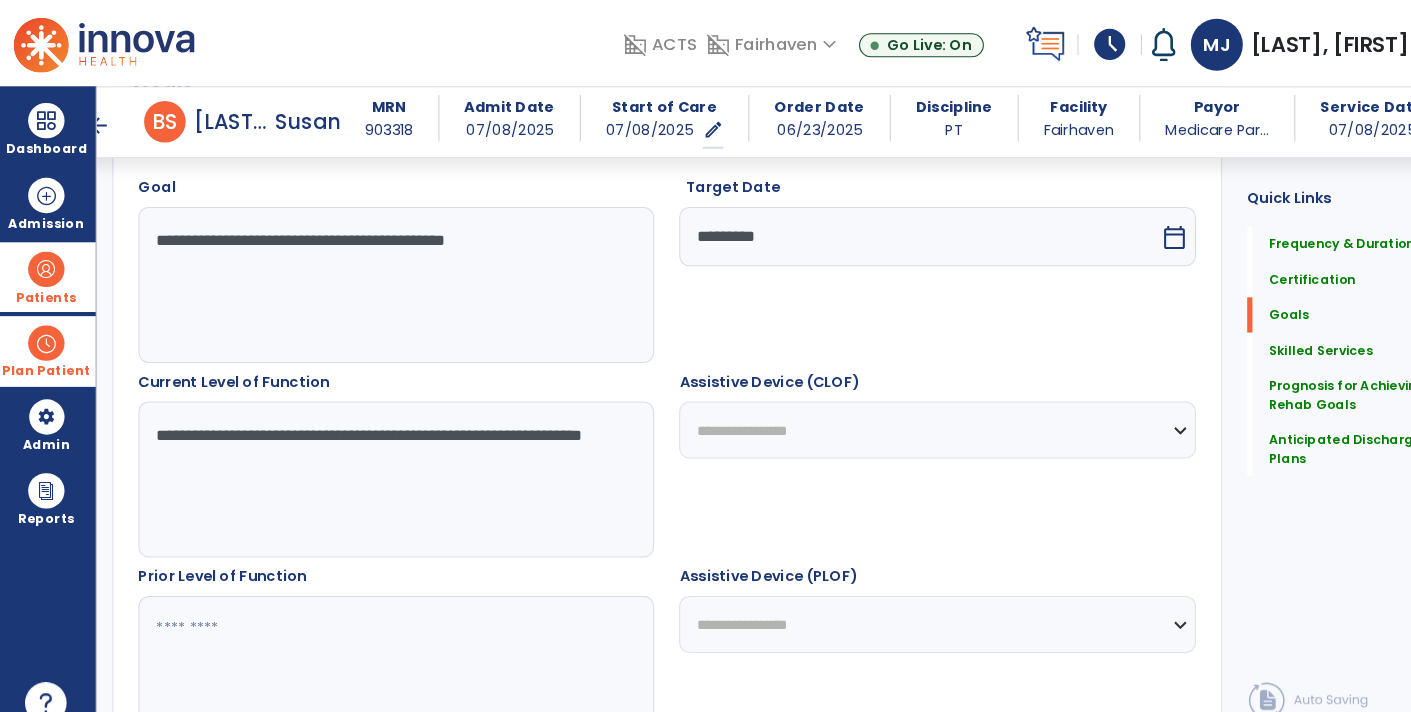 scroll, scrollTop: 0, scrollLeft: 0, axis: both 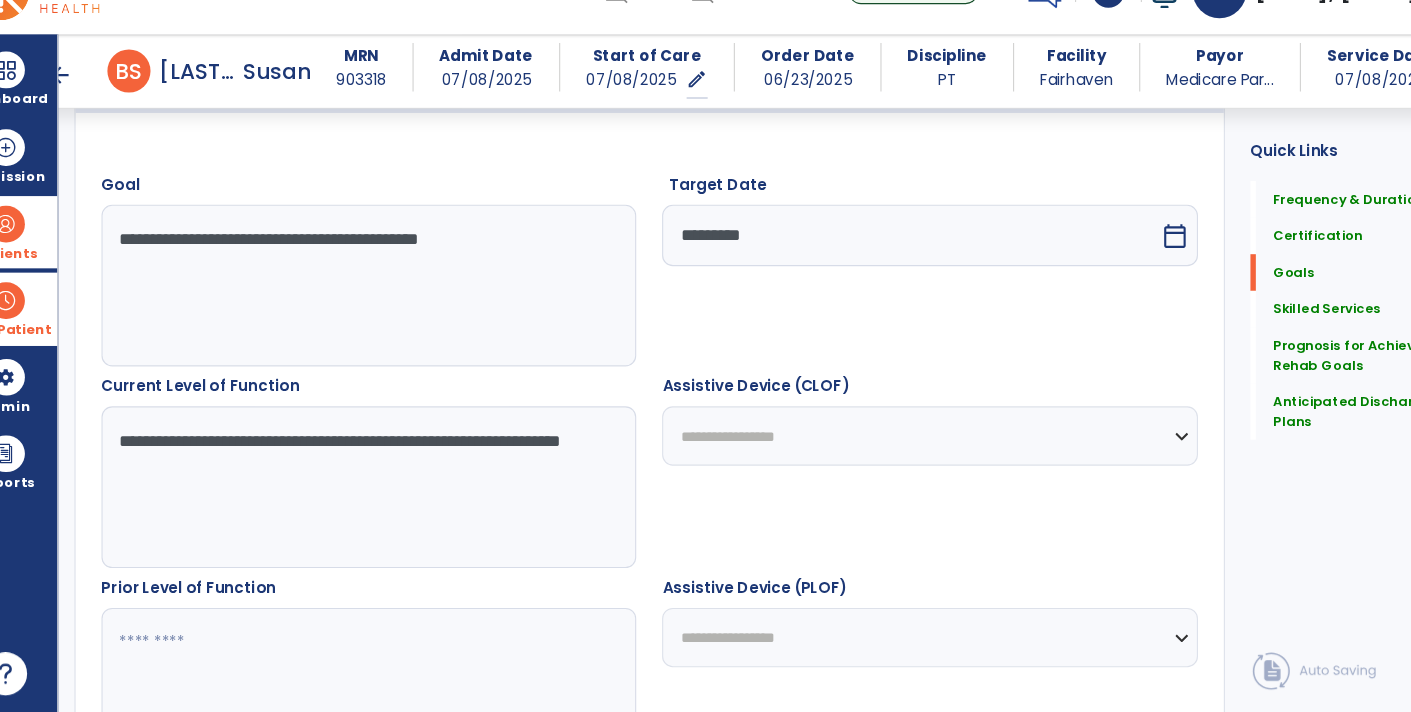click on "**********" at bounding box center (383, 503) 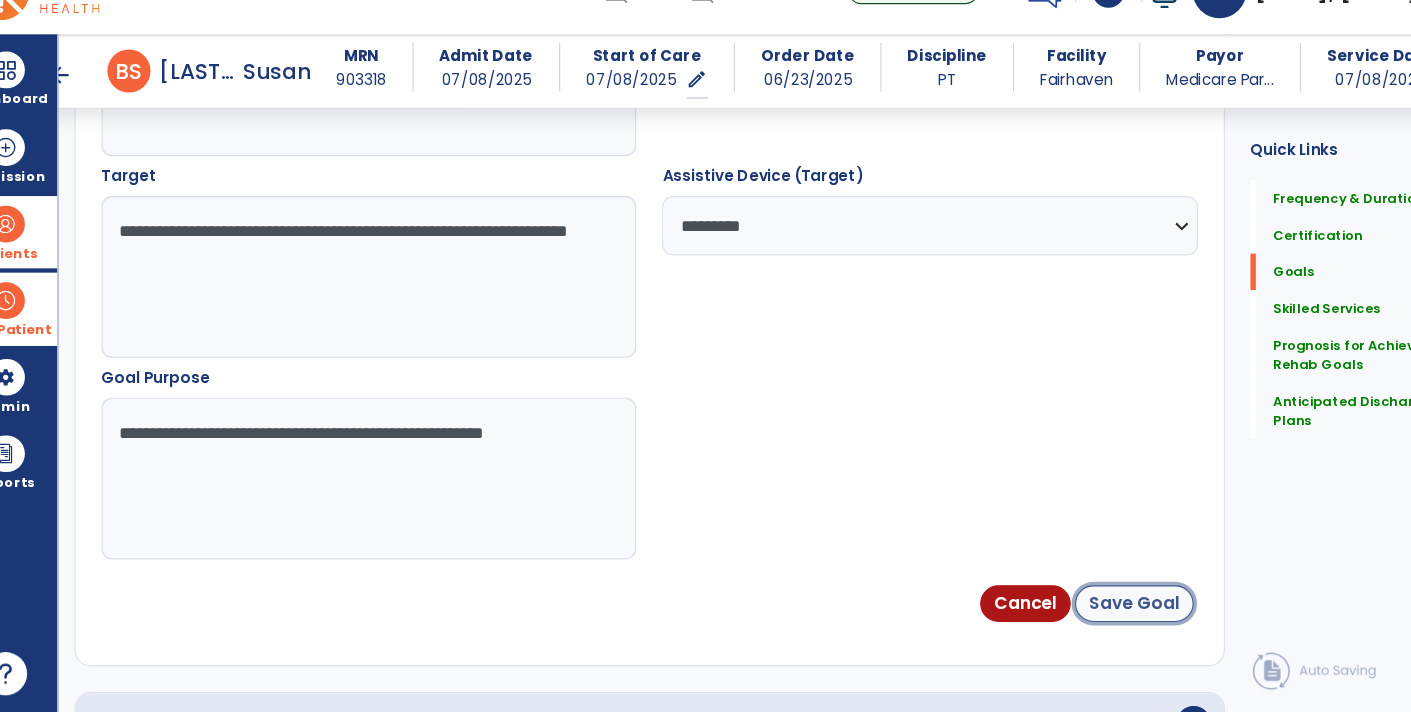 click on "Save Goal" at bounding box center (1094, 611) 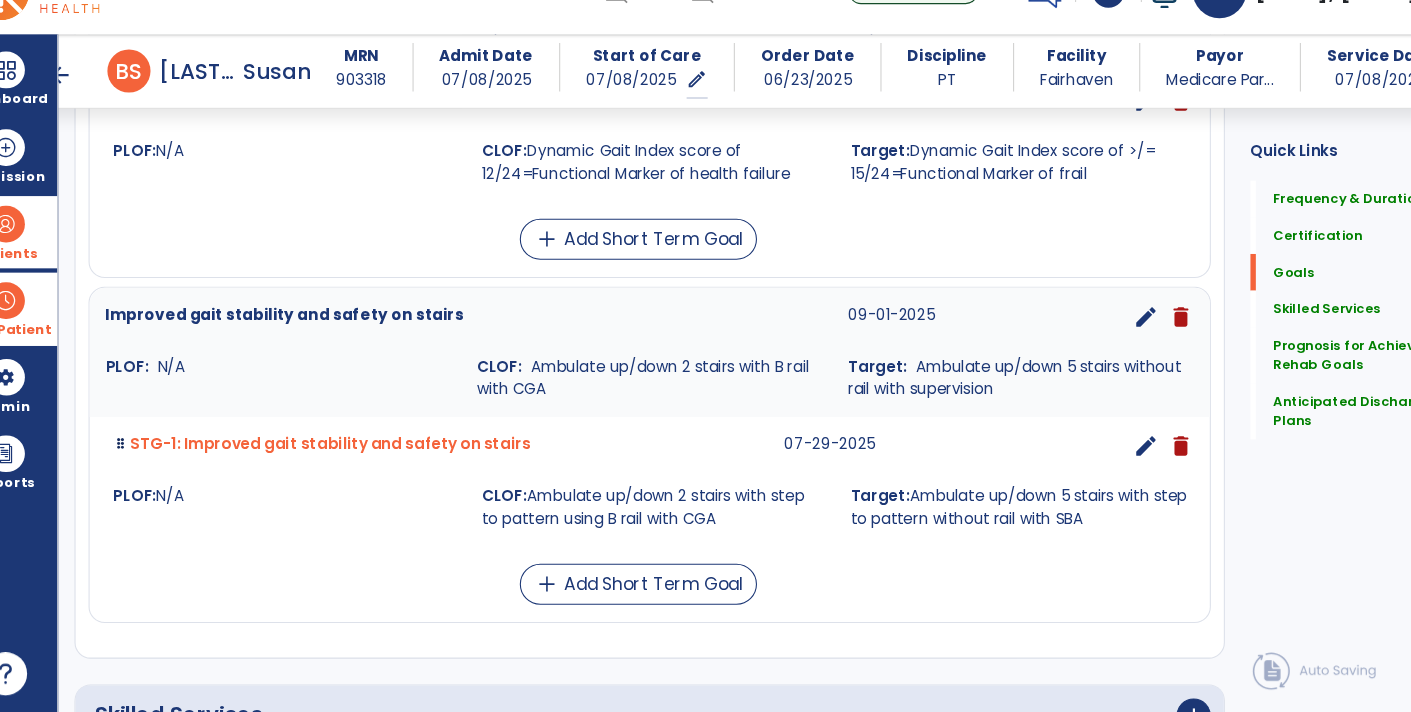 scroll, scrollTop: 1392, scrollLeft: 0, axis: vertical 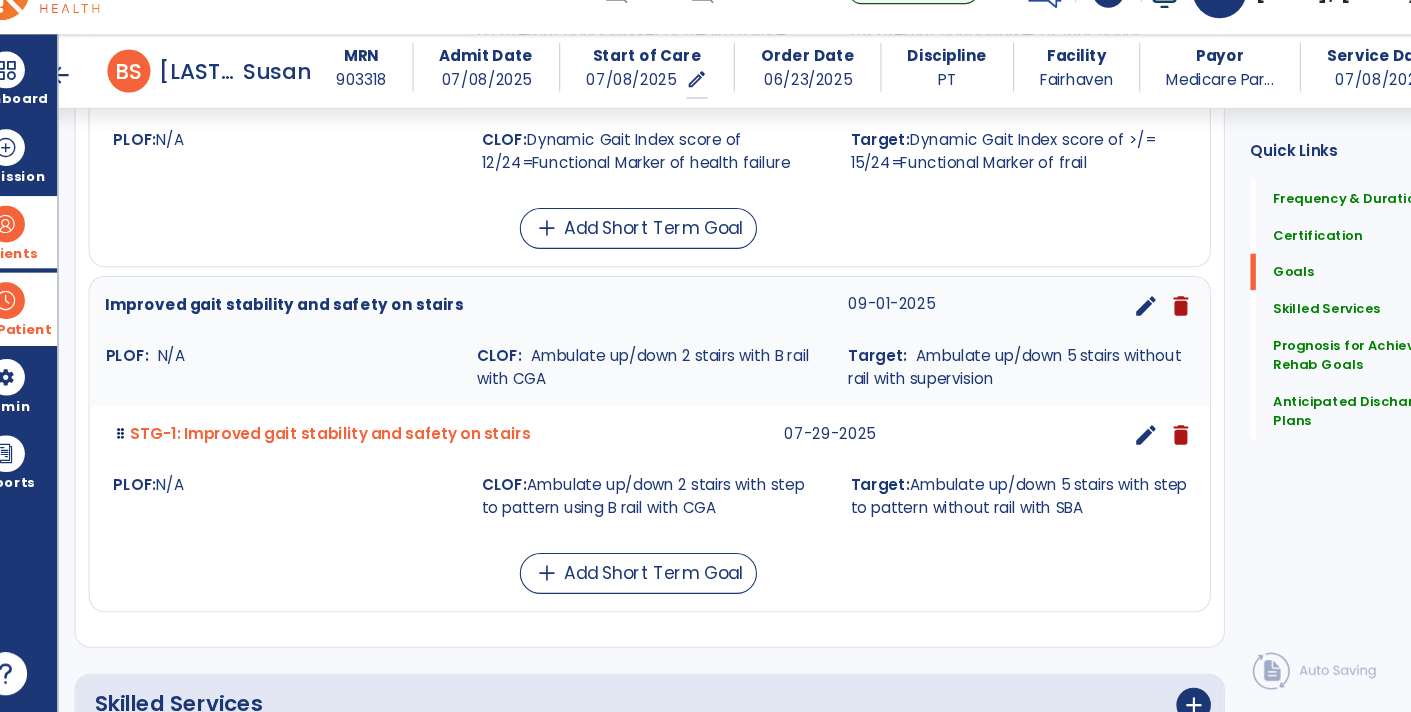 click on "edit" at bounding box center (1105, 335) 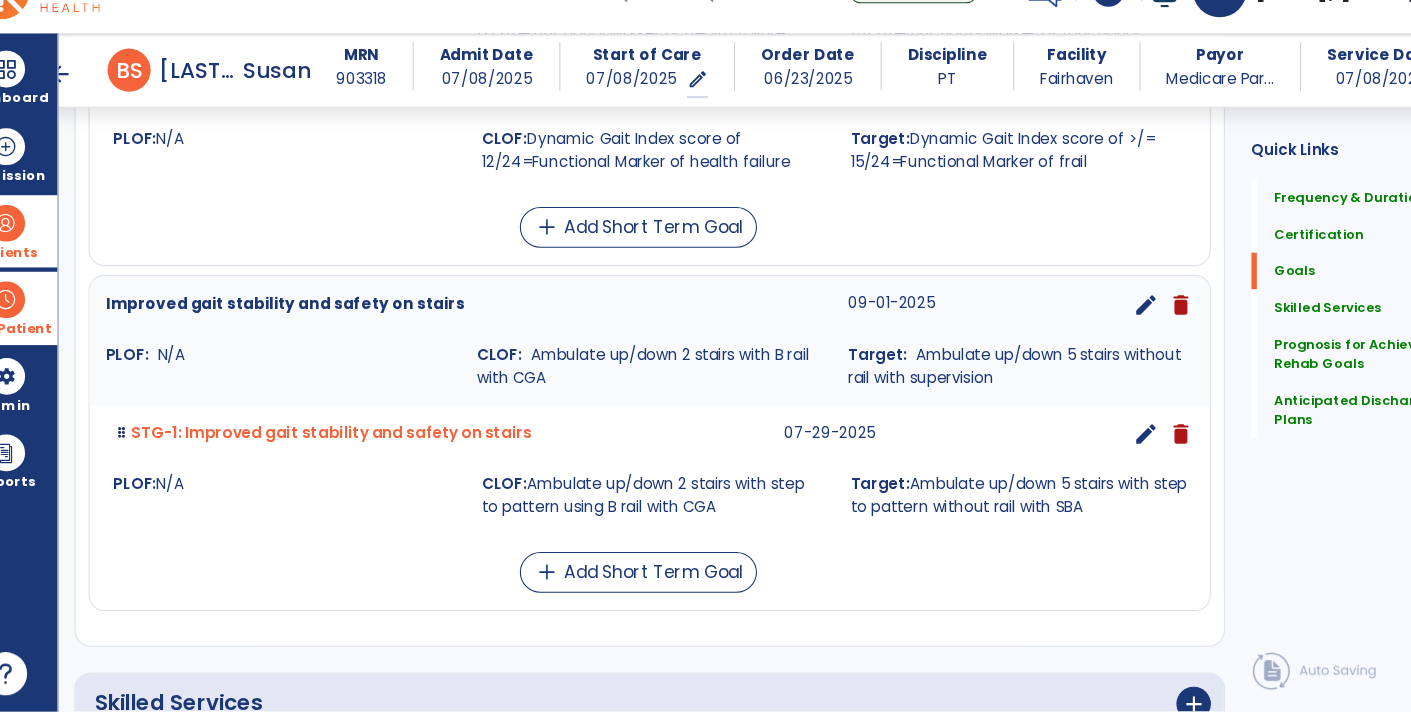 select on "*********" 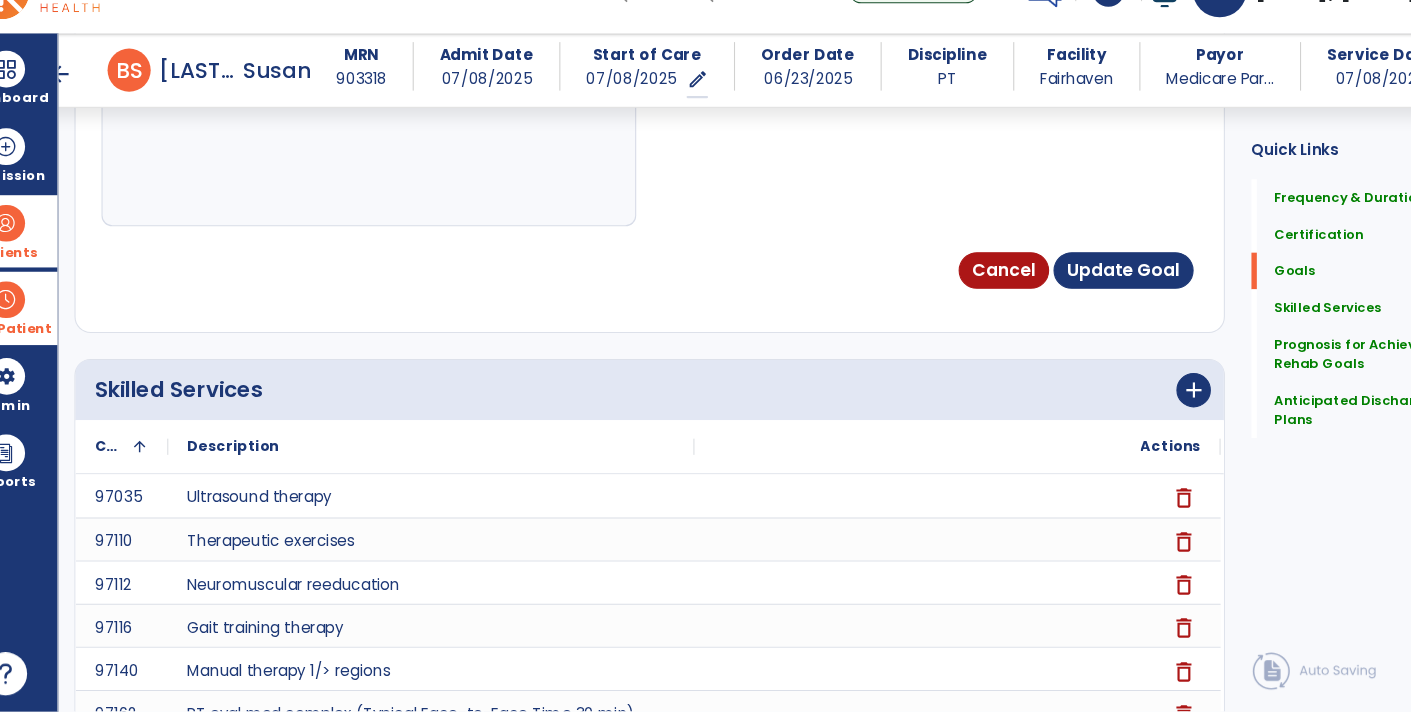 scroll, scrollTop: 1131, scrollLeft: 0, axis: vertical 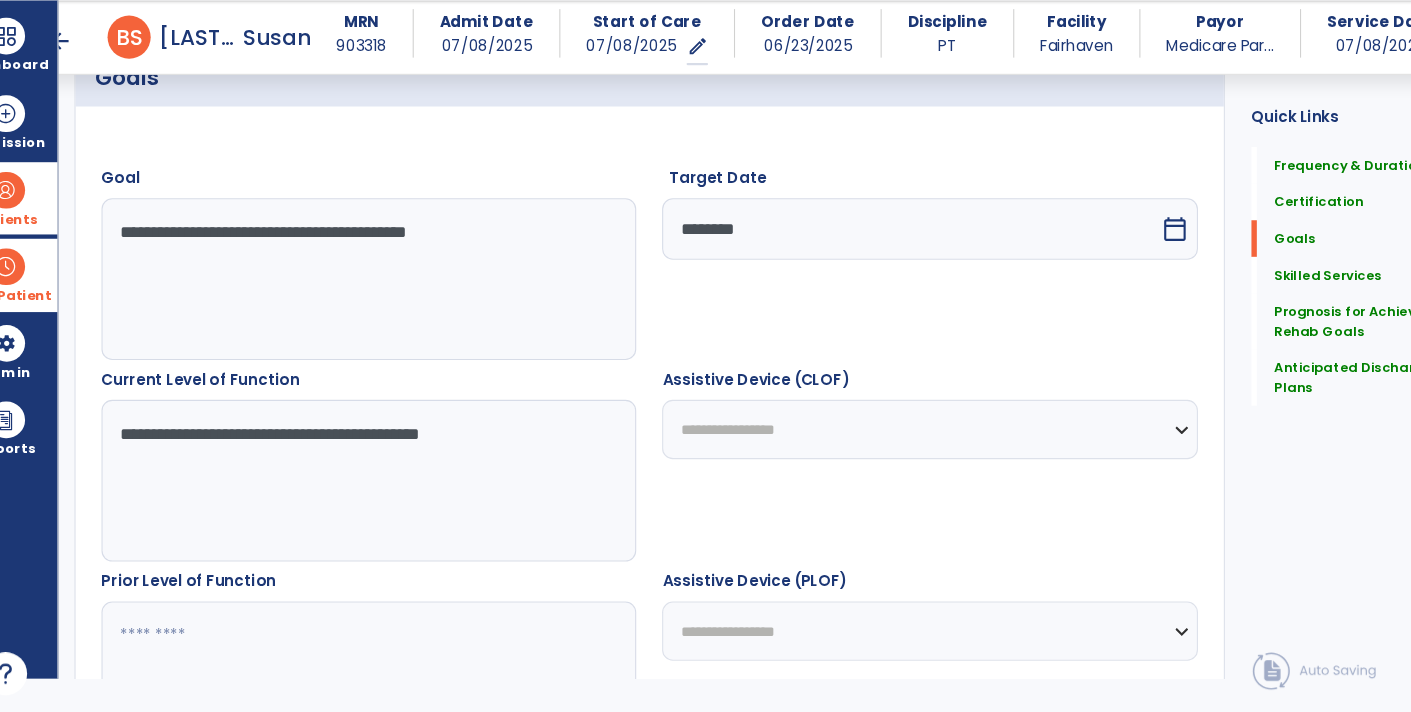 click on "**********" at bounding box center [383, 497] 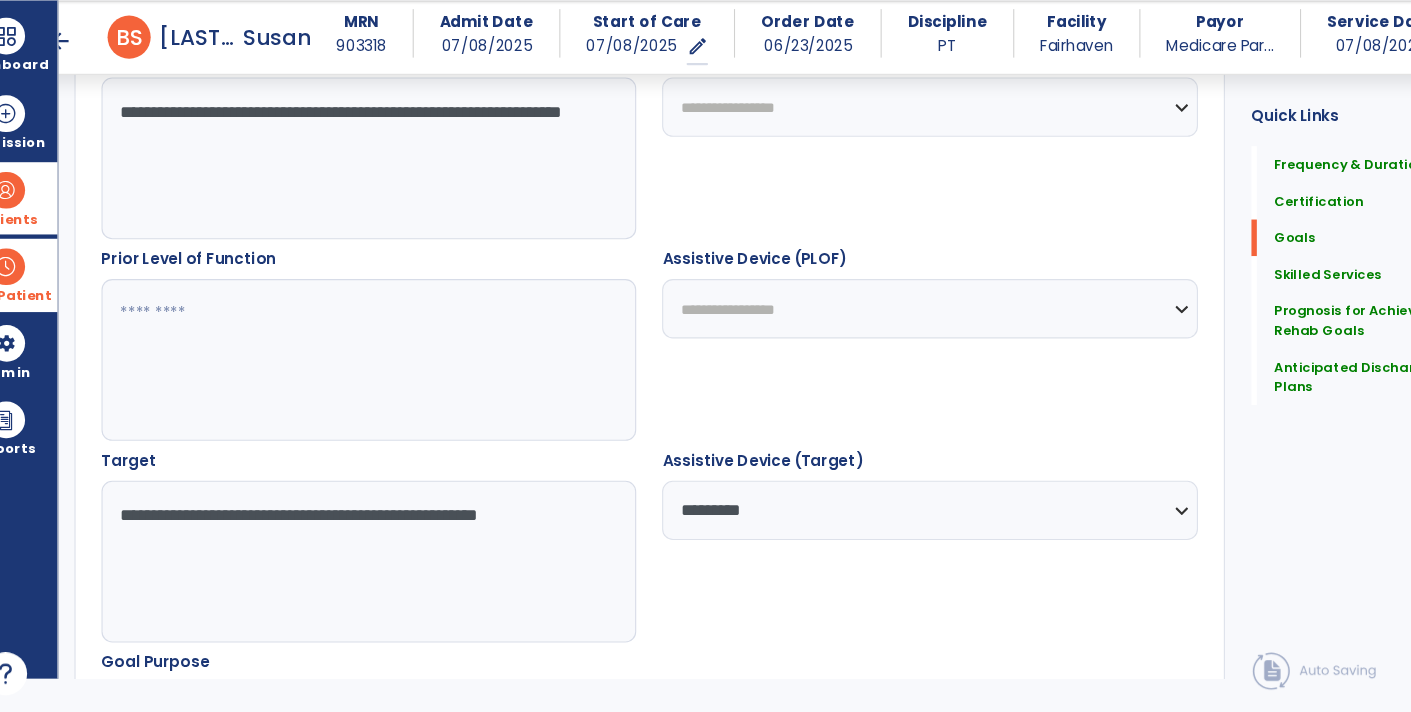 scroll, scrollTop: 884, scrollLeft: 0, axis: vertical 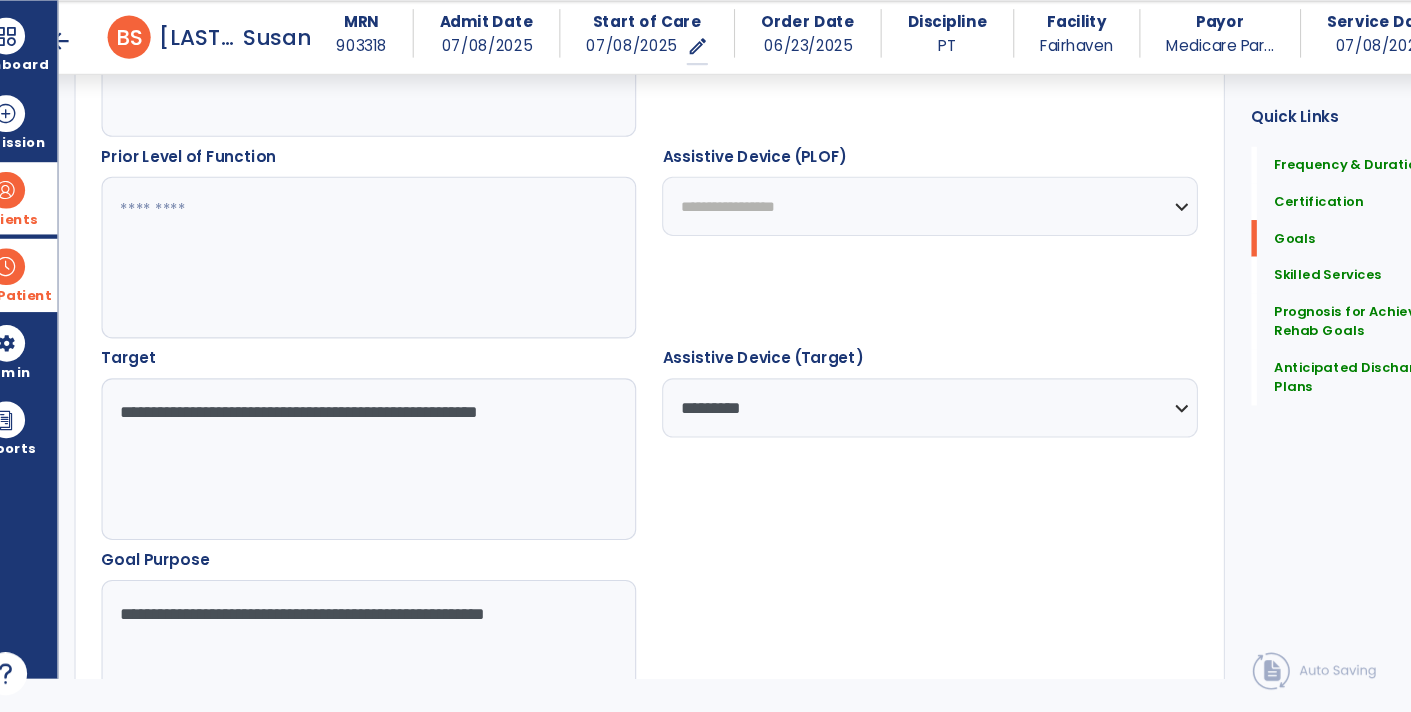 type on "**********" 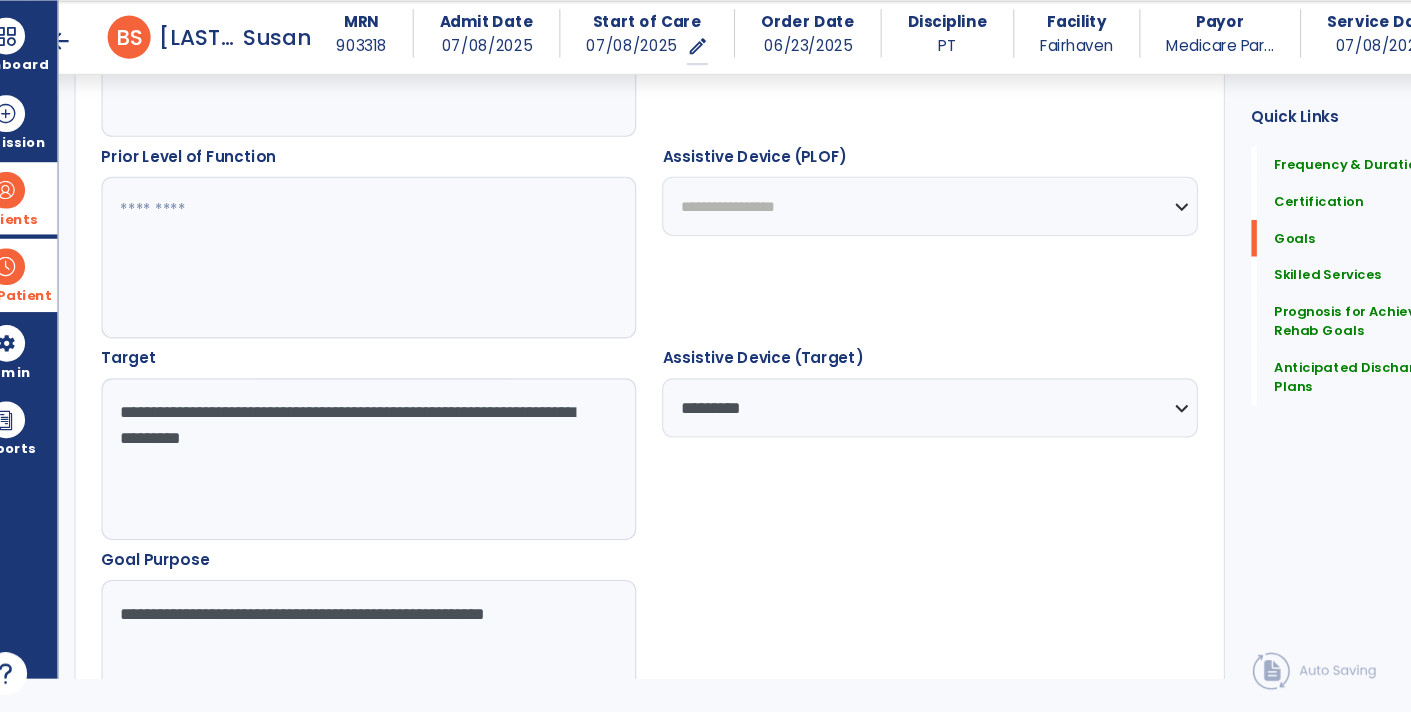 click on "**********" at bounding box center [383, 477] 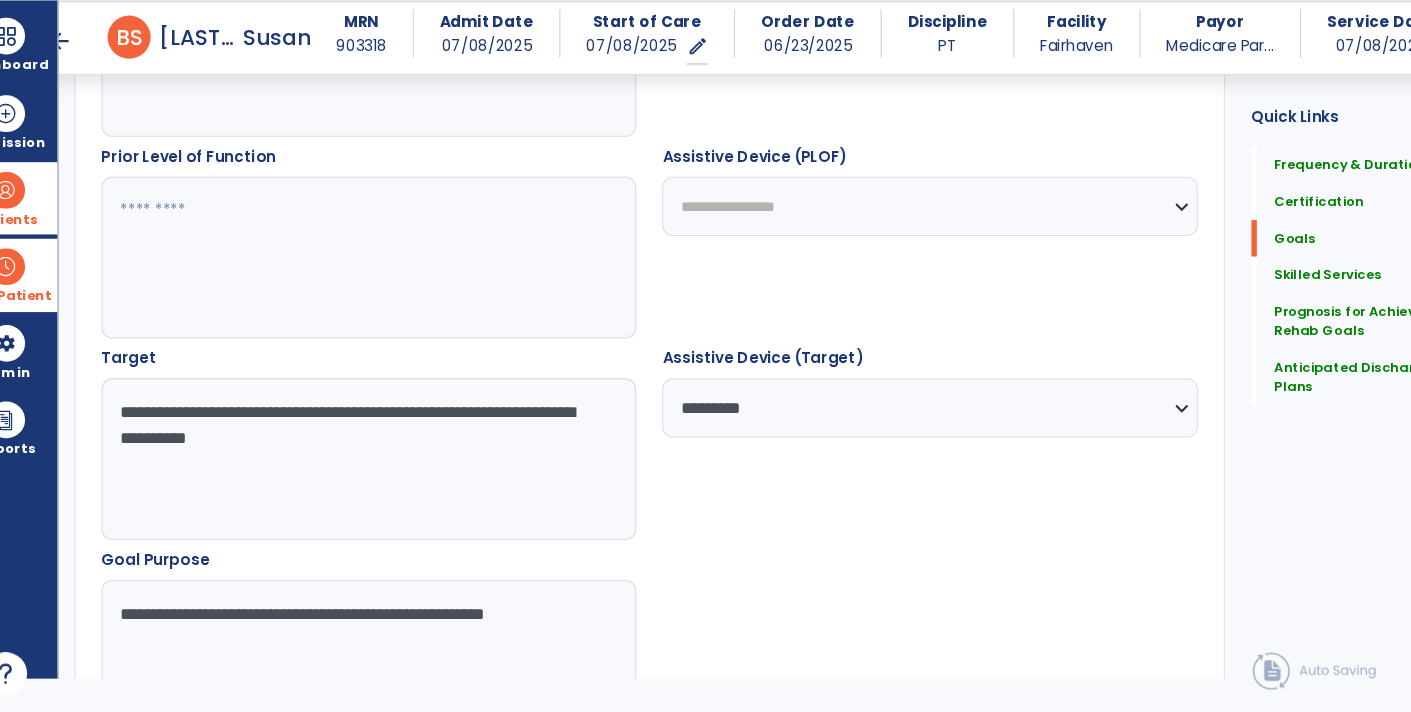 click on "**********" at bounding box center [383, 477] 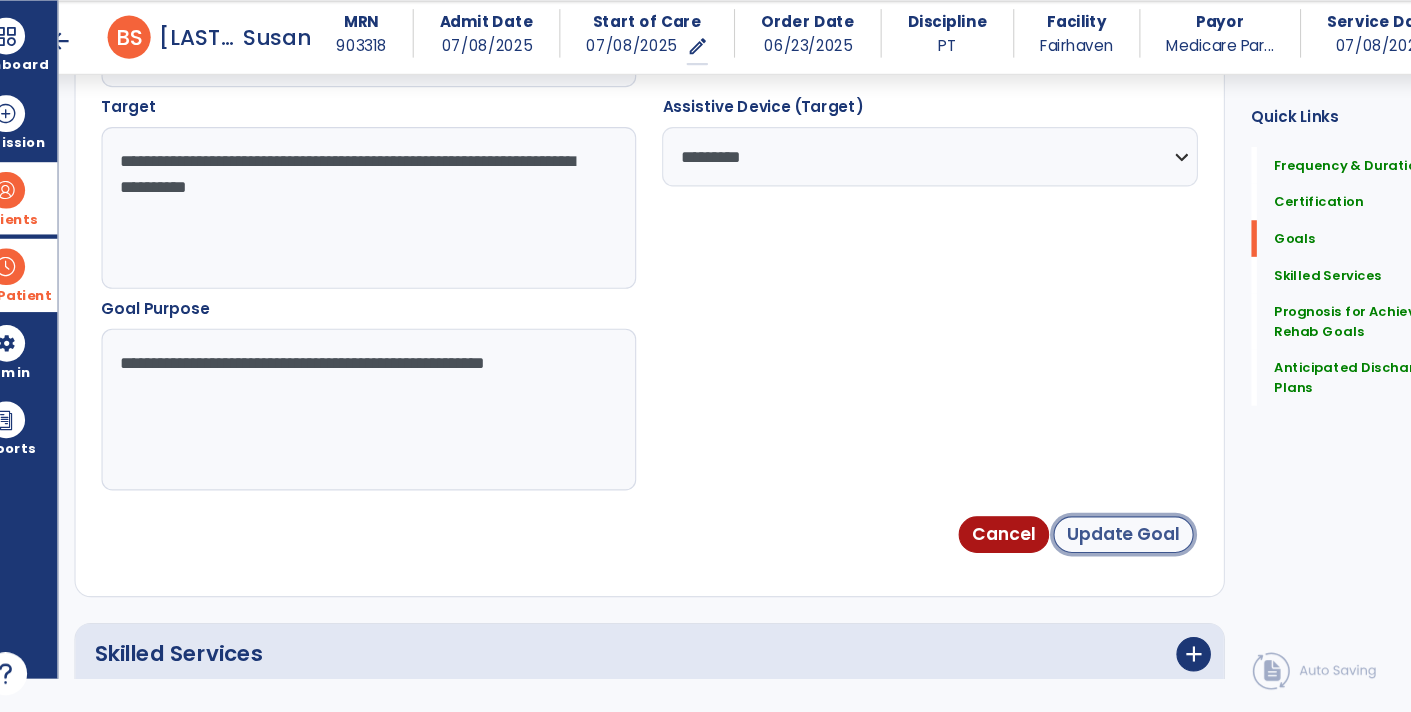 click on "Update Goal" at bounding box center (1084, 547) 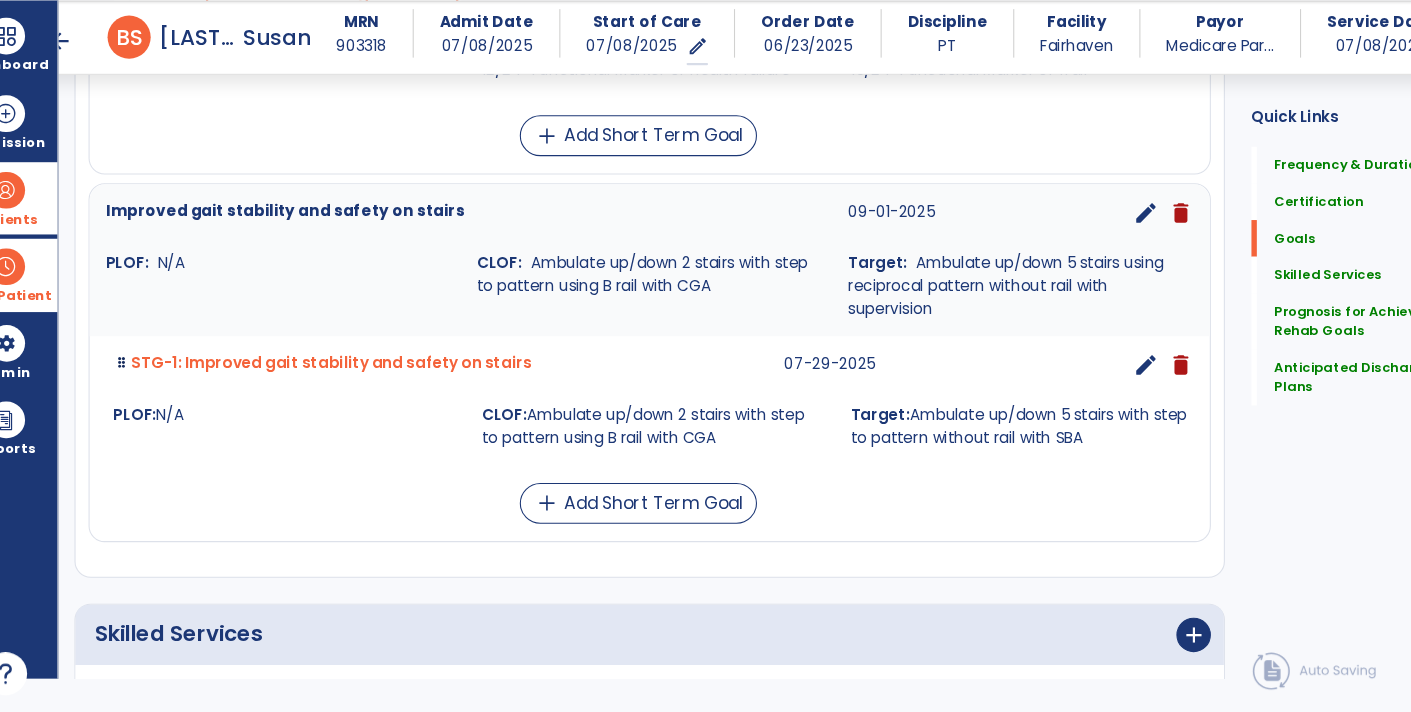 scroll, scrollTop: 1448, scrollLeft: 0, axis: vertical 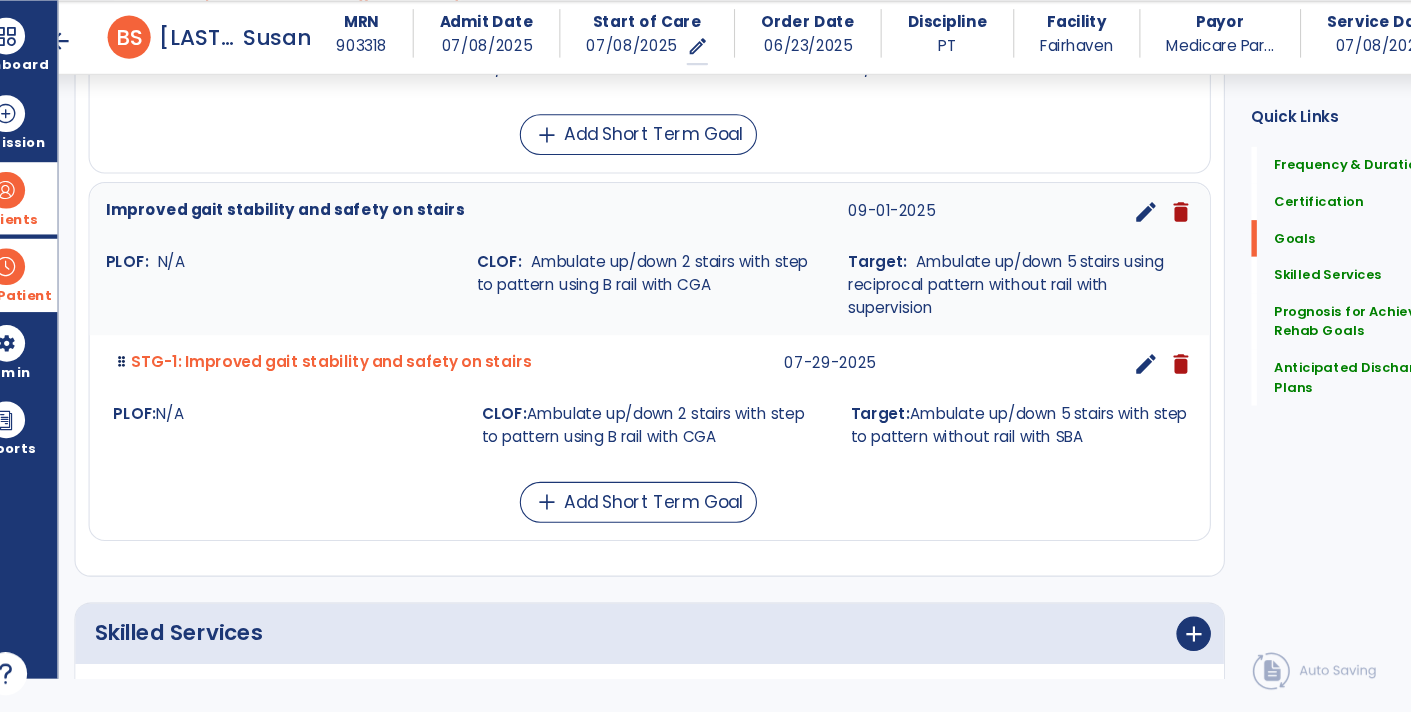 click on "edit" at bounding box center [1105, 389] 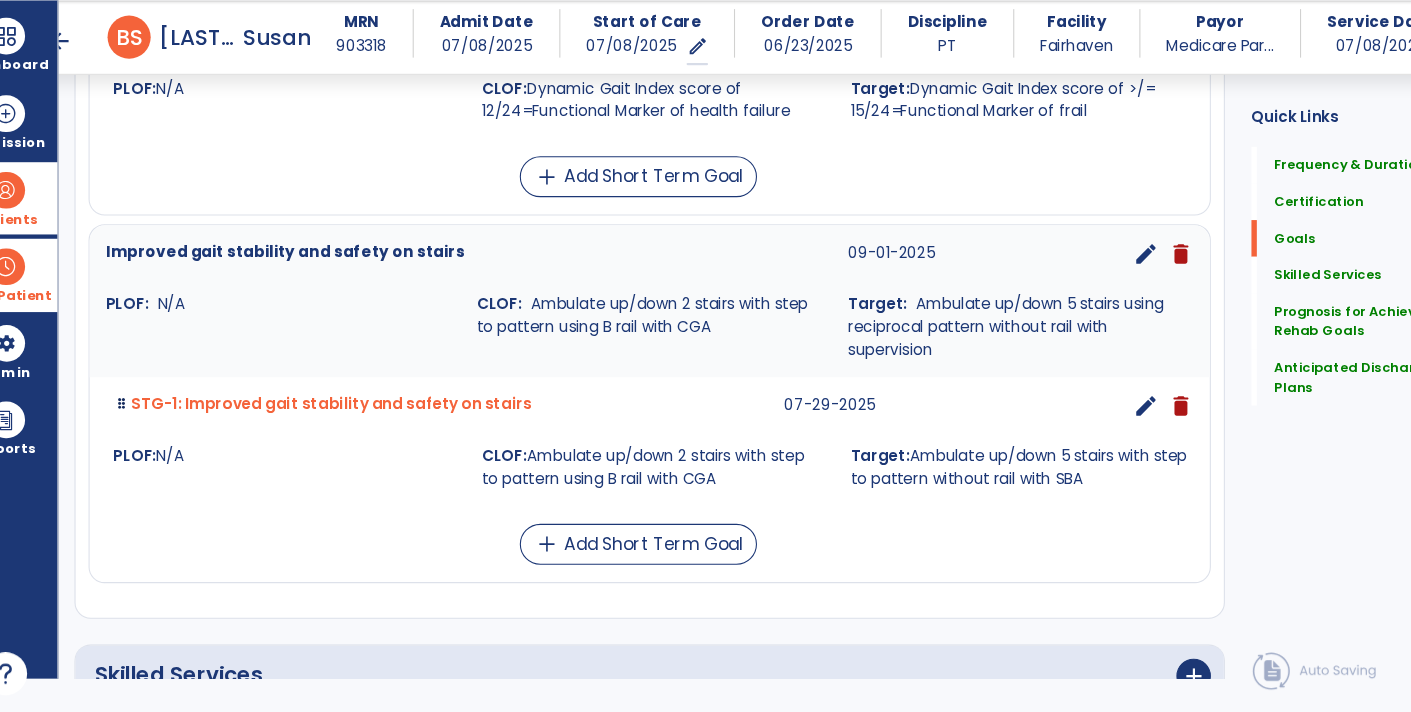 select on "*********" 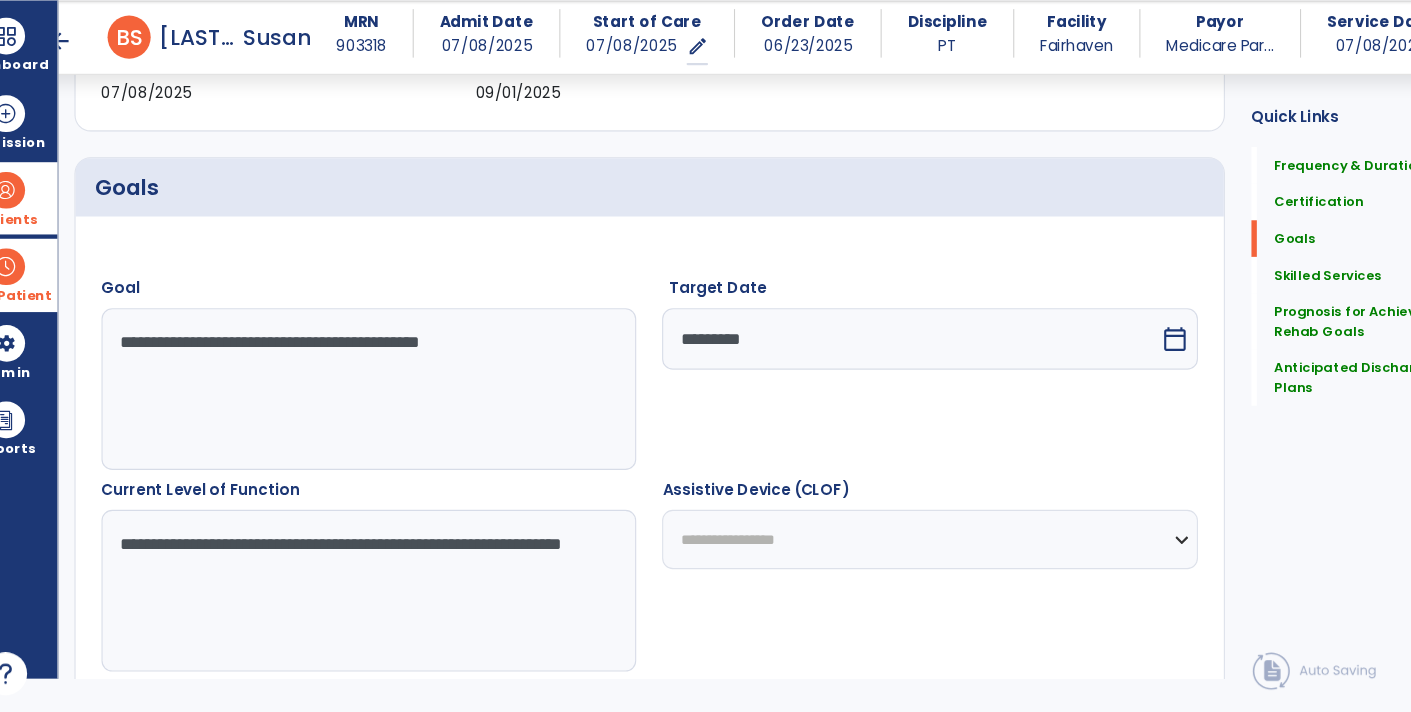 scroll, scrollTop: 390, scrollLeft: 0, axis: vertical 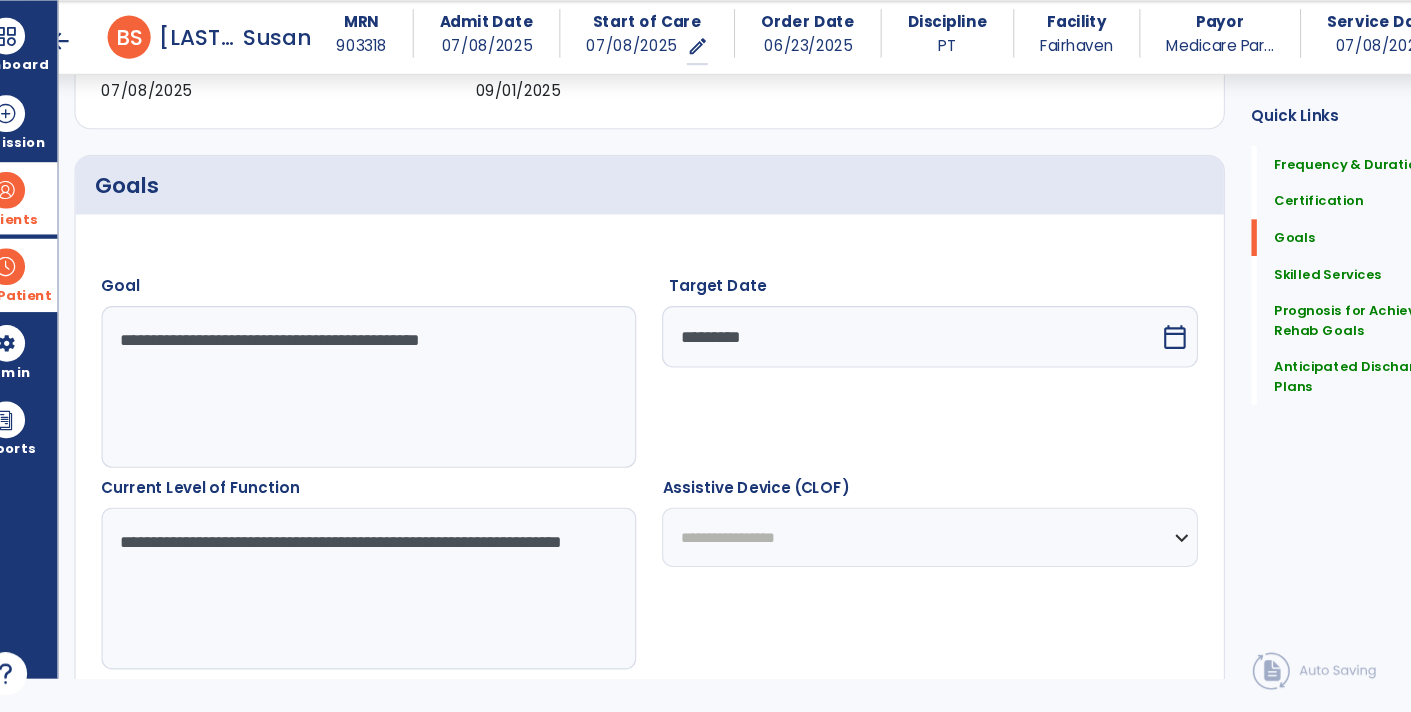 click on "arrow_back" at bounding box center [98, 90] 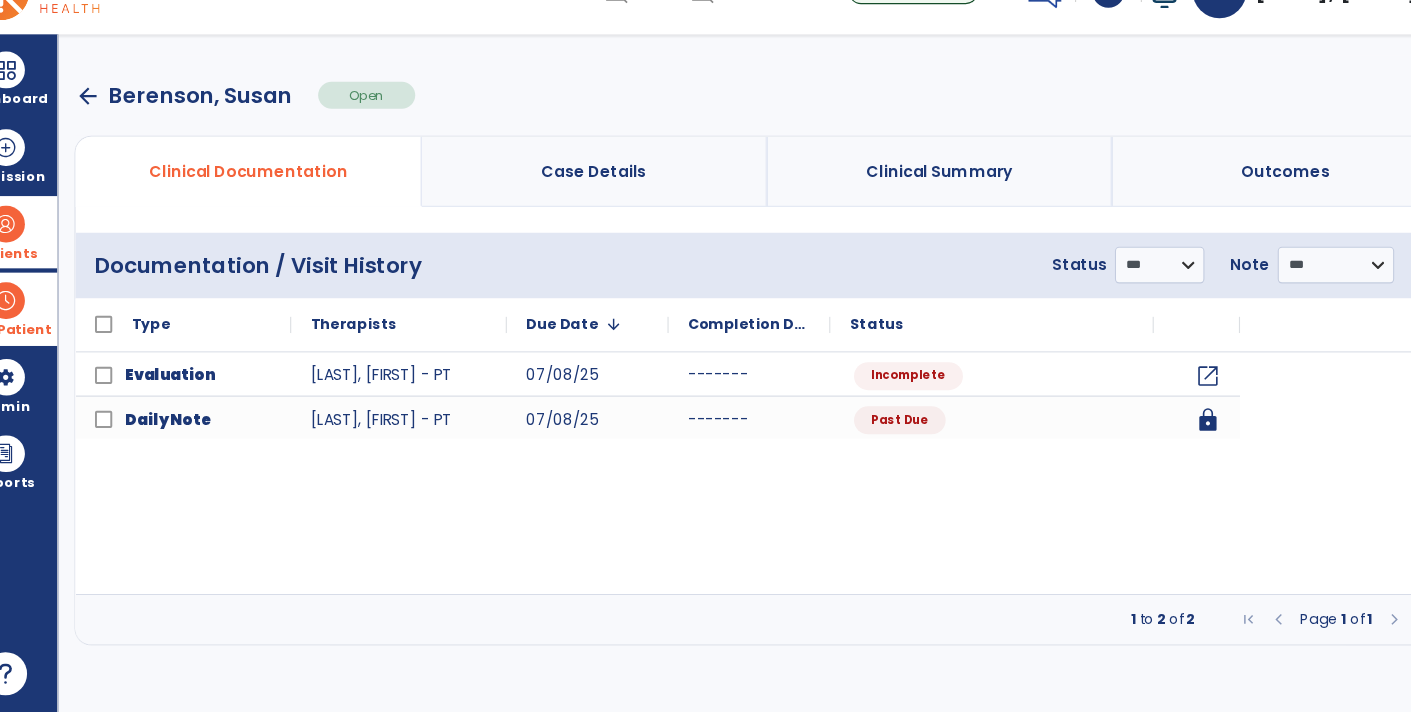 scroll, scrollTop: 0, scrollLeft: 0, axis: both 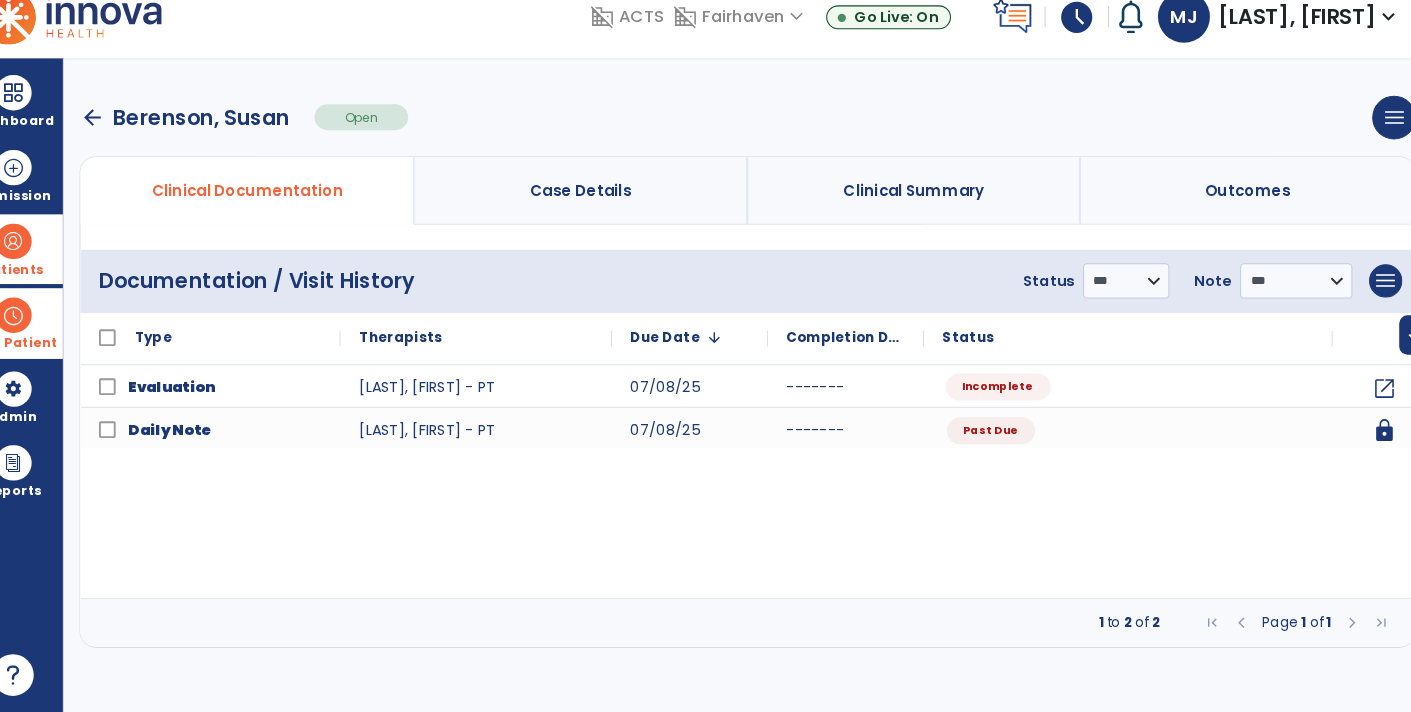 click on "Incomplete" 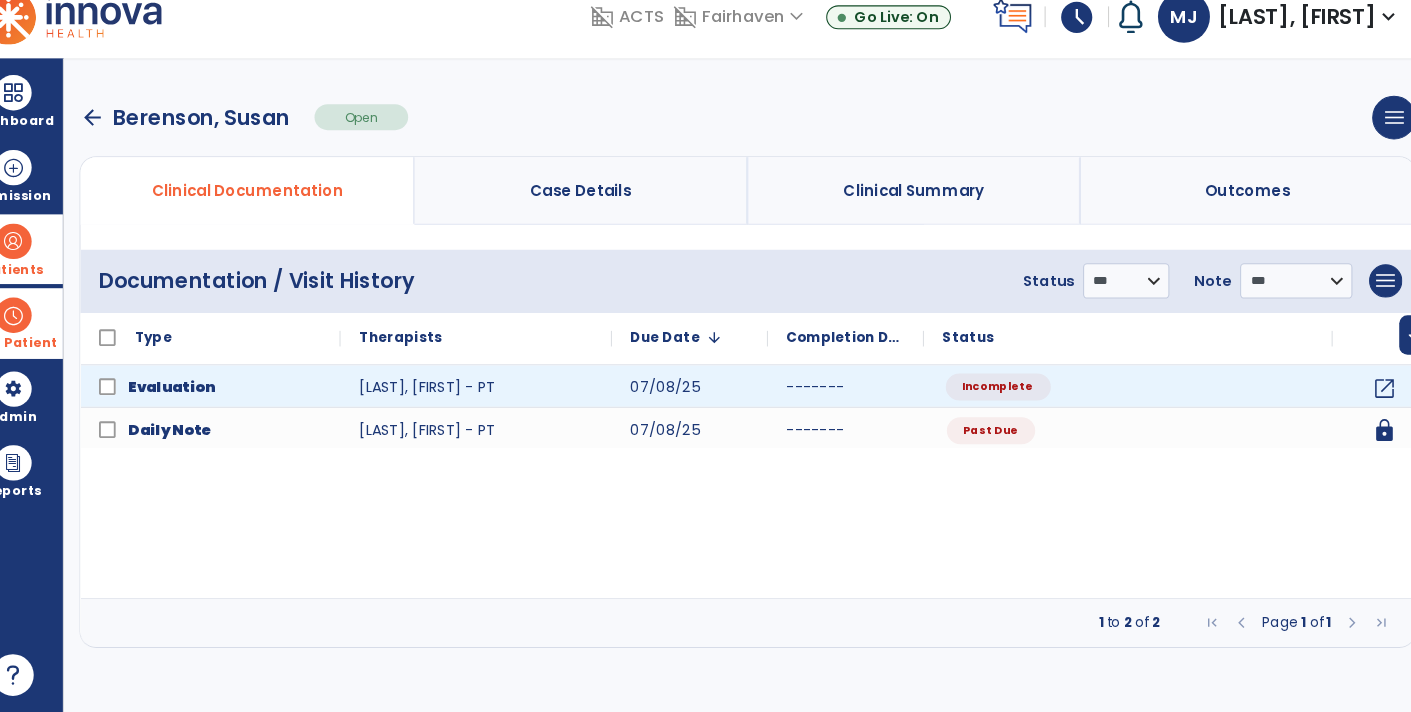 click on "Incomplete" 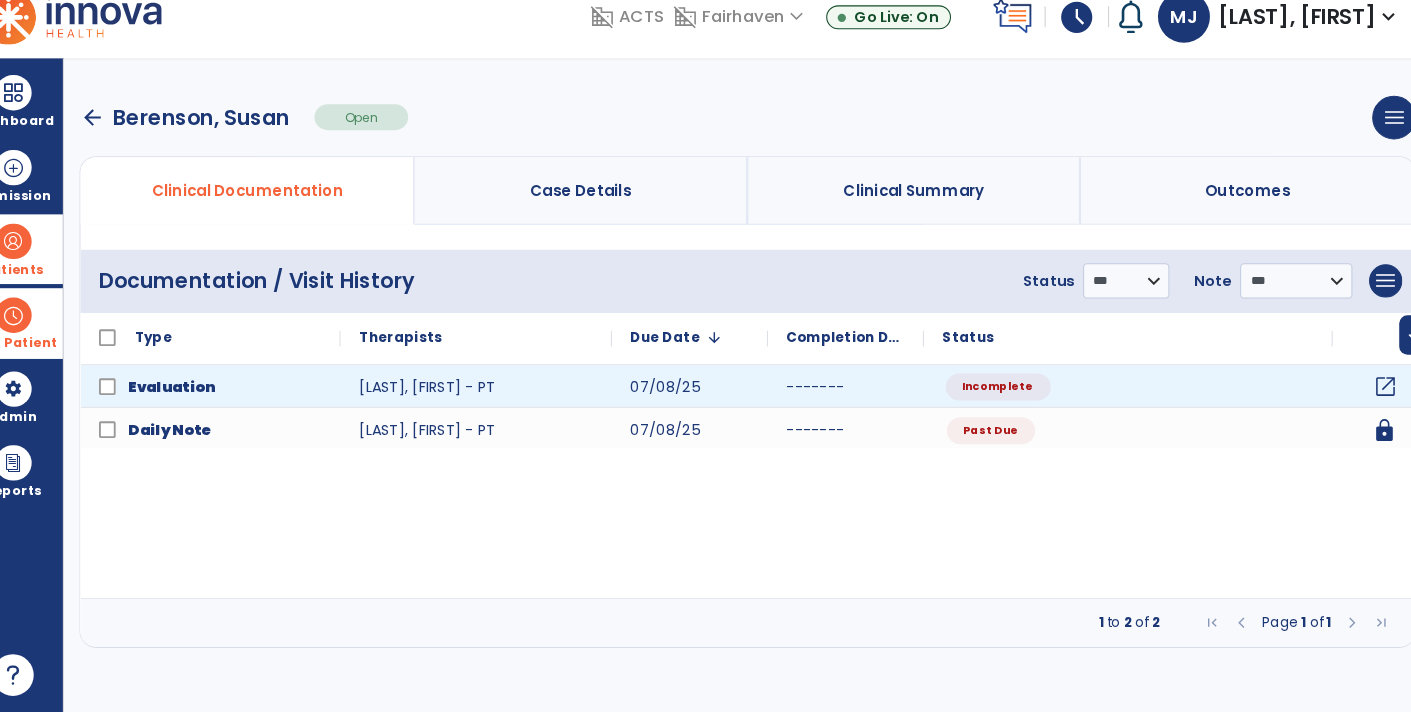 click on "open_in_new" 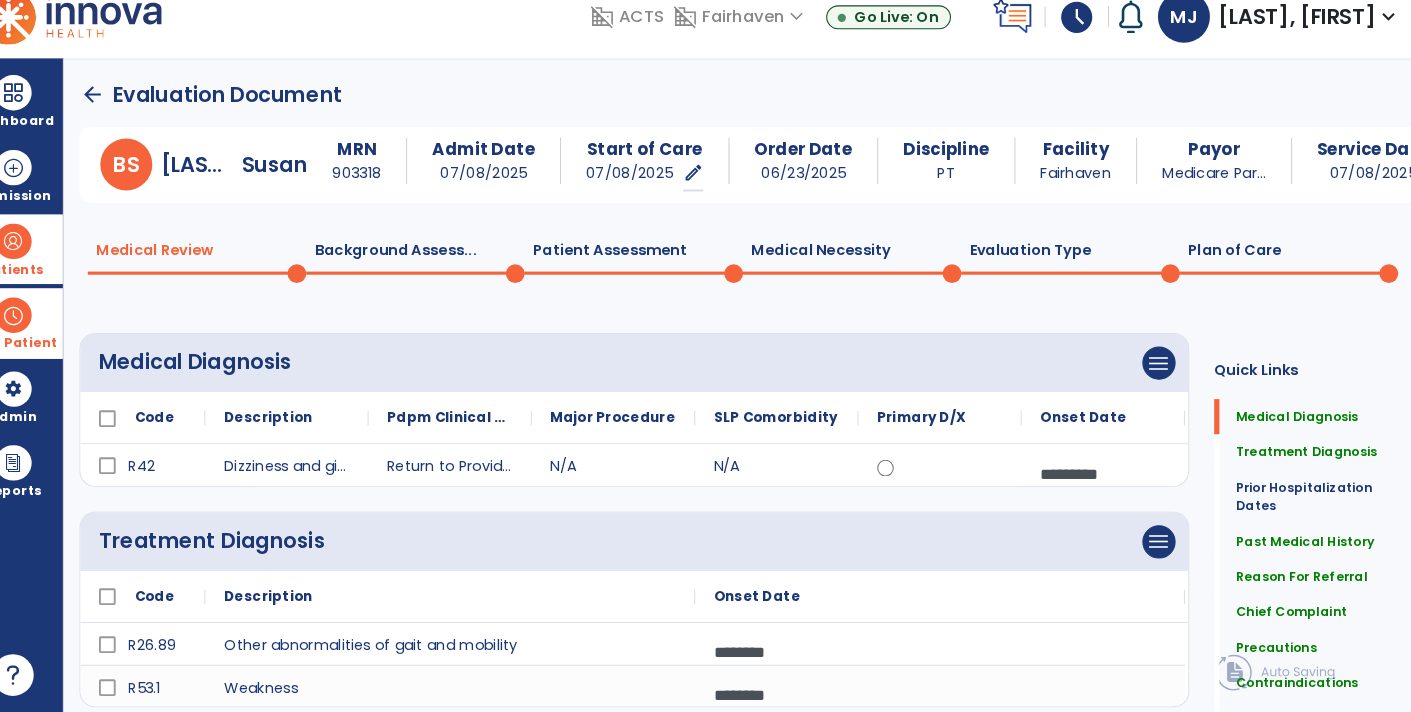 click on "Plan of Care  0" 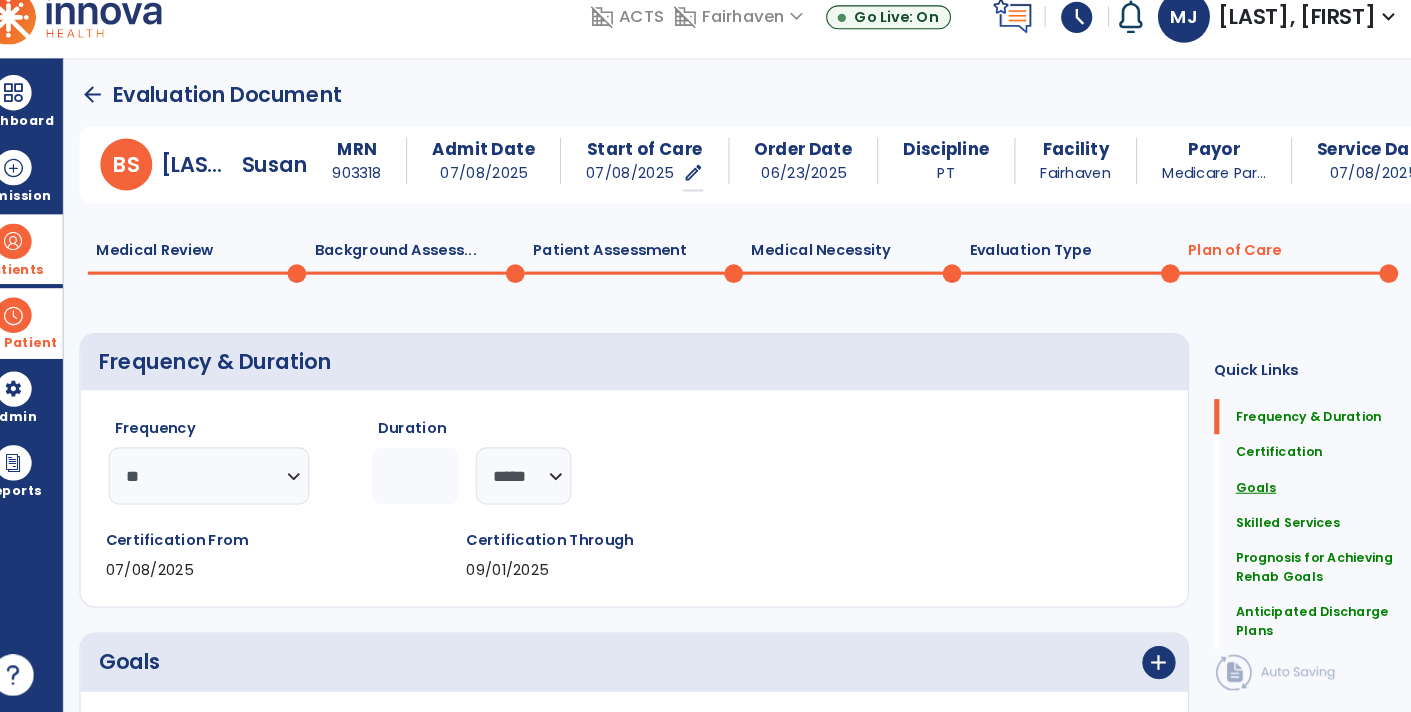click on "Goals" 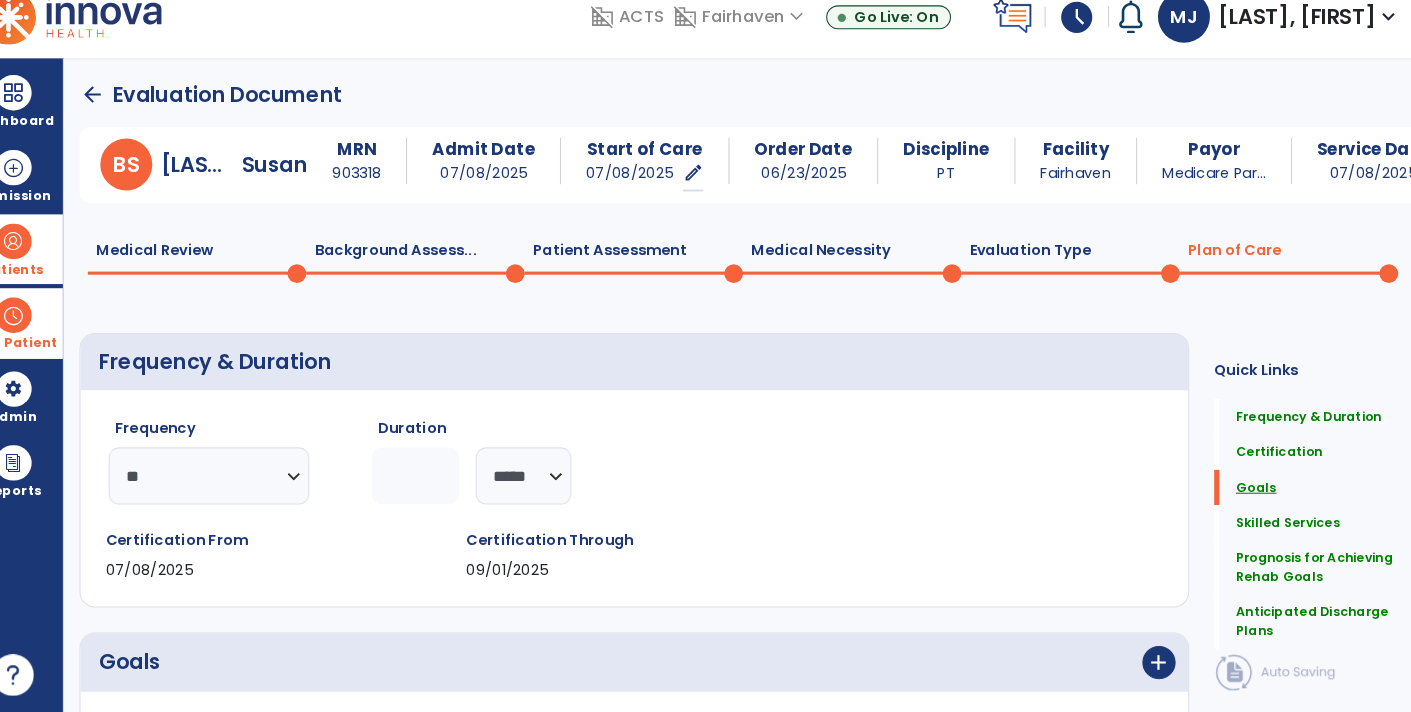 scroll, scrollTop: 73, scrollLeft: 0, axis: vertical 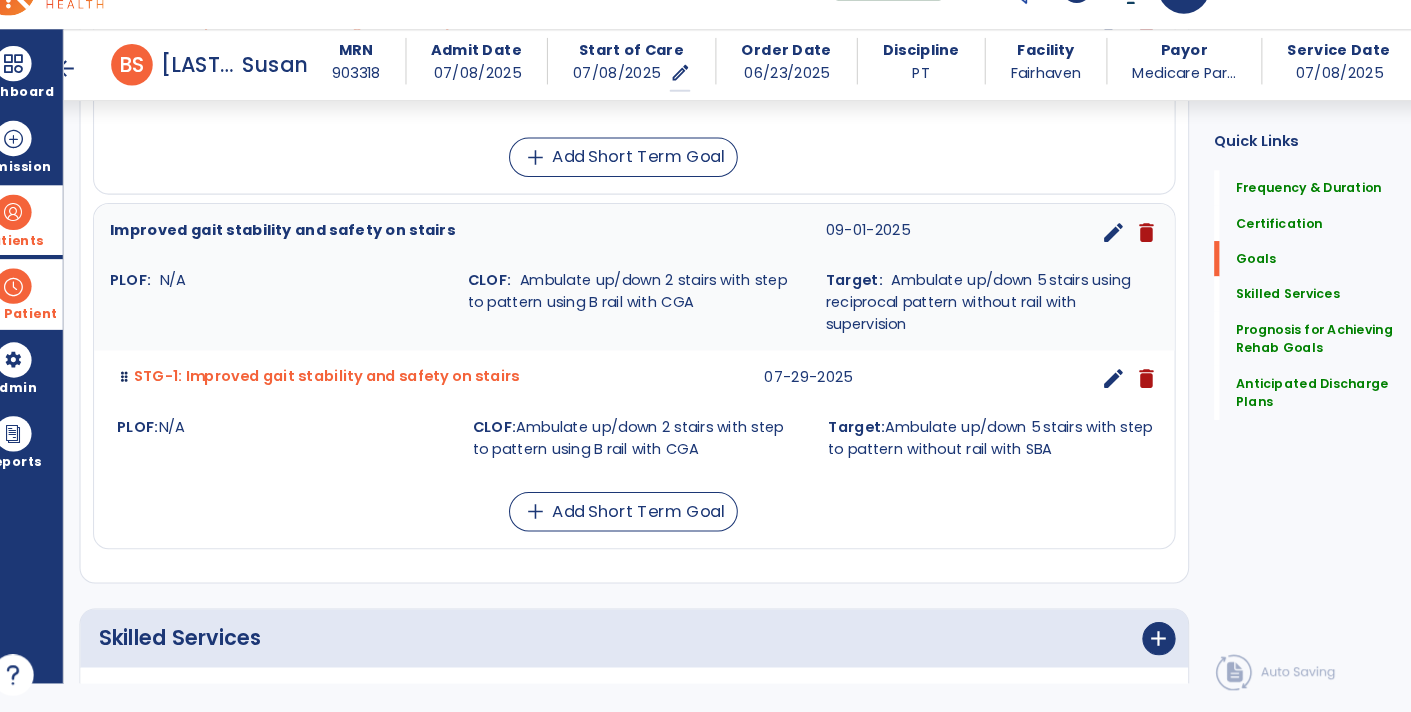 click on "edit" at bounding box center (1105, 250) 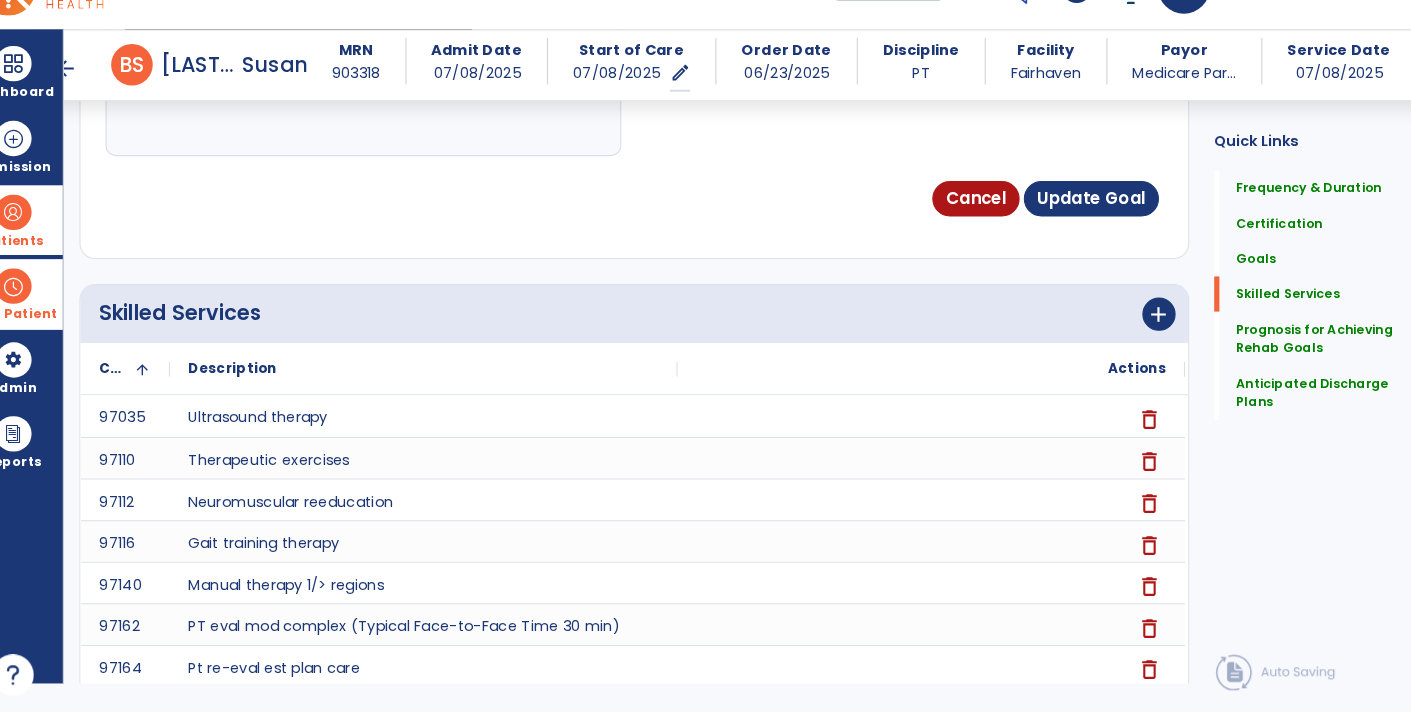 scroll, scrollTop: 56, scrollLeft: 0, axis: vertical 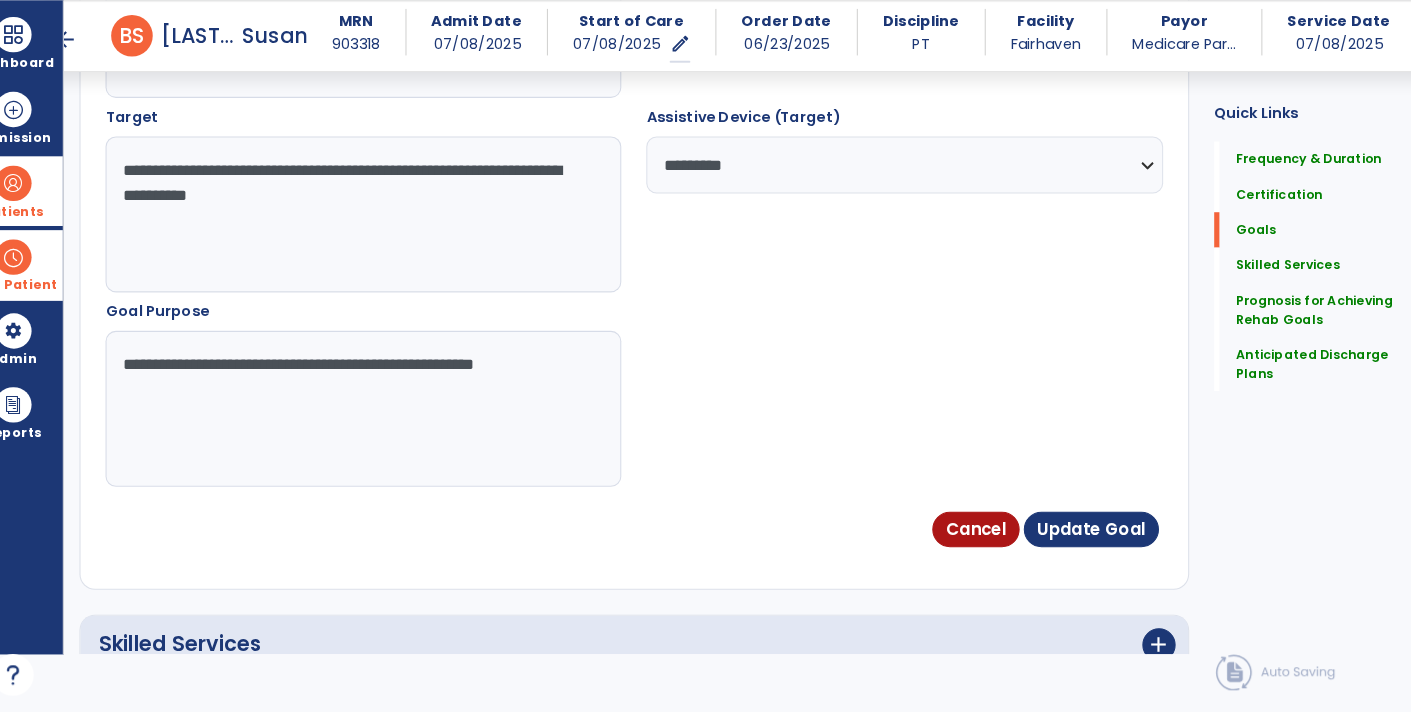 click on "**********" at bounding box center (383, 233) 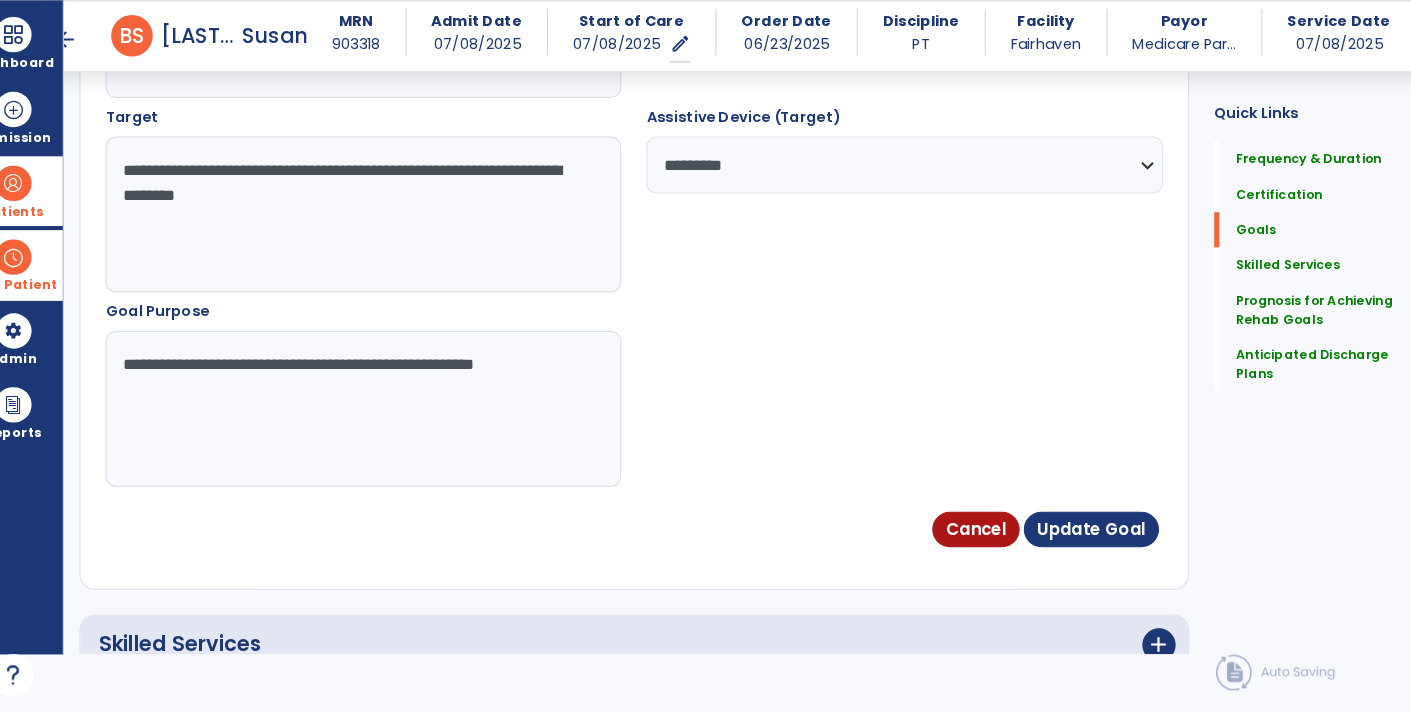 type on "**********" 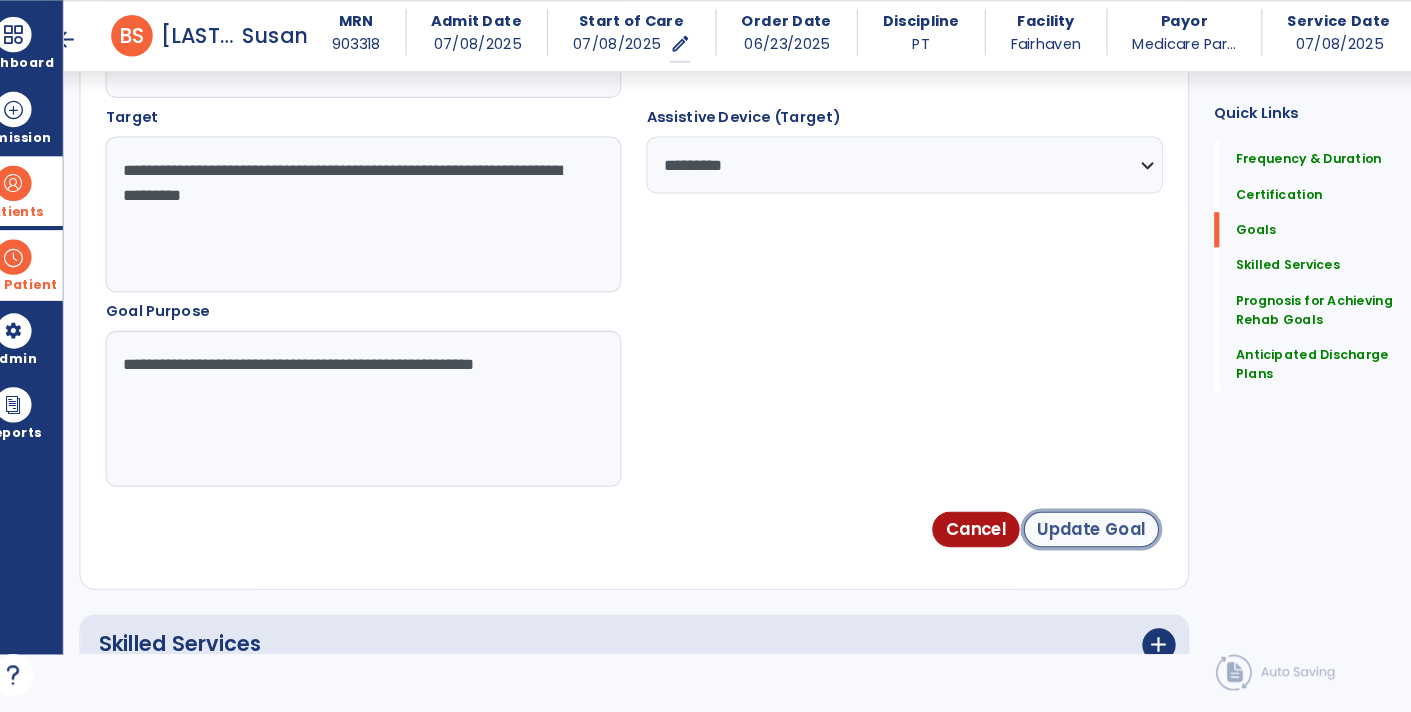 click on "Update Goal" at bounding box center [1084, 536] 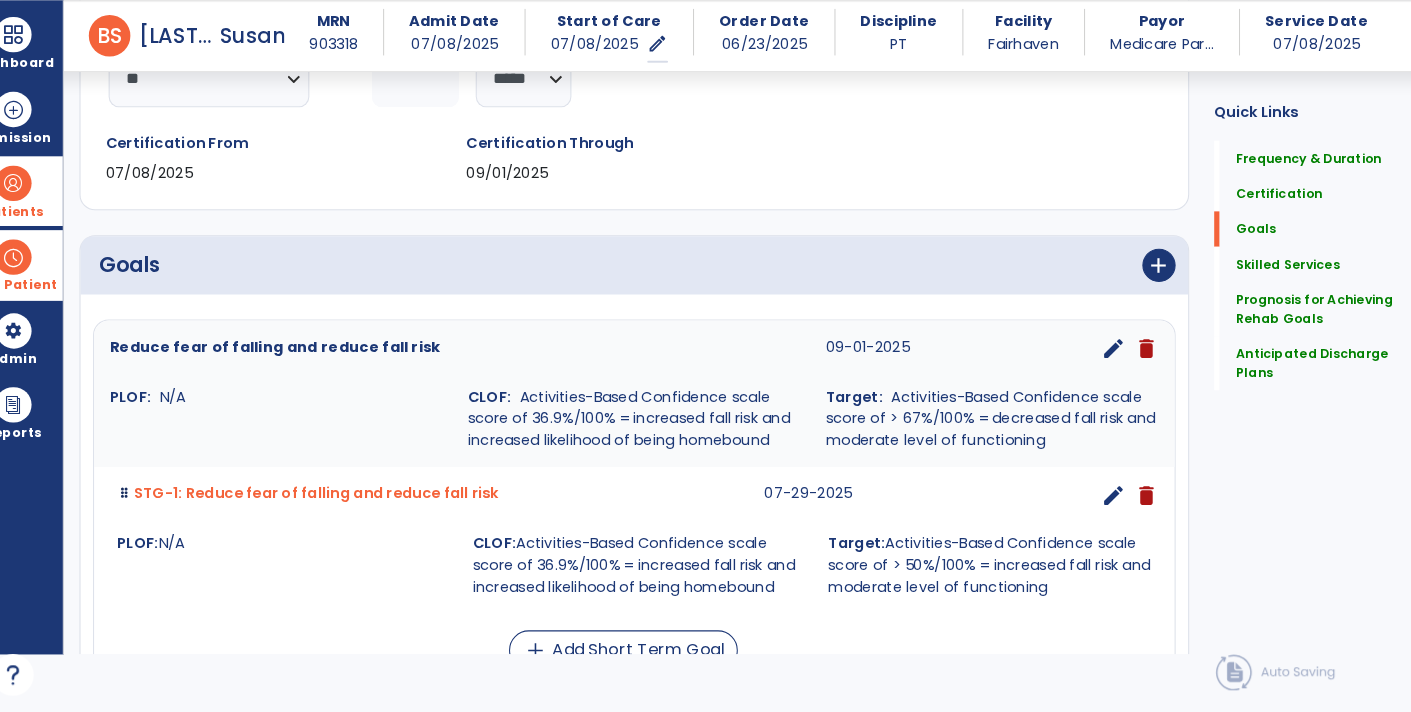 scroll, scrollTop: 249, scrollLeft: 0, axis: vertical 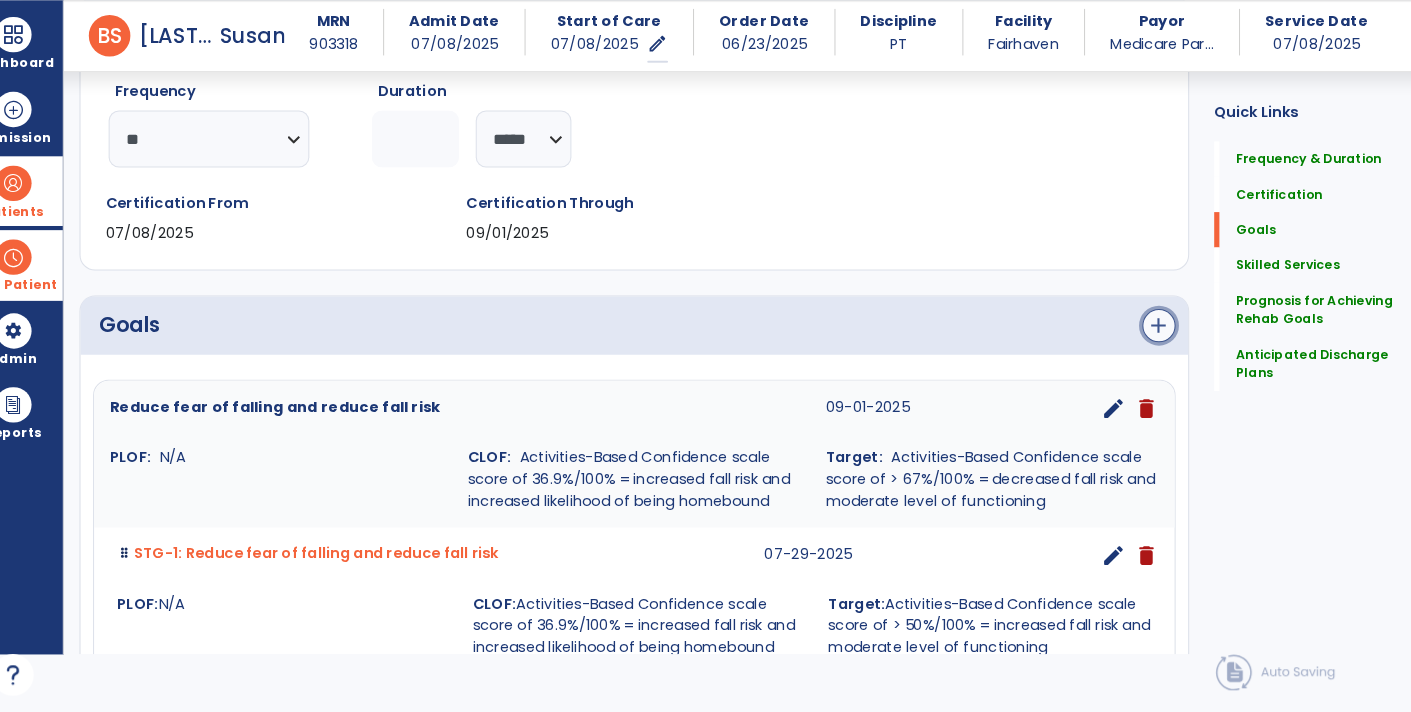 click on "add" at bounding box center [1149, 340] 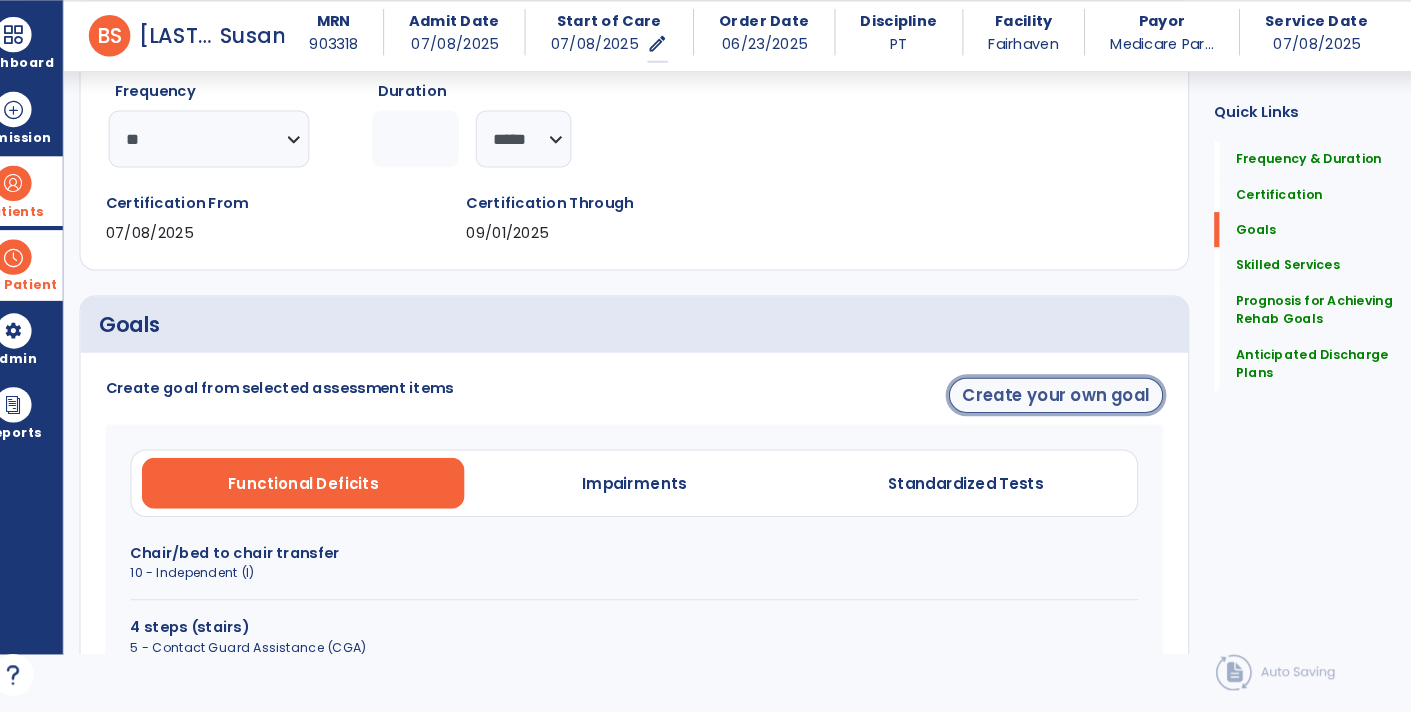 click on "Create your own goal" at bounding box center [1050, 407] 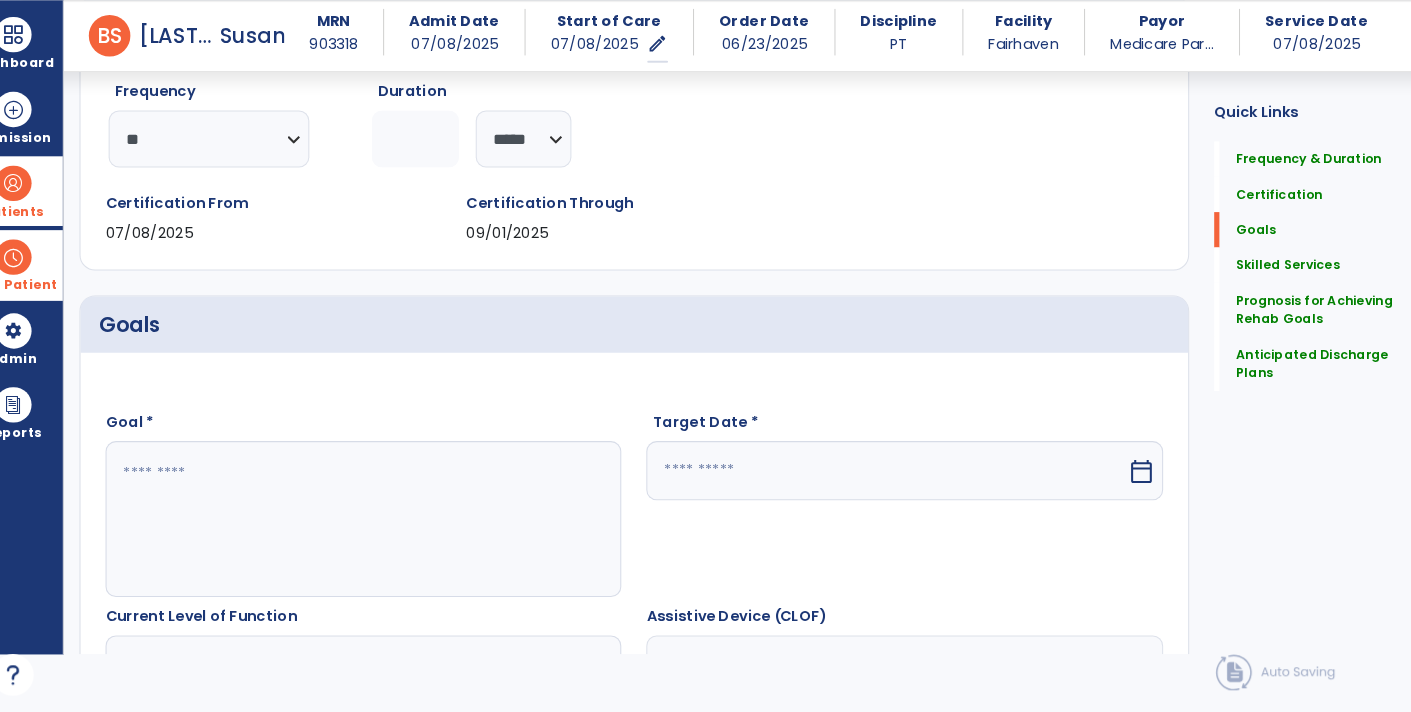 scroll, scrollTop: 55, scrollLeft: 0, axis: vertical 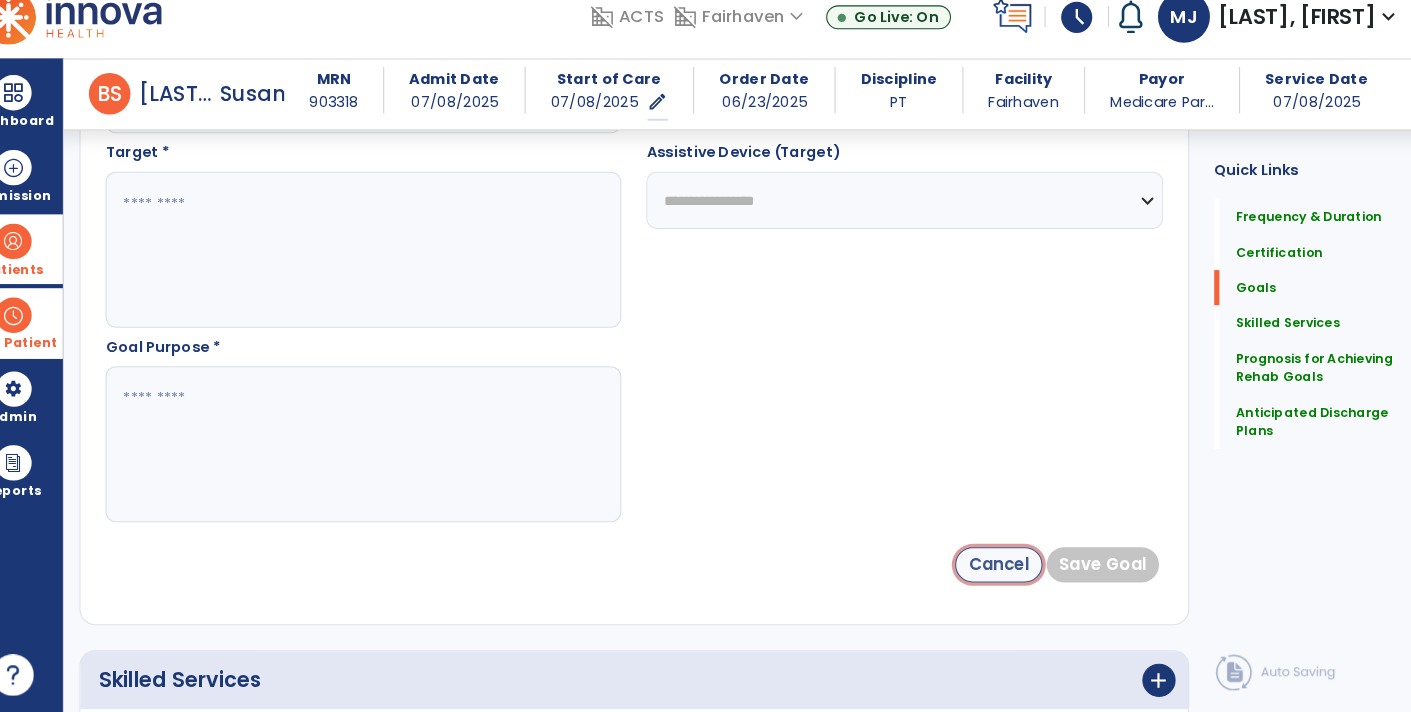 click on "Cancel" at bounding box center (995, 570) 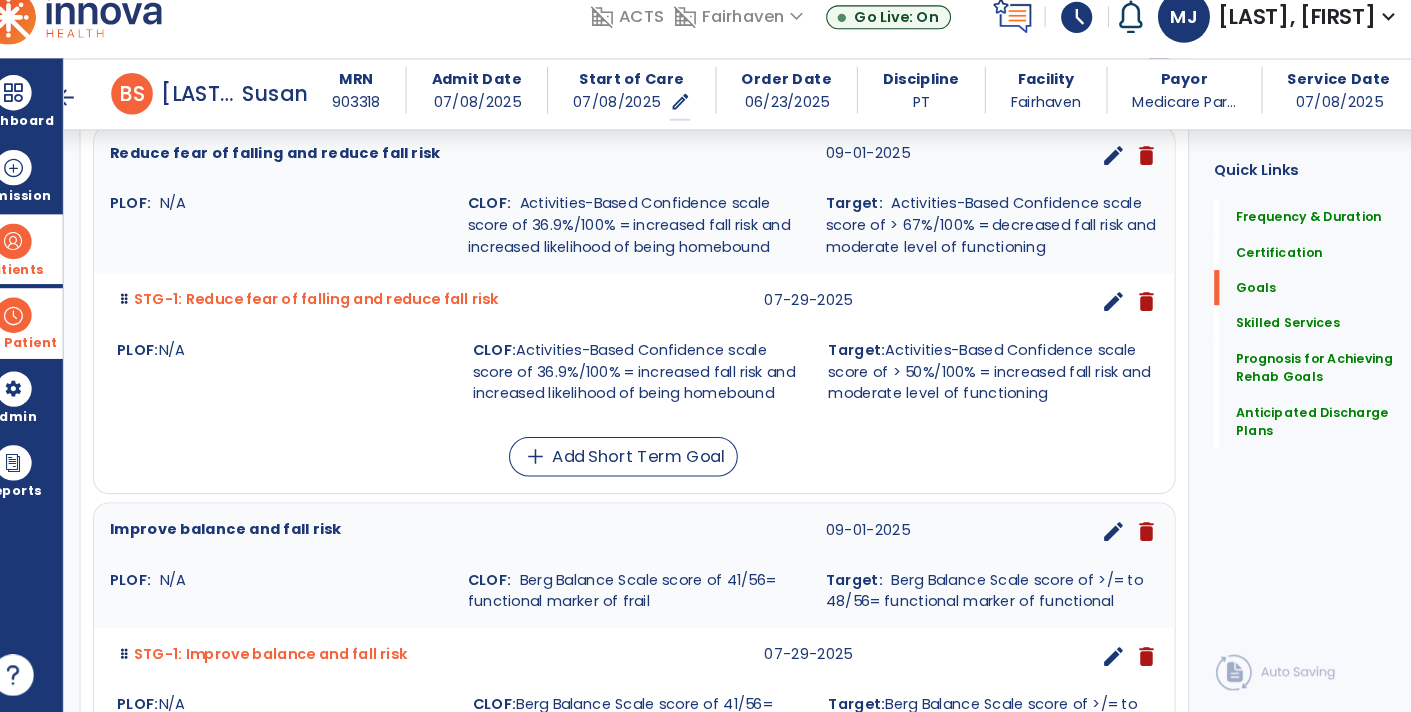 scroll, scrollTop: 0, scrollLeft: 0, axis: both 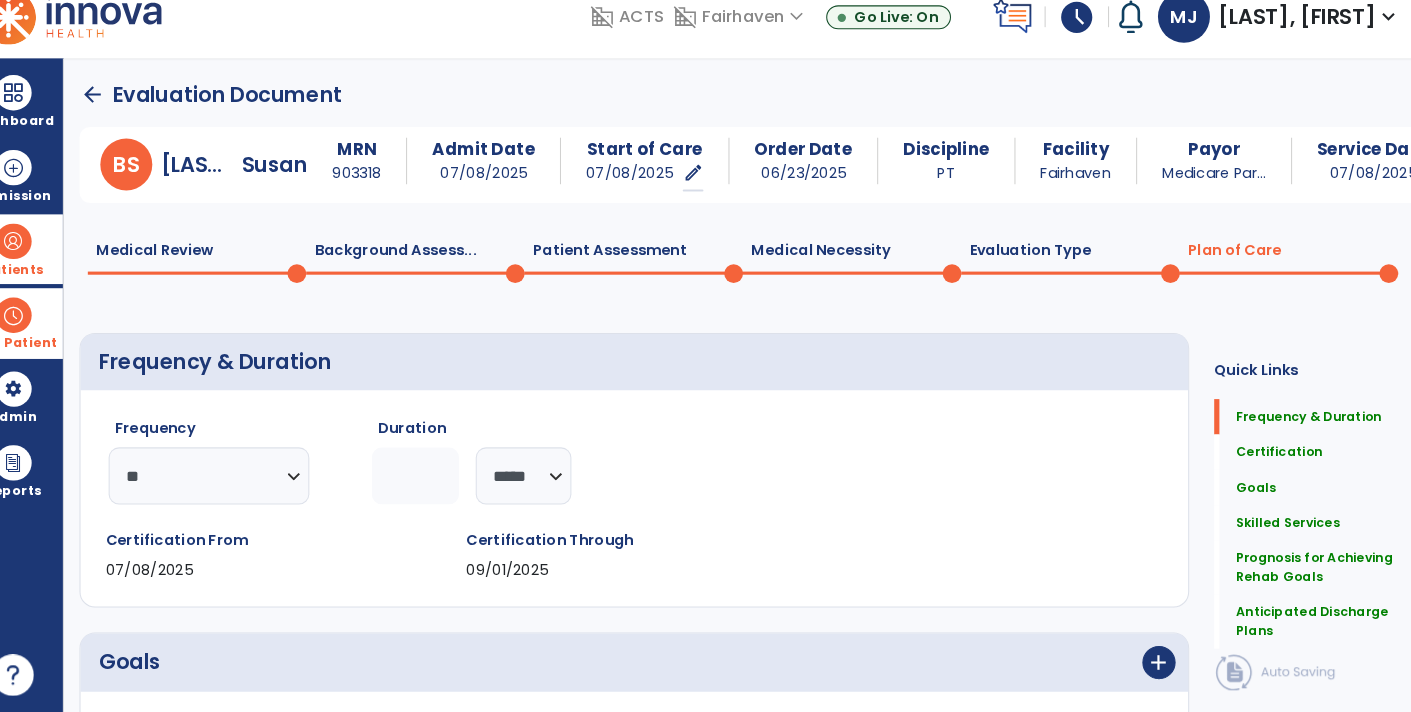 click on "Evaluation Type  0" 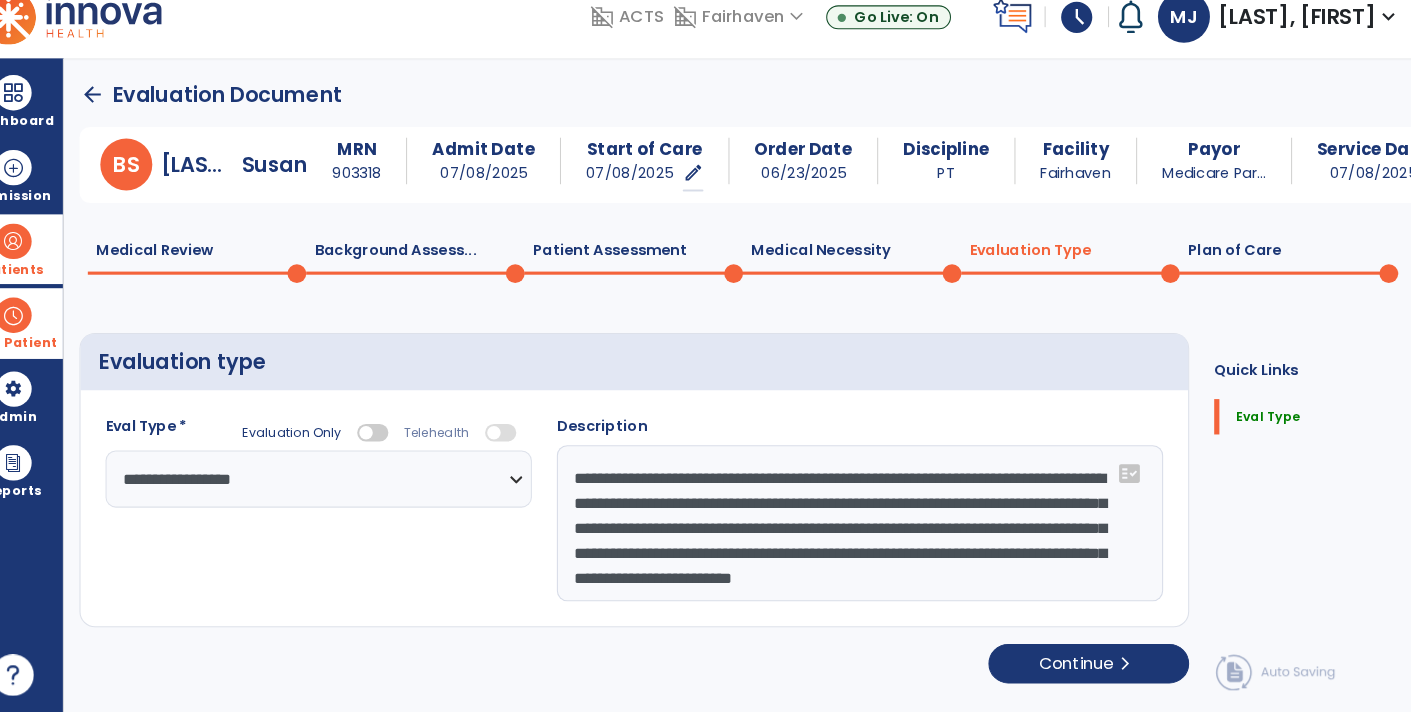 select on "**********" 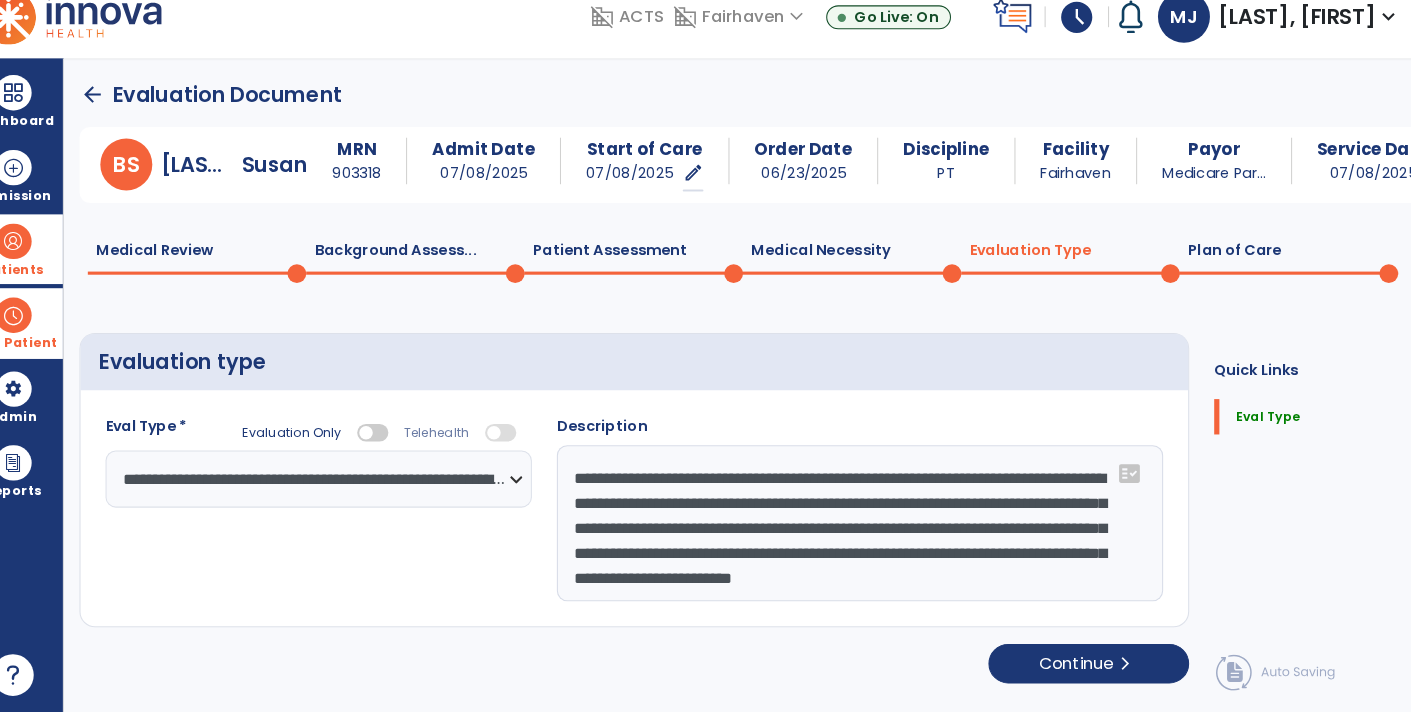 click on "Medical Necessity  0" 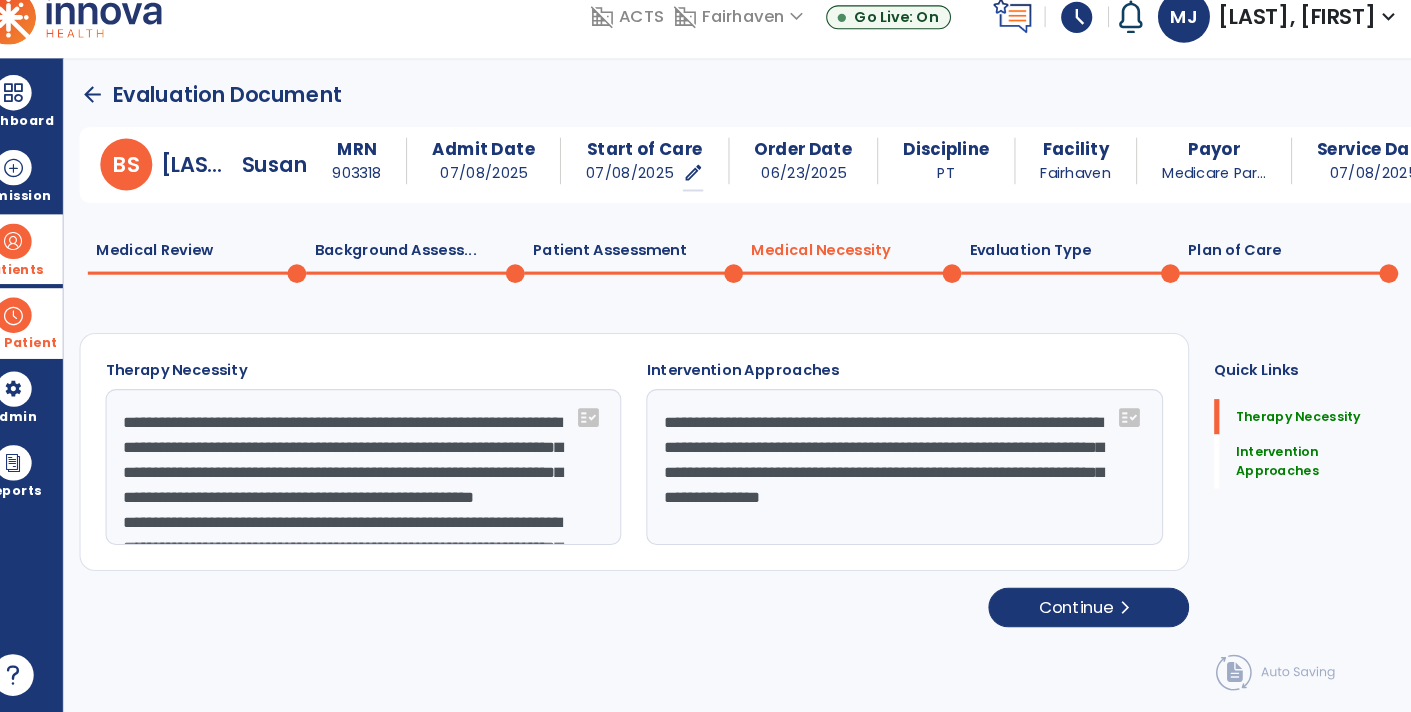 scroll, scrollTop: 94, scrollLeft: 0, axis: vertical 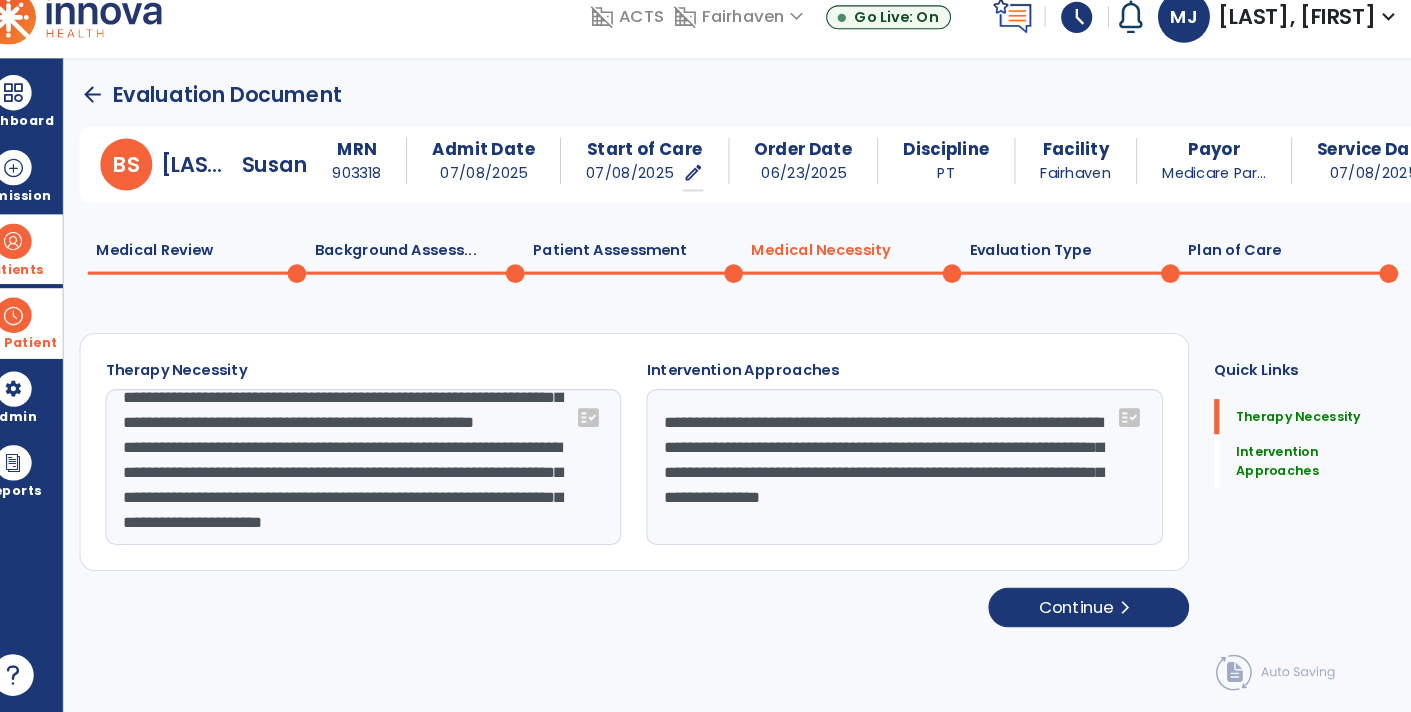 click on "Patient Assessment  0" 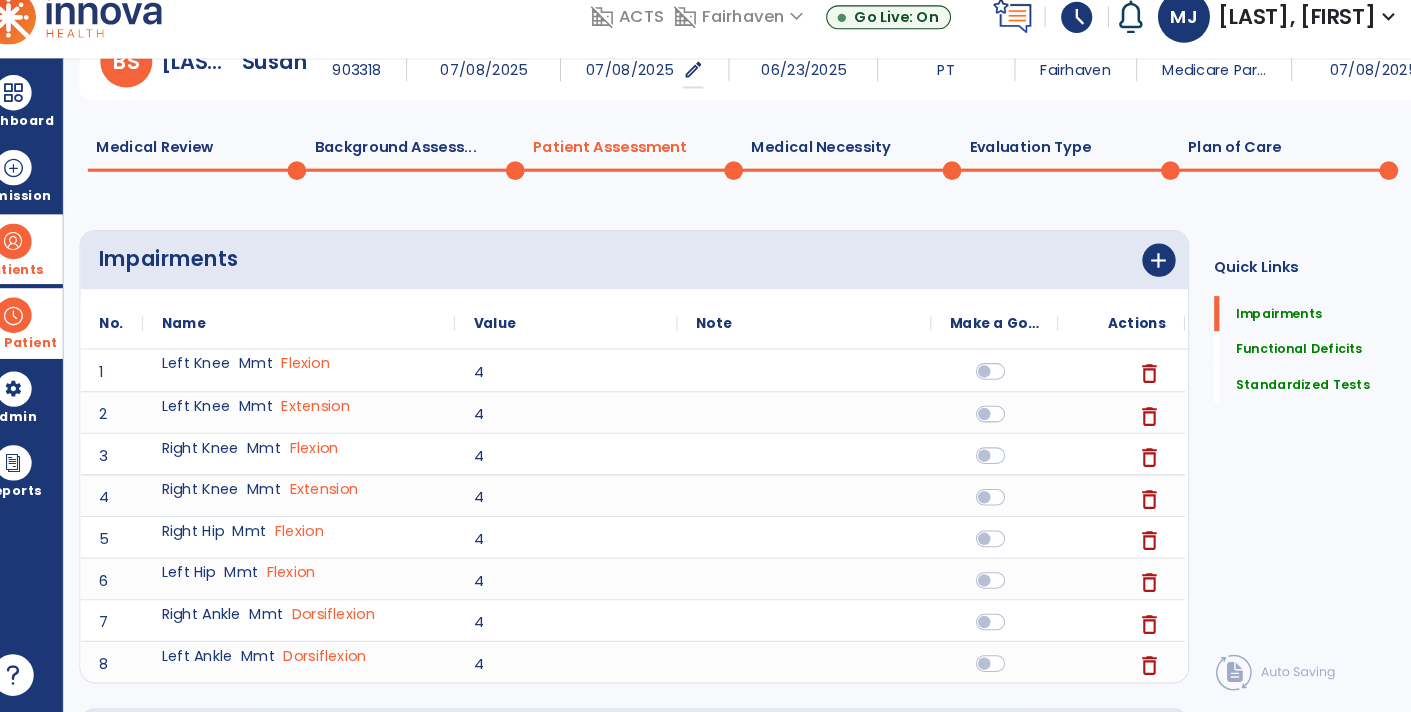 scroll, scrollTop: 0, scrollLeft: 0, axis: both 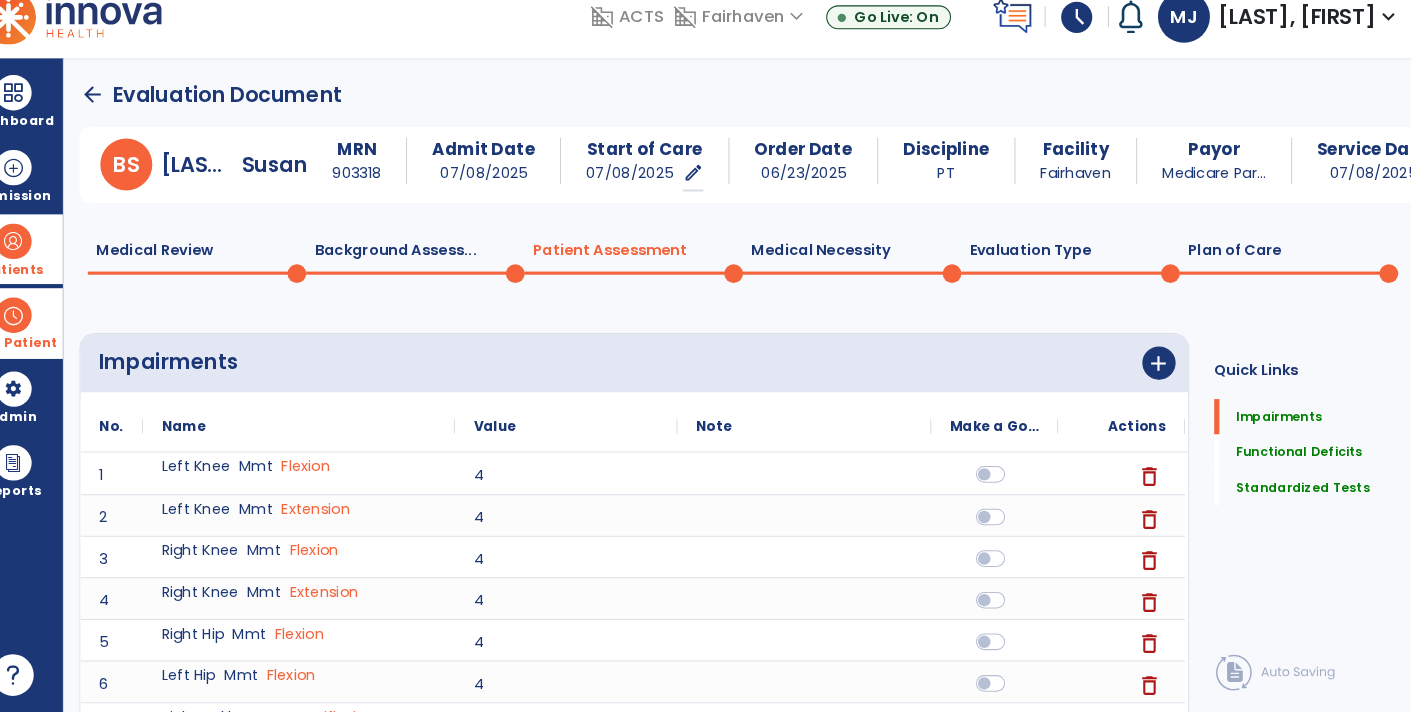 click on "Background Assess...  0" 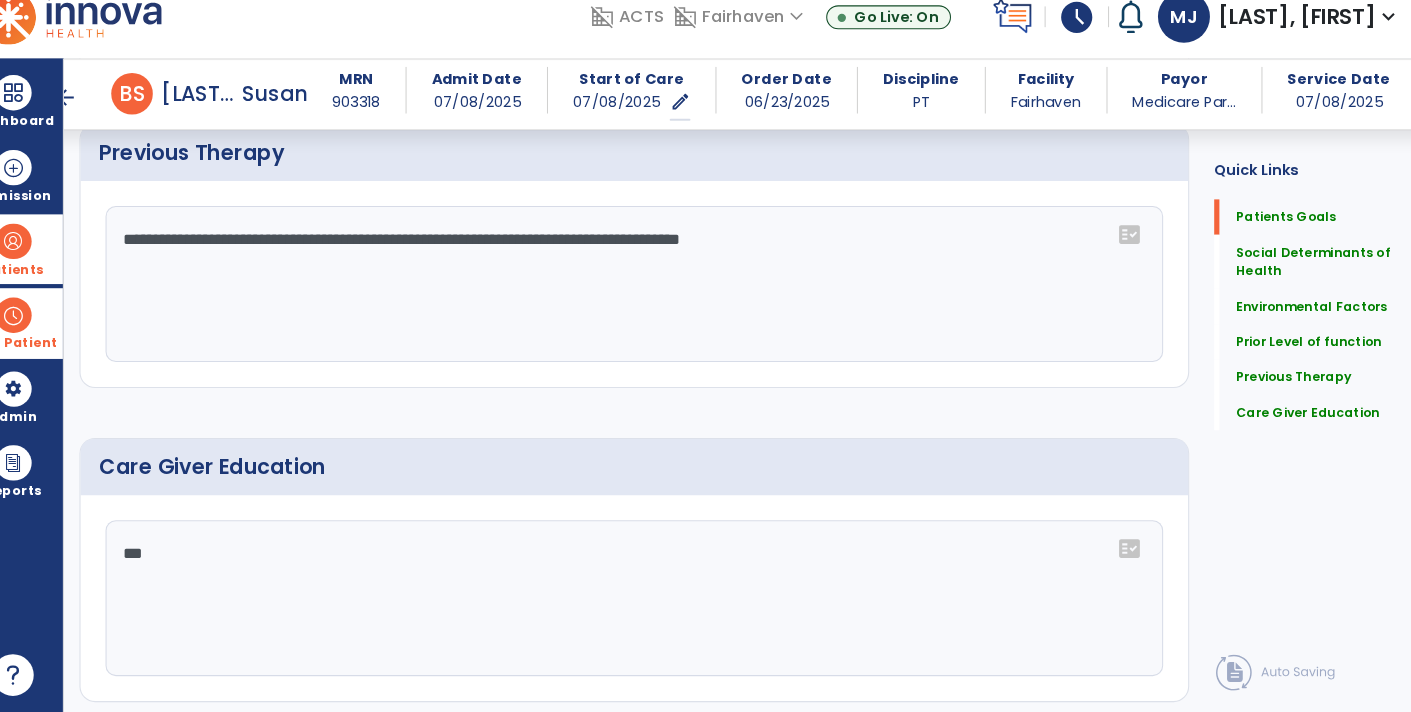 scroll, scrollTop: 1254, scrollLeft: 0, axis: vertical 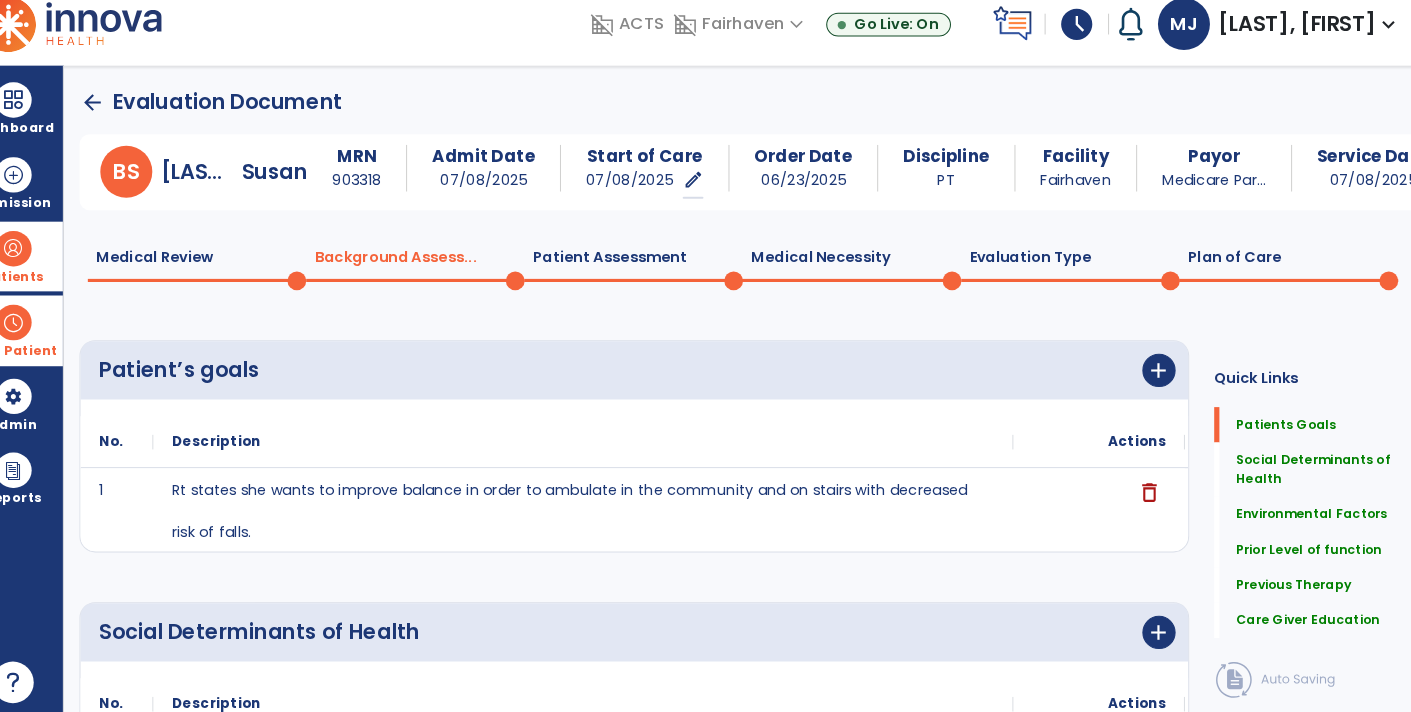 click on "Medical Review  0" 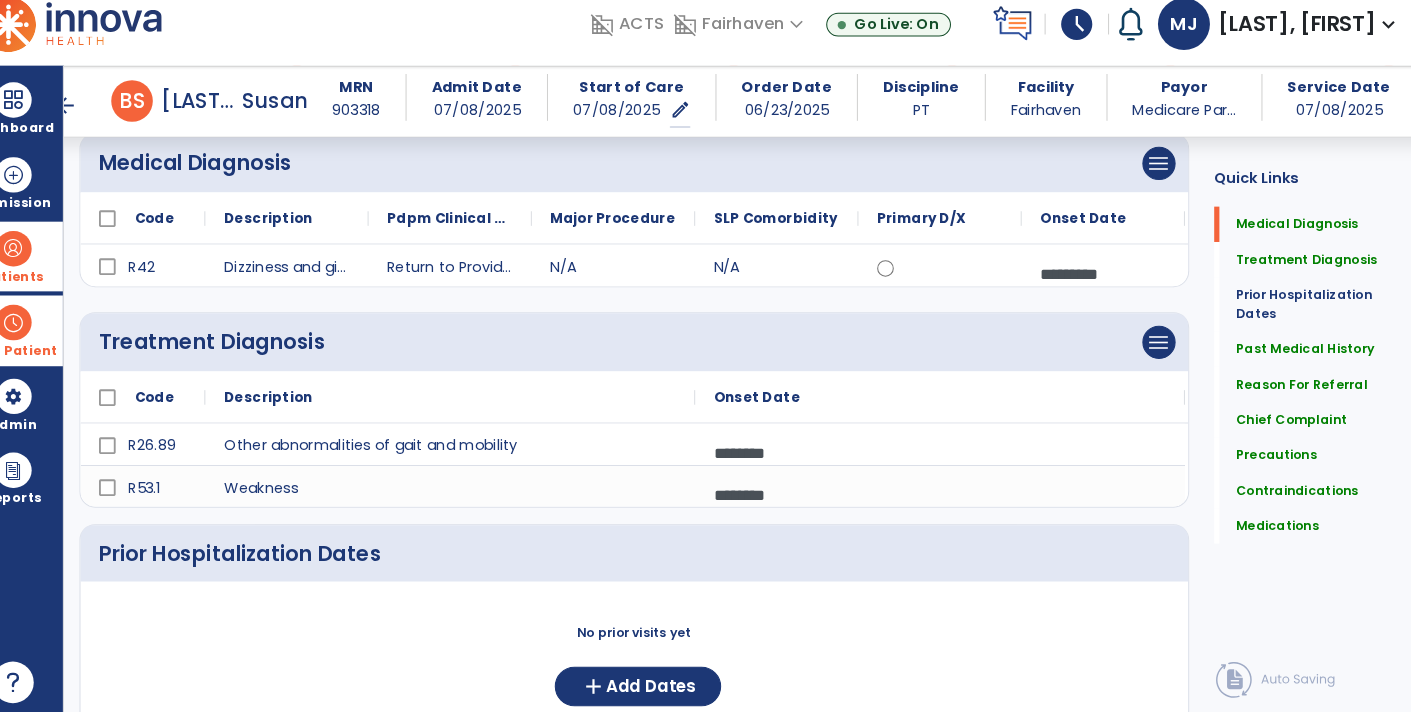scroll, scrollTop: 0, scrollLeft: 0, axis: both 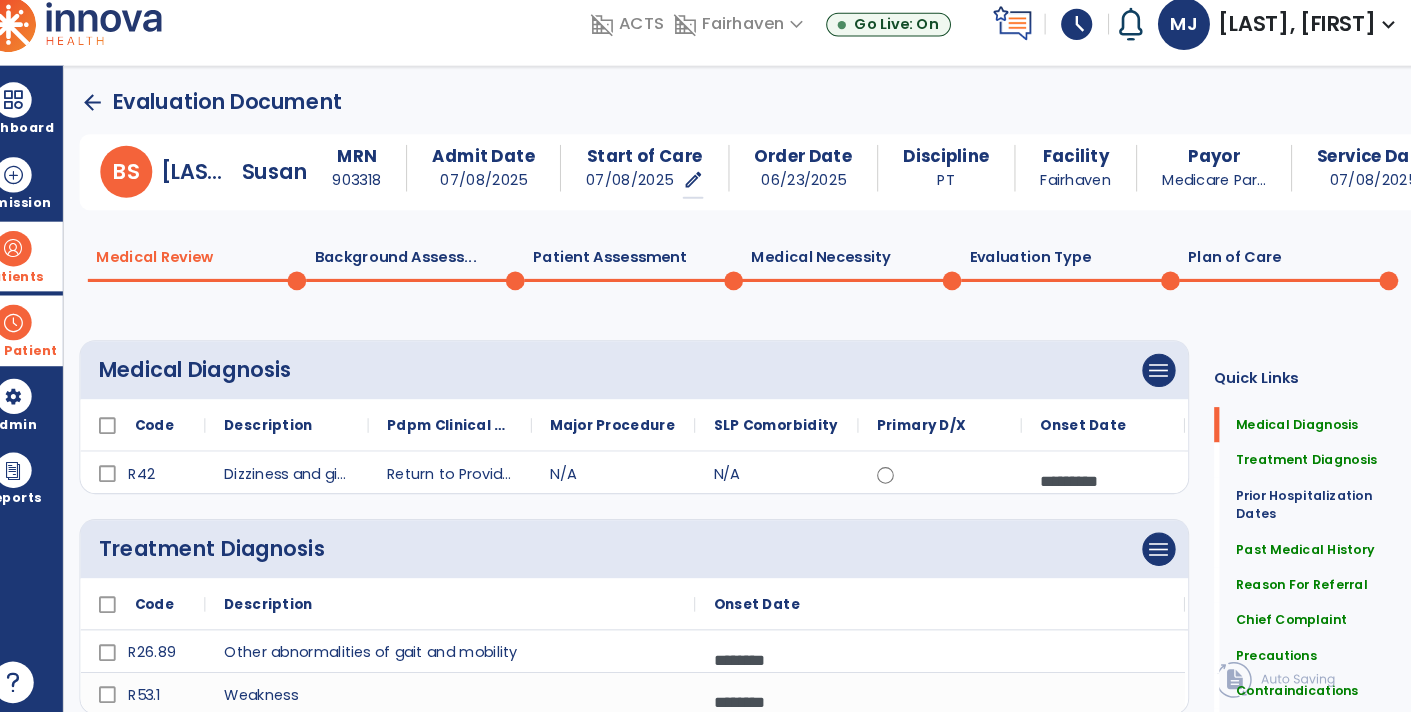 click on "Plan of Care  0" 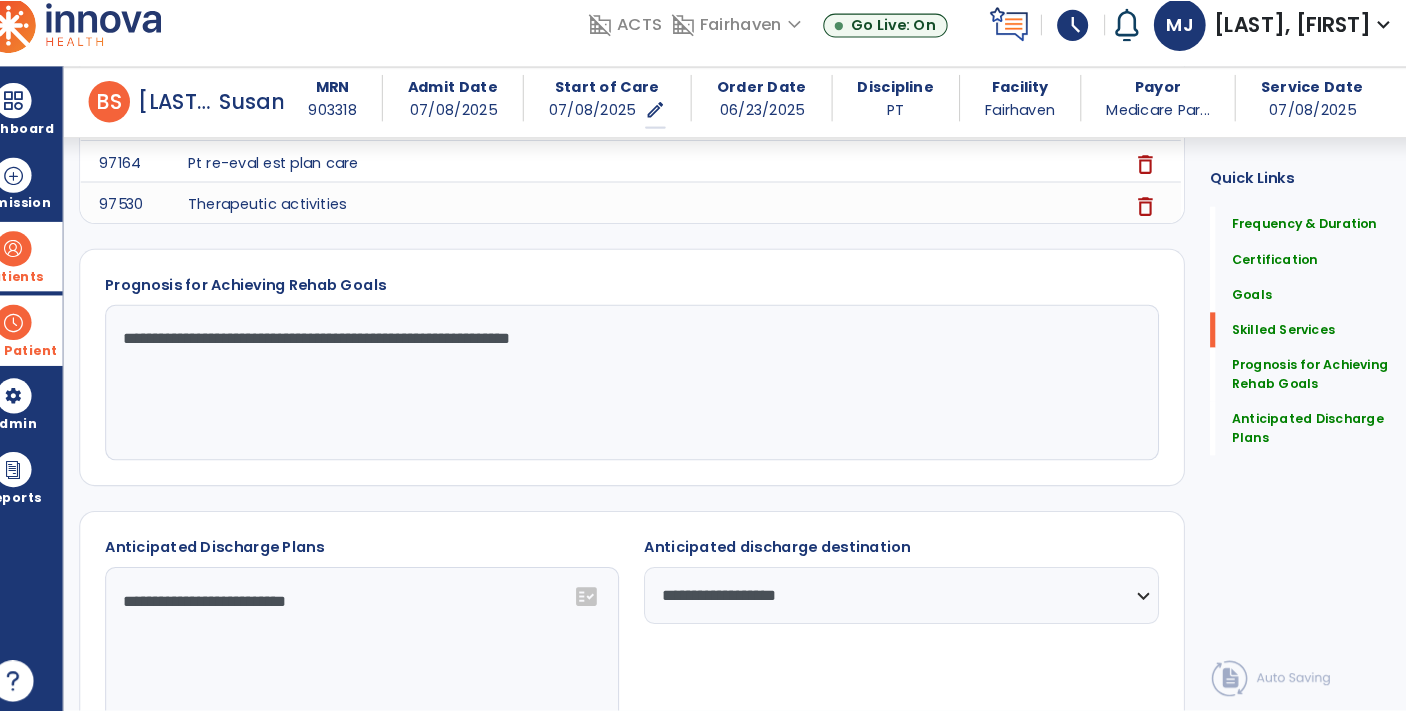 scroll, scrollTop: 2400, scrollLeft: 0, axis: vertical 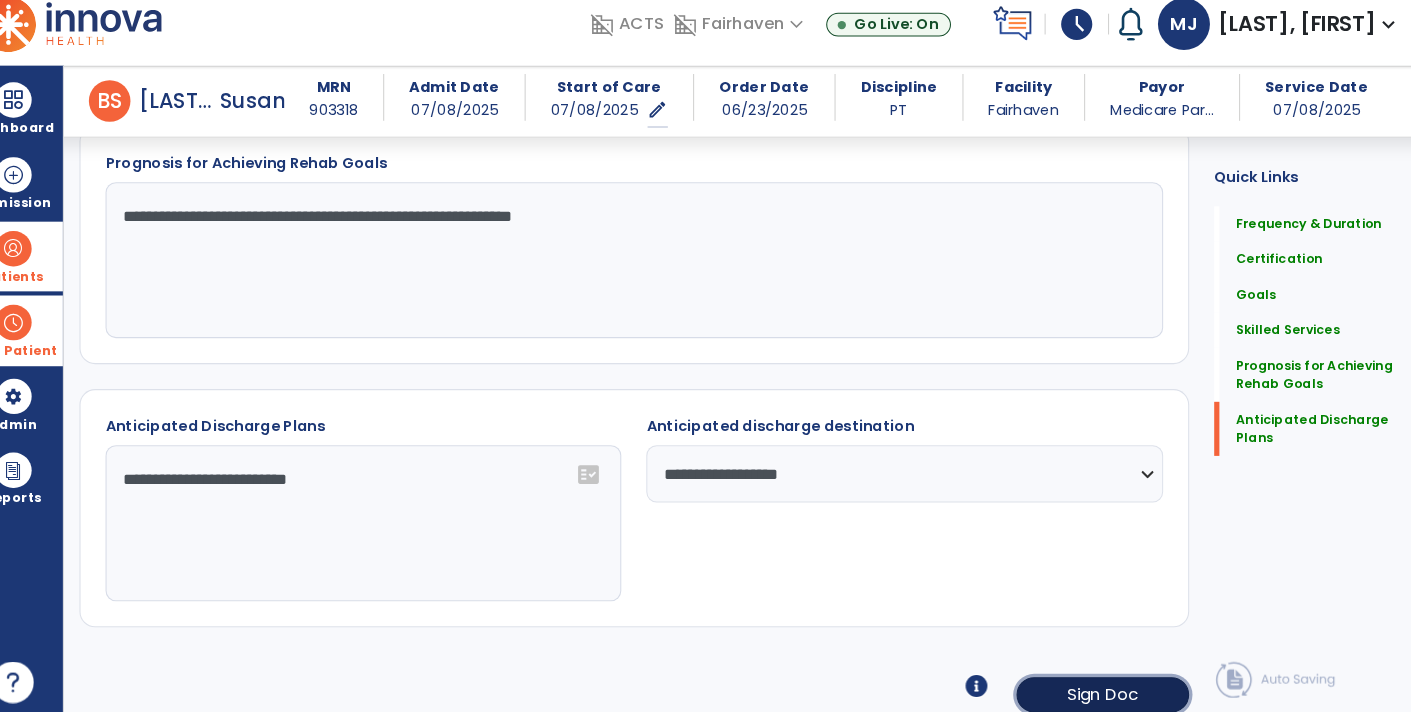 click on "Sign Doc" 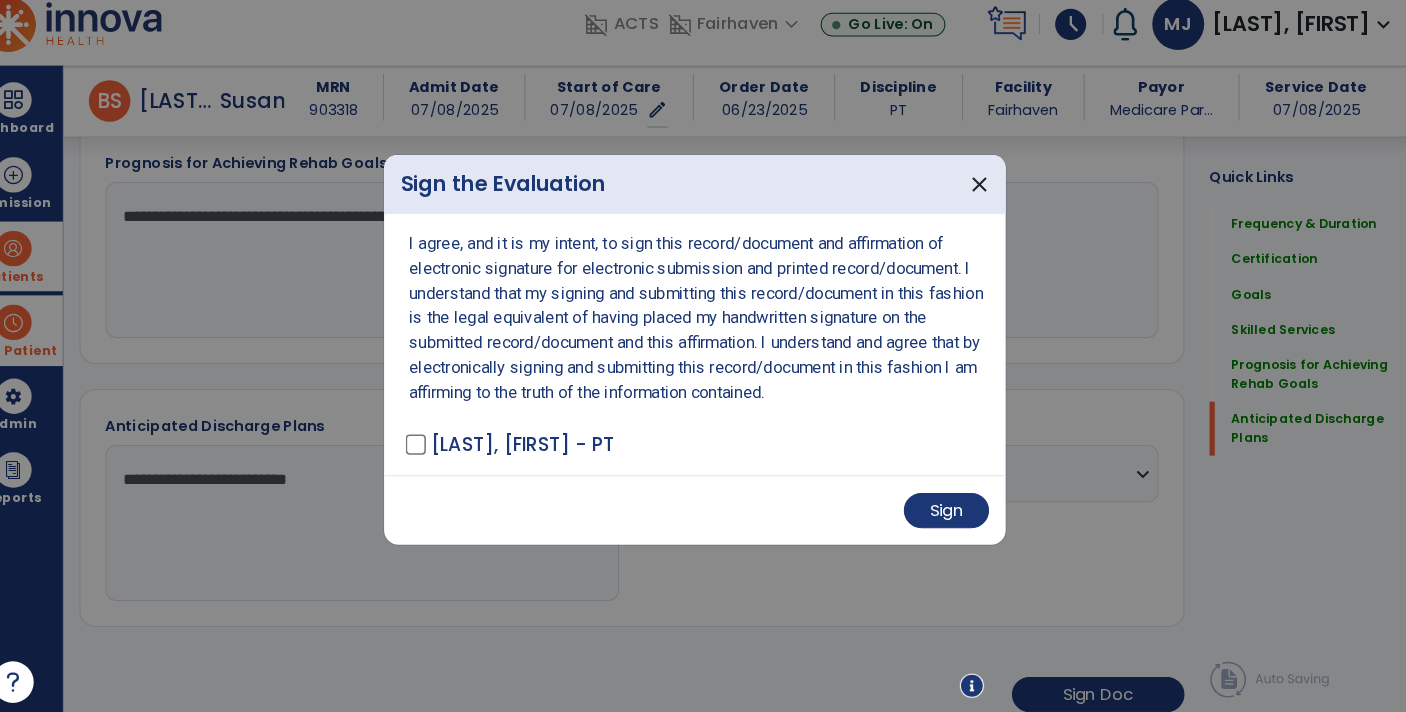 click on "Sign" at bounding box center [703, 510] 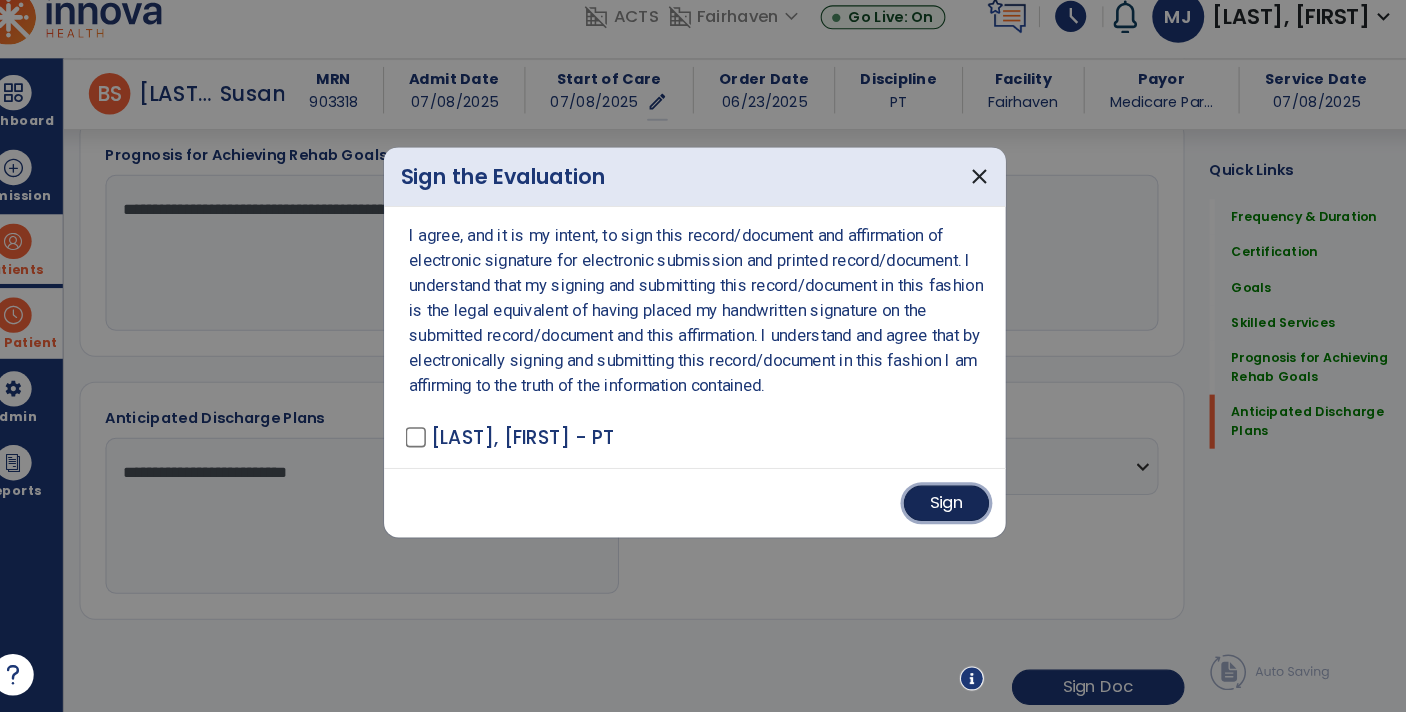 click on "Sign" at bounding box center [945, 511] 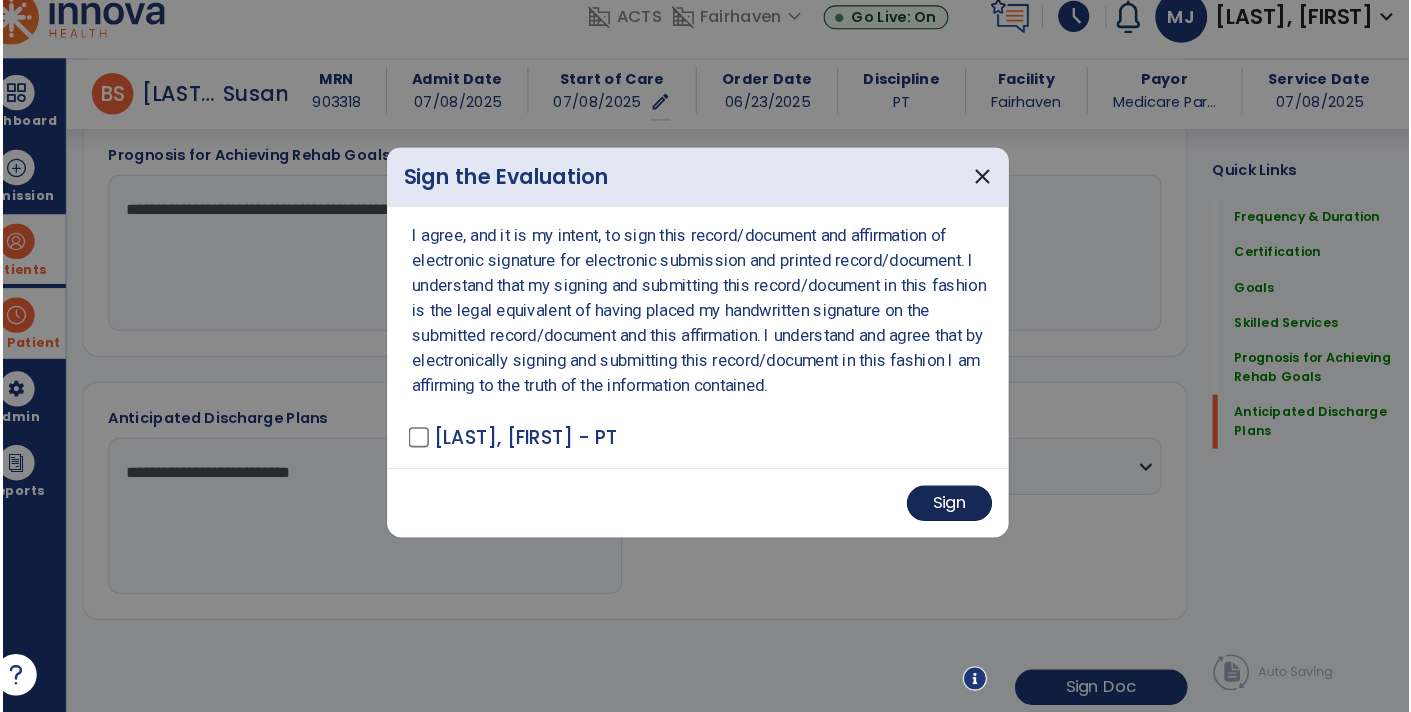 scroll, scrollTop: 2399, scrollLeft: 0, axis: vertical 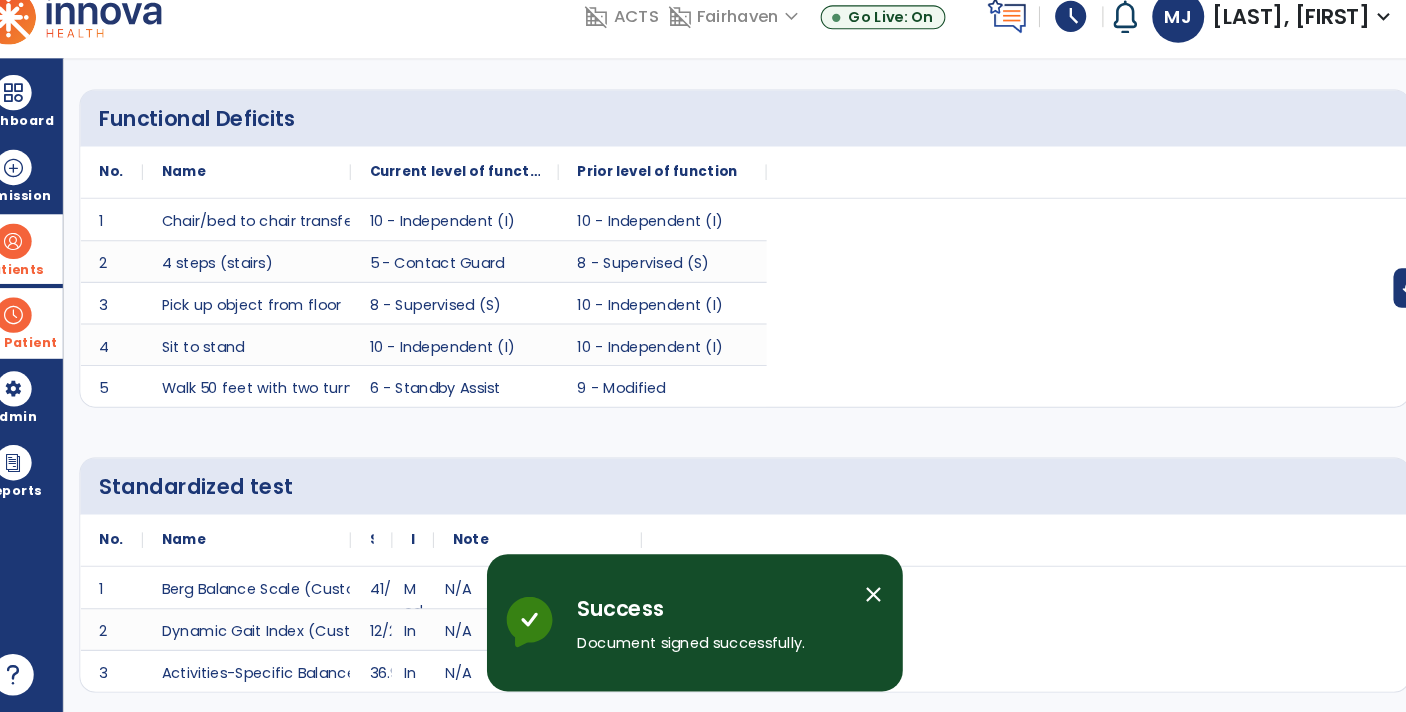click on "arrow_back" 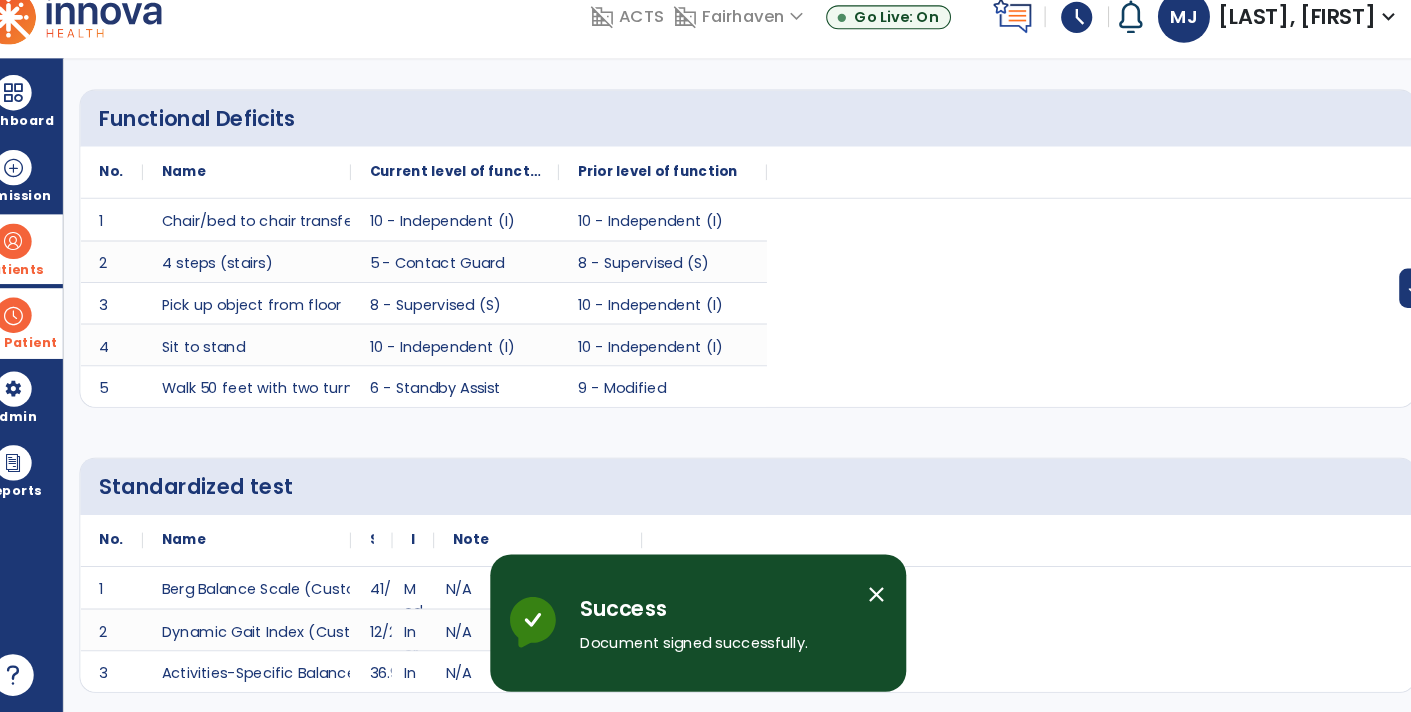 scroll, scrollTop: 0, scrollLeft: 0, axis: both 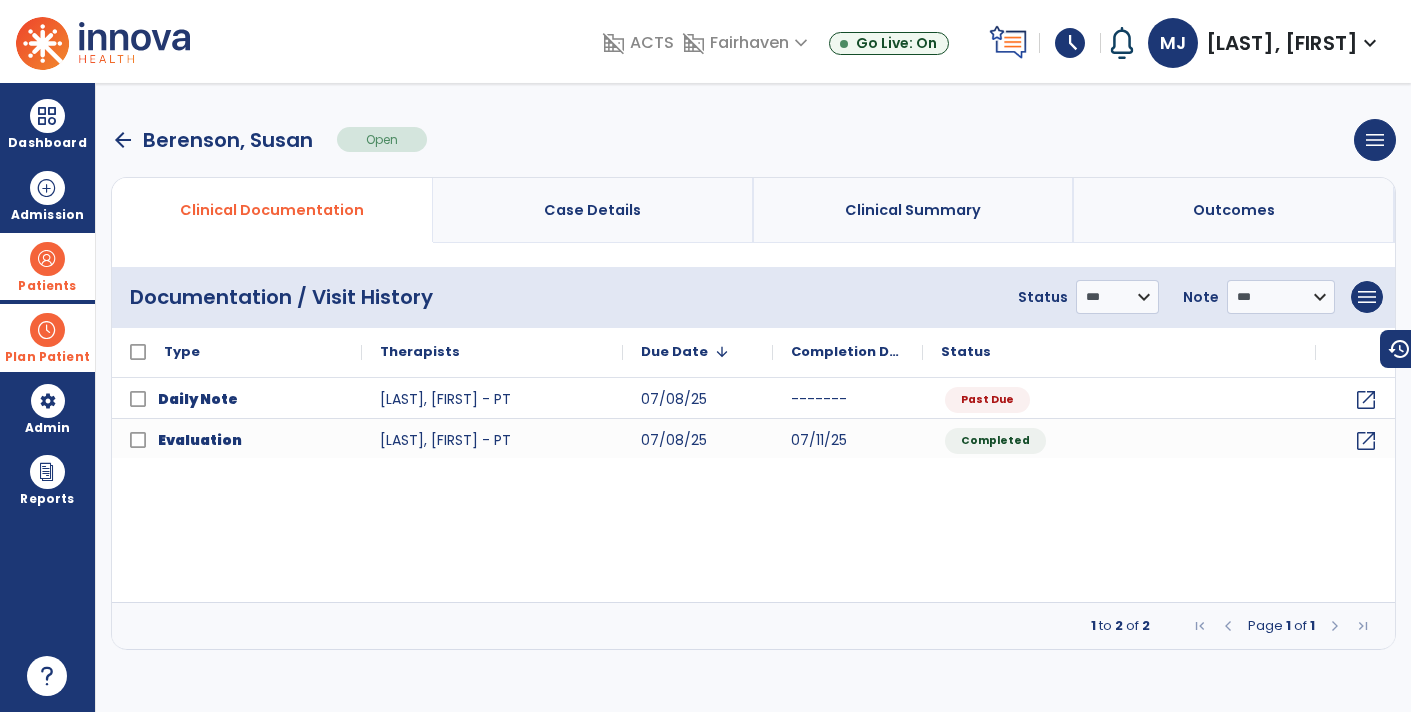 click at bounding box center [47, 330] 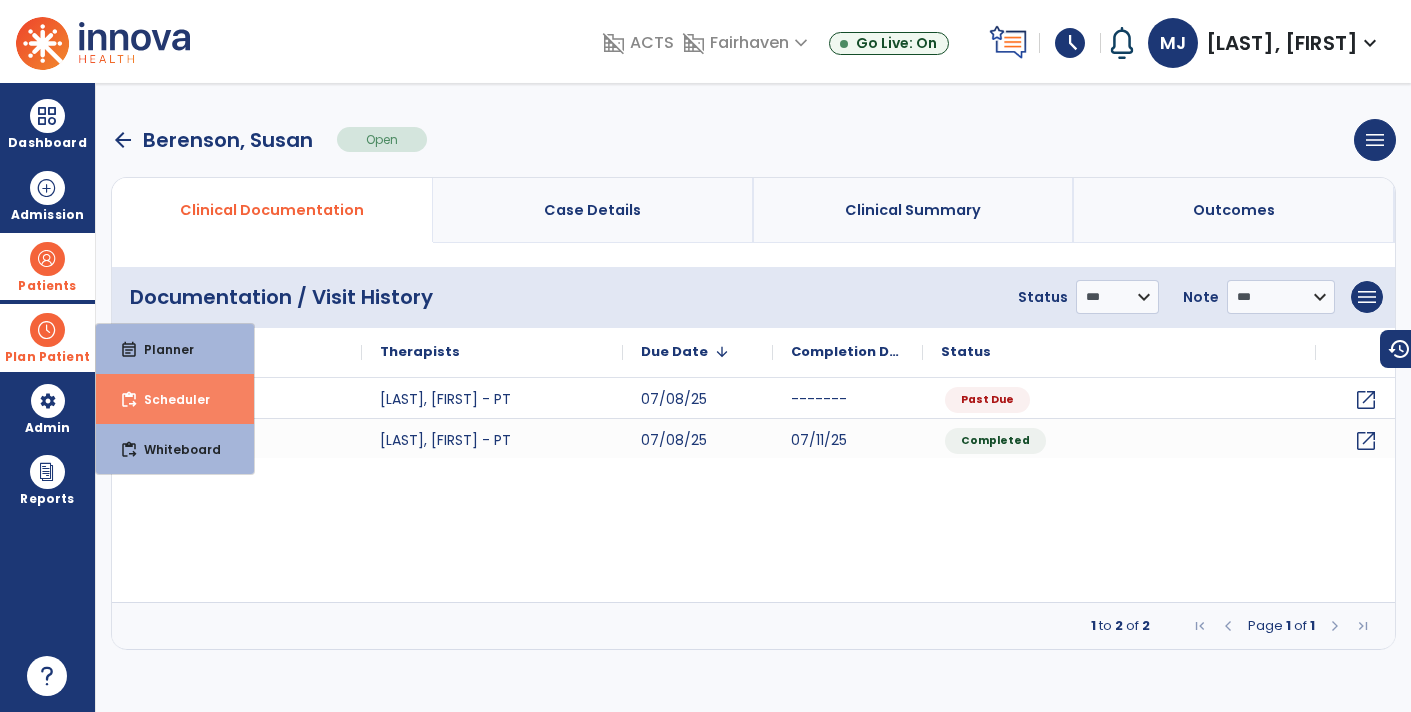 click on "Scheduler" at bounding box center [169, 399] 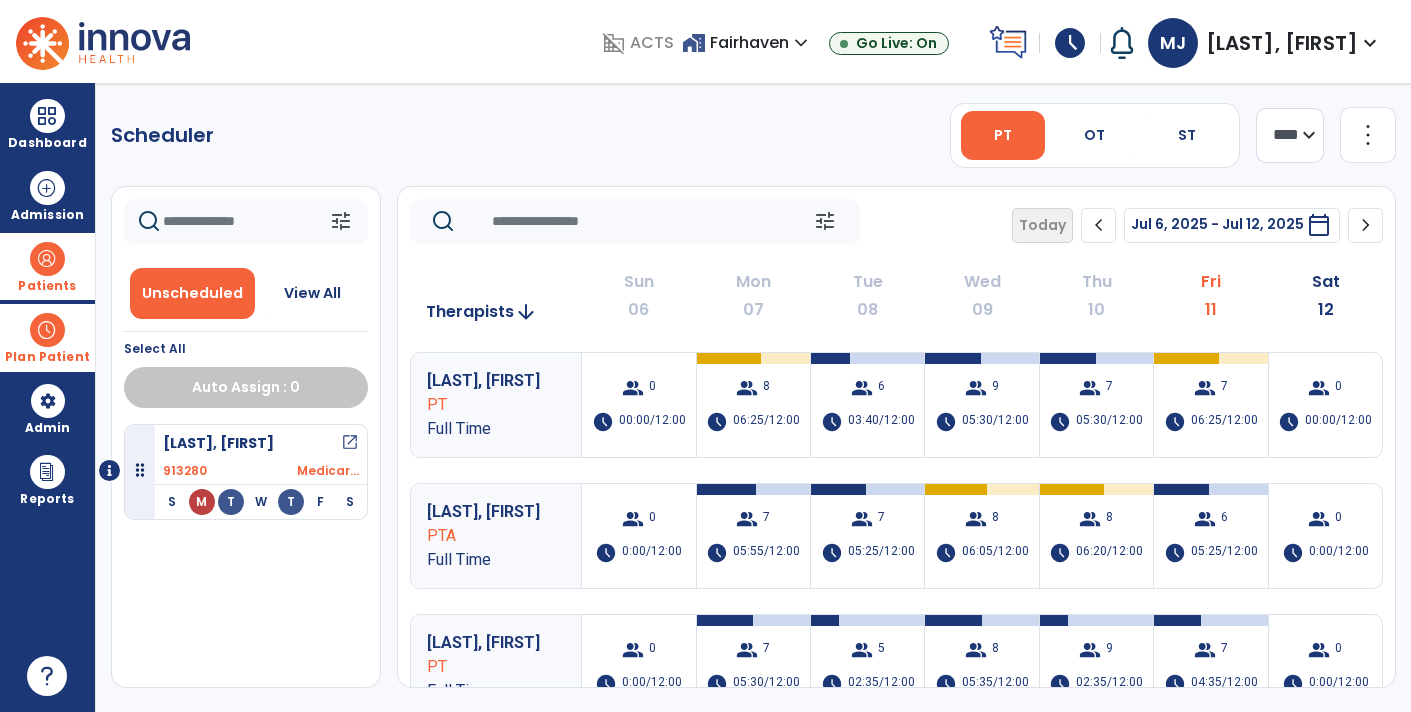 click 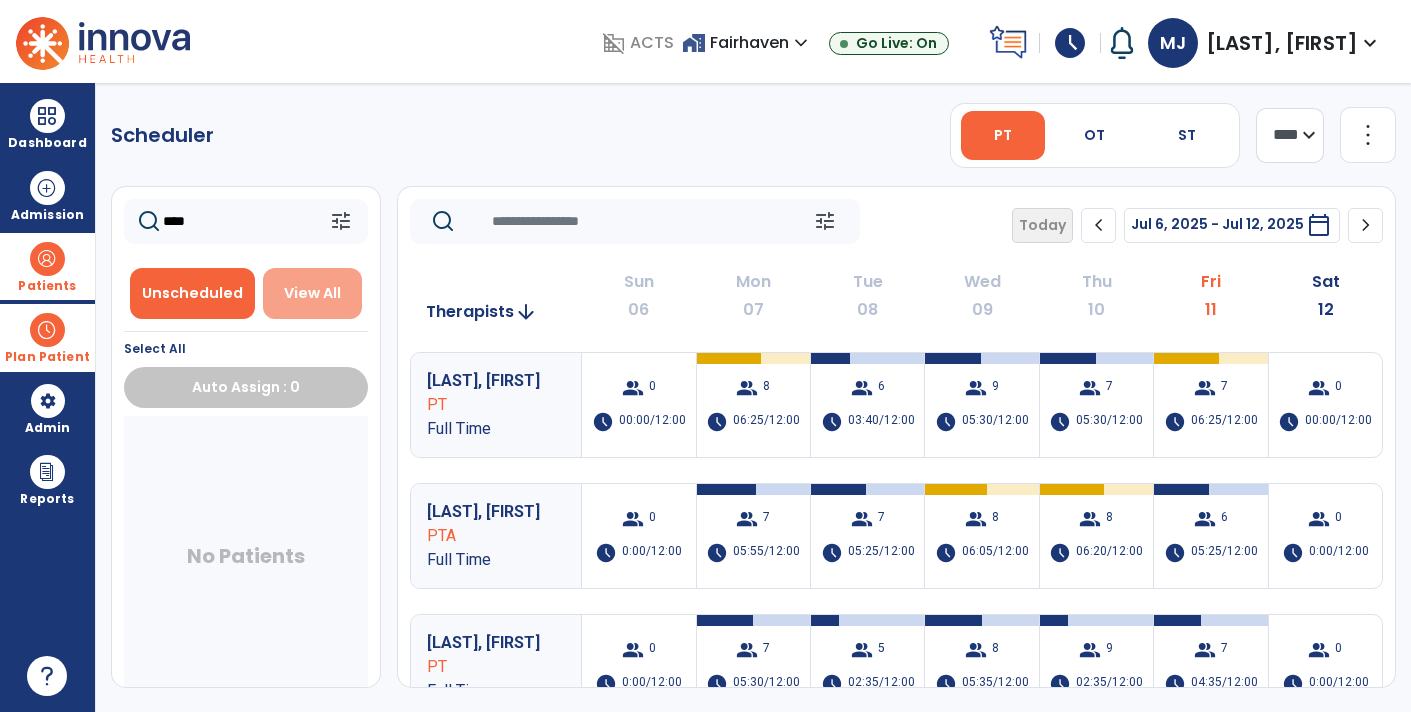 type on "****" 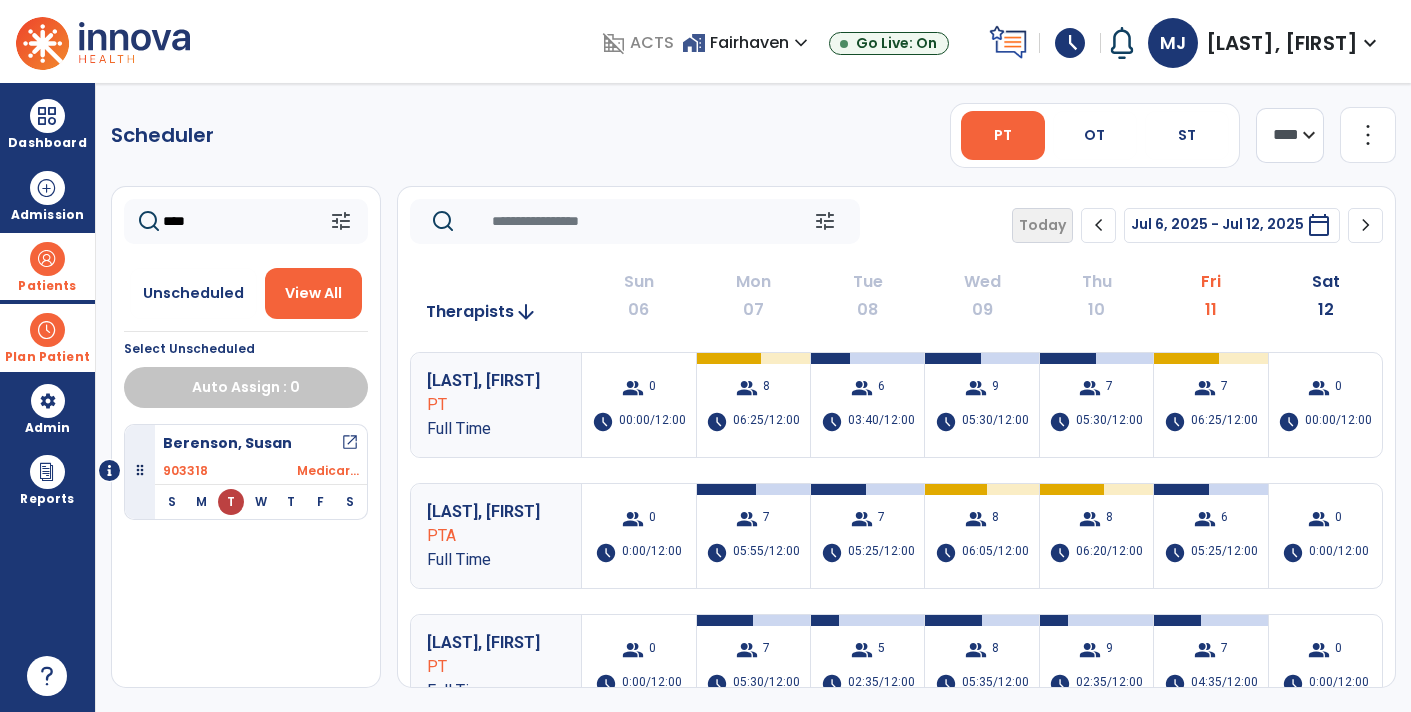 click on "open_in_new" at bounding box center (350, 443) 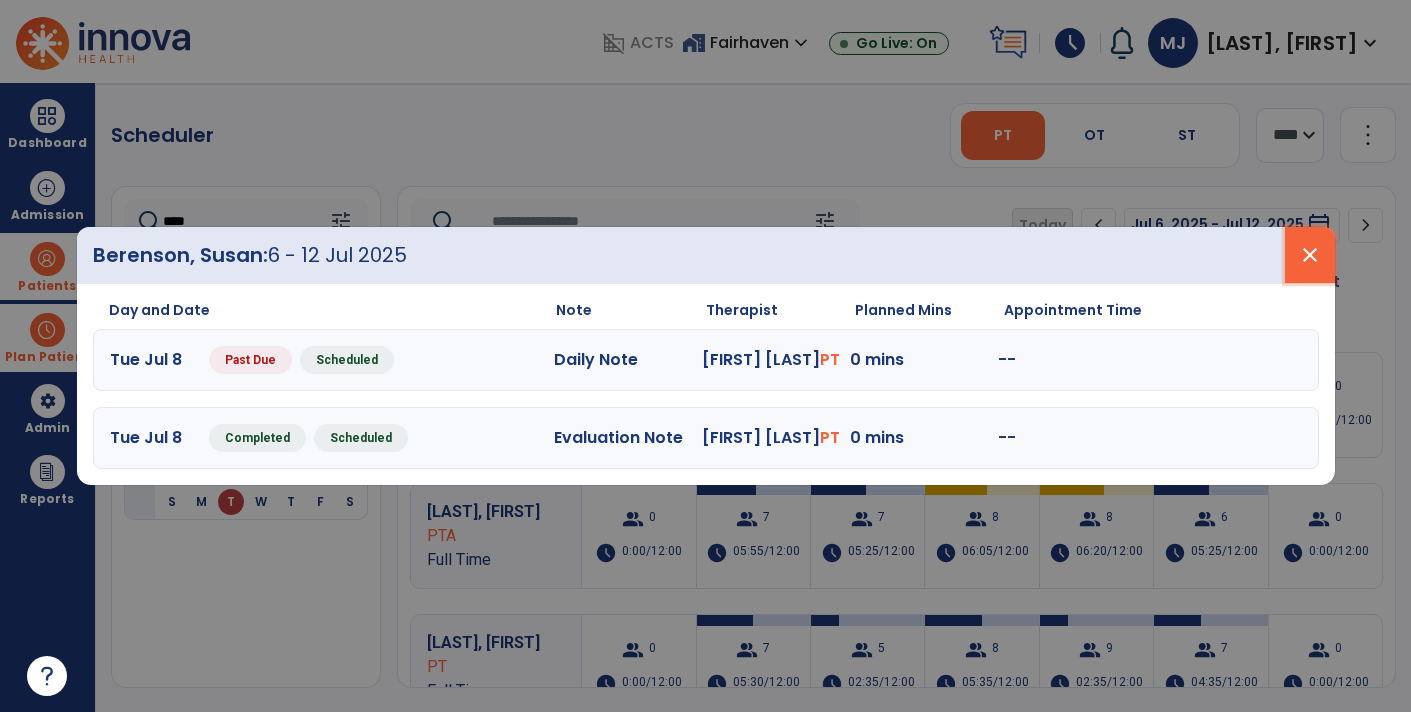 click on "close" at bounding box center (1310, 255) 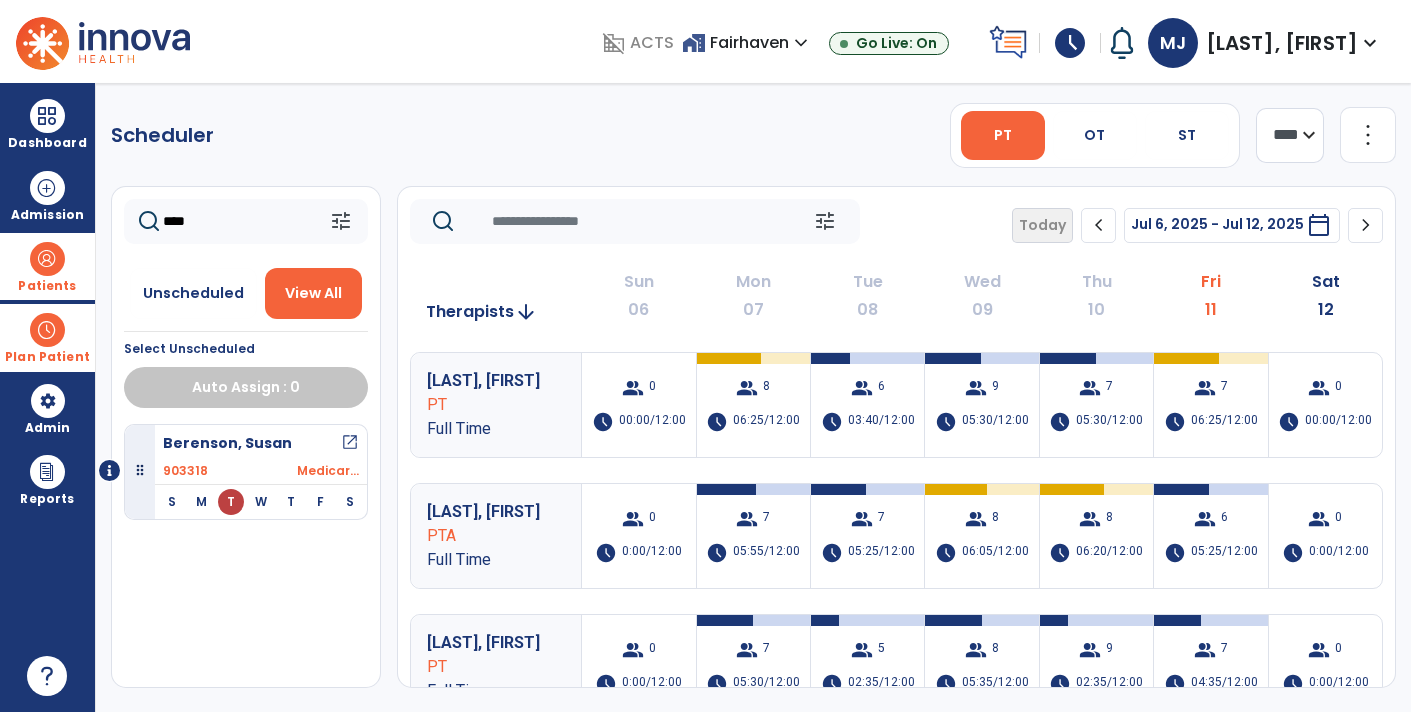 click on "open_in_new" at bounding box center [350, 443] 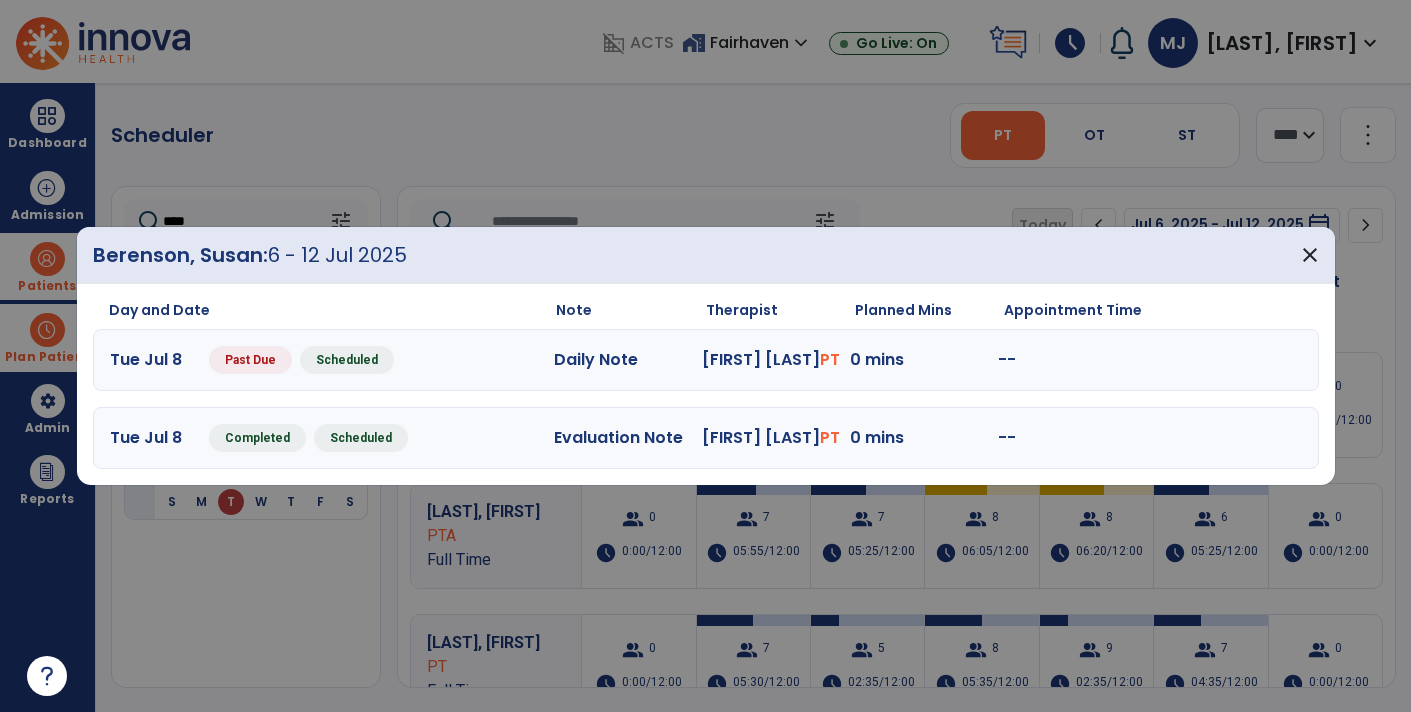 click on "0 mins" at bounding box center [924, 360] 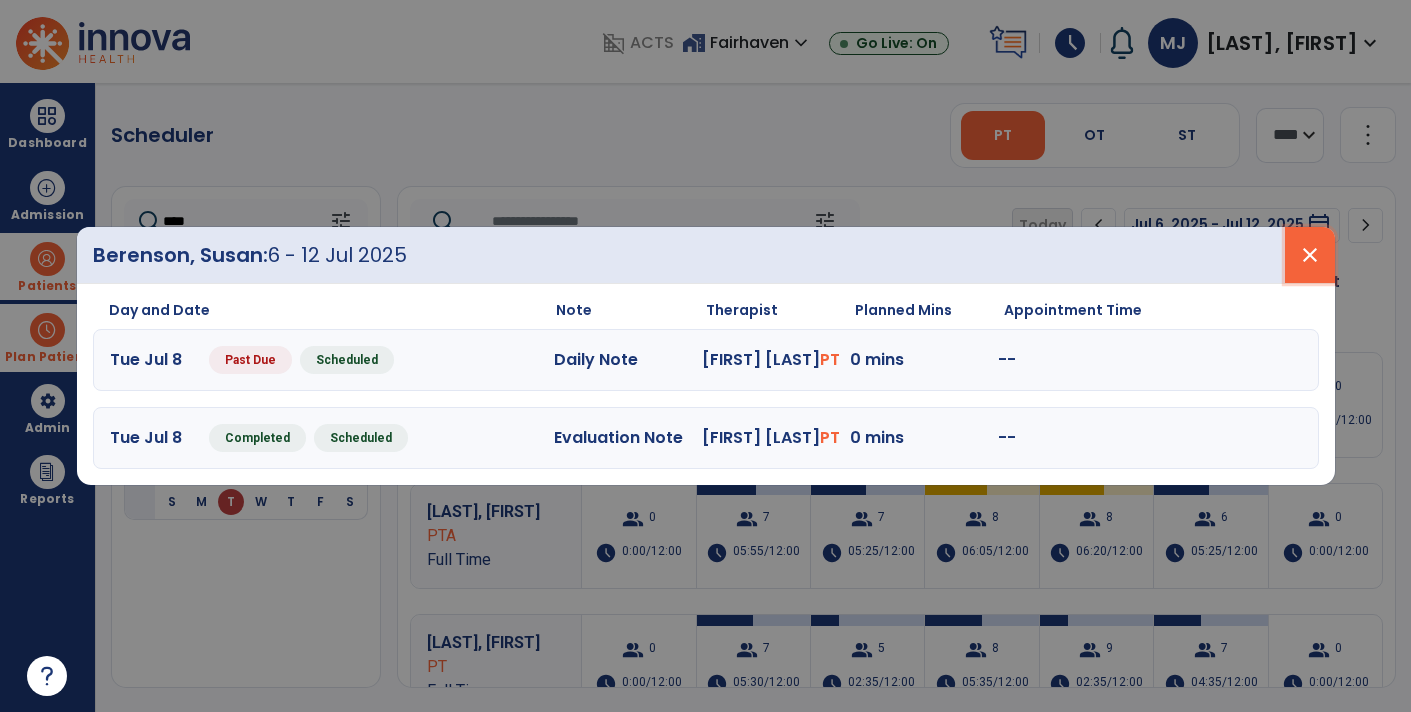 click on "close" at bounding box center [1310, 255] 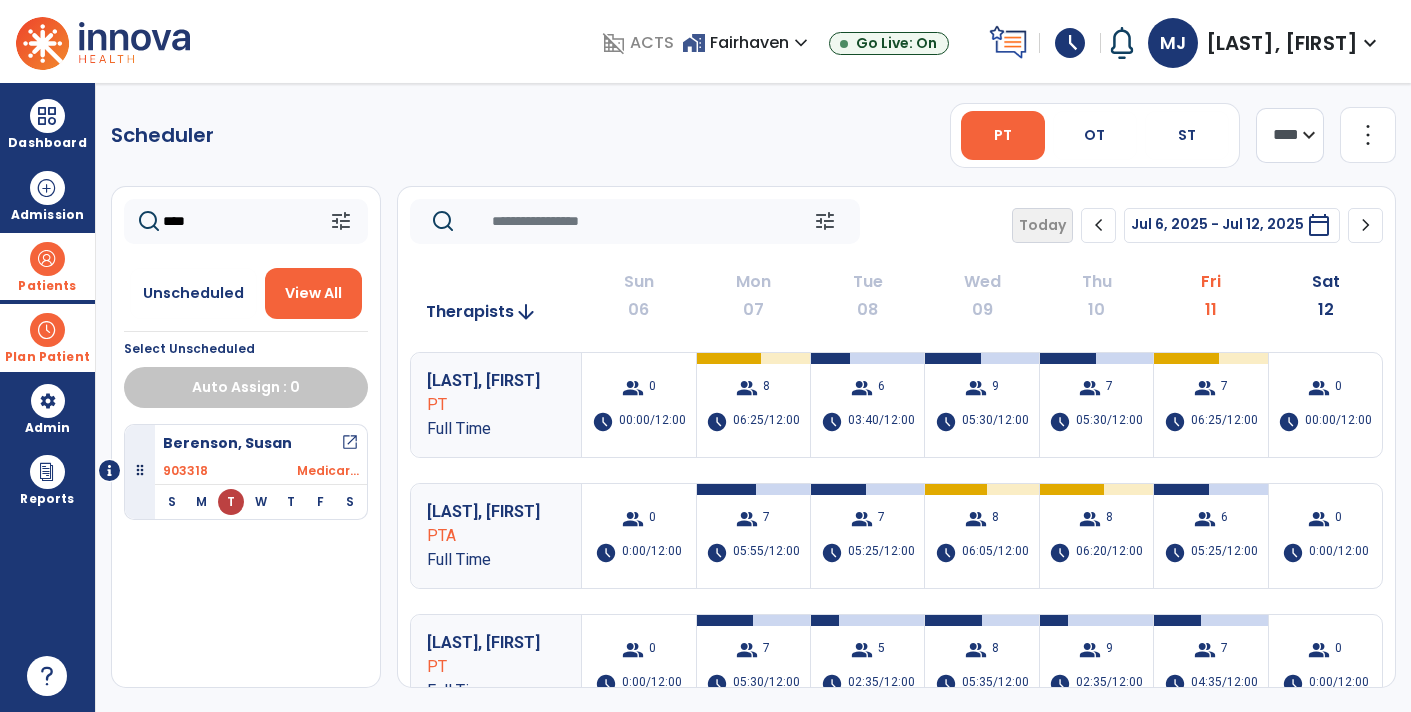 click on "T" at bounding box center [231, 502] 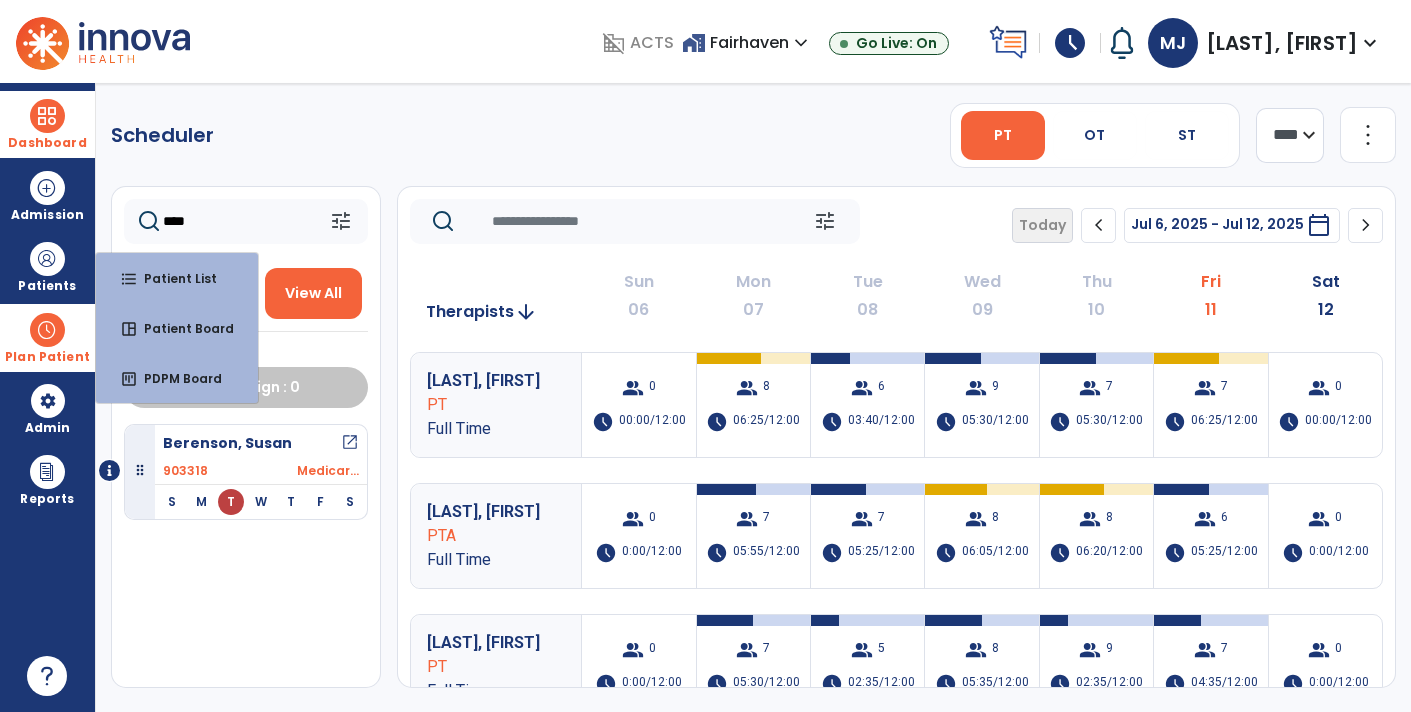 click on "Dashboard" at bounding box center [47, 124] 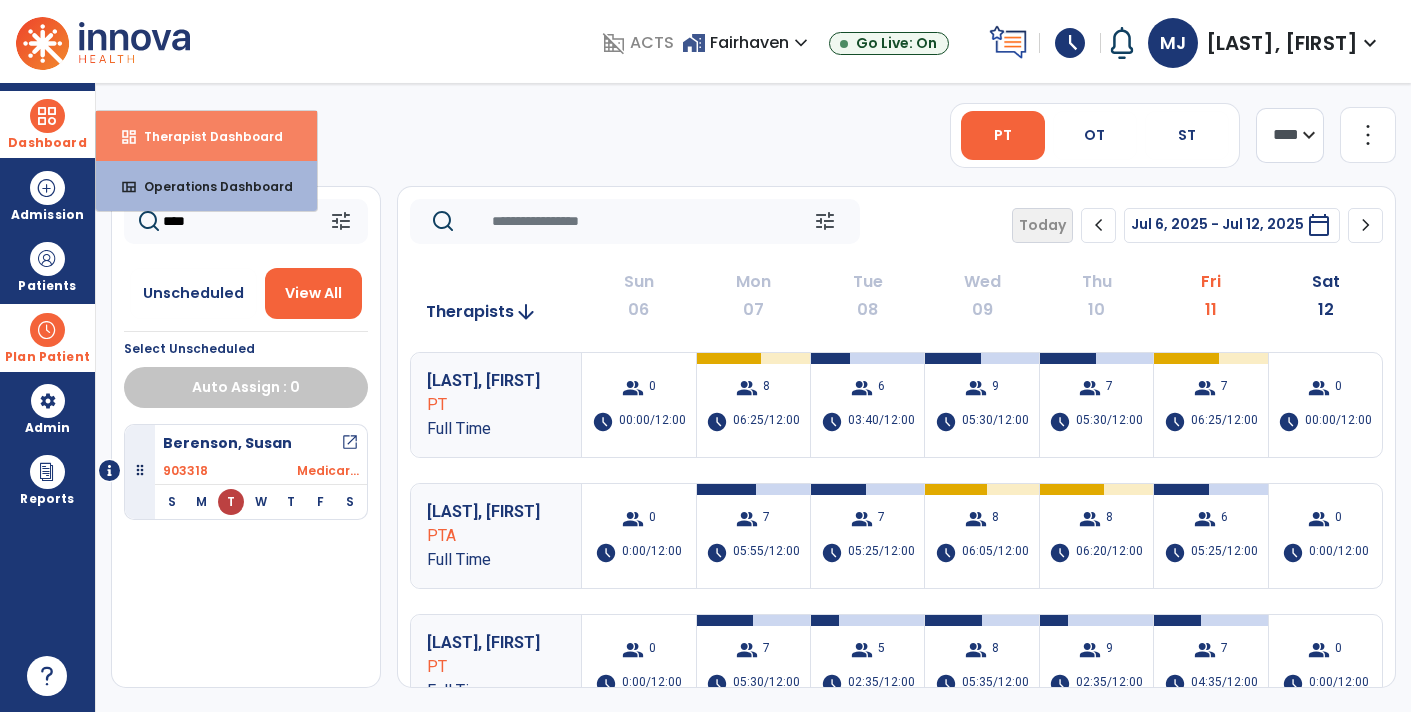 click on "Therapist Dashboard" at bounding box center (205, 136) 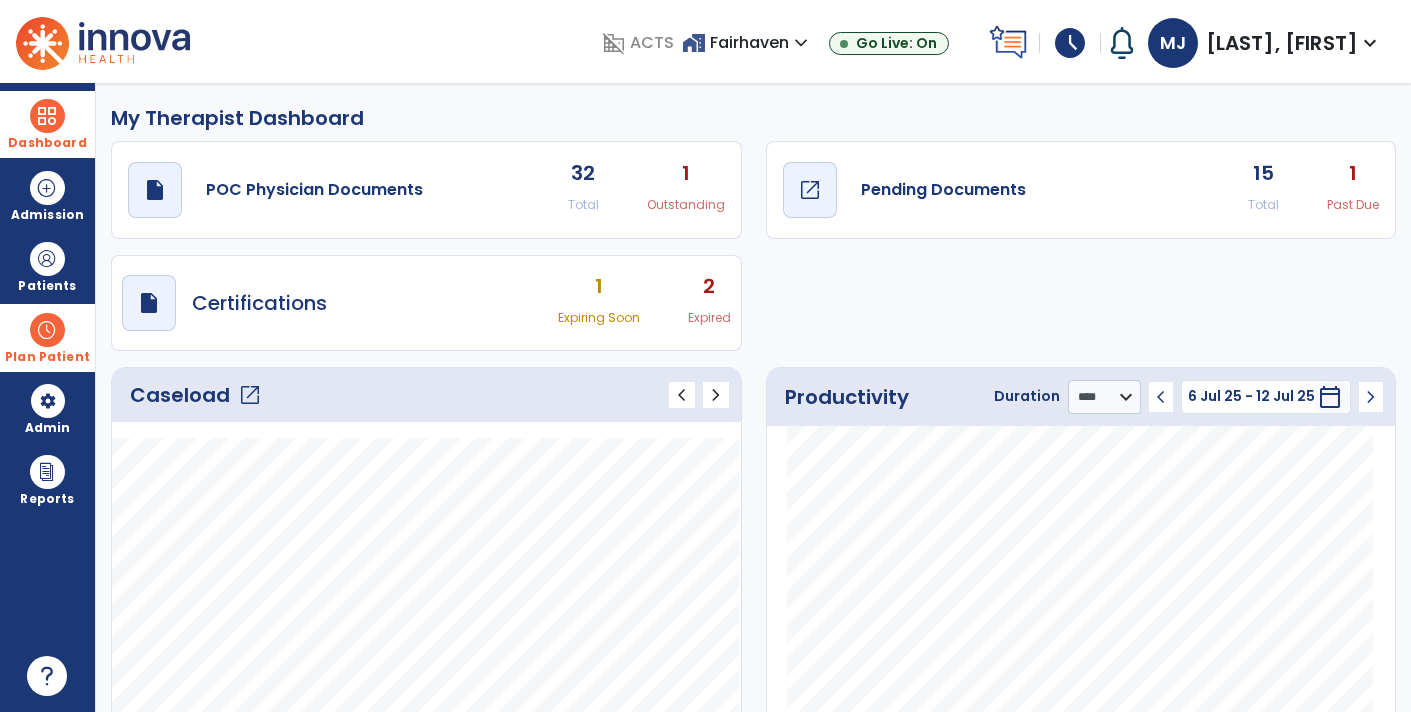 click on "draft   open_in_new" 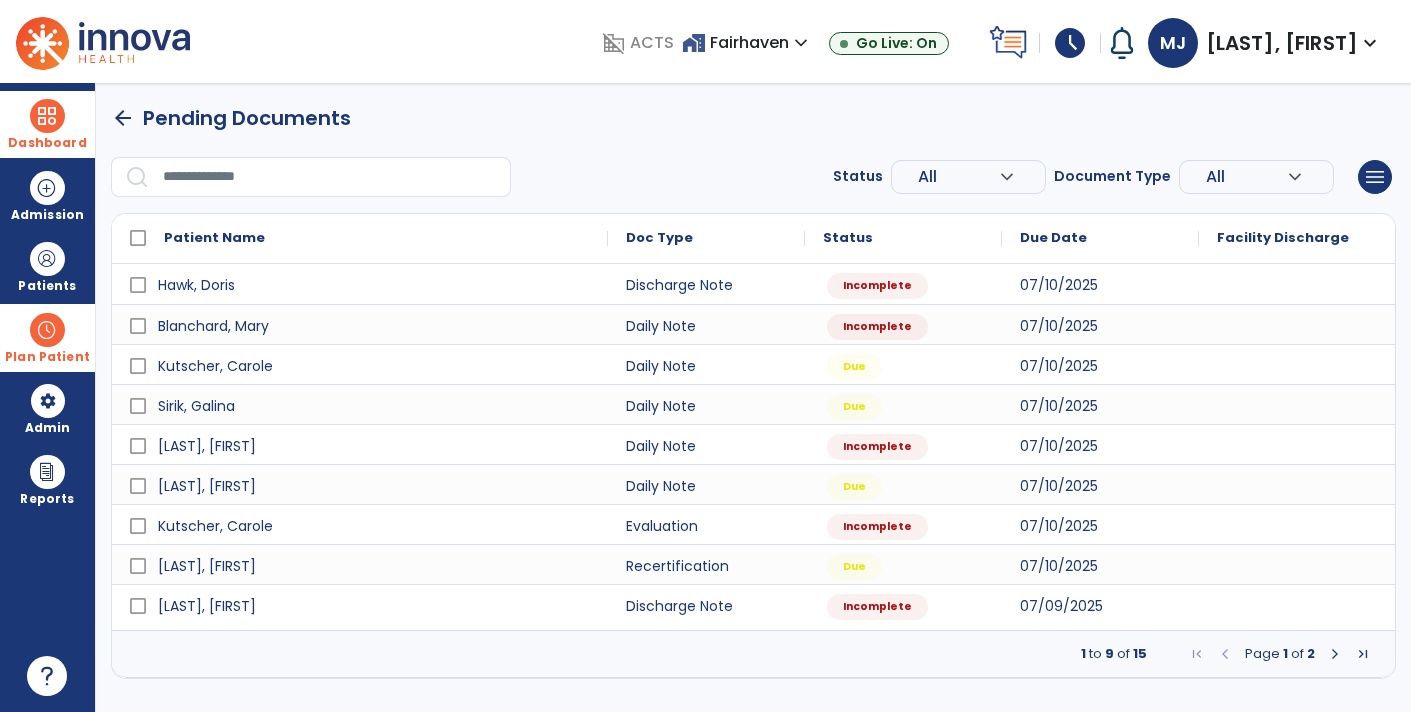 click at bounding box center (330, 177) 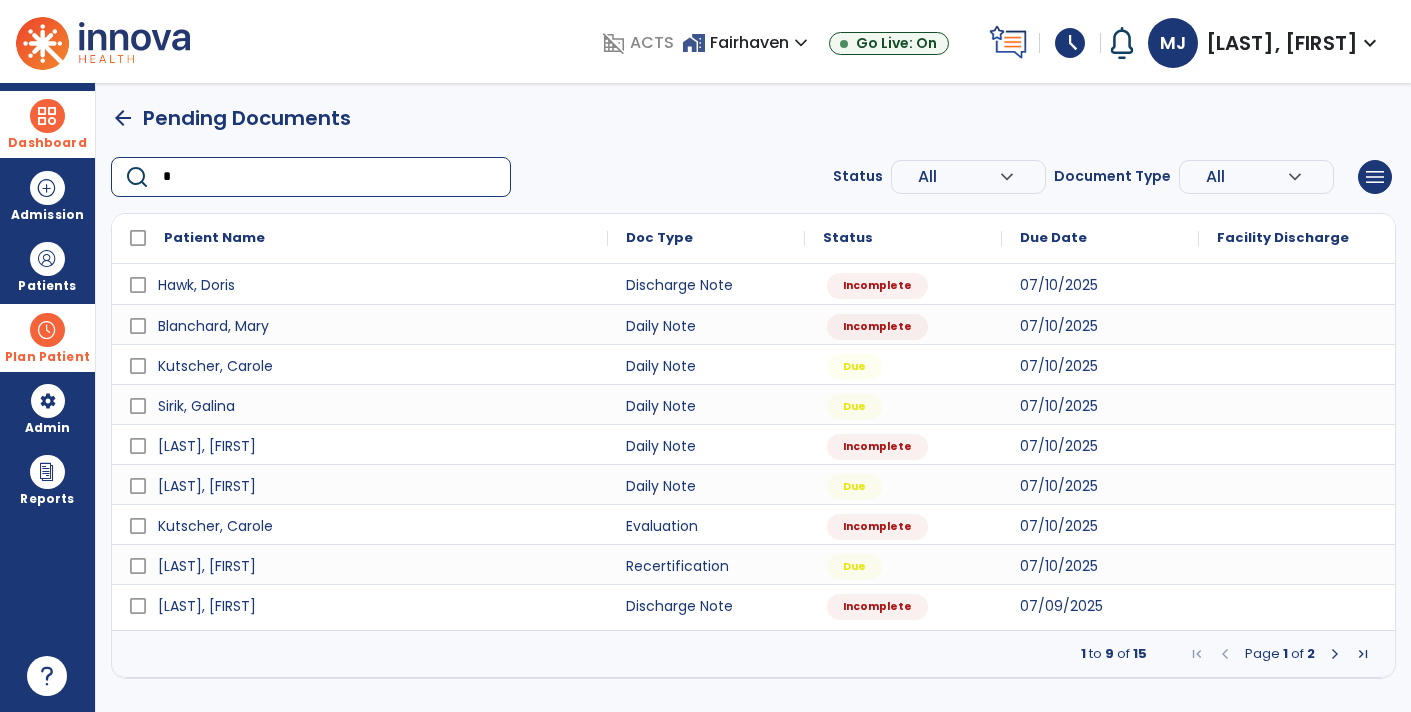 type on "**" 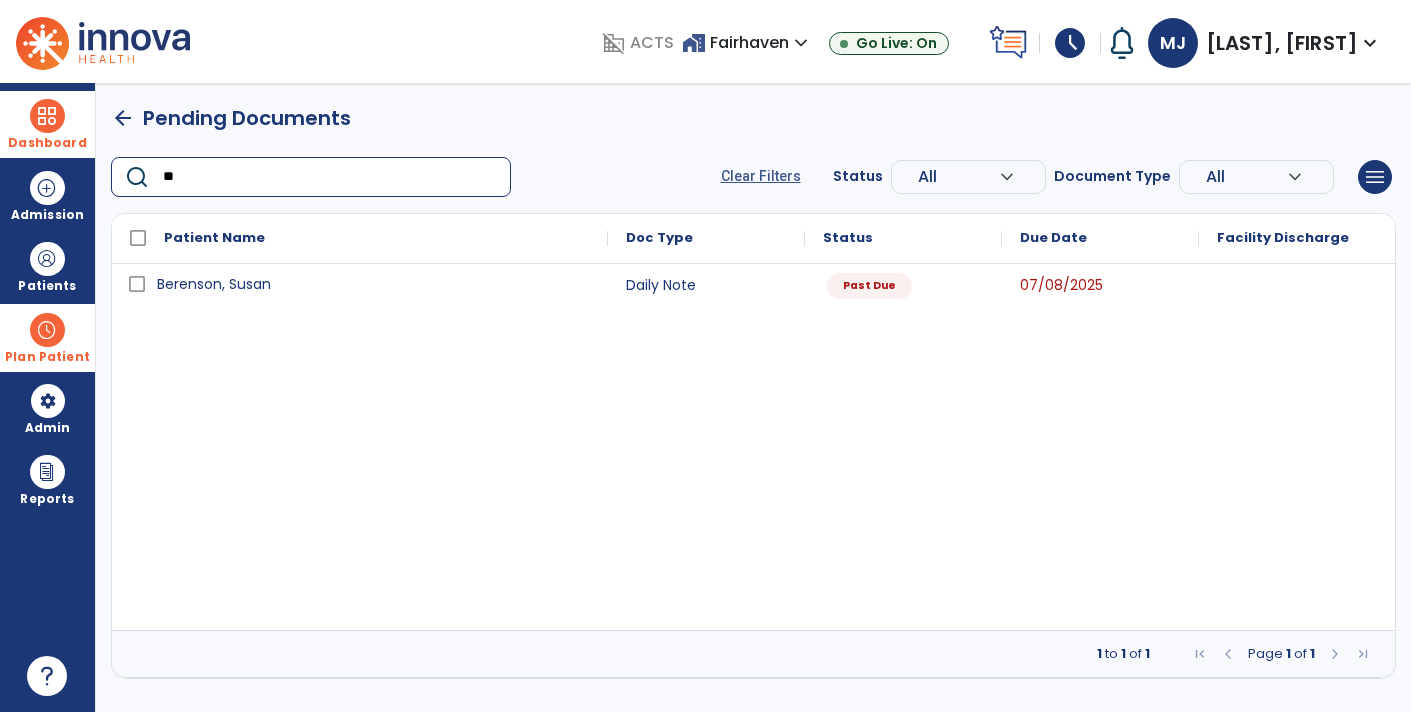 click on "Berenson, Susan" at bounding box center (374, 284) 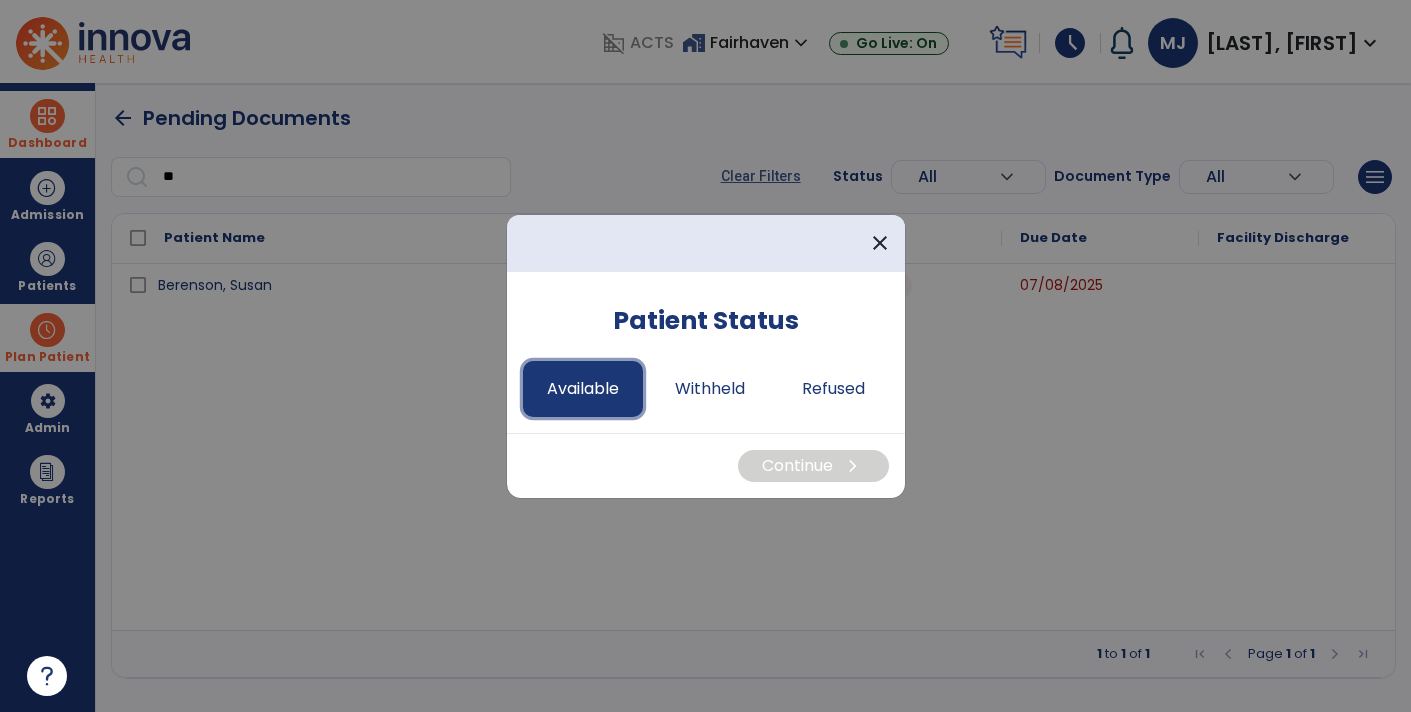 click on "Available" at bounding box center (583, 389) 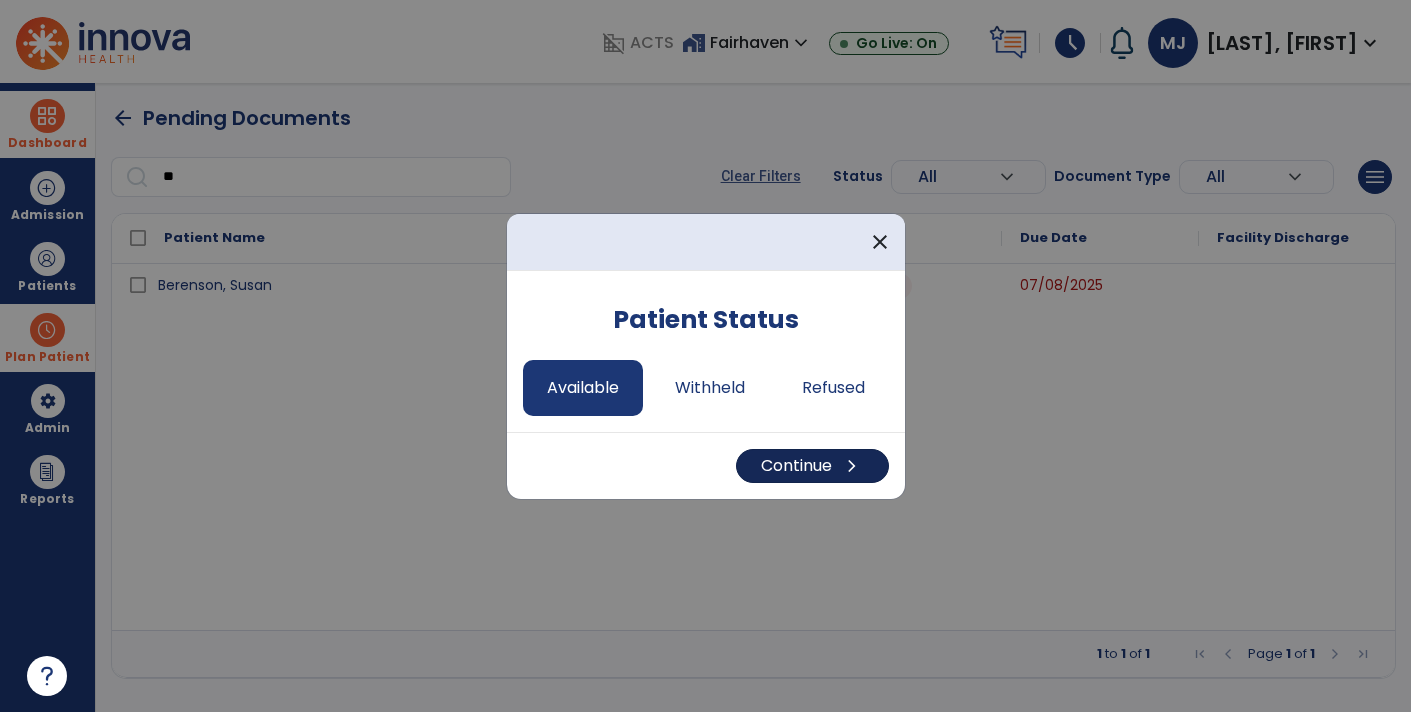 click on "Continue   chevron_right" at bounding box center (812, 466) 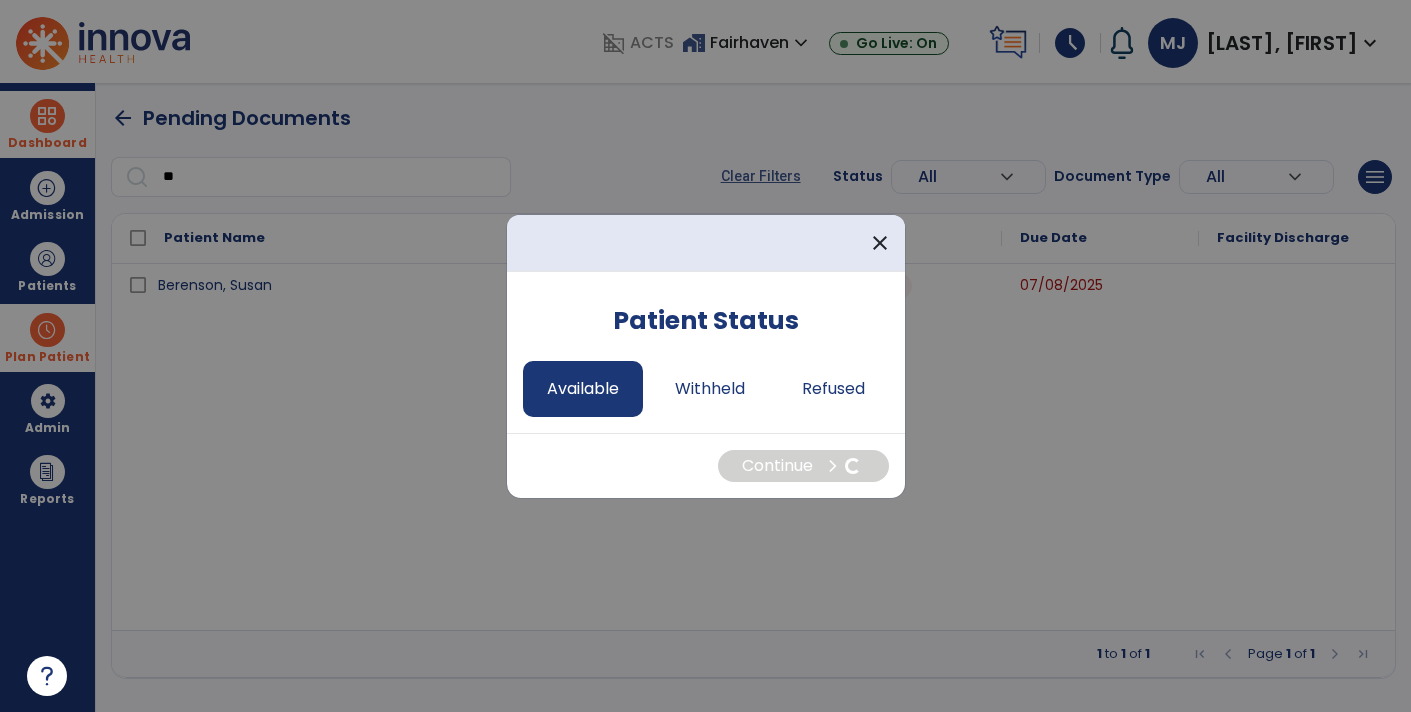 select on "*" 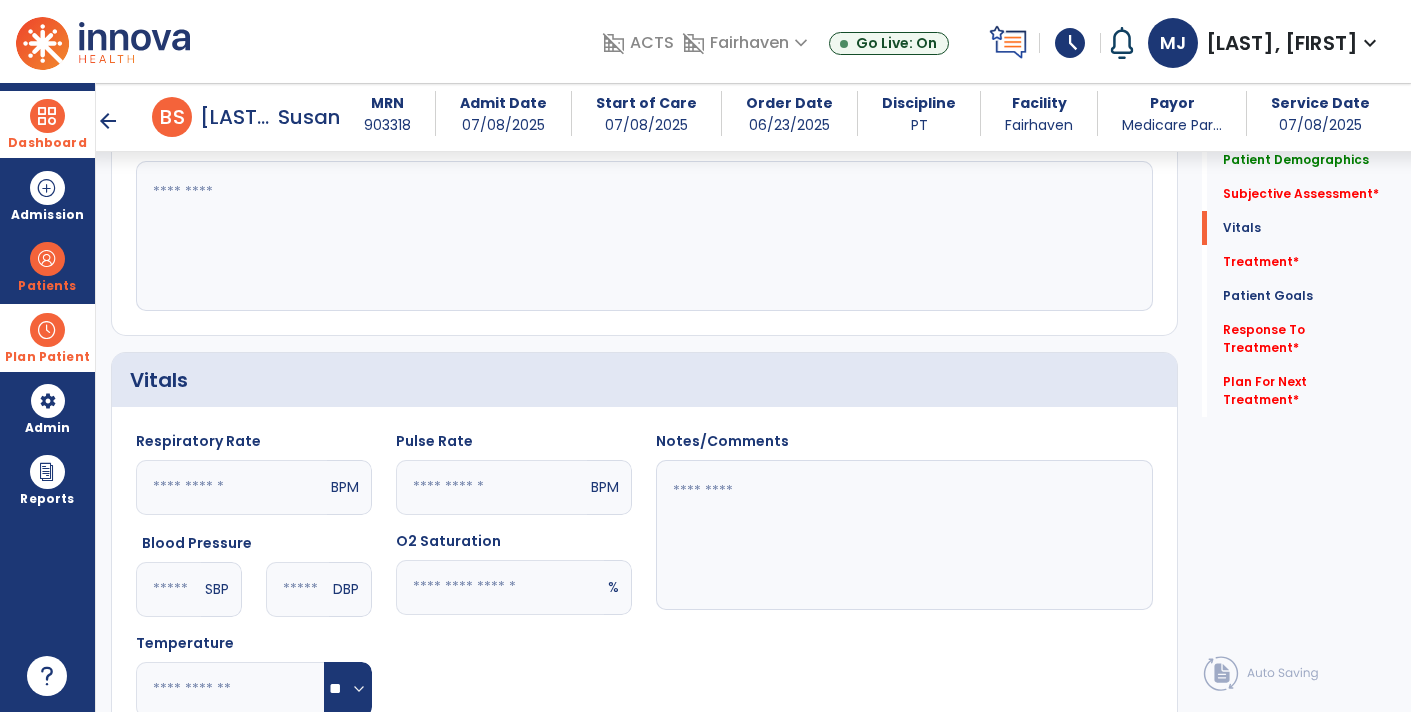 scroll, scrollTop: 474, scrollLeft: 0, axis: vertical 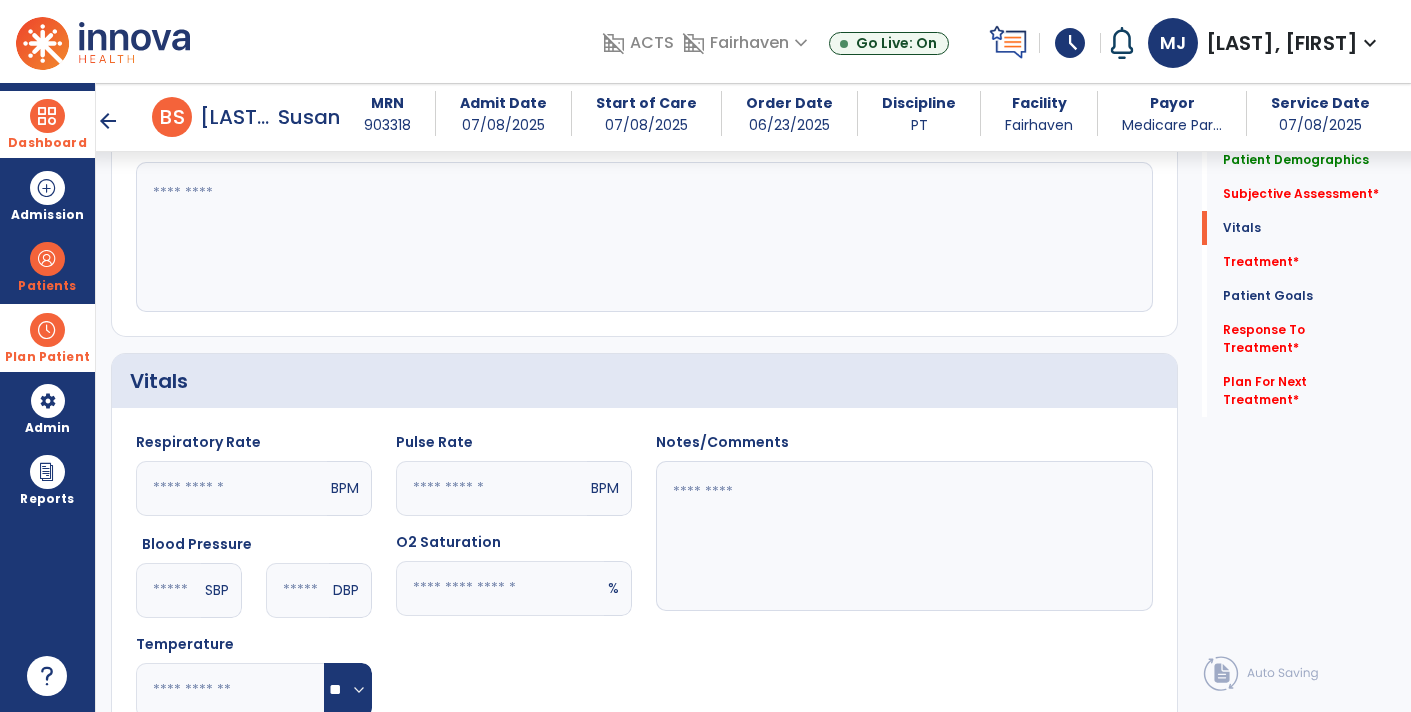 click 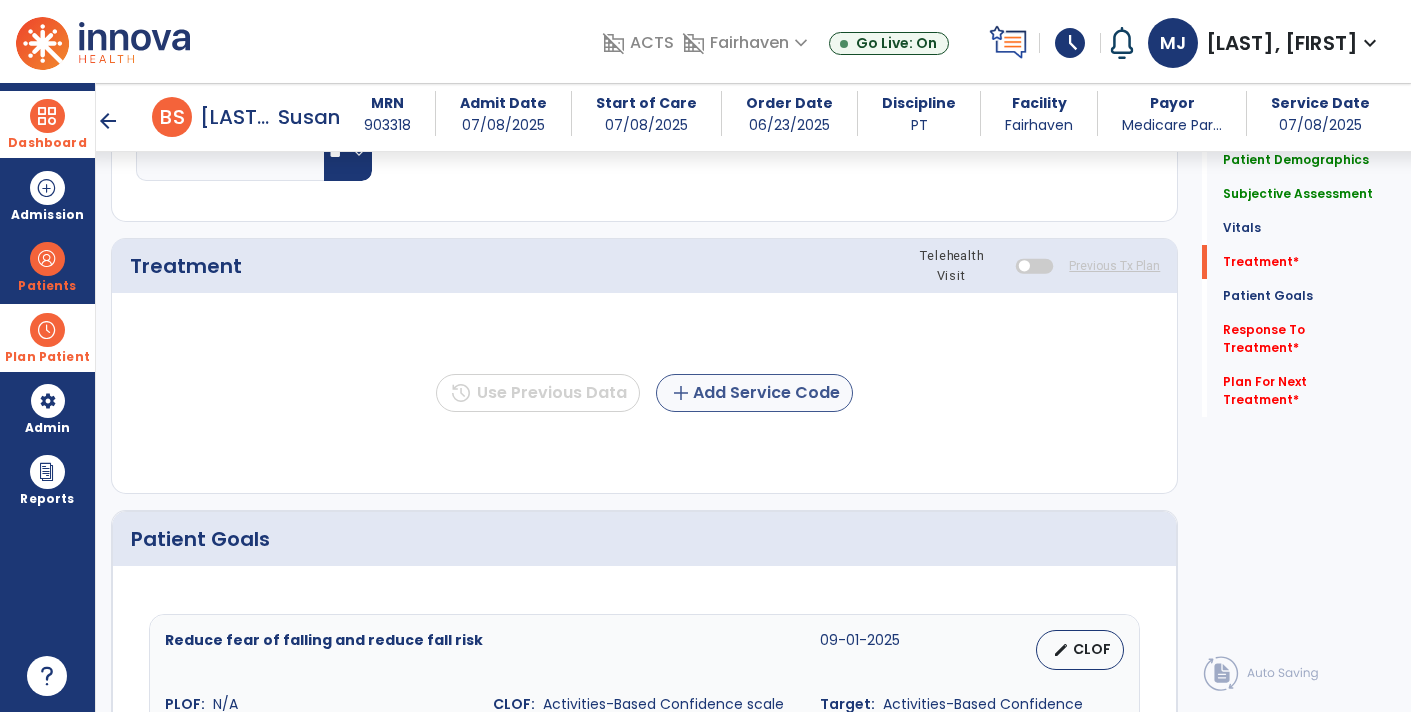 type on "**********" 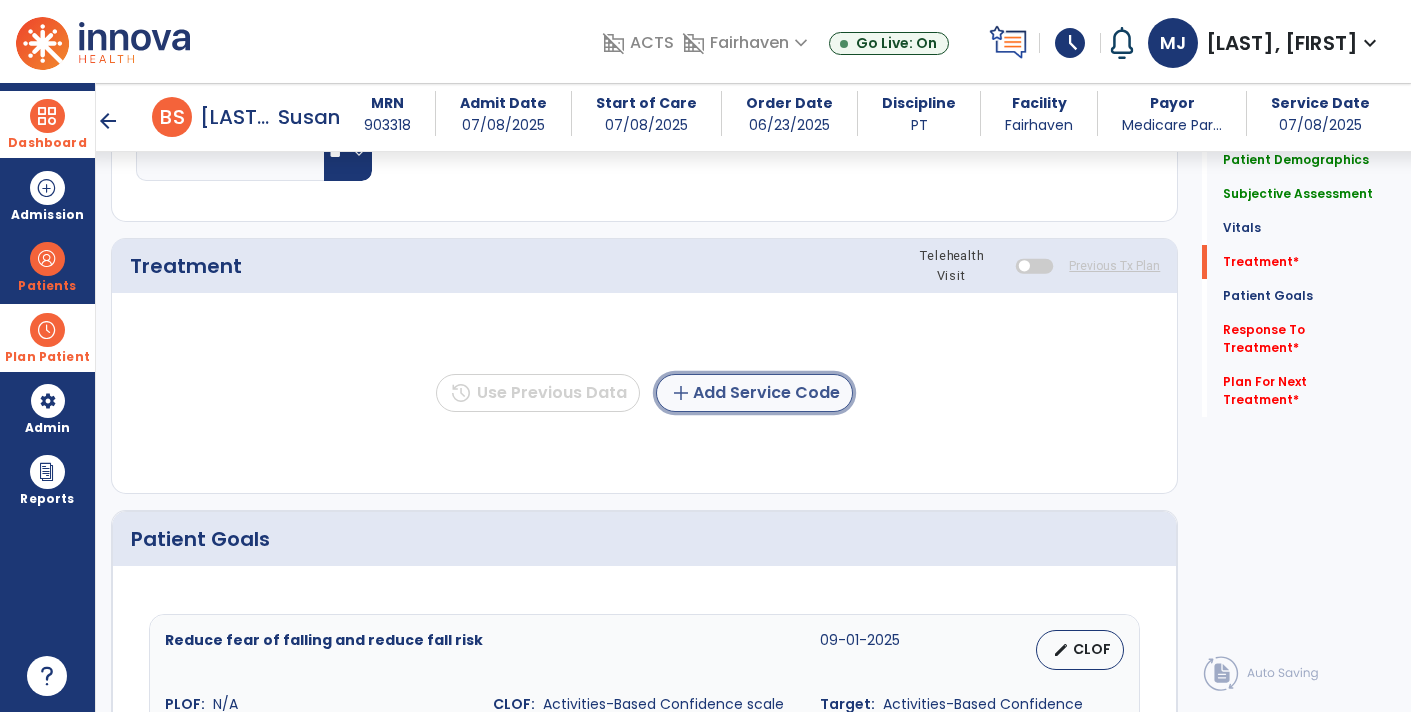 click on "add  Add Service Code" 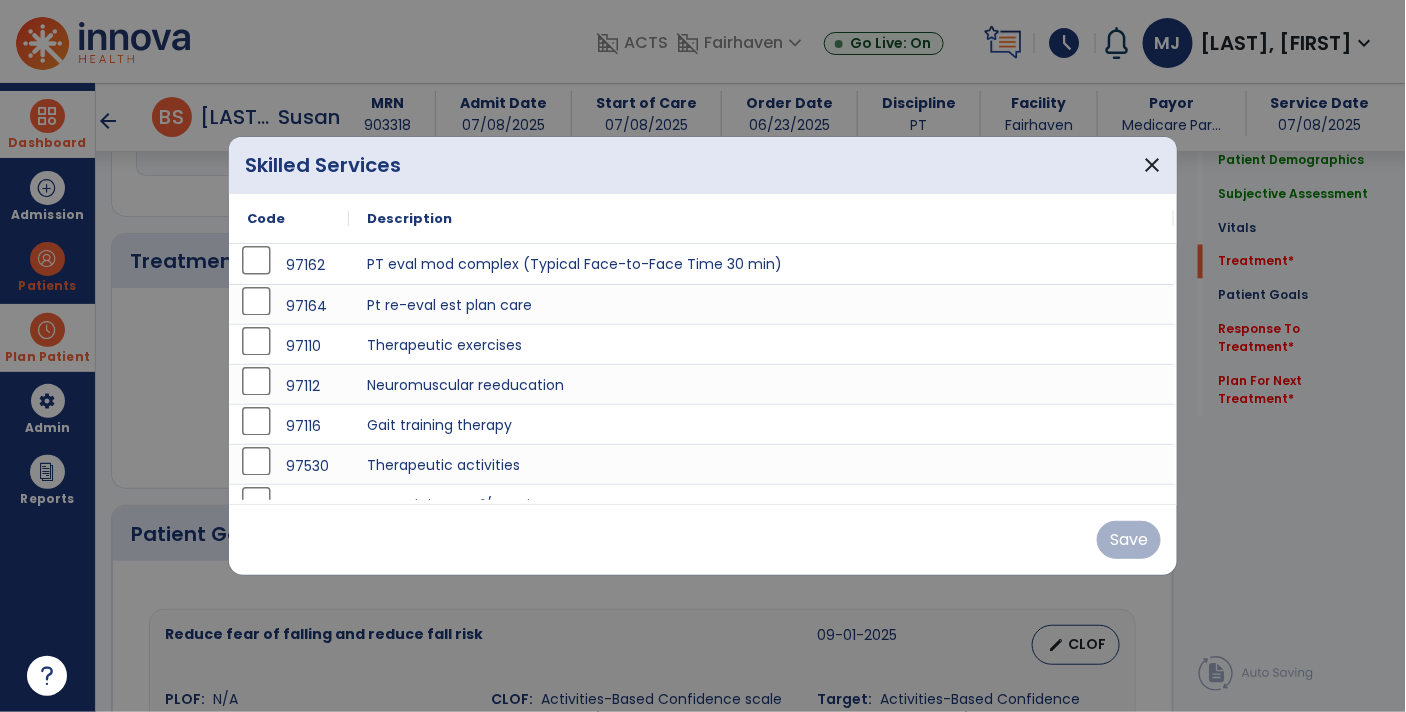 scroll, scrollTop: 1011, scrollLeft: 0, axis: vertical 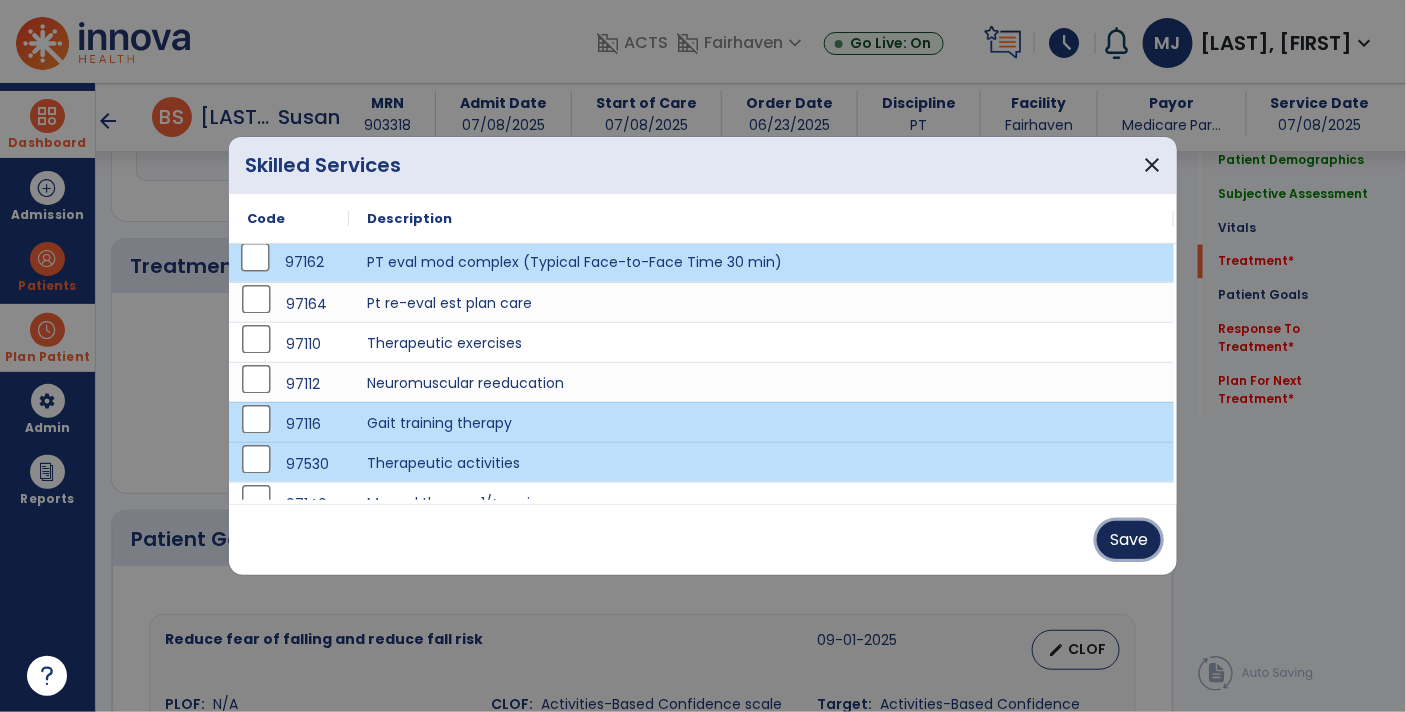 click on "Save" at bounding box center (1129, 540) 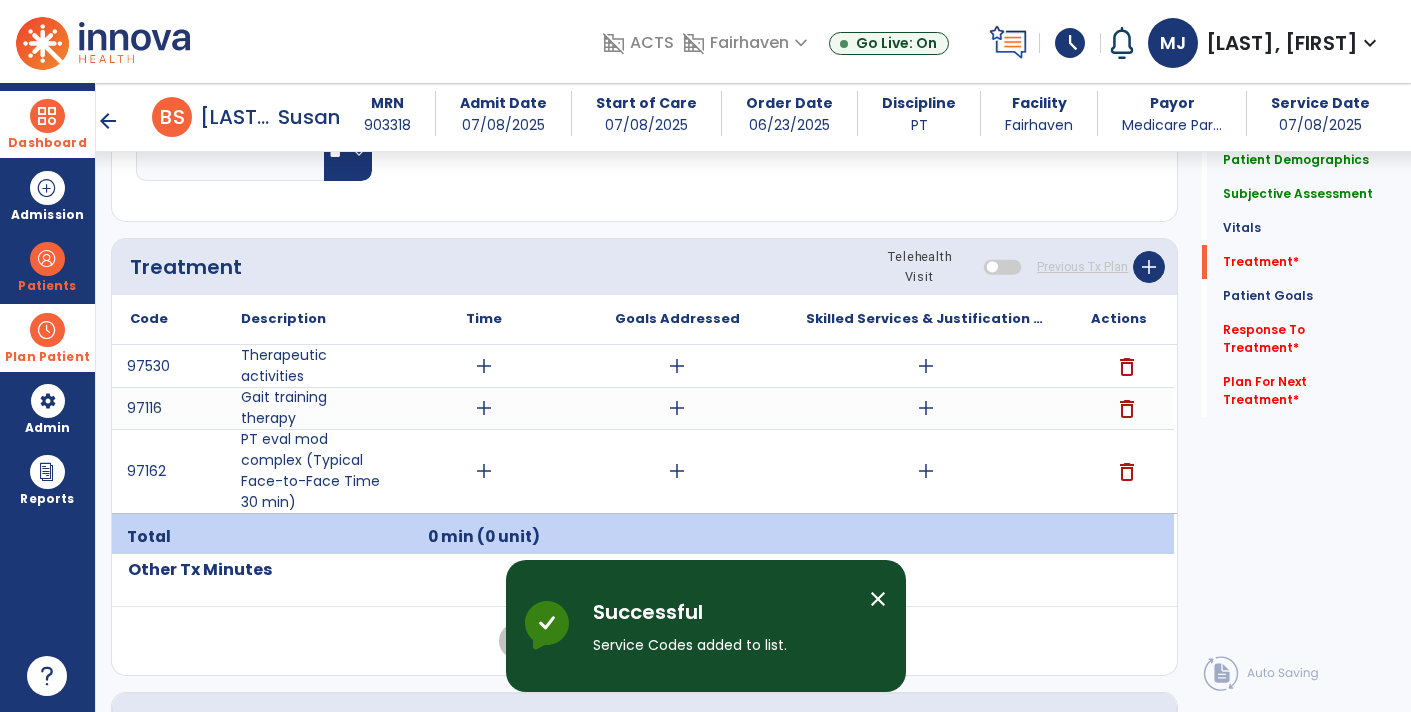 click on "add" at bounding box center (926, 471) 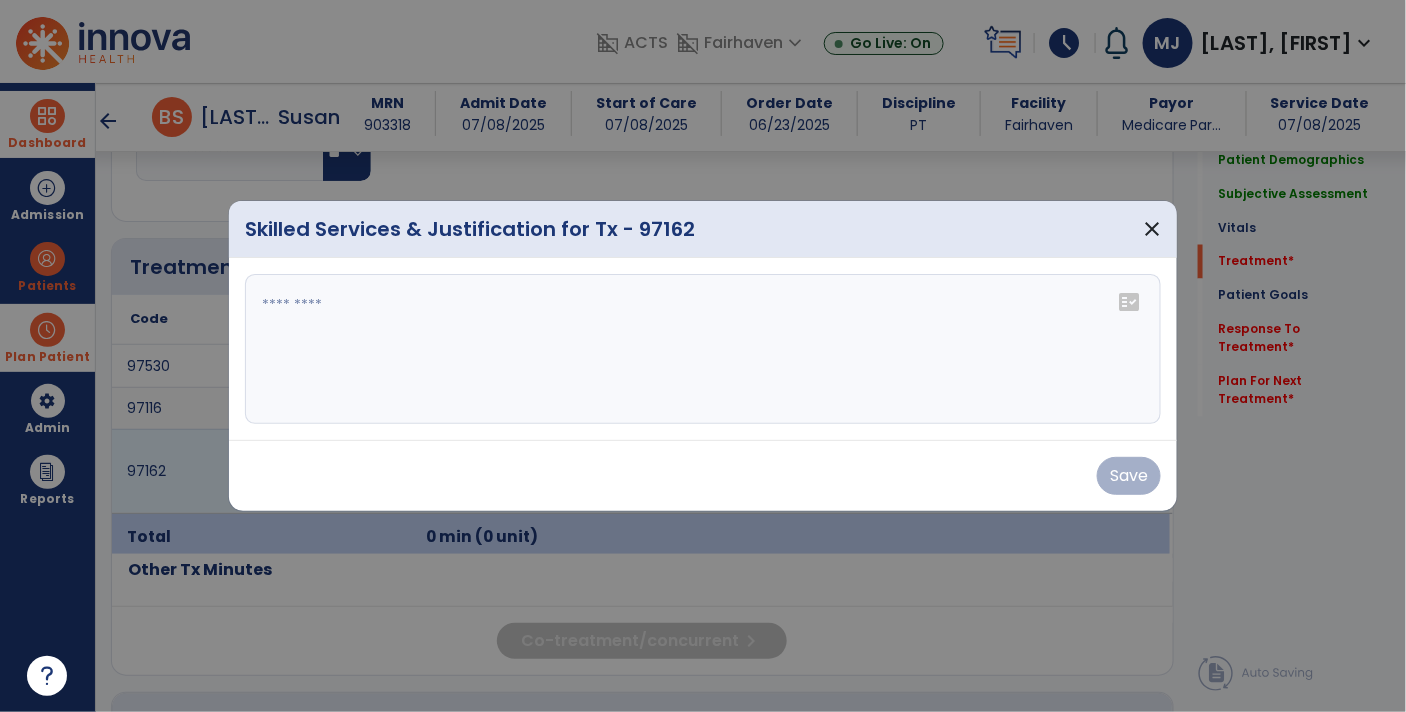 scroll, scrollTop: 1011, scrollLeft: 0, axis: vertical 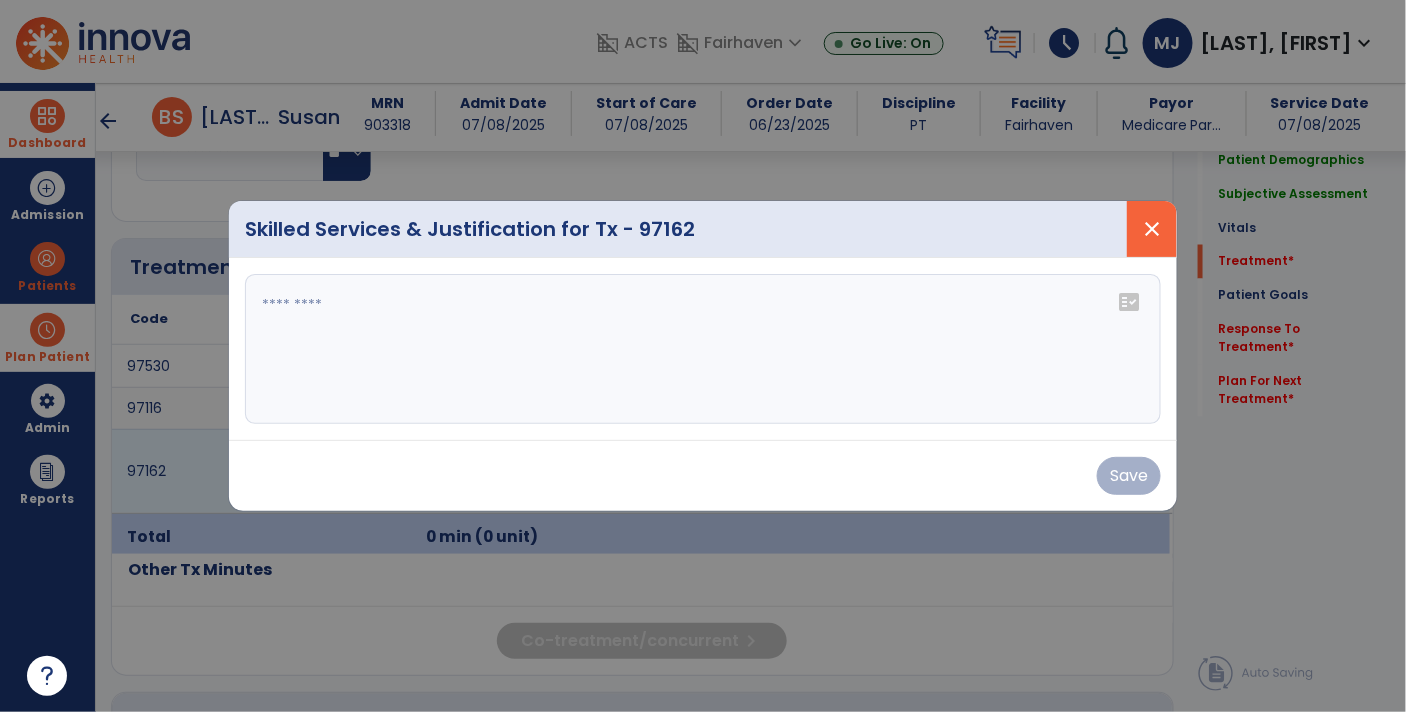 click on "close" at bounding box center (1152, 229) 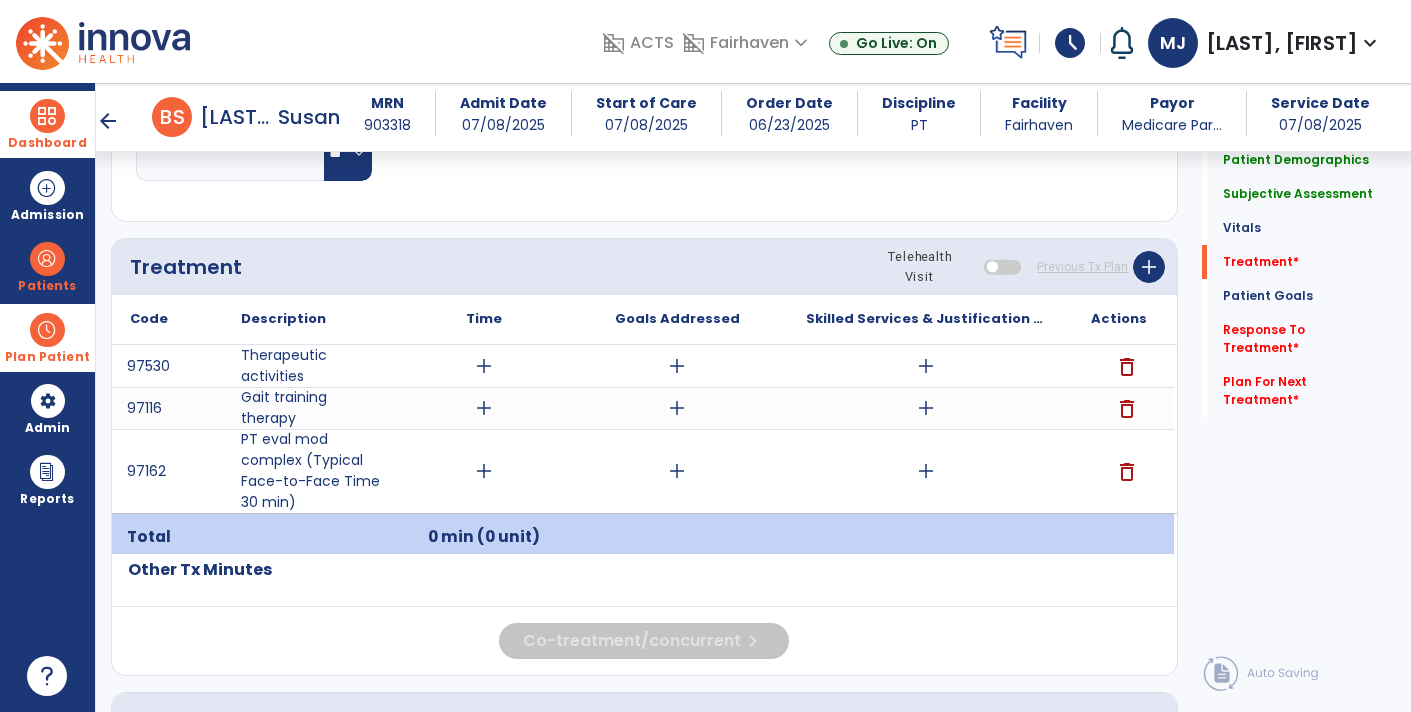 click on "add" at bounding box center [484, 471] 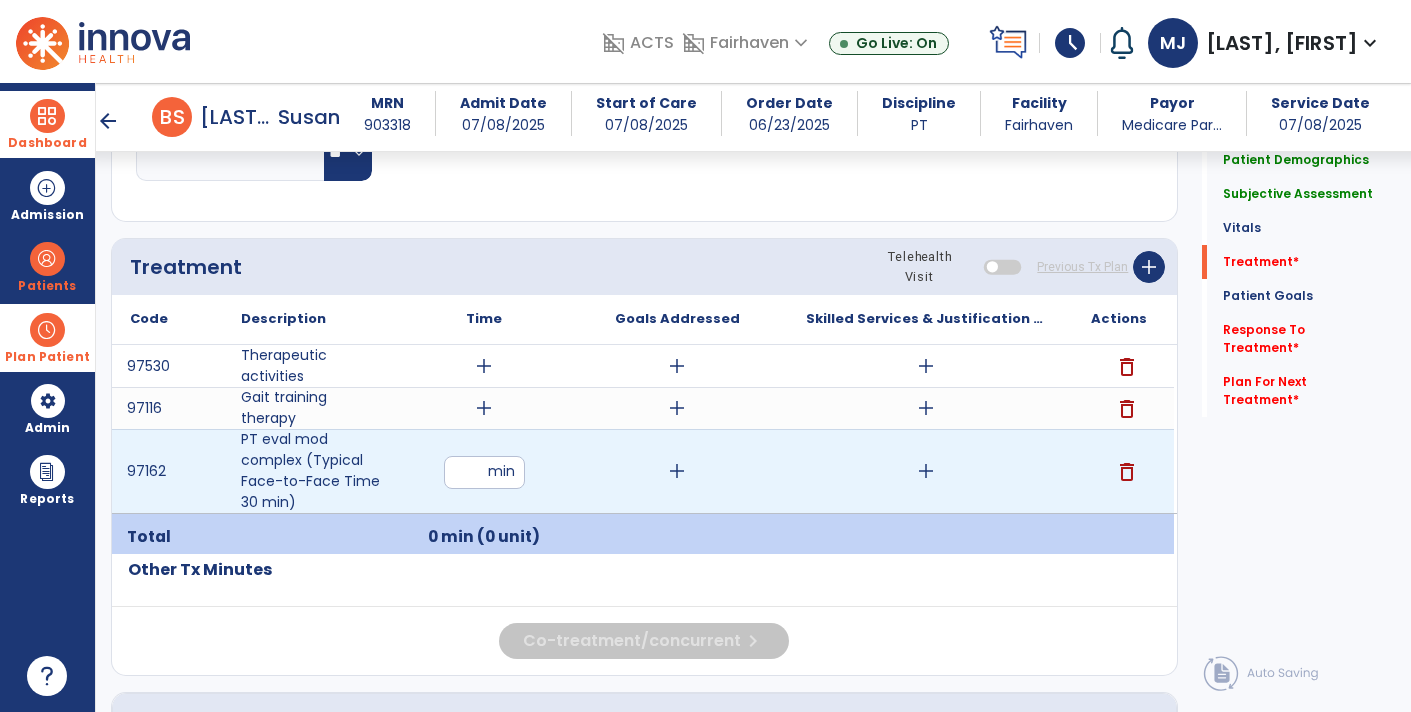 type on "*" 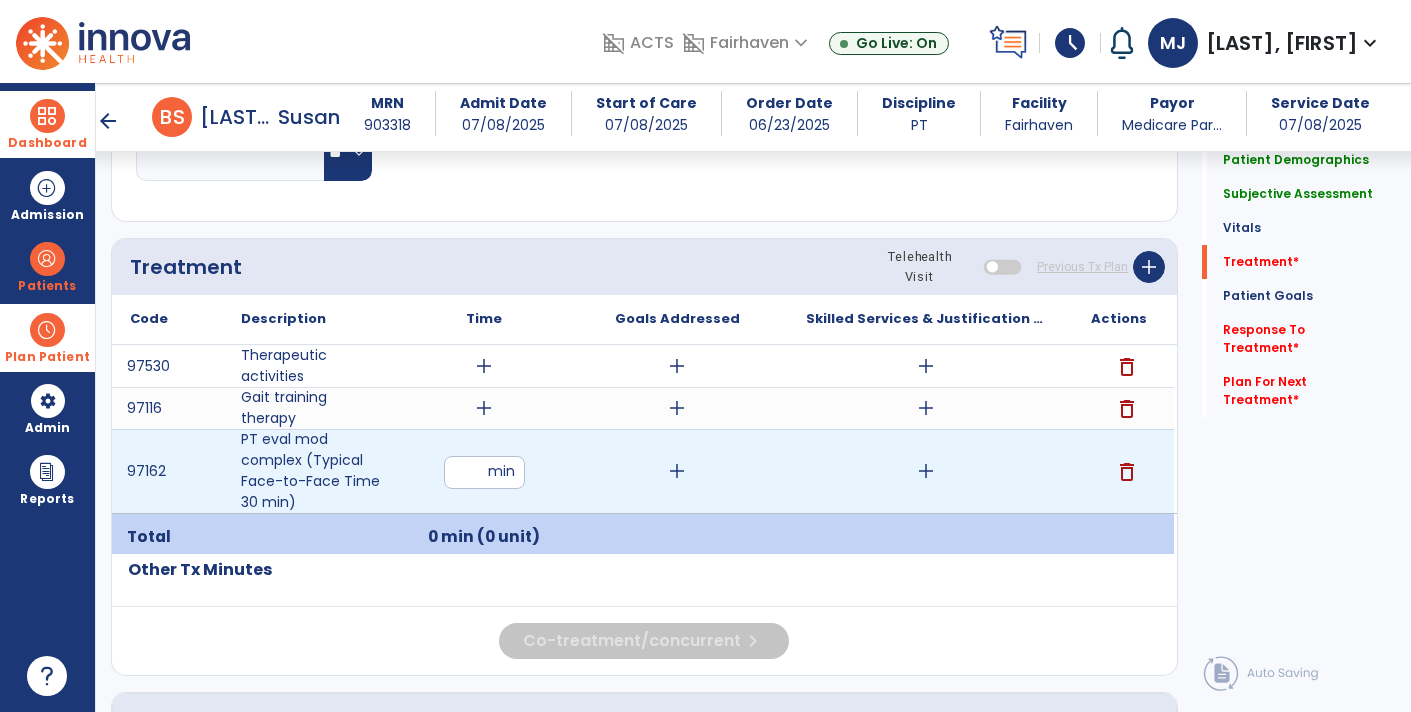 type on "**" 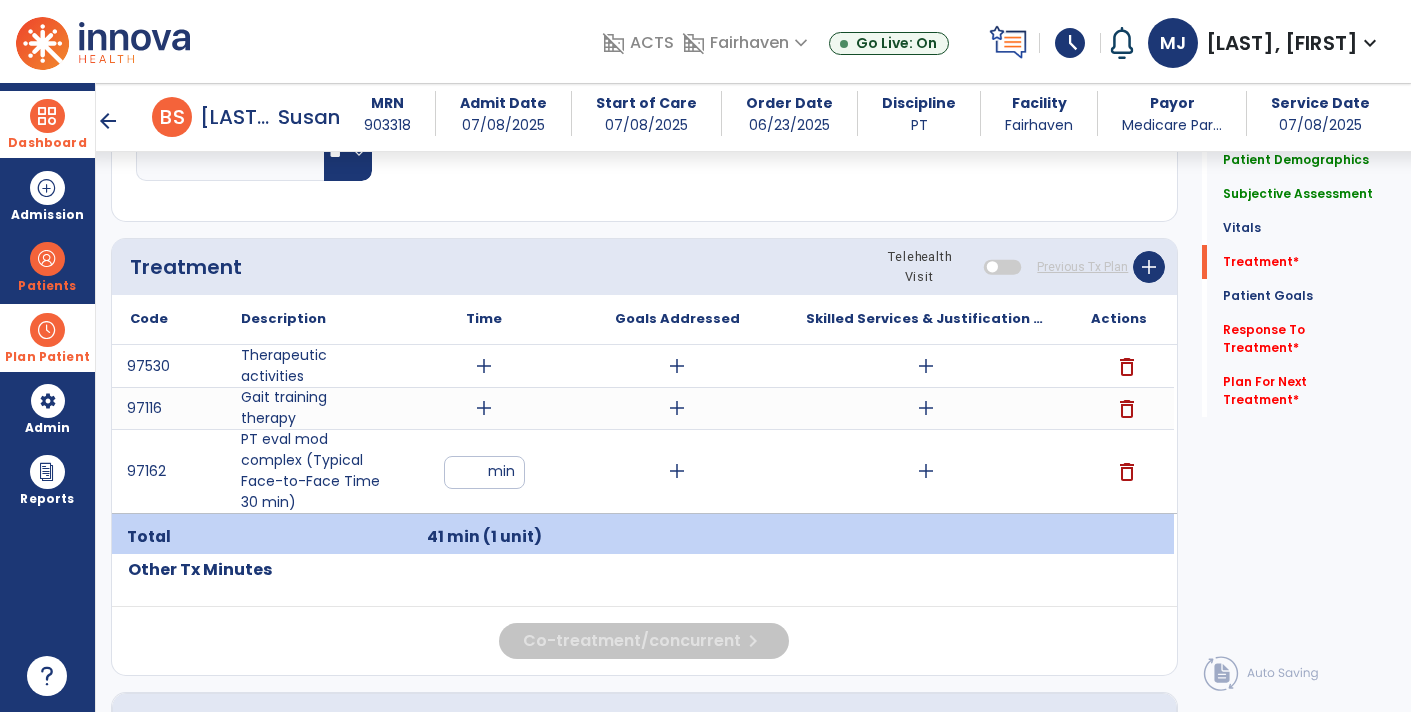 click on "add" at bounding box center [484, 408] 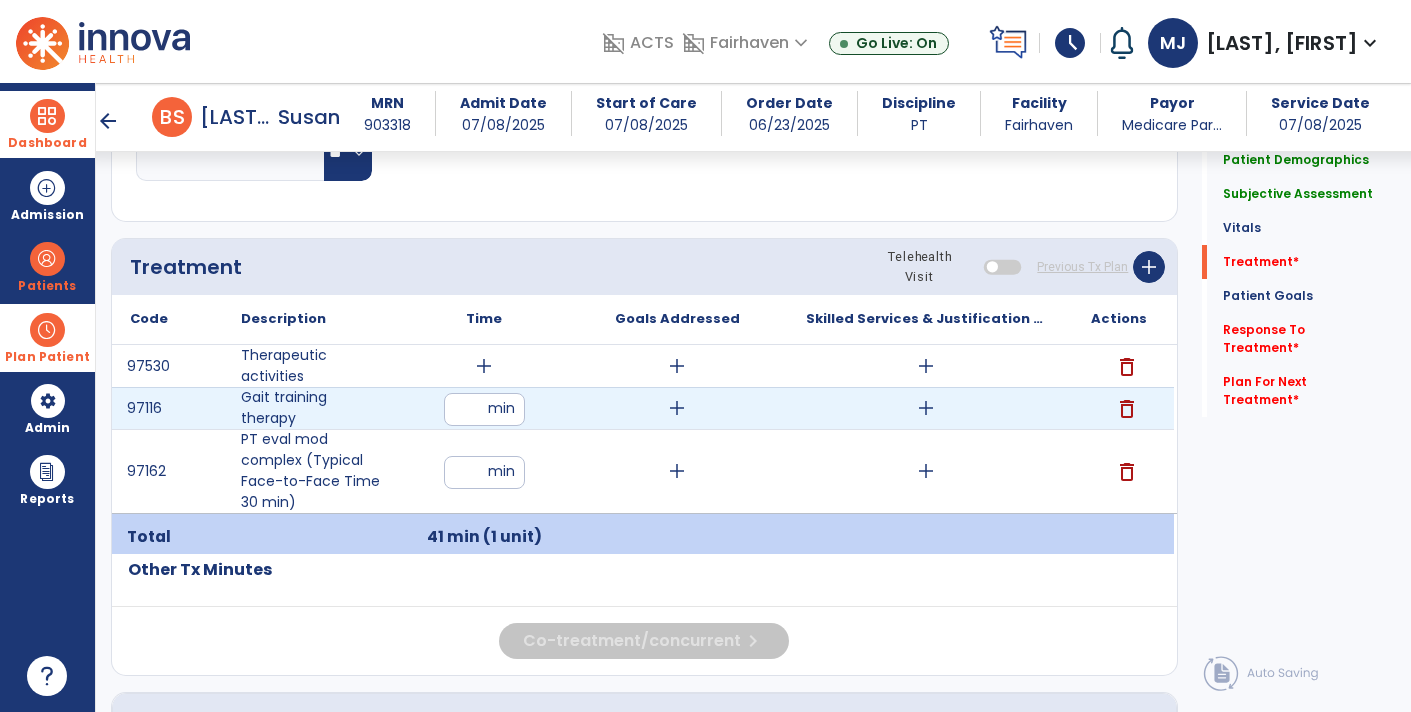 type on "**" 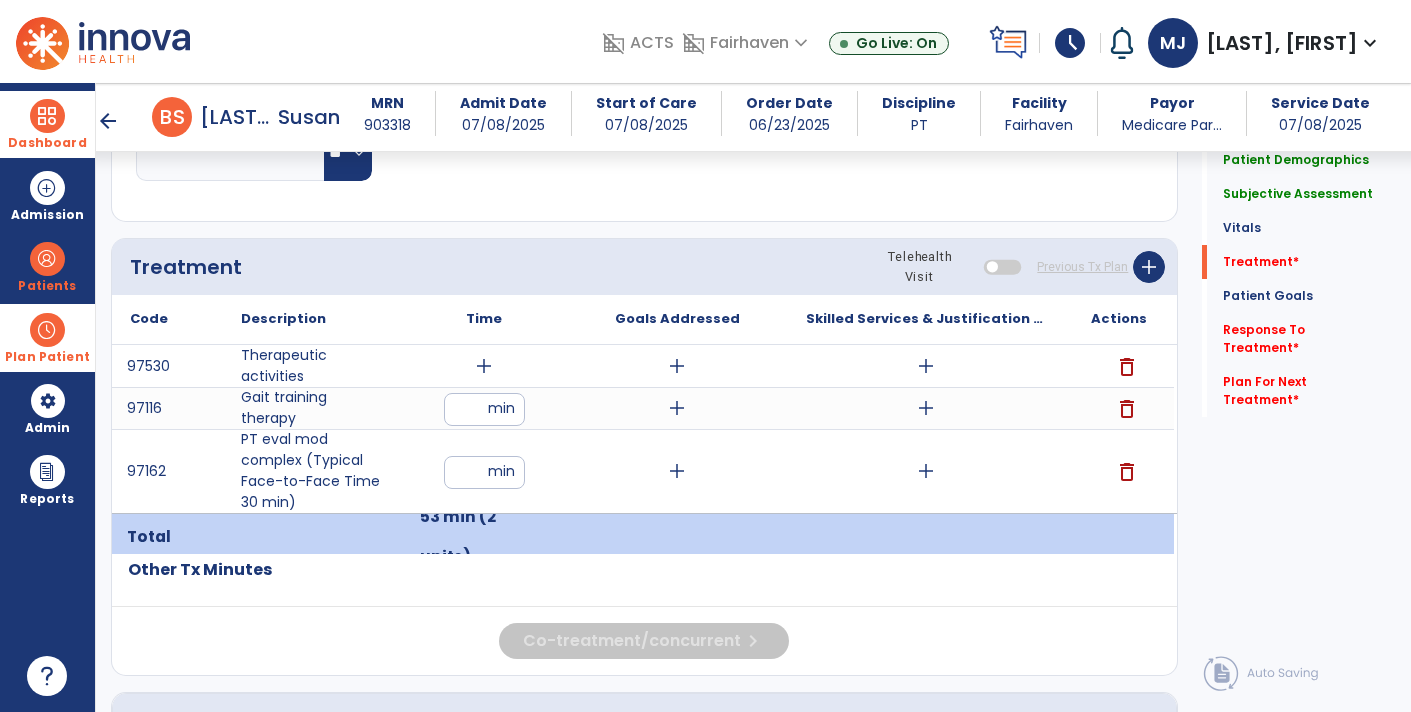 click on "add" at bounding box center [484, 366] 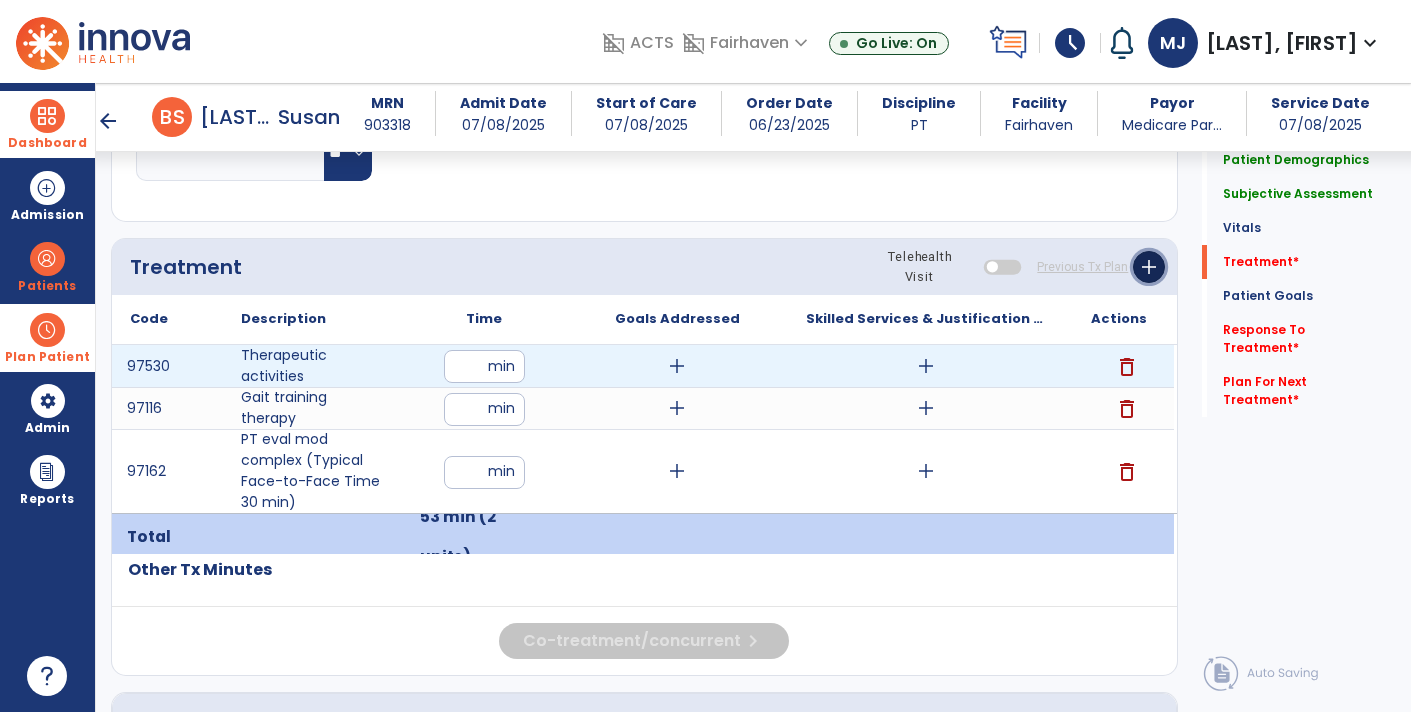 click on "add" 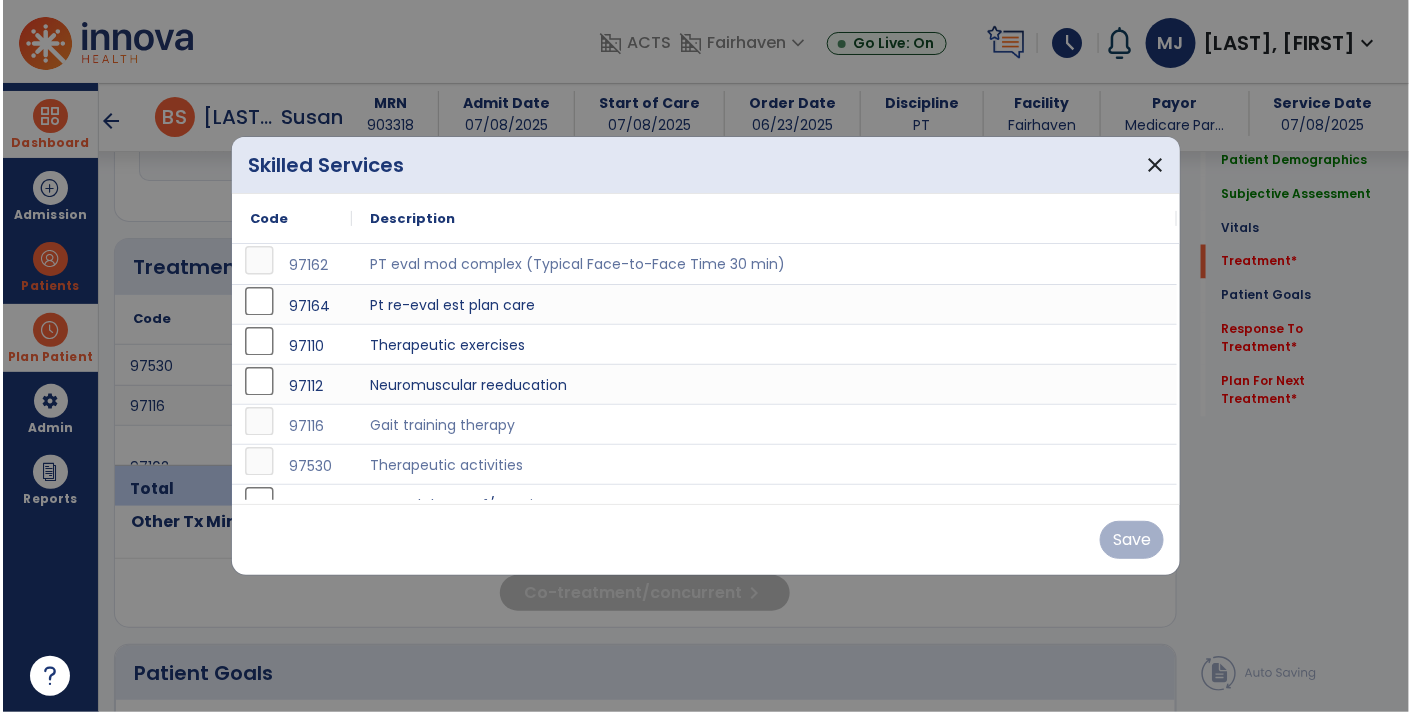 scroll, scrollTop: 1011, scrollLeft: 0, axis: vertical 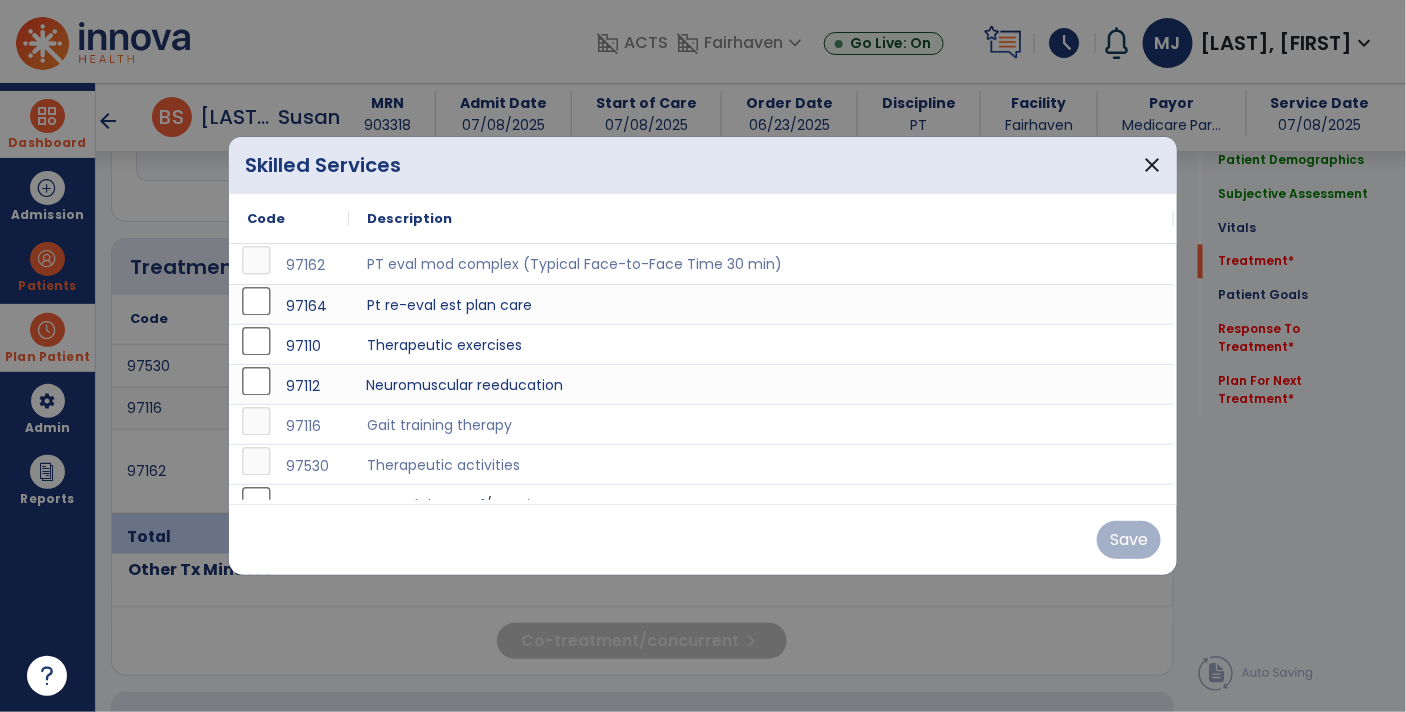 click on "Neuromuscular reeducation" at bounding box center (761, 384) 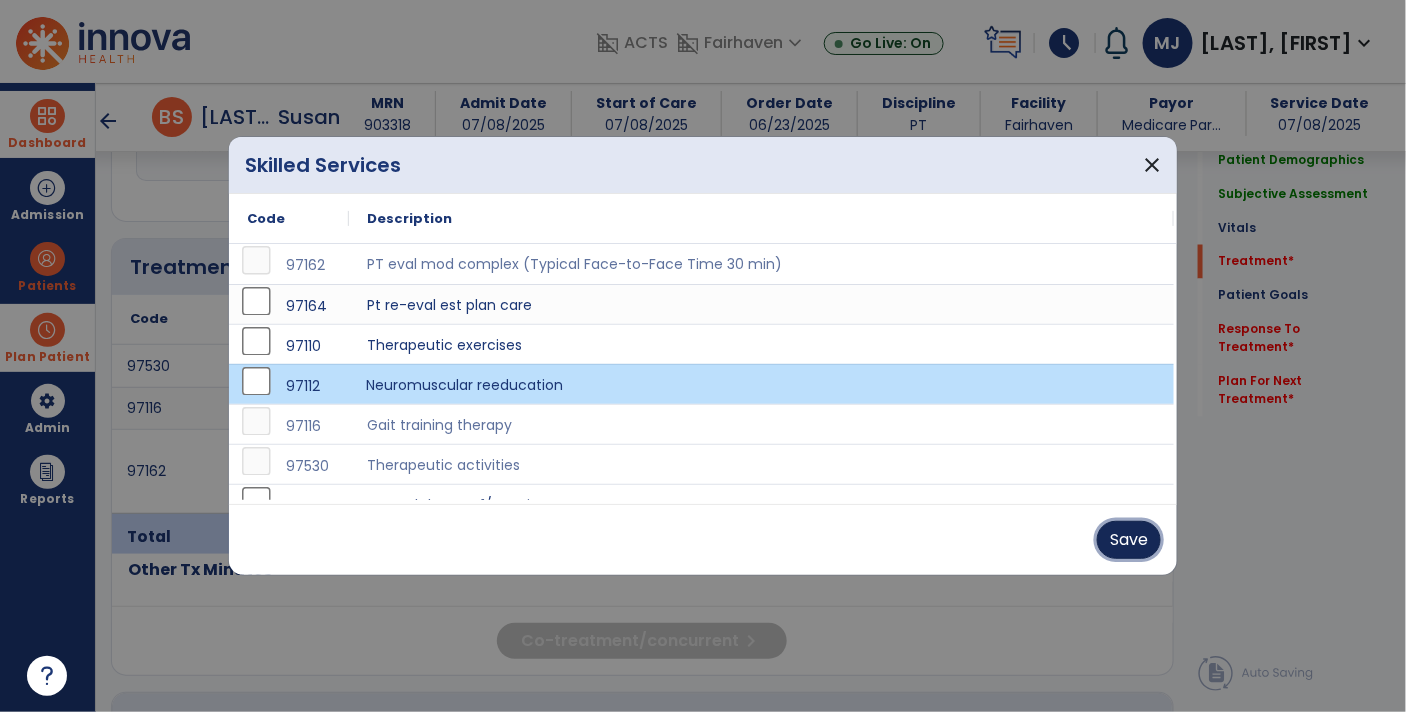 click on "Save" at bounding box center (1129, 540) 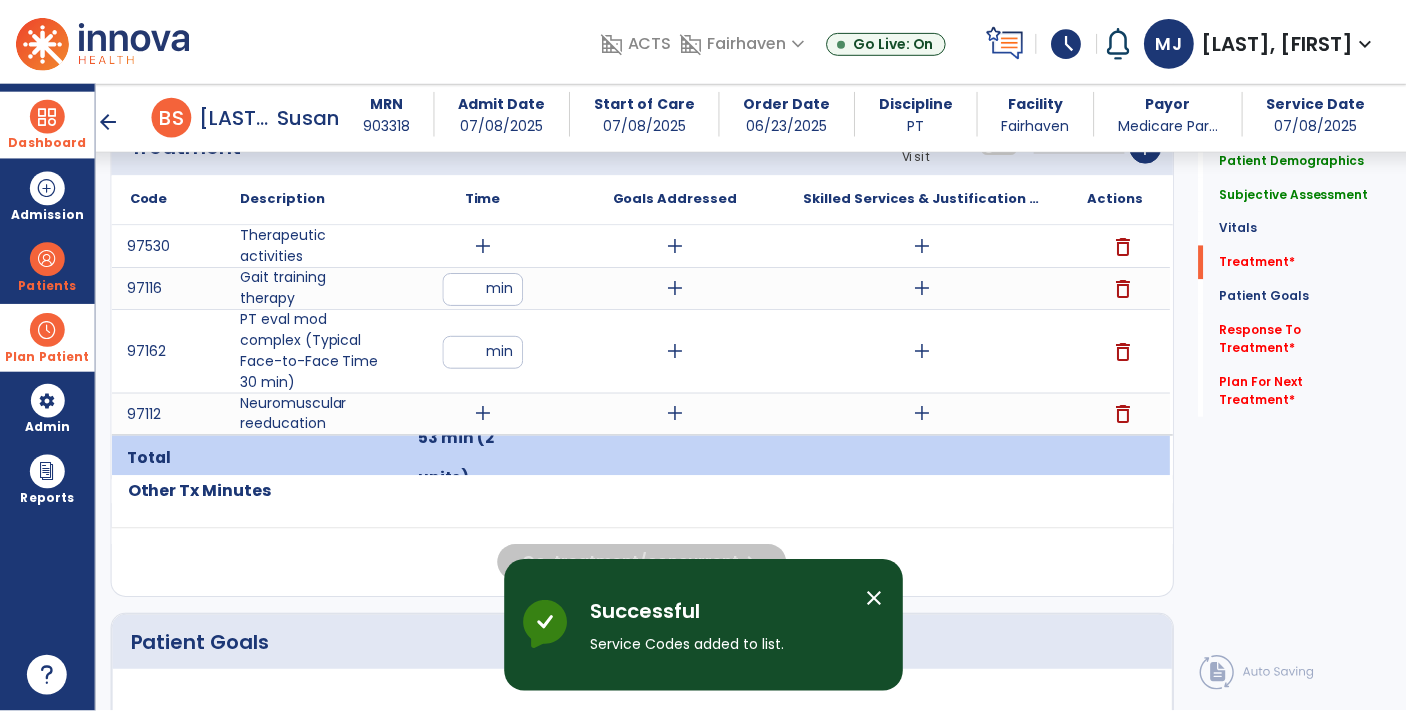 scroll, scrollTop: 1134, scrollLeft: 0, axis: vertical 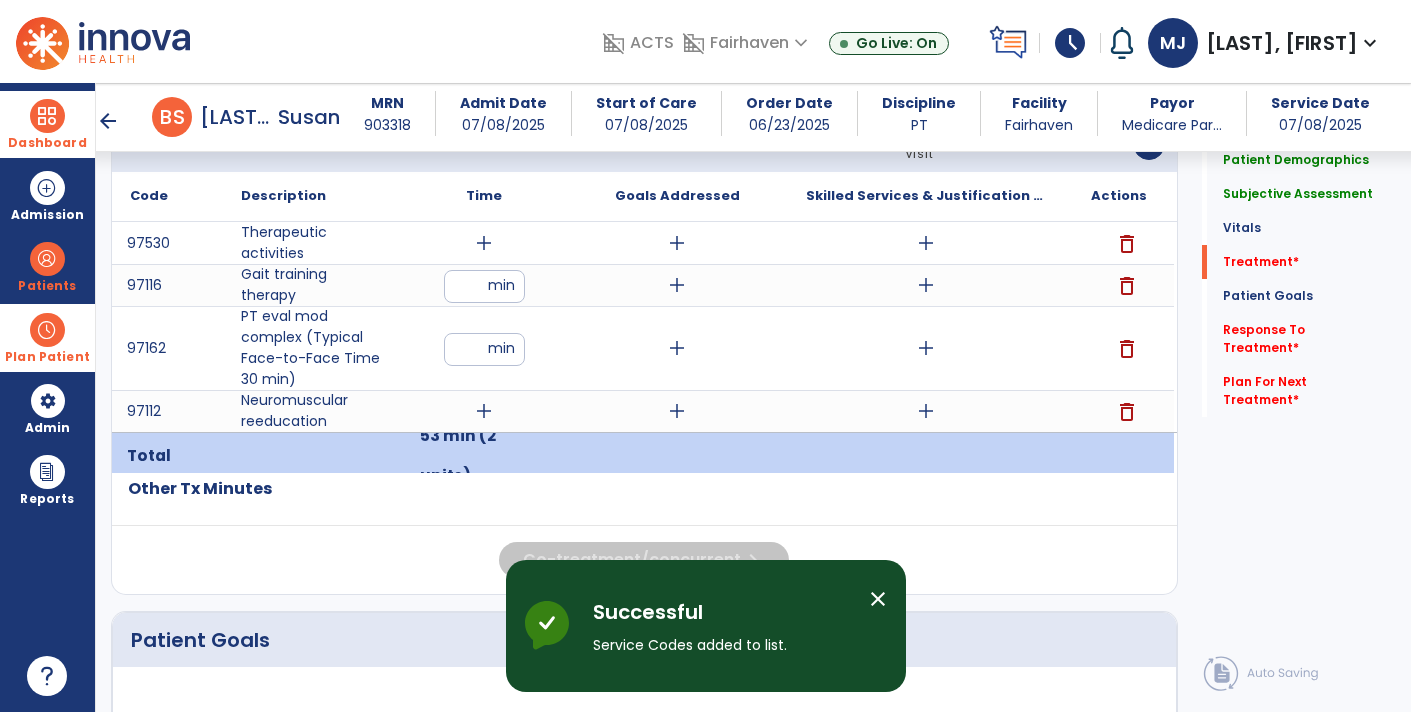 click on "add" at bounding box center [484, 411] 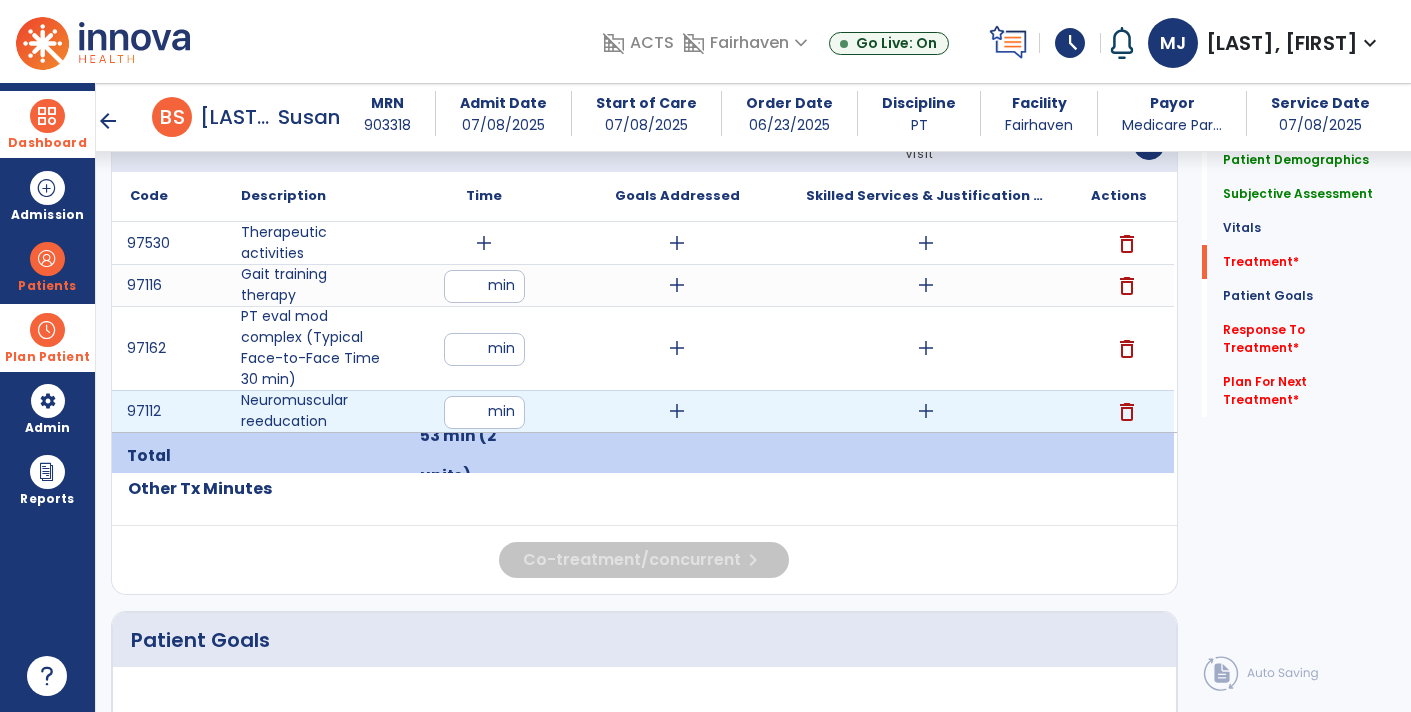 type on "**" 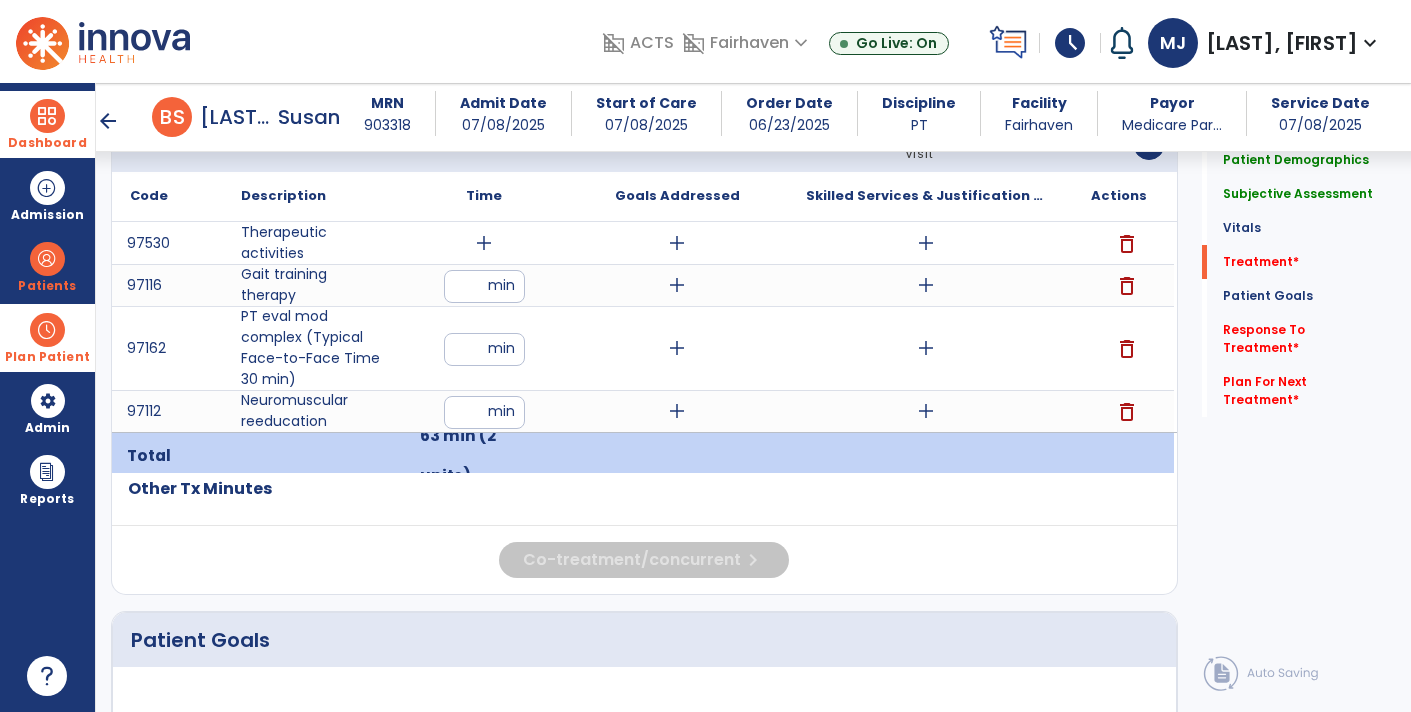 click on "**" at bounding box center [484, 286] 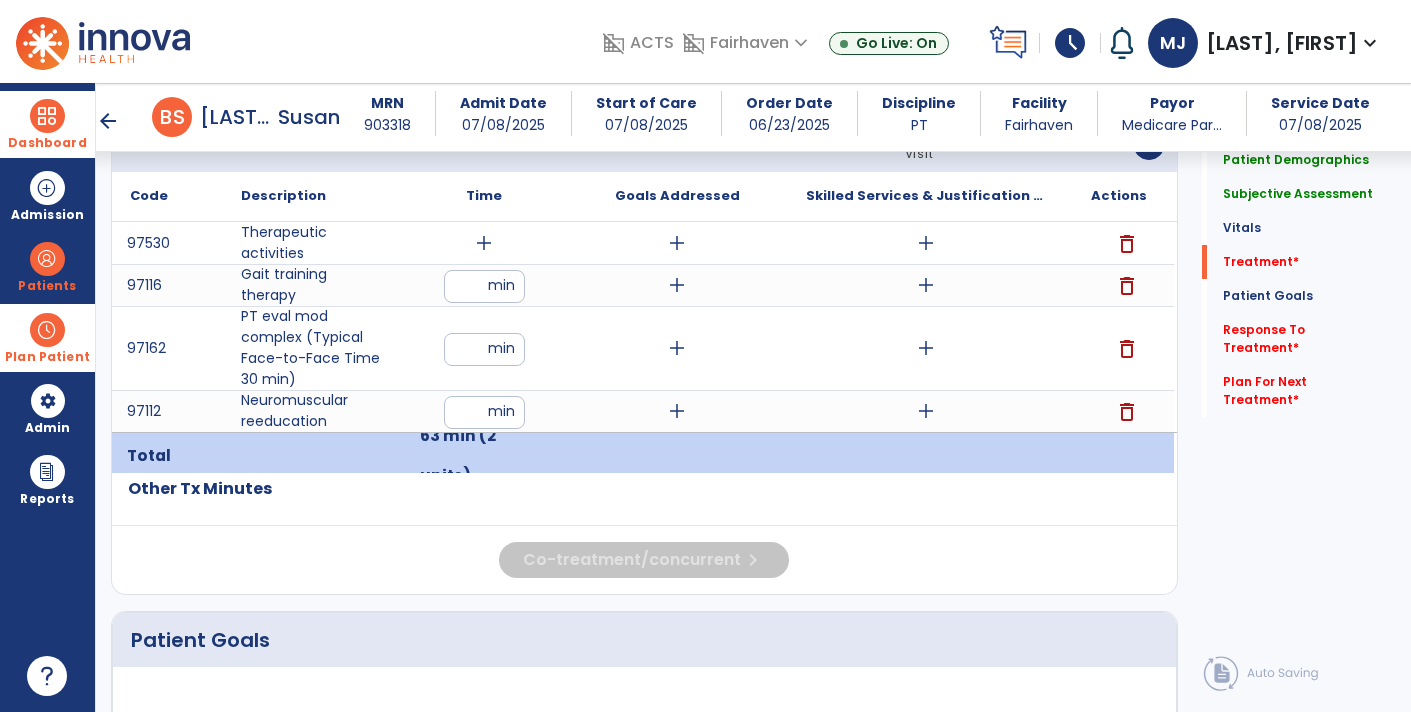 click on "** min" at bounding box center (484, 411) 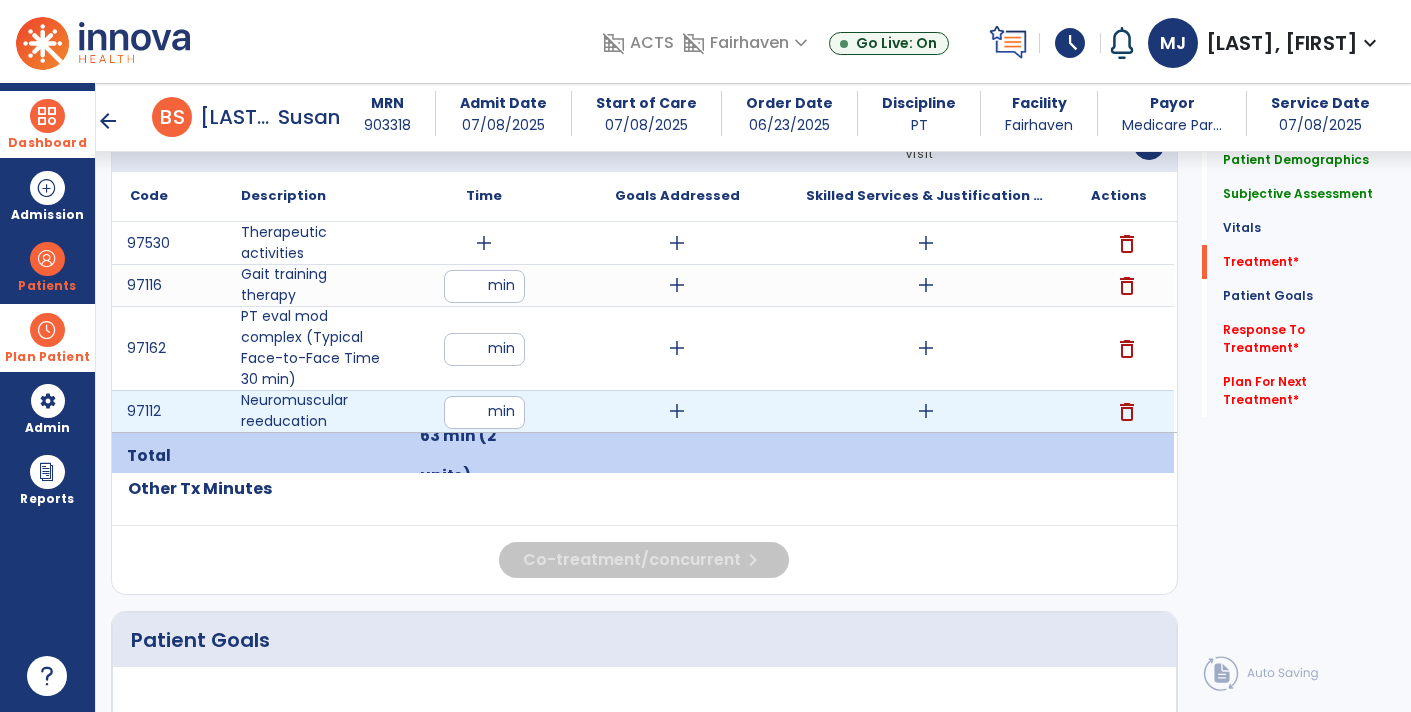 click on "**" at bounding box center [484, 412] 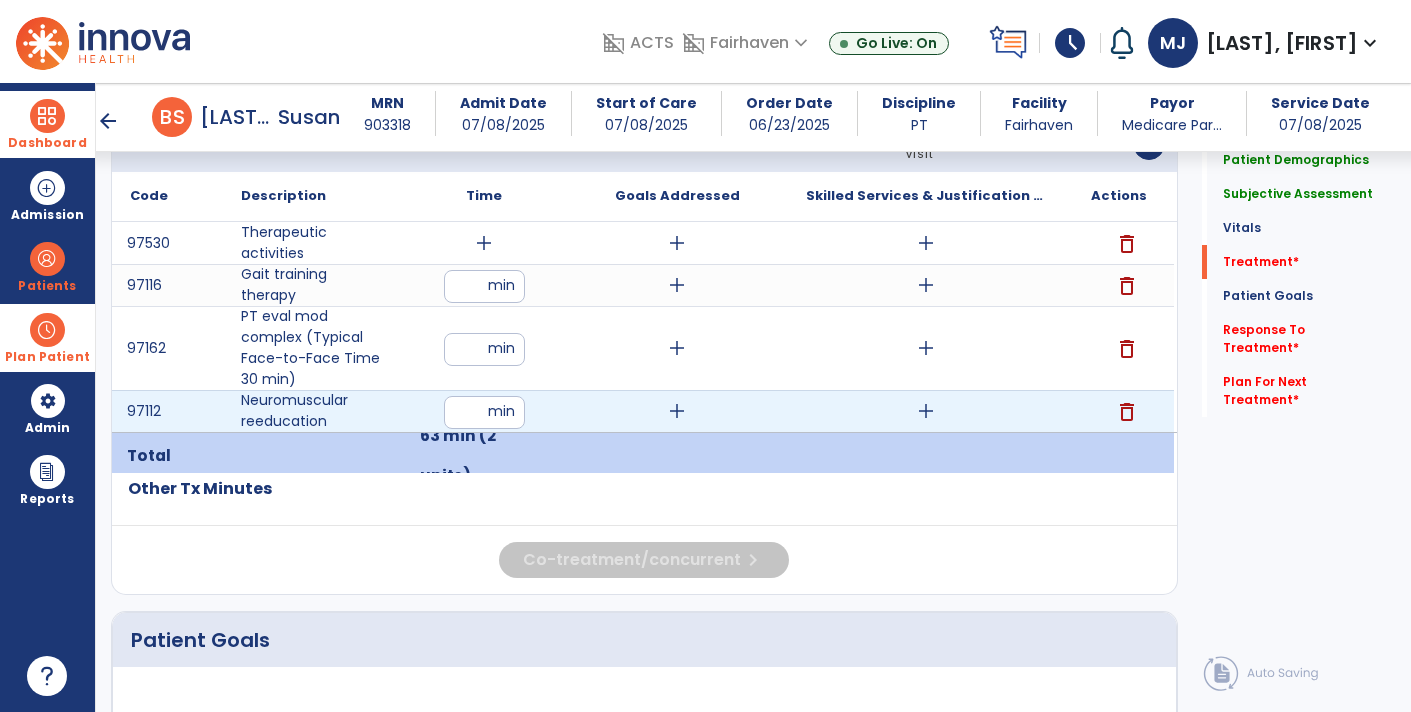 type on "**" 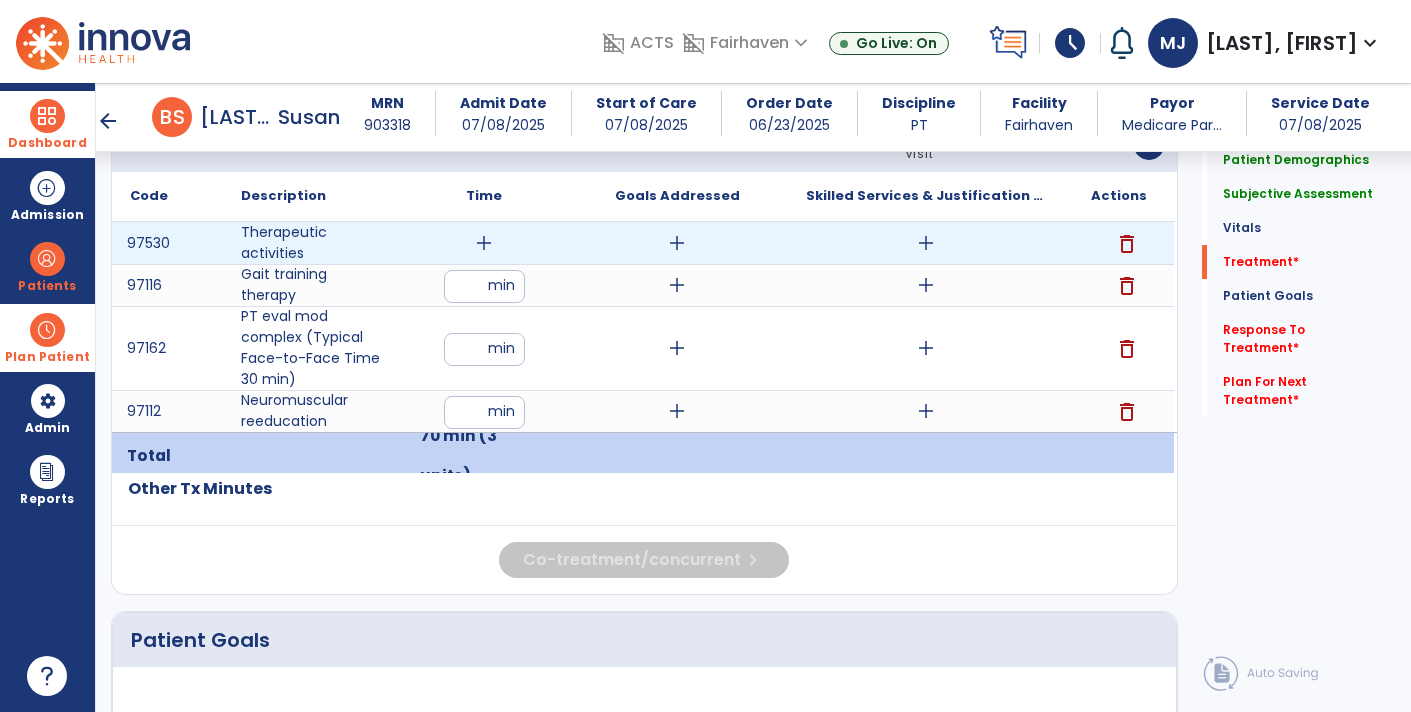 click on "delete" at bounding box center [1127, 244] 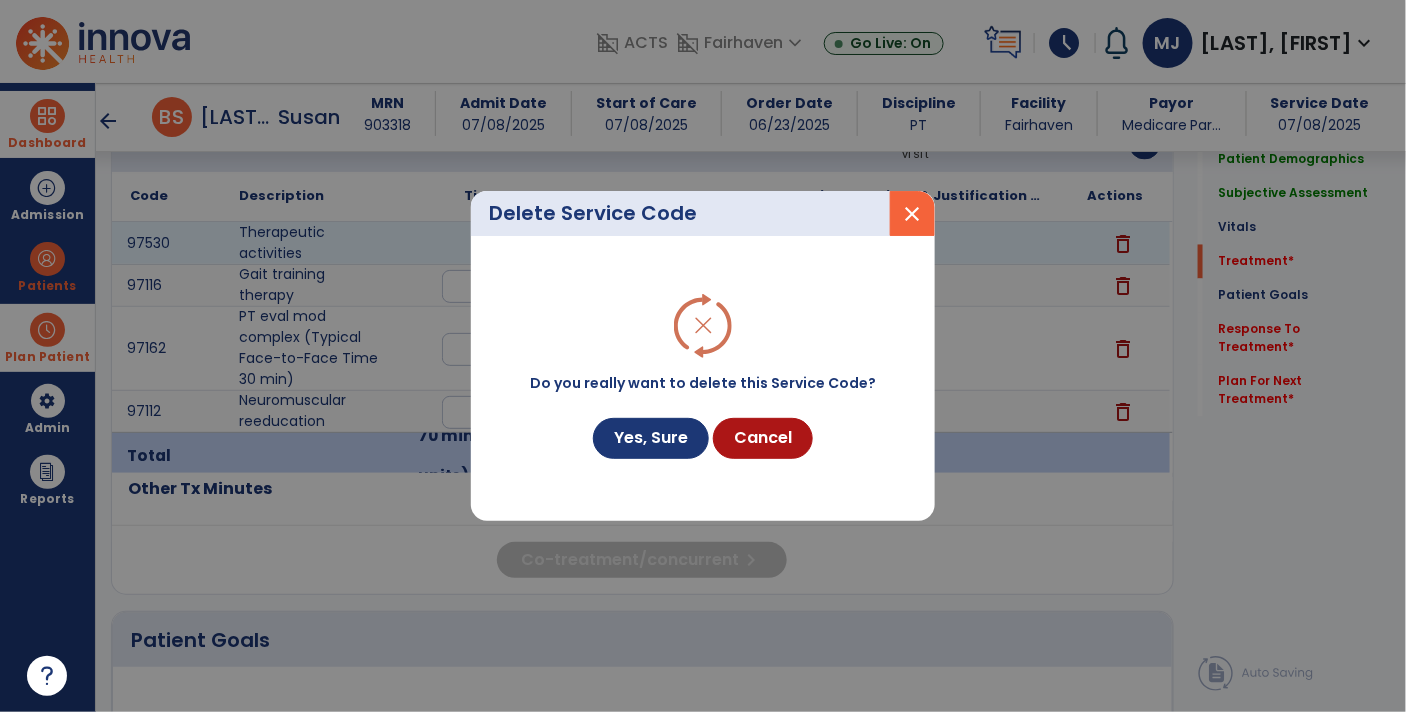 scroll, scrollTop: 1134, scrollLeft: 0, axis: vertical 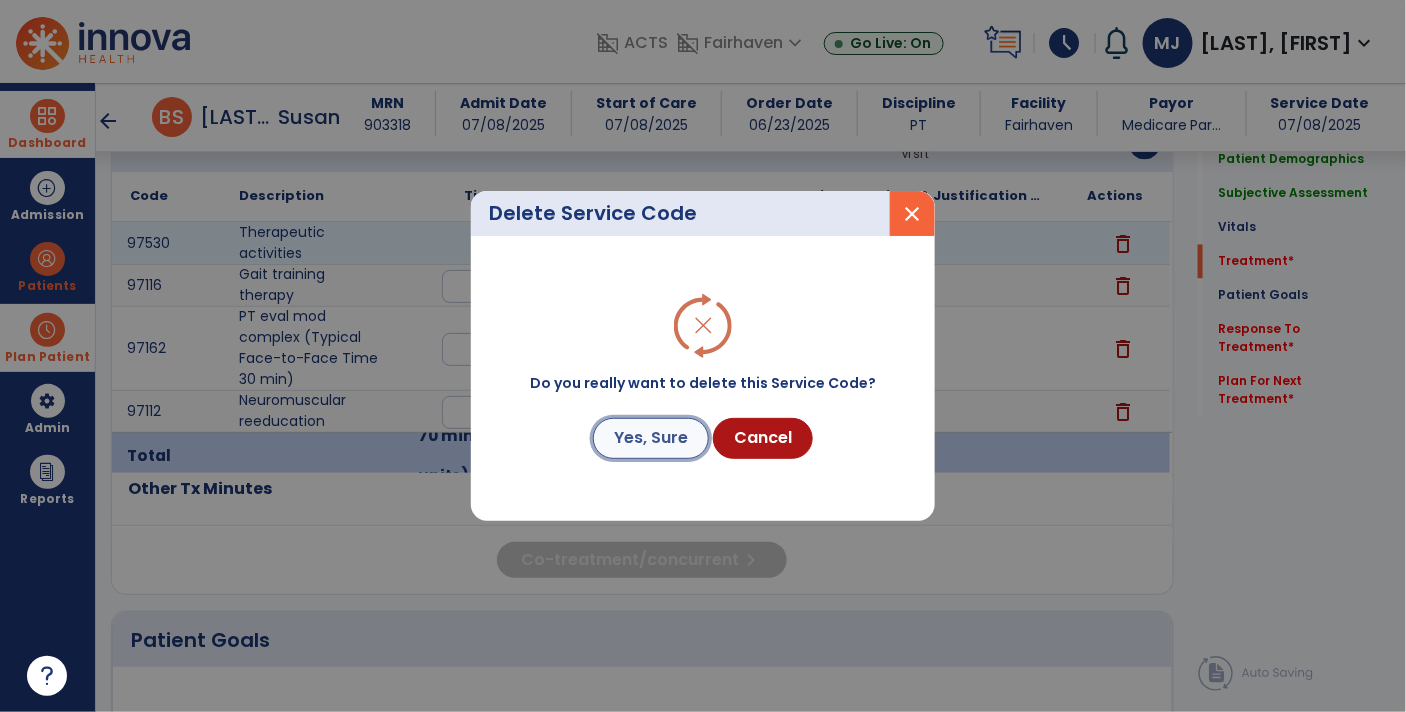click on "Yes, Sure" at bounding box center [651, 438] 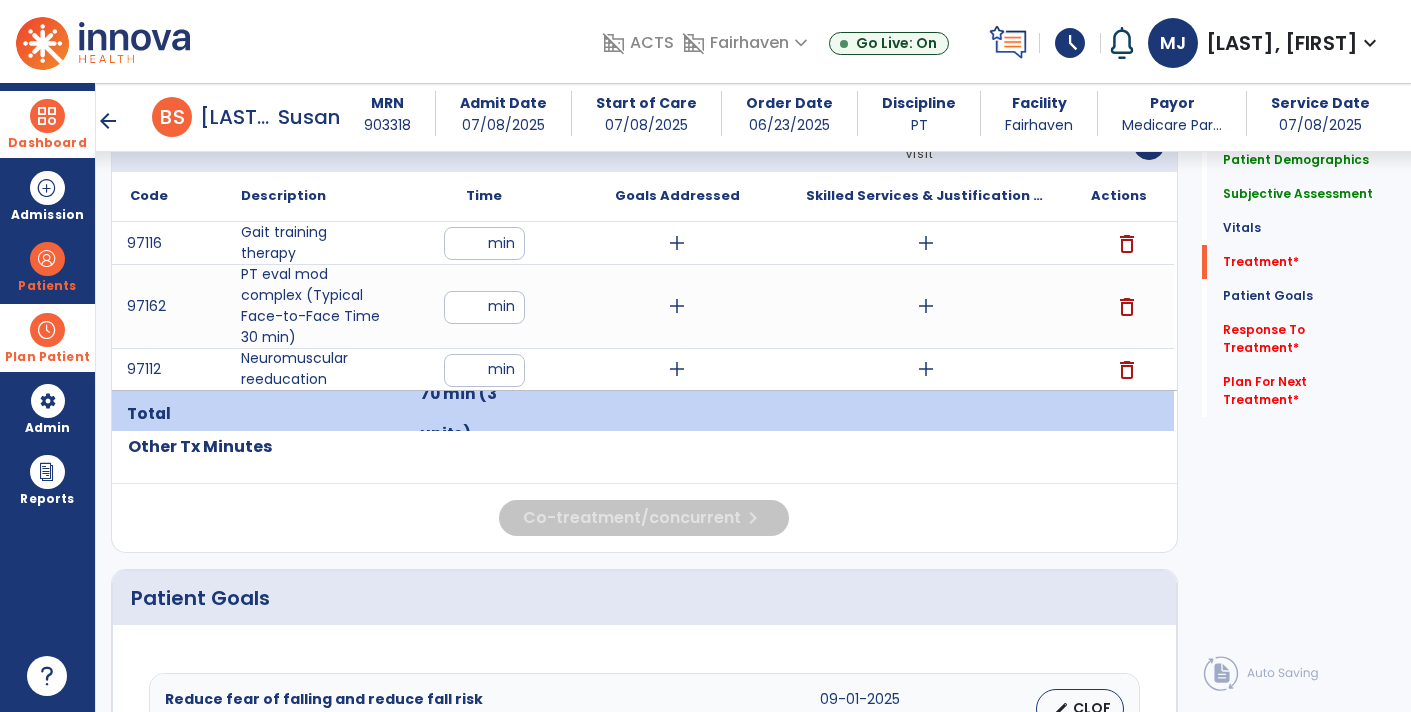 click on "**" at bounding box center [484, 243] 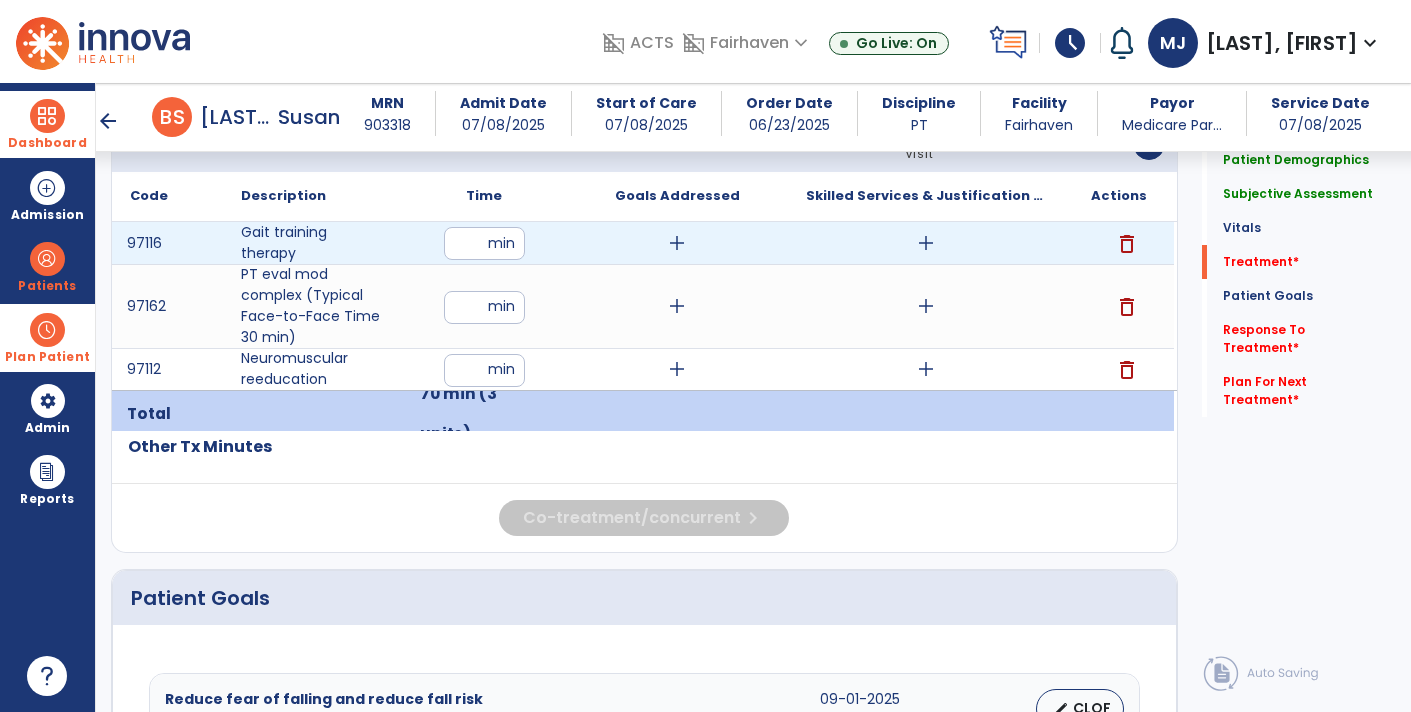 type on "**" 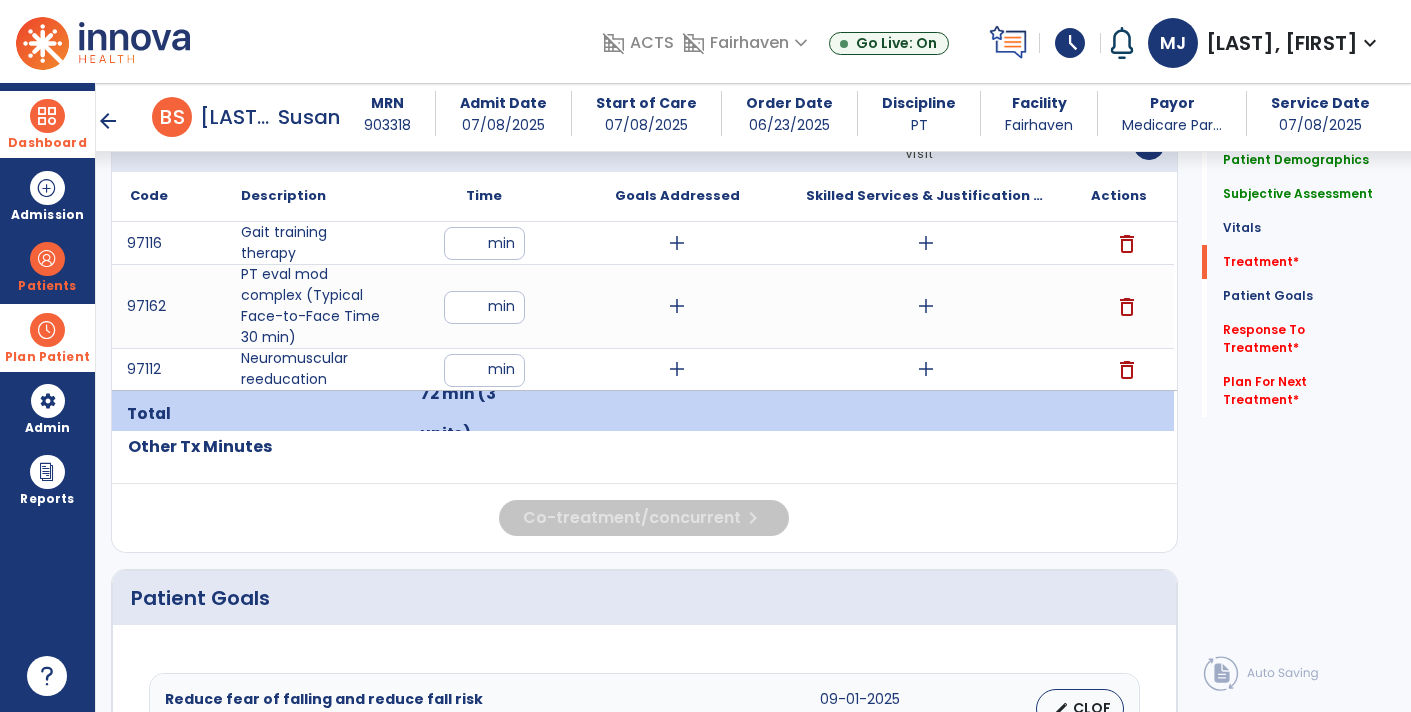 click on "add" at bounding box center [926, 243] 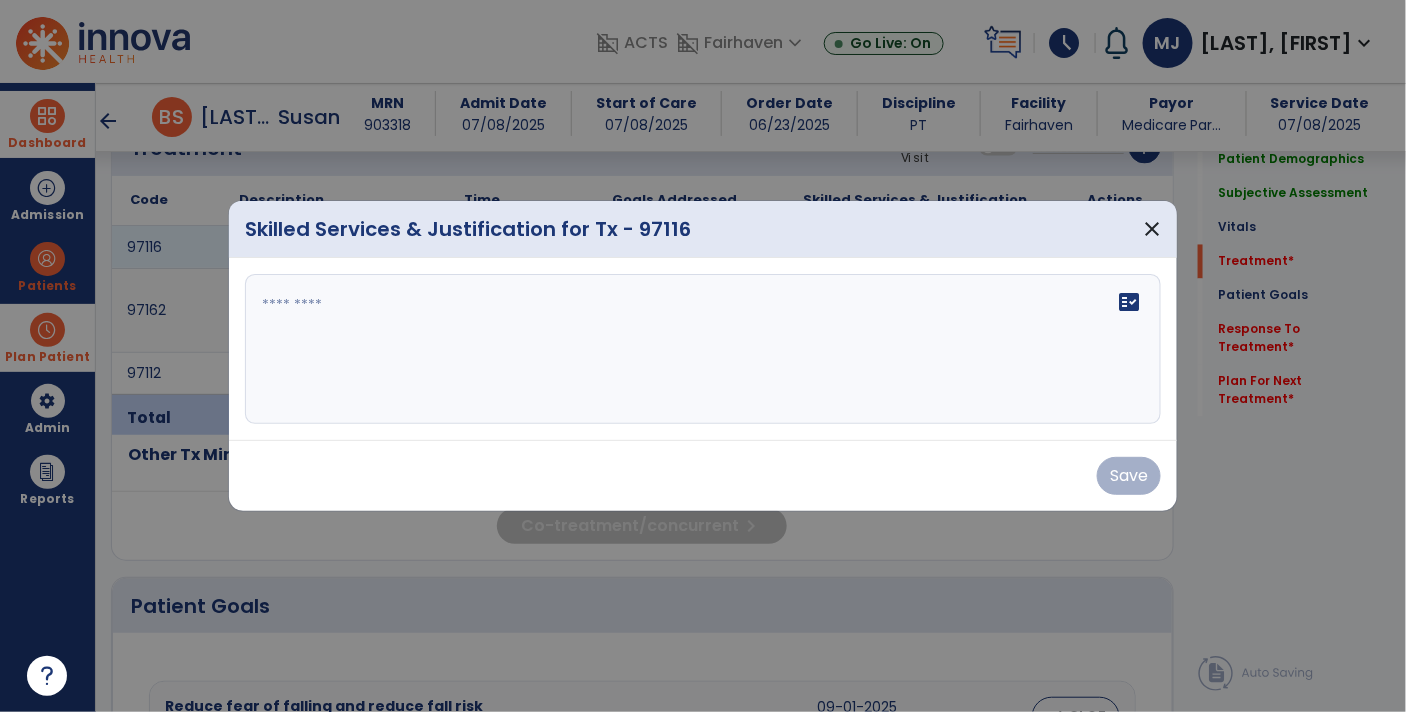 scroll, scrollTop: 1134, scrollLeft: 0, axis: vertical 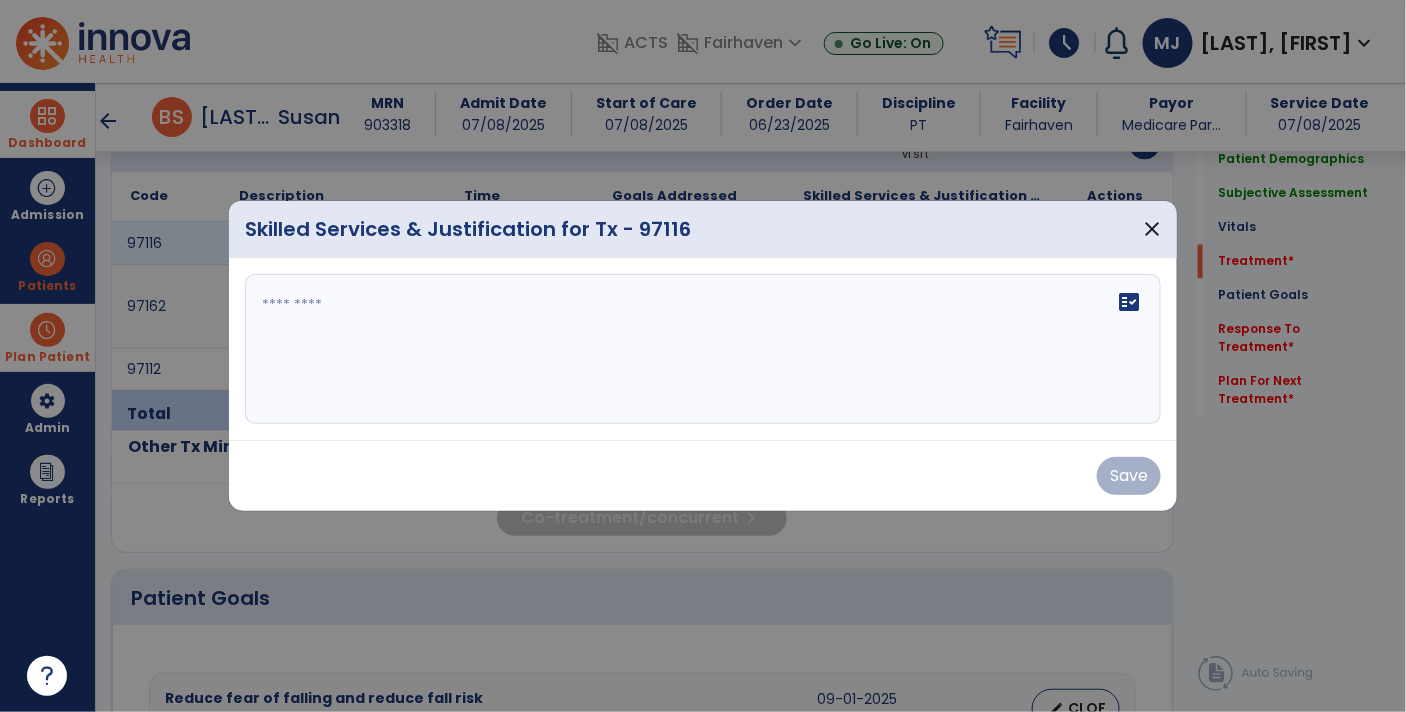 click at bounding box center (703, 349) 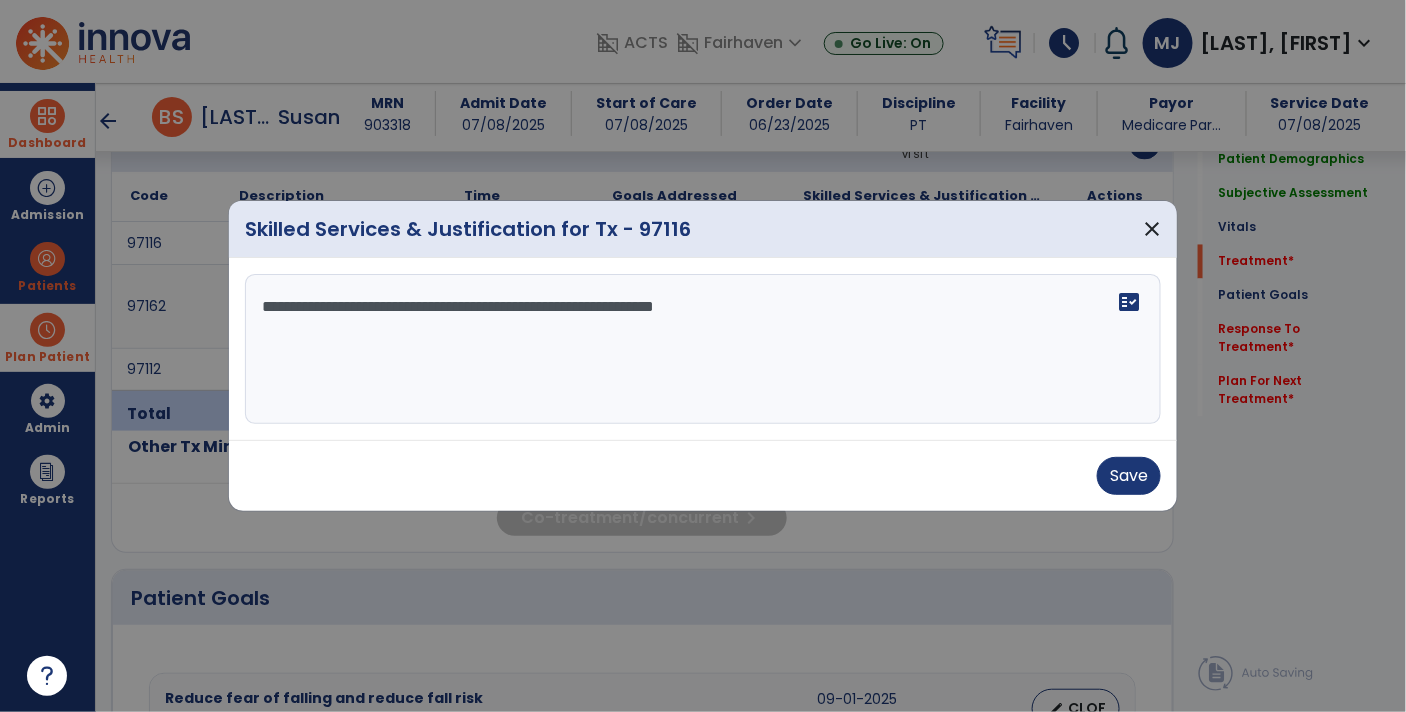 click on "**********" at bounding box center [703, 349] 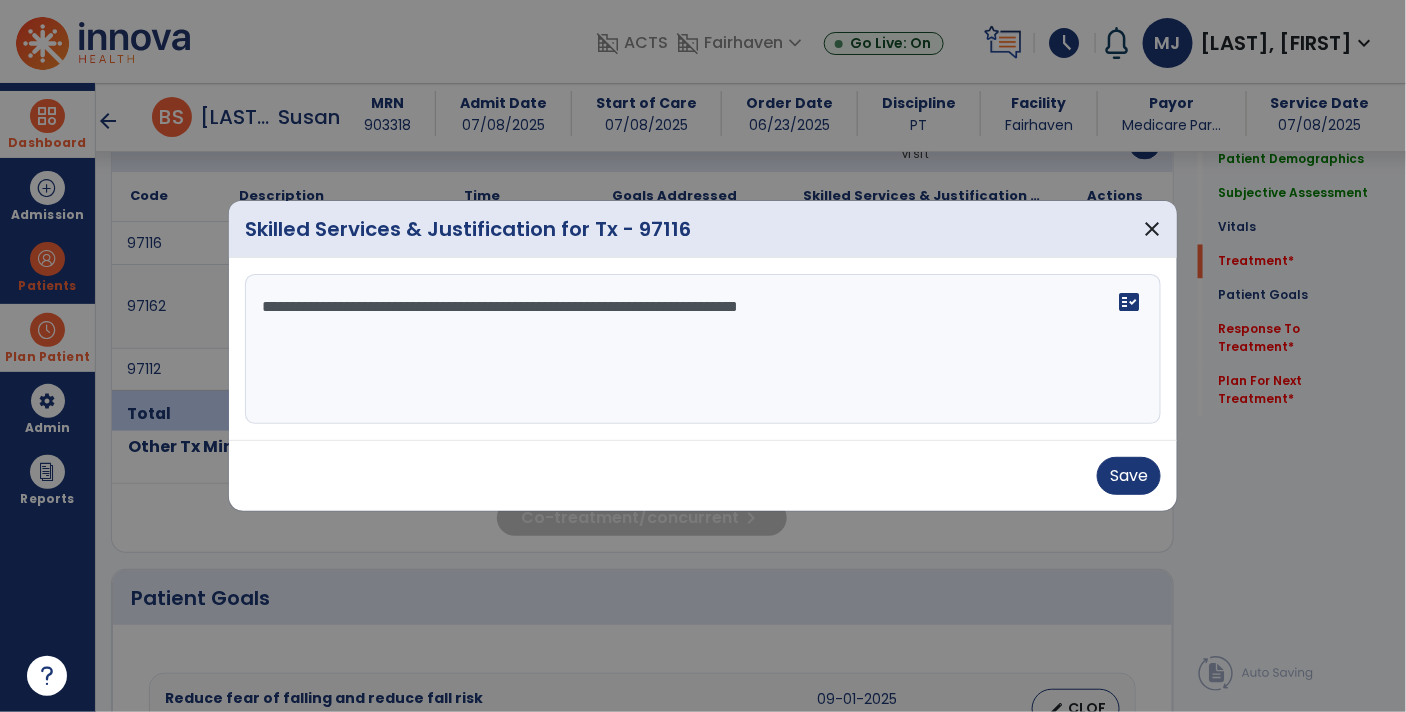 click on "**********" at bounding box center (703, 349) 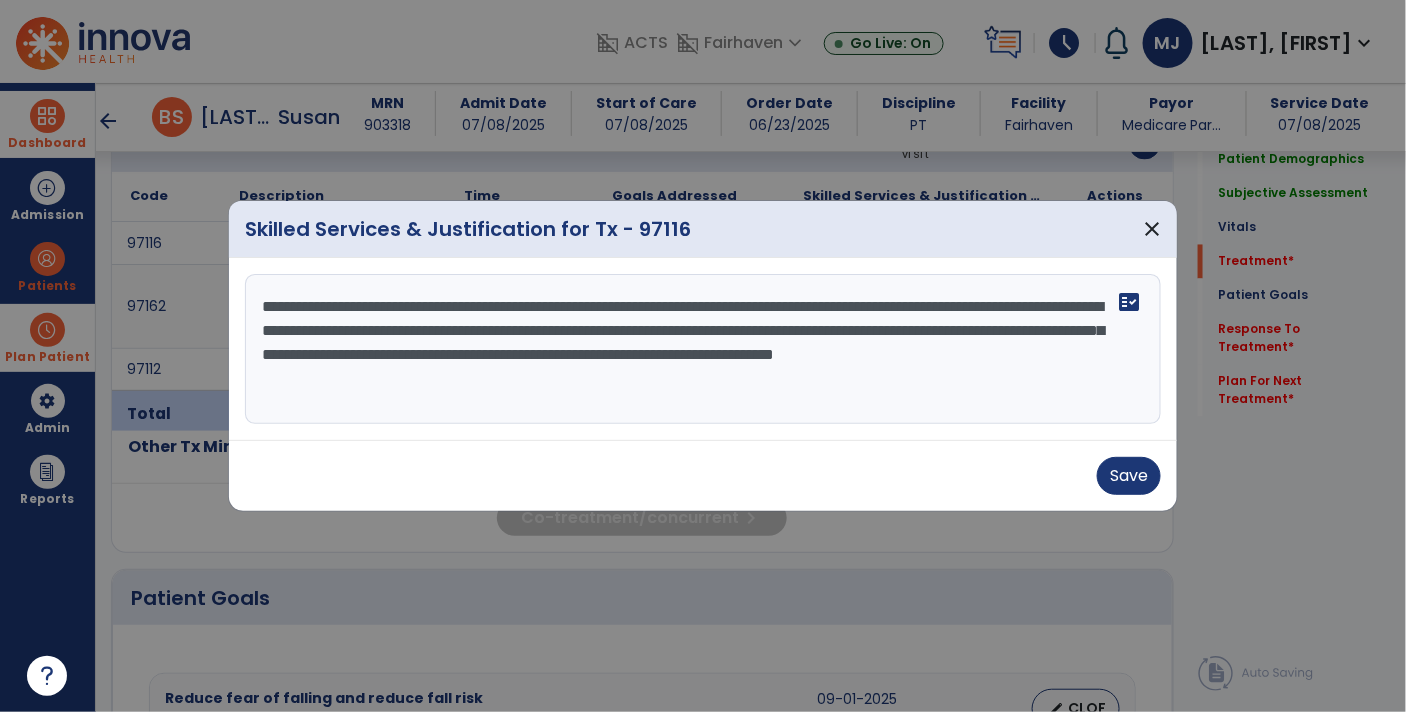 click on "**********" at bounding box center [703, 349] 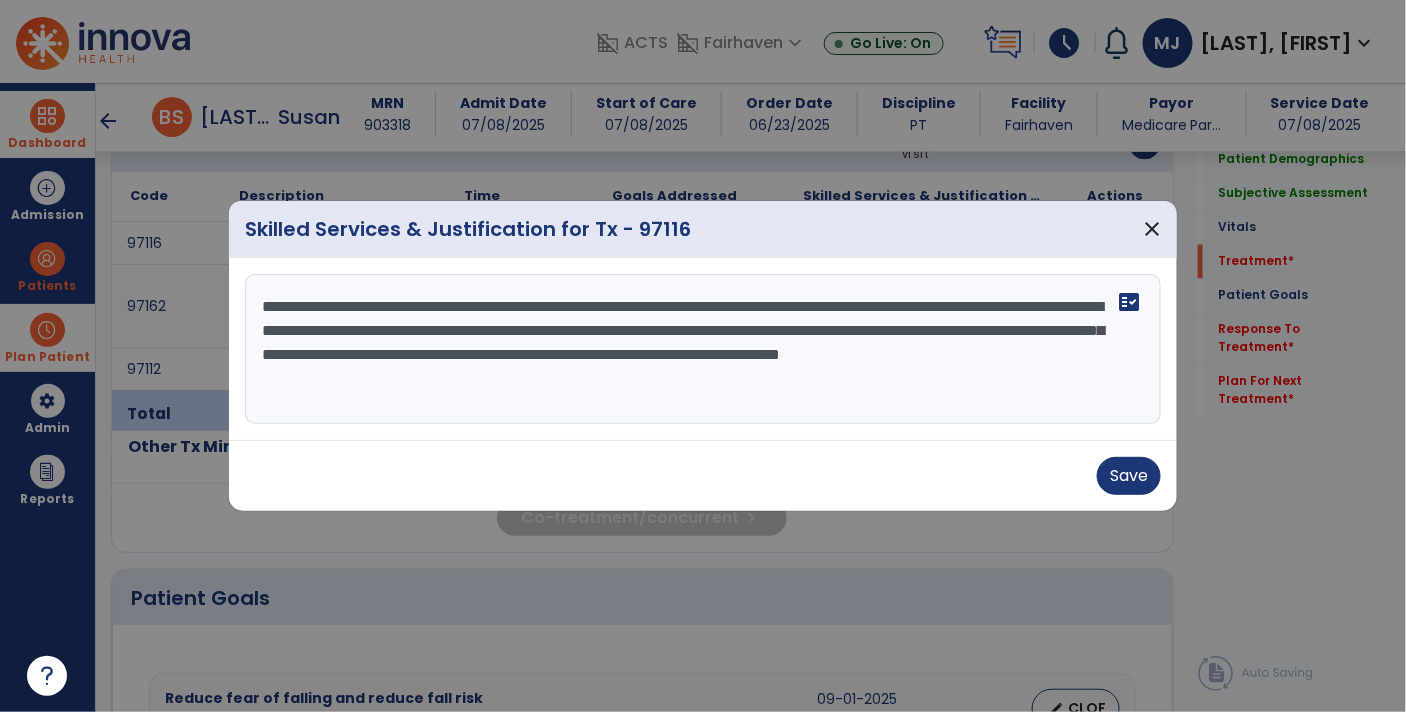 click on "**********" at bounding box center (703, 349) 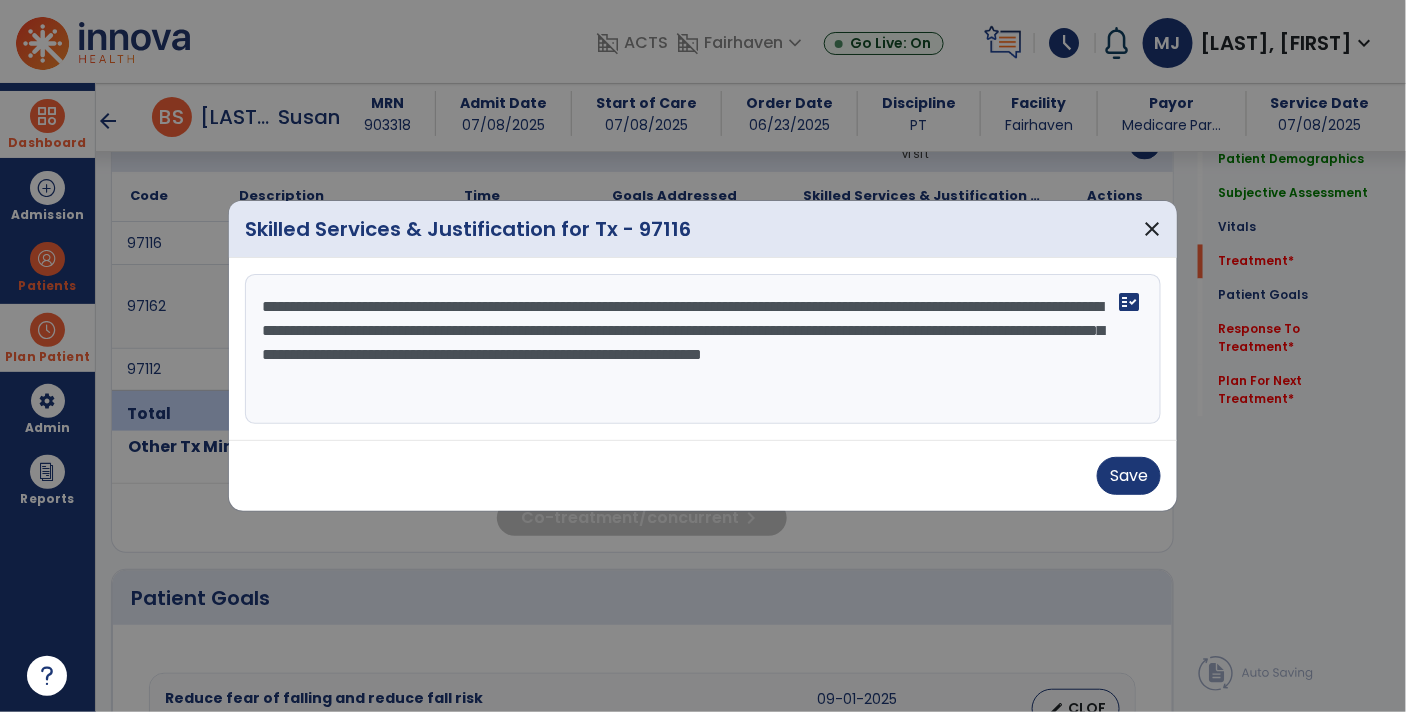 click on "**********" at bounding box center (703, 349) 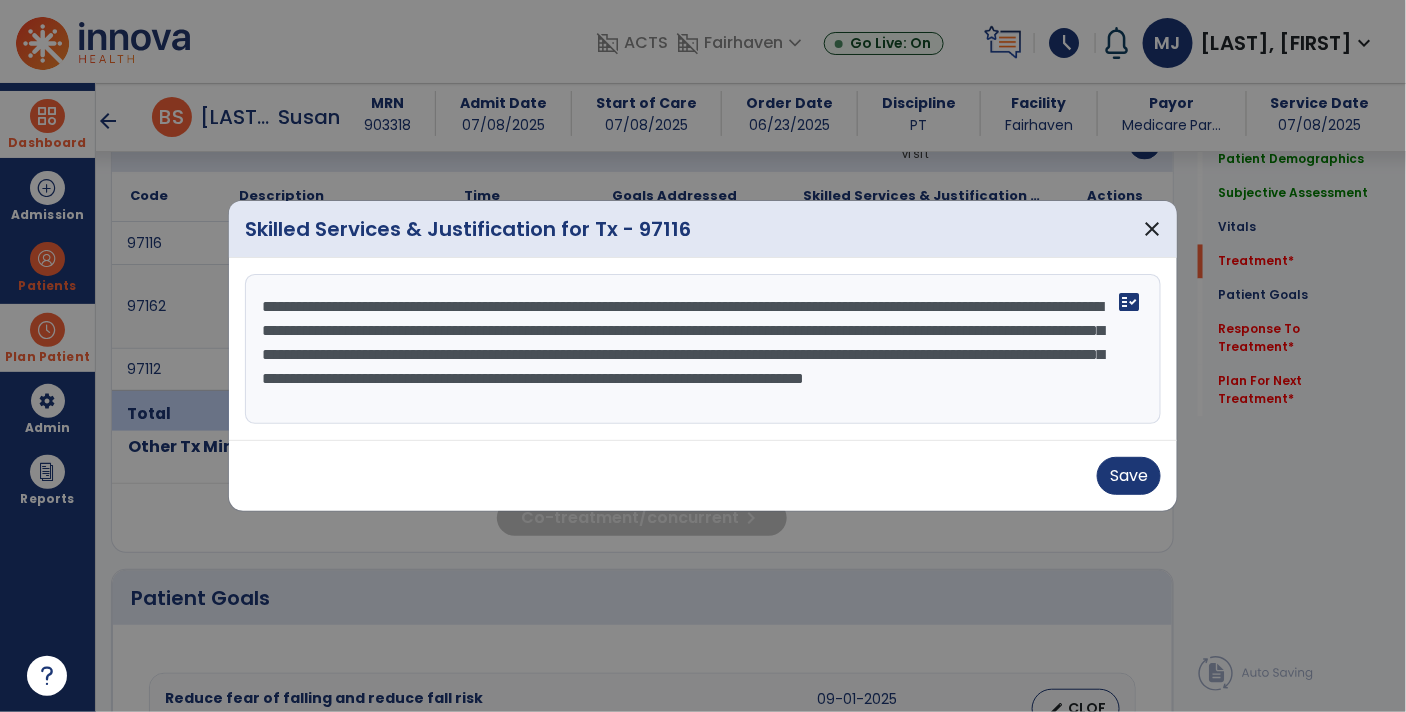 scroll, scrollTop: 15, scrollLeft: 0, axis: vertical 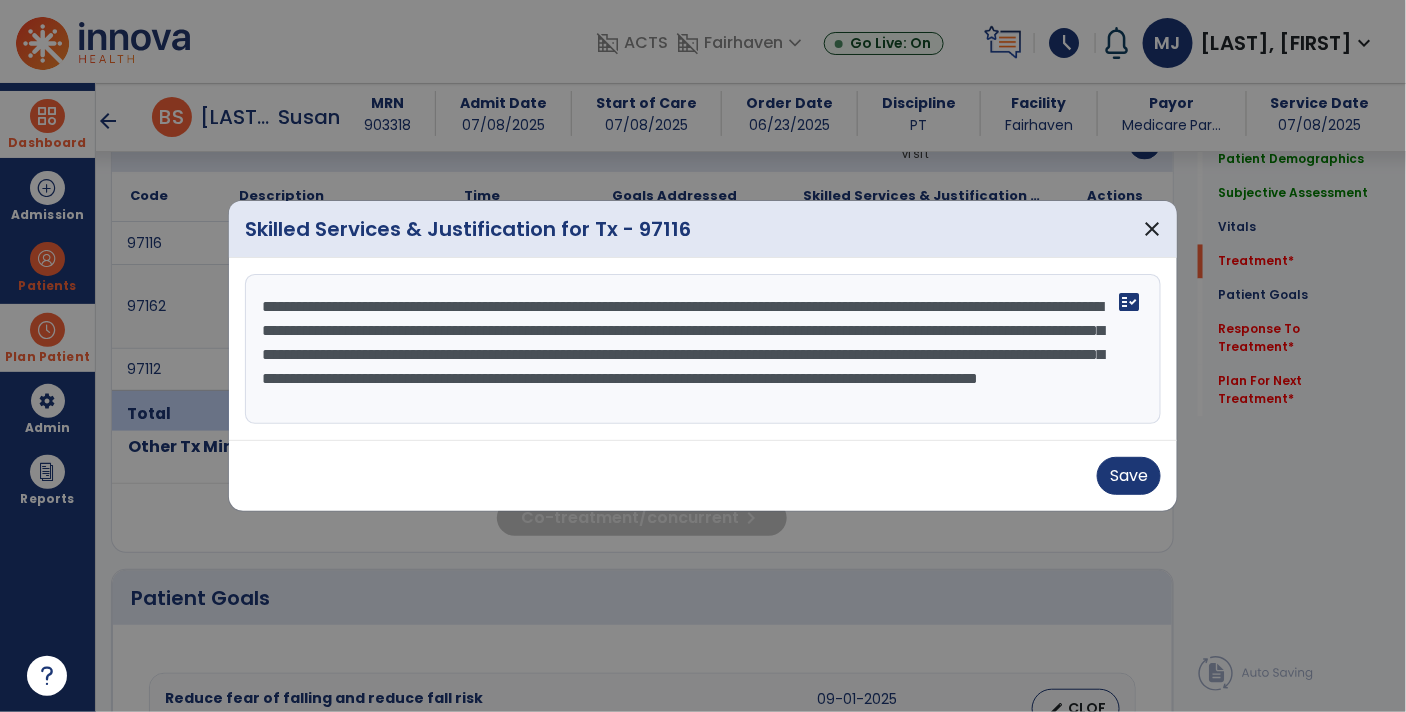 click on "**********" at bounding box center (703, 349) 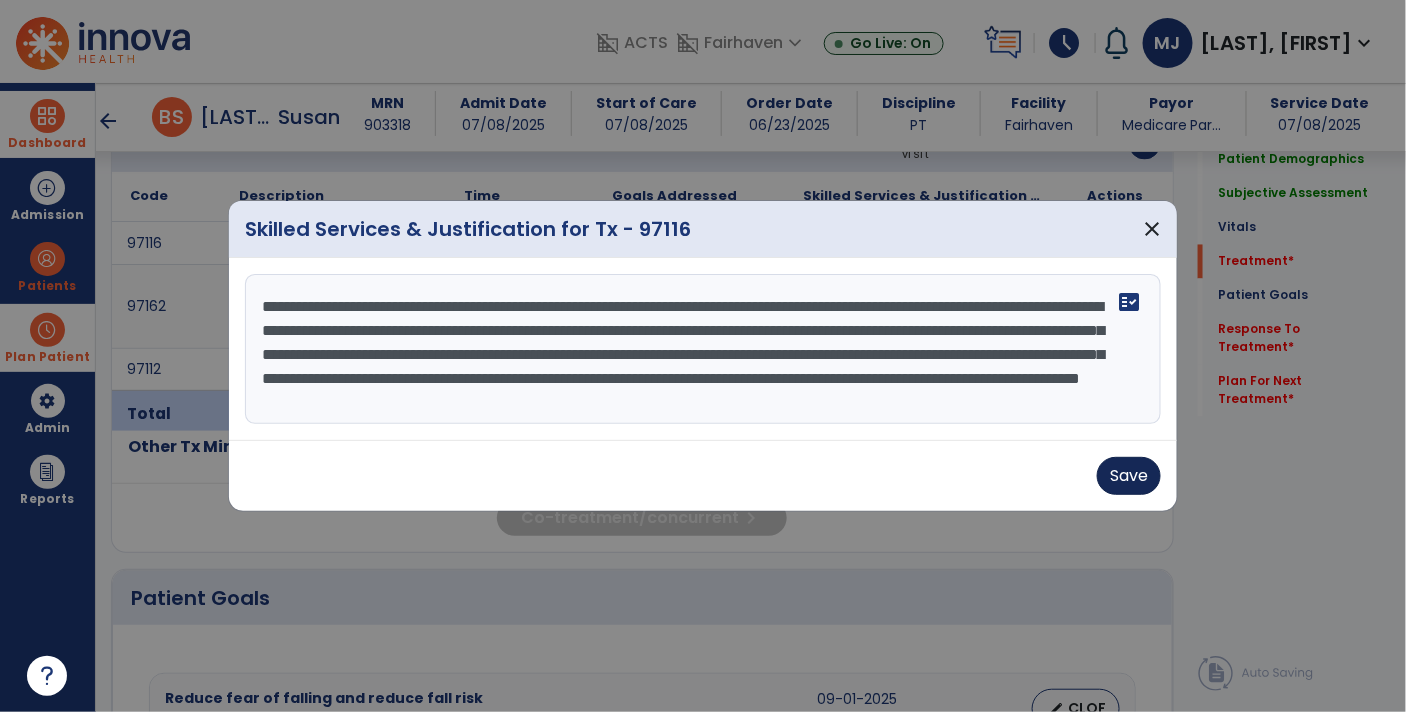 type on "**********" 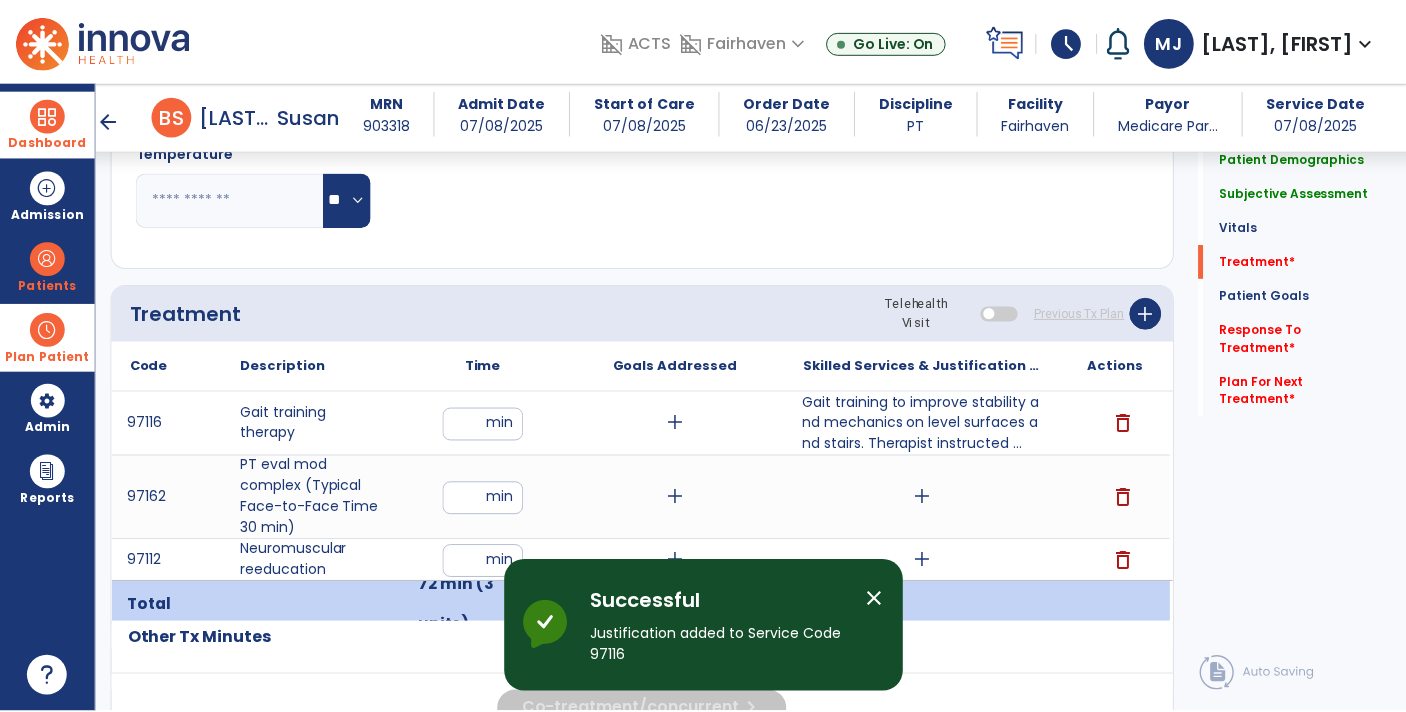 scroll, scrollTop: 970, scrollLeft: 0, axis: vertical 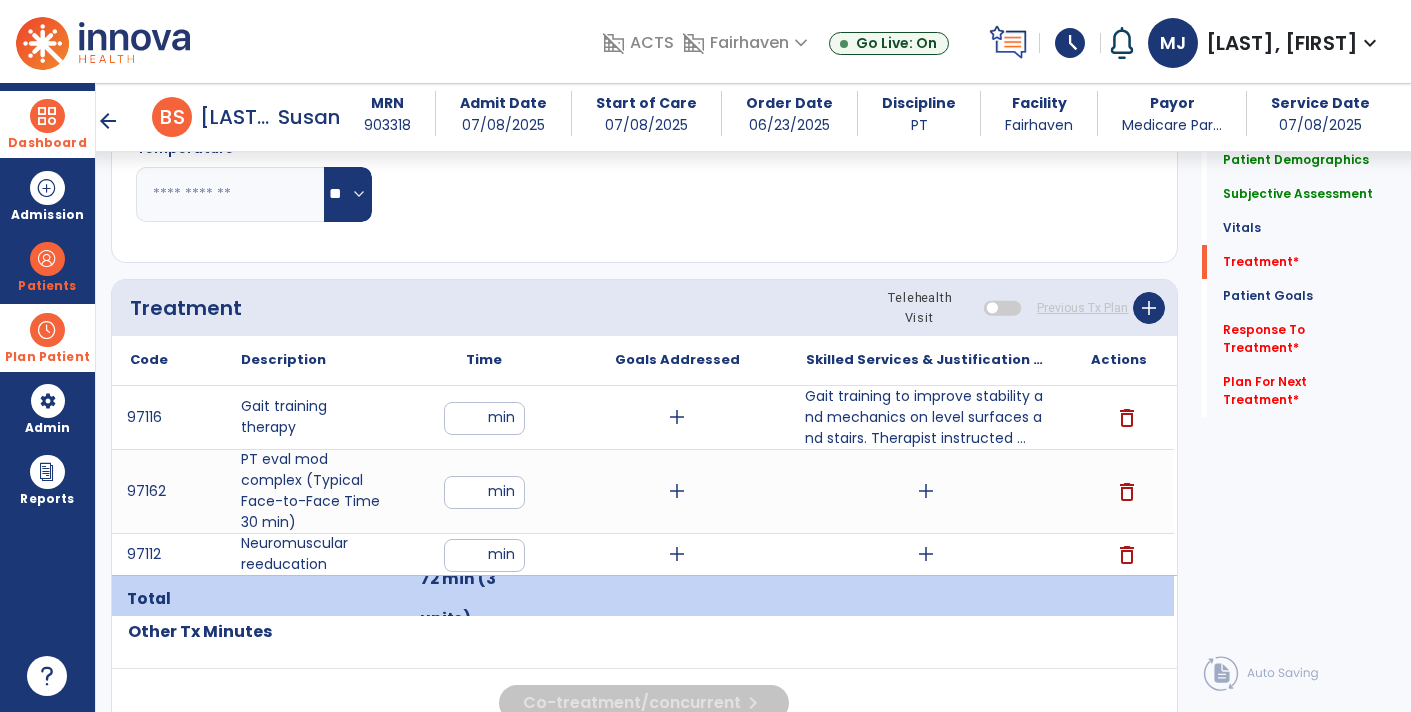 click on "**" at bounding box center [484, 418] 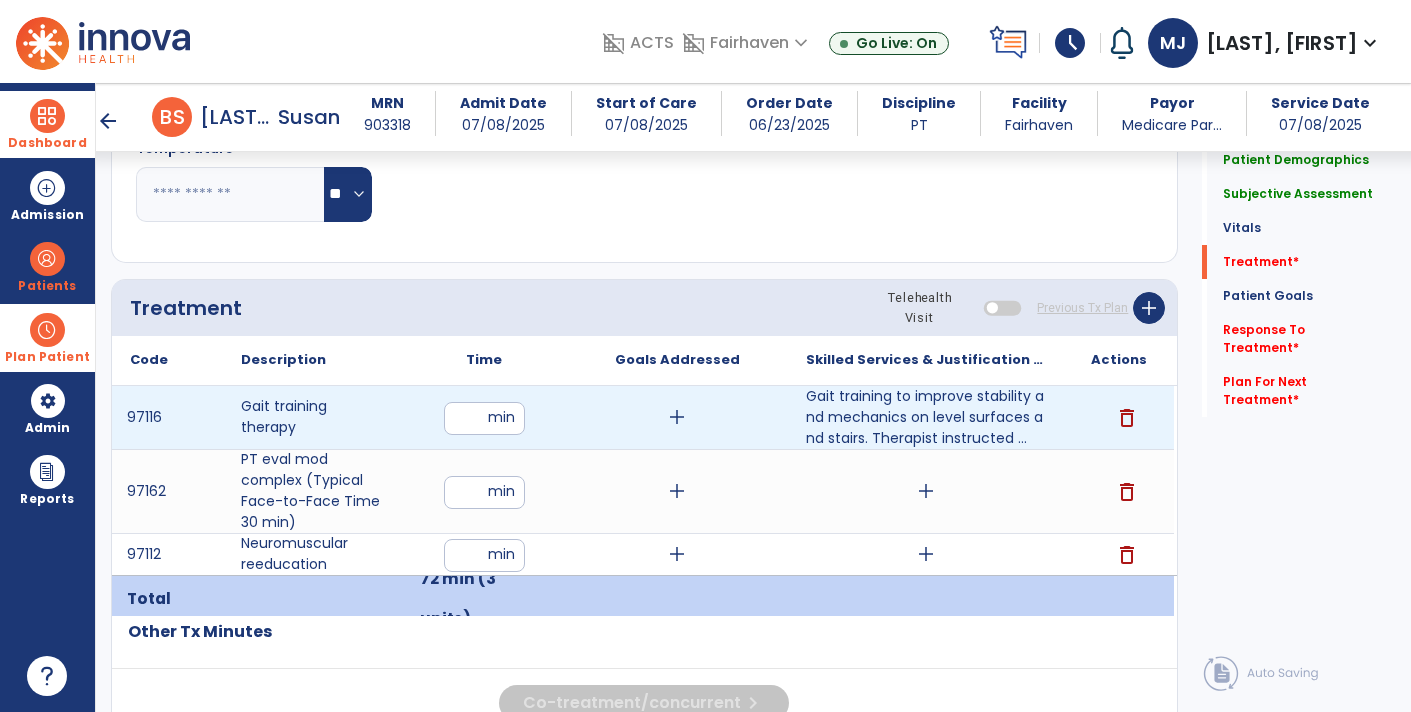 type on "**" 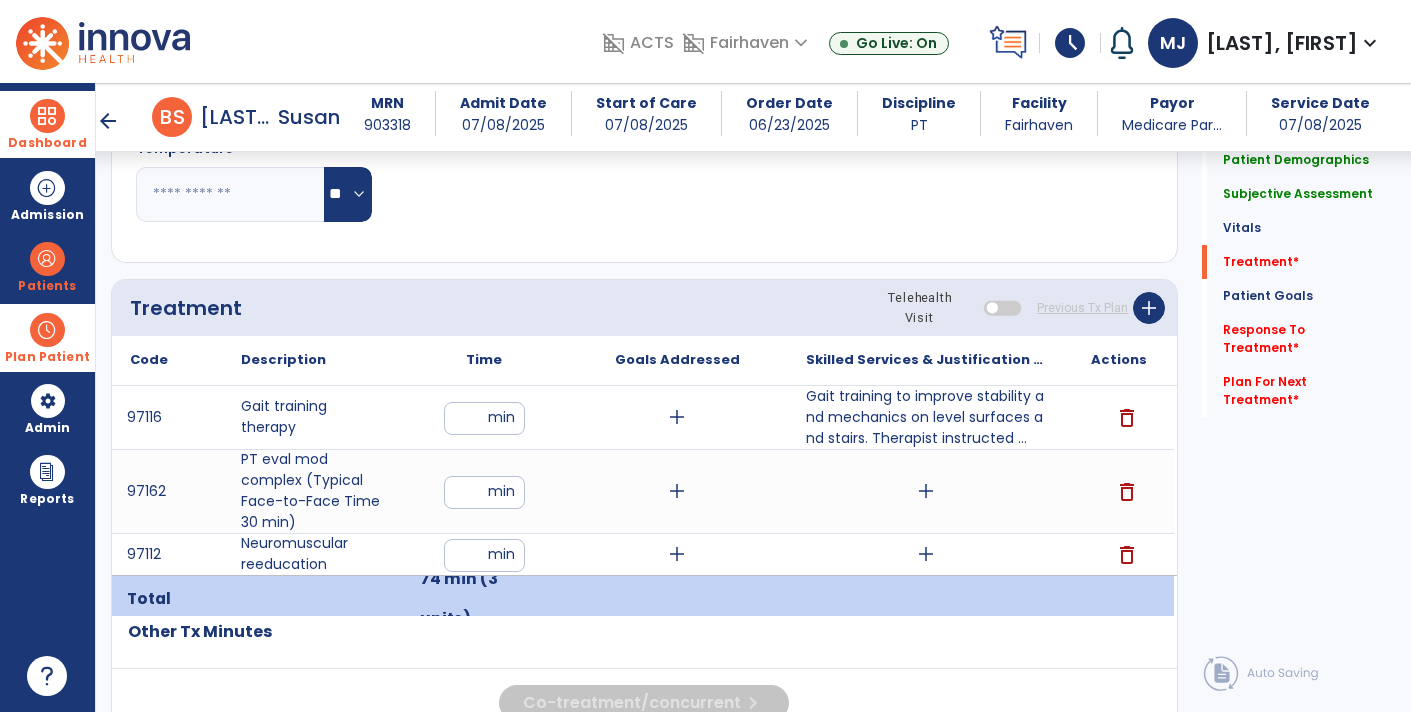 click on "add" at bounding box center (926, 491) 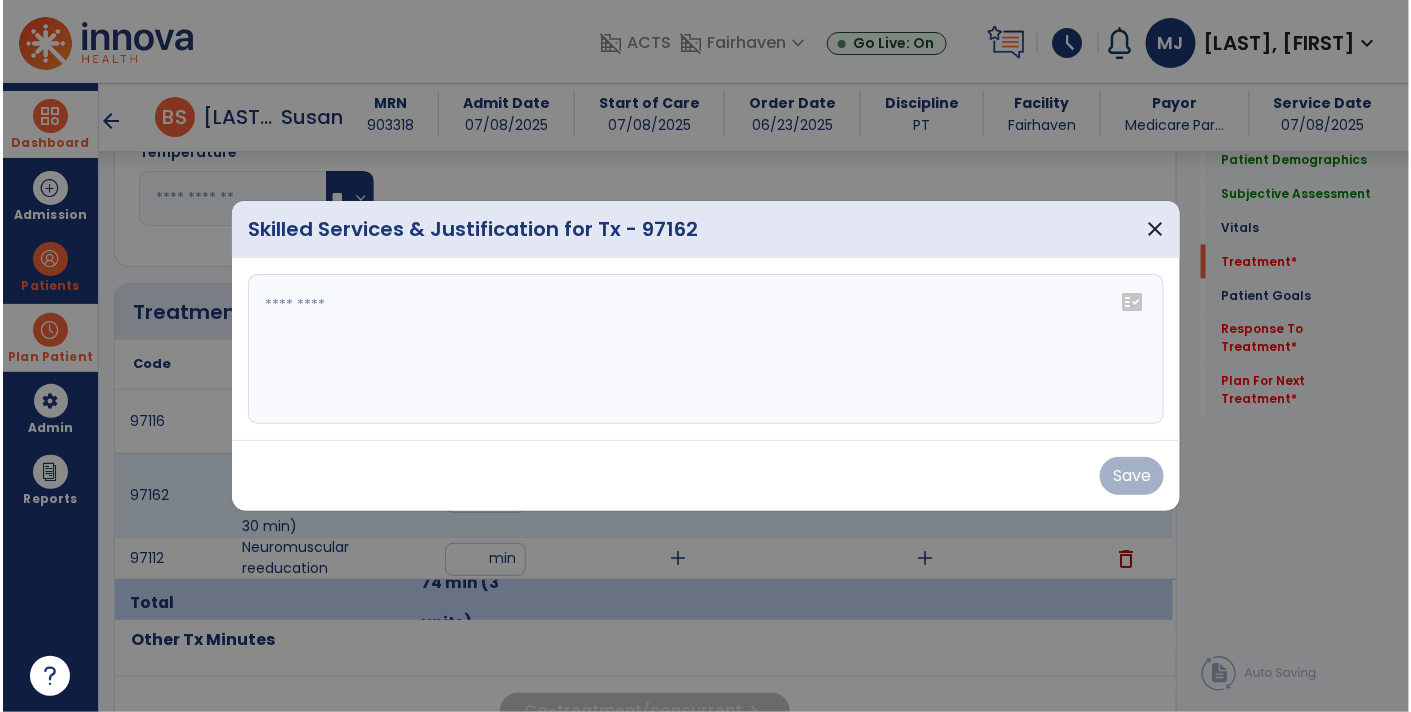 scroll, scrollTop: 970, scrollLeft: 0, axis: vertical 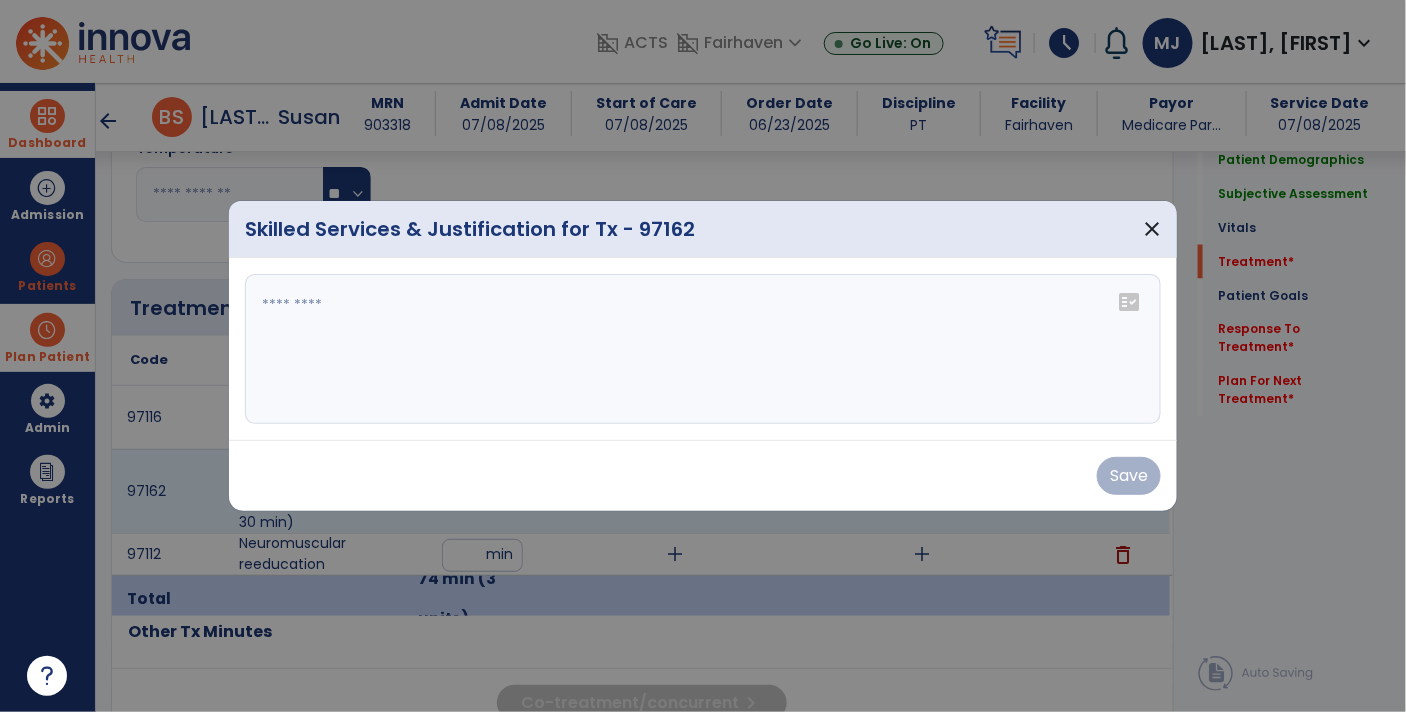 click at bounding box center [703, 349] 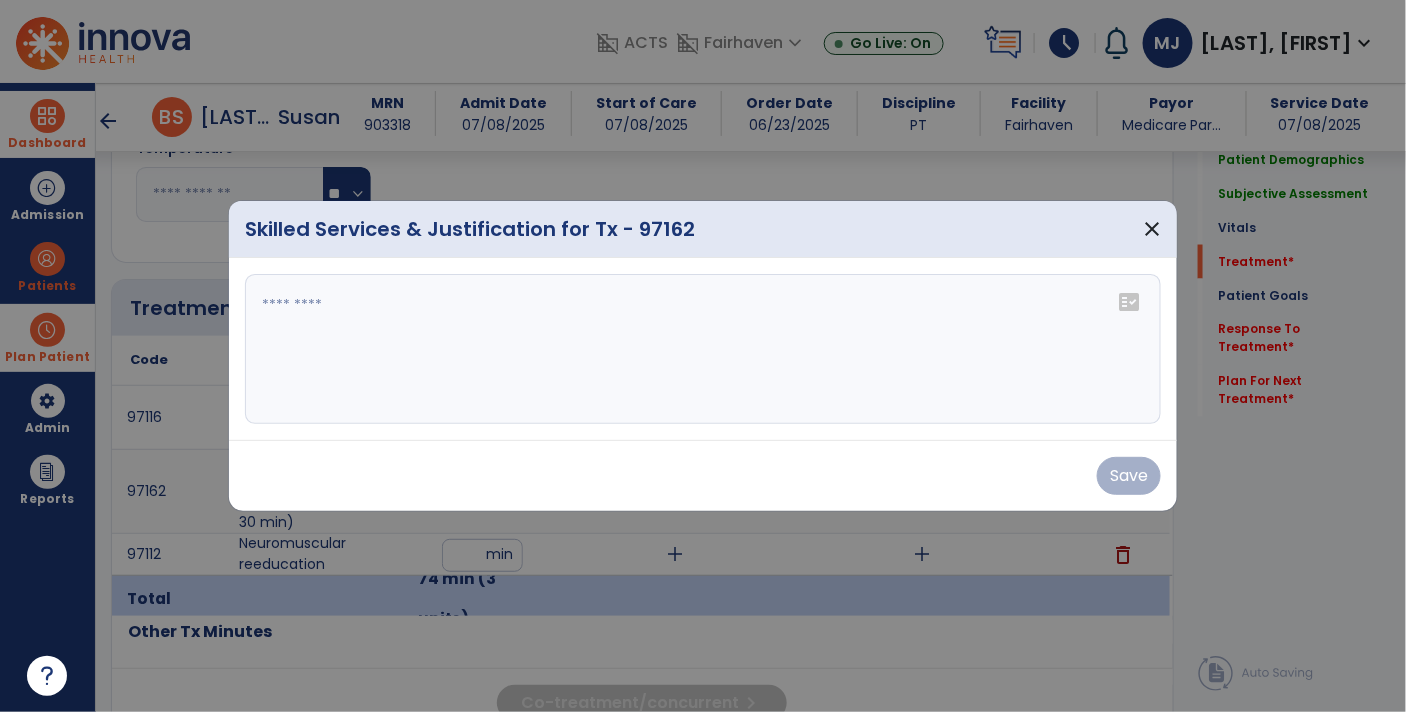 click at bounding box center [703, 349] 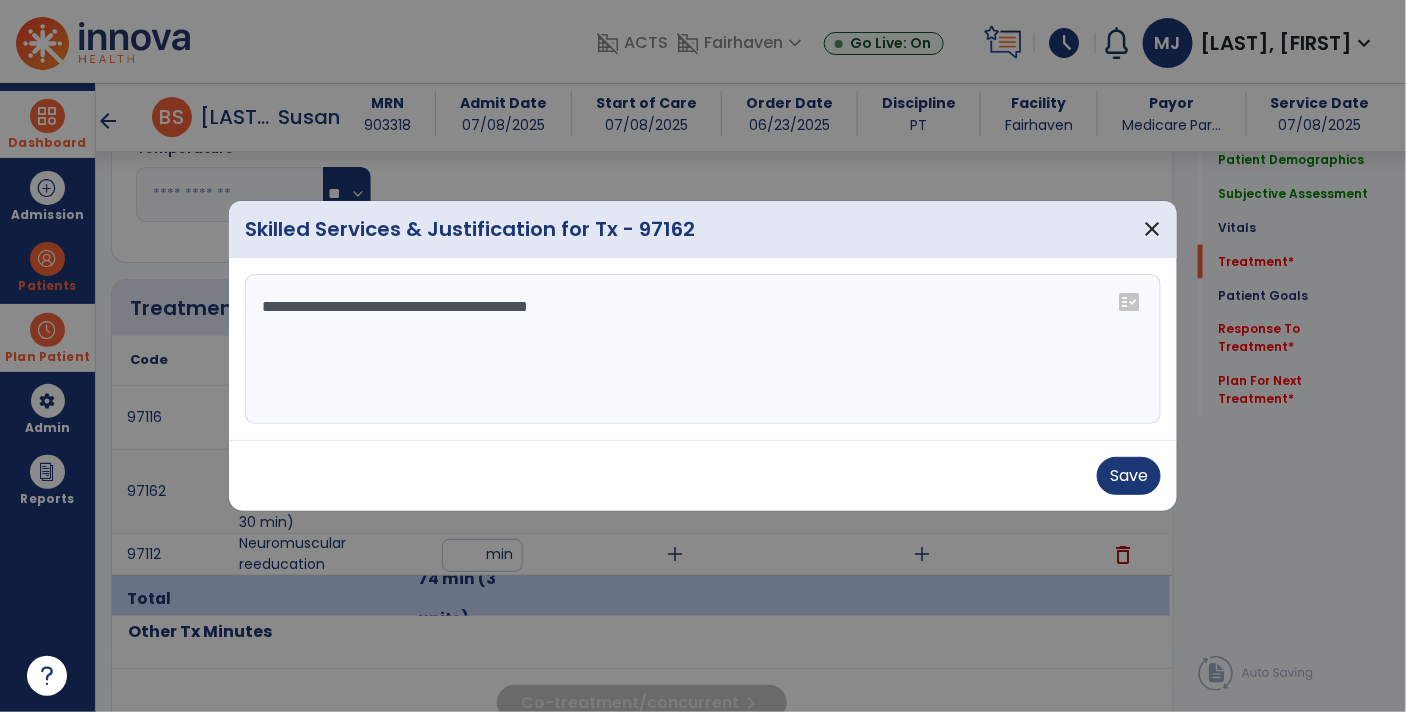 click on "**********" at bounding box center [703, 349] 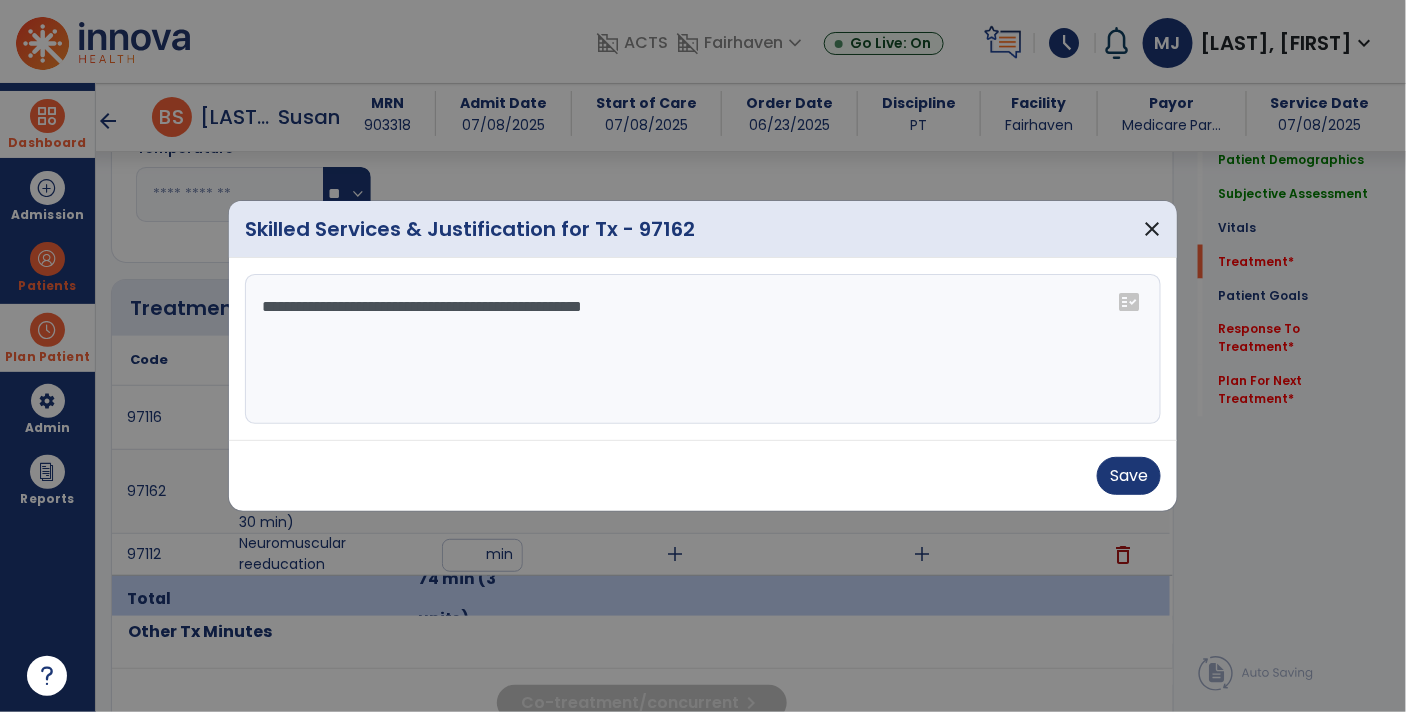 click on "**********" at bounding box center (703, 349) 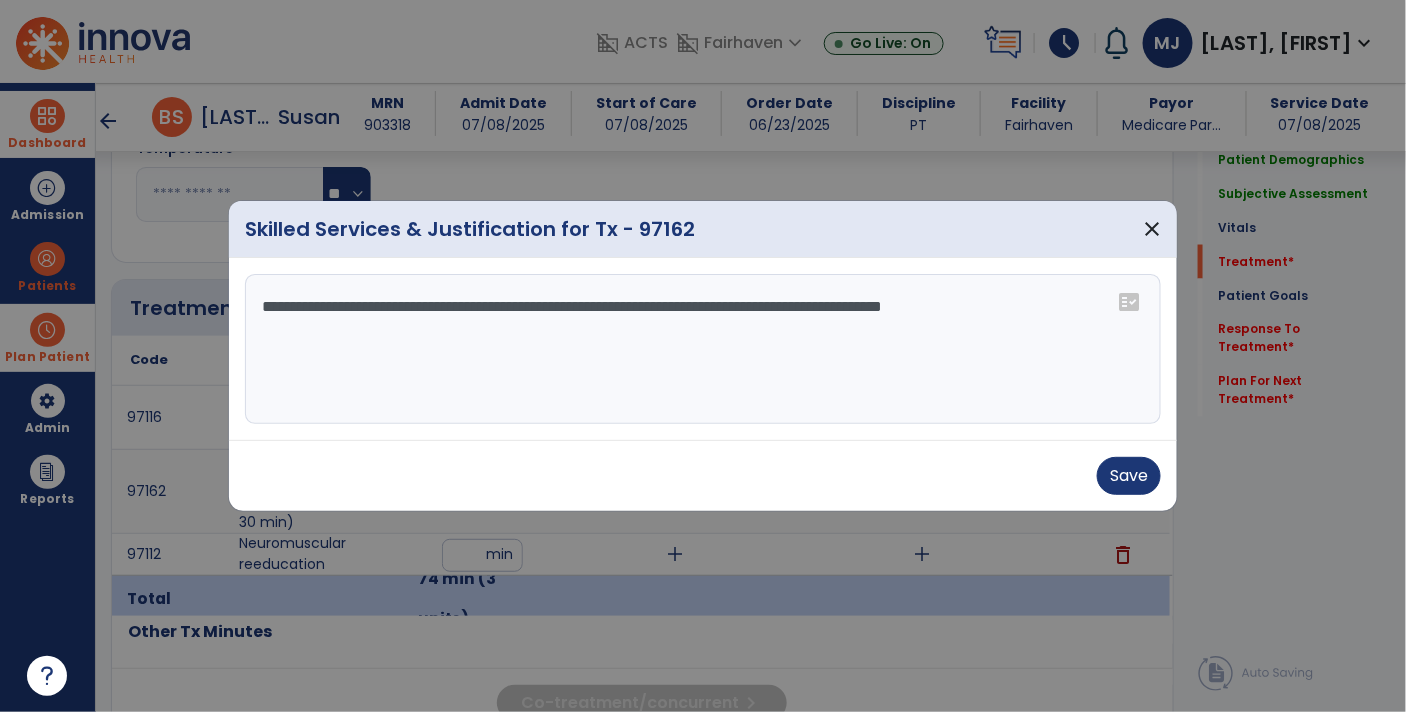 click on "**********" at bounding box center [703, 349] 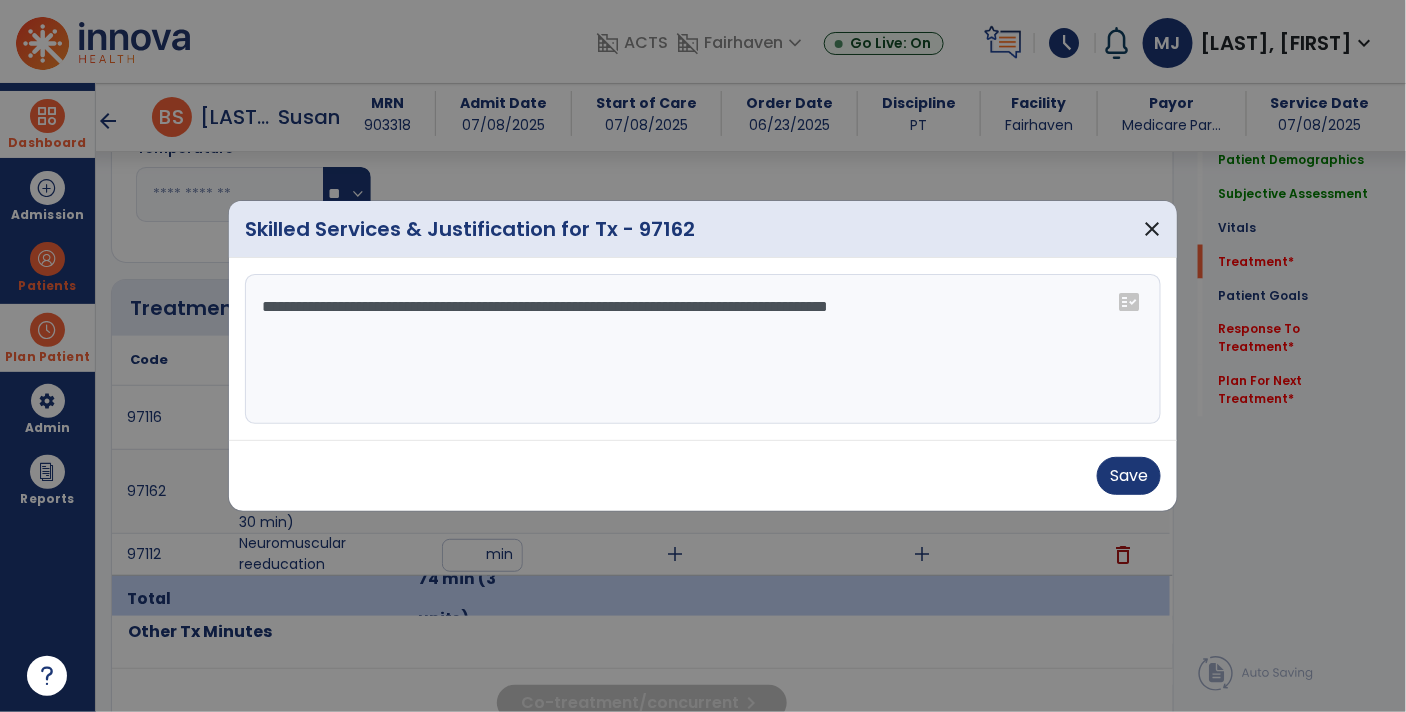 paste on "**********" 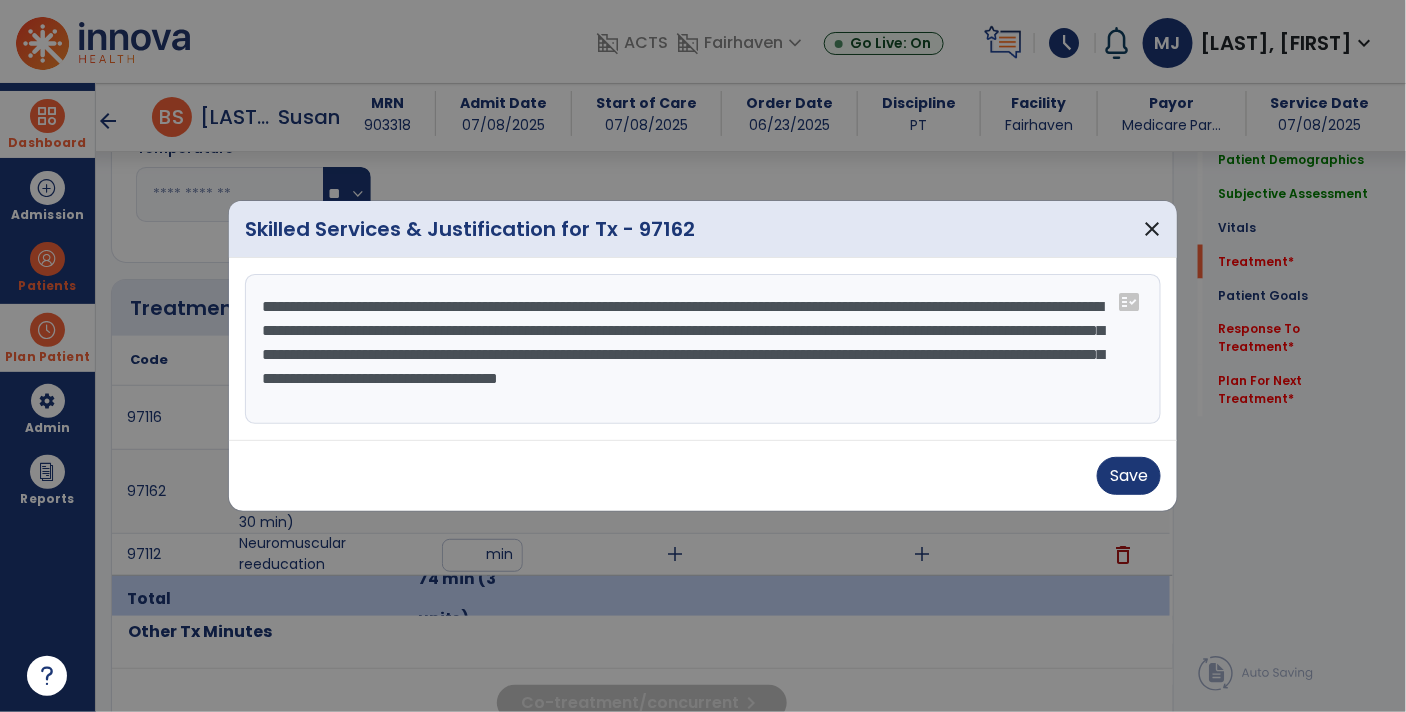 click on "**********" at bounding box center [703, 349] 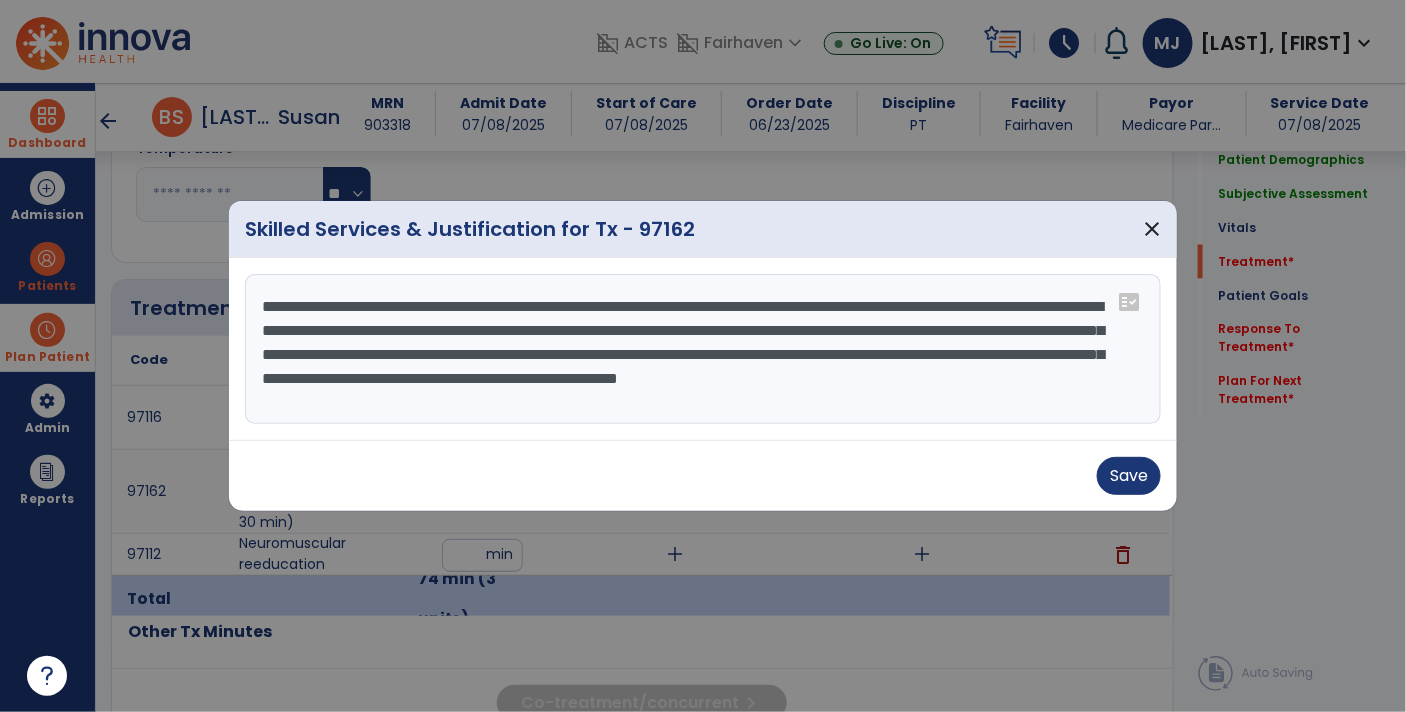 click on "**********" at bounding box center [703, 349] 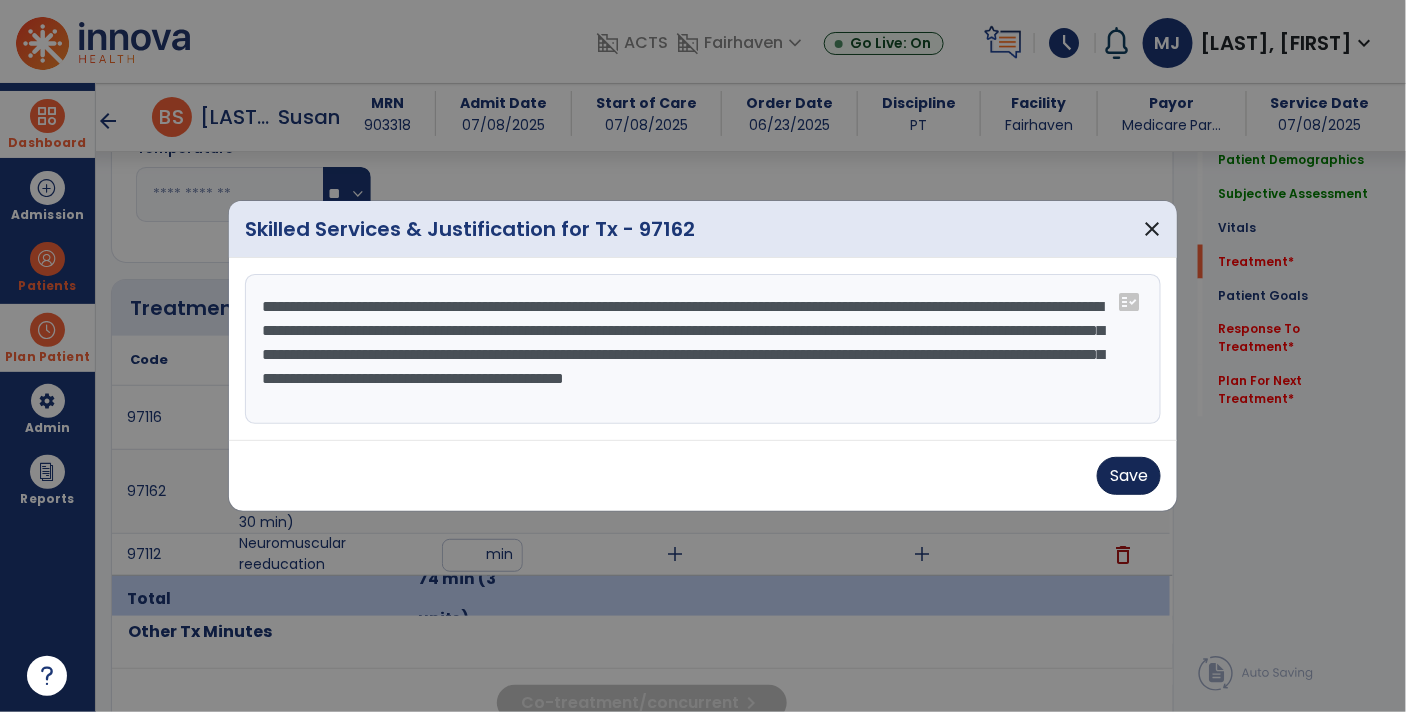 type on "**********" 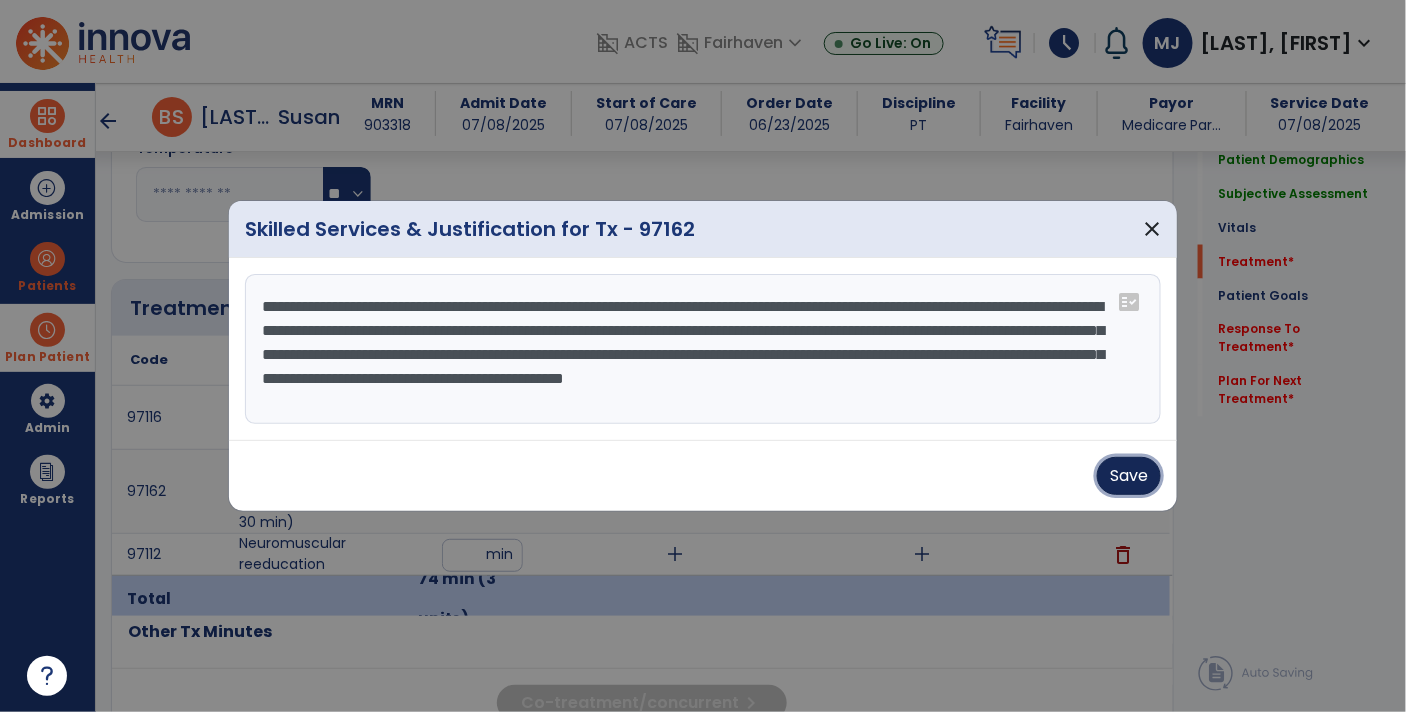 click on "Save" at bounding box center (1129, 476) 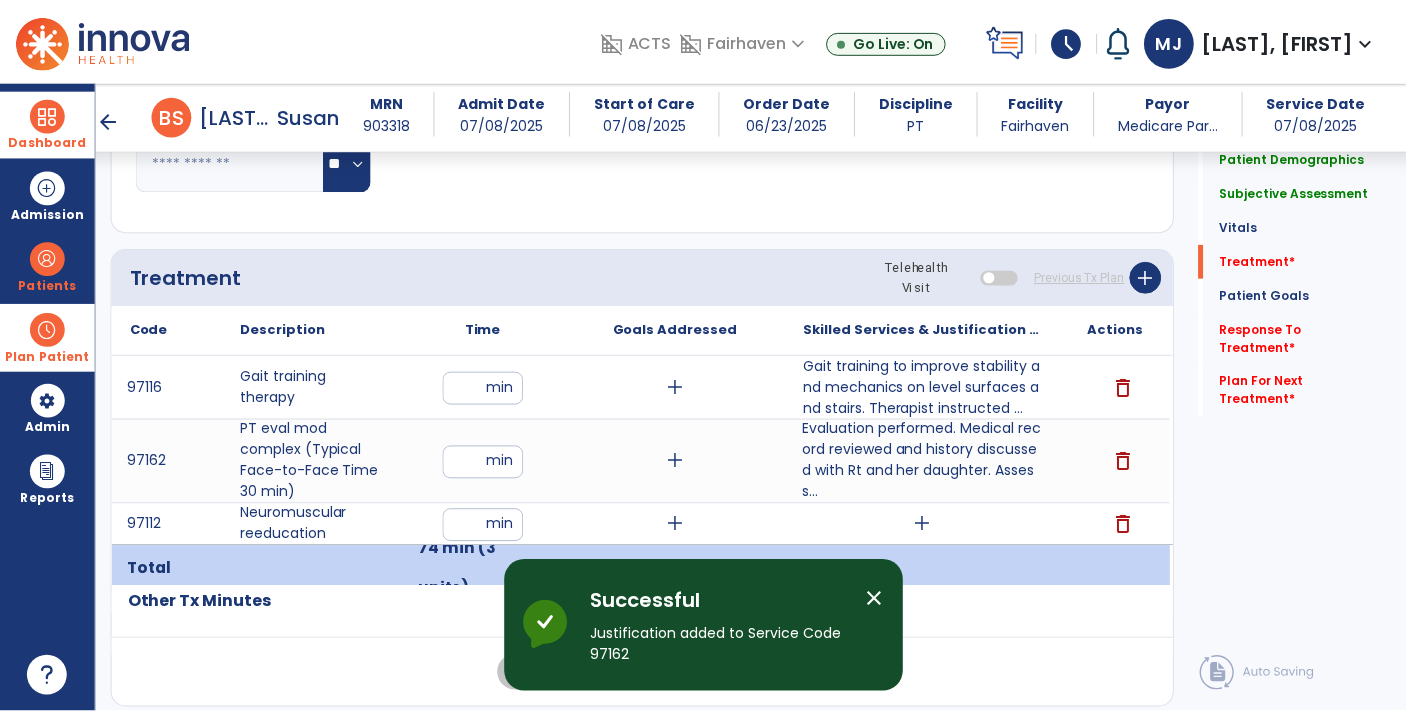 scroll, scrollTop: 999, scrollLeft: 0, axis: vertical 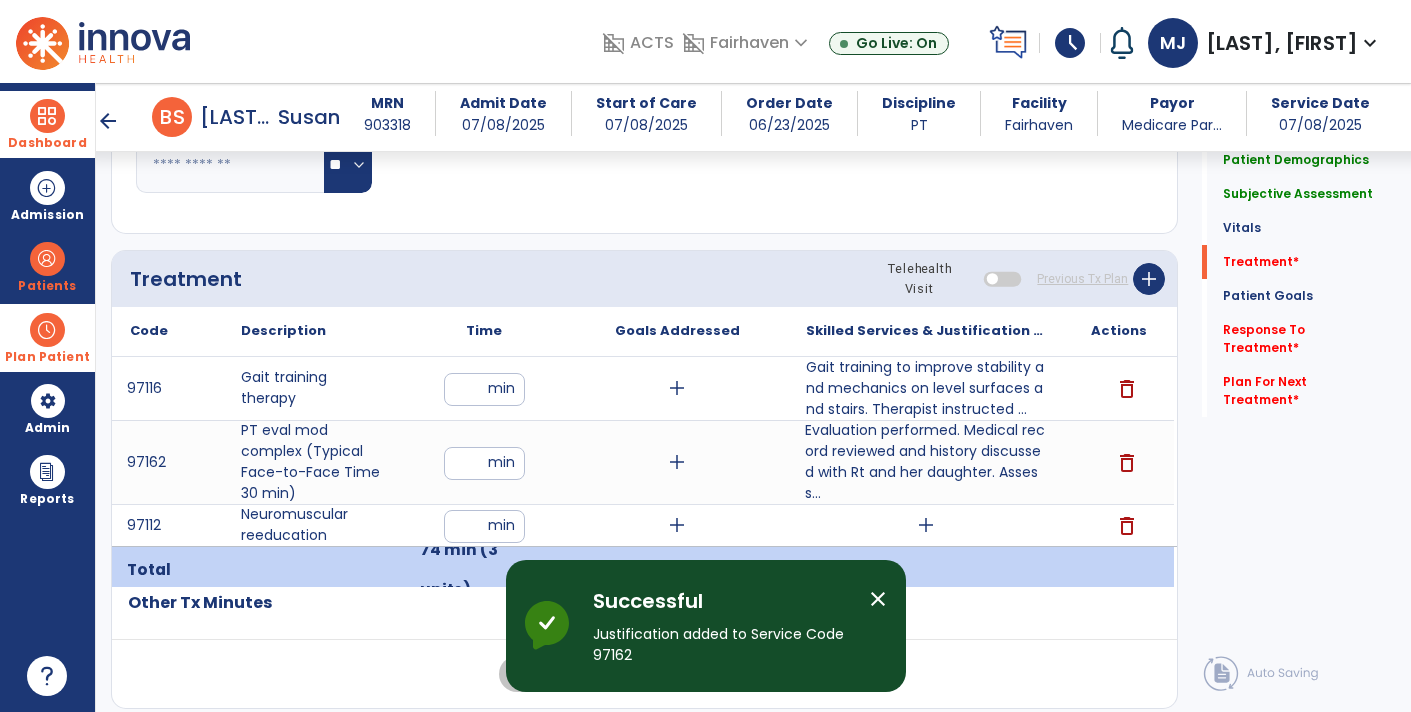 click on "add" at bounding box center [926, 525] 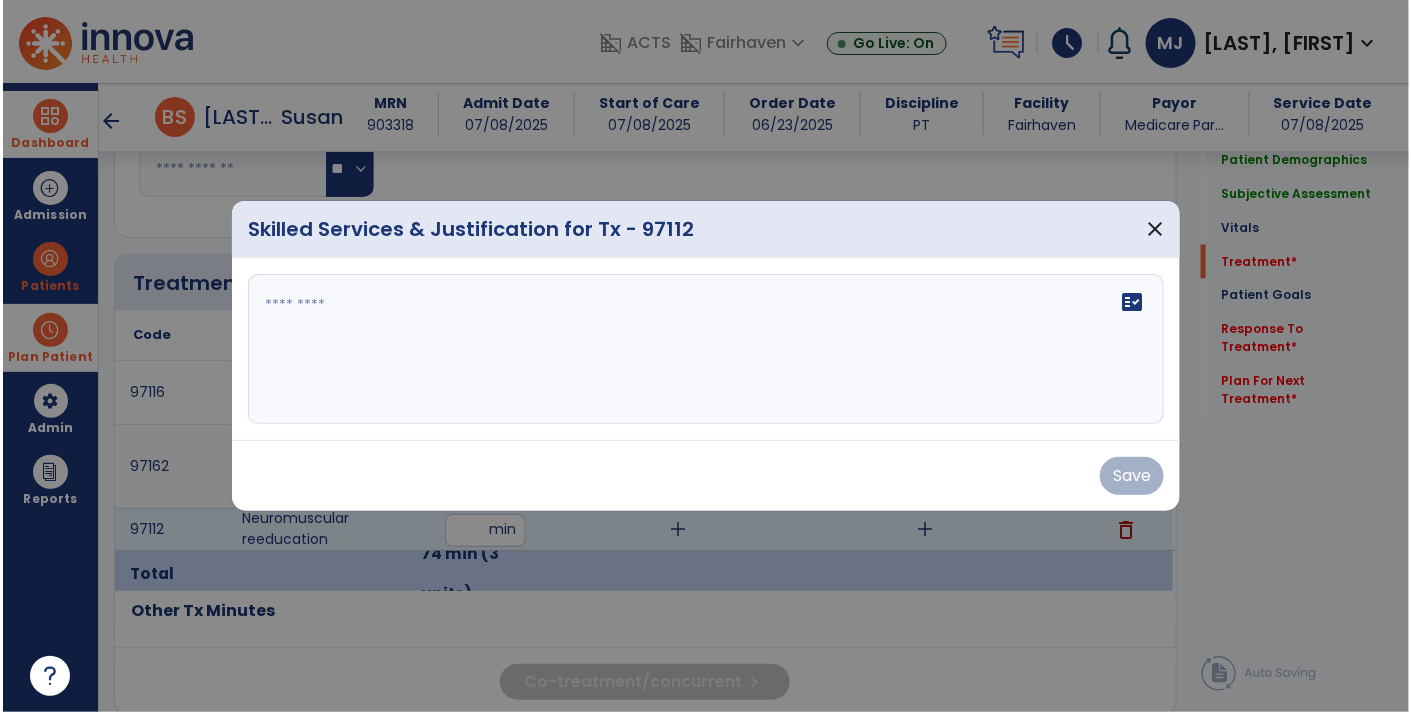 scroll, scrollTop: 999, scrollLeft: 0, axis: vertical 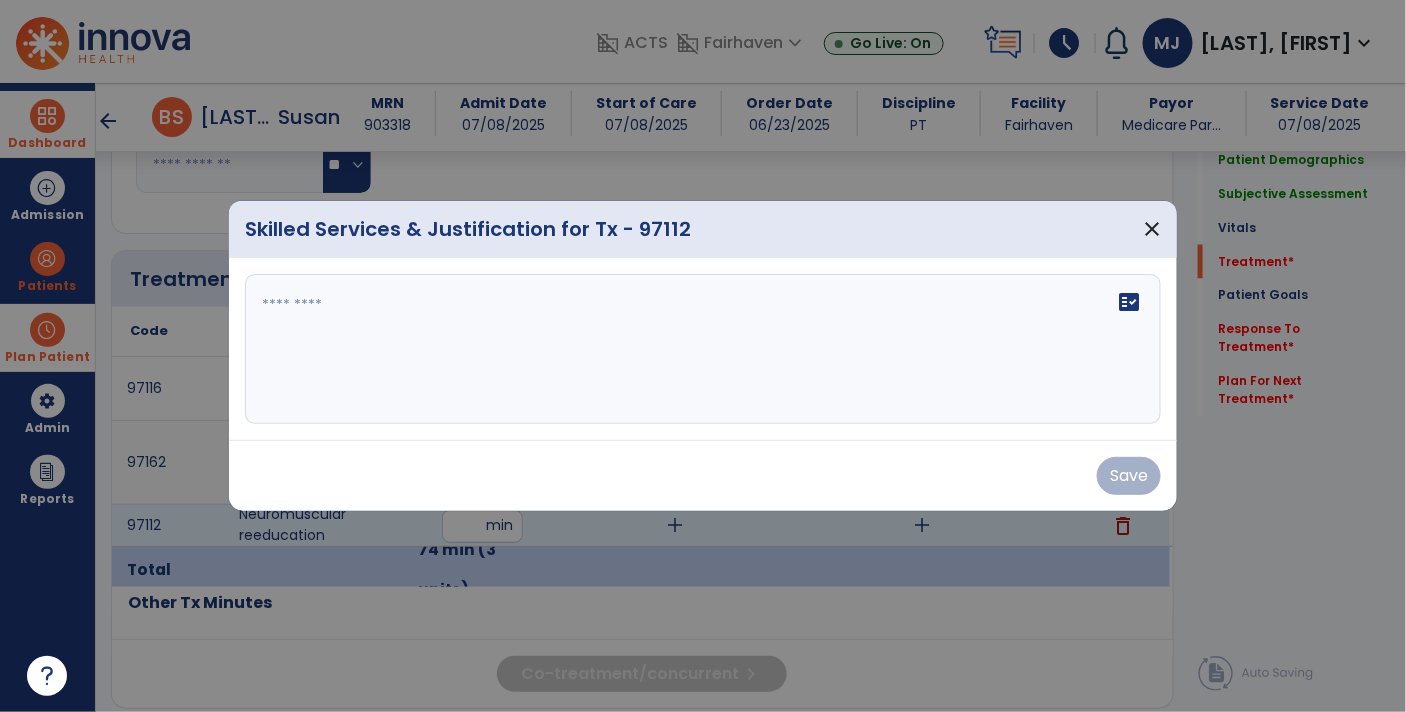 click on "fact_check" at bounding box center [703, 349] 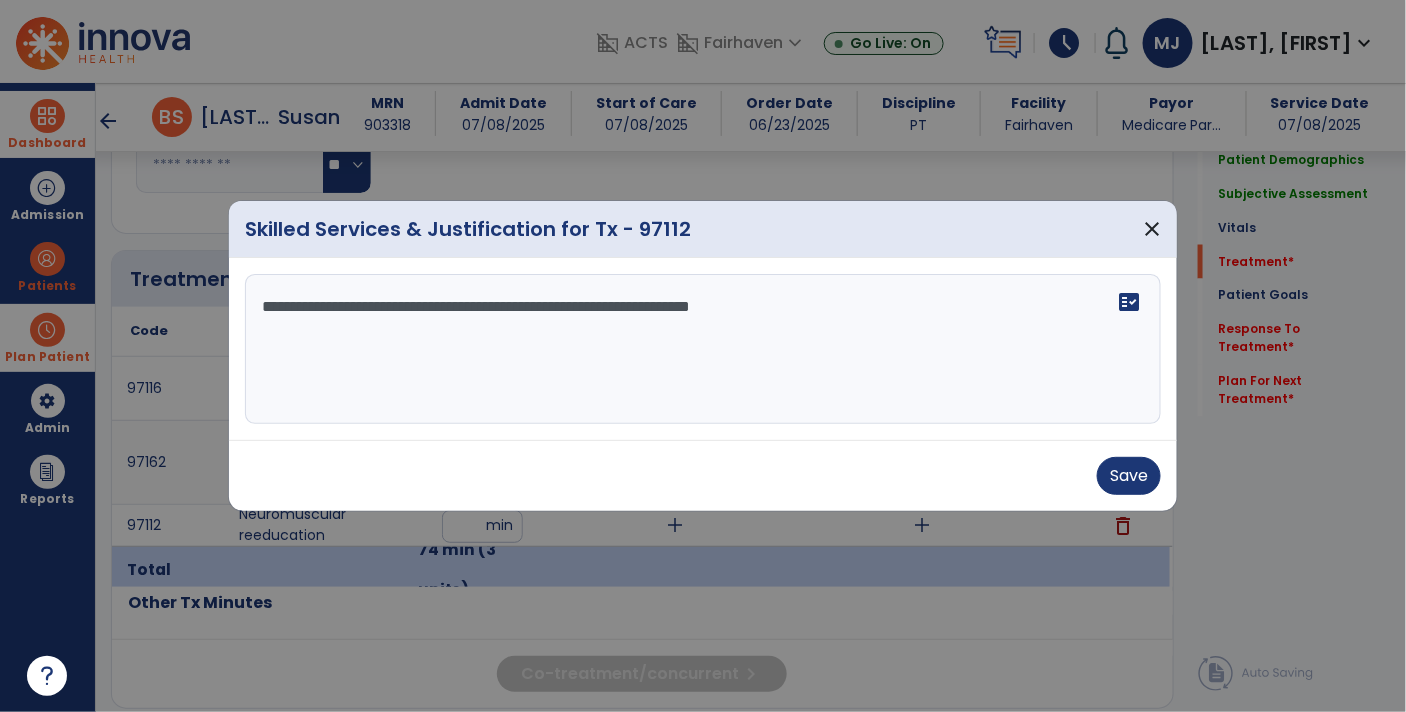 click on "**********" at bounding box center [703, 349] 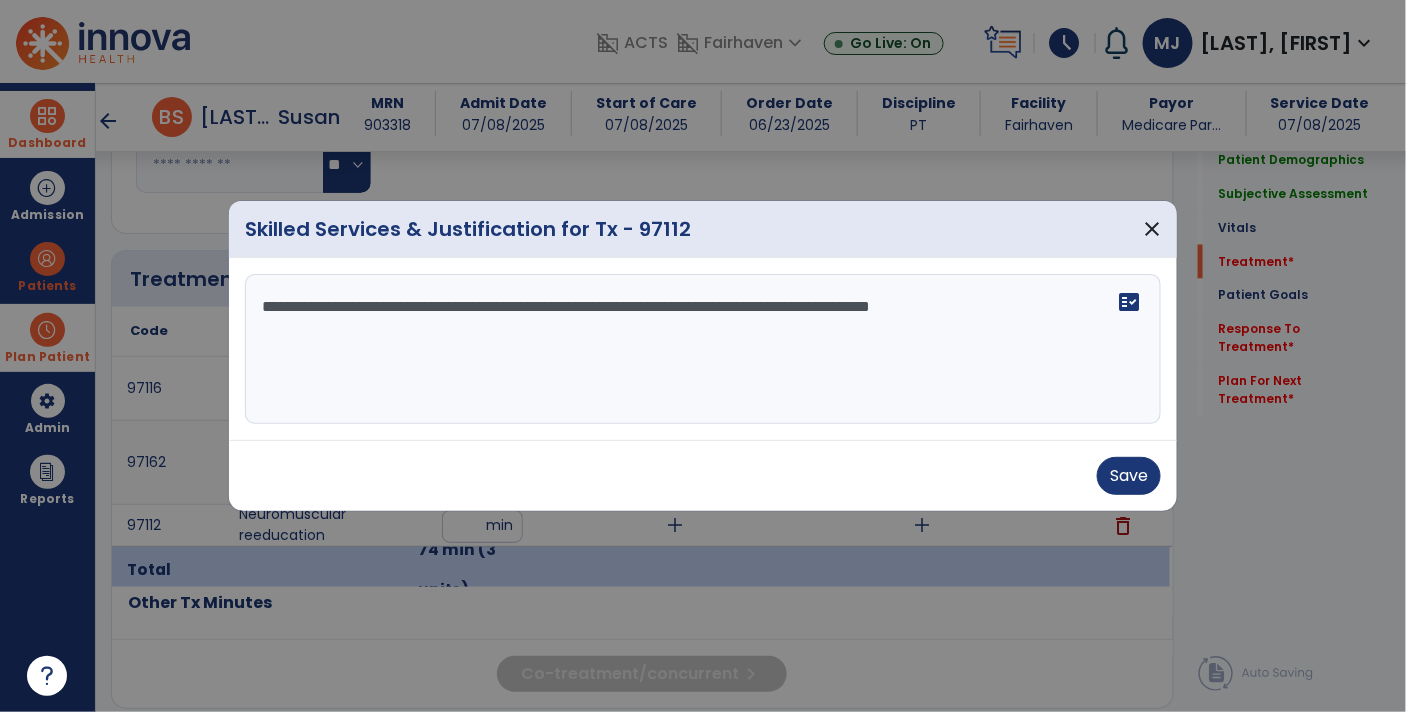 click on "**********" at bounding box center (703, 349) 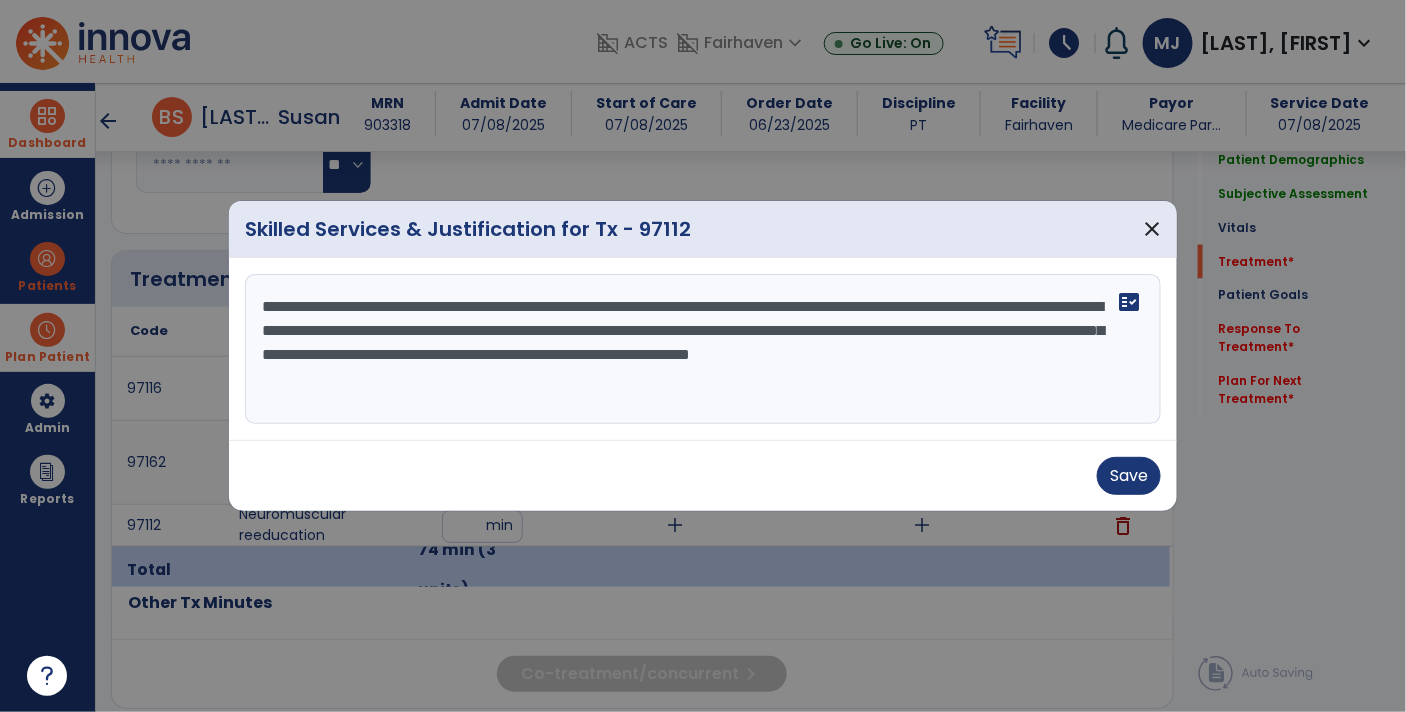click on "**********" at bounding box center [703, 349] 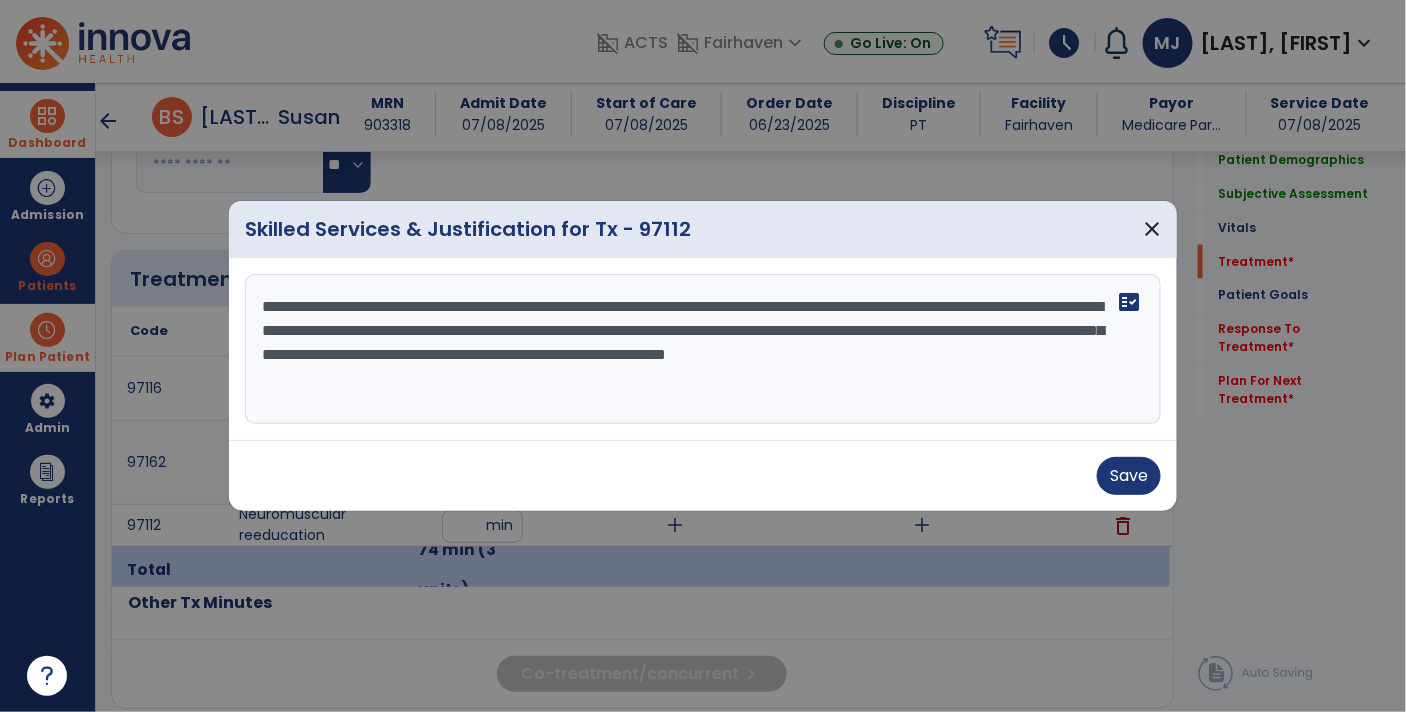 click on "**********" at bounding box center (703, 349) 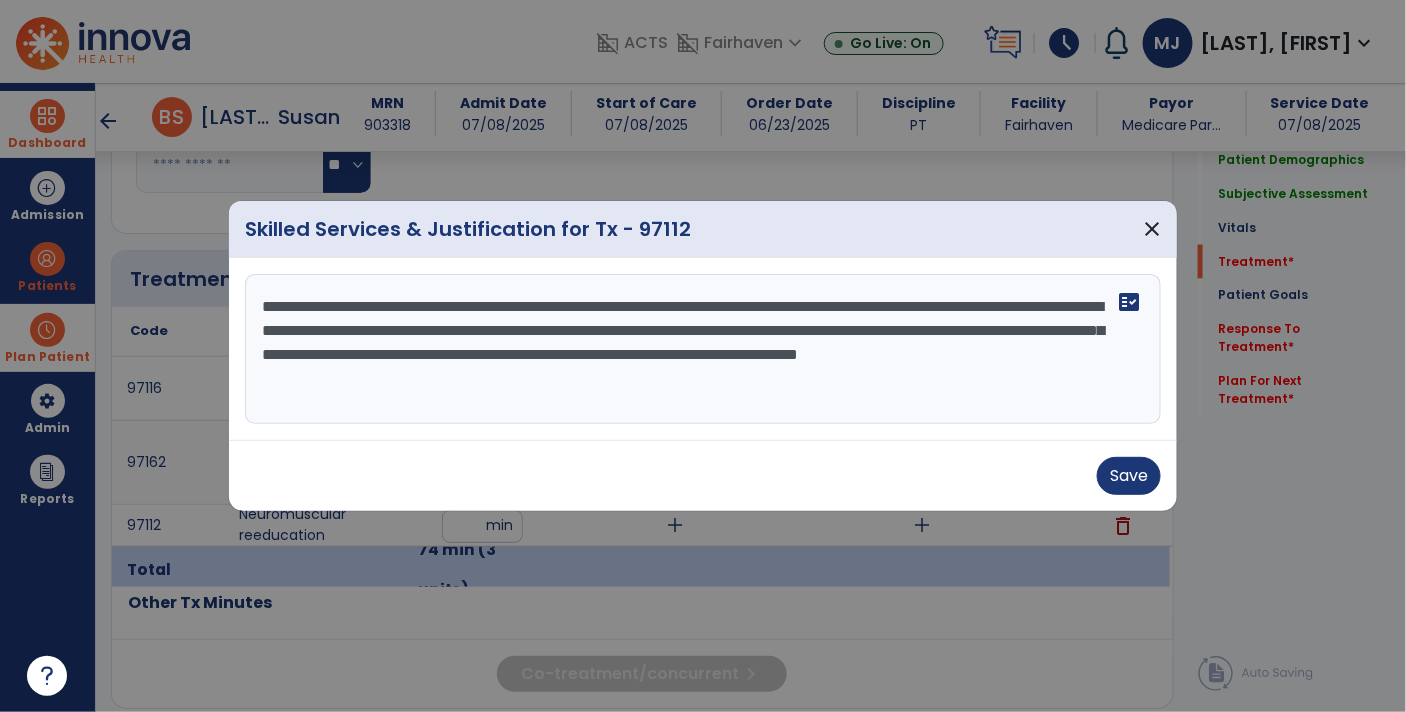 click on "**********" at bounding box center (703, 349) 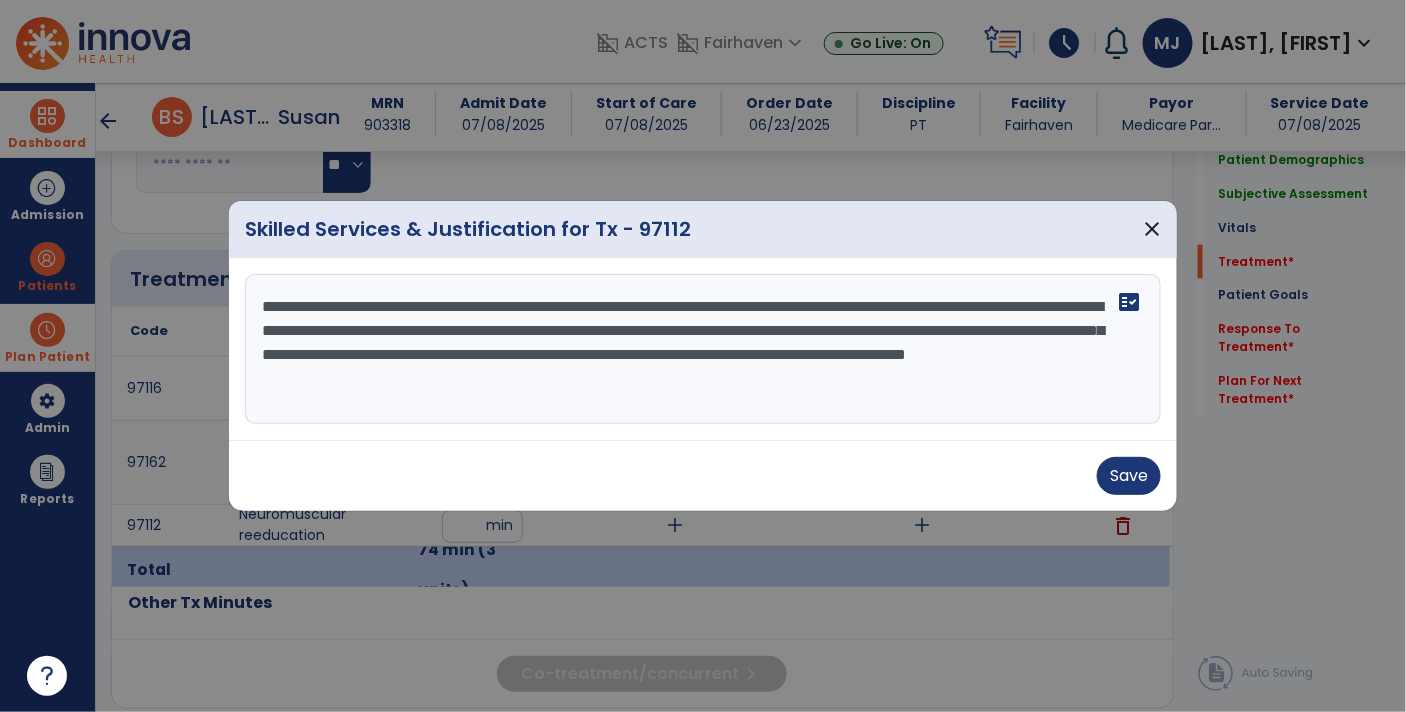 click on "**********" at bounding box center [703, 349] 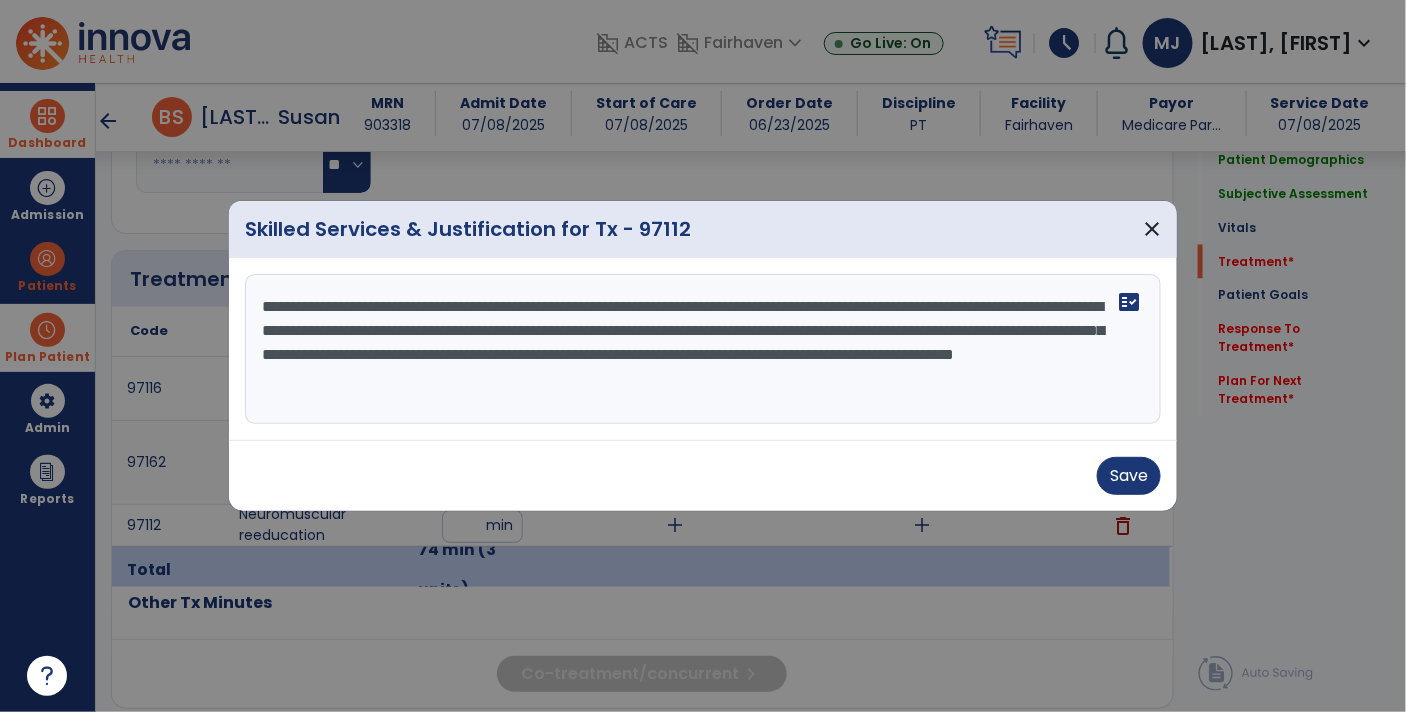 click on "**********" at bounding box center [703, 349] 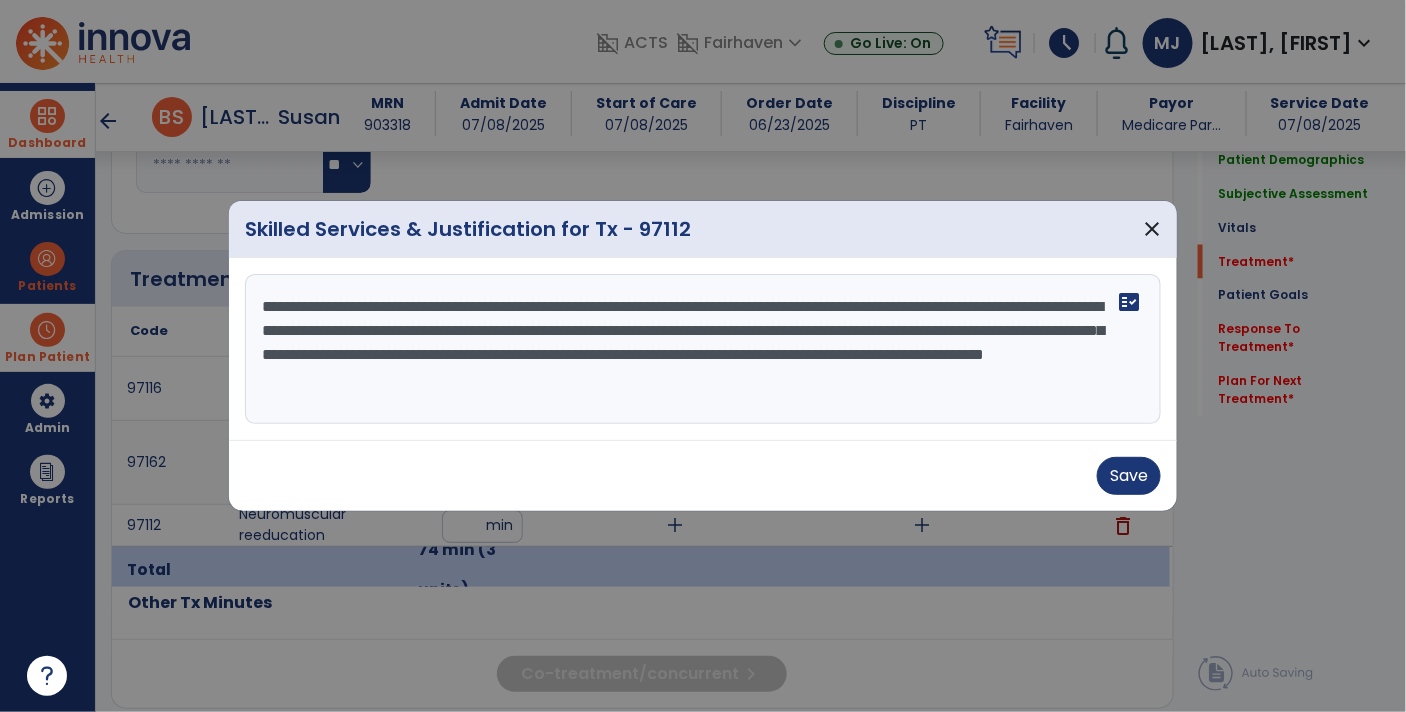 click on "**********" at bounding box center (703, 349) 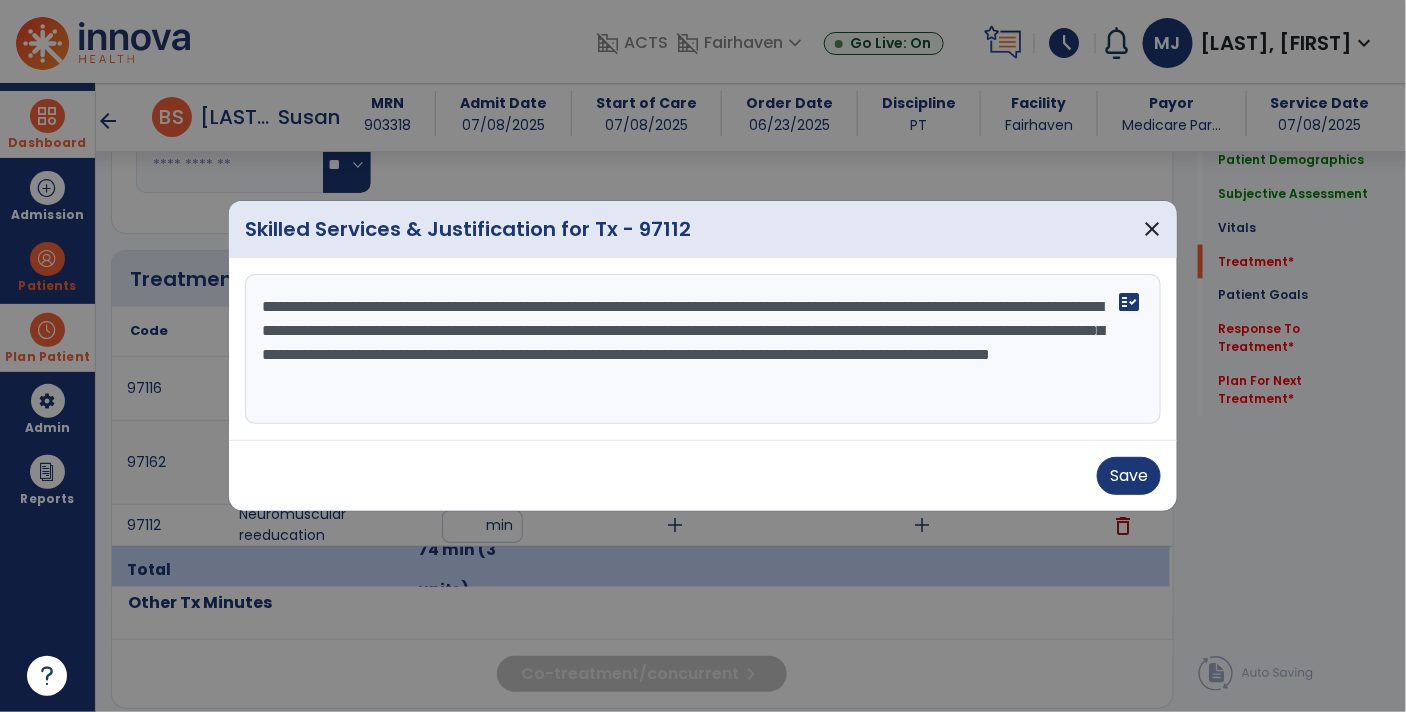 type on "**********" 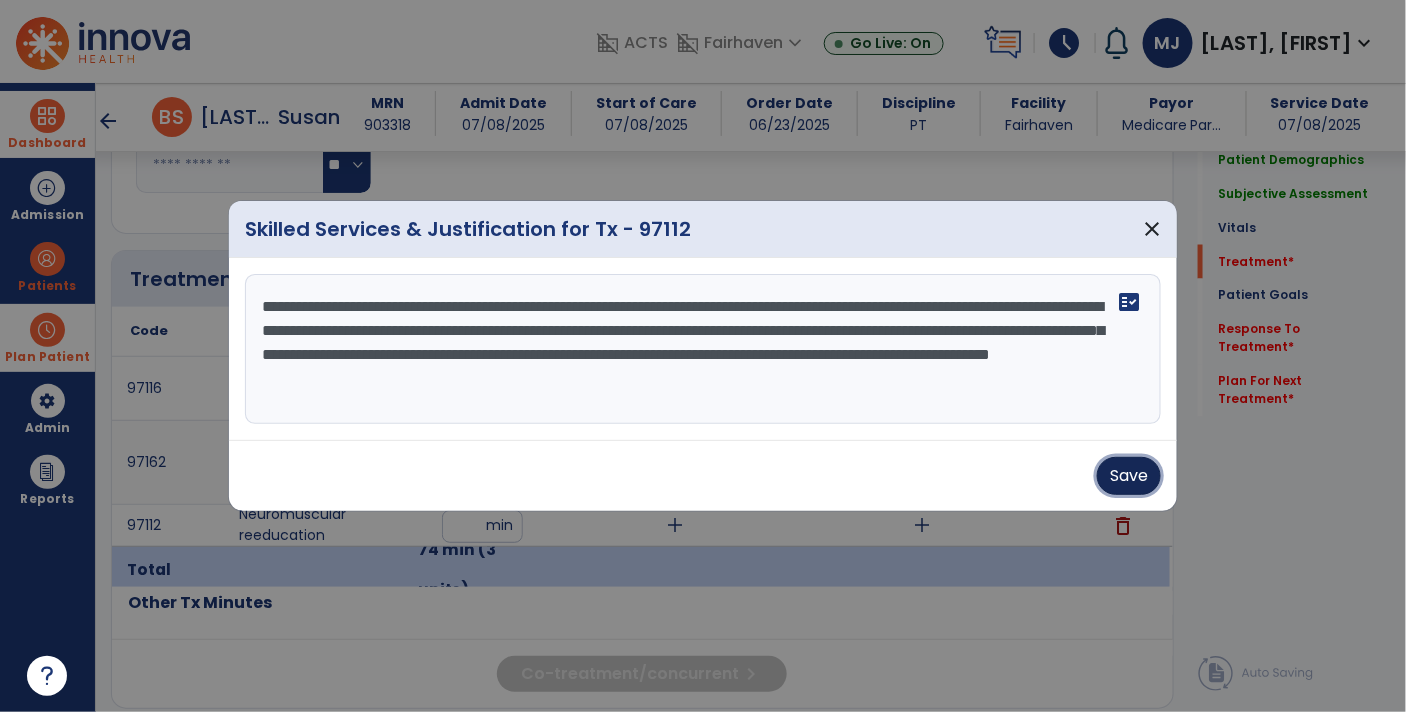 click on "Save" at bounding box center [1129, 476] 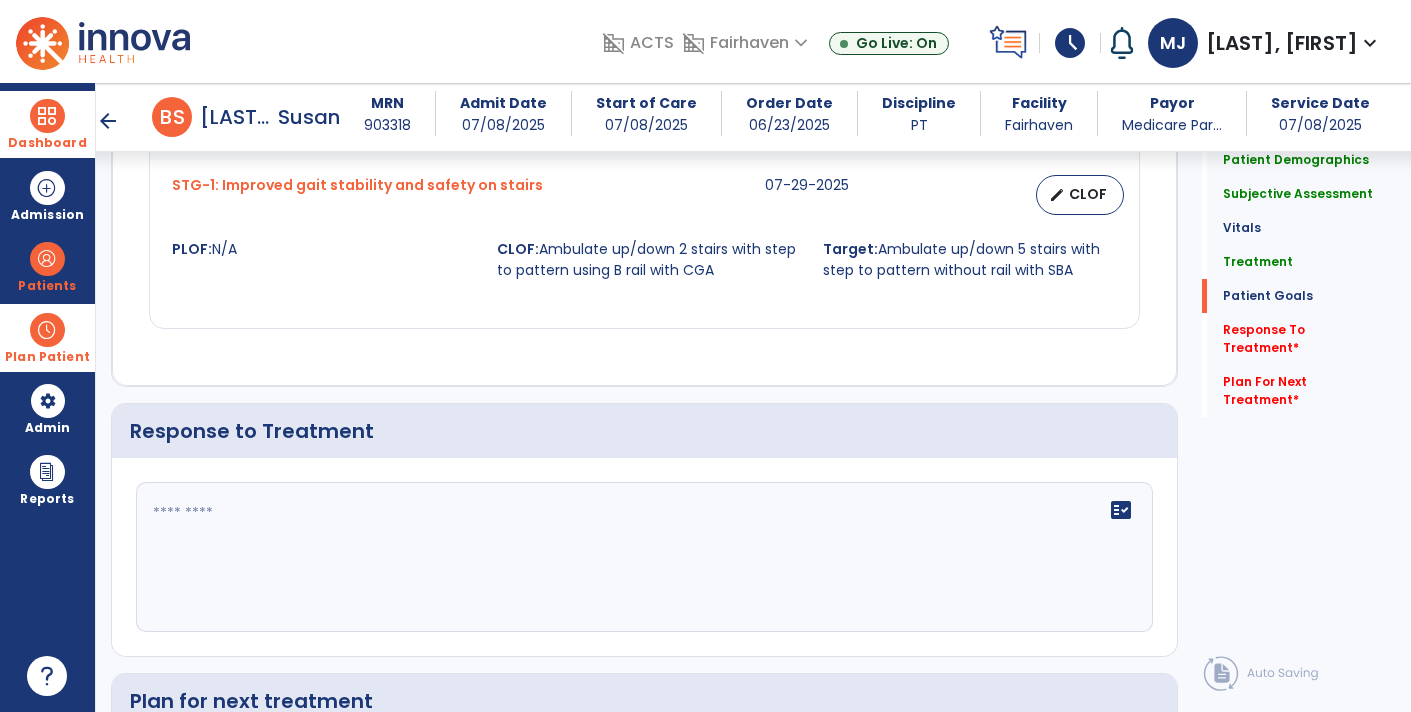 scroll, scrollTop: 2941, scrollLeft: 0, axis: vertical 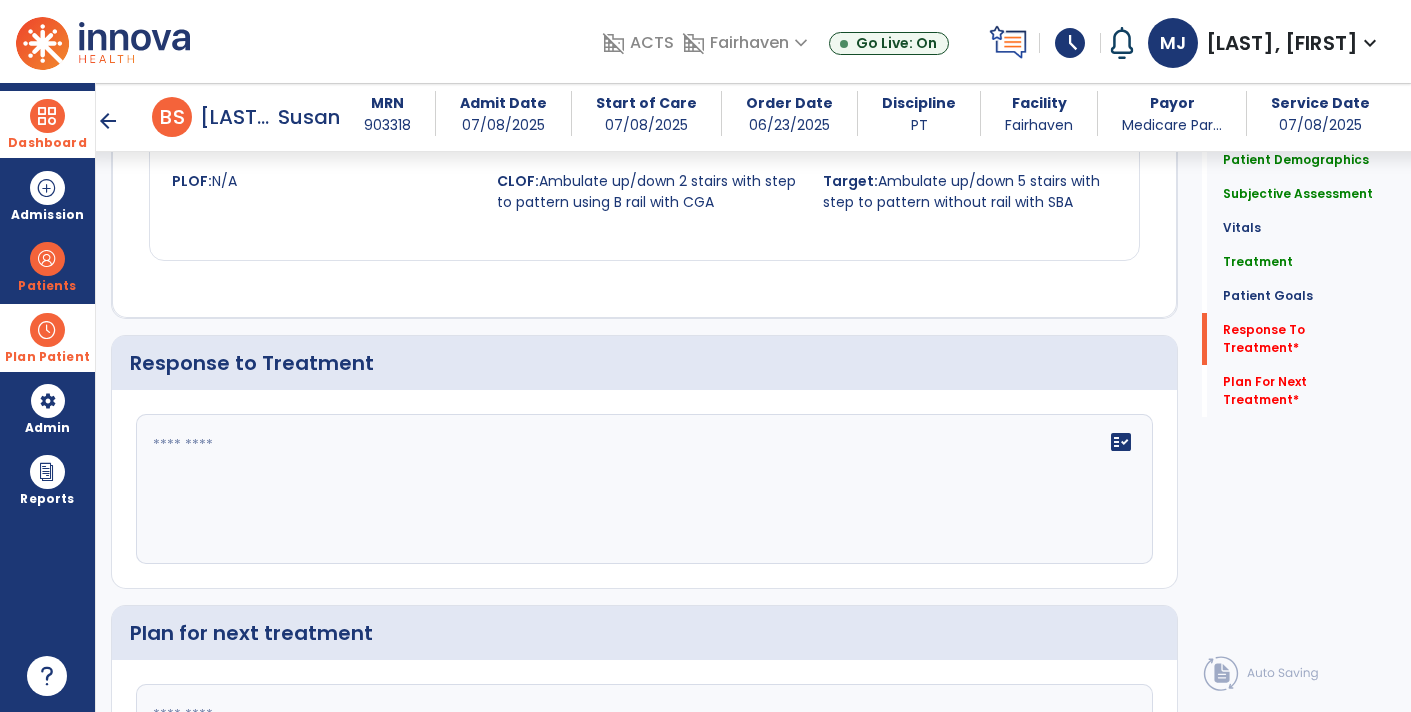 click 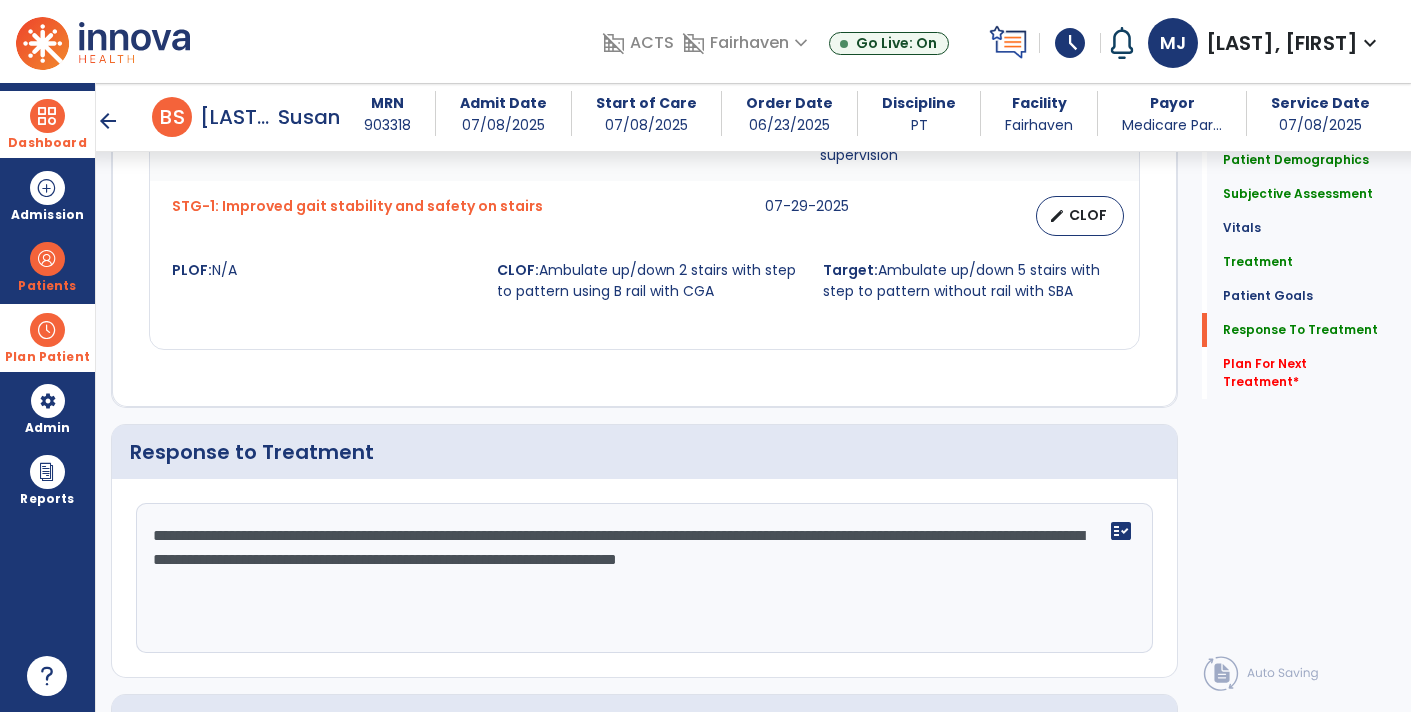 scroll, scrollTop: 2942, scrollLeft: 0, axis: vertical 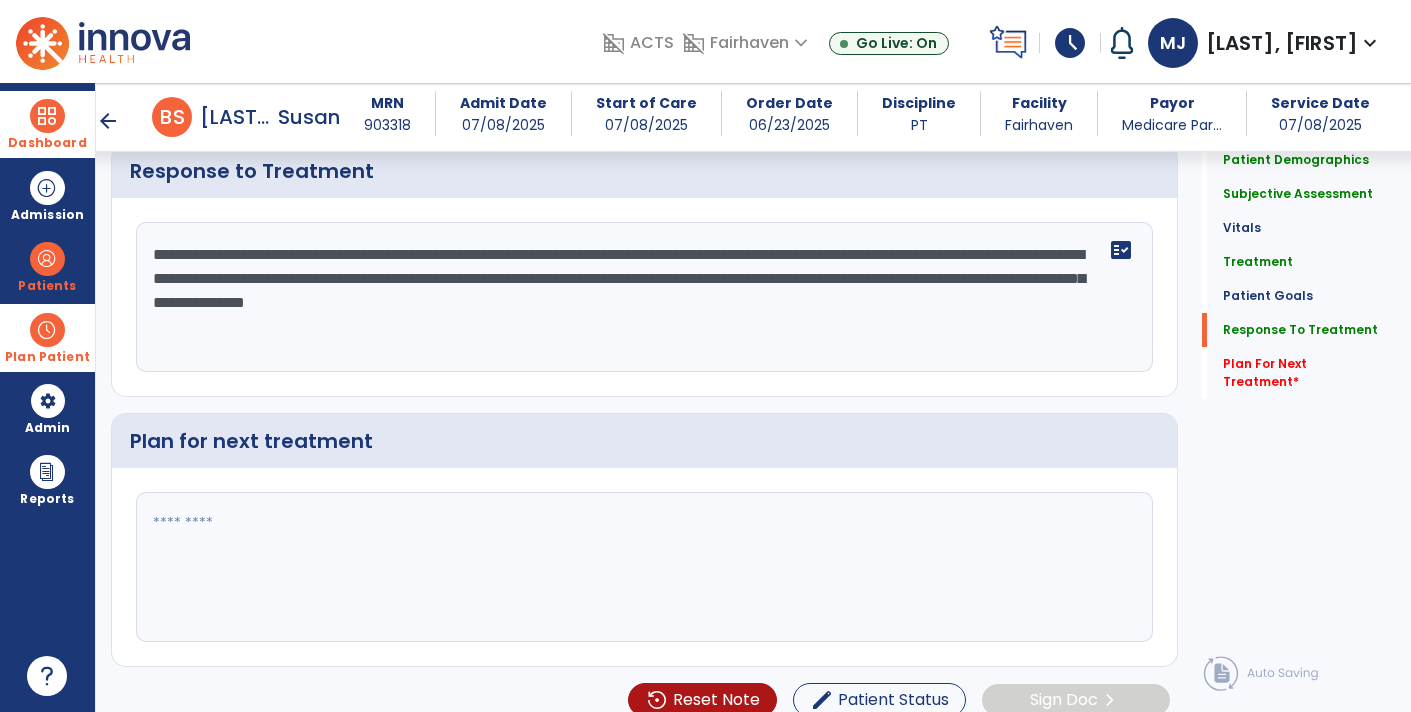 type on "**********" 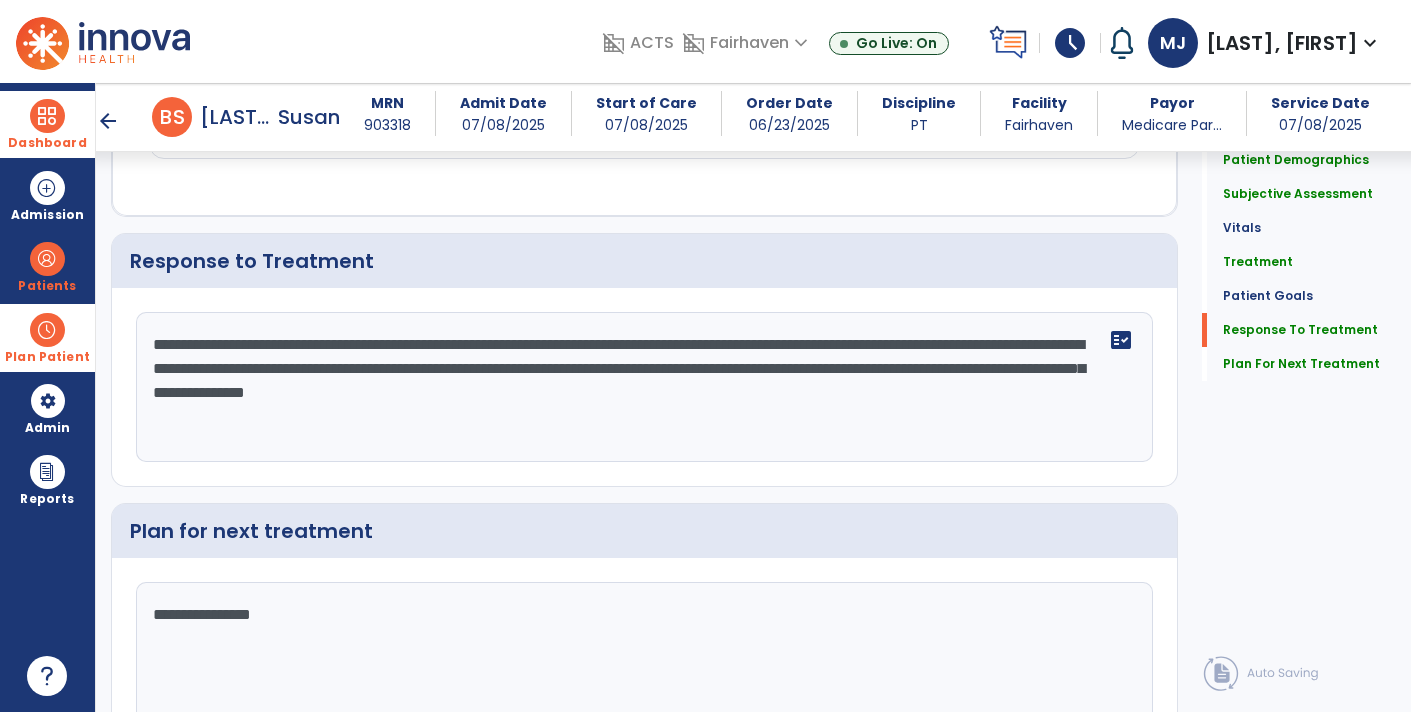 scroll, scrollTop: 3133, scrollLeft: 0, axis: vertical 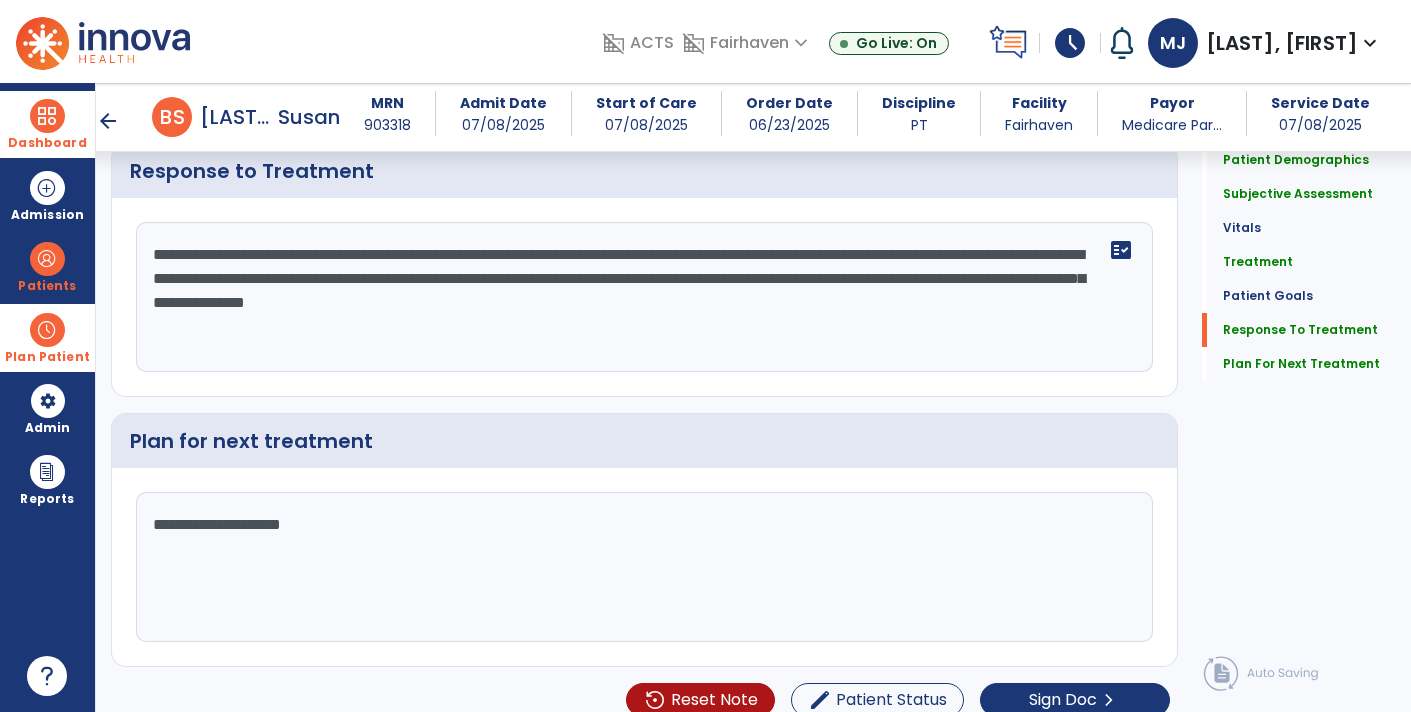type on "**********" 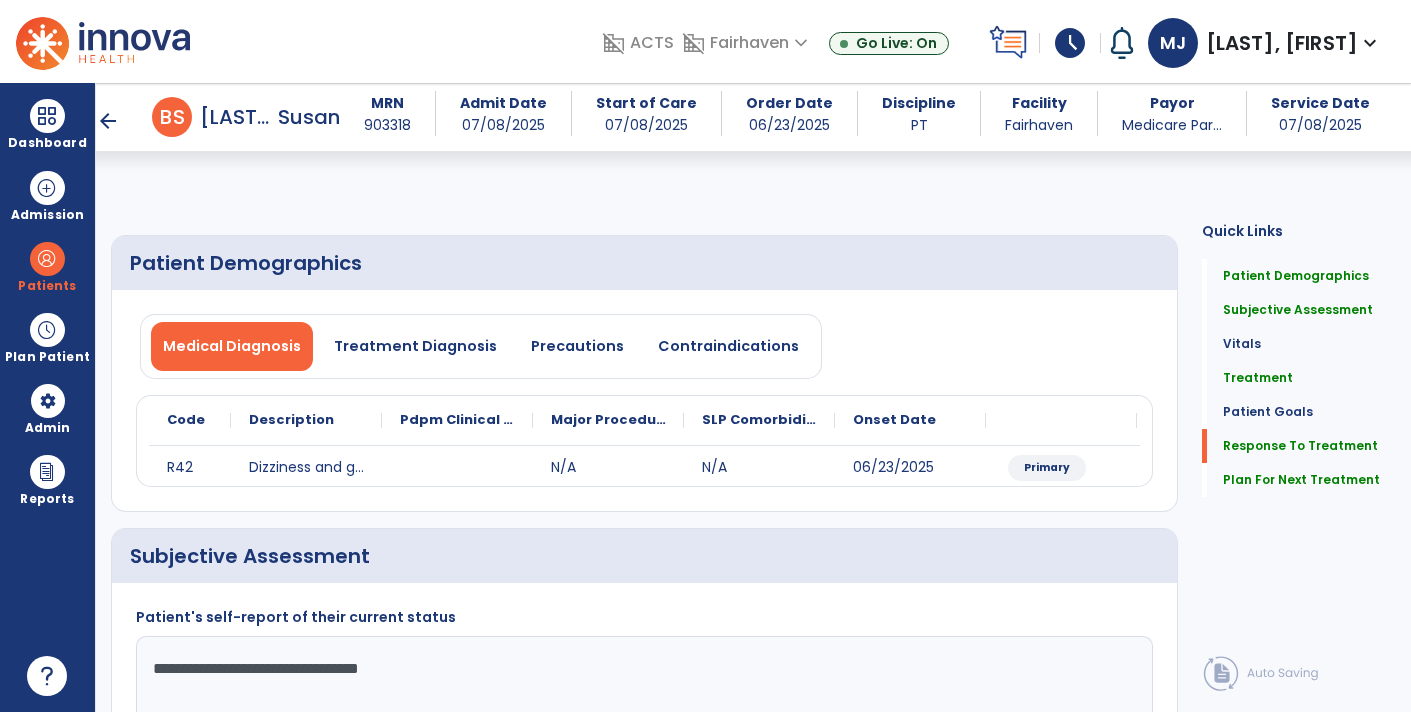 select on "*" 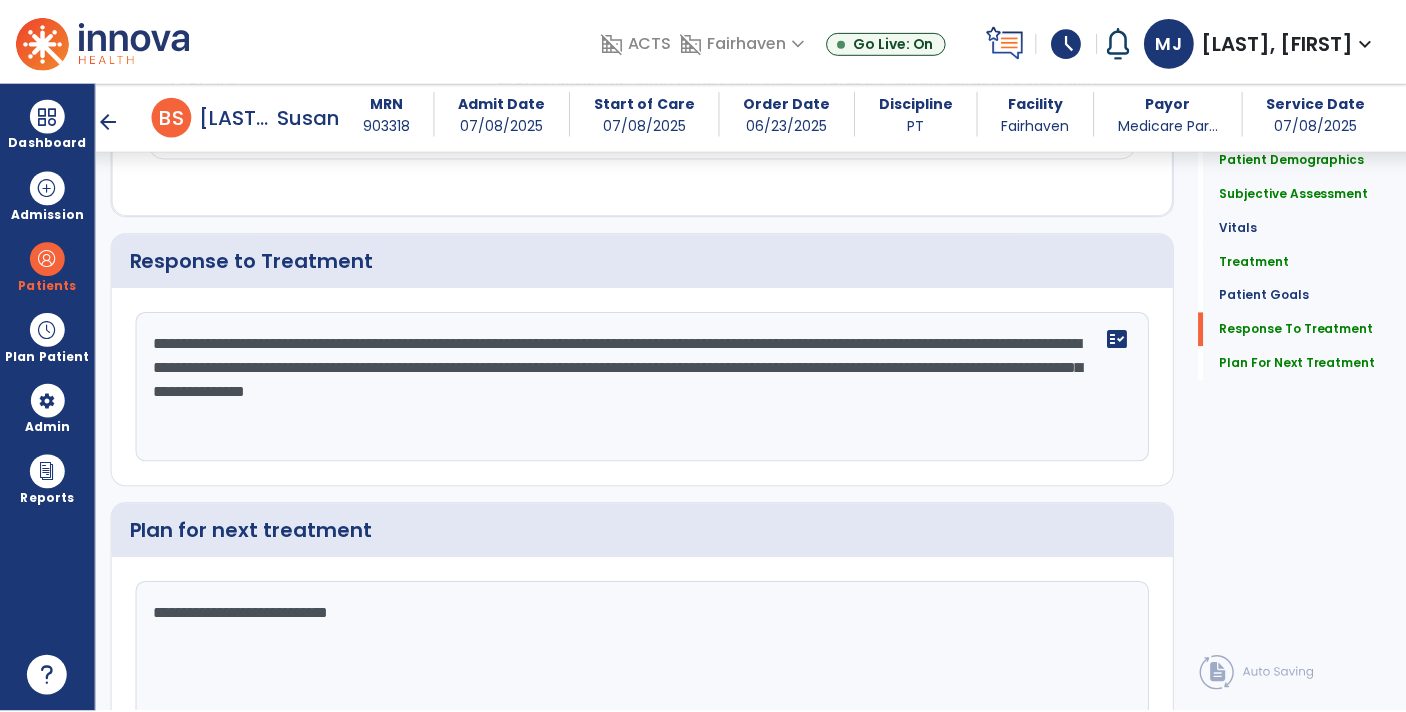 scroll, scrollTop: 3133, scrollLeft: 0, axis: vertical 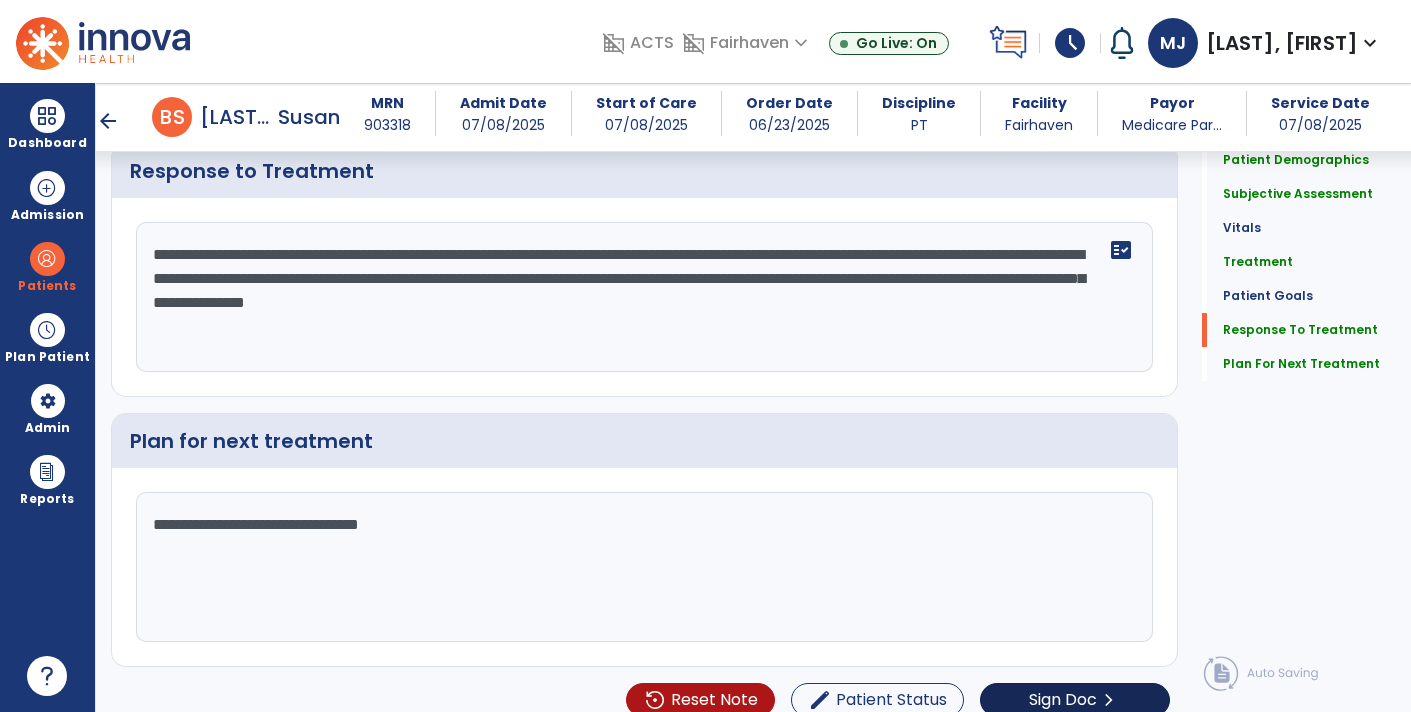 type on "**********" 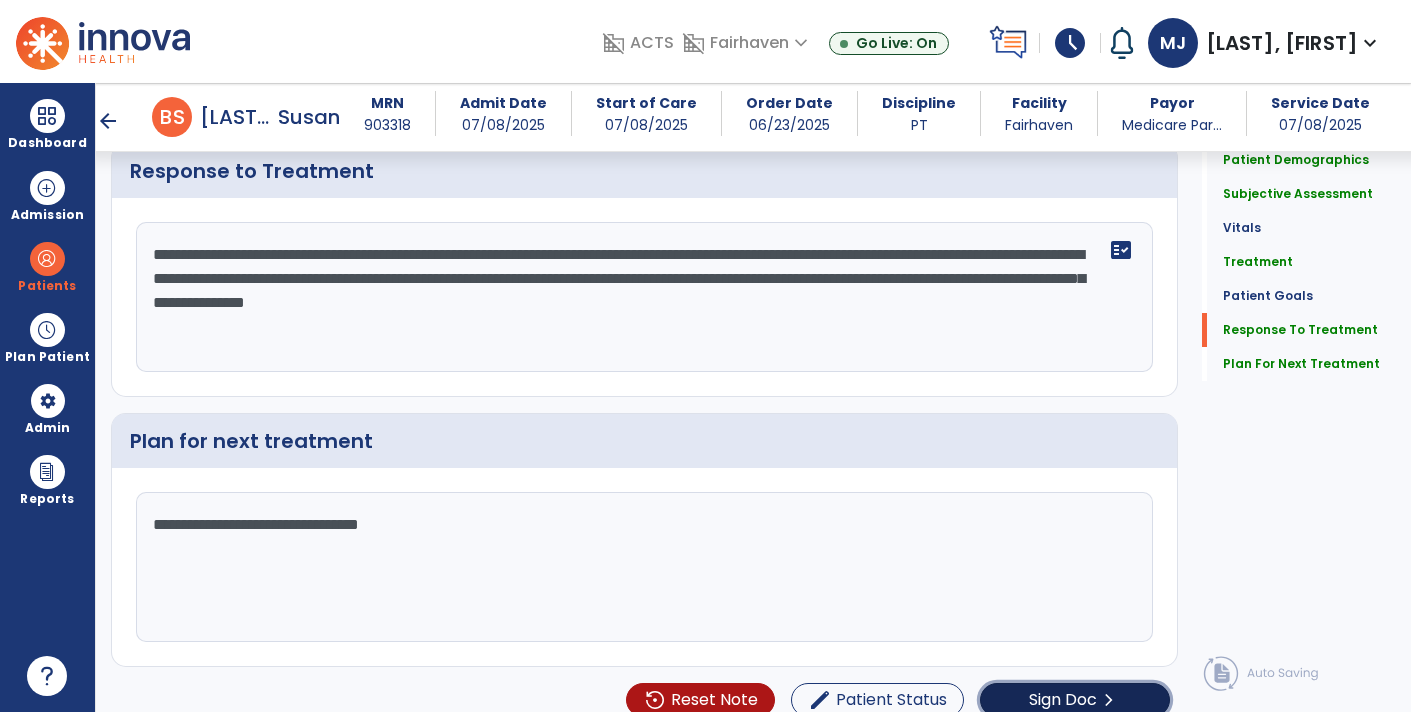 click on "Sign Doc" 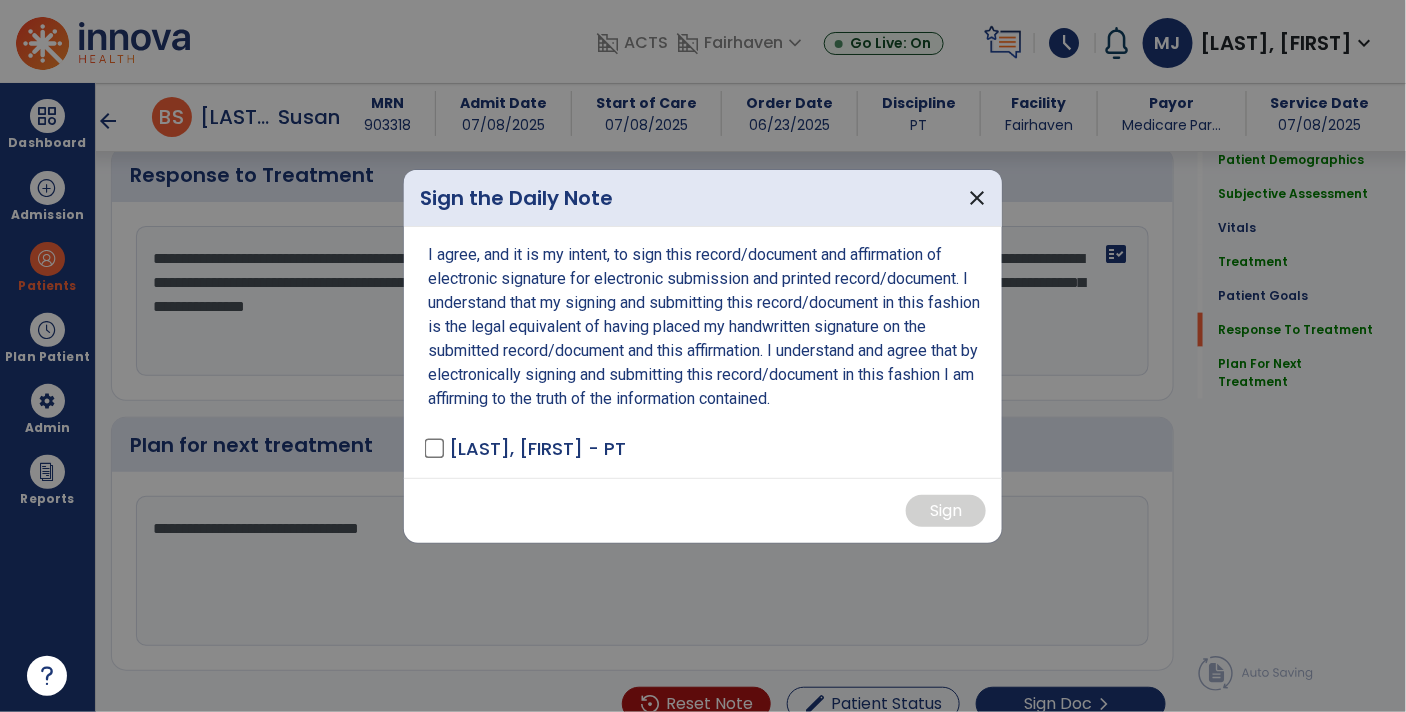 click on "I agree, and it is my intent, to sign this record/document and affirmation of electronic signature for electronic submission and printed record/document. I understand that my signing and submitting this record/document in this fashion is the legal equivalent of having placed my handwritten signature on the submitted record/document and this affirmation. I understand and agree that by electronically signing and submitting this record/document in this fashion I am affirming to the truth of the information contained.  [LAST], [FIRST]  - PT" at bounding box center (703, 352) 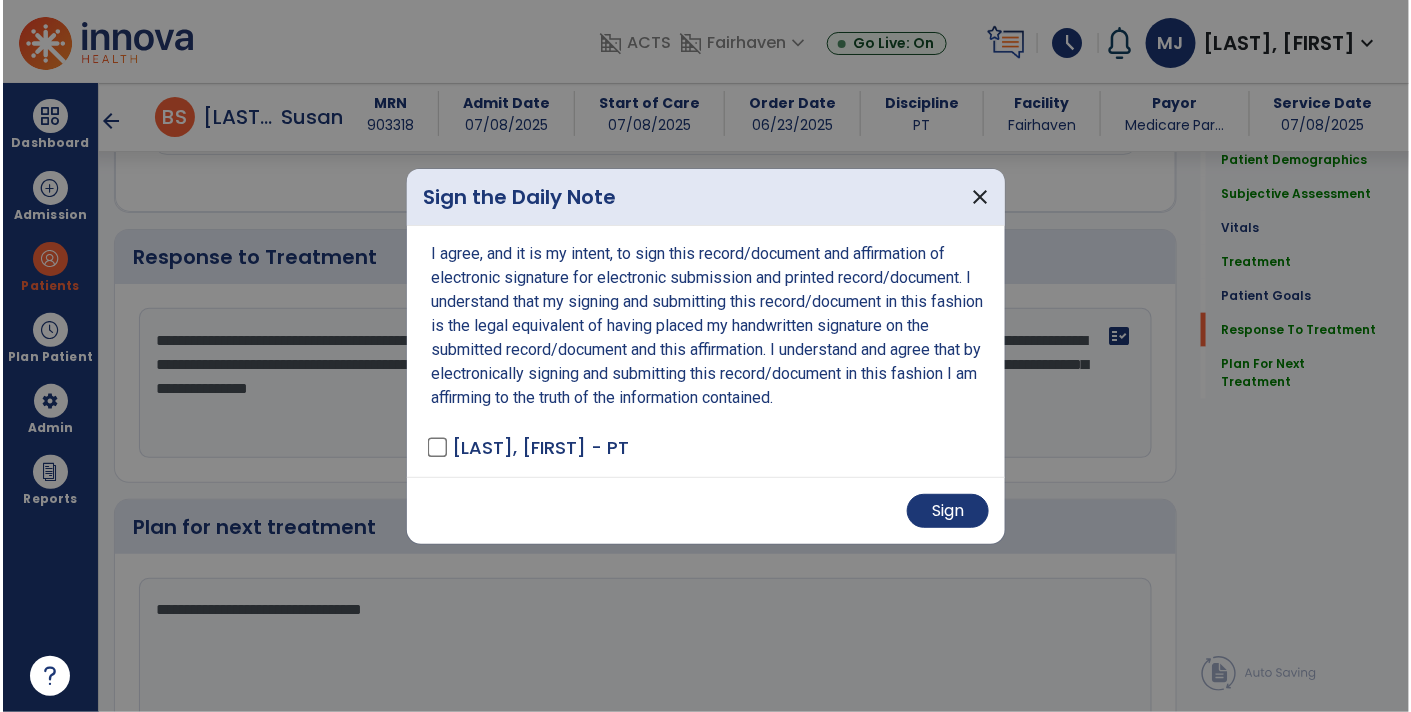 scroll, scrollTop: 3133, scrollLeft: 0, axis: vertical 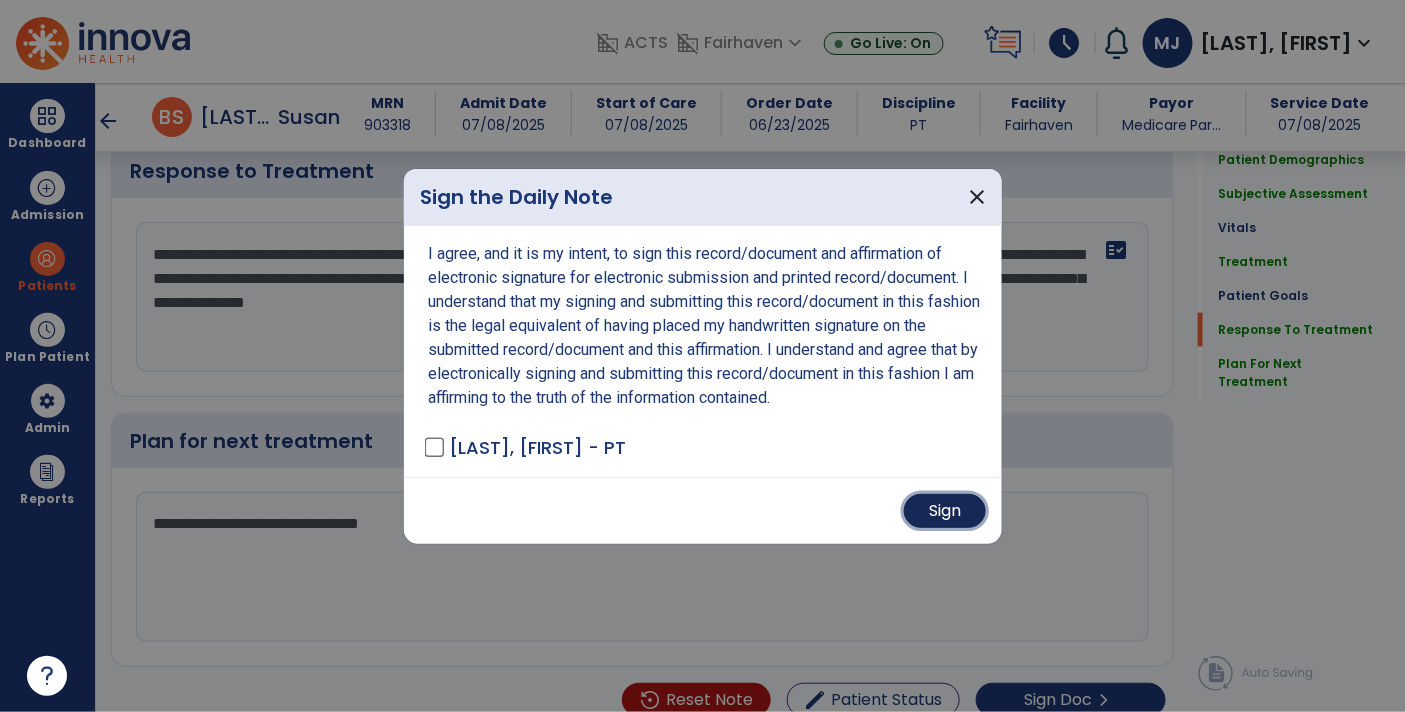click on "Sign" at bounding box center (945, 511) 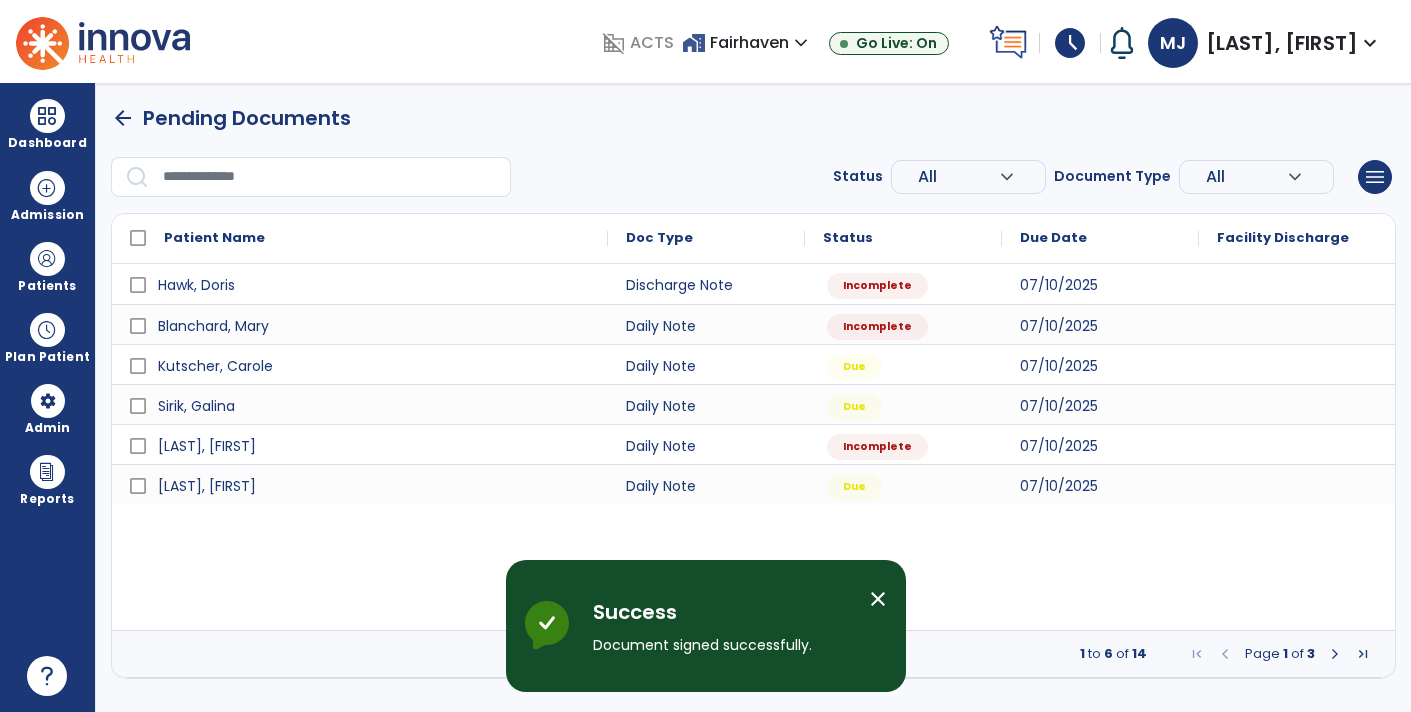 scroll, scrollTop: 0, scrollLeft: 0, axis: both 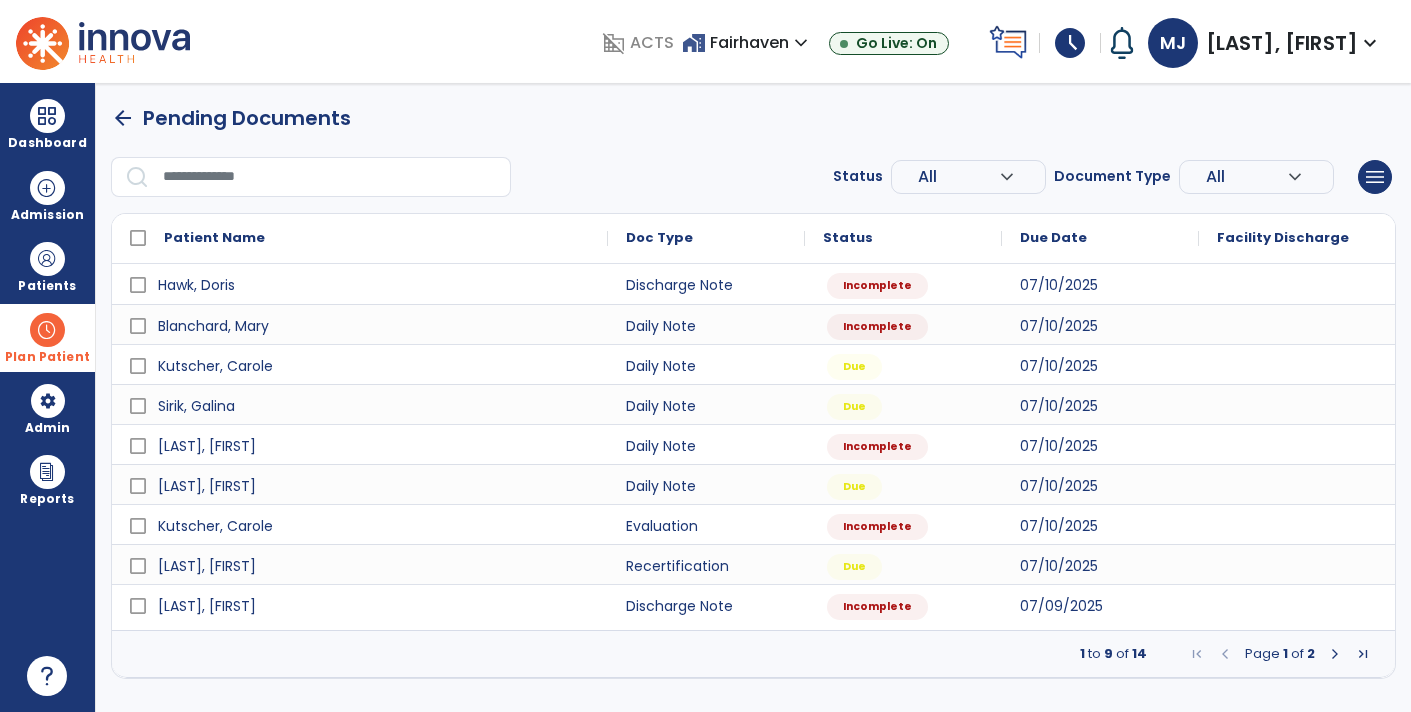 click at bounding box center [47, 330] 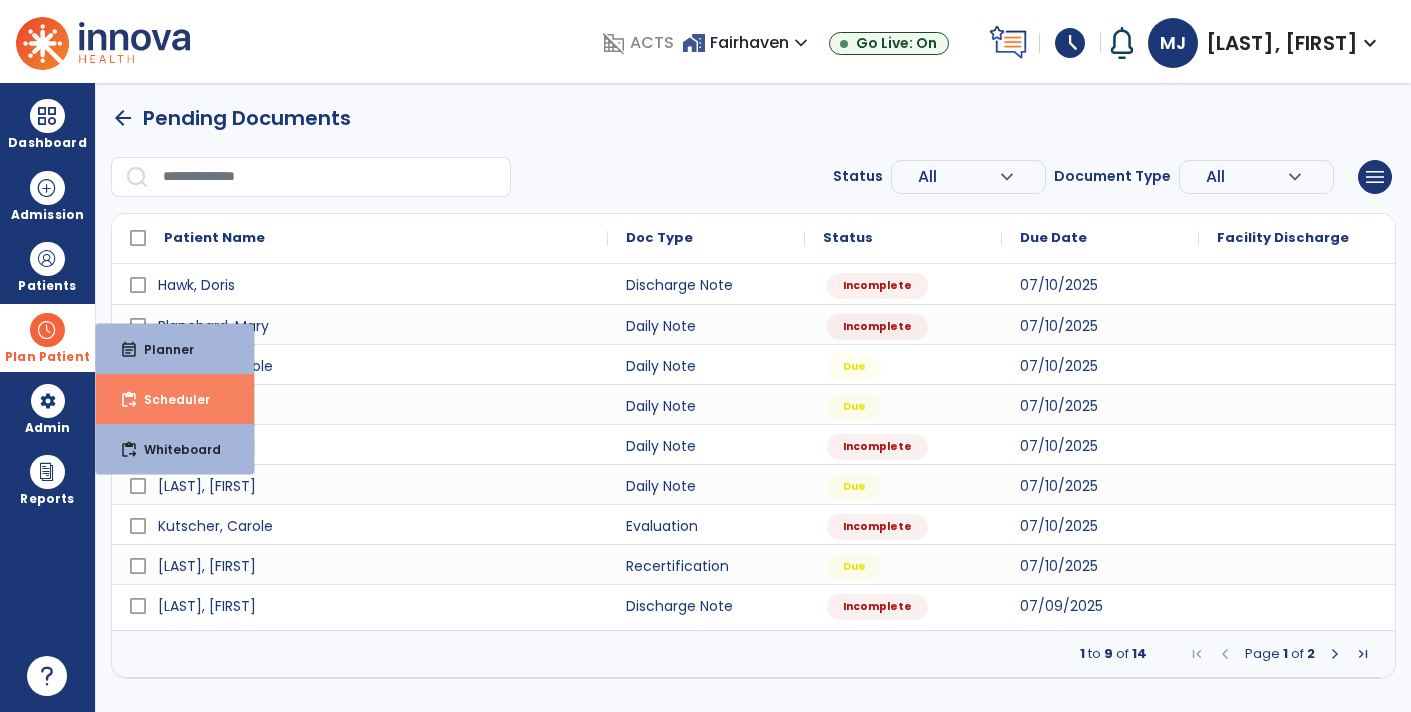 click on "content_paste_go  Scheduler" at bounding box center (175, 399) 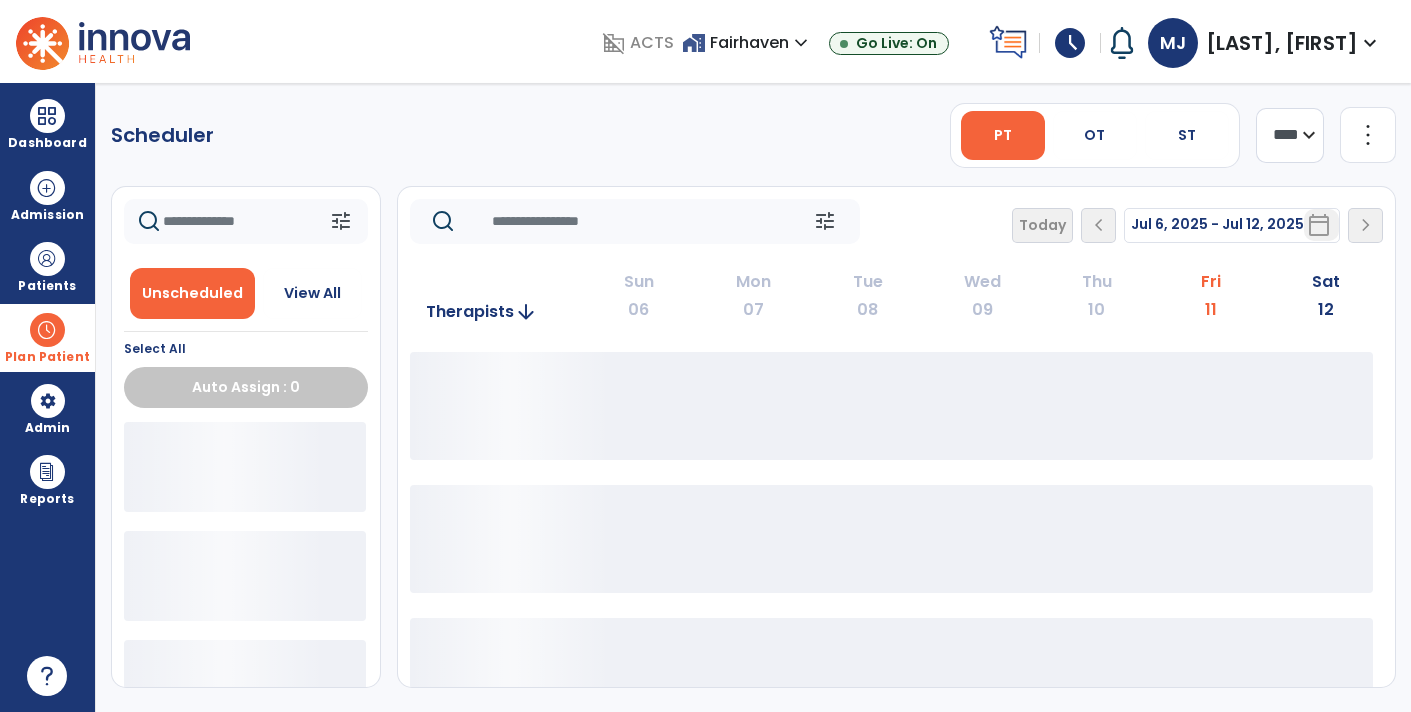 click on "Plan Patient" at bounding box center (47, 357) 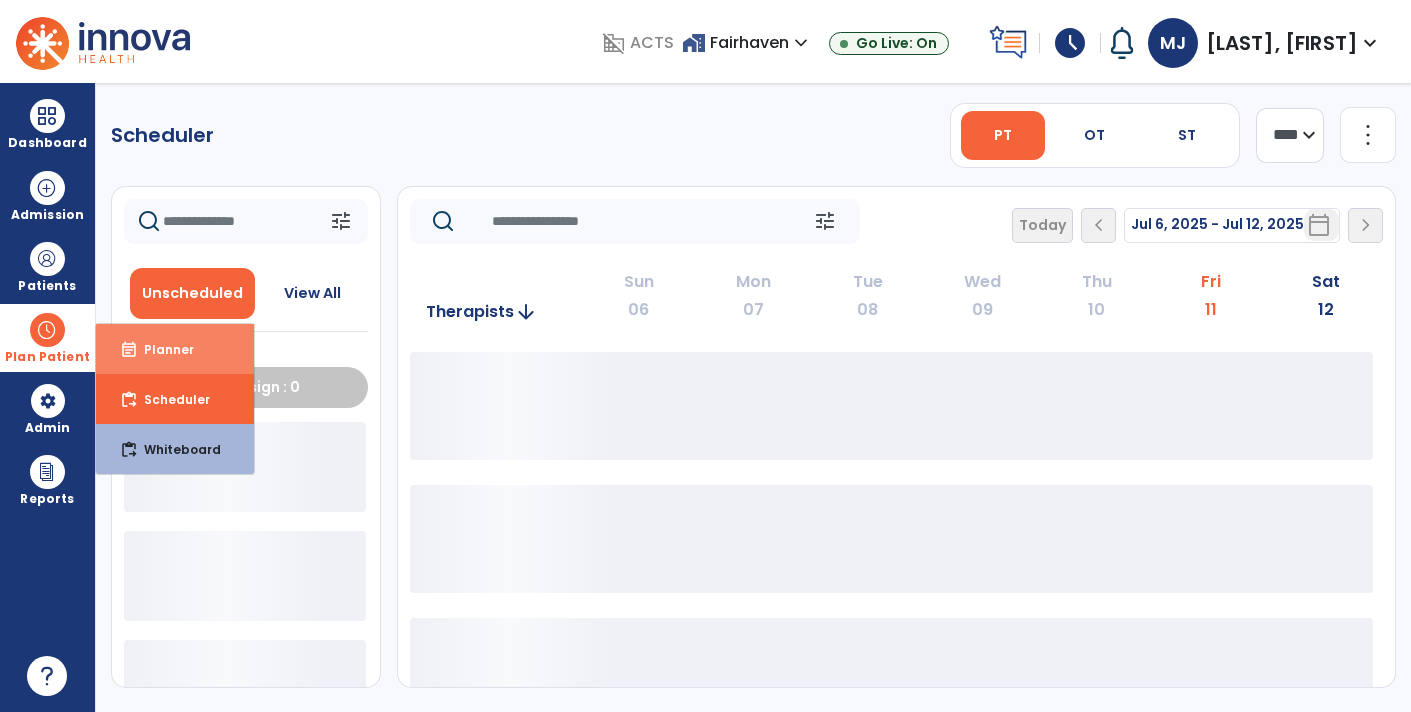 click on "event_note  Planner" at bounding box center (175, 349) 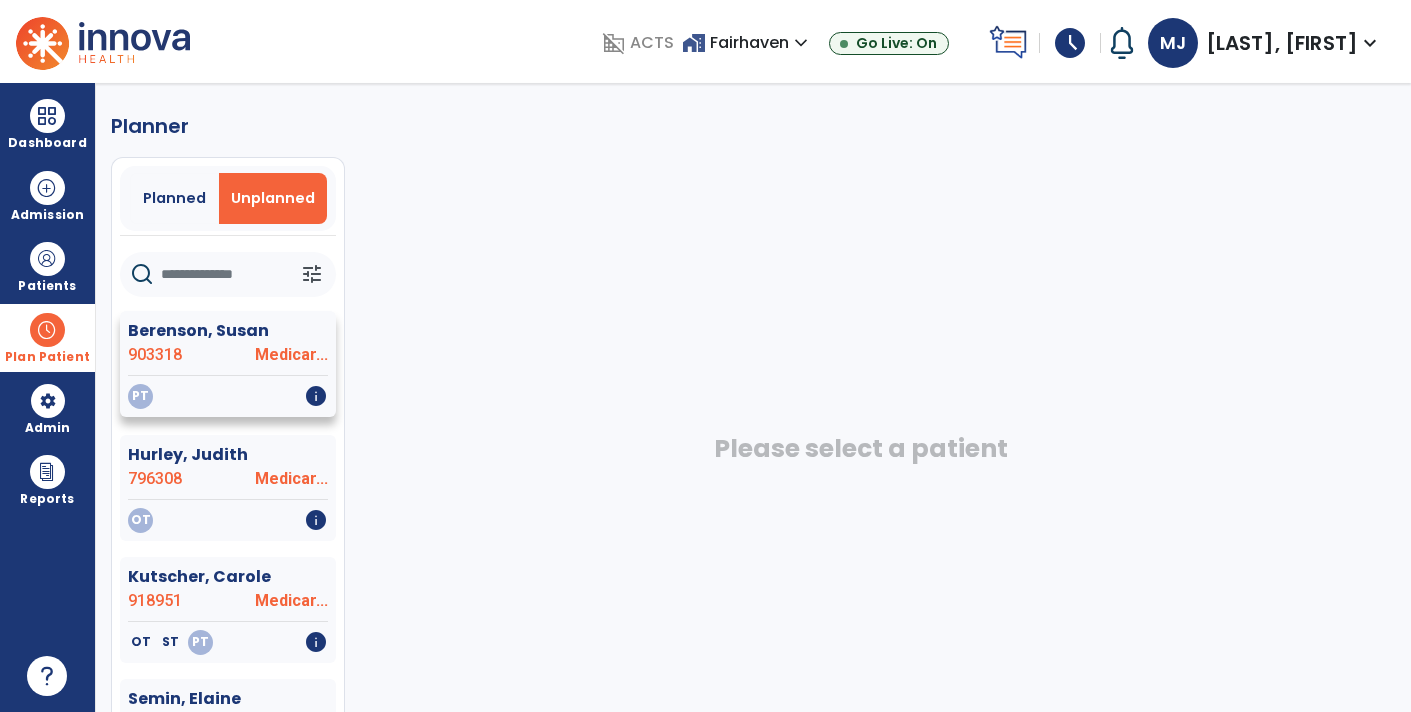 click on "Berenson, Susan" 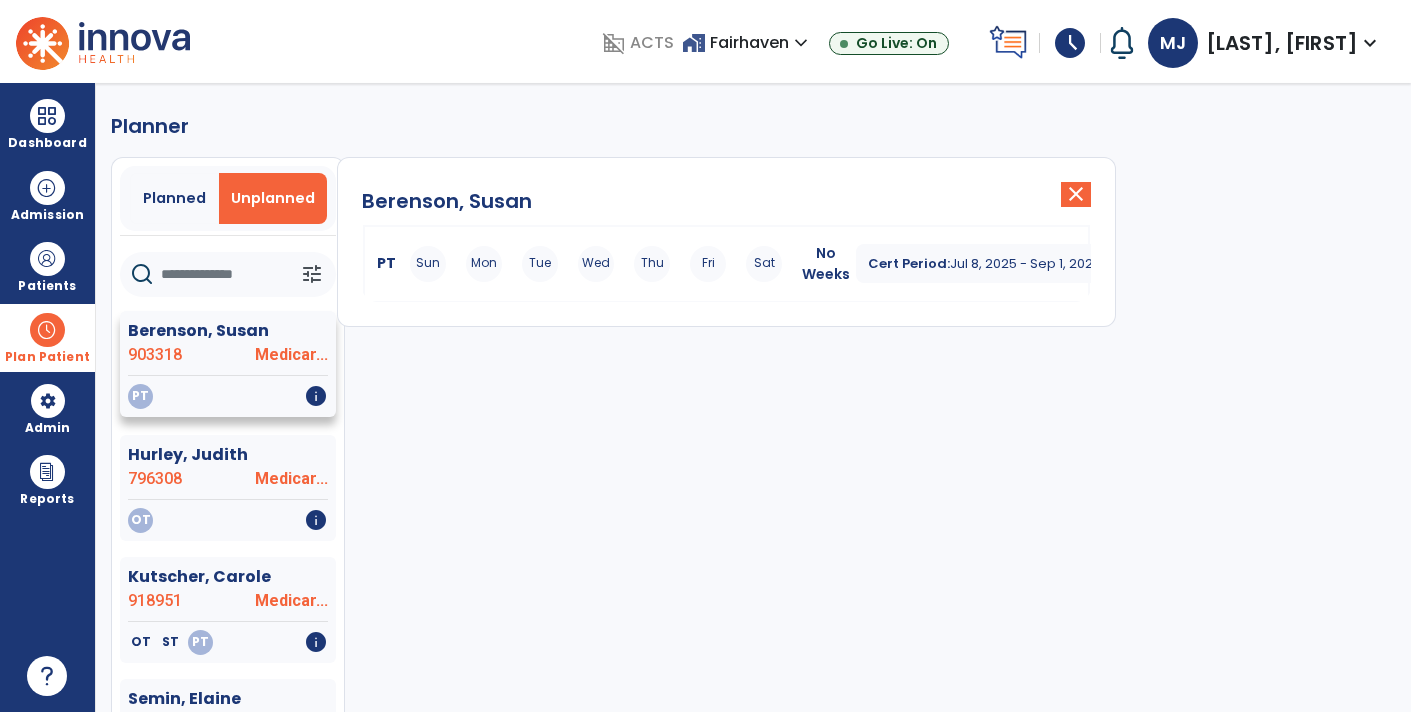 click on "Medicar..." 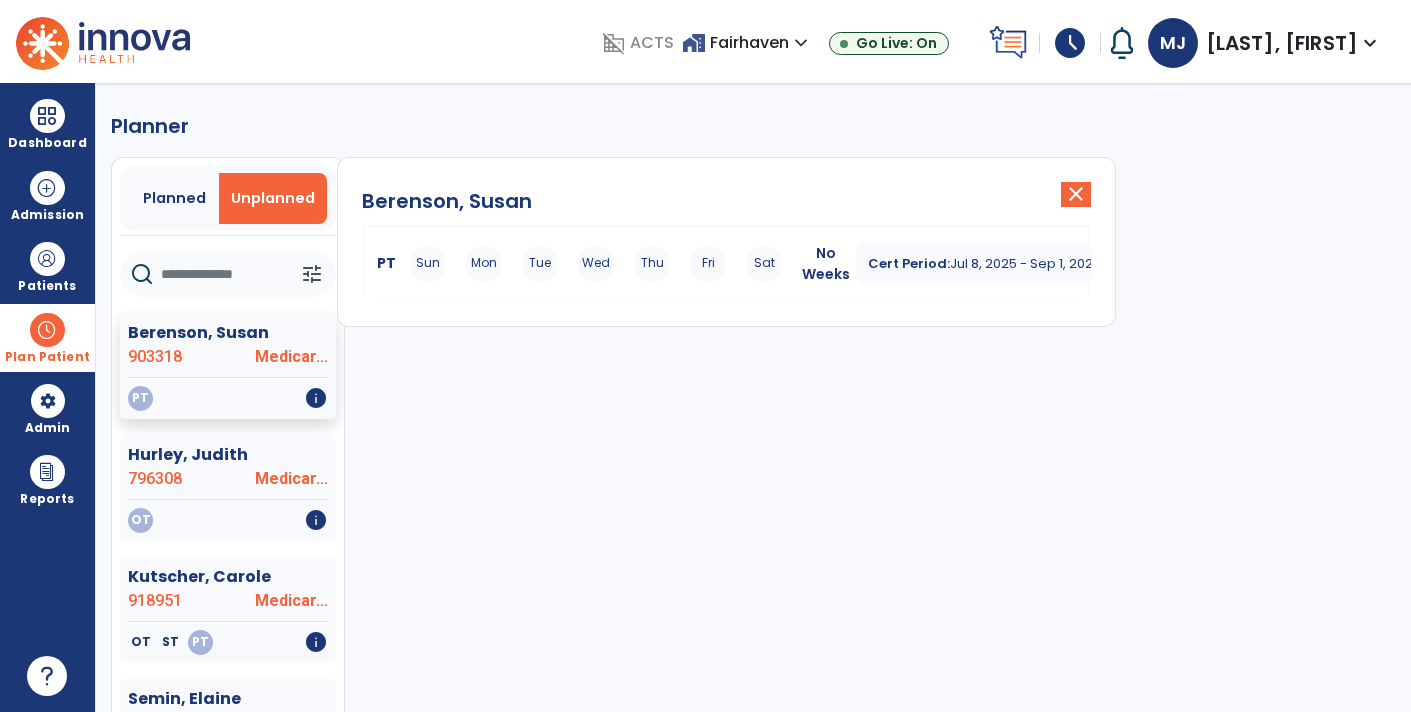 click on "PT Sun Mon Tue Wed Thu Fri Sat No Weeks Cert Period:  Jul 8, 2025 - Sep 1, 2025  expand_more" at bounding box center [726, 264] 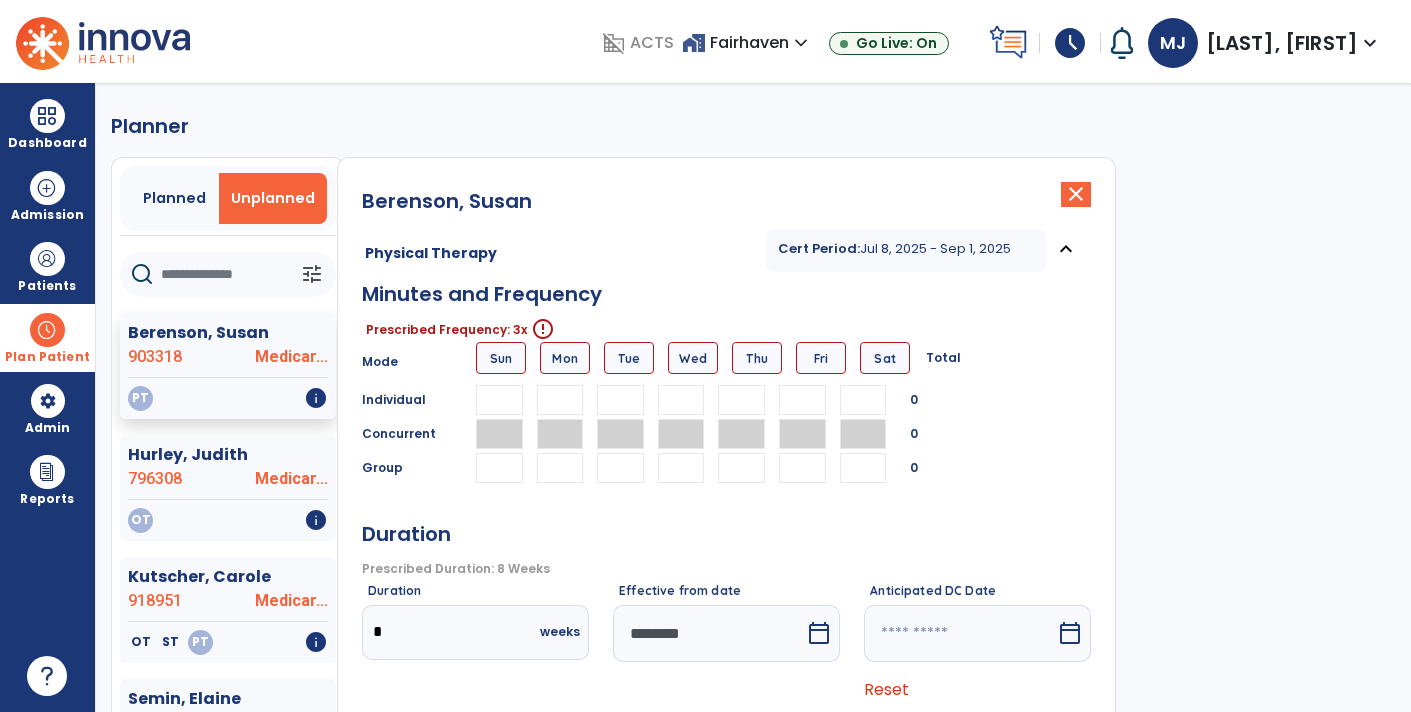 click at bounding box center (560, 400) 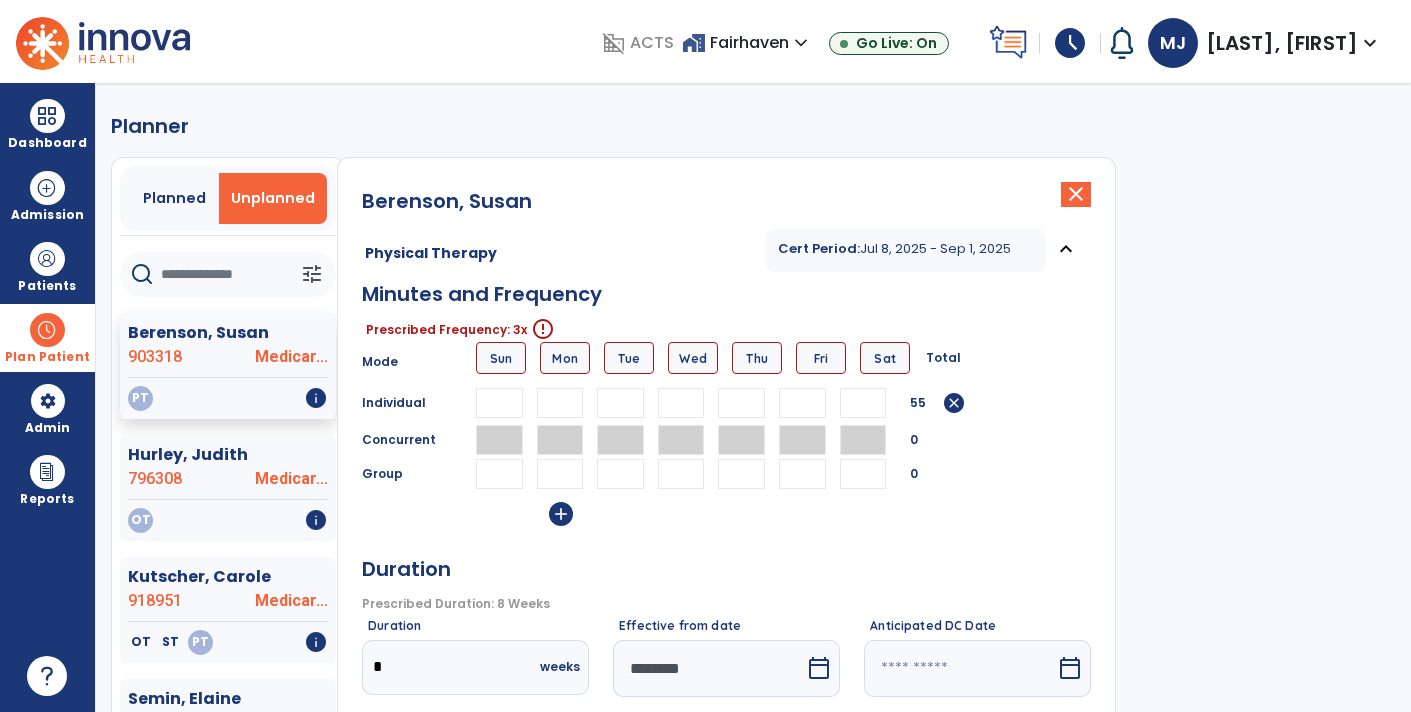 type on "**" 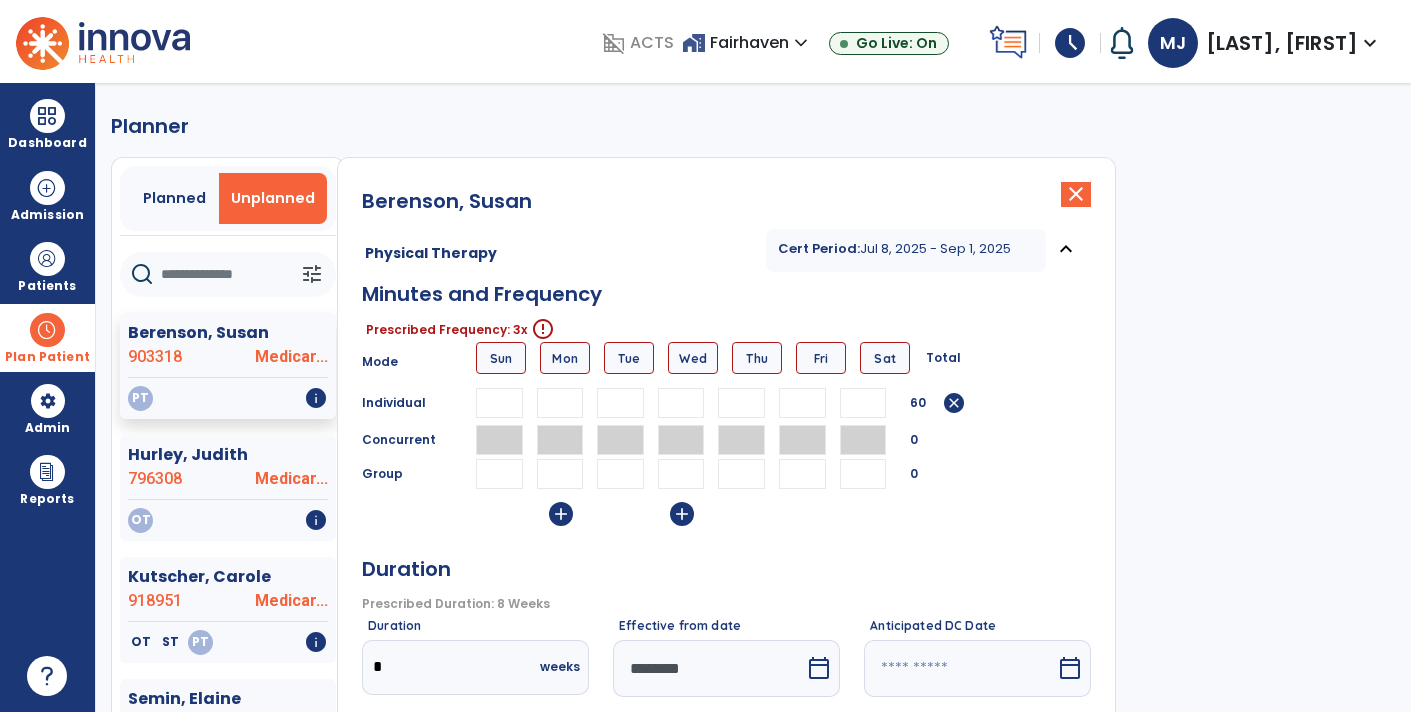 type on "**" 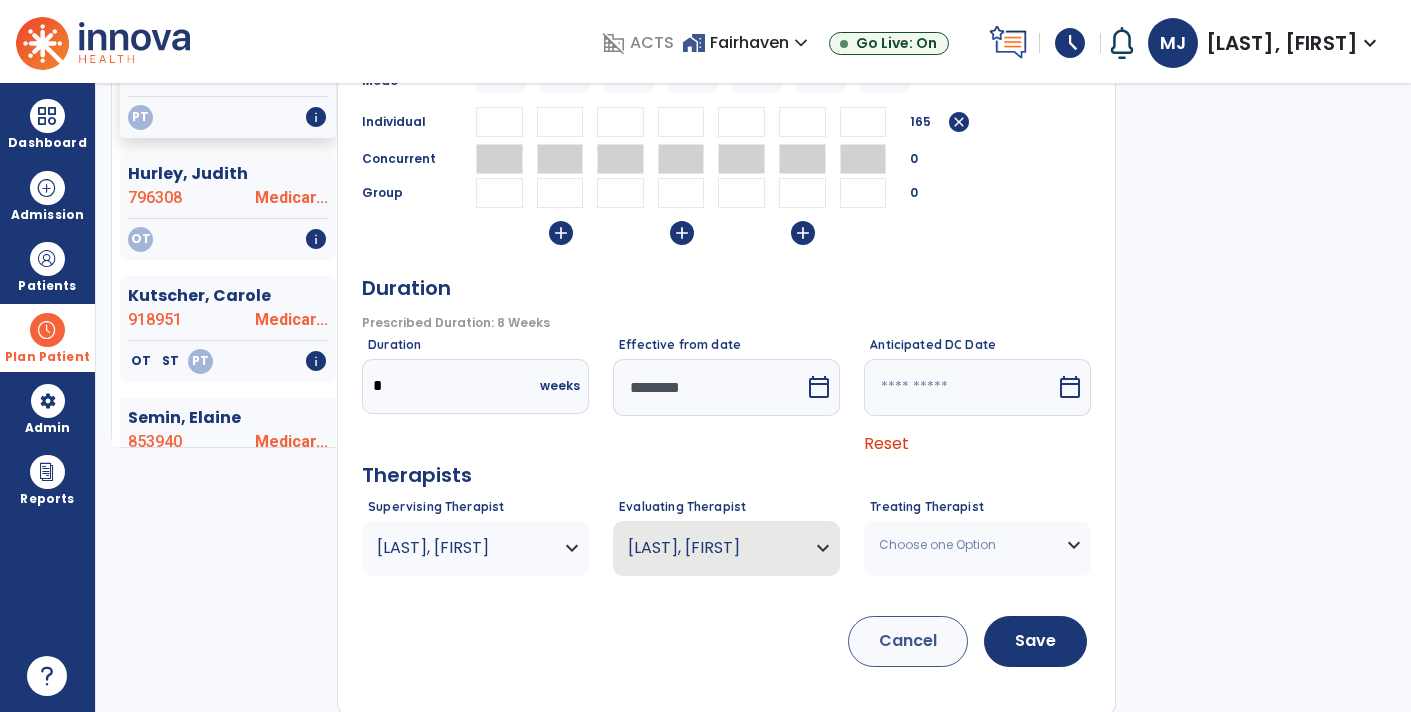 scroll, scrollTop: 274, scrollLeft: 0, axis: vertical 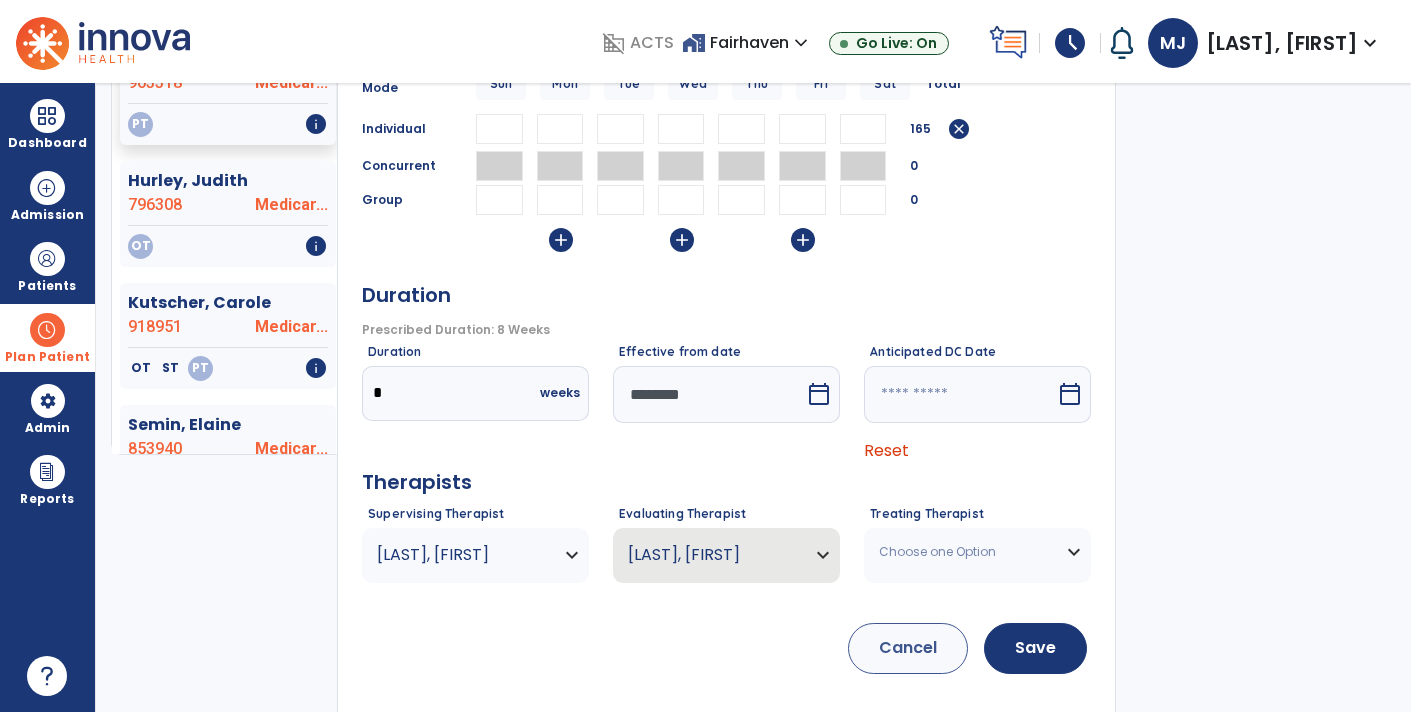 type on "**" 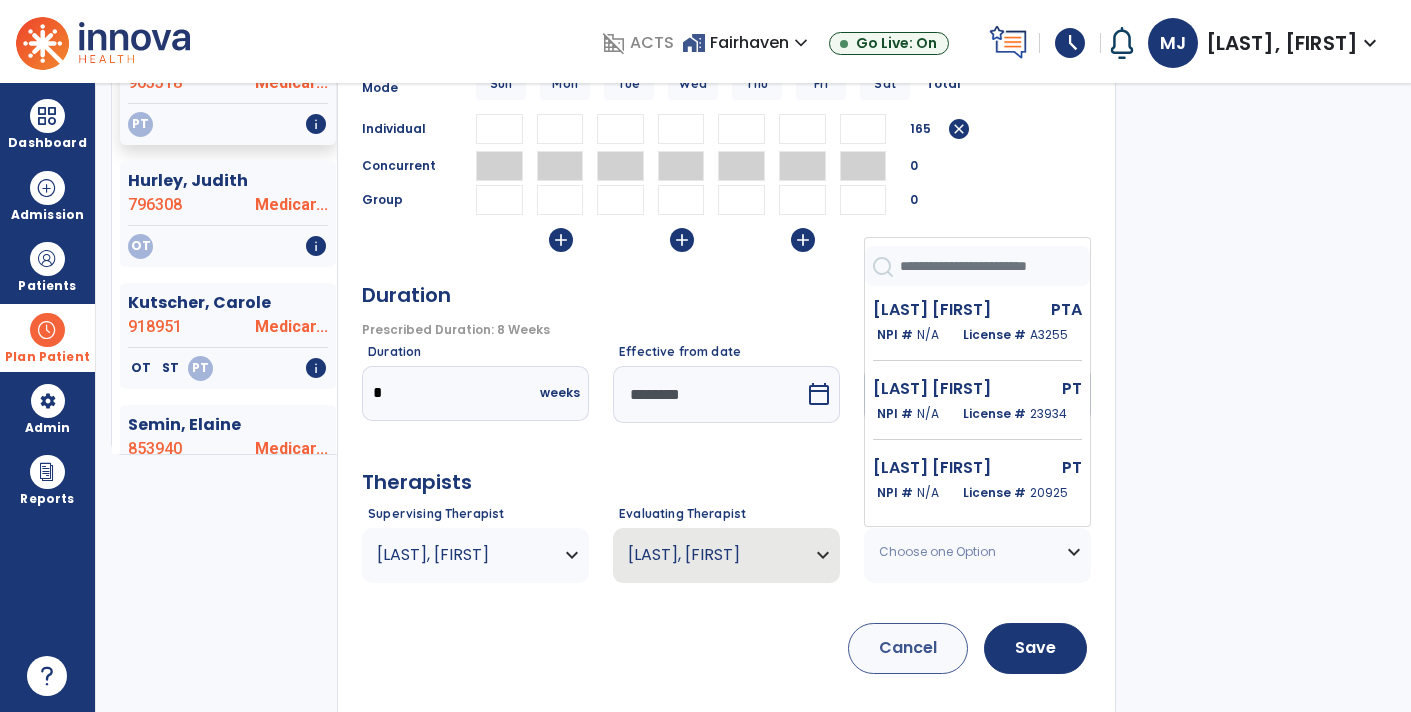 click on "Berenson, Susan  close   Physical Therapy Cert Period:  Jul 8, 2025 - Sep 1, 2025  expand_less  Minutes and Frequency  Prescribed Frequency: 3x   error_outline  Mode Sun Mon Tue Wed Thu Fri Sat Total Individual ** ** ** 165  cancel  Concurrent 0 Group 0  add   add   add   Duration   Prescribed Duration: 8 Weeks   error_outline  Duration *  weeks  Effective from date  ********  calendar_today  Anticipated DC Date   calendar_today  Reset Therapists Supervising Therapist James, Monica Indlamuri Renuka  PT   NPI #  N/A   License #  23934 James Monica  PT   NPI #  N/A   License #  20925 Lien Amanda  PT   NPI #  N/A   License #  27906 Martin Margaret  PT   NPI #  N/A   License #  17079 Sibiski Shanna  PT   NPI #  N/A   License #  23694 Talim Radhika  PT   NPI #  N/A   License #  24022 Evaluating Therapist James, Monica Indlamuri Renuka  PT   NPI #  N/A   License #  23934 James Monica  PT   NPI #  N/A   License #  20925 Lien Amanda  PT   NPI #  N/A   License #  27906 Martin Margaret  PT   NPI #  N/A   License #" 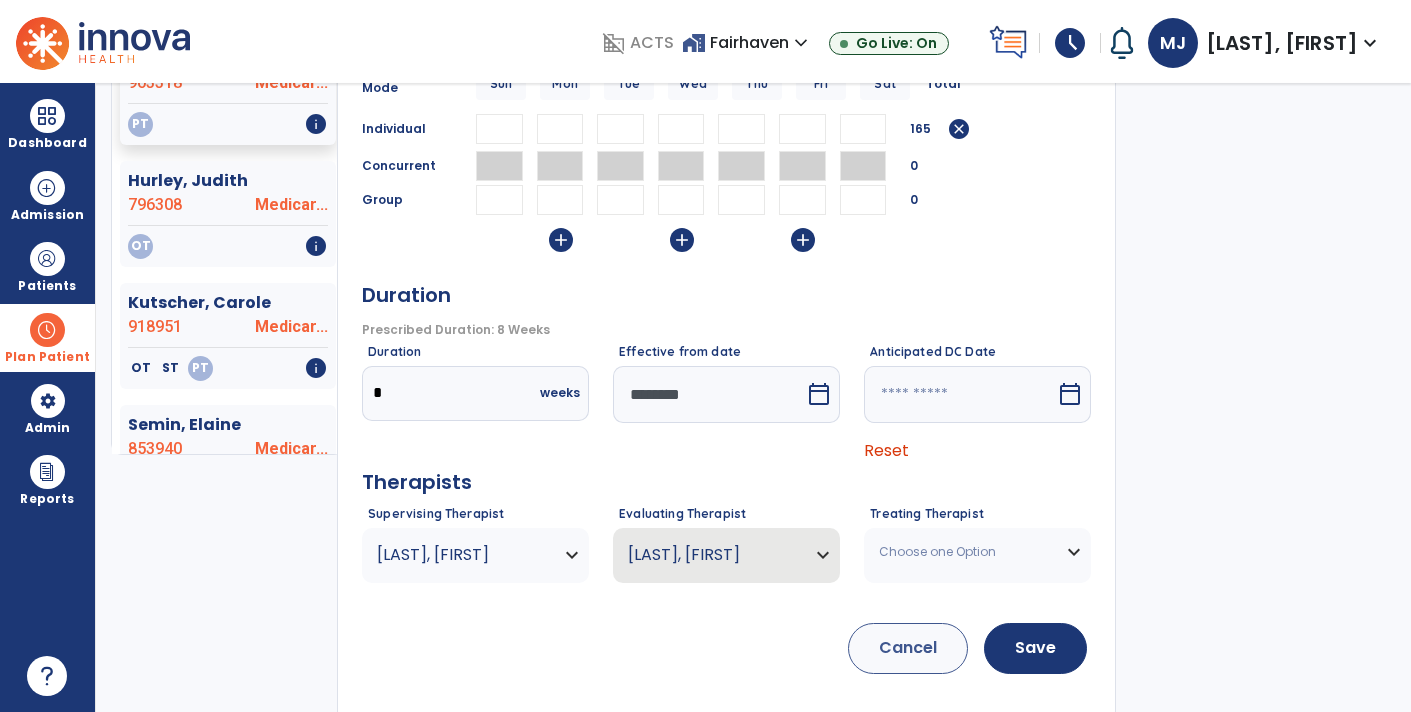 click on "Choose one Option" at bounding box center [475, 555] 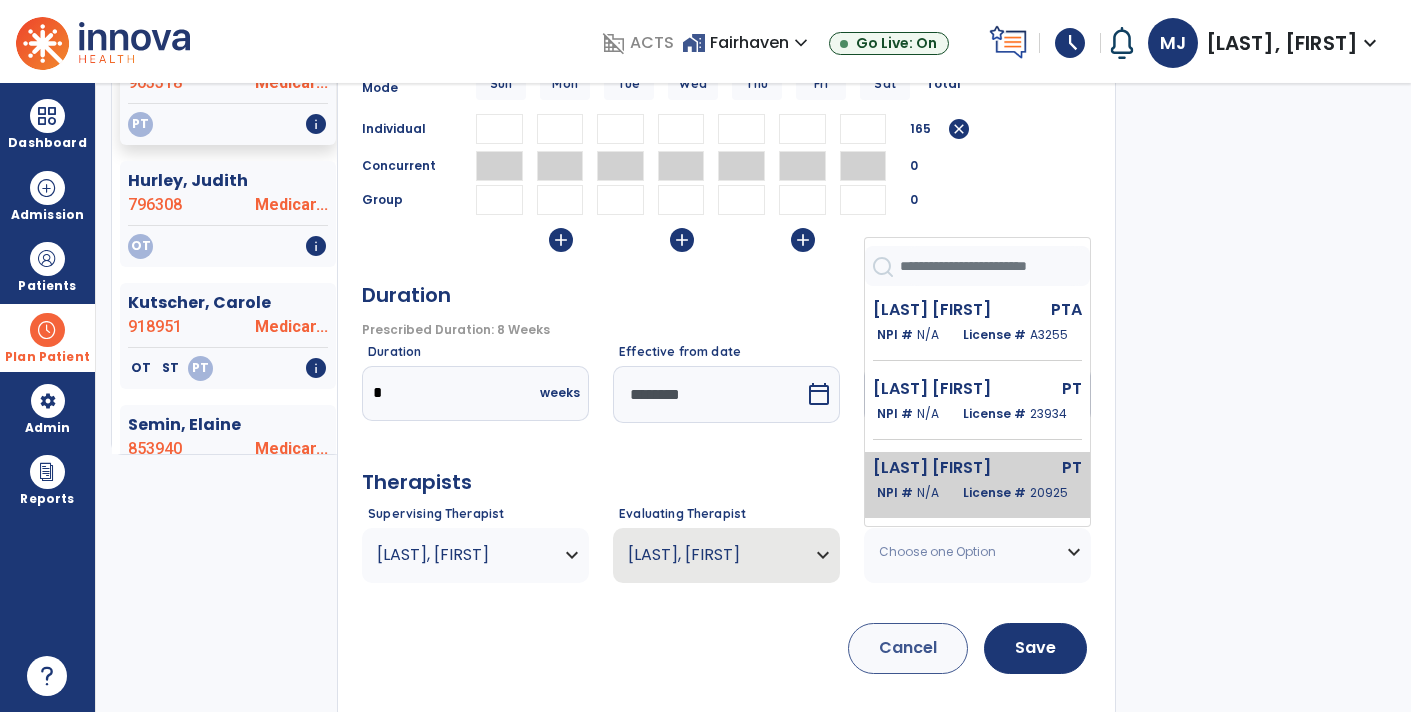 click on "PT" at bounding box center (1056, 468) 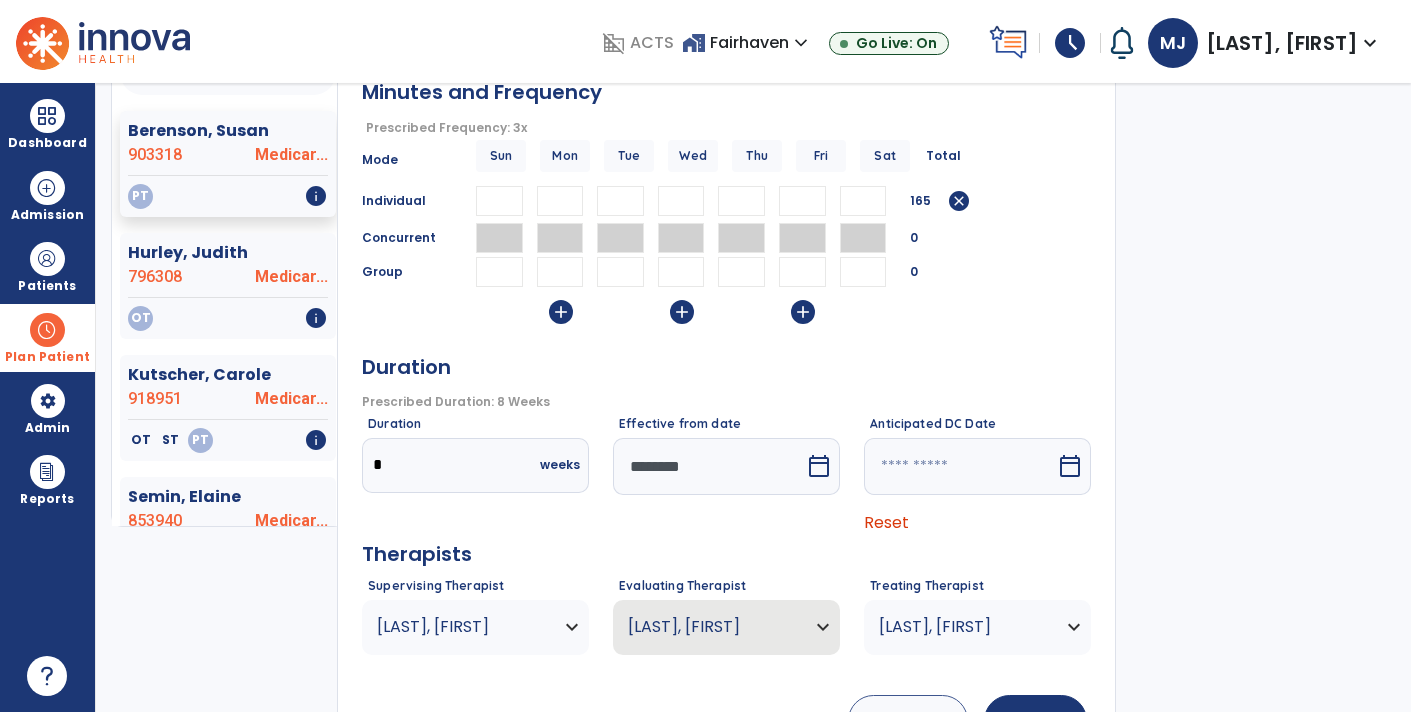 scroll, scrollTop: 281, scrollLeft: 0, axis: vertical 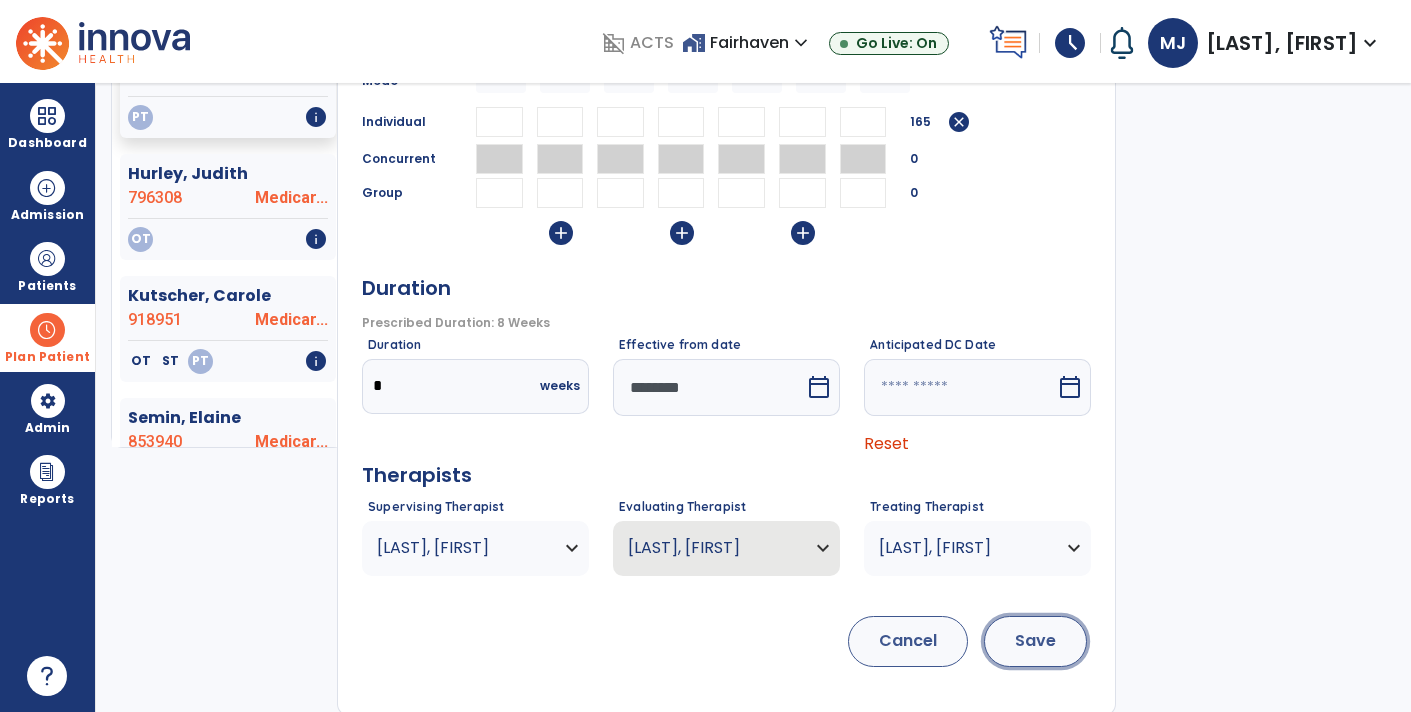 click on "Save" at bounding box center (1035, 641) 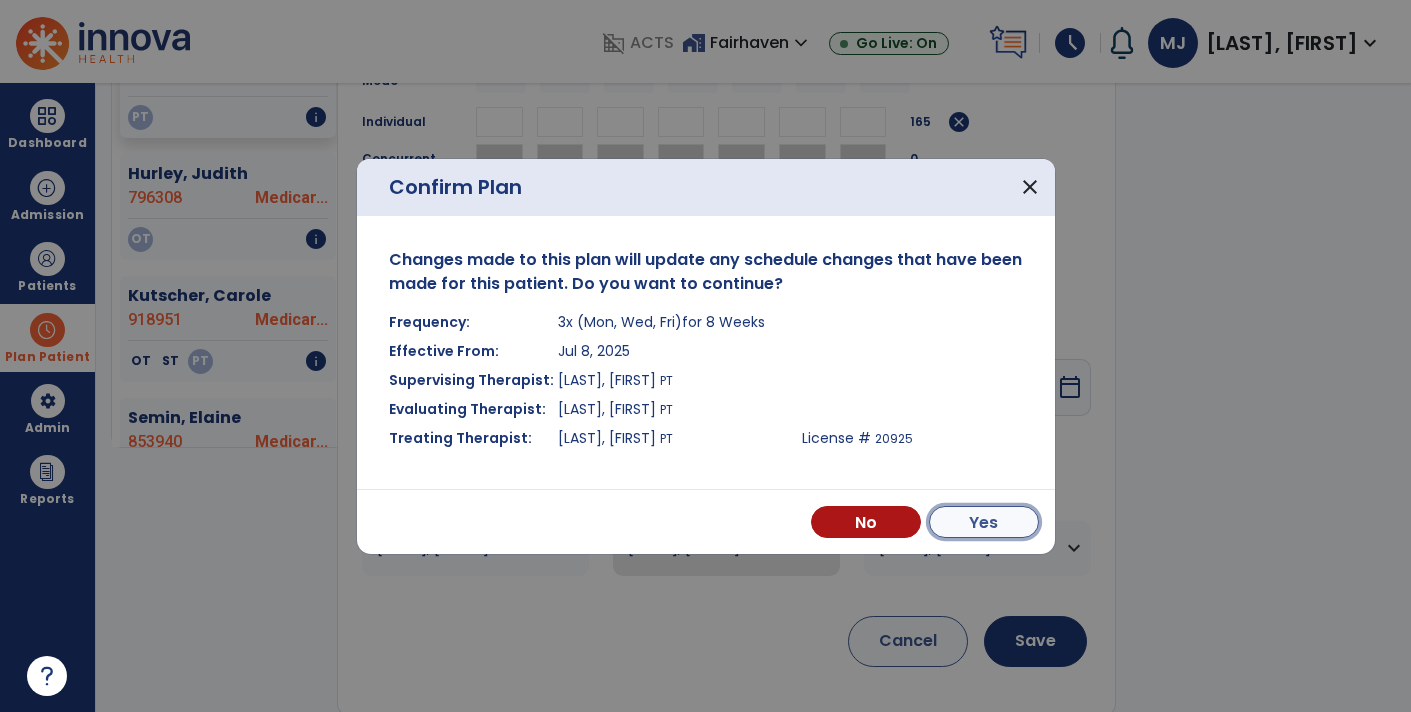 click on "Yes" at bounding box center [984, 522] 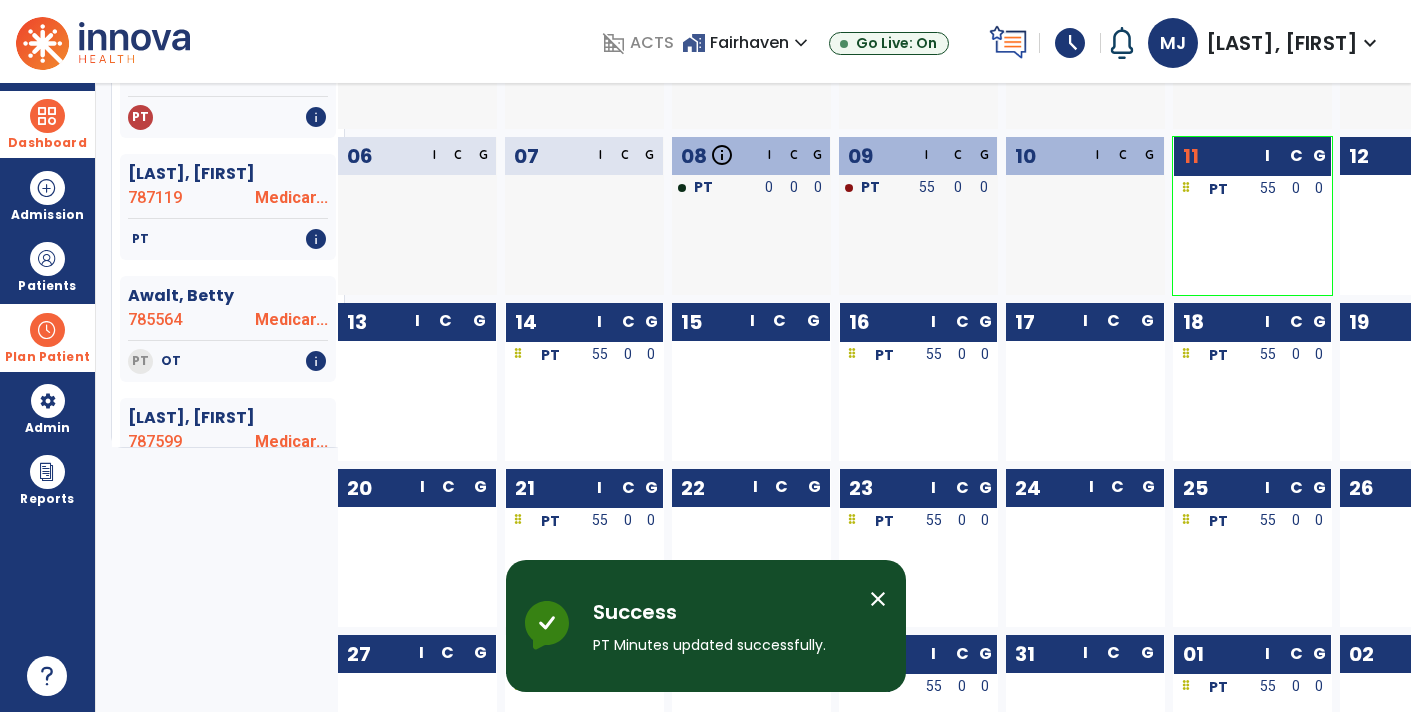 click at bounding box center [47, 116] 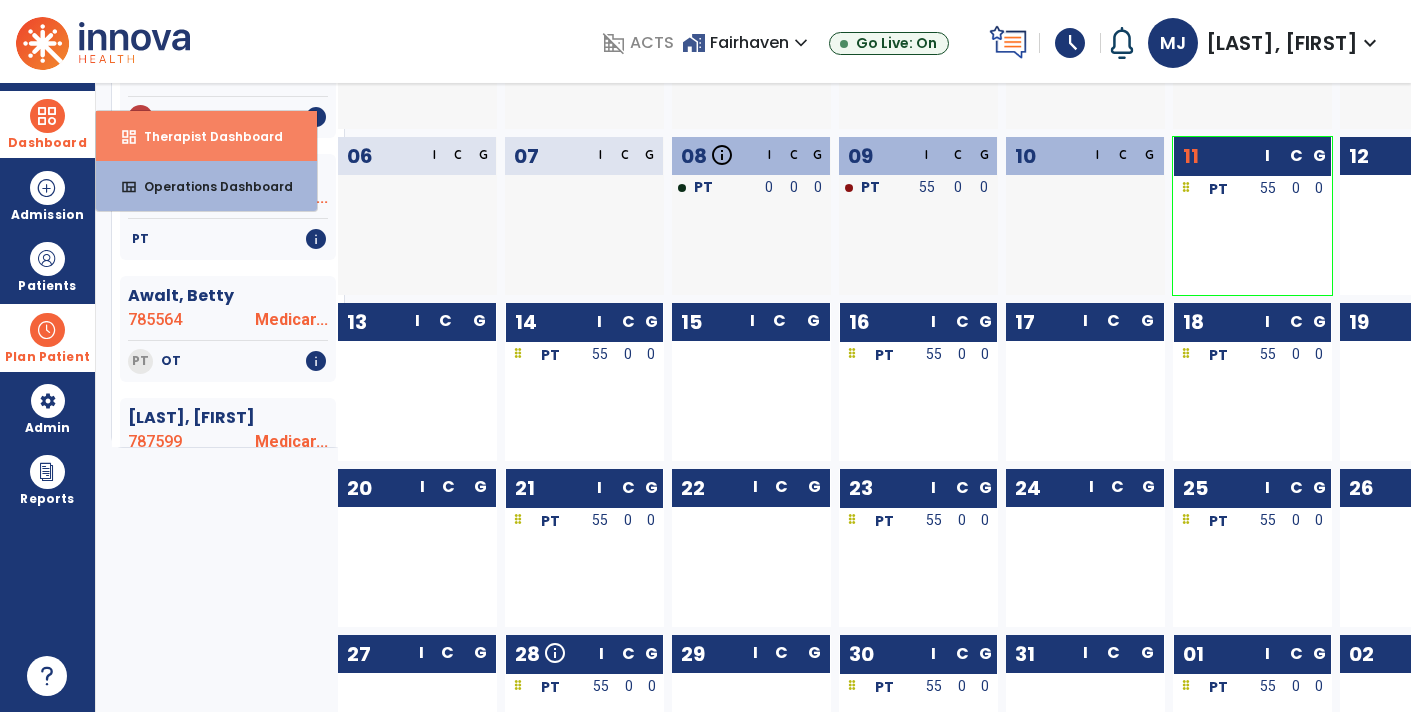 click on "Therapist Dashboard" at bounding box center (205, 136) 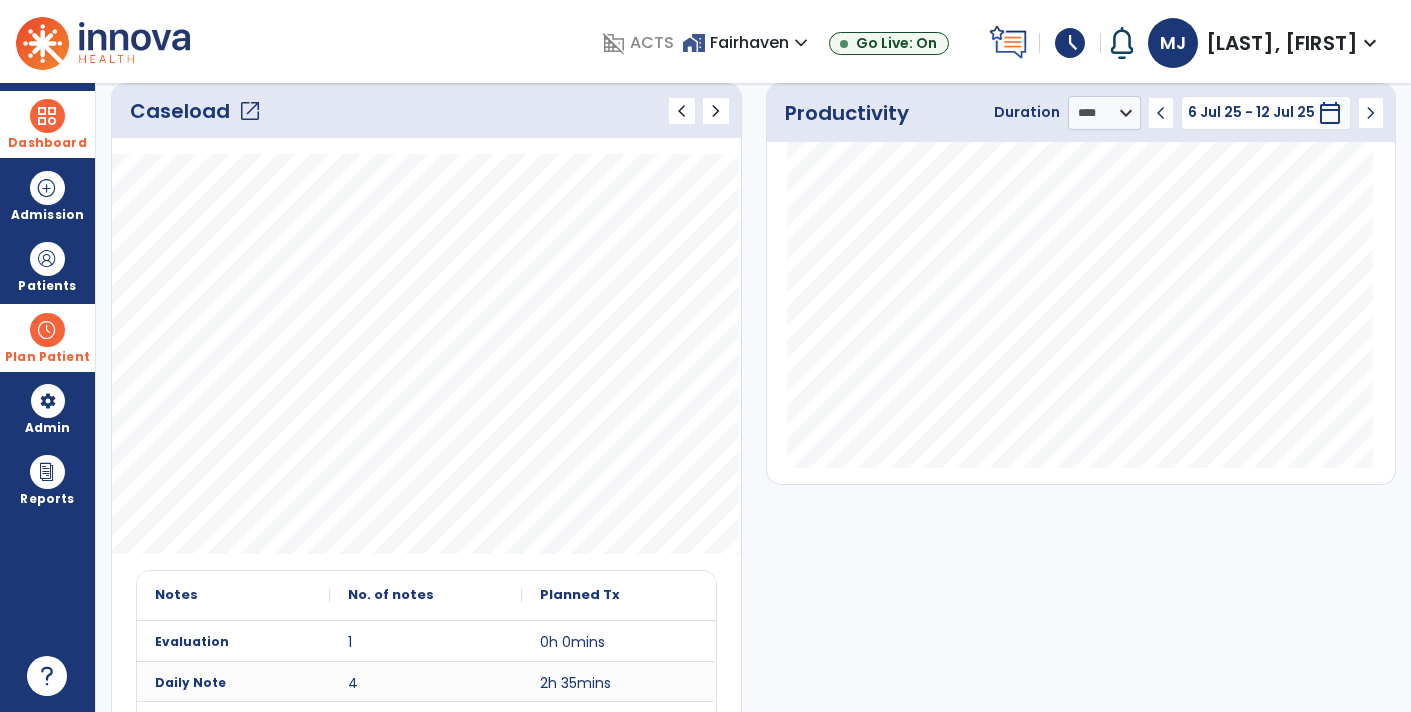scroll, scrollTop: 271, scrollLeft: 0, axis: vertical 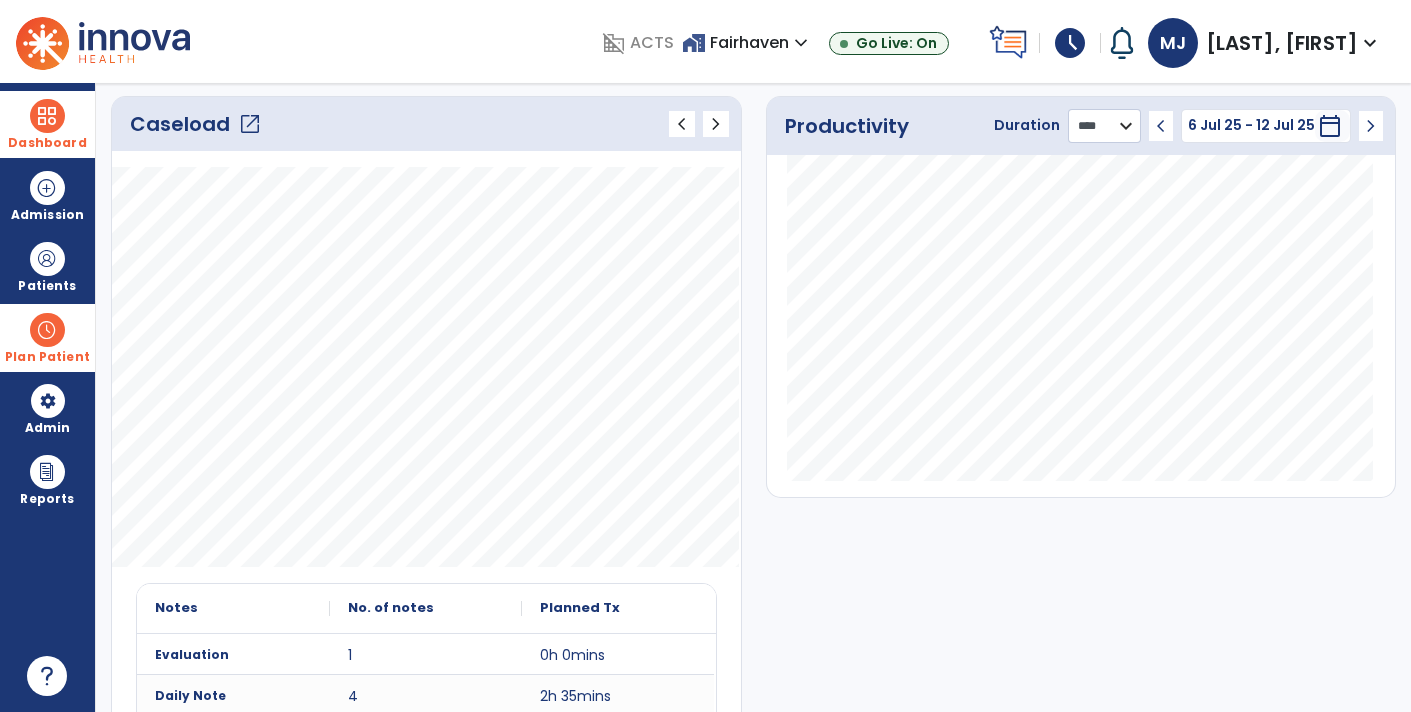 click on "******** **** ***" 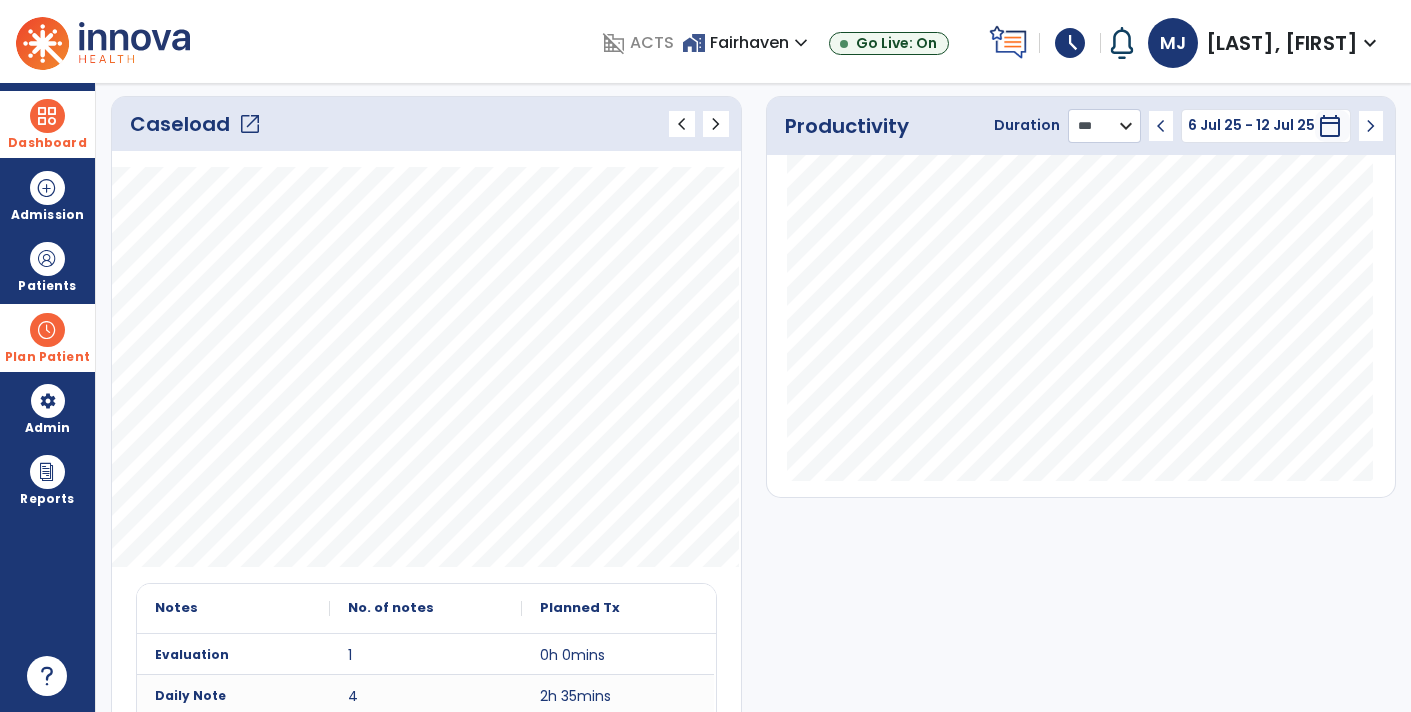 click on "******** **** ***" 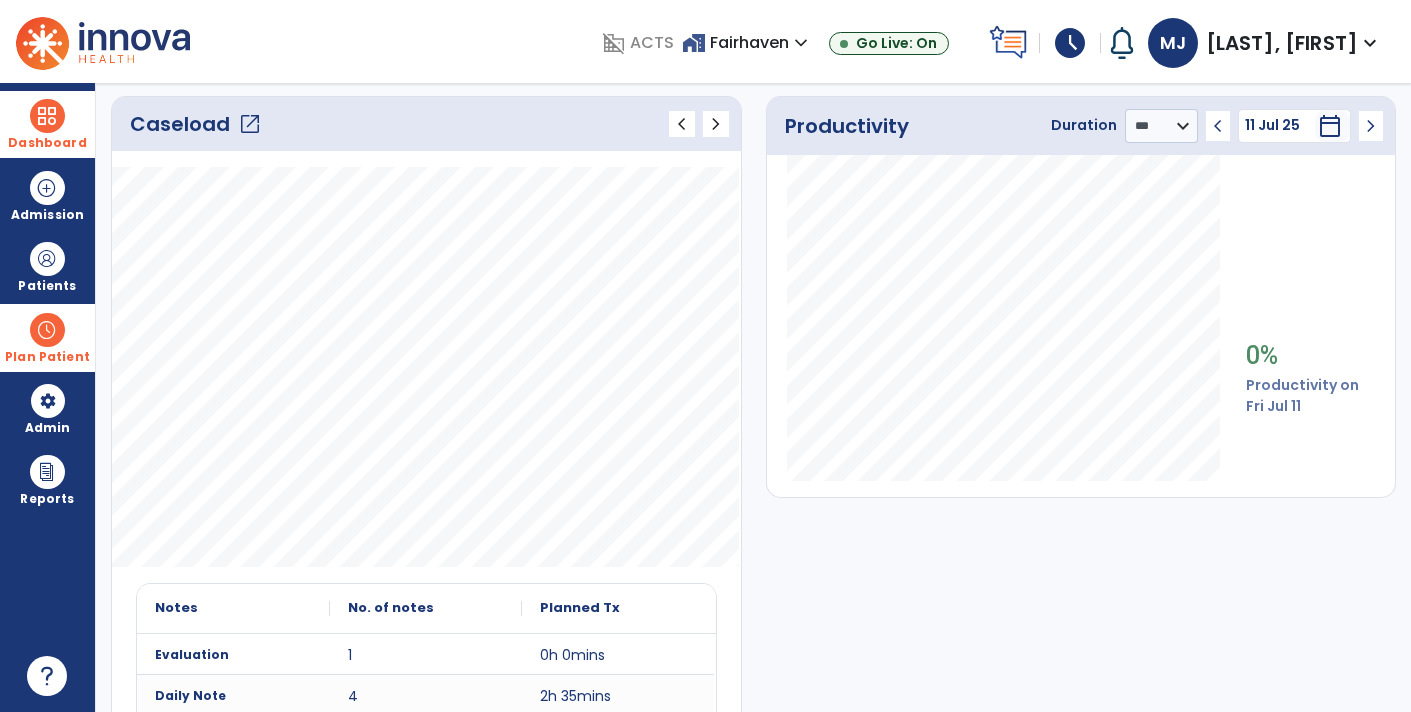 click on "chevron_left" 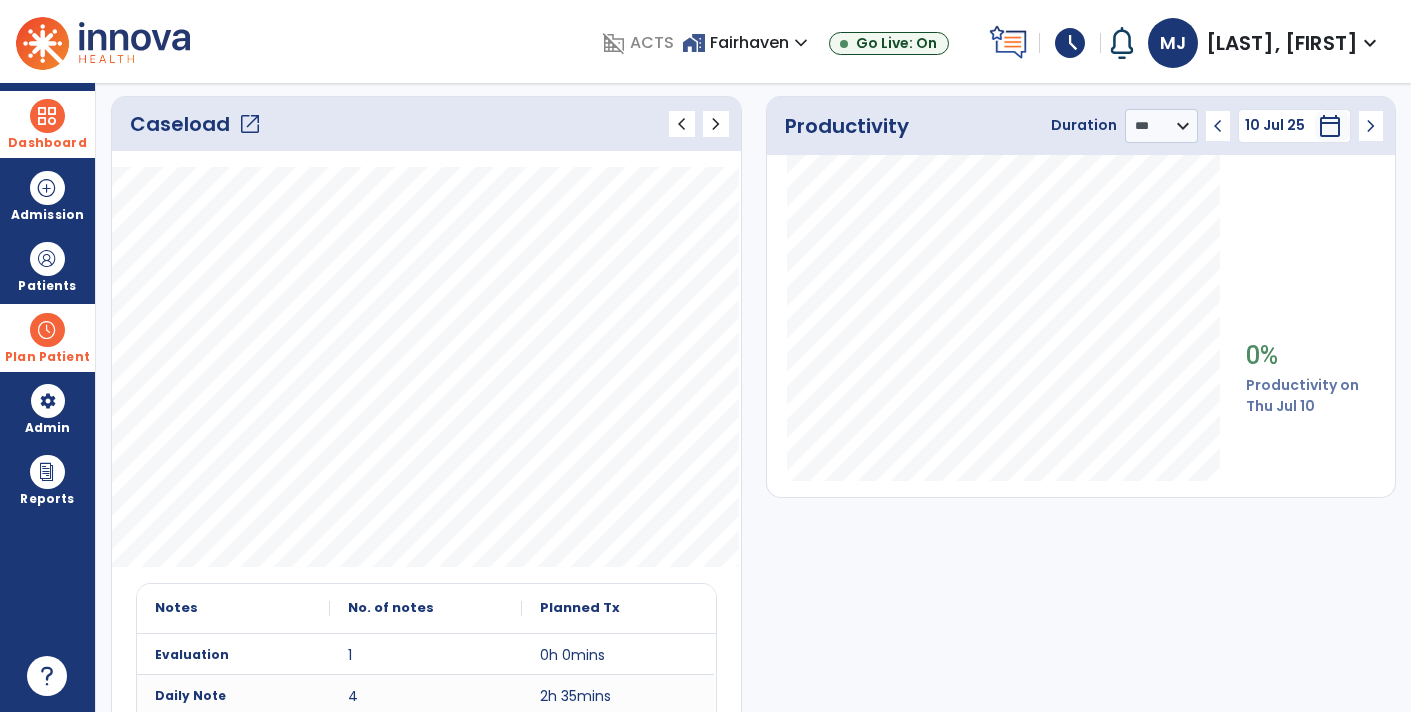 click on "chevron_left" 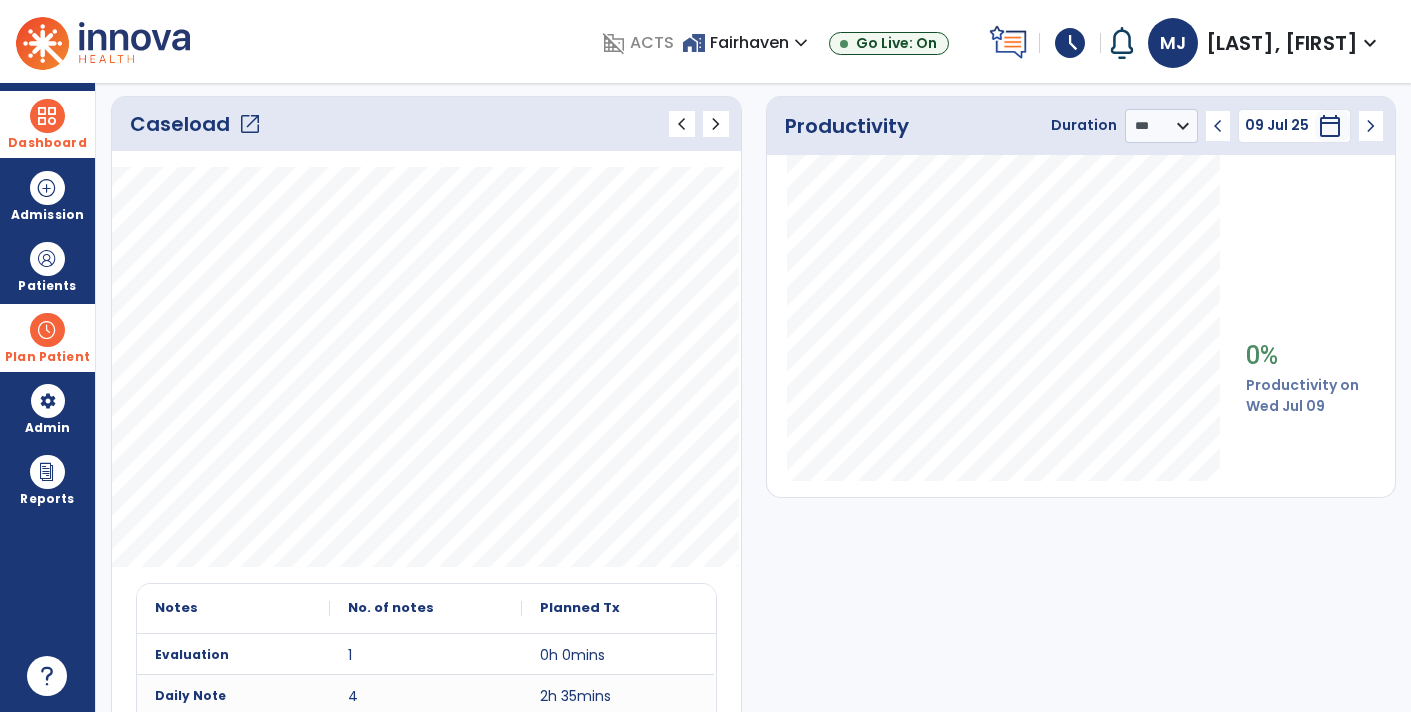 click on "chevron_left" 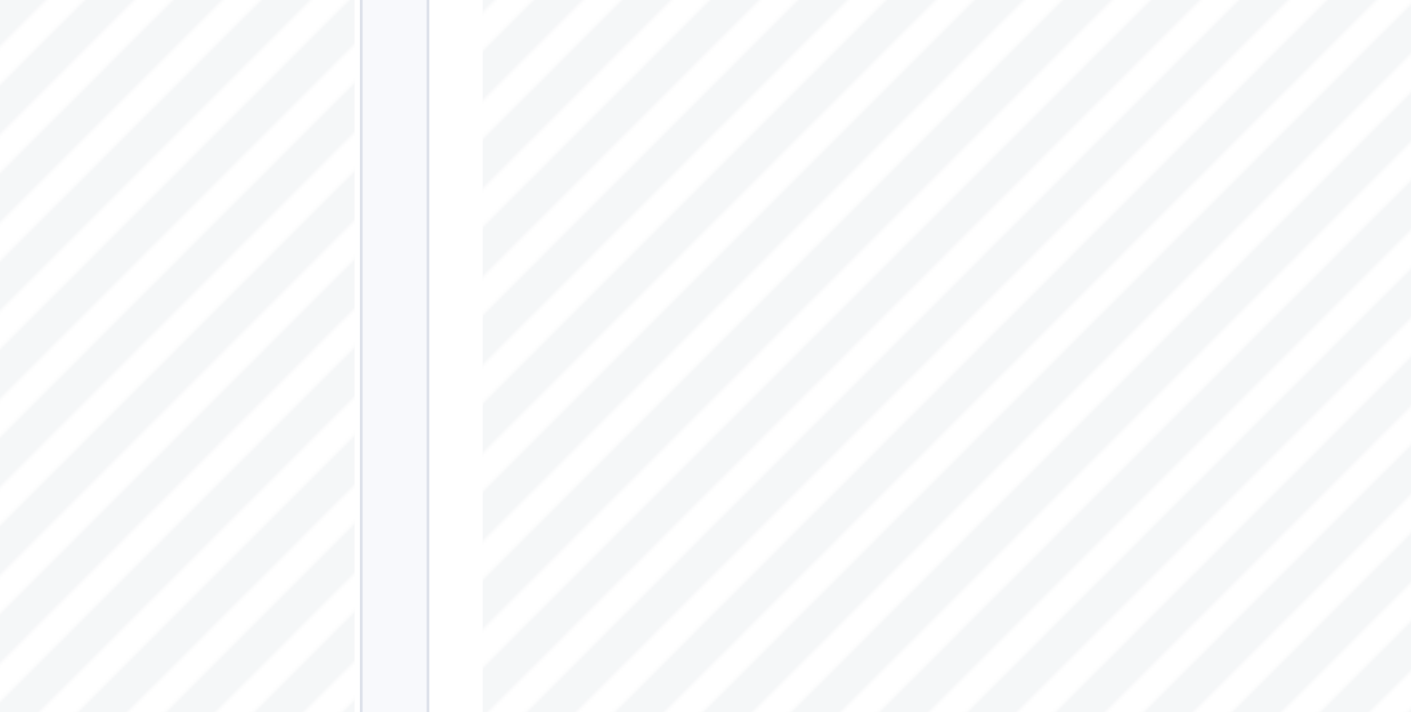 scroll, scrollTop: 185, scrollLeft: 0, axis: vertical 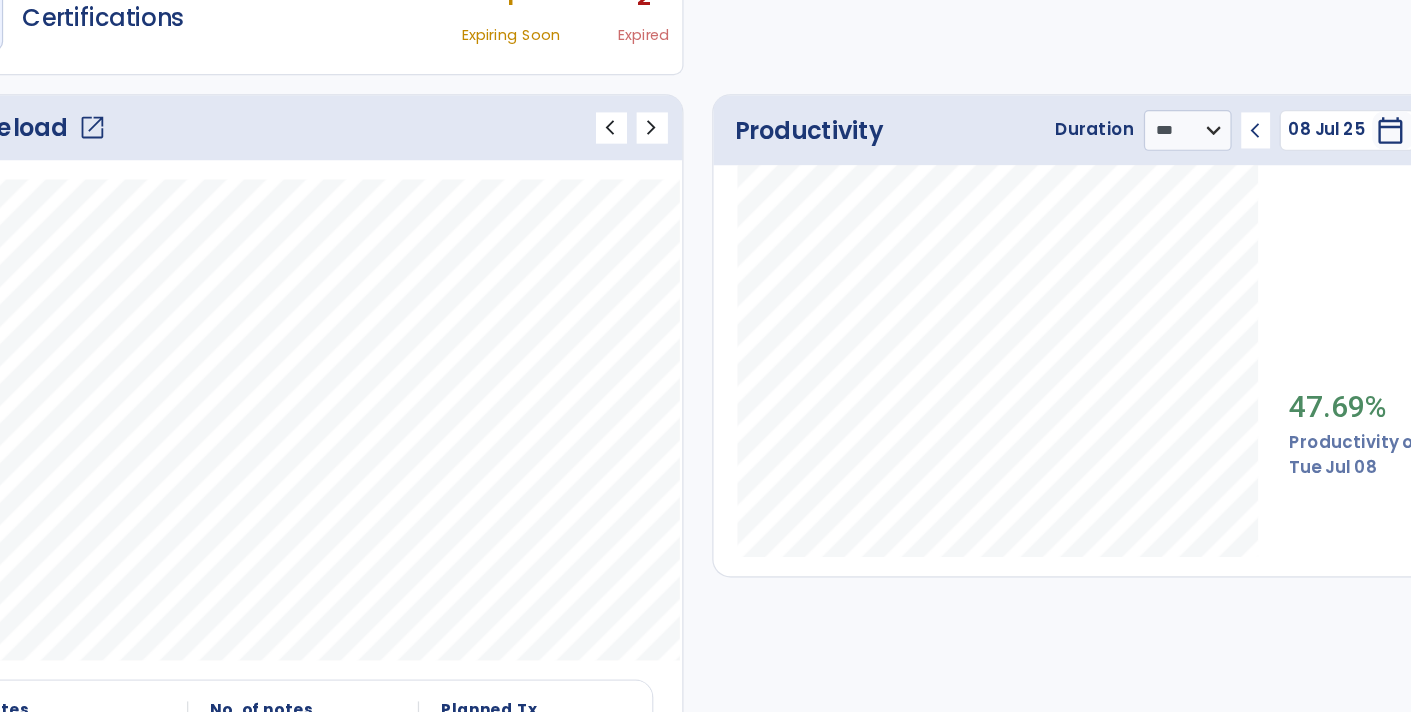 click on "chevron_left" 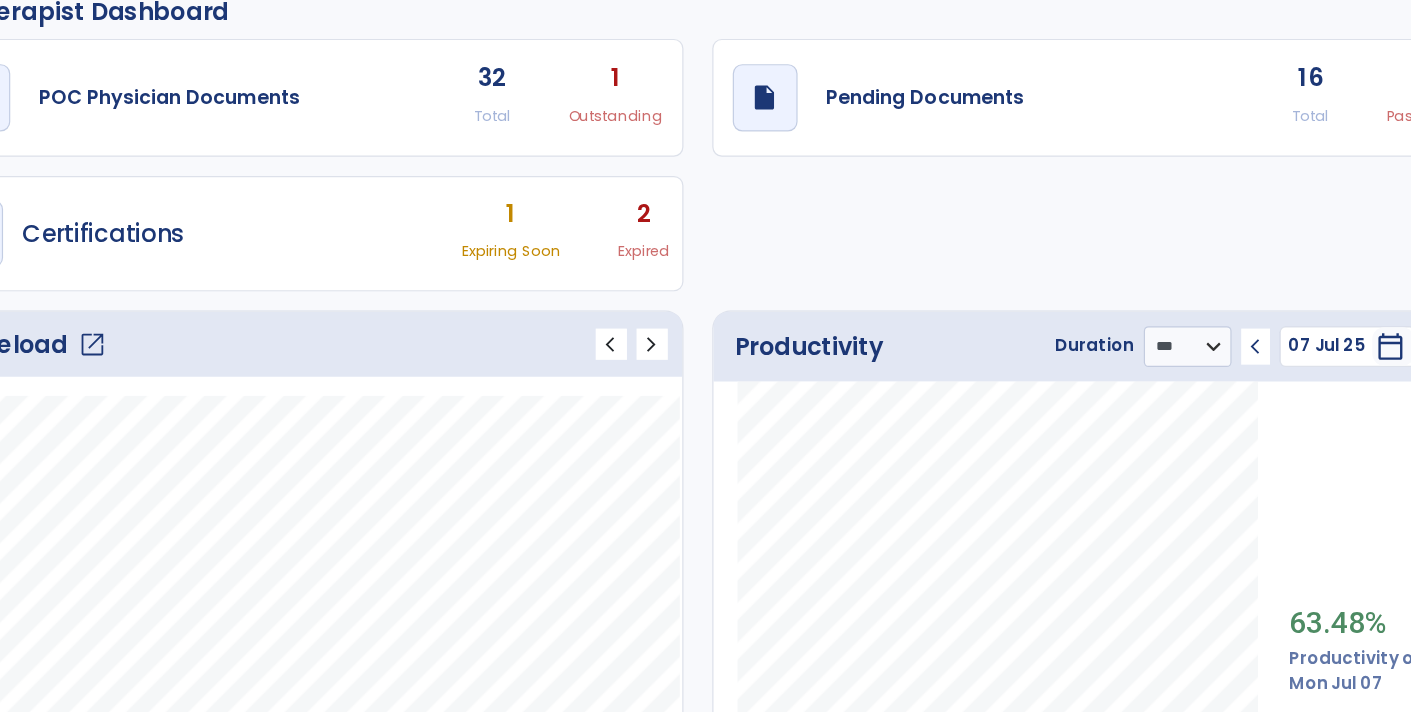 scroll, scrollTop: 4, scrollLeft: 0, axis: vertical 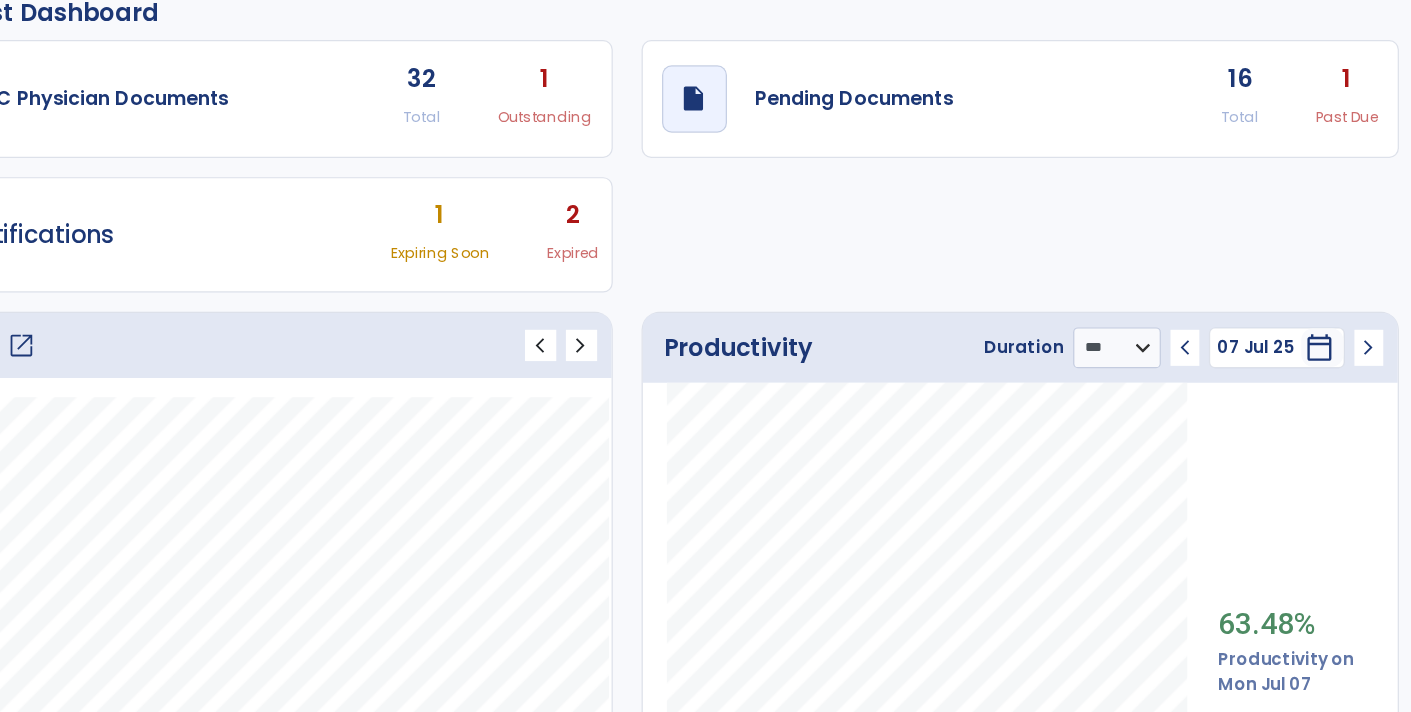 click on "chevron_right" 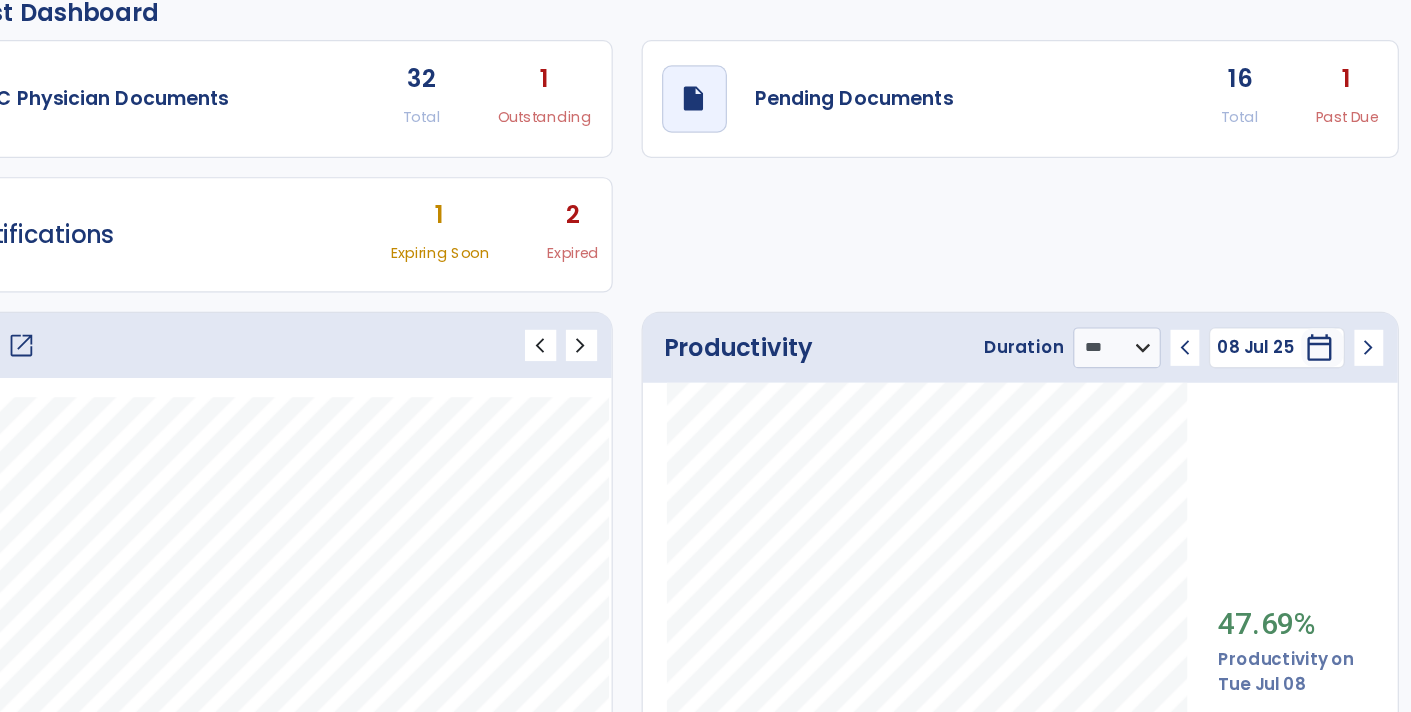 click on "chevron_right" 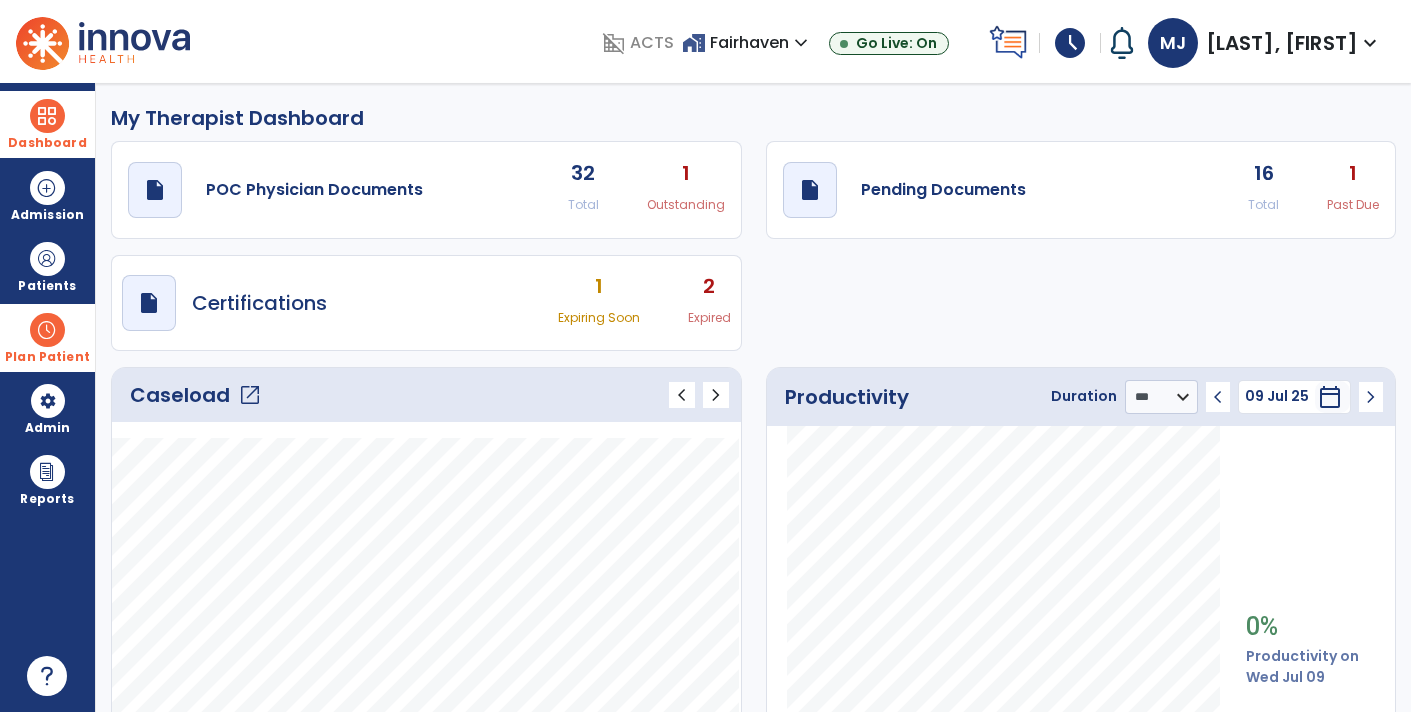 scroll, scrollTop: 2, scrollLeft: 0, axis: vertical 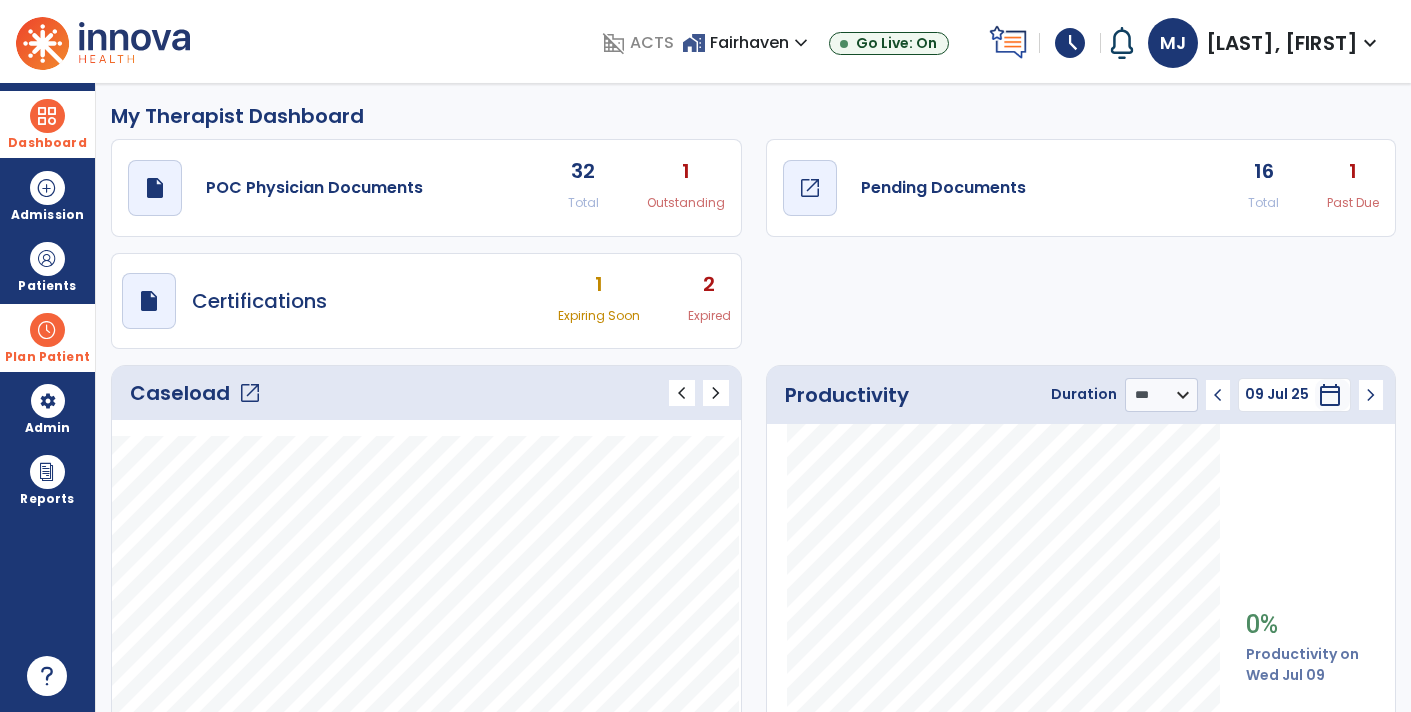 click on "draft   open_in_new" 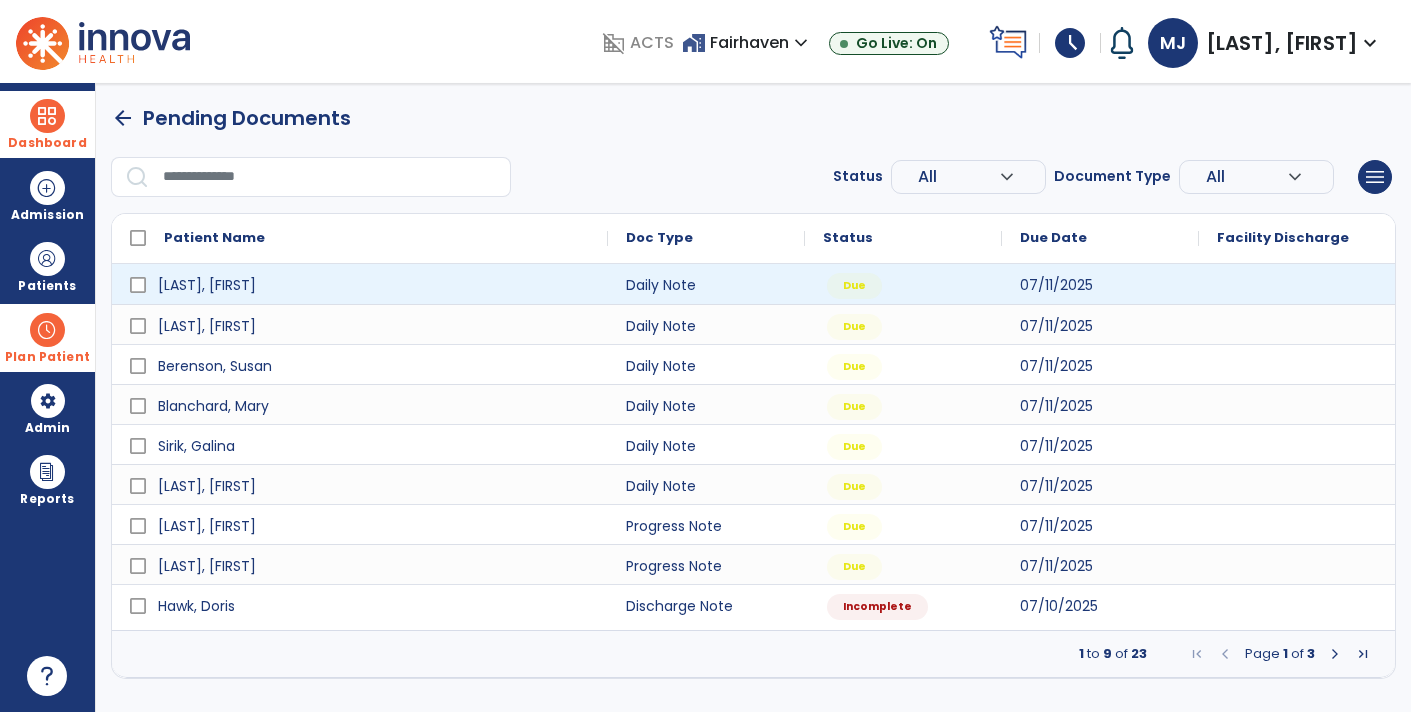 scroll, scrollTop: 0, scrollLeft: 0, axis: both 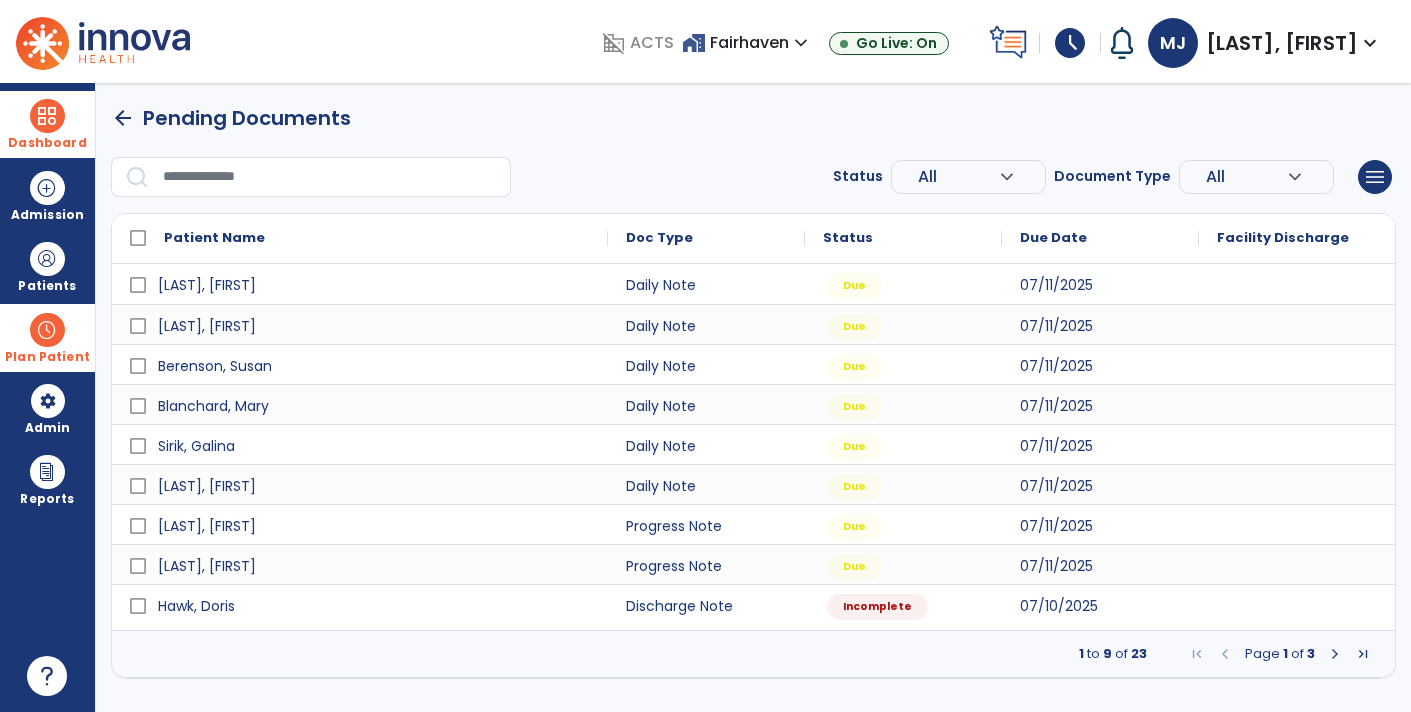 click at bounding box center [1335, 654] 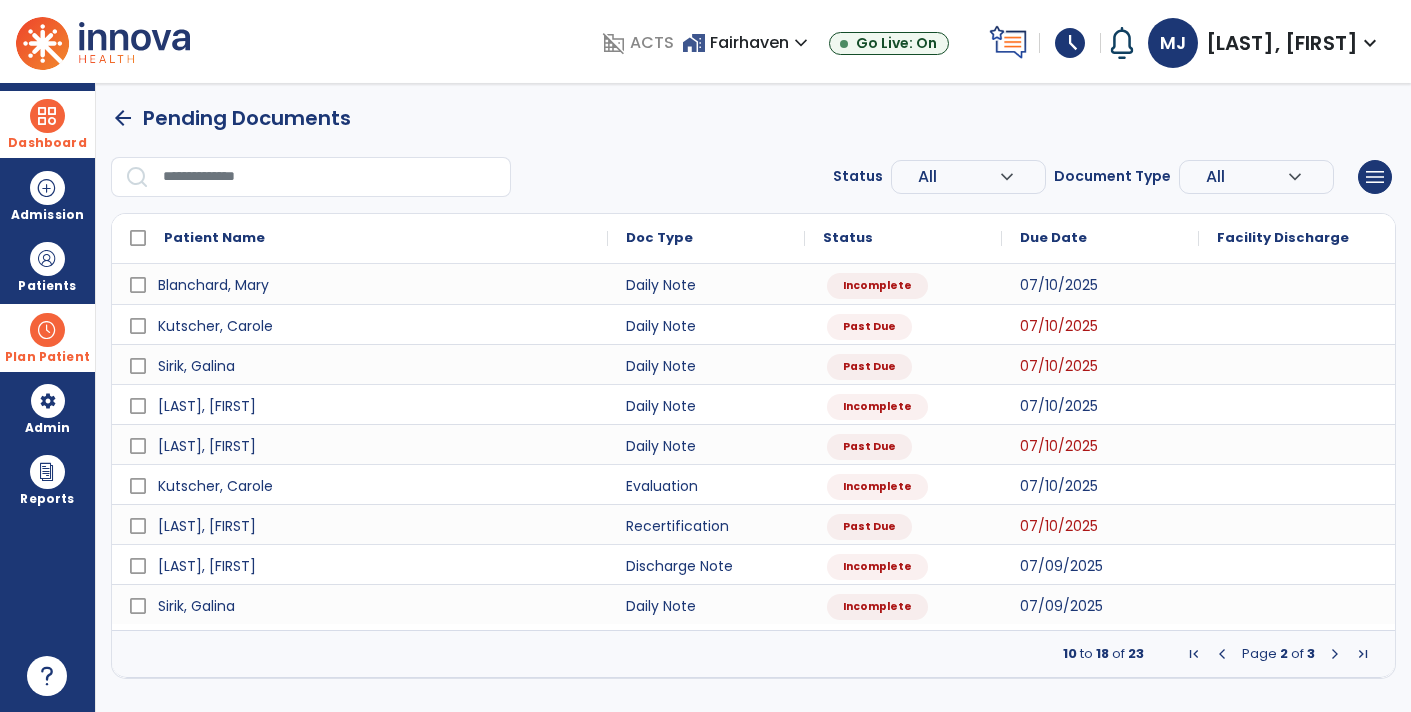 click at bounding box center [1335, 654] 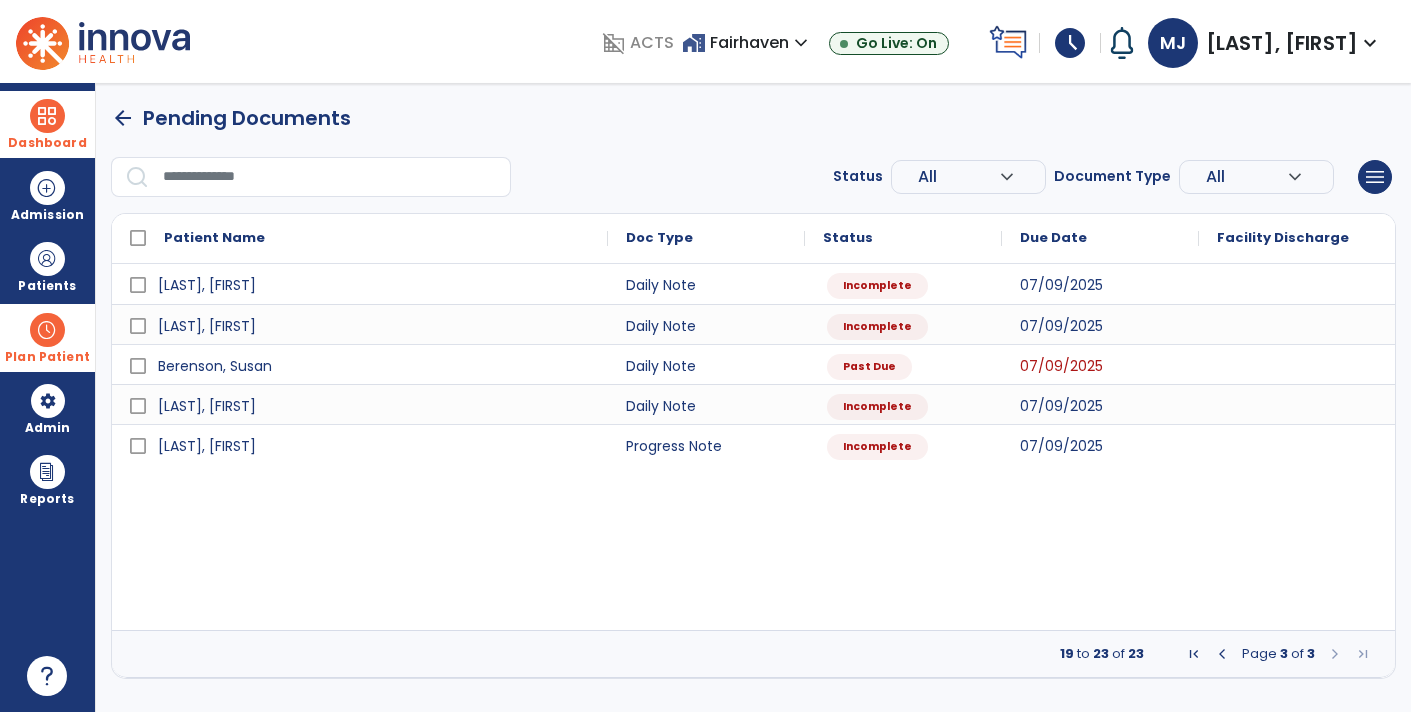 click on "19
to
23
of
23
Page
3
of
3" at bounding box center (753, 654) 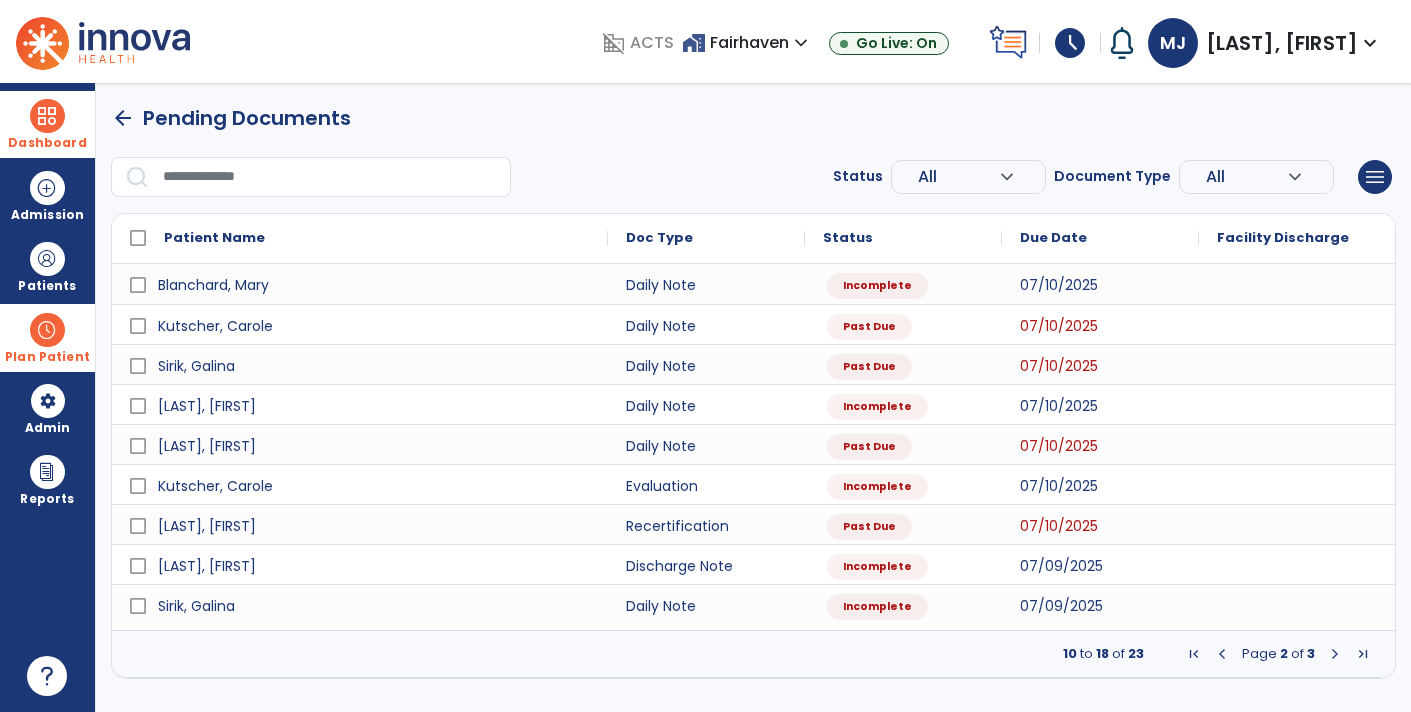 click on "[LAST], [FIRST]" at bounding box center (1282, 43) 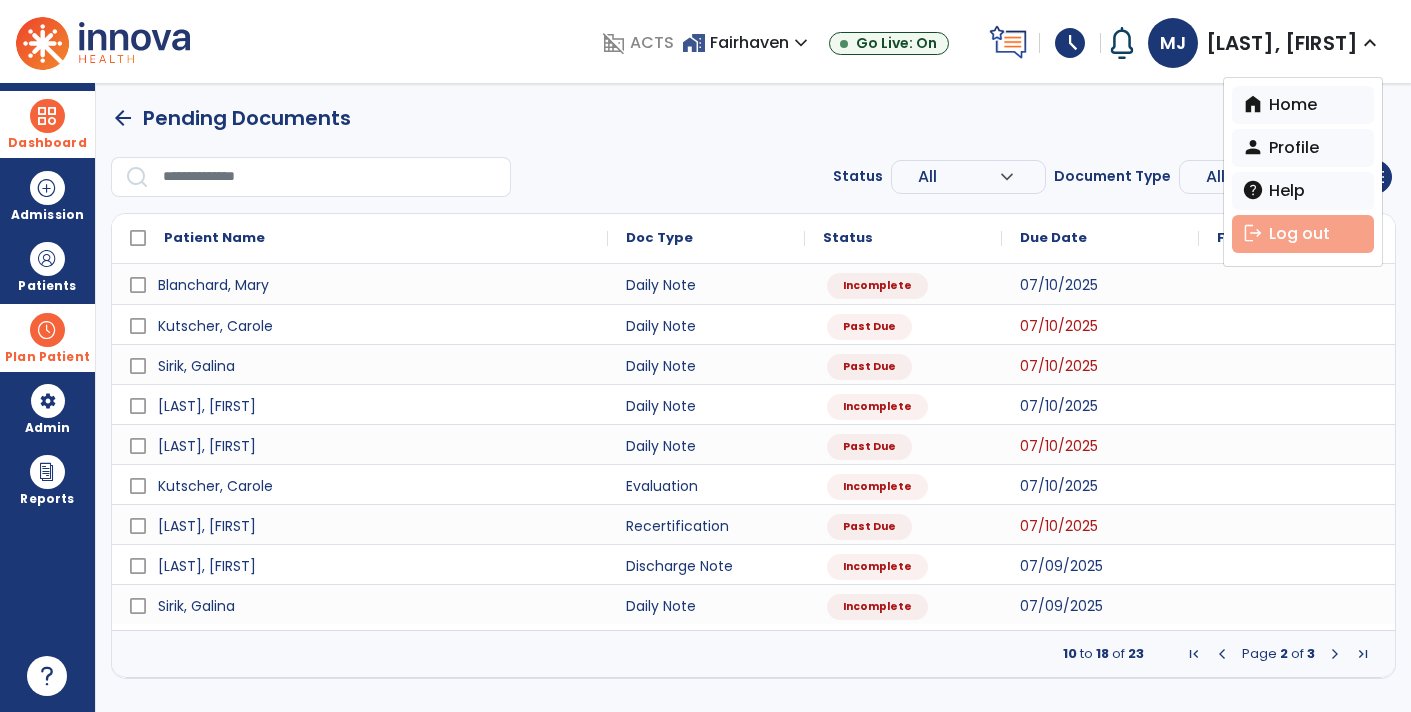 click on "logout   Log out" at bounding box center (1303, 234) 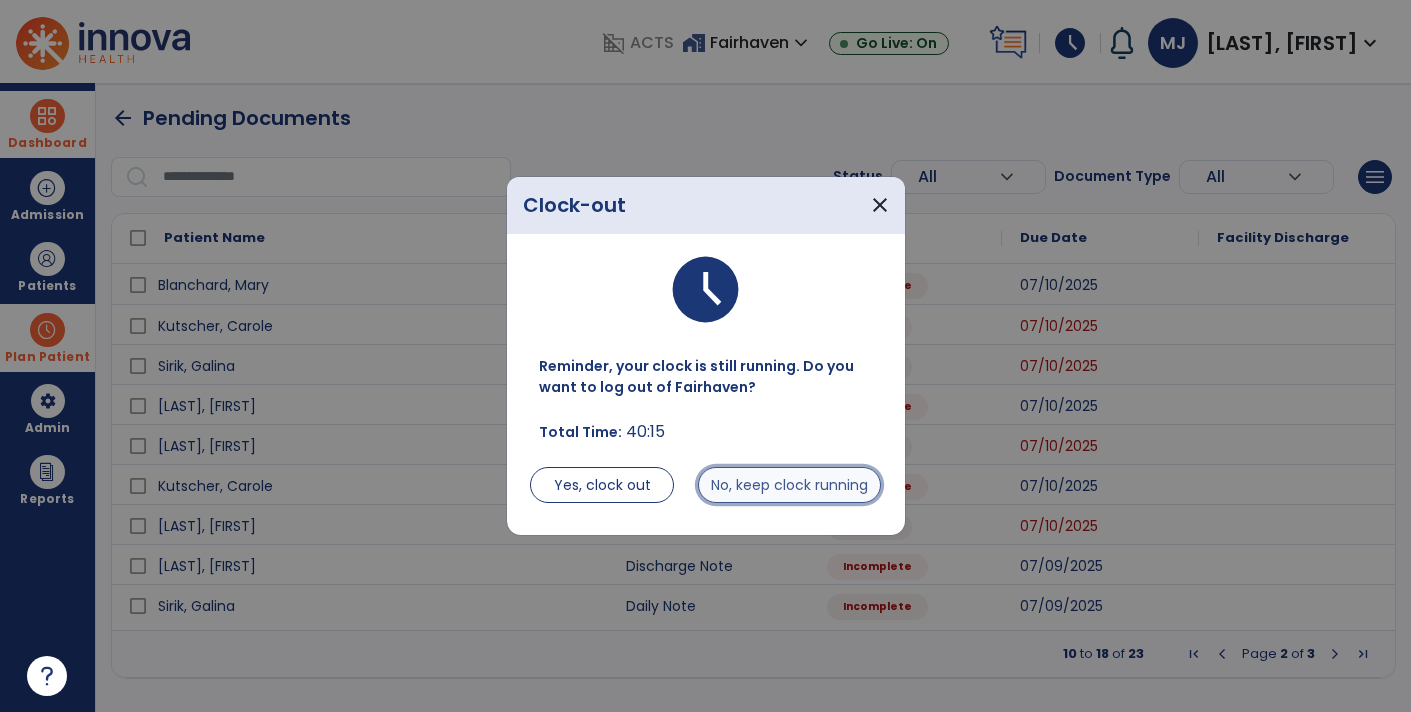 click on "No, keep clock running" at bounding box center [789, 485] 